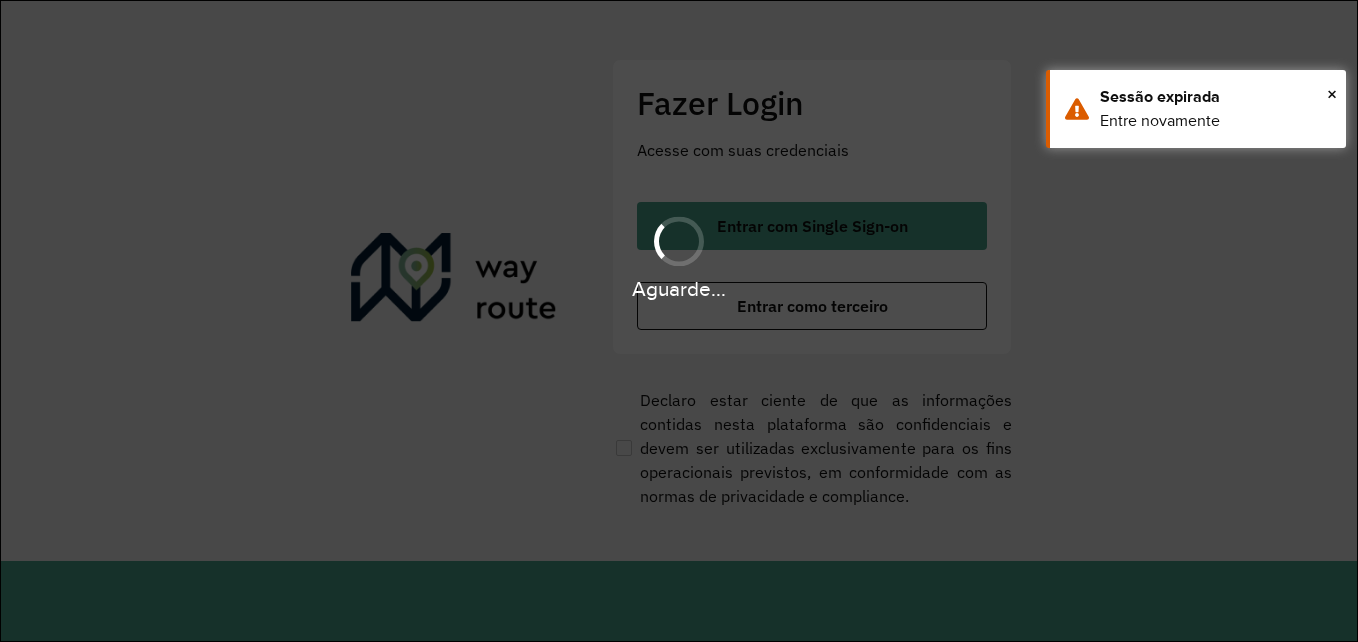 scroll, scrollTop: 0, scrollLeft: 0, axis: both 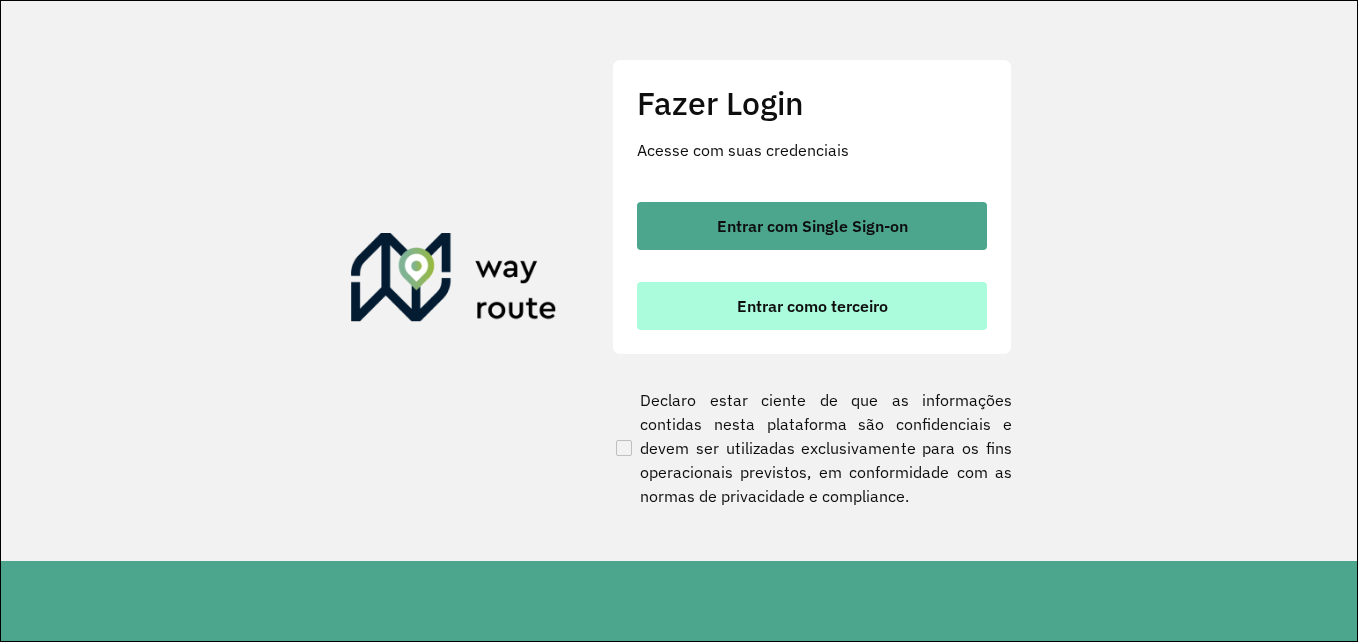 click on "Entrar como terceiro" at bounding box center [812, 306] 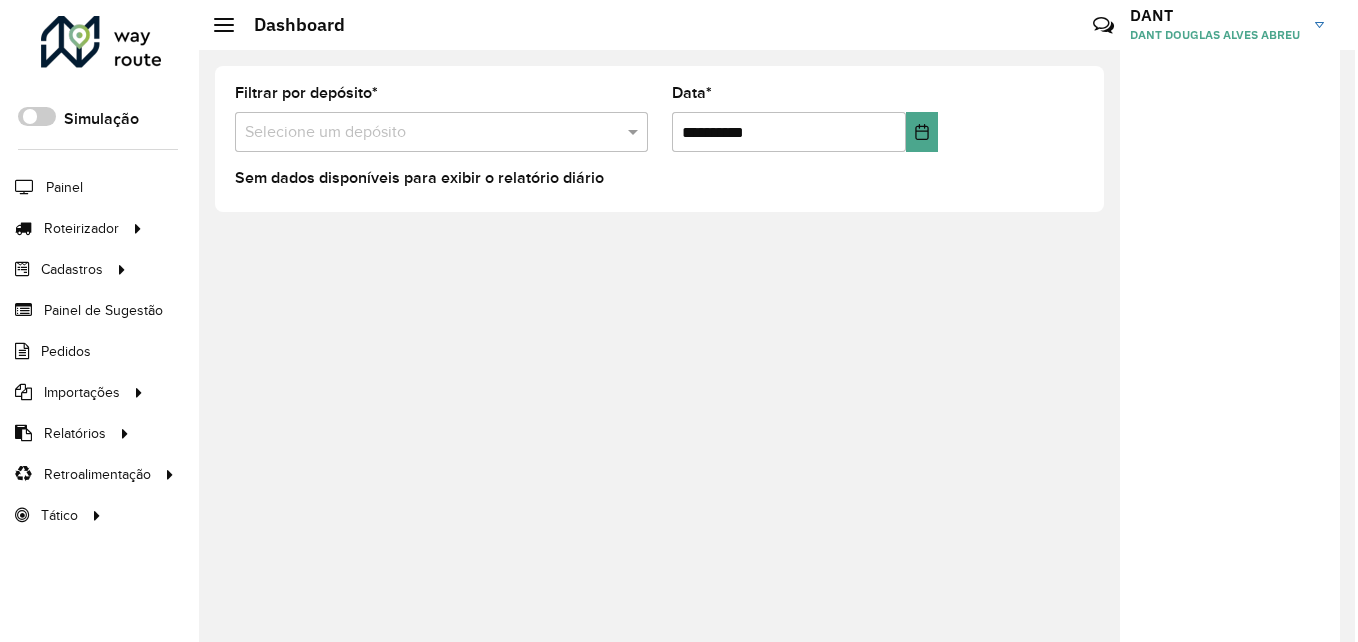 scroll, scrollTop: 0, scrollLeft: 0, axis: both 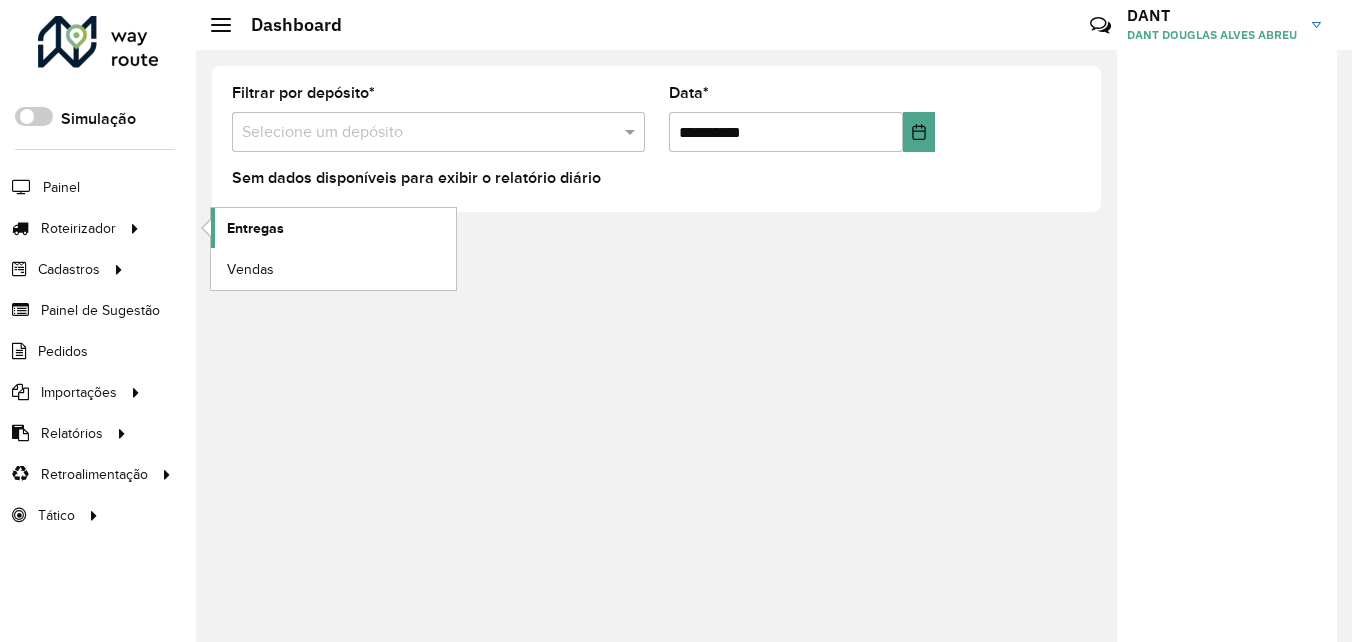 click on "Entregas" 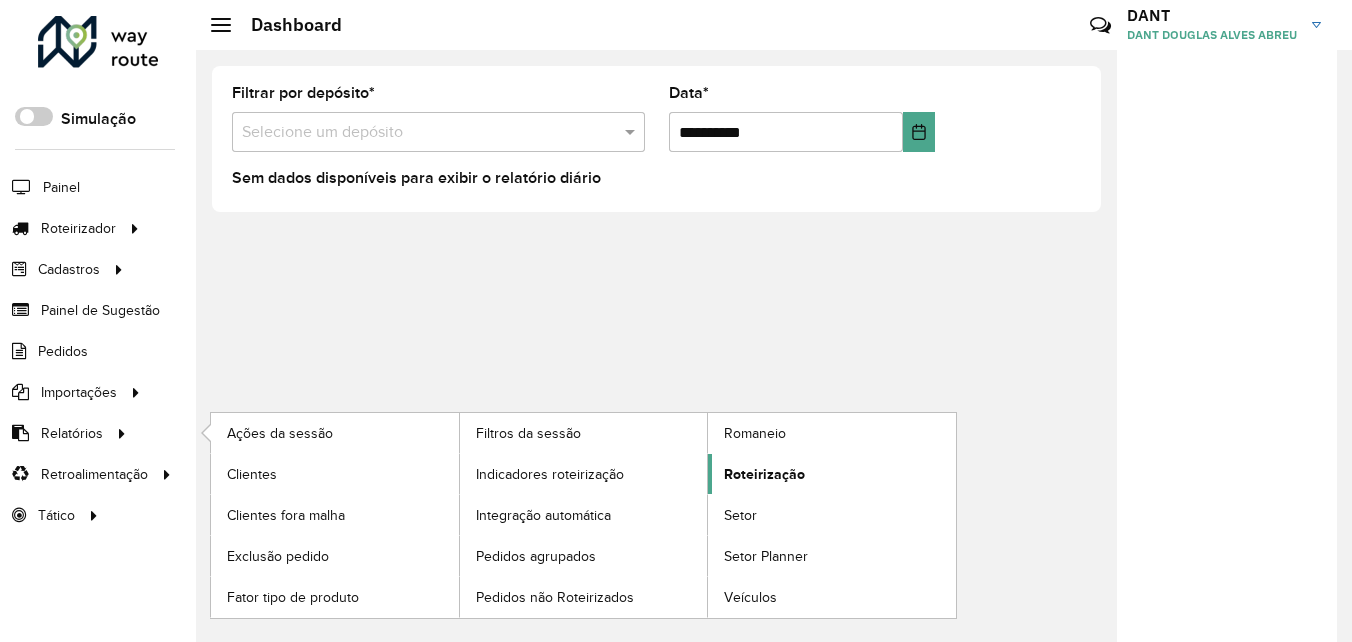 click on "Roteirização" 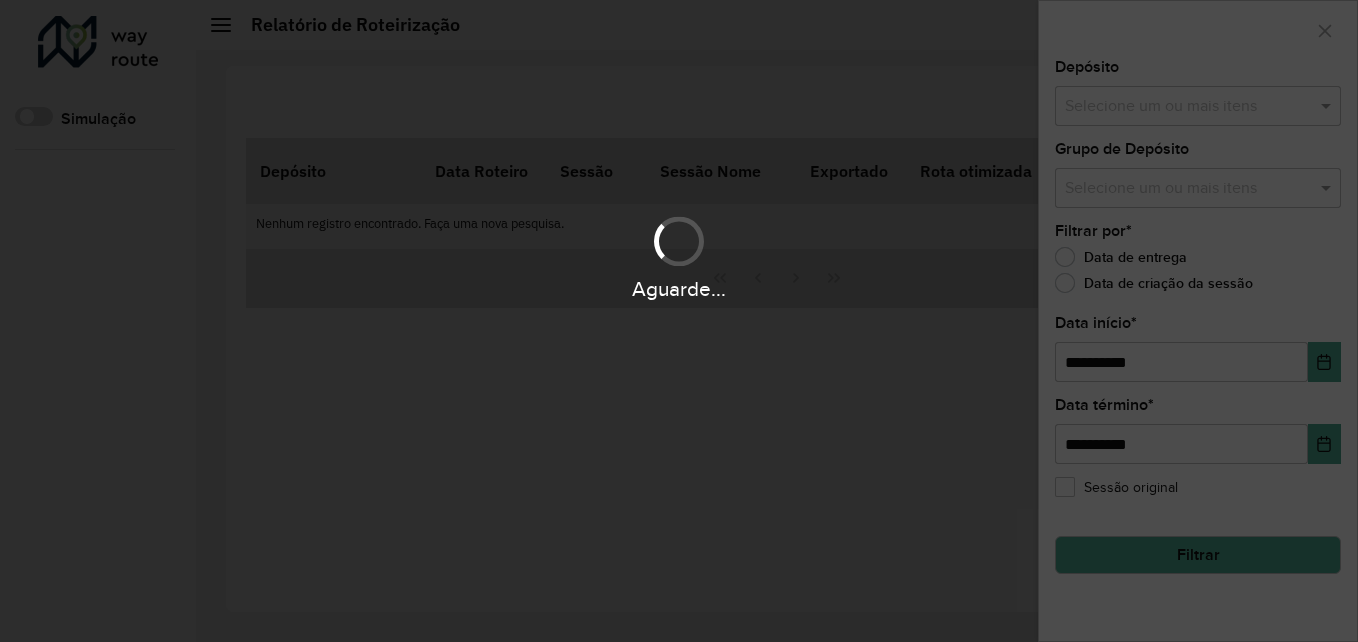 click on "**********" at bounding box center (679, 321) 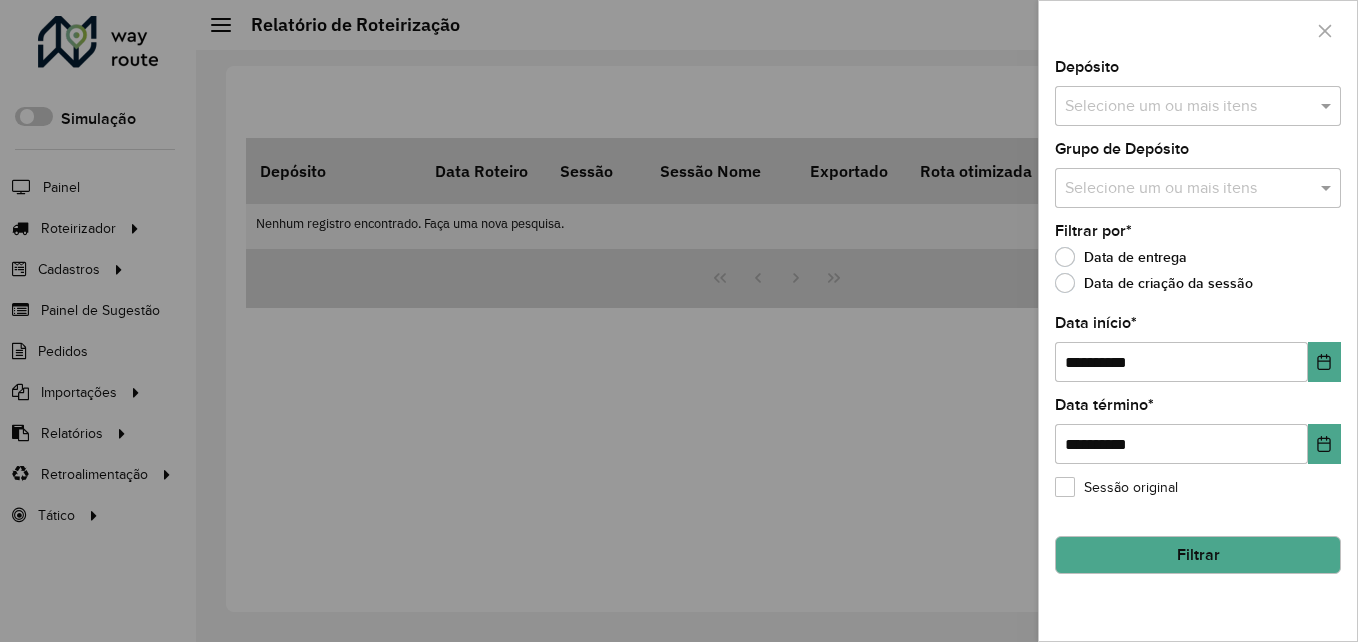 click at bounding box center [1188, 107] 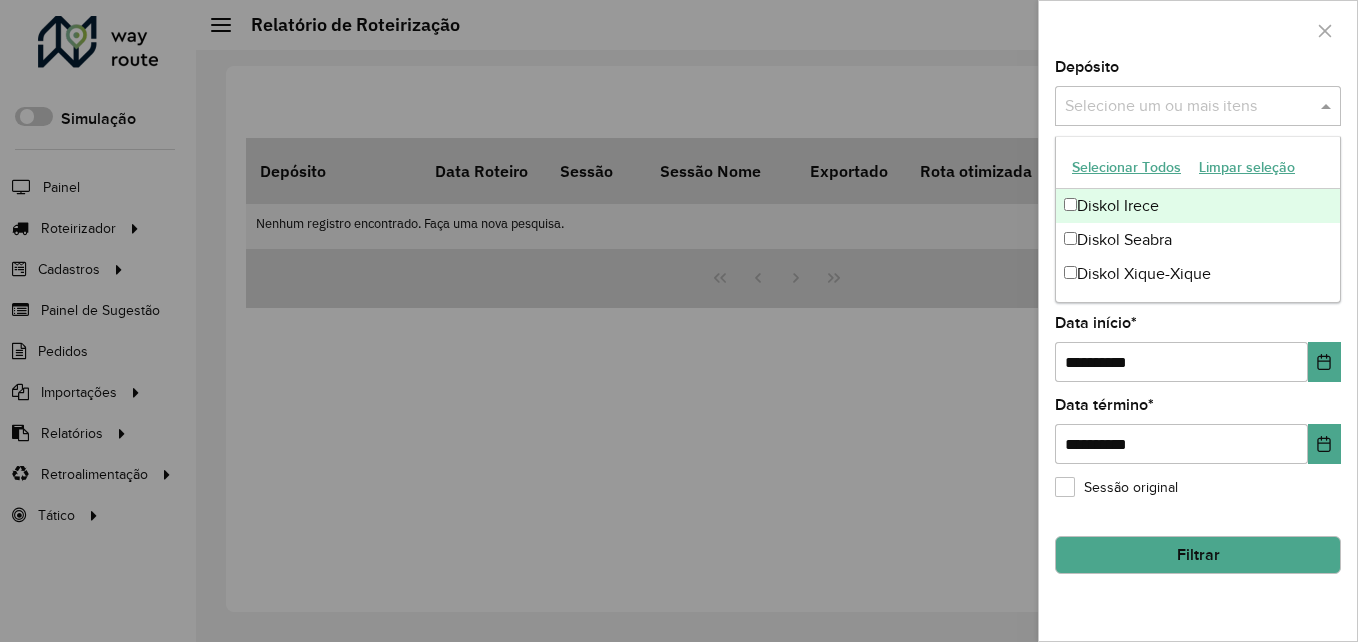 click at bounding box center (1188, 107) 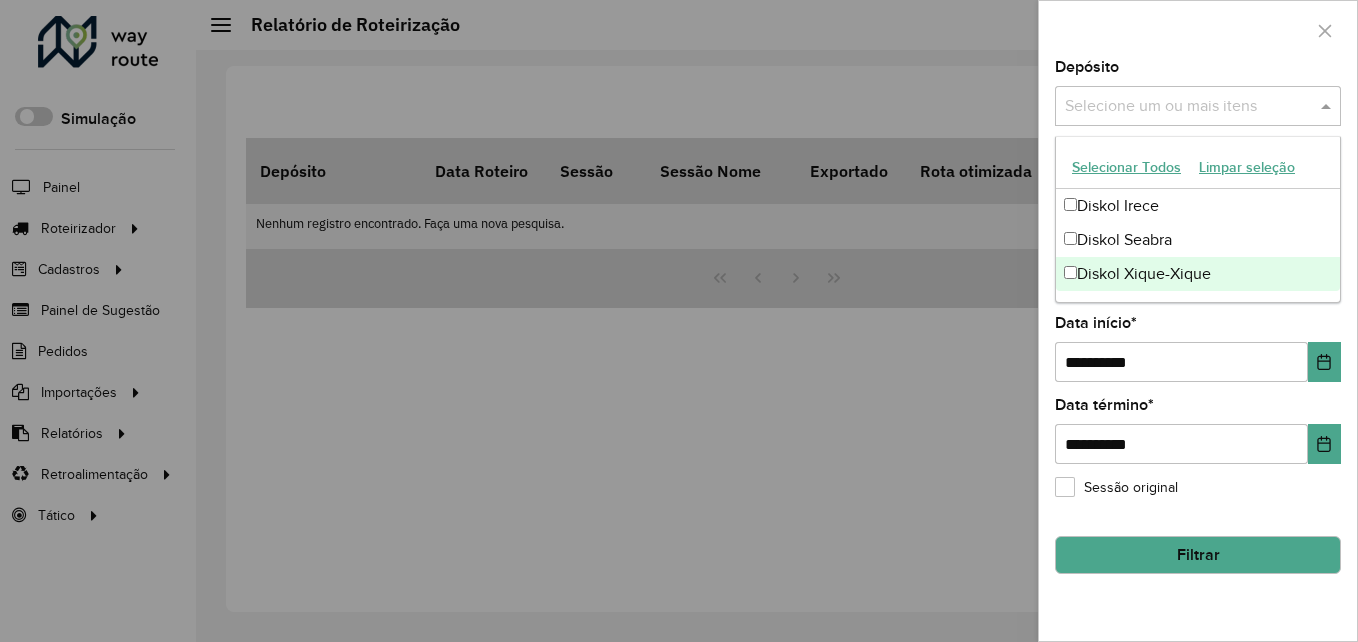 click on "Diskol Xique-Xique" at bounding box center (1198, 274) 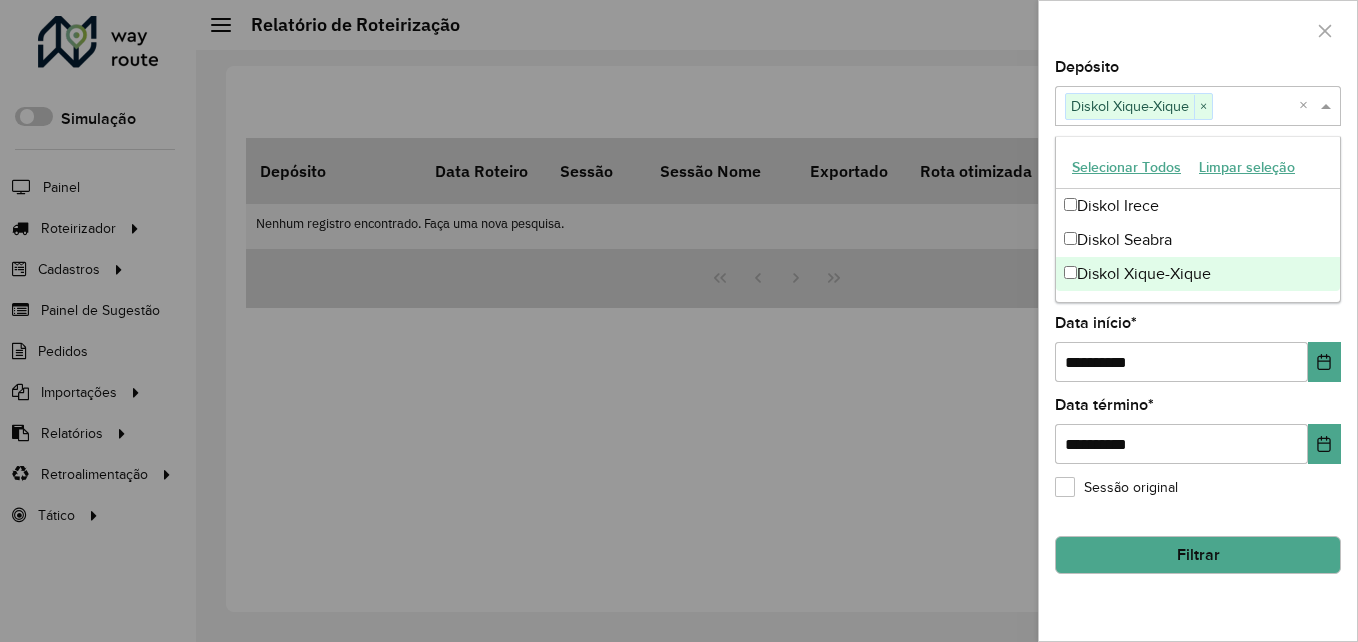 click on "**********" 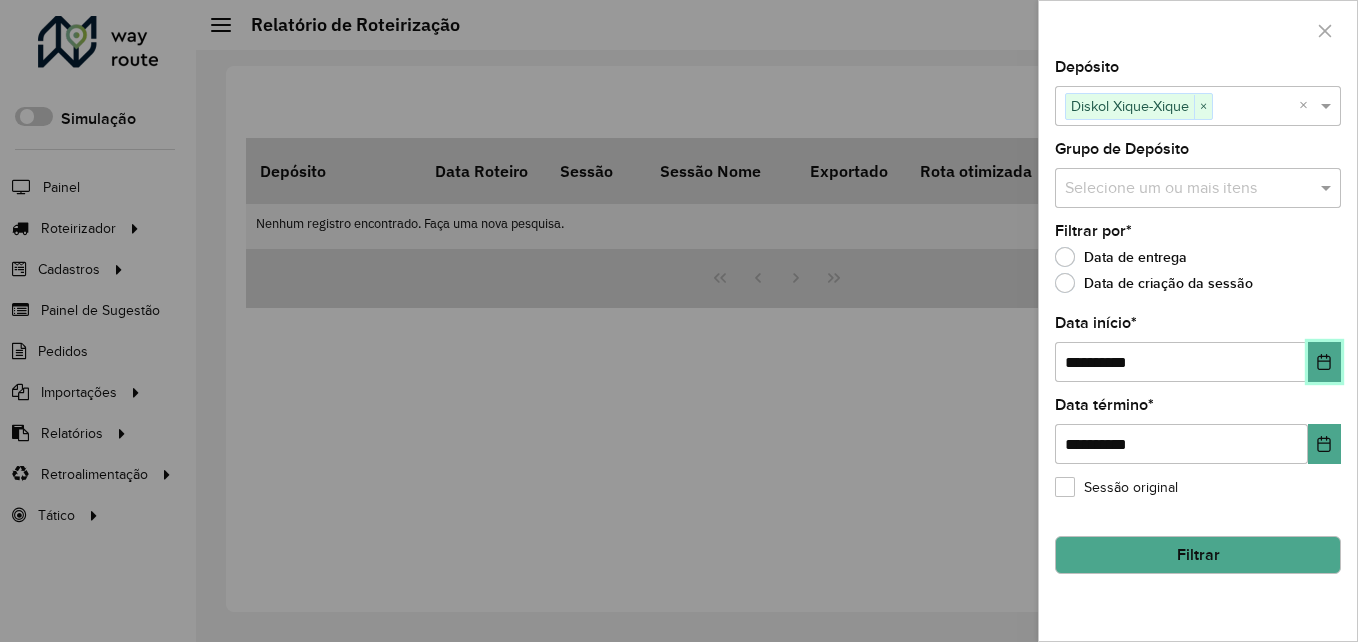 click at bounding box center [1324, 362] 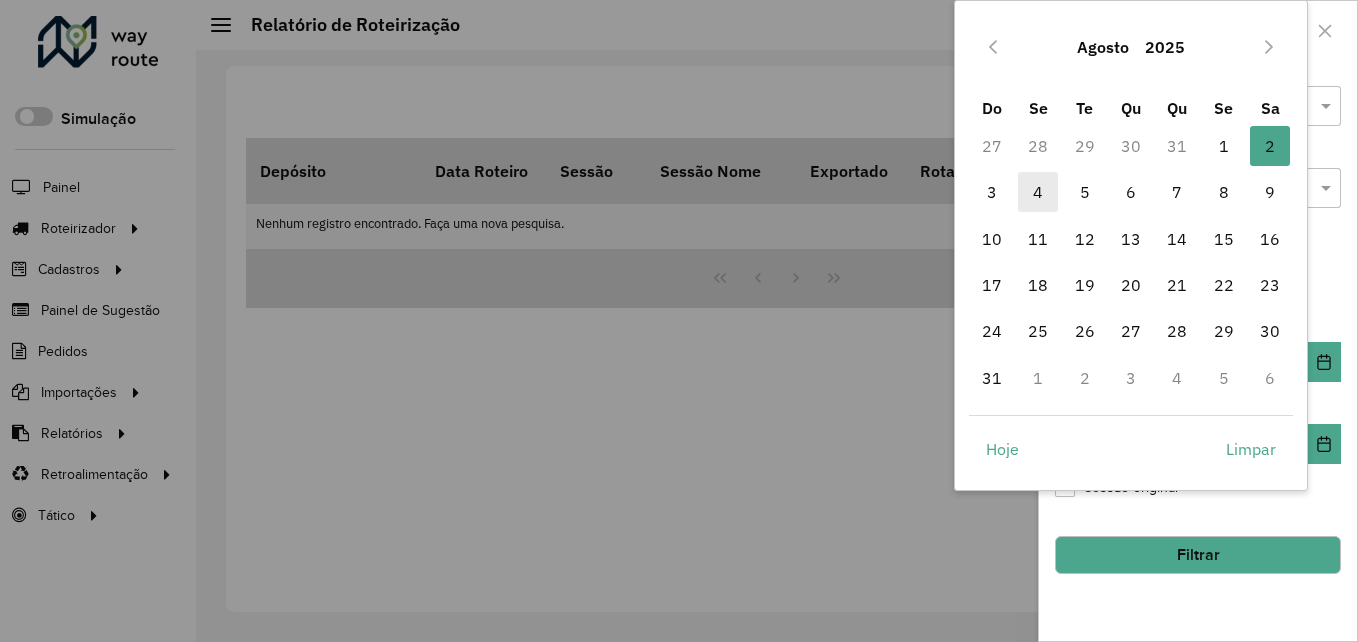 click on "4" at bounding box center [1038, 192] 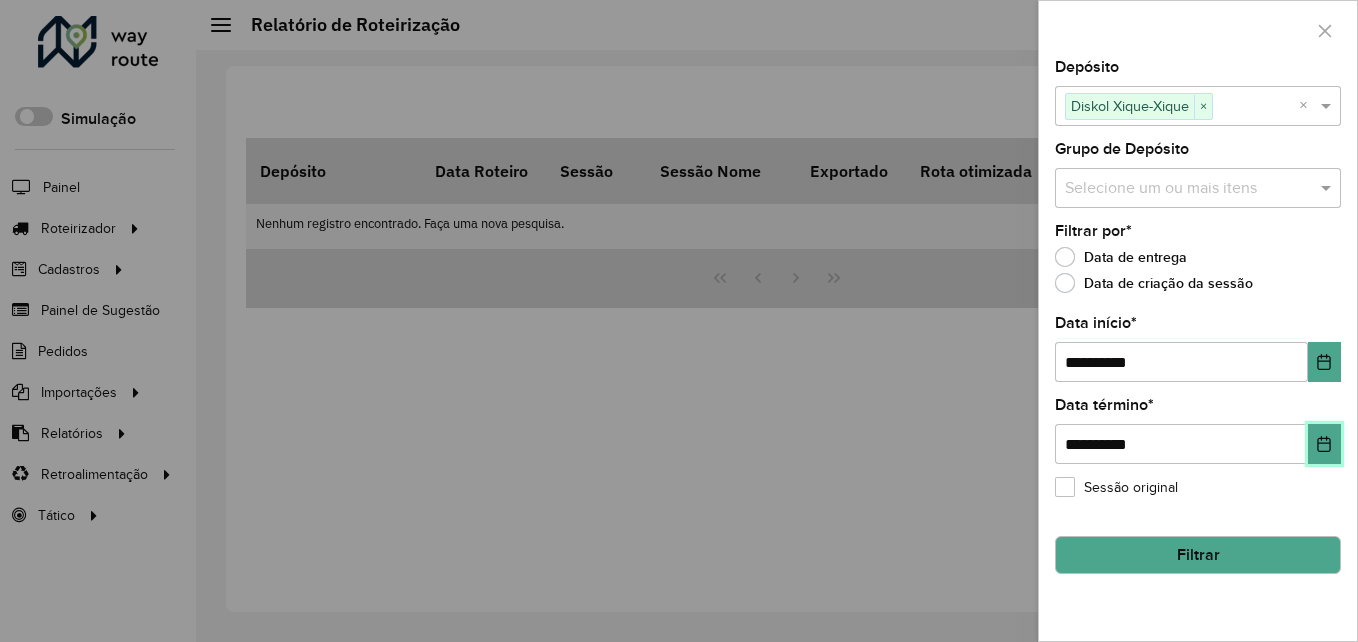 click 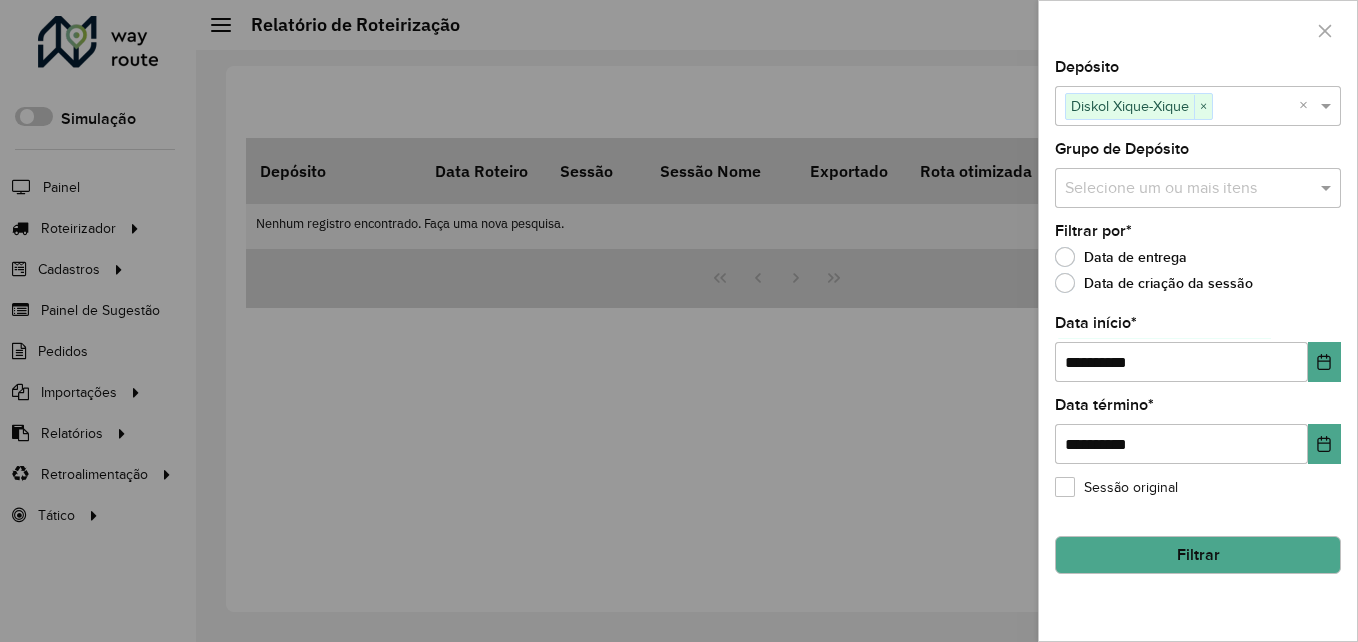 click at bounding box center (679, 321) 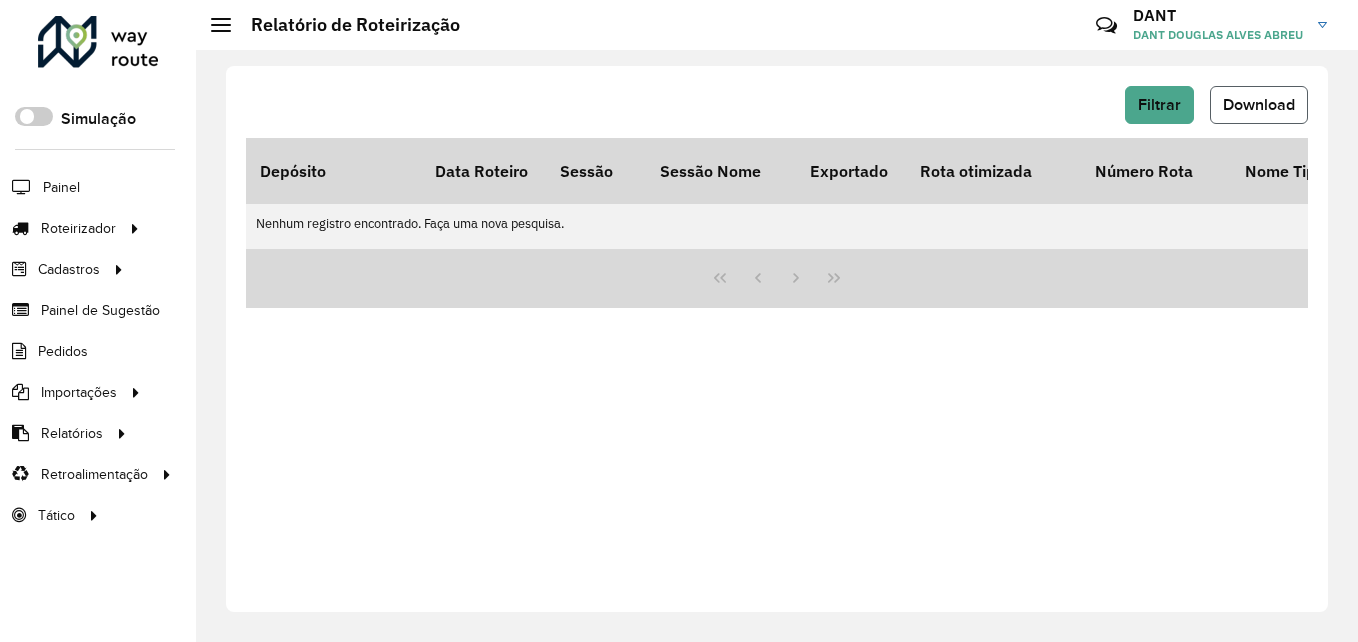 click on "Download" 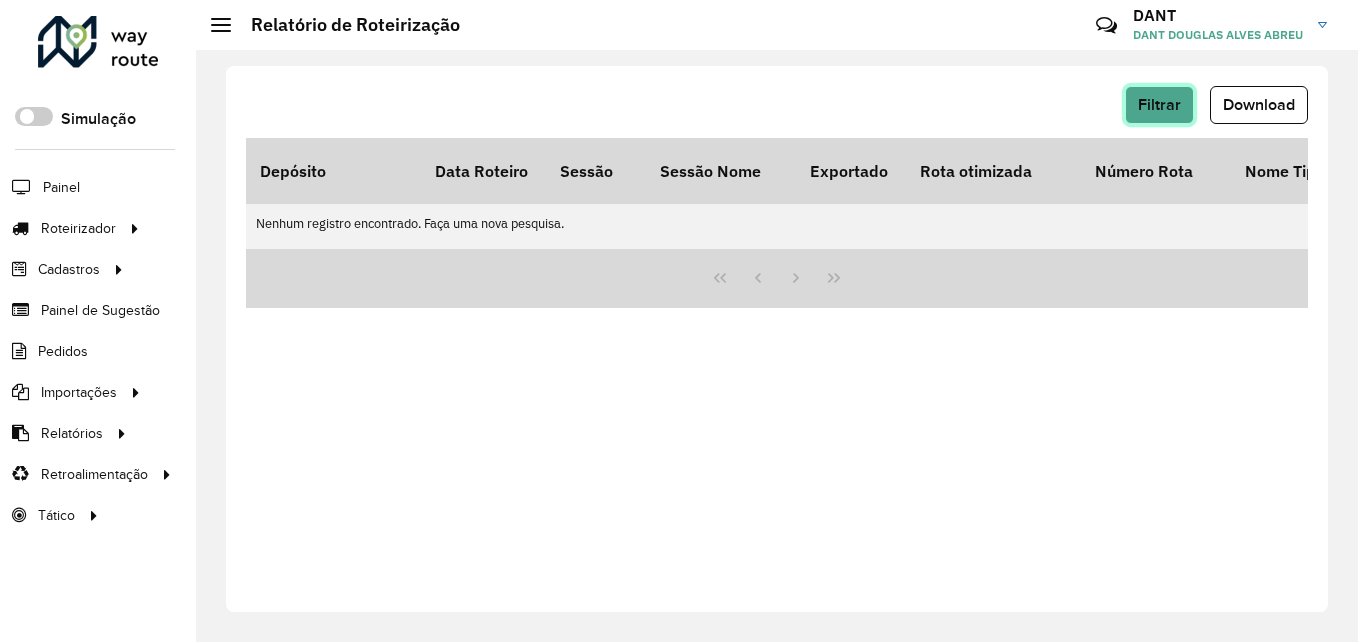 click on "Filtrar" 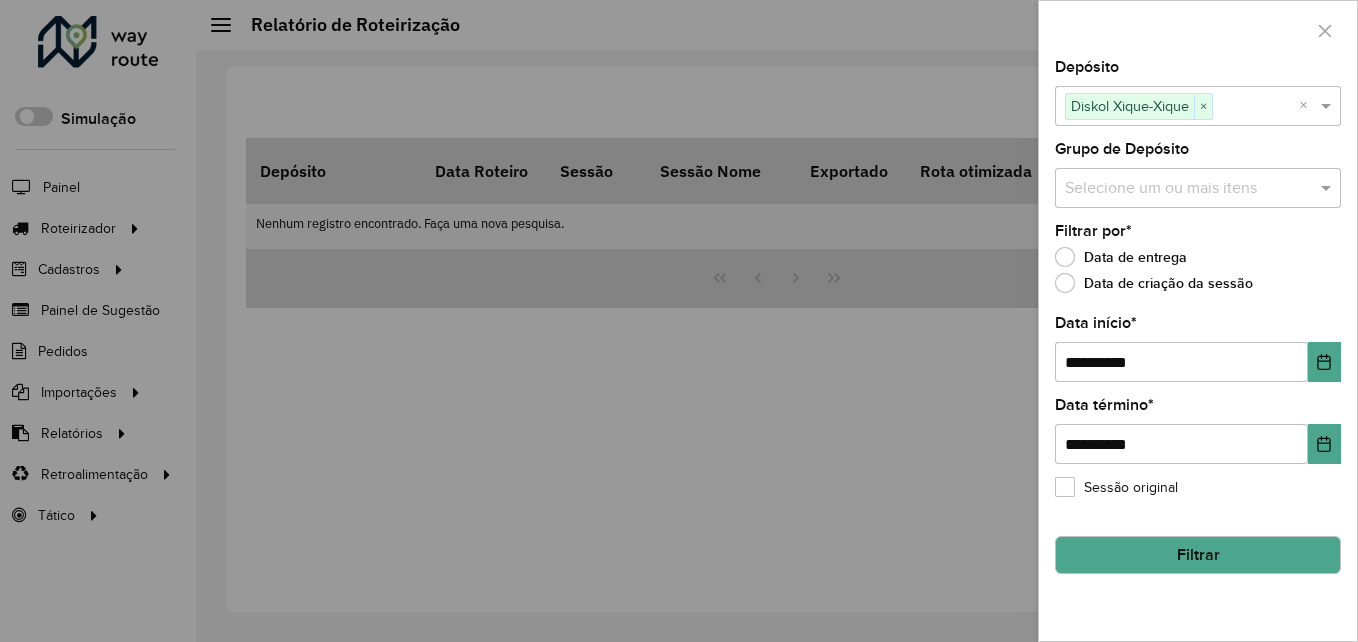 click on "Filtrar" 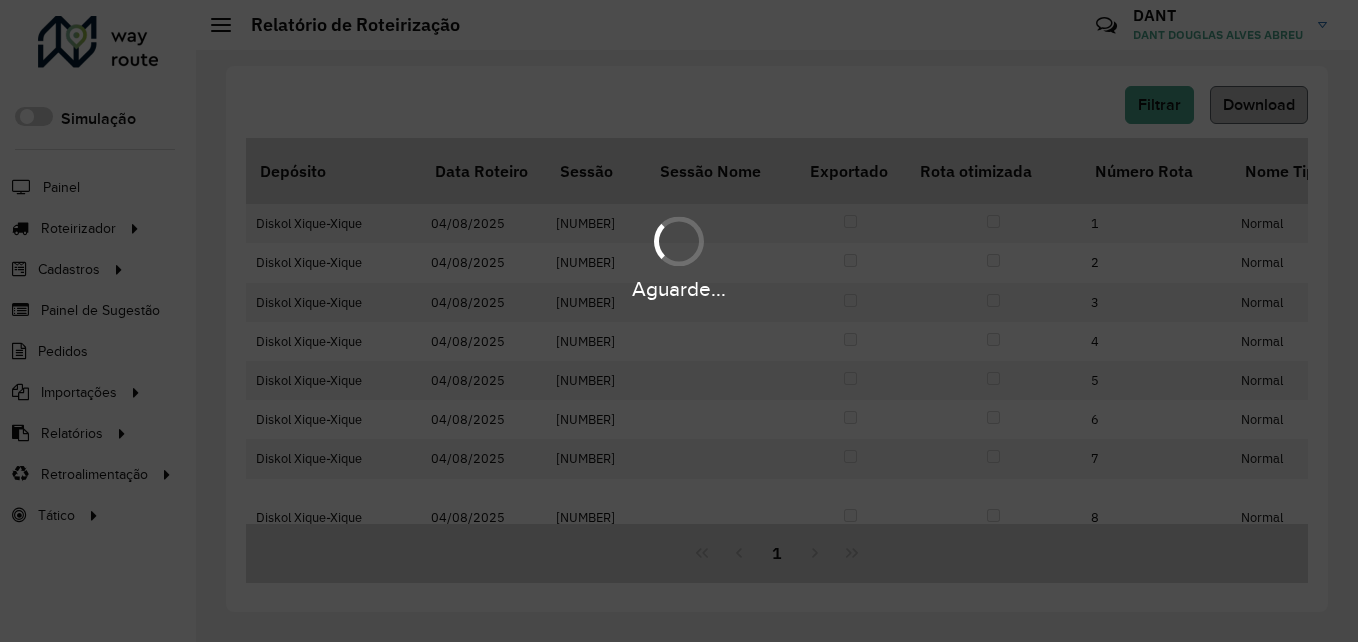 drag, startPoint x: 1262, startPoint y: 95, endPoint x: 1247, endPoint y: 104, distance: 17.492855 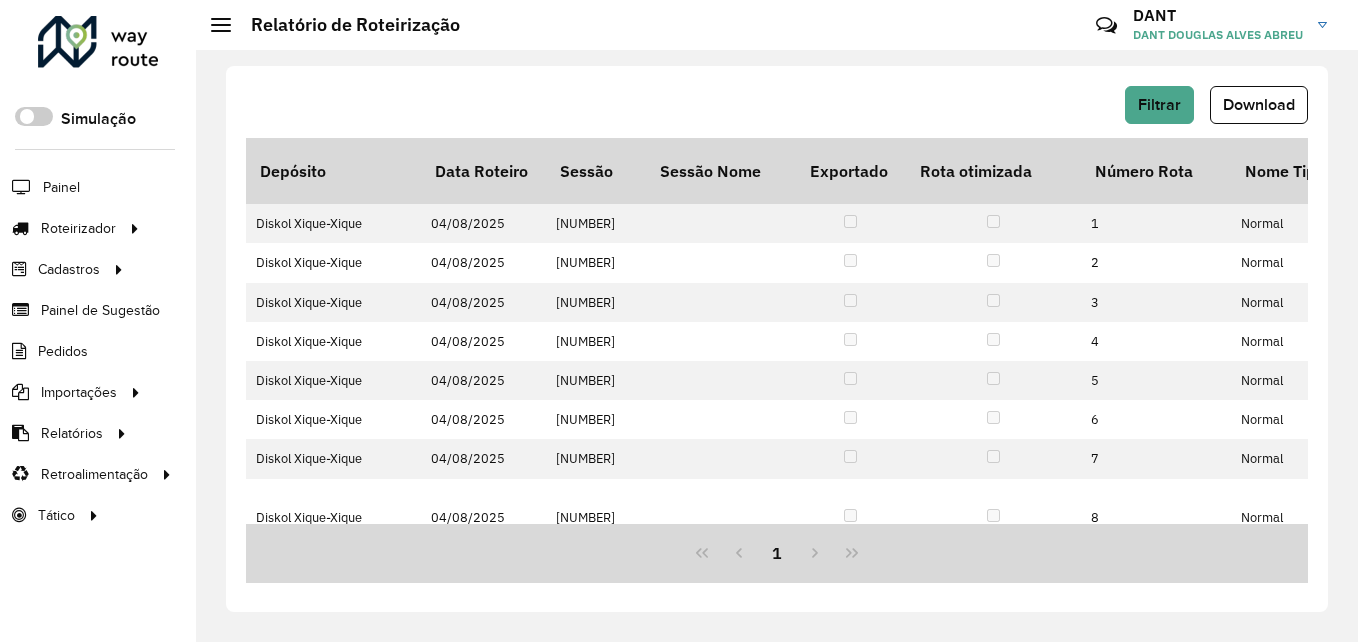 click on "Download" 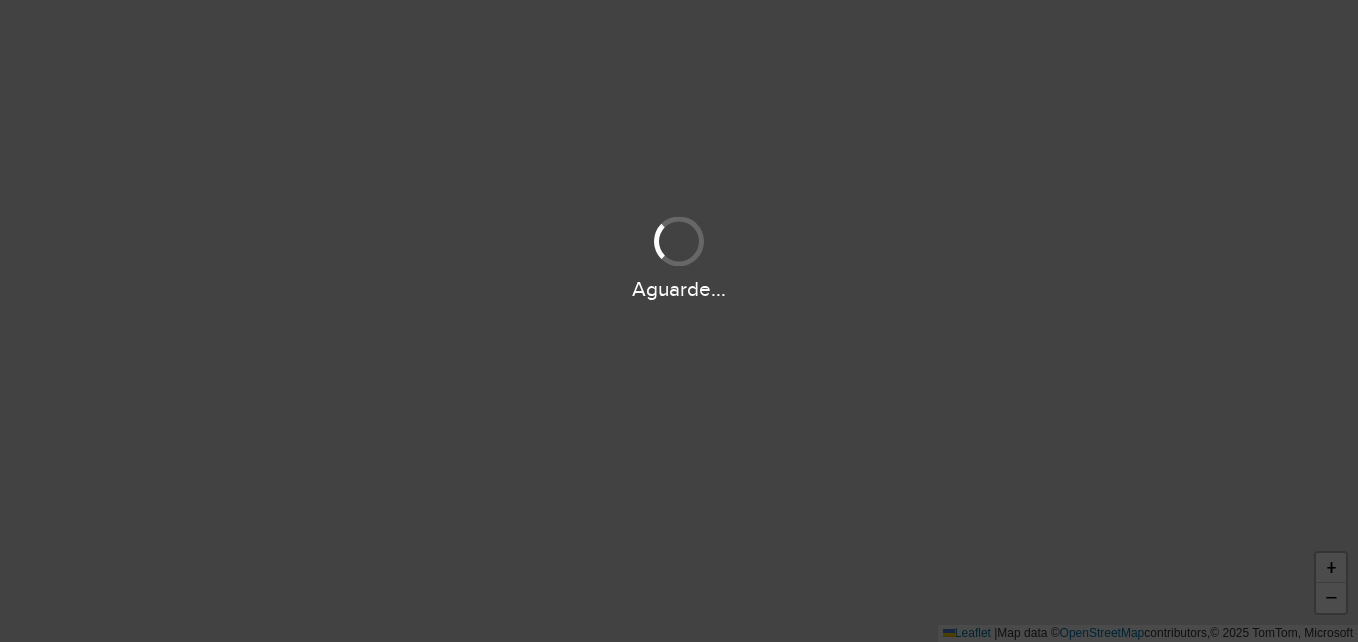 scroll, scrollTop: 0, scrollLeft: 0, axis: both 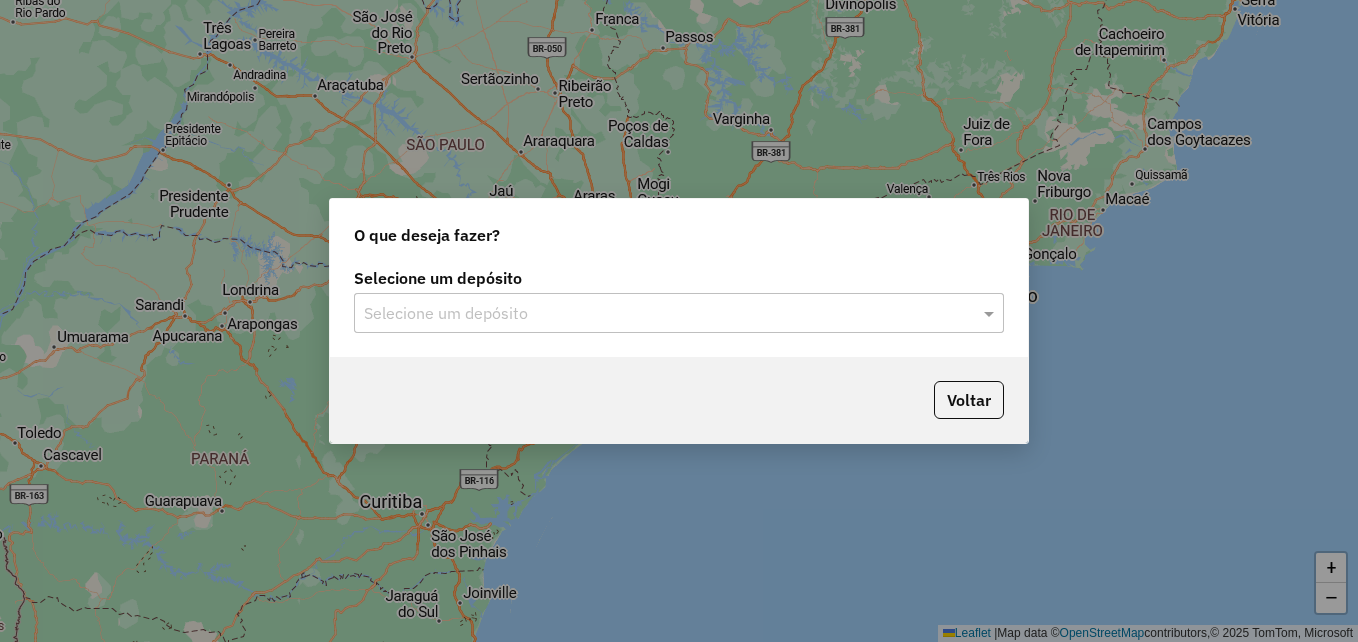 click on "Selecione um depósito" 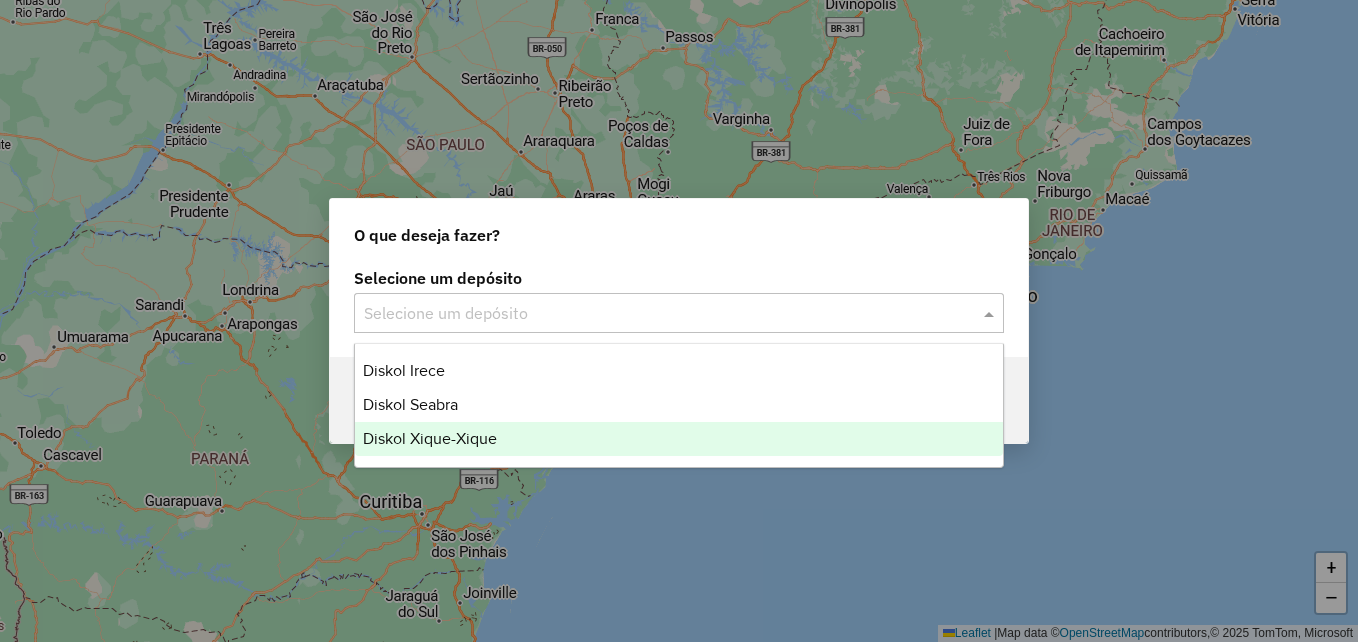 click on "Diskol Xique-Xique" at bounding box center [679, 439] 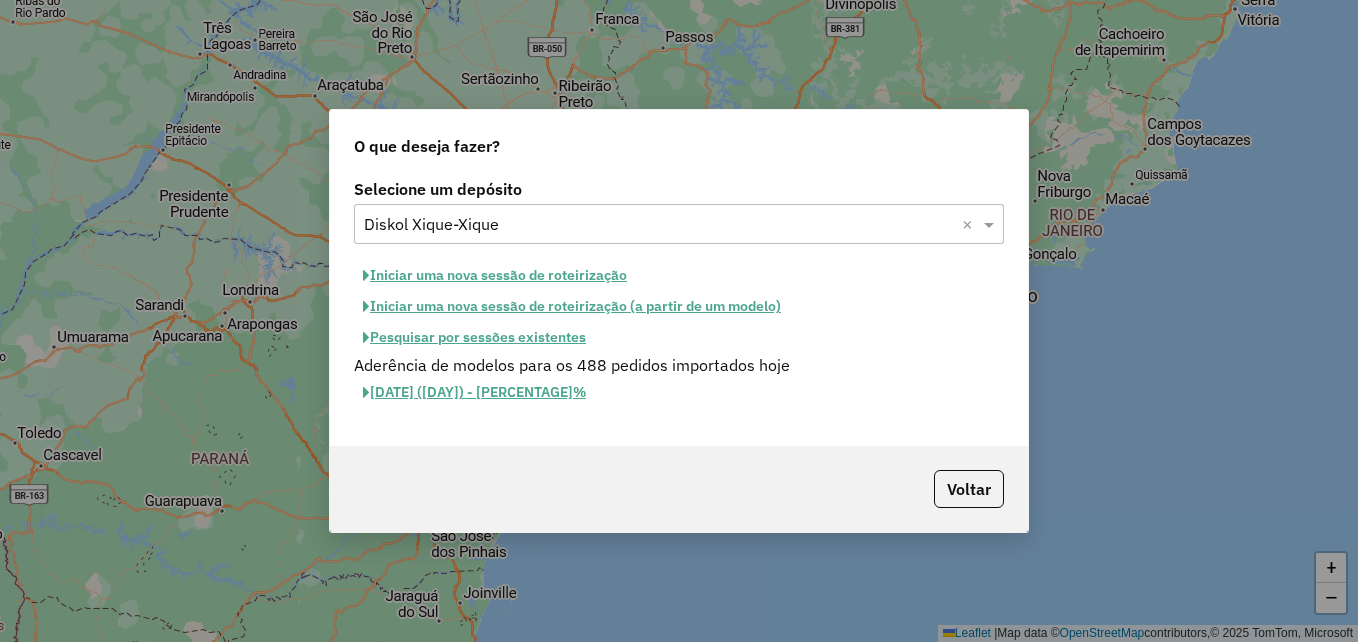 click on "Iniciar uma nova sessão de roteirização" 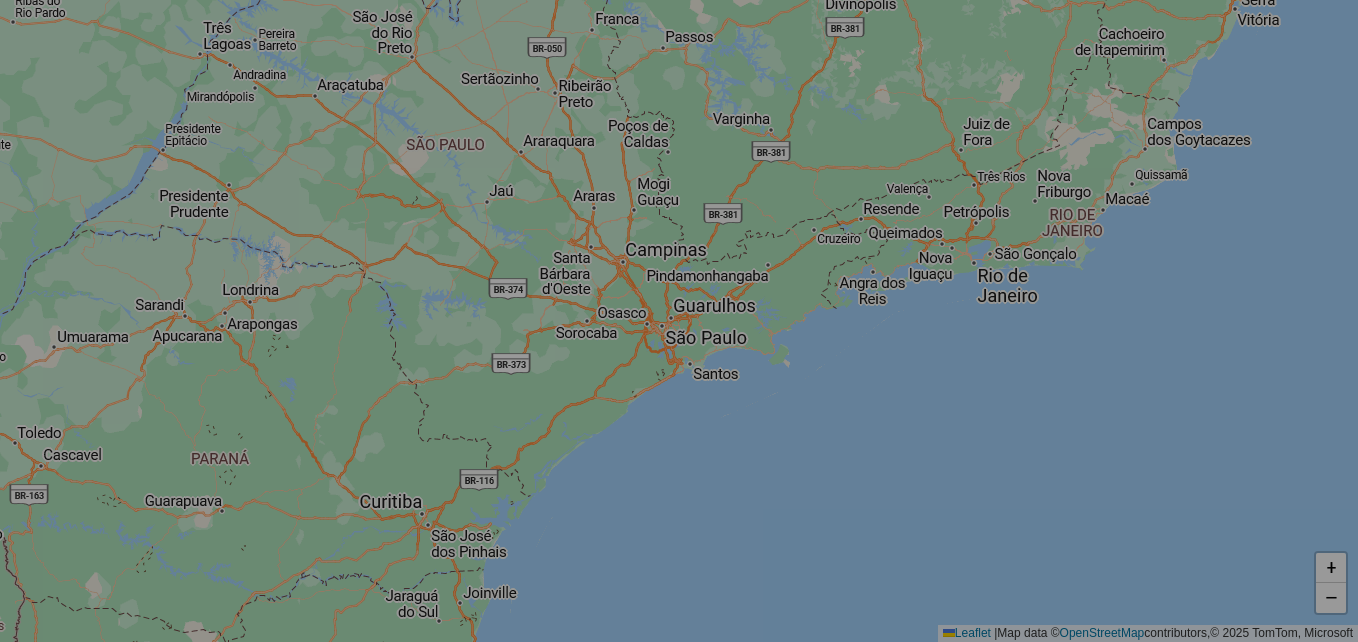 select on "*" 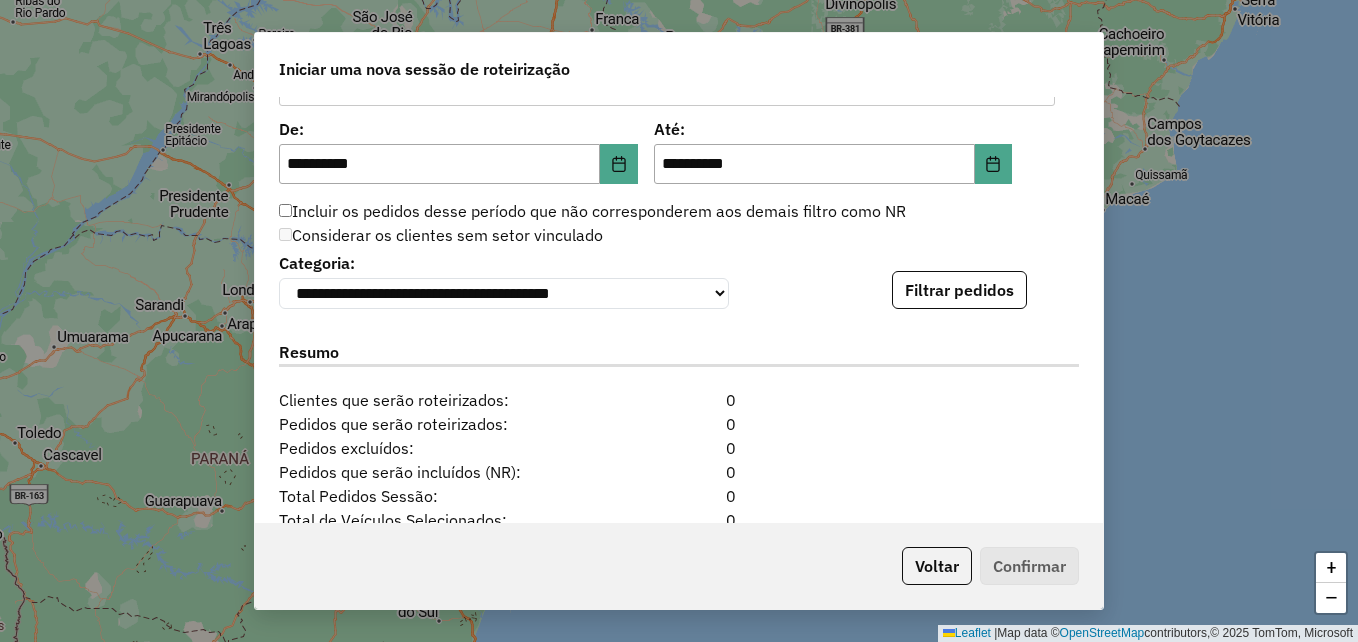 scroll, scrollTop: 2100, scrollLeft: 0, axis: vertical 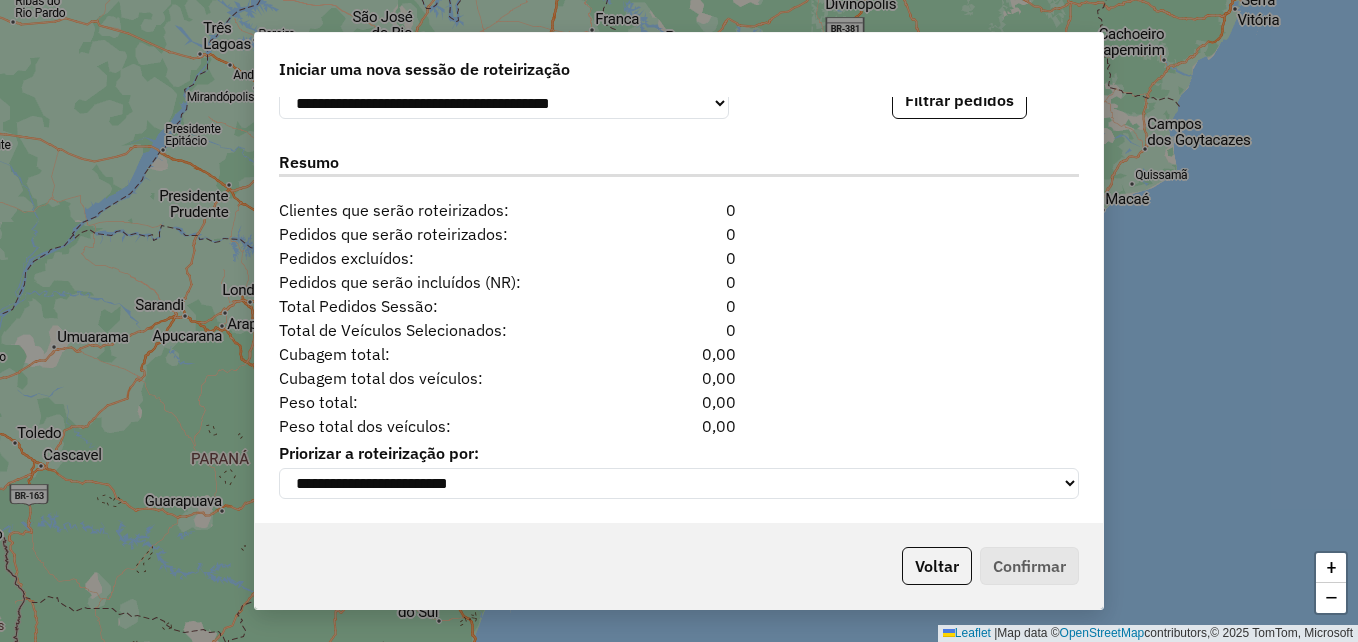 click on "Filtrar pedidos" 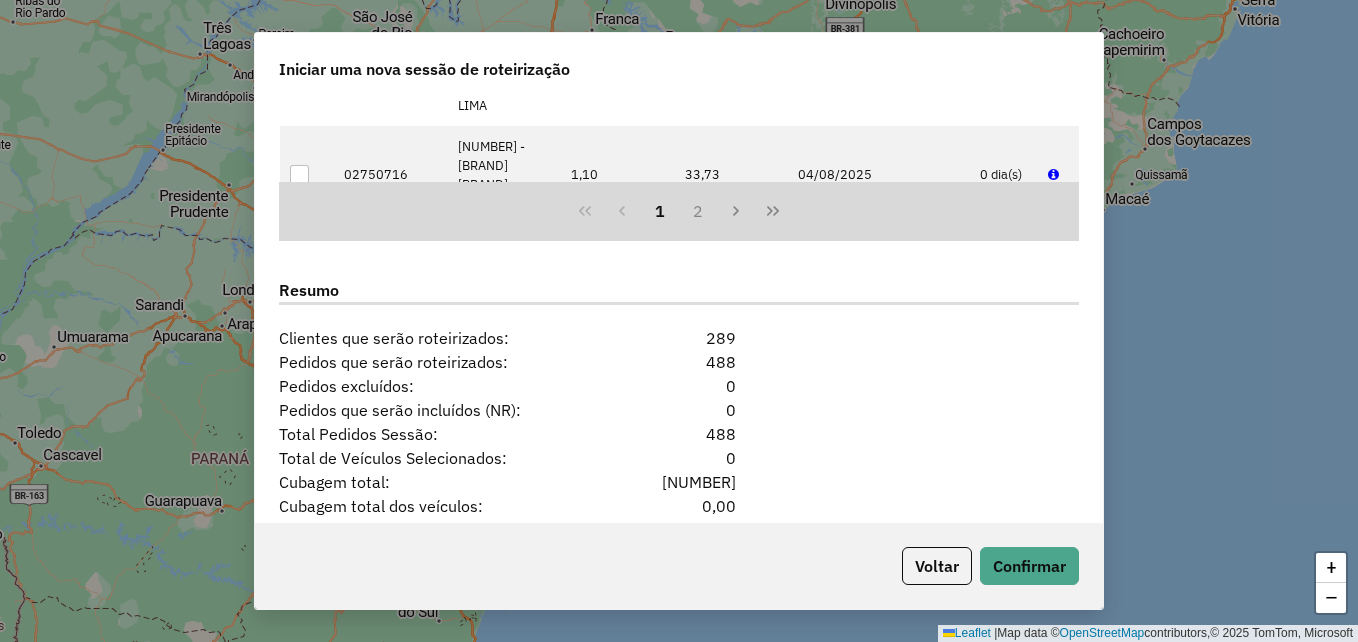scroll, scrollTop: 2523, scrollLeft: 0, axis: vertical 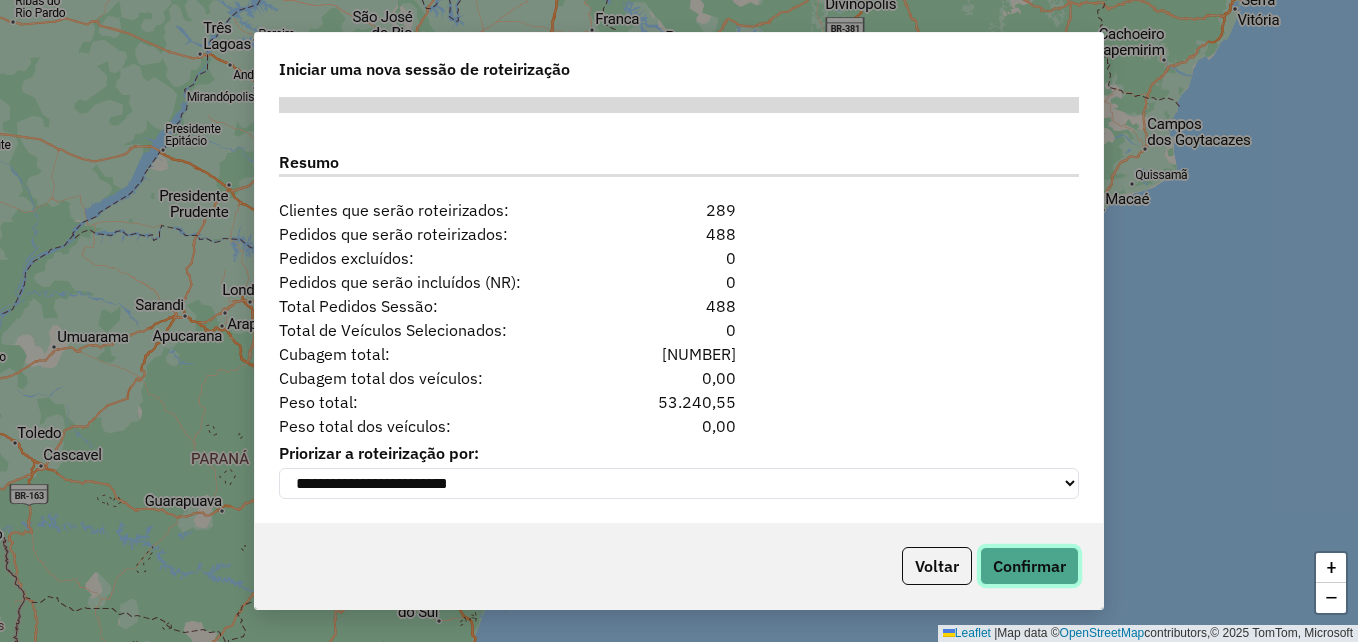click on "Confirmar" 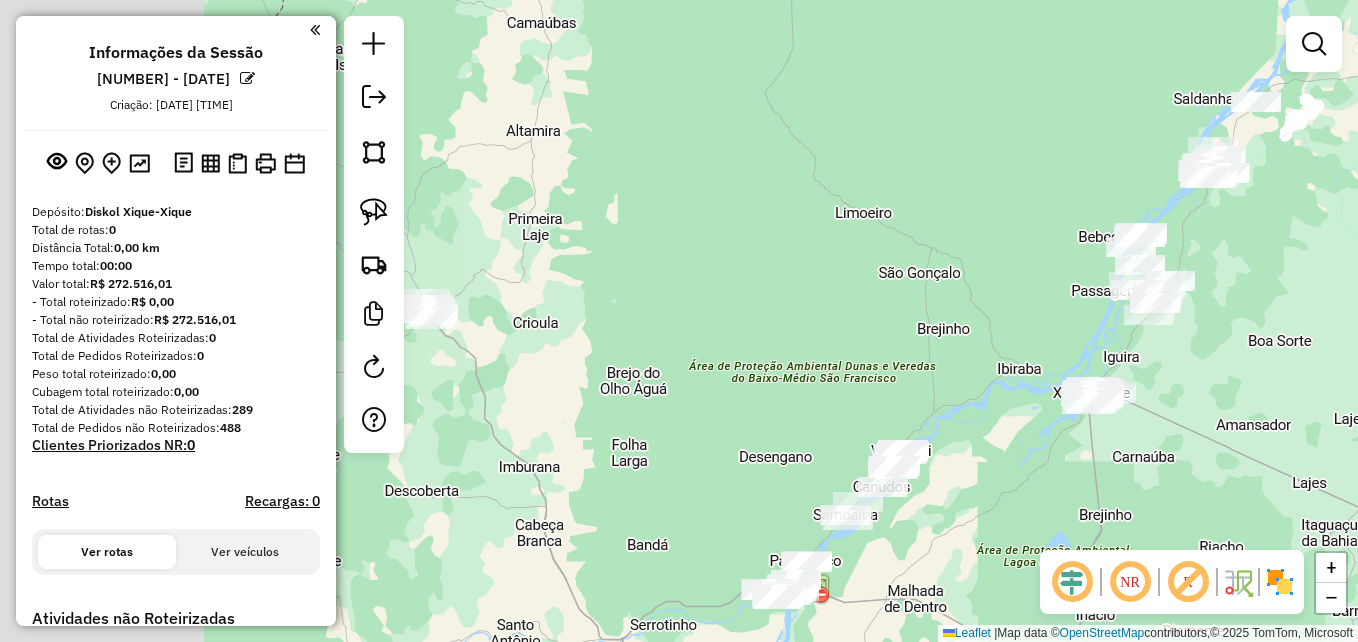 drag, startPoint x: 581, startPoint y: 200, endPoint x: 1012, endPoint y: 268, distance: 436.3313 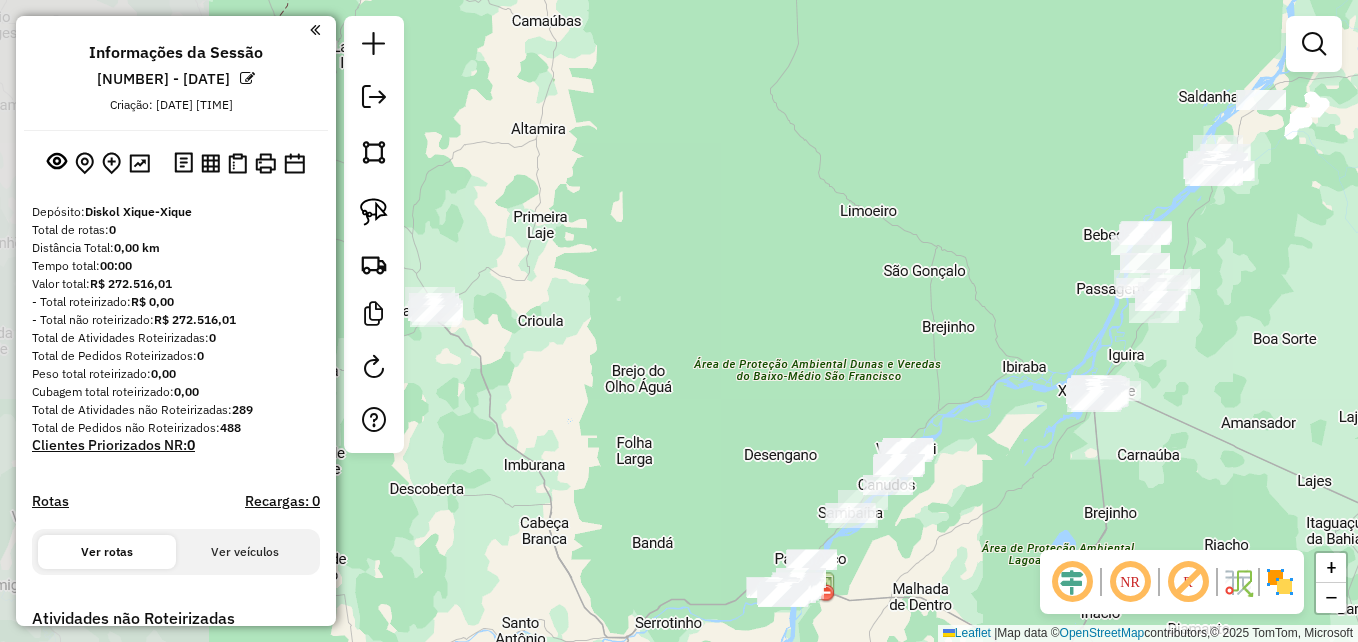 drag, startPoint x: 1200, startPoint y: 232, endPoint x: 1049, endPoint y: 255, distance: 152.74161 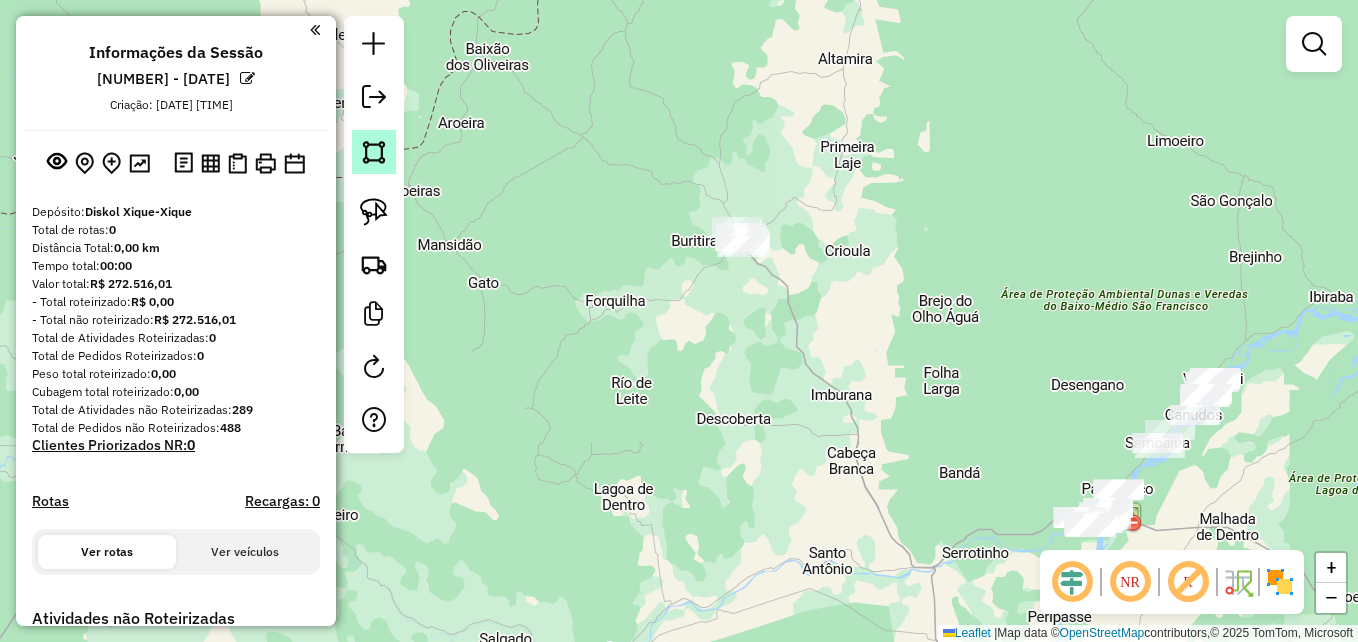 click 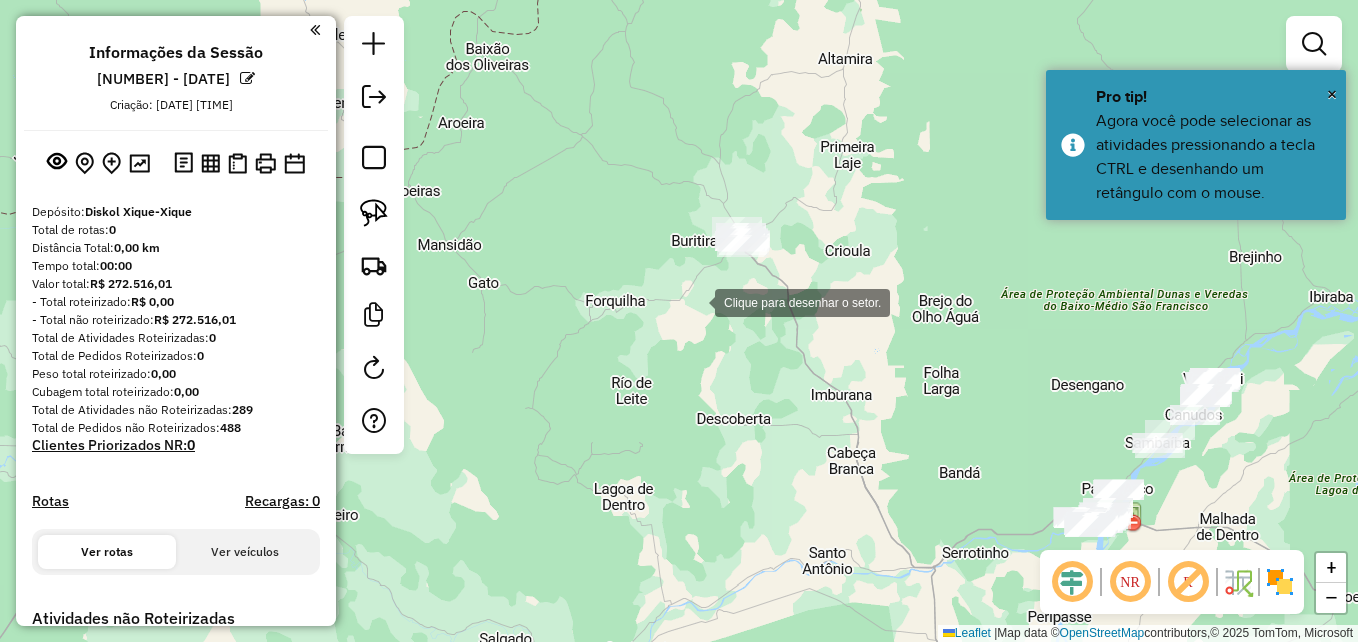 click 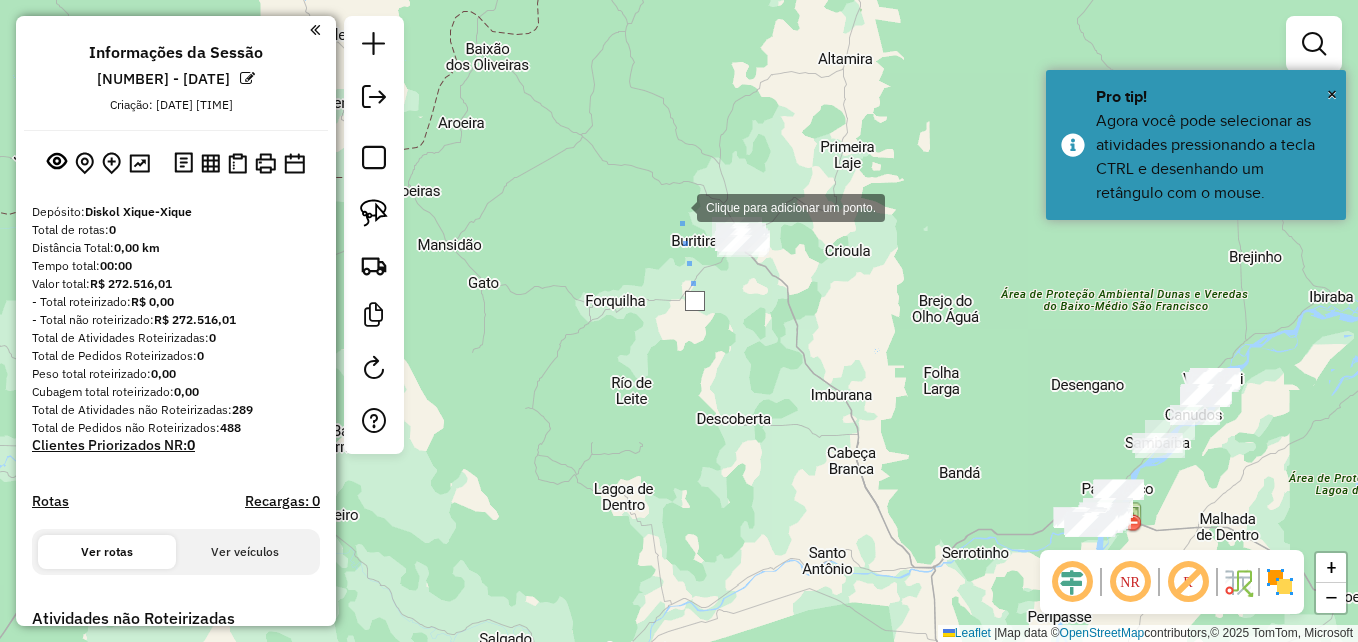 click 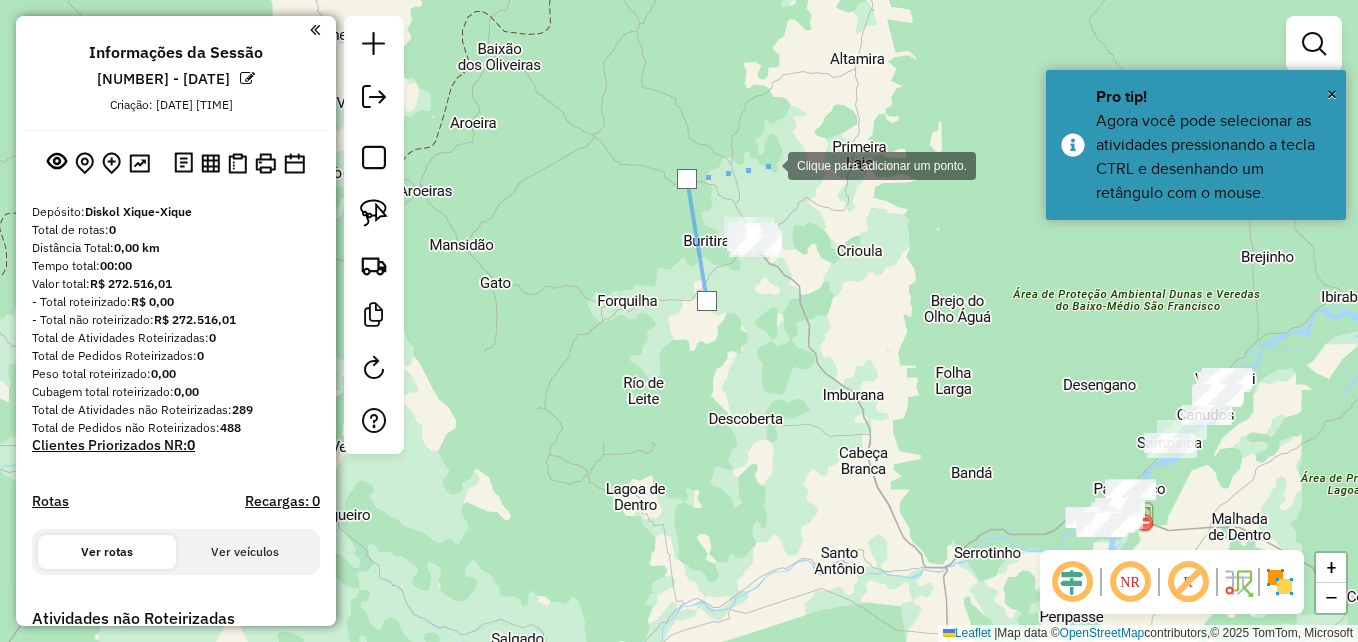 drag, startPoint x: 753, startPoint y: 164, endPoint x: 798, endPoint y: 194, distance: 54.08327 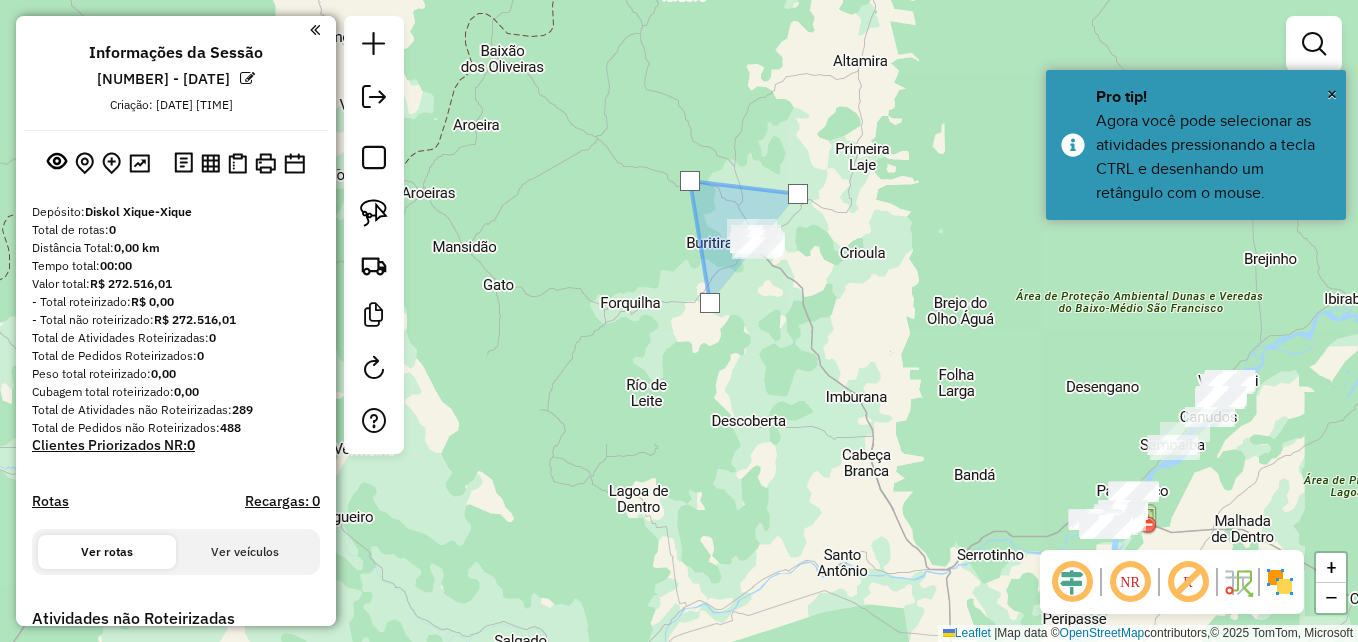 click 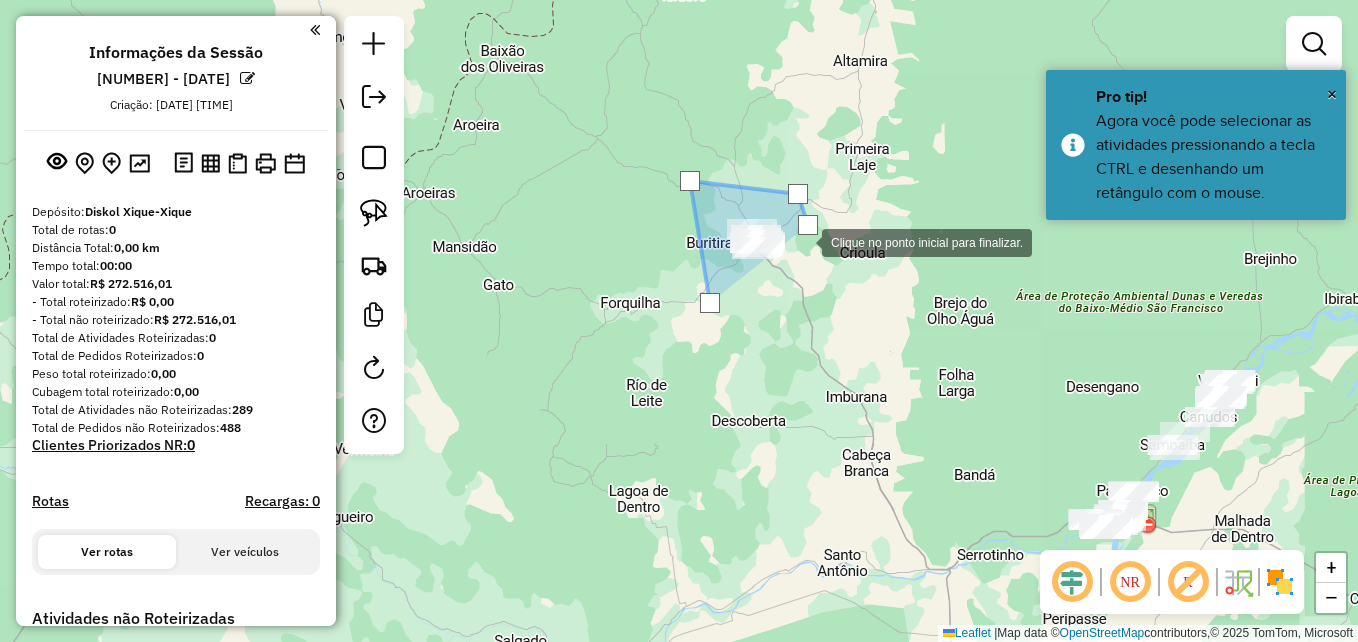 click 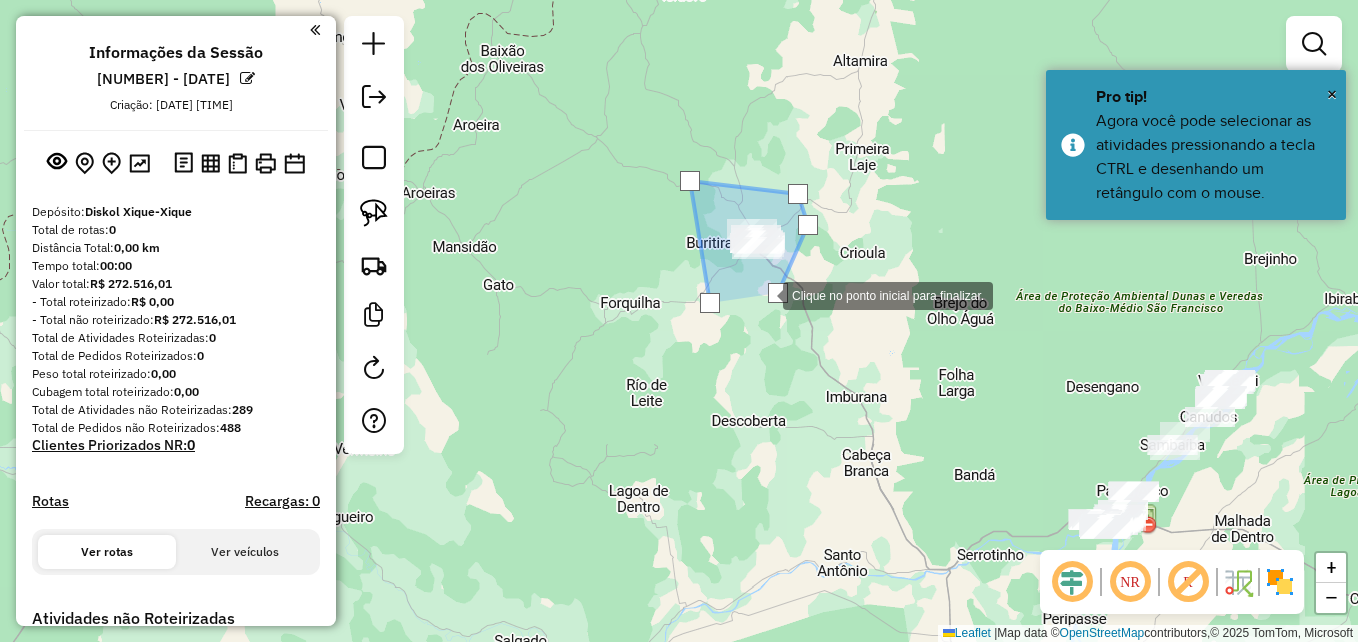 click 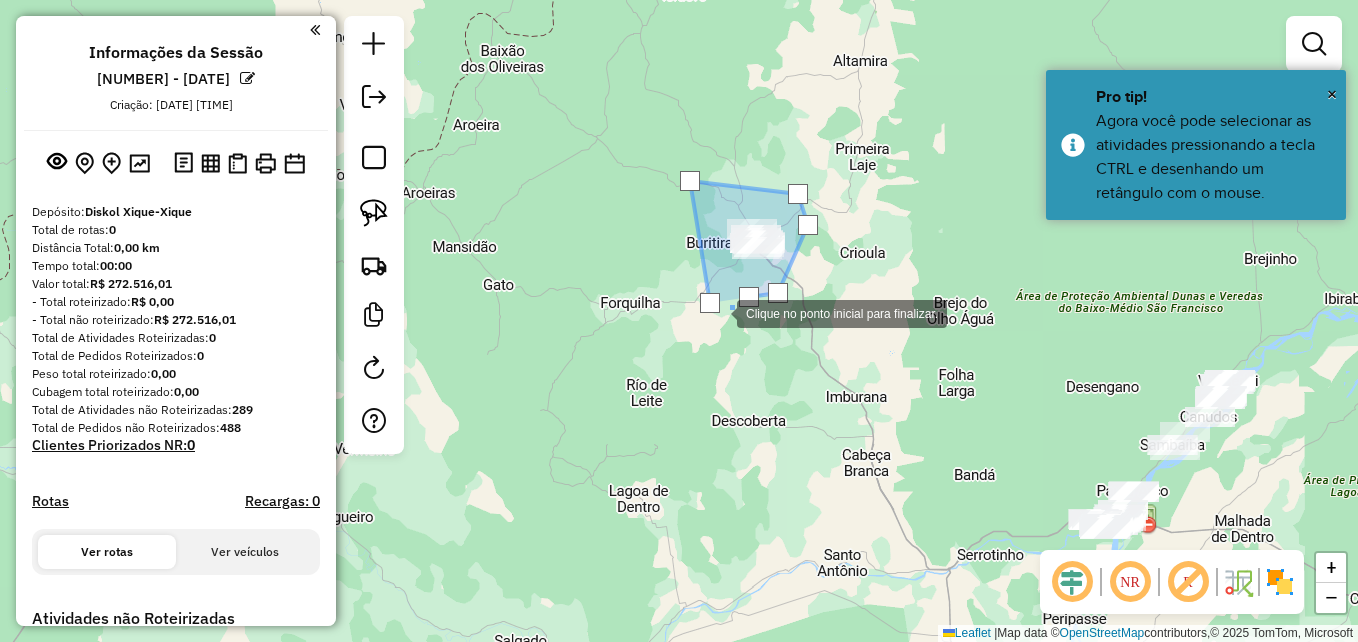 click 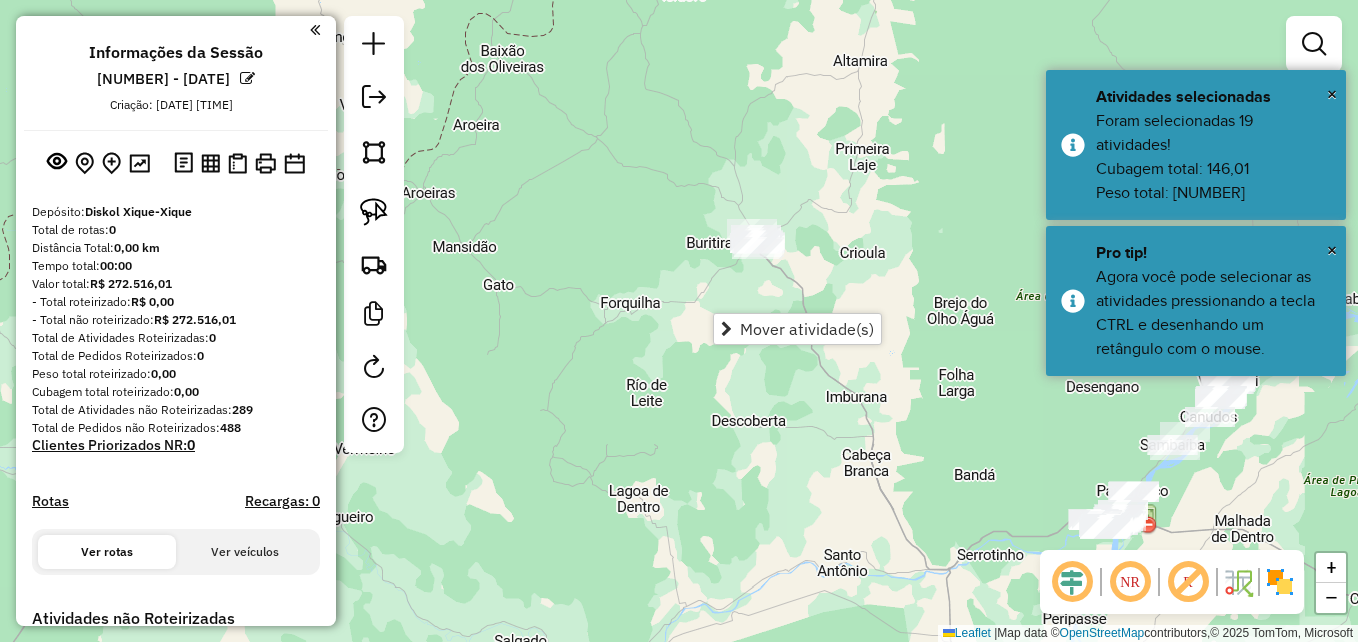 click on "Janela de atendimento Grade de atendimento Capacidade Transportadoras Veículos Cliente Pedidos  Rotas Selecione os dias de semana para filtrar as janelas de atendimento  Seg   Ter   Qua   Qui   Sex   Sáb   Dom  Informe o período da janela de atendimento: De: Até:  Filtrar exatamente a janela do cliente  Considerar janela de atendimento padrão  Selecione os dias de semana para filtrar as grades de atendimento  Seg   Ter   Qua   Qui   Sex   Sáb   Dom   Considerar clientes sem dia de atendimento cadastrado  Clientes fora do dia de atendimento selecionado Filtrar as atividades entre os valores definidos abaixo:  Peso mínimo:   Peso máximo:   Cubagem mínima:   Cubagem máxima:   De:   Até:  Filtrar as atividades entre o tempo de atendimento definido abaixo:  De:   Até:   Considerar capacidade total dos clientes não roteirizados Transportadora: Selecione um ou mais itens Tipo de veículo: Selecione um ou mais itens Veículo: Selecione um ou mais itens Motorista: Selecione um ou mais itens Nome: Rótulo:" 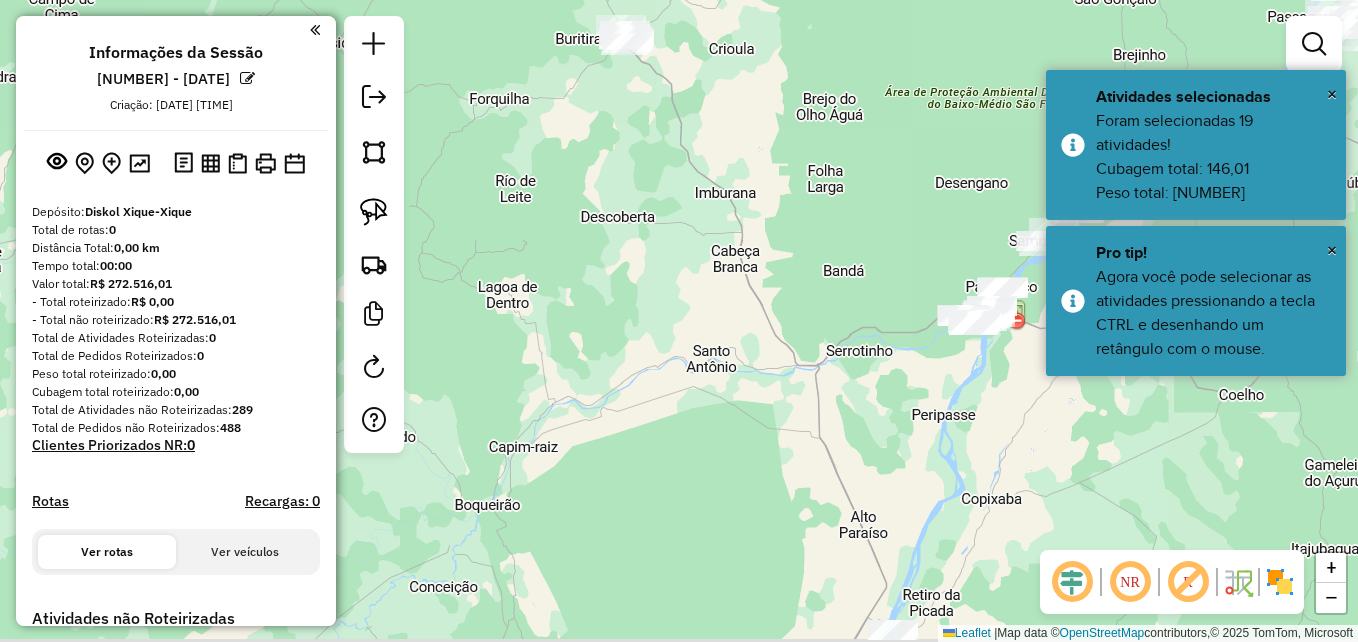 drag, startPoint x: 735, startPoint y: 426, endPoint x: 560, endPoint y: 179, distance: 302.7111 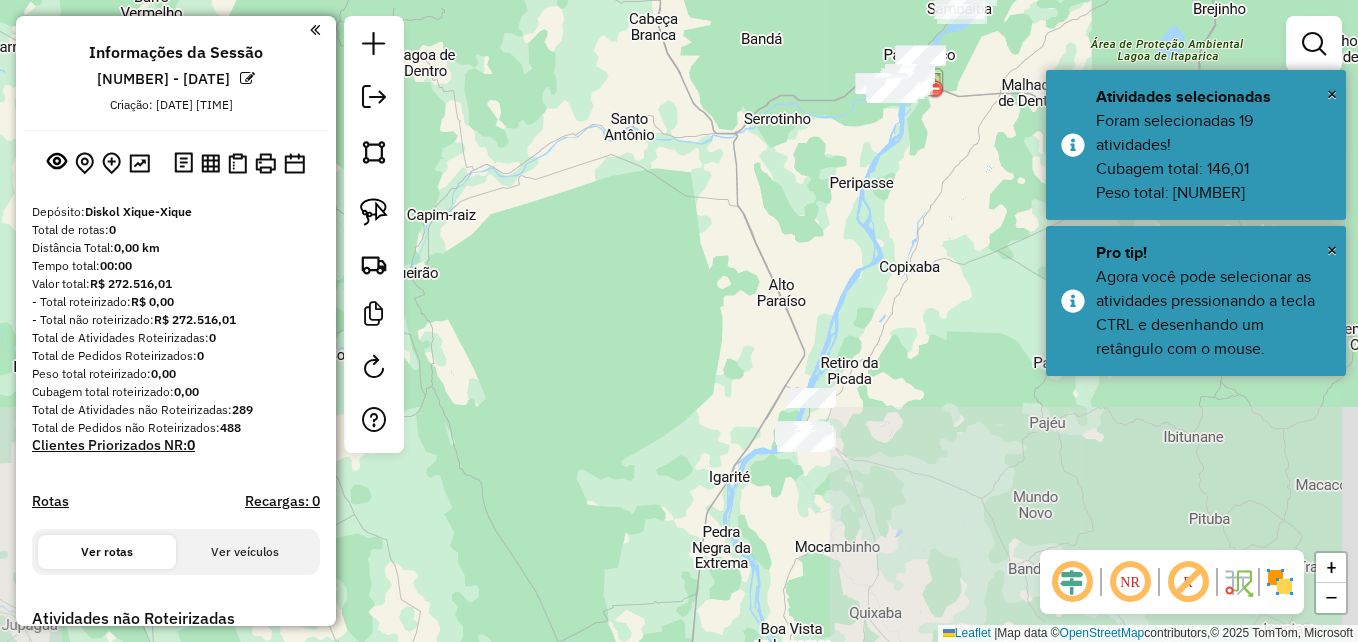 drag, startPoint x: 760, startPoint y: 468, endPoint x: 727, endPoint y: 215, distance: 255.1431 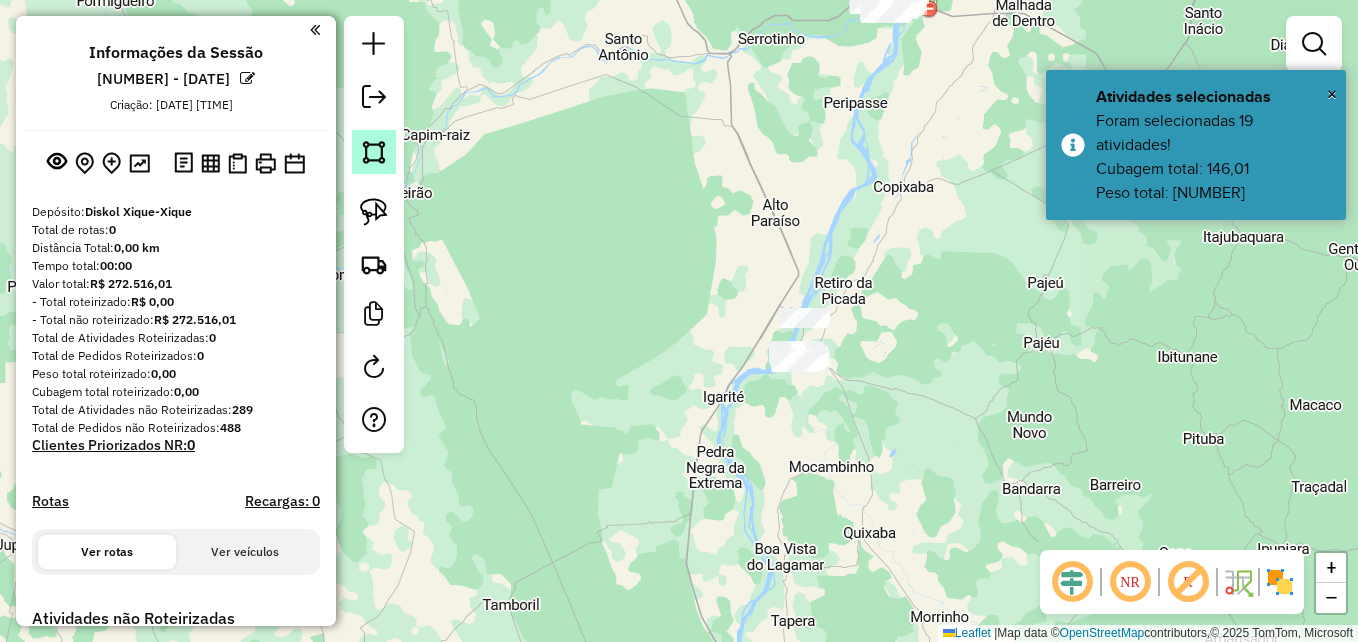 click 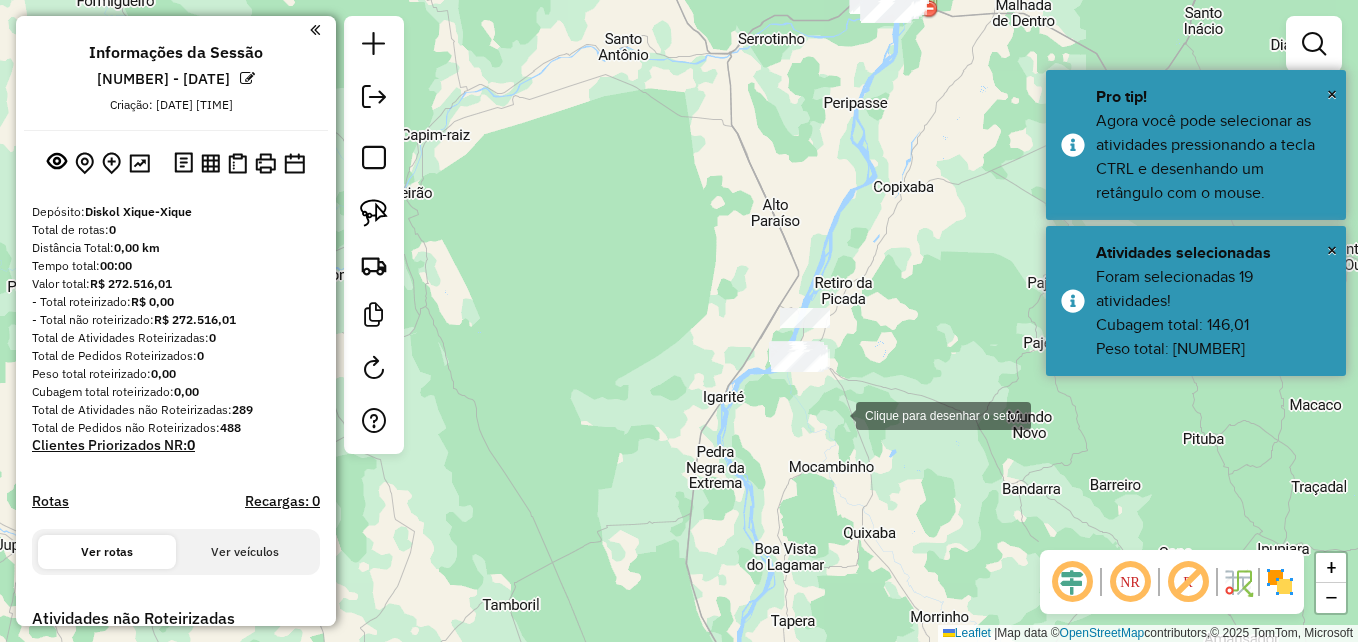 click 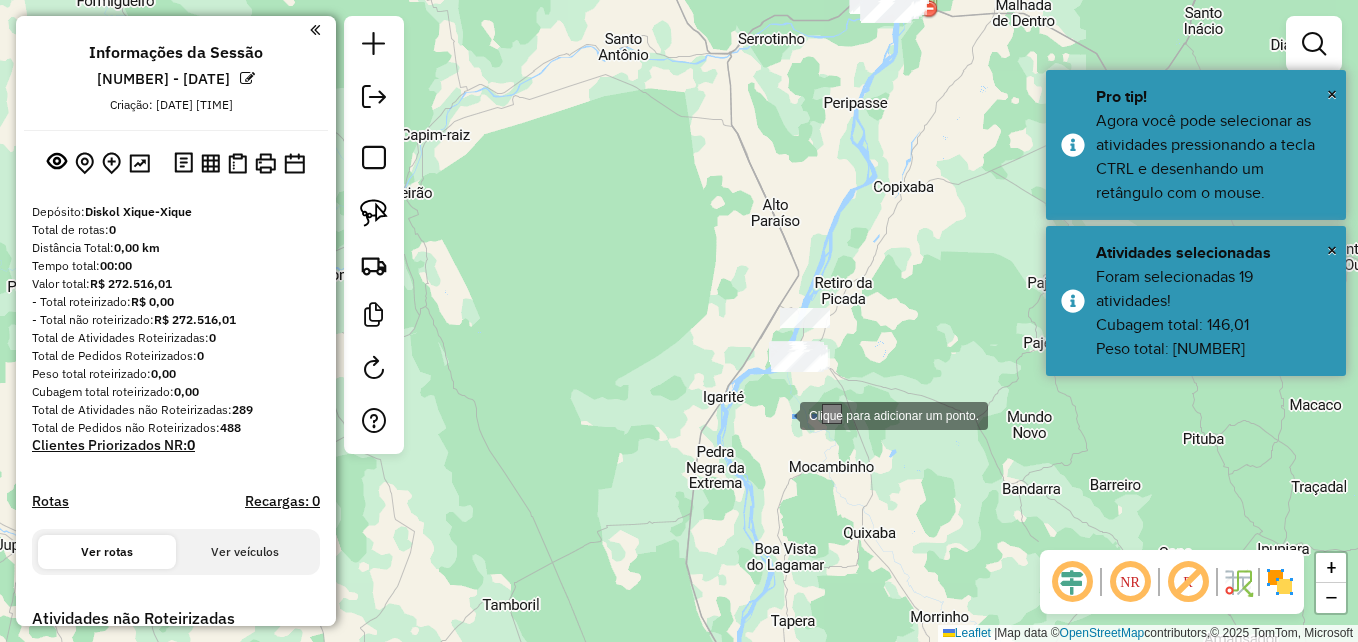 click 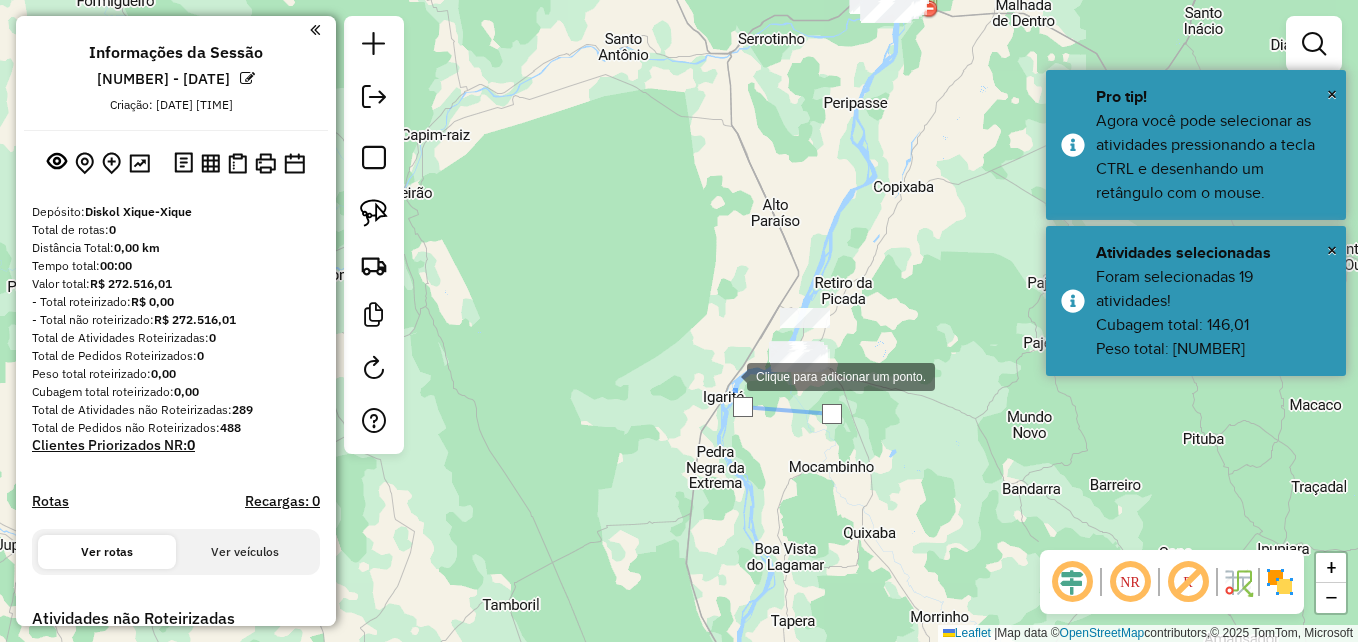click 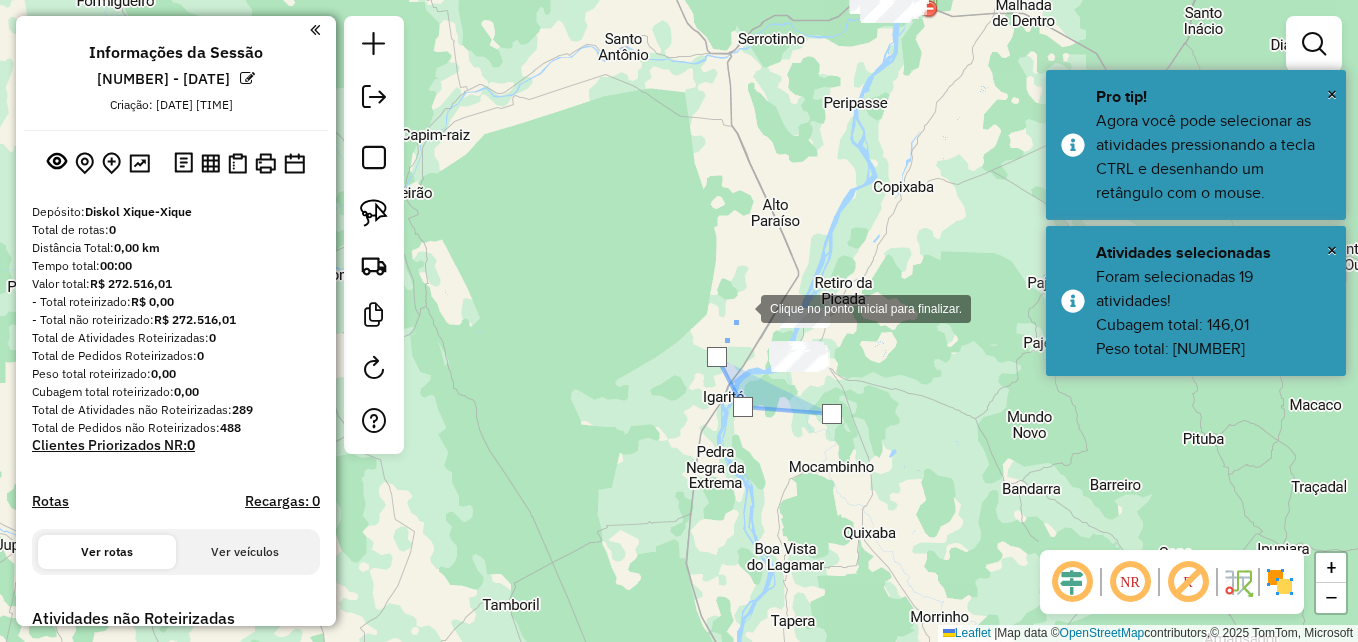 drag, startPoint x: 763, startPoint y: 287, endPoint x: 819, endPoint y: 292, distance: 56.22277 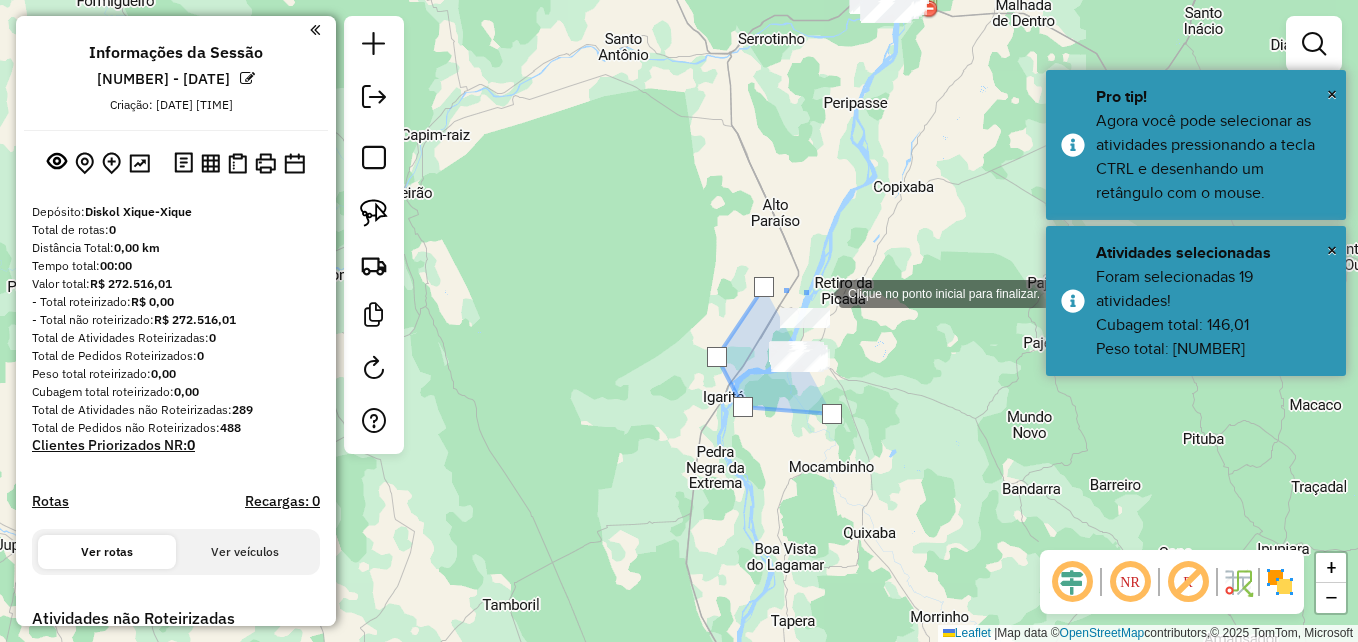 drag, startPoint x: 821, startPoint y: 292, endPoint x: 867, endPoint y: 342, distance: 67.941154 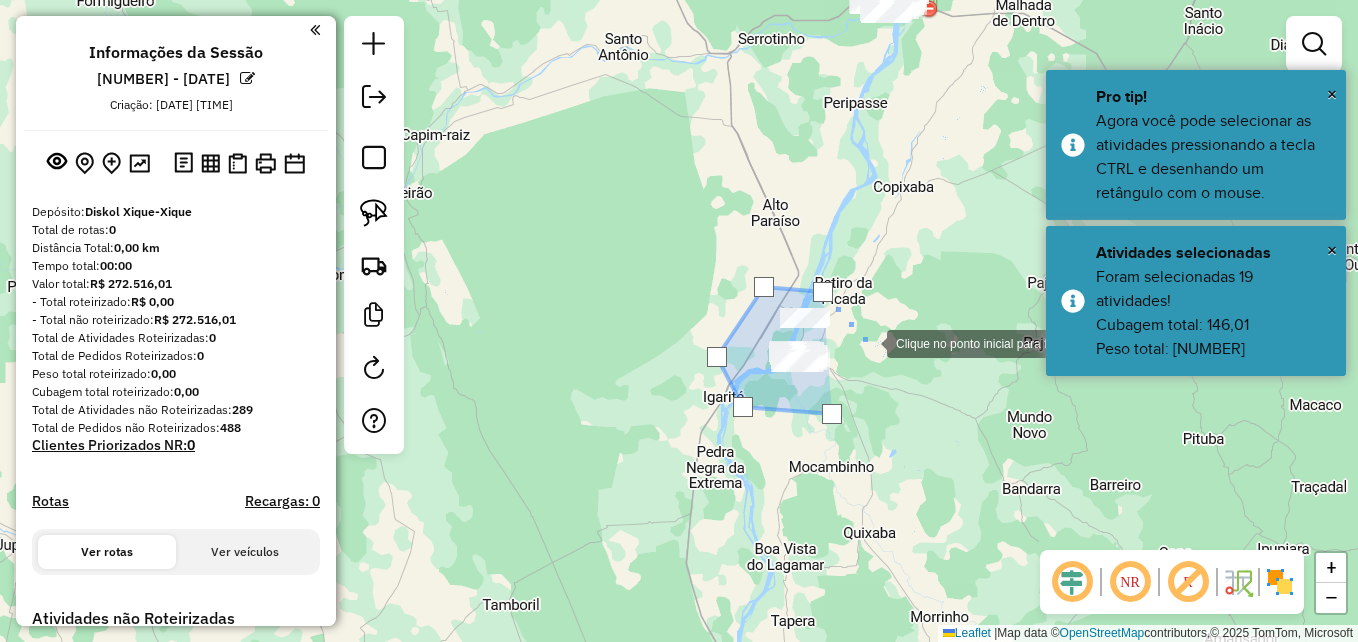 click 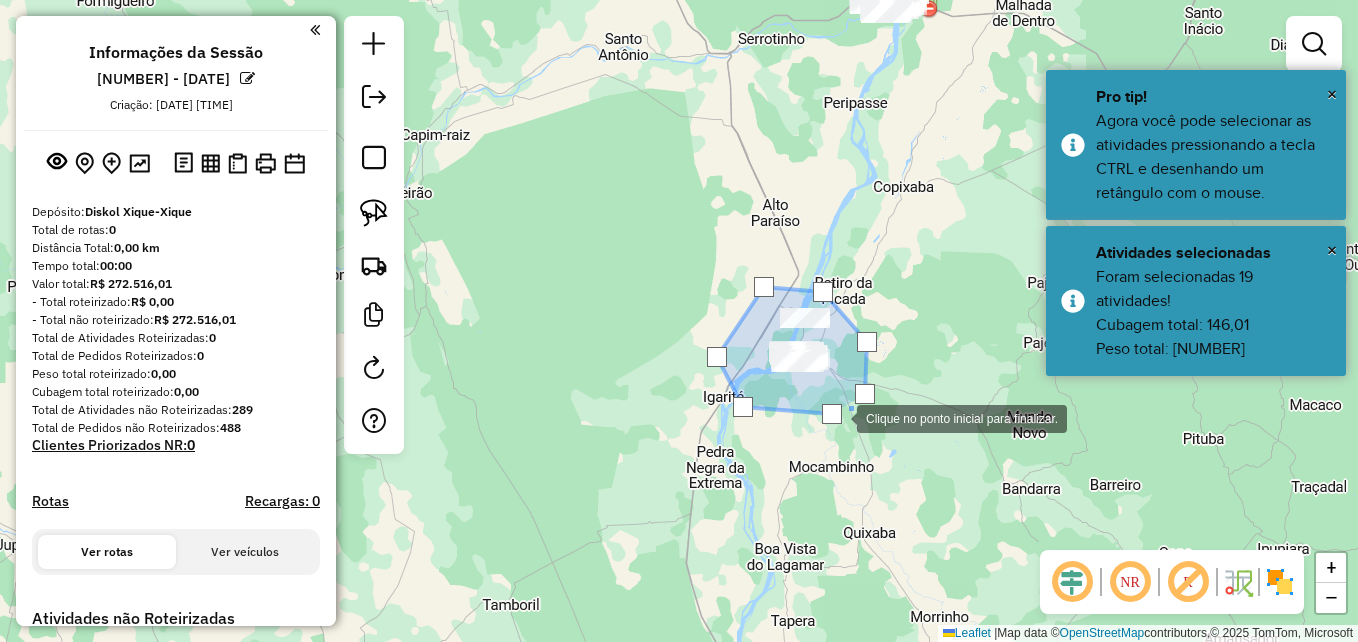 click 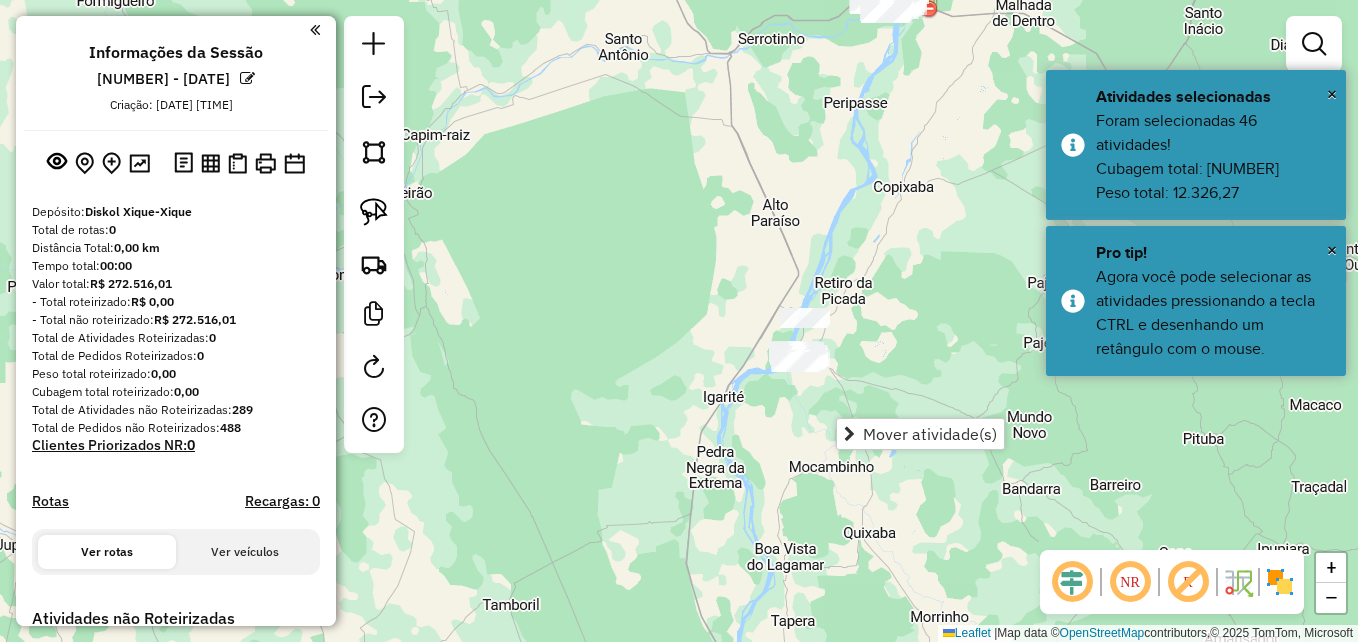 click on "Janela de atendimento Grade de atendimento Capacidade Transportadoras Veículos Cliente Pedidos  Rotas Selecione os dias de semana para filtrar as janelas de atendimento  Seg   Ter   Qua   Qui   Sex   Sáb   Dom  Informe o período da janela de atendimento: De: Até:  Filtrar exatamente a janela do cliente  Considerar janela de atendimento padrão  Selecione os dias de semana para filtrar as grades de atendimento  Seg   Ter   Qua   Qui   Sex   Sáb   Dom   Considerar clientes sem dia de atendimento cadastrado  Clientes fora do dia de atendimento selecionado Filtrar as atividades entre os valores definidos abaixo:  Peso mínimo:   Peso máximo:   Cubagem mínima:   Cubagem máxima:   De:   Até:  Filtrar as atividades entre o tempo de atendimento definido abaixo:  De:   Até:   Considerar capacidade total dos clientes não roteirizados Transportadora: Selecione um ou mais itens Tipo de veículo: Selecione um ou mais itens Veículo: Selecione um ou mais itens Motorista: Selecione um ou mais itens Nome: Rótulo:" 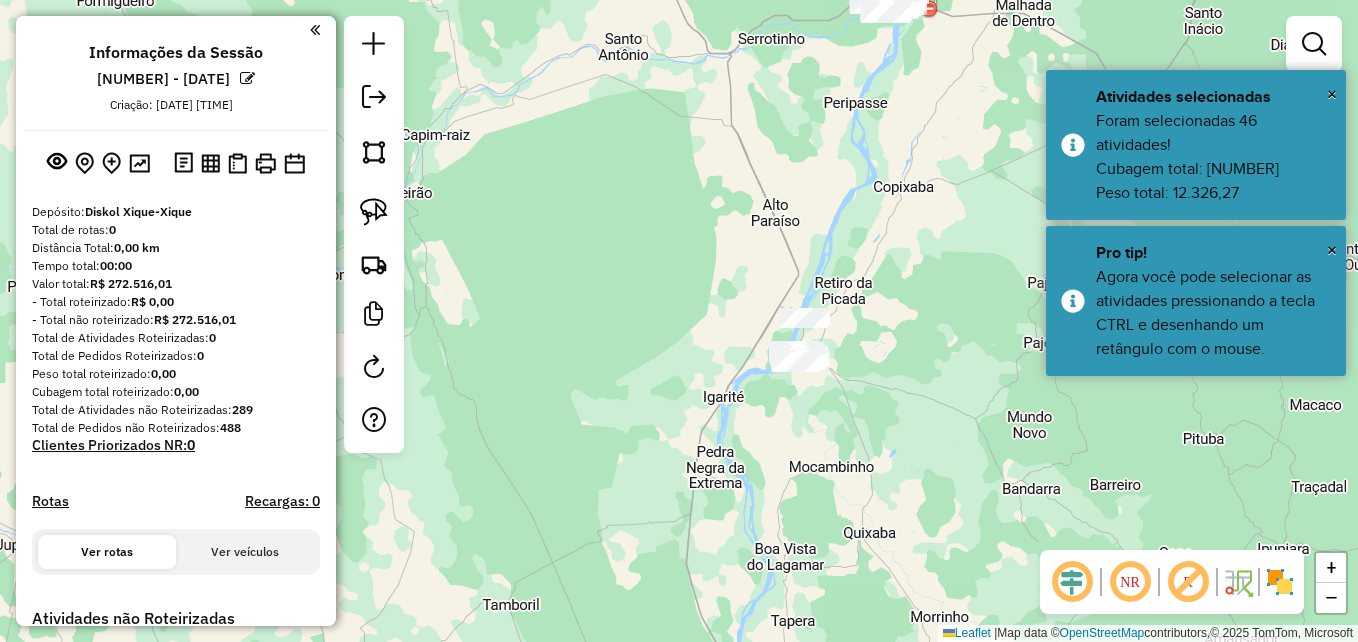 click on "Janela de atendimento Grade de atendimento Capacidade Transportadoras Veículos Cliente Pedidos  Rotas Selecione os dias de semana para filtrar as janelas de atendimento  Seg   Ter   Qua   Qui   Sex   Sáb   Dom  Informe o período da janela de atendimento: De: Até:  Filtrar exatamente a janela do cliente  Considerar janela de atendimento padrão  Selecione os dias de semana para filtrar as grades de atendimento  Seg   Ter   Qua   Qui   Sex   Sáb   Dom   Considerar clientes sem dia de atendimento cadastrado  Clientes fora do dia de atendimento selecionado Filtrar as atividades entre os valores definidos abaixo:  Peso mínimo:   Peso máximo:   Cubagem mínima:   Cubagem máxima:   De:   Até:  Filtrar as atividades entre o tempo de atendimento definido abaixo:  De:   Até:   Considerar capacidade total dos clientes não roteirizados Transportadora: Selecione um ou mais itens Tipo de veículo: Selecione um ou mais itens Veículo: Selecione um ou mais itens Motorista: Selecione um ou mais itens Nome: Rótulo:" 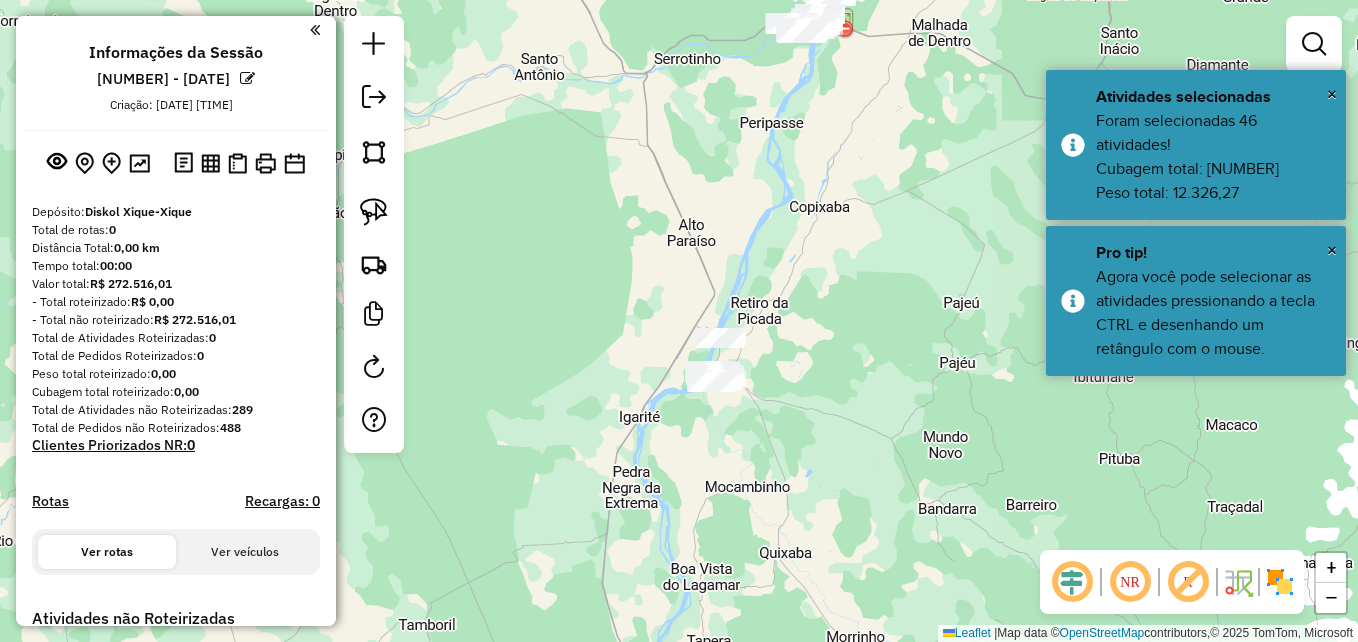 drag, startPoint x: 850, startPoint y: 207, endPoint x: 790, endPoint y: 222, distance: 61.846584 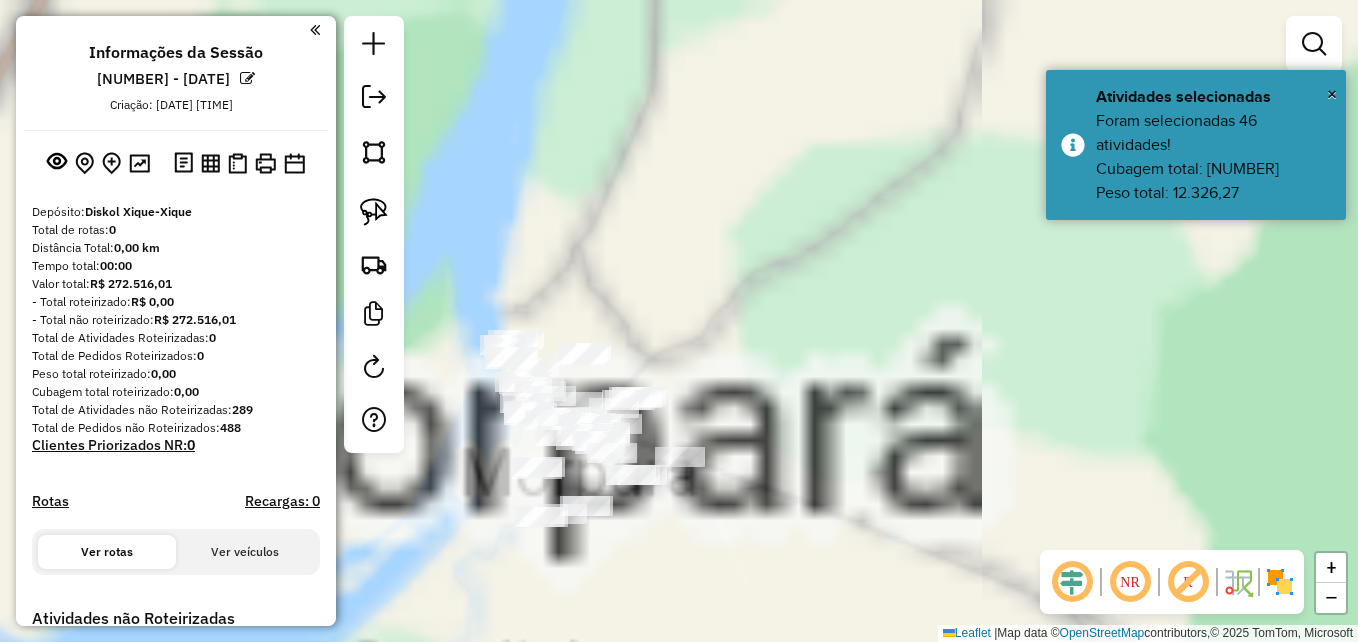 drag, startPoint x: 781, startPoint y: 201, endPoint x: 804, endPoint y: 169, distance: 39.40812 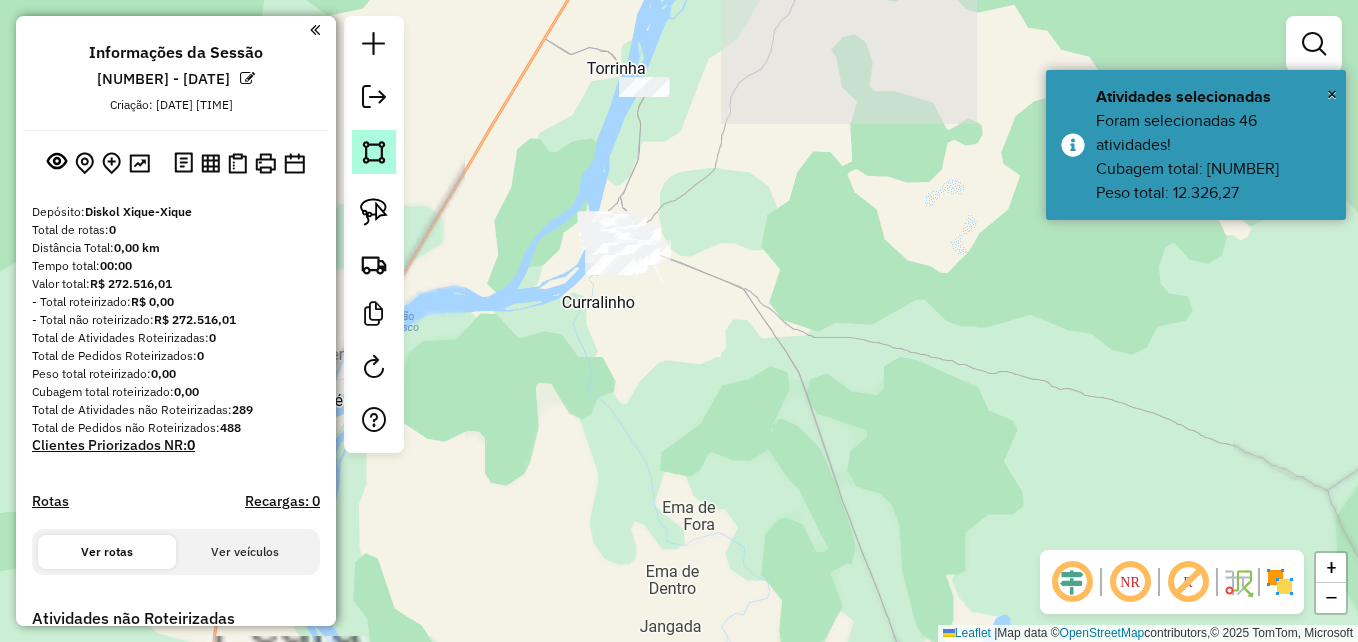 click 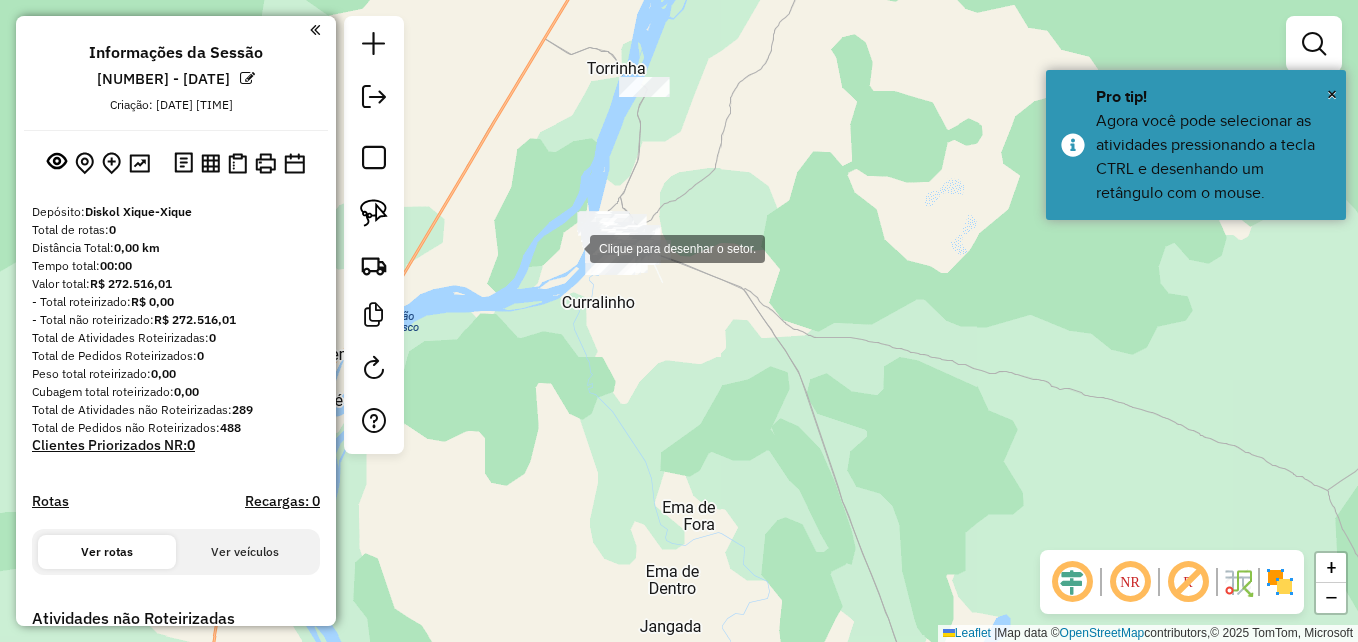 drag, startPoint x: 570, startPoint y: 247, endPoint x: 567, endPoint y: 146, distance: 101.04455 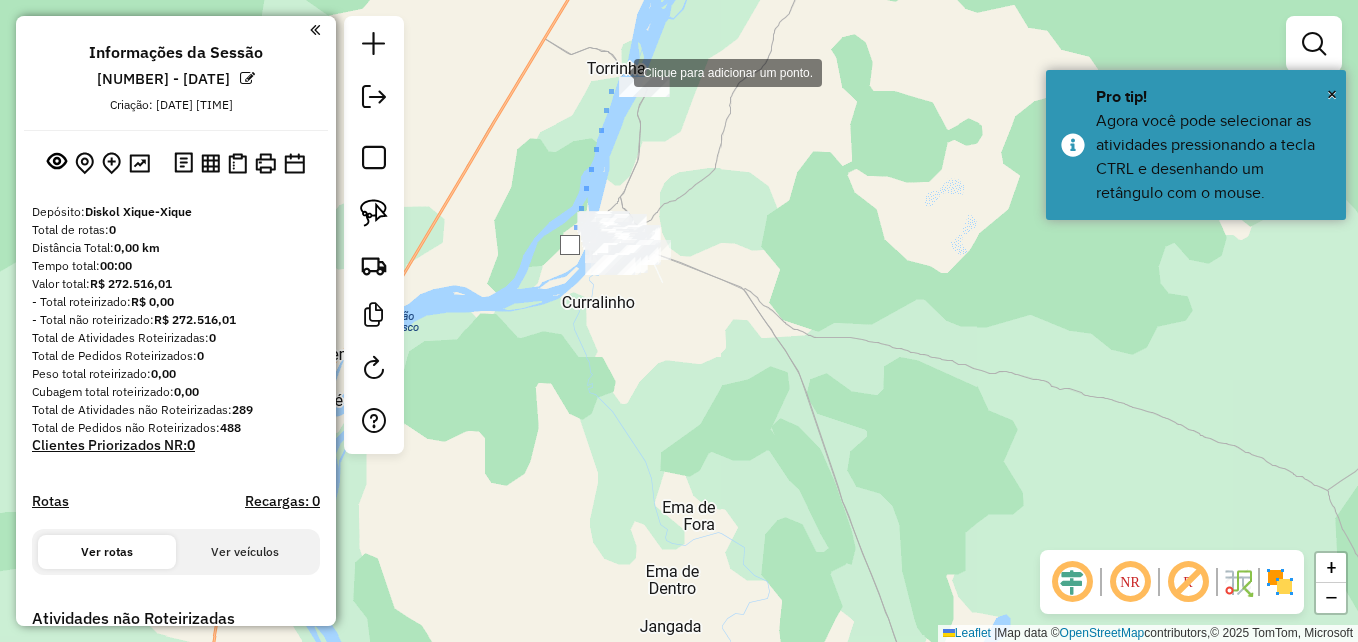 click 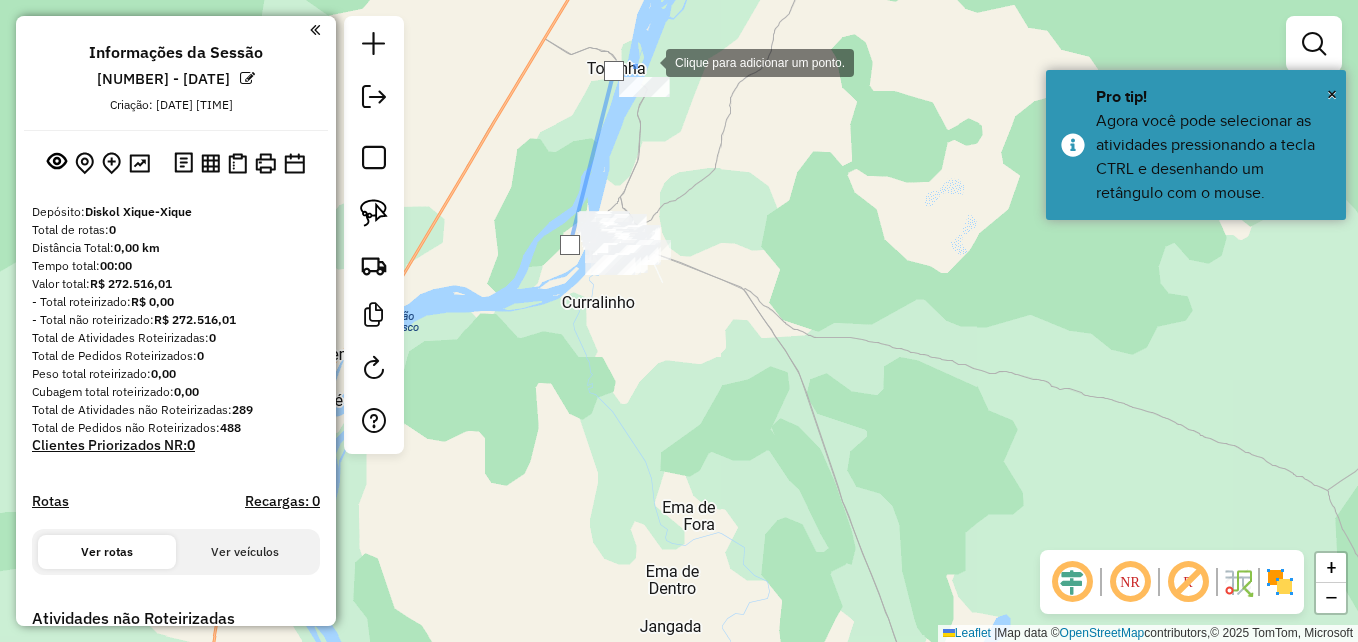 click 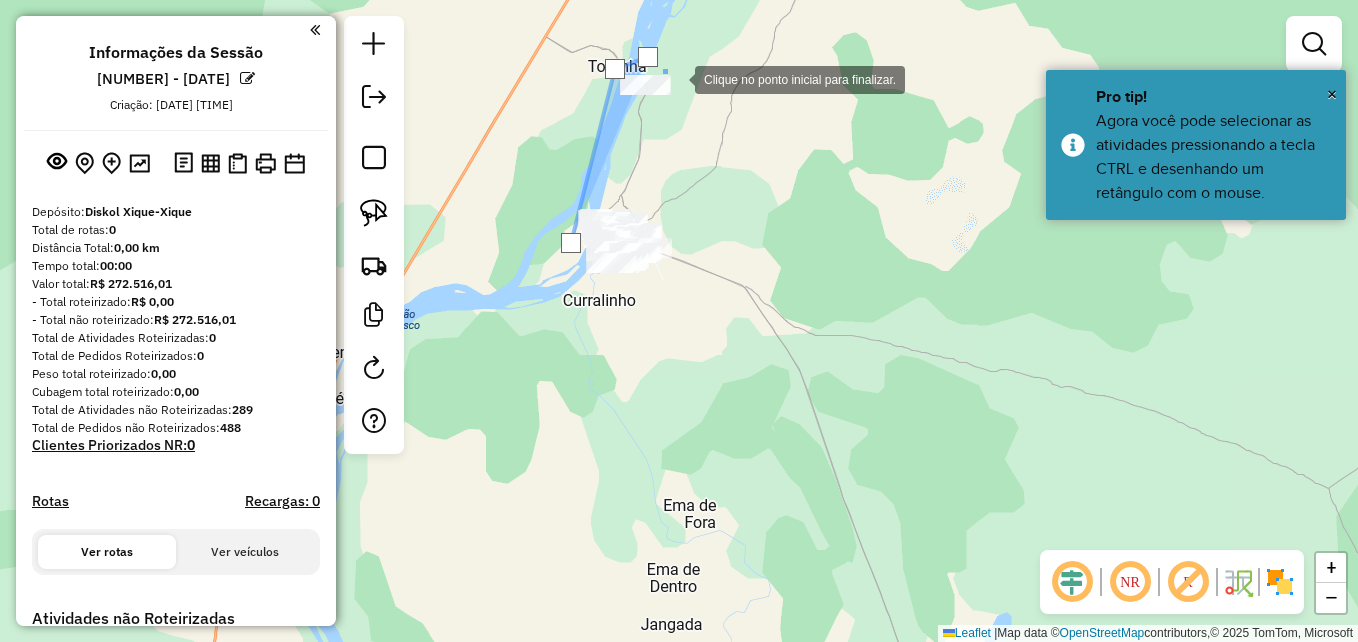 click 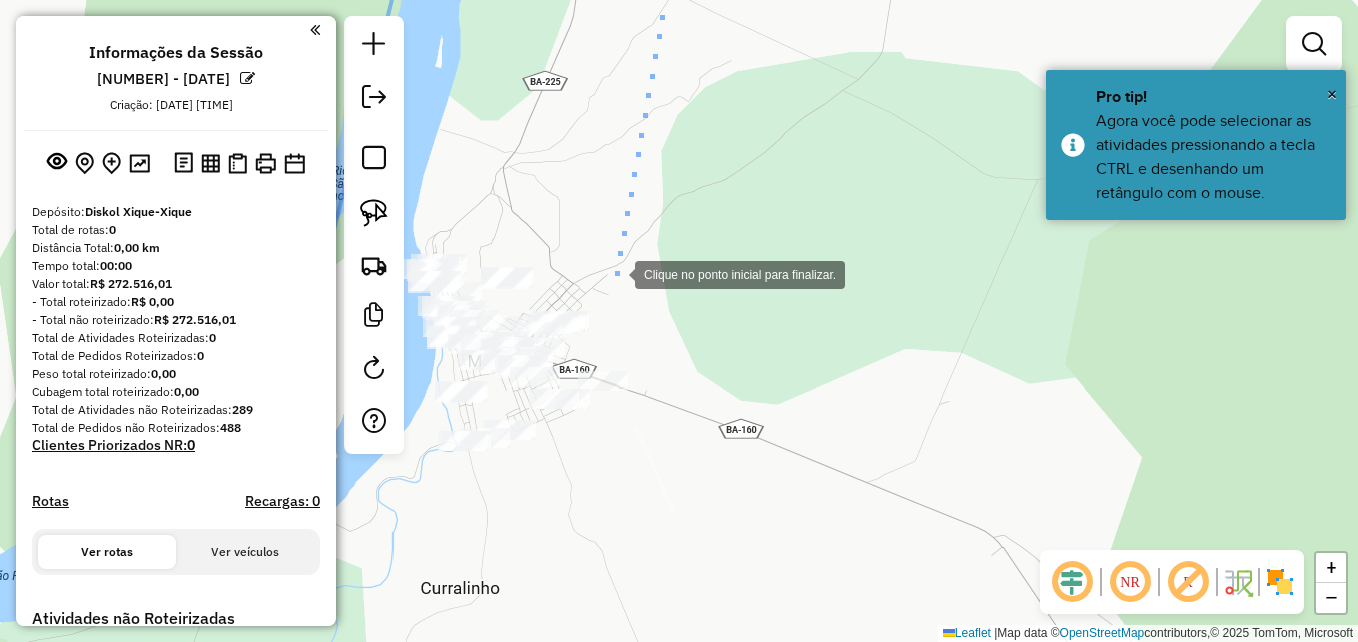 click 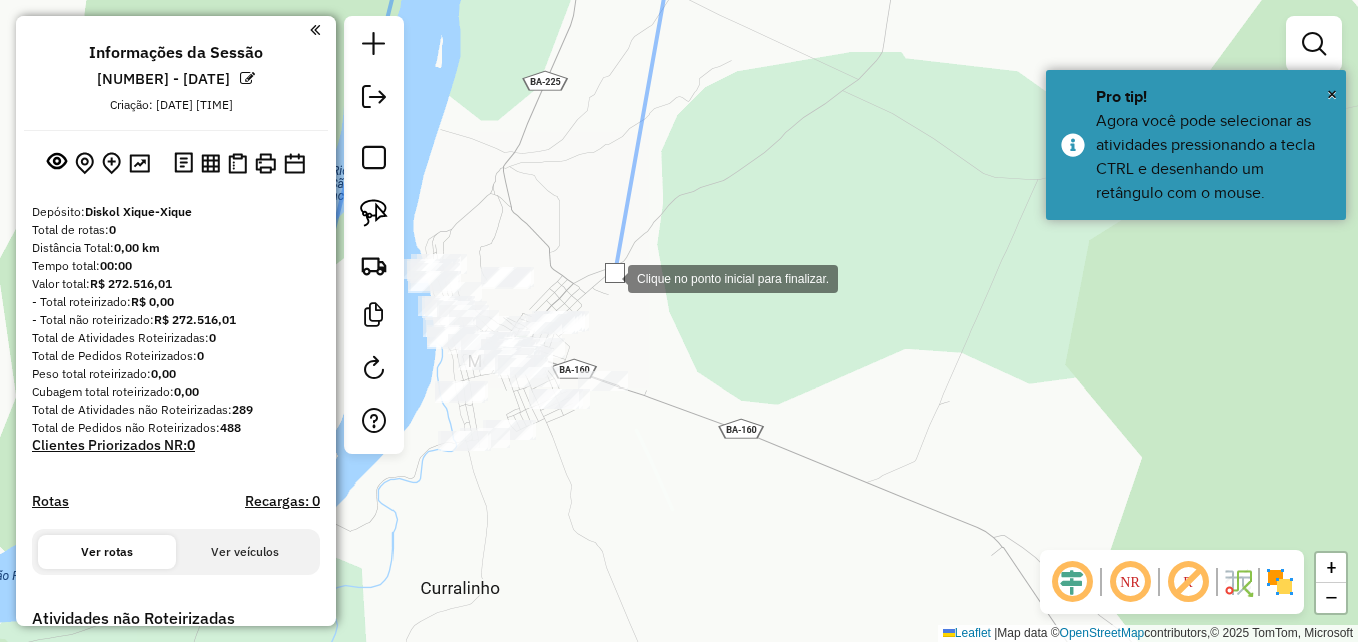 drag, startPoint x: 615, startPoint y: 273, endPoint x: 792, endPoint y: 83, distance: 259.67096 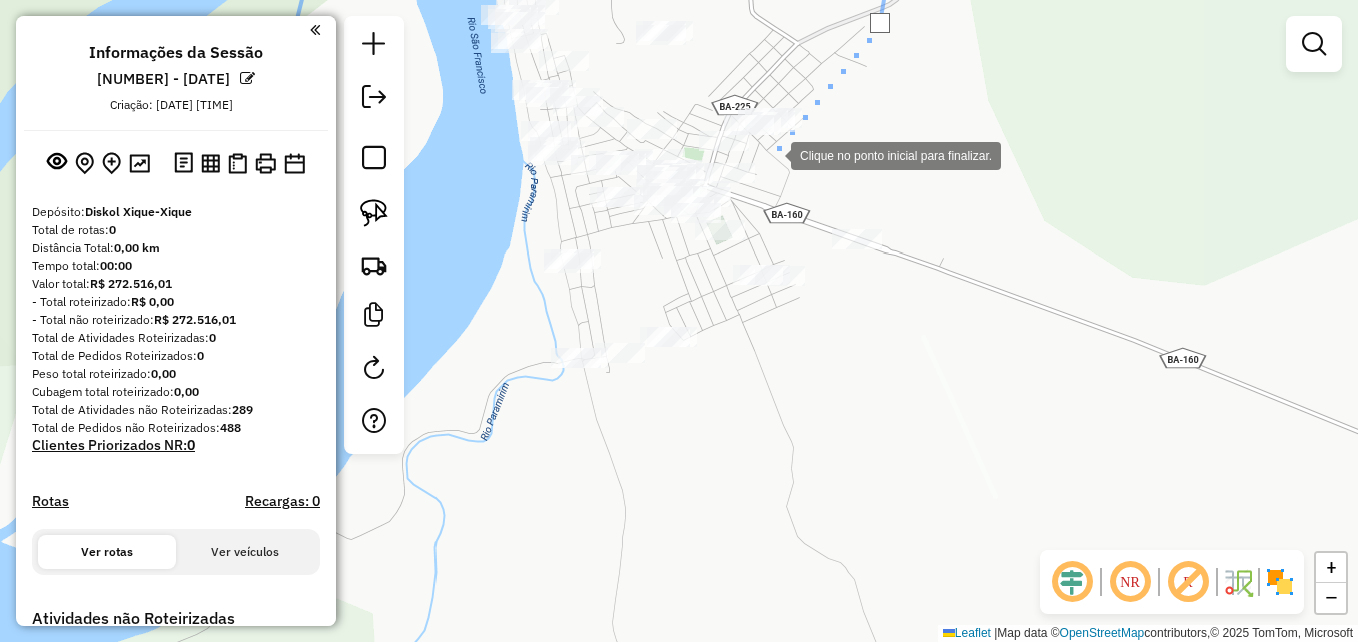 click 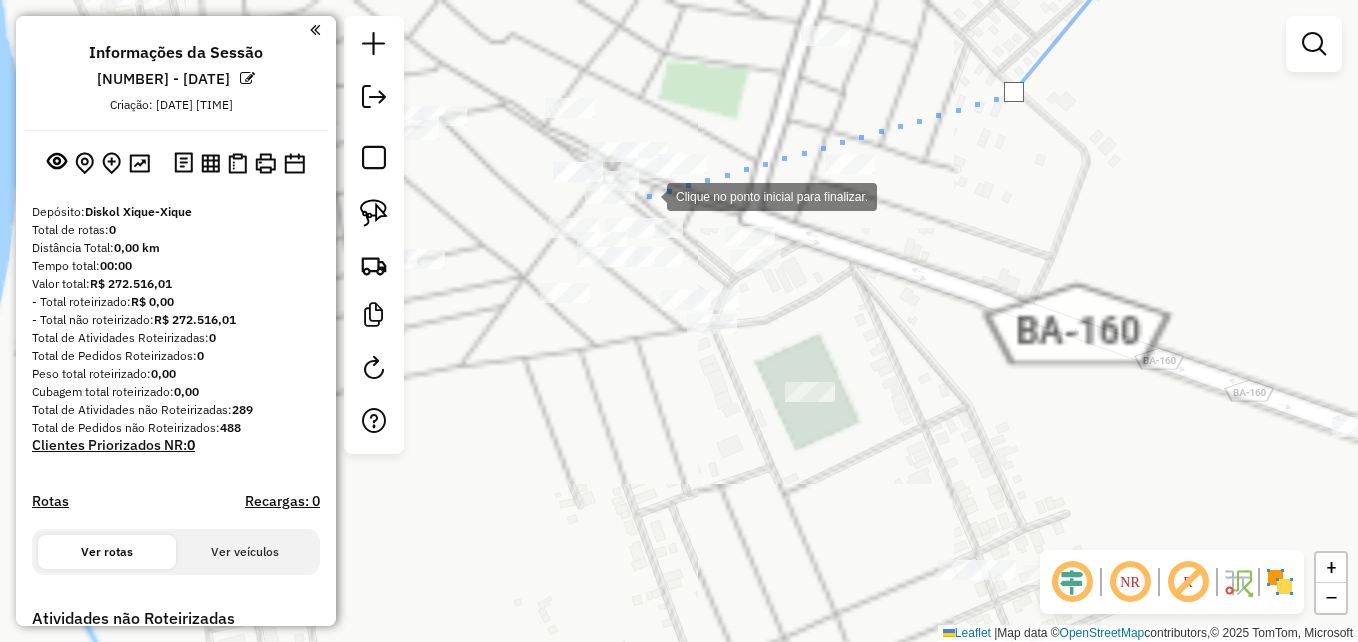 click 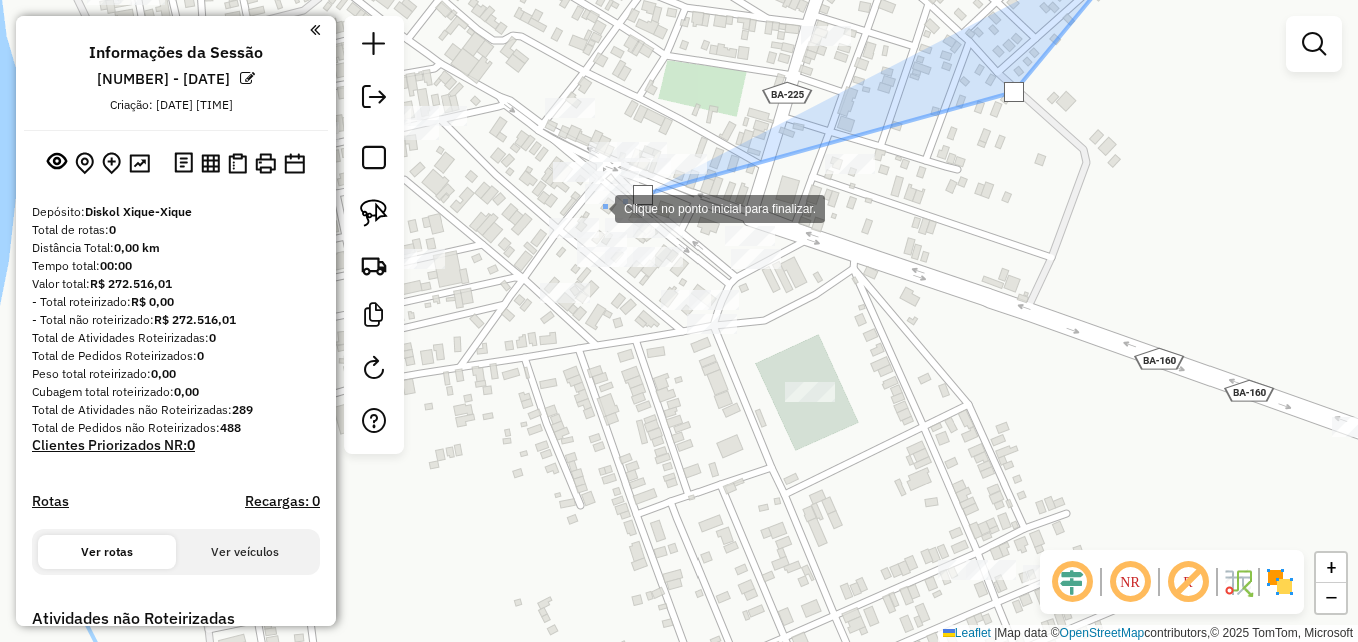 click 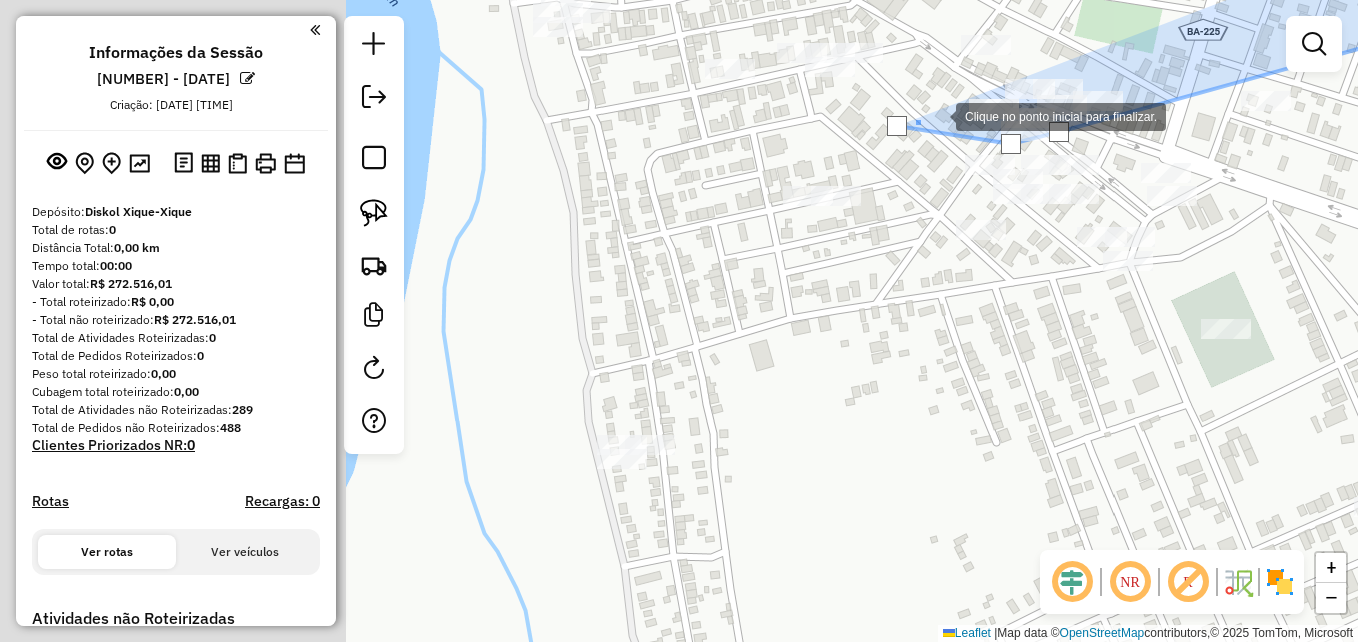 drag, startPoint x: 486, startPoint y: 188, endPoint x: 849, endPoint y: 128, distance: 367.92526 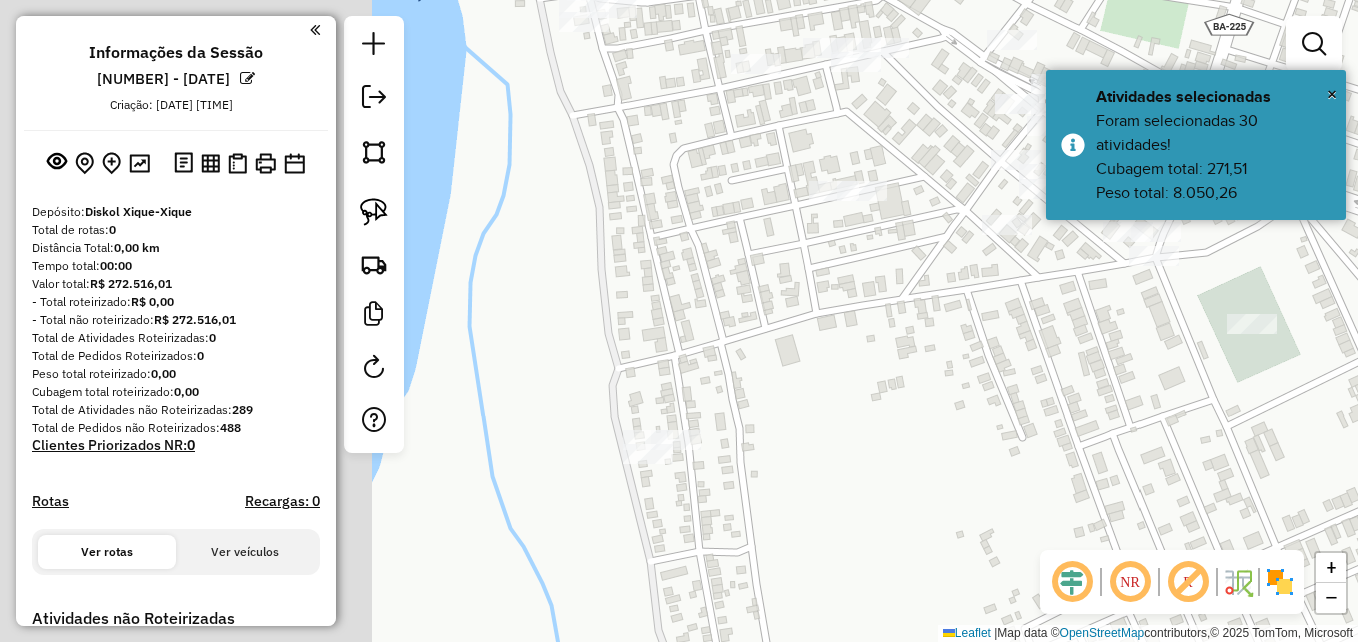 click on "Janela de atendimento Grade de atendimento Capacidade Transportadoras Veículos Cliente Pedidos  Rotas Selecione os dias de semana para filtrar as janelas de atendimento  Seg   Ter   Qua   Qui   Sex   Sáb   Dom  Informe o período da janela de atendimento: De: Até:  Filtrar exatamente a janela do cliente  Considerar janela de atendimento padrão  Selecione os dias de semana para filtrar as grades de atendimento  Seg   Ter   Qua   Qui   Sex   Sáb   Dom   Considerar clientes sem dia de atendimento cadastrado  Clientes fora do dia de atendimento selecionado Filtrar as atividades entre os valores definidos abaixo:  Peso mínimo:   Peso máximo:   Cubagem mínima:   Cubagem máxima:   De:   Até:  Filtrar as atividades entre o tempo de atendimento definido abaixo:  De:   Até:   Considerar capacidade total dos clientes não roteirizados Transportadora: Selecione um ou mais itens Tipo de veículo: Selecione um ou mais itens Veículo: Selecione um ou mais itens Motorista: Selecione um ou mais itens Nome: Rótulo:" 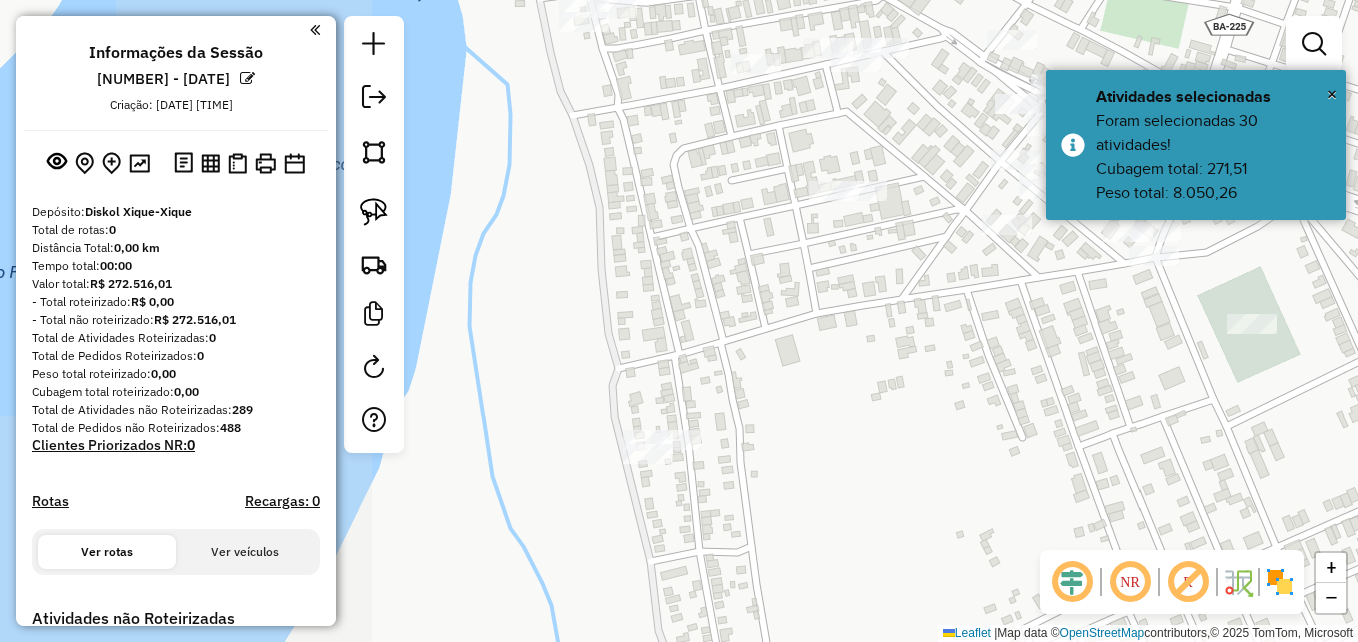 click on "Janela de atendimento Grade de atendimento Capacidade Transportadoras Veículos Cliente Pedidos  Rotas Selecione os dias de semana para filtrar as janelas de atendimento  Seg   Ter   Qua   Qui   Sex   Sáb   Dom  Informe o período da janela de atendimento: De: Até:  Filtrar exatamente a janela do cliente  Considerar janela de atendimento padrão  Selecione os dias de semana para filtrar as grades de atendimento  Seg   Ter   Qua   Qui   Sex   Sáb   Dom   Considerar clientes sem dia de atendimento cadastrado  Clientes fora do dia de atendimento selecionado Filtrar as atividades entre os valores definidos abaixo:  Peso mínimo:   Peso máximo:   Cubagem mínima:   Cubagem máxima:   De:   Até:  Filtrar as atividades entre o tempo de atendimento definido abaixo:  De:   Até:   Considerar capacidade total dos clientes não roteirizados Transportadora: Selecione um ou mais itens Tipo de veículo: Selecione um ou mais itens Veículo: Selecione um ou mais itens Motorista: Selecione um ou mais itens Nome: Rótulo:" 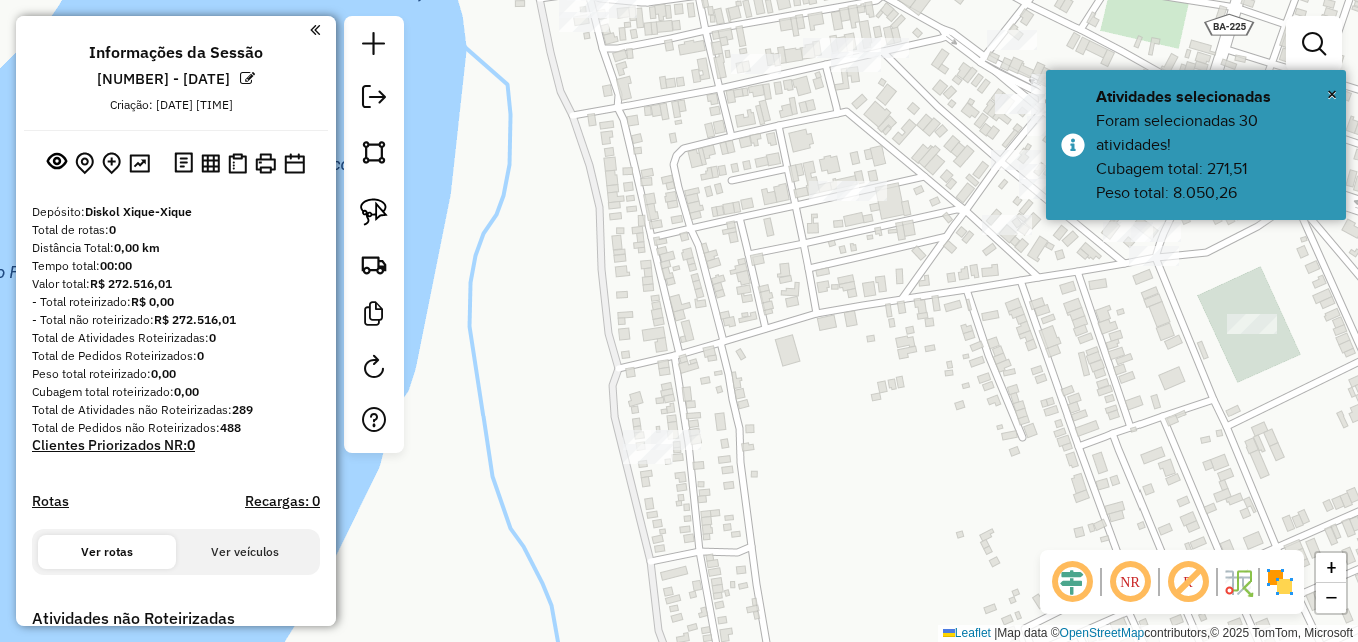 click on "Janela de atendimento Grade de atendimento Capacidade Transportadoras Veículos Cliente Pedidos  Rotas Selecione os dias de semana para filtrar as janelas de atendimento  Seg   Ter   Qua   Qui   Sex   Sáb   Dom  Informe o período da janela de atendimento: De: Até:  Filtrar exatamente a janela do cliente  Considerar janela de atendimento padrão  Selecione os dias de semana para filtrar as grades de atendimento  Seg   Ter   Qua   Qui   Sex   Sáb   Dom   Considerar clientes sem dia de atendimento cadastrado  Clientes fora do dia de atendimento selecionado Filtrar as atividades entre os valores definidos abaixo:  Peso mínimo:   Peso máximo:   Cubagem mínima:   Cubagem máxima:   De:   Até:  Filtrar as atividades entre o tempo de atendimento definido abaixo:  De:   Até:   Considerar capacidade total dos clientes não roteirizados Transportadora: Selecione um ou mais itens Tipo de veículo: Selecione um ou mais itens Veículo: Selecione um ou mais itens Motorista: Selecione um ou mais itens Nome: Rótulo:" 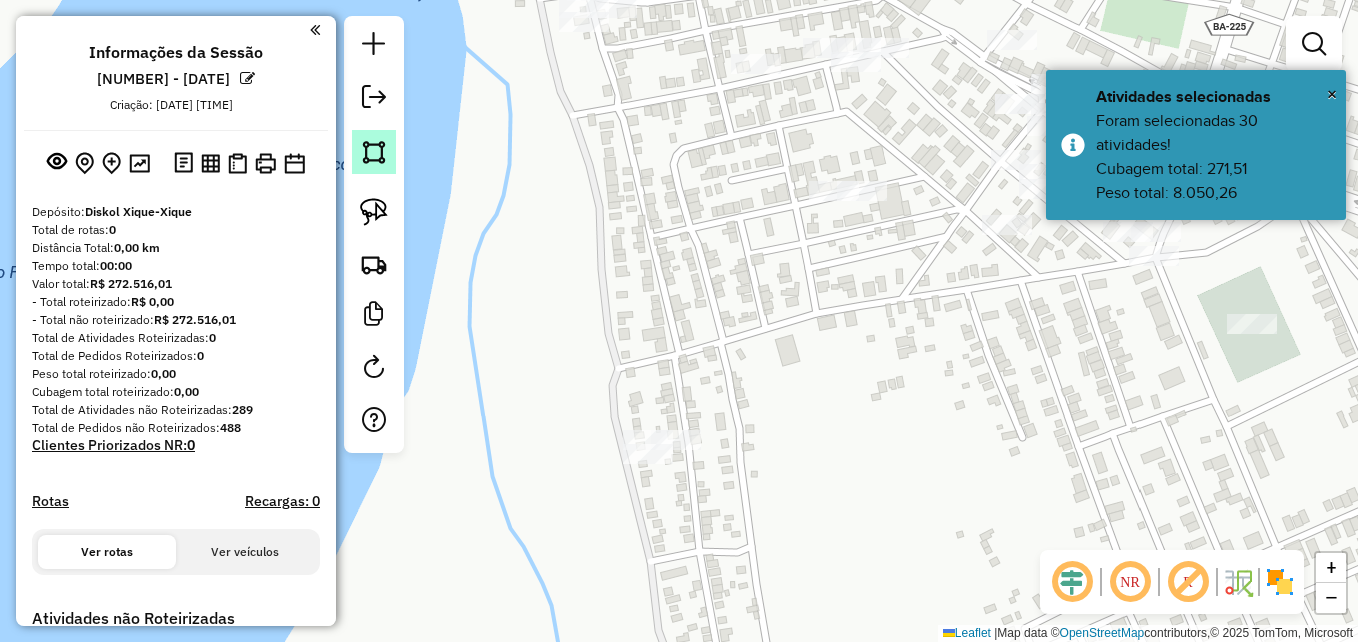 click 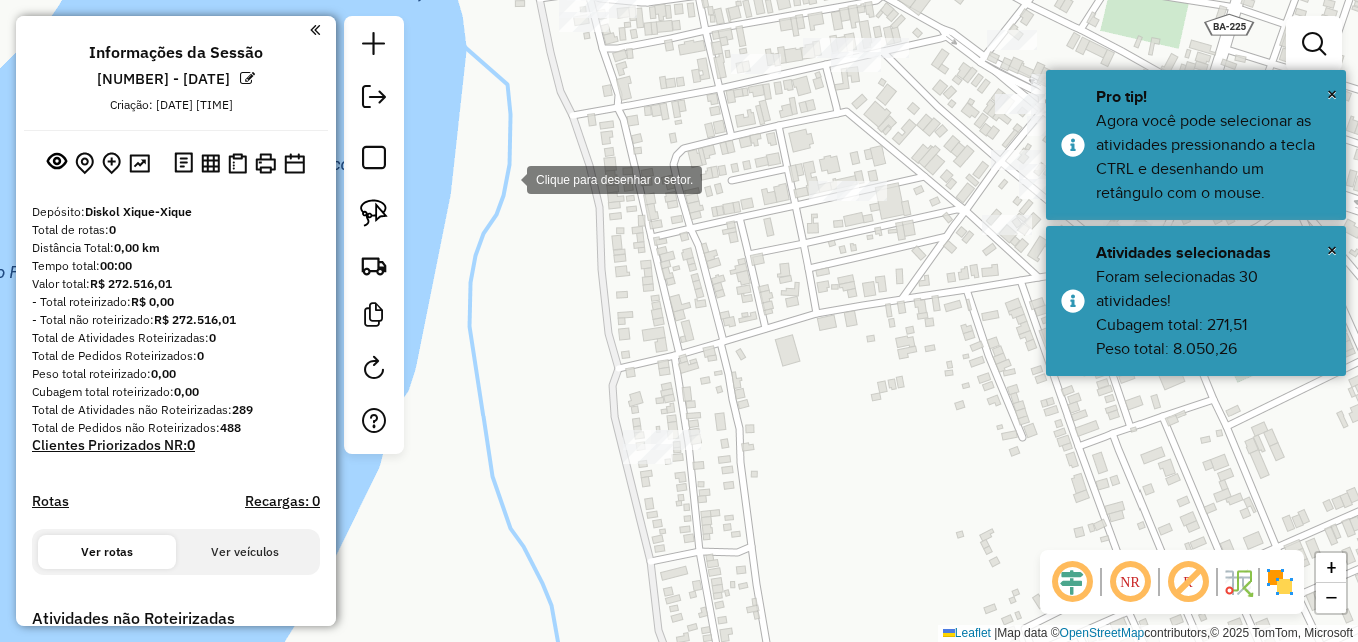 drag, startPoint x: 528, startPoint y: 180, endPoint x: 657, endPoint y: 160, distance: 130.54118 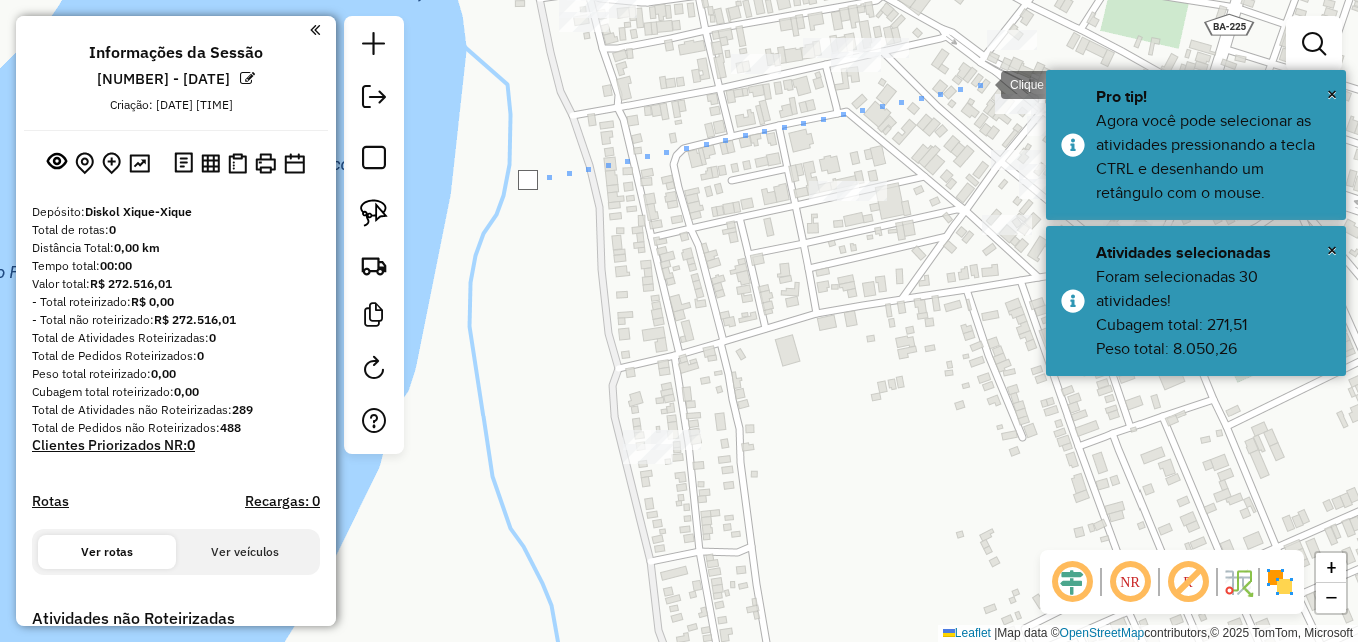 click 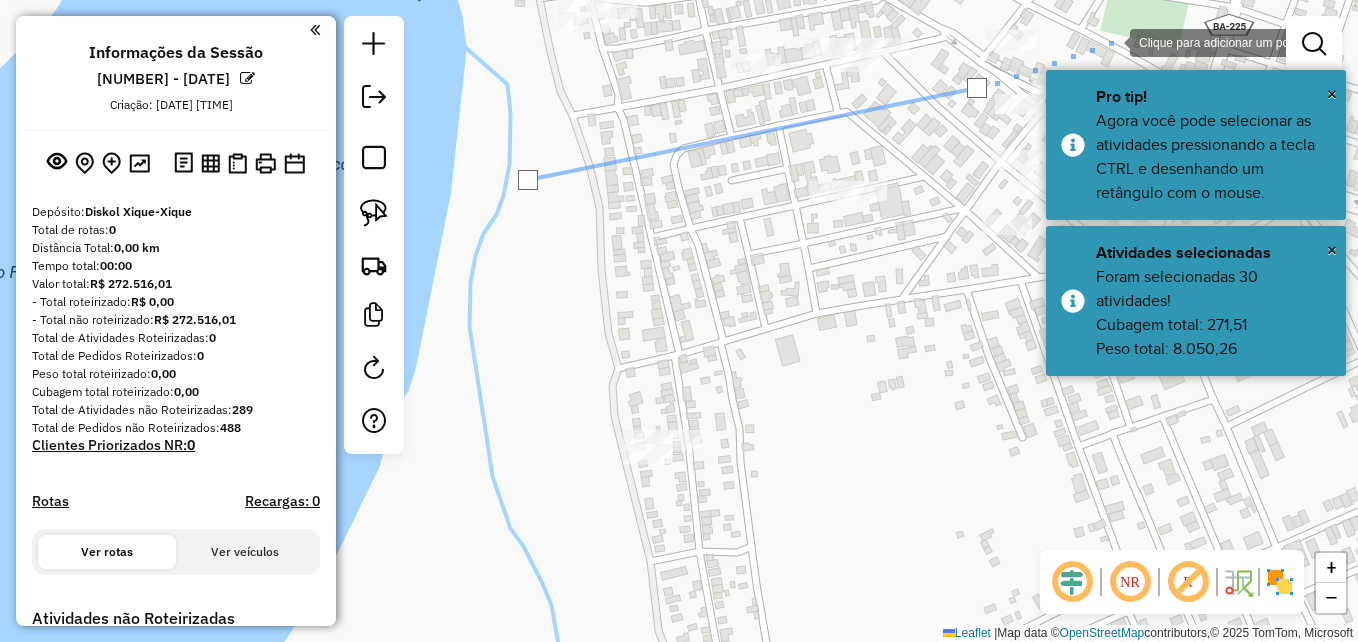 click 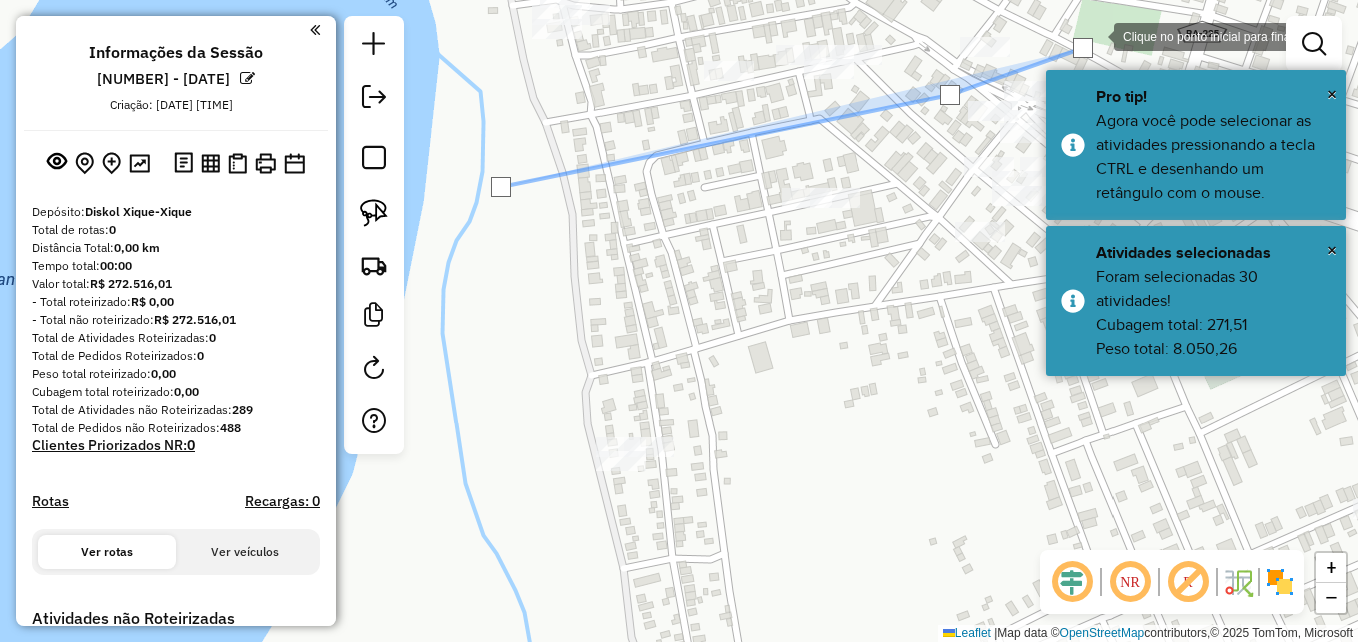 drag, startPoint x: 1121, startPoint y: 28, endPoint x: 582, endPoint y: 205, distance: 567.31824 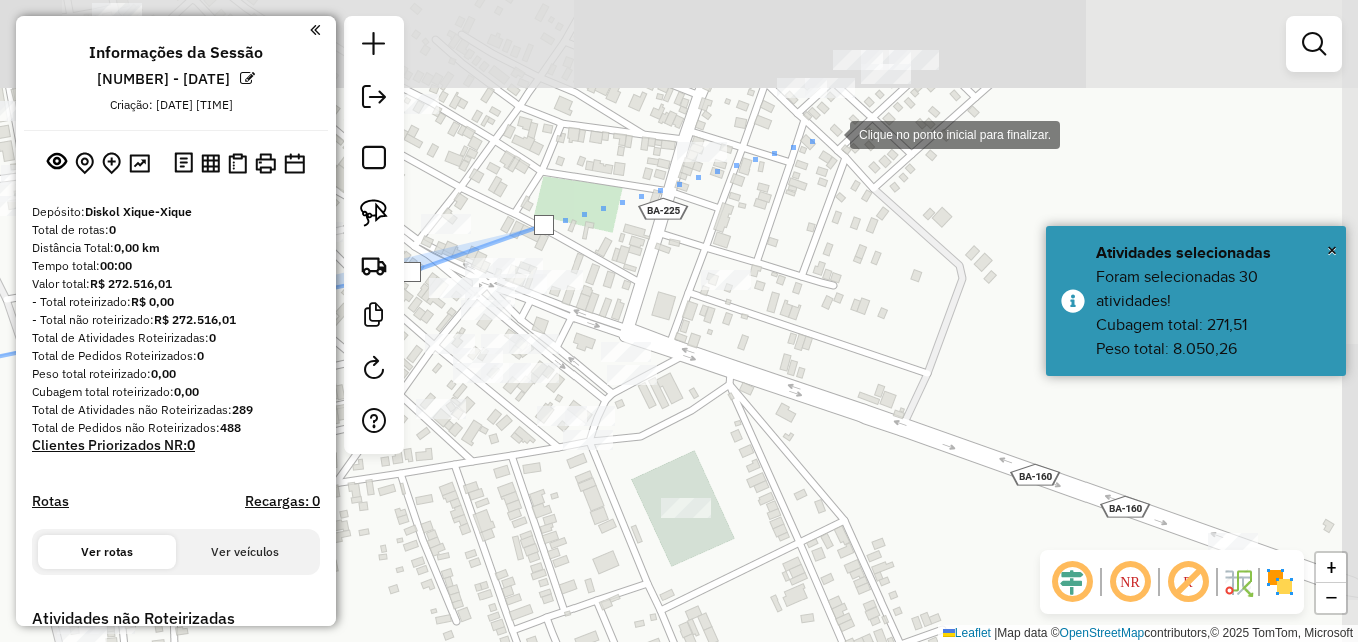 click 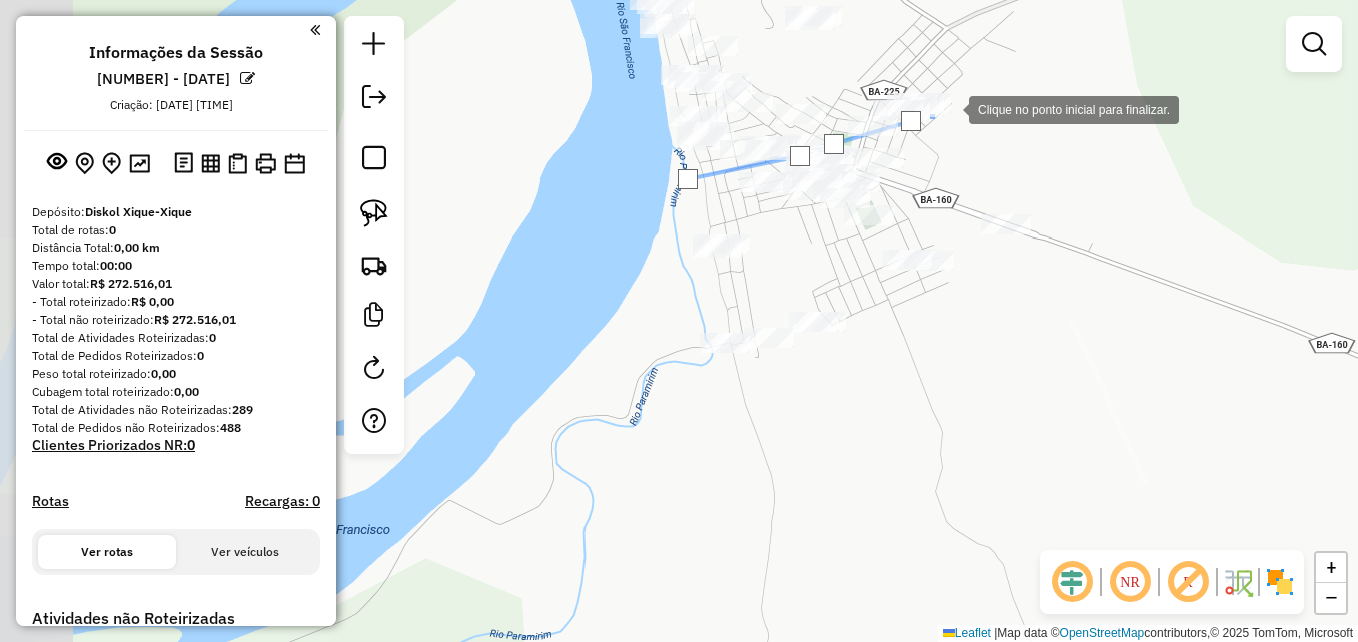 click 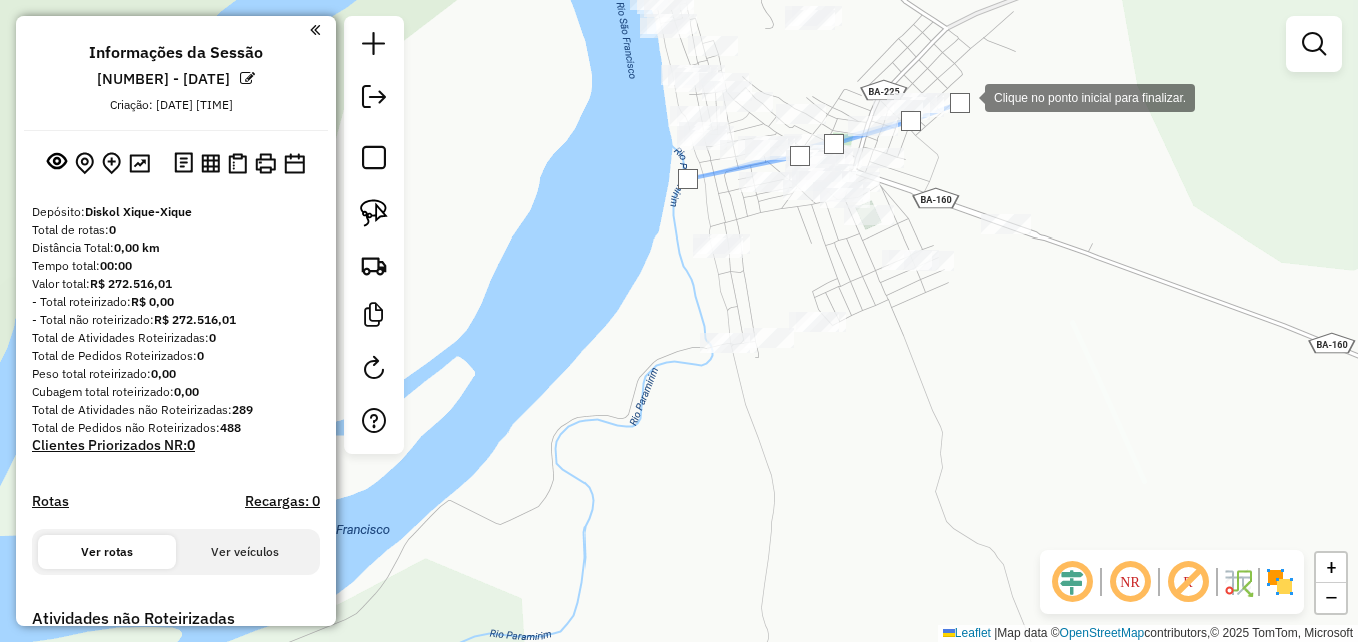 click 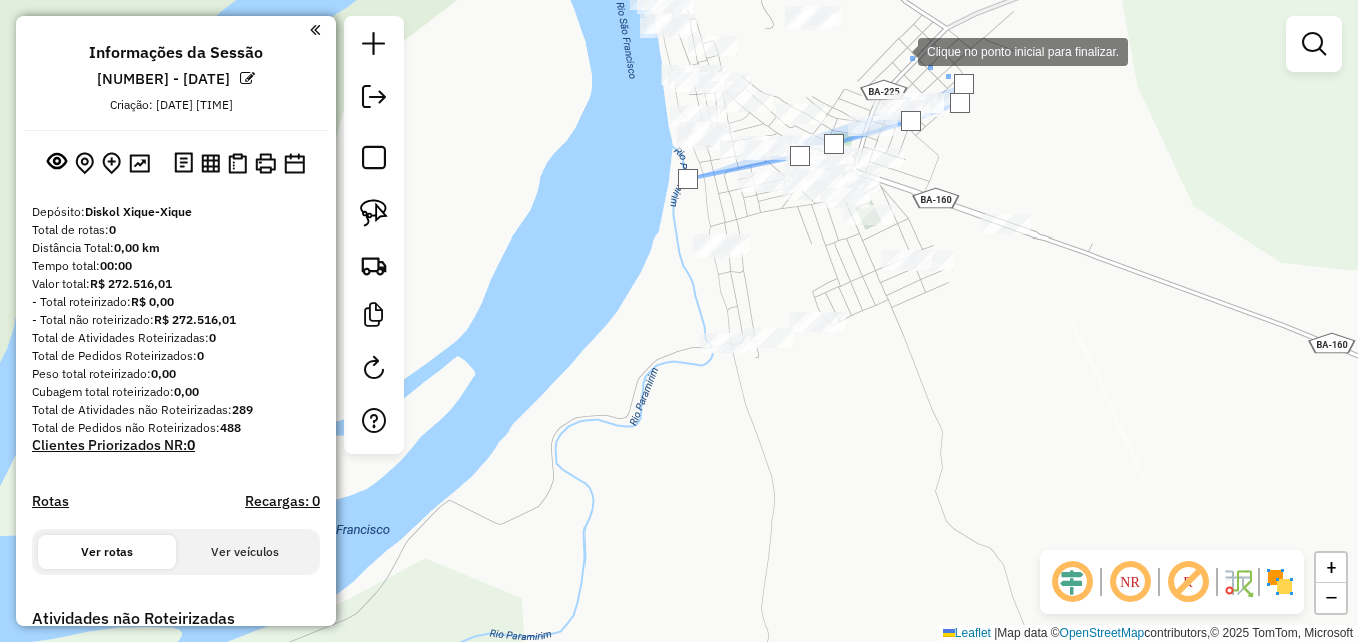 click 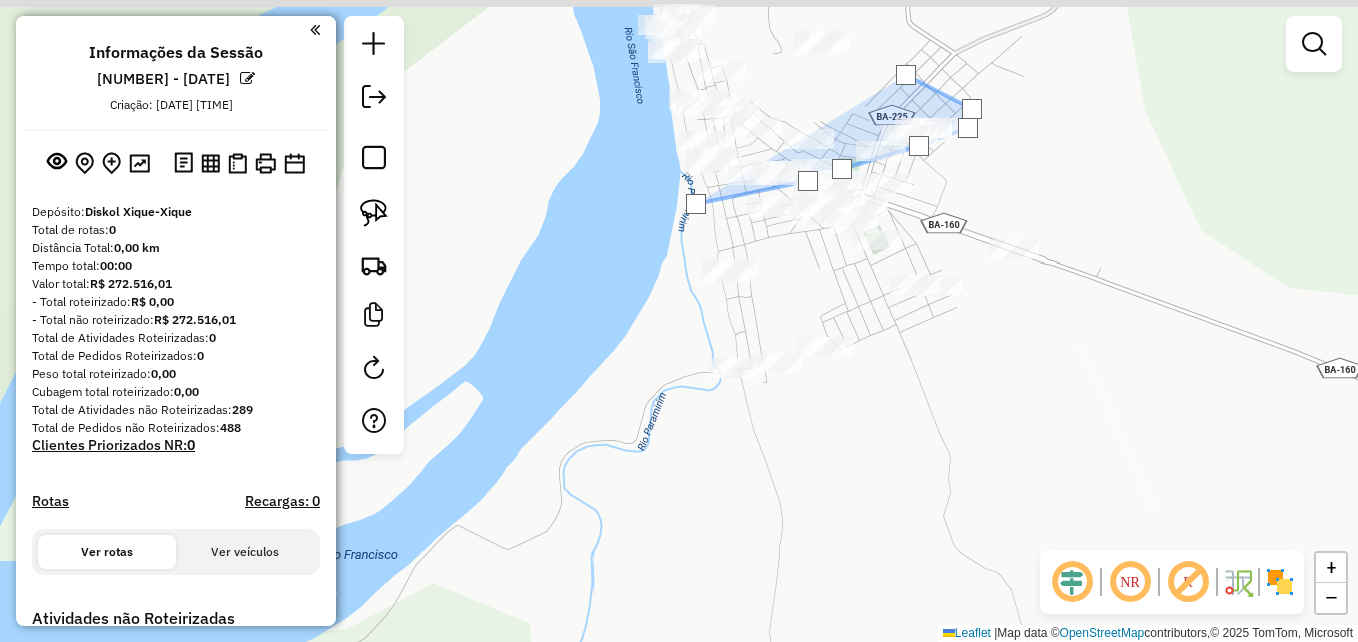 click 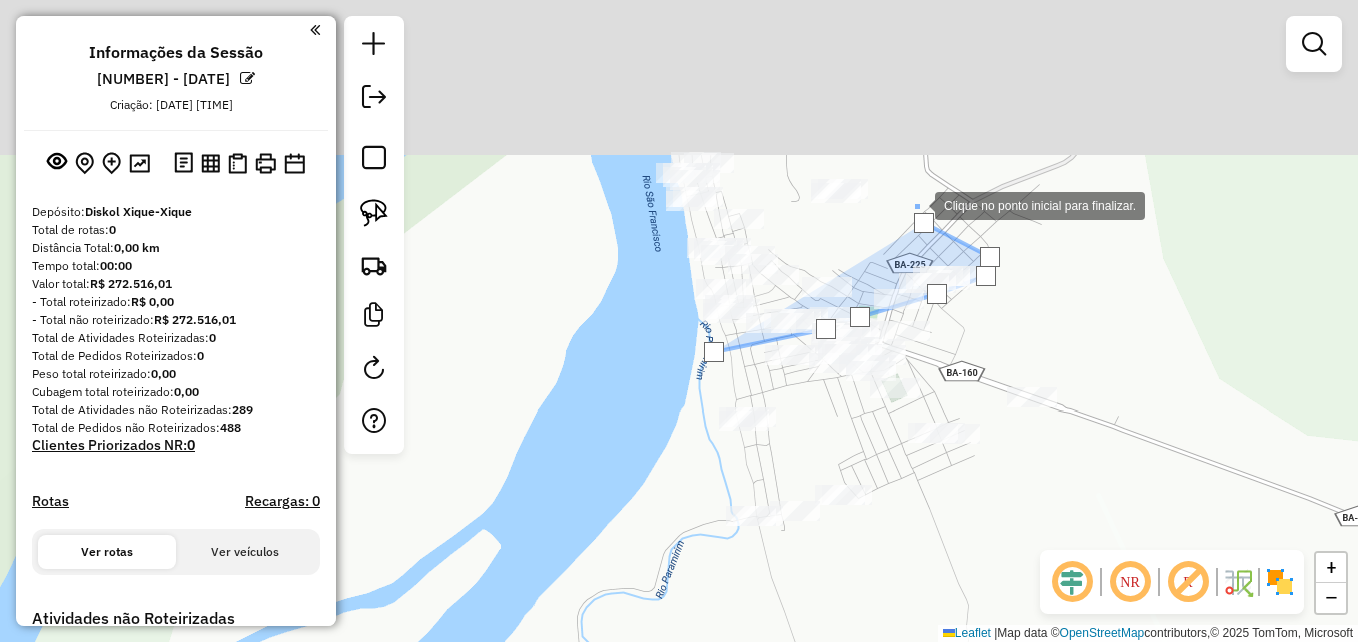 click 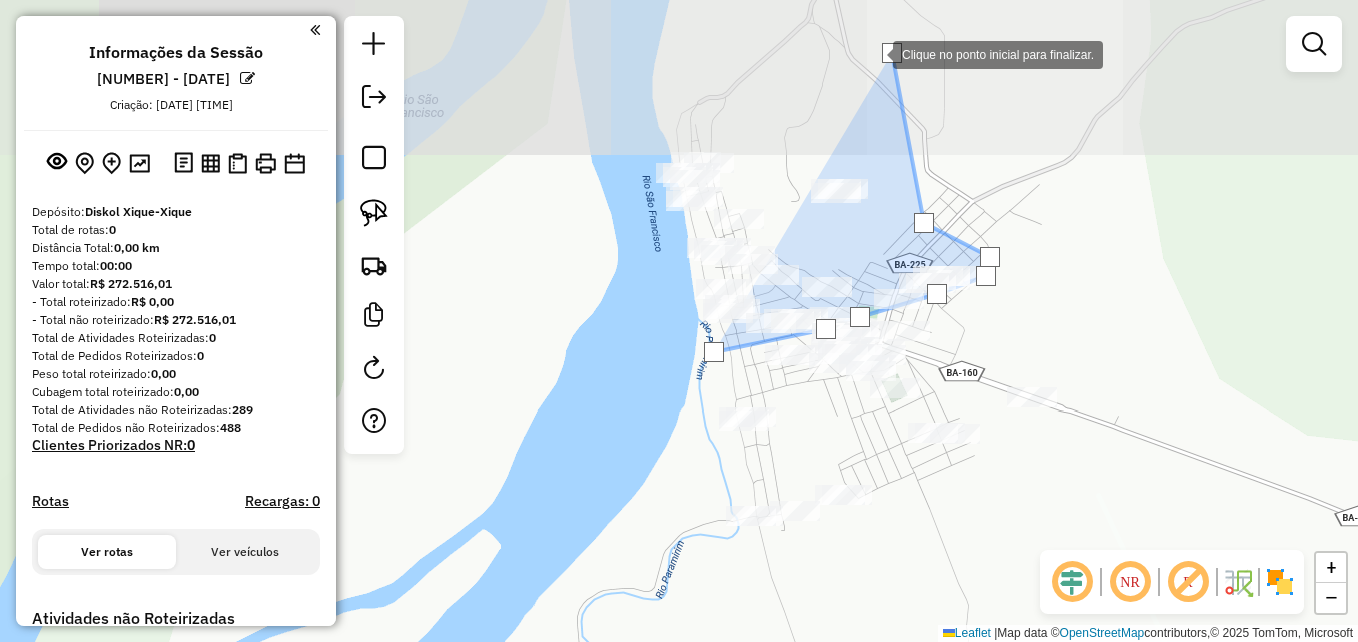 click 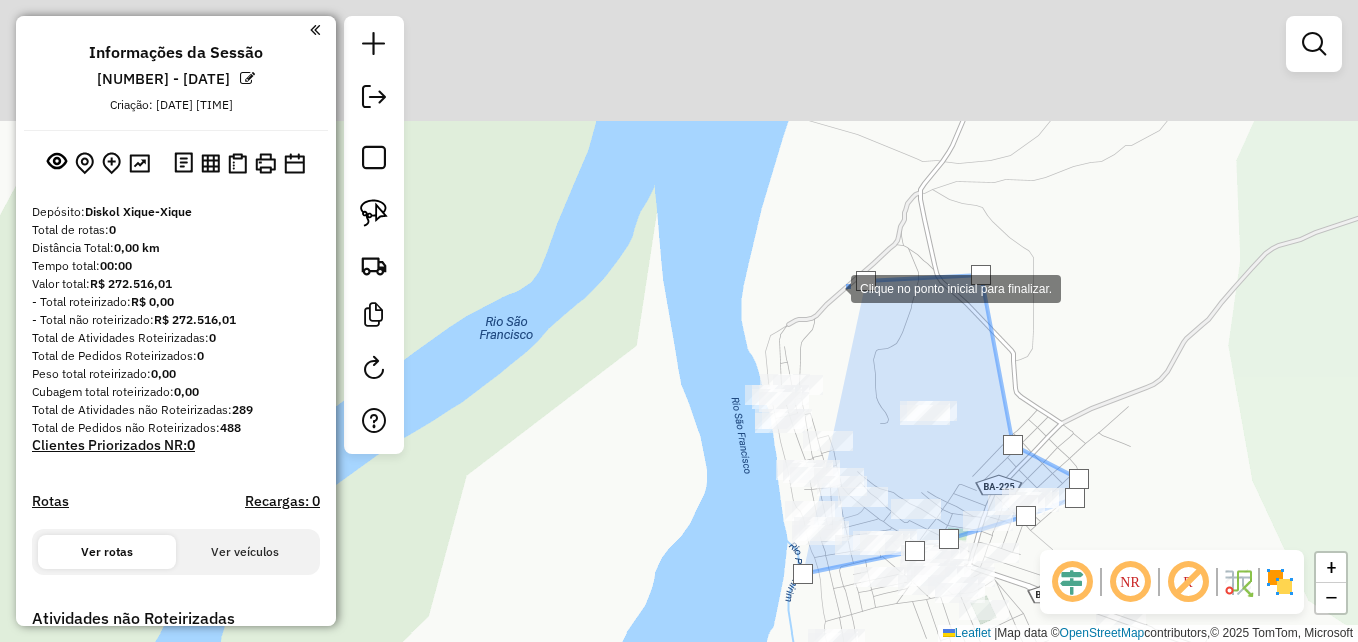 drag, startPoint x: 773, startPoint y: 105, endPoint x: 830, endPoint y: 284, distance: 187.85632 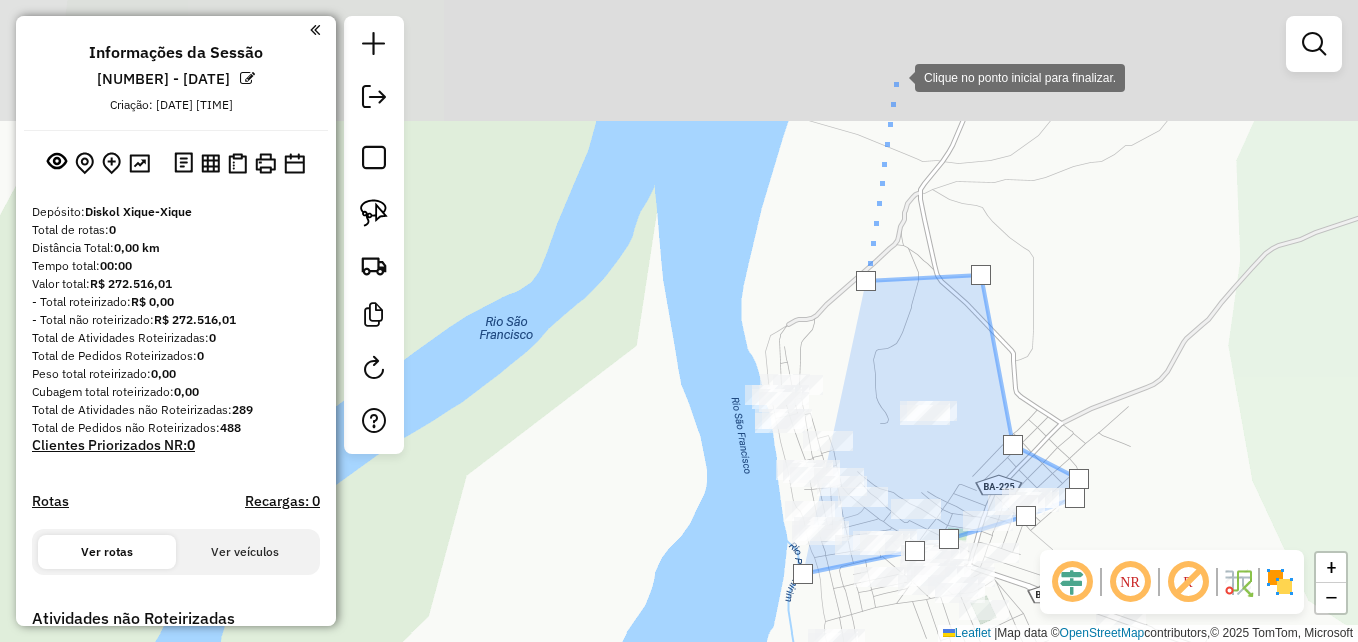 click 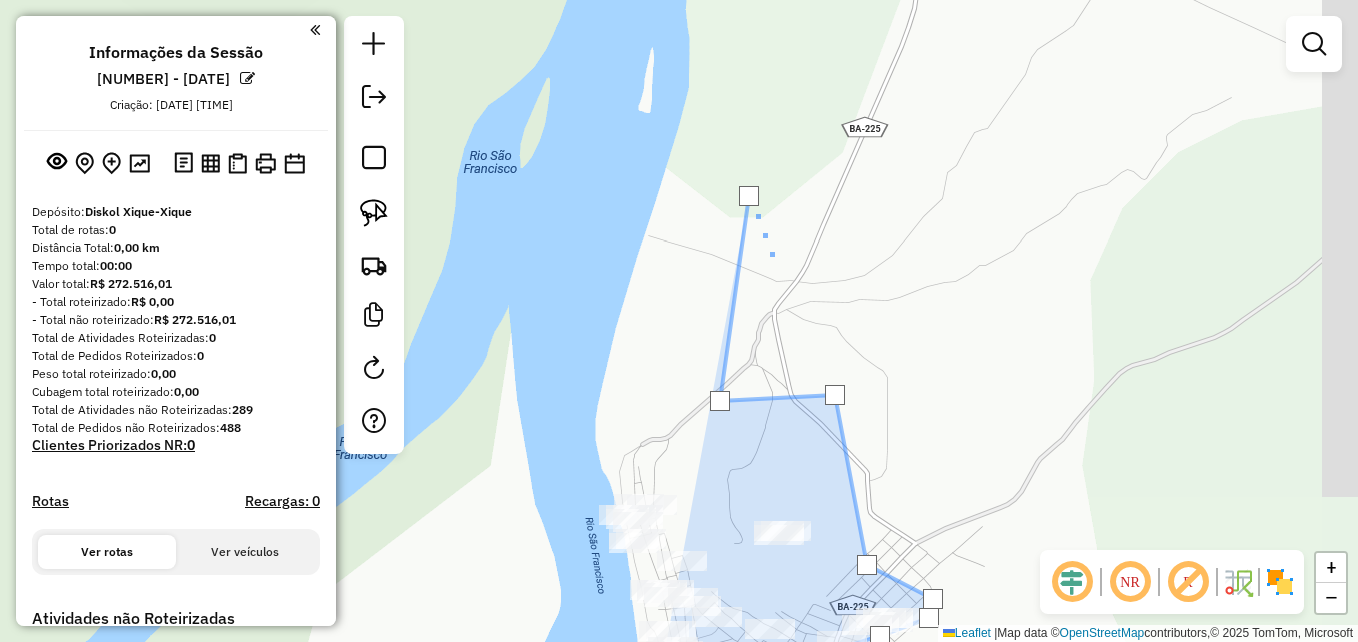 drag, startPoint x: 800, startPoint y: 252, endPoint x: 786, endPoint y: 256, distance: 14.56022 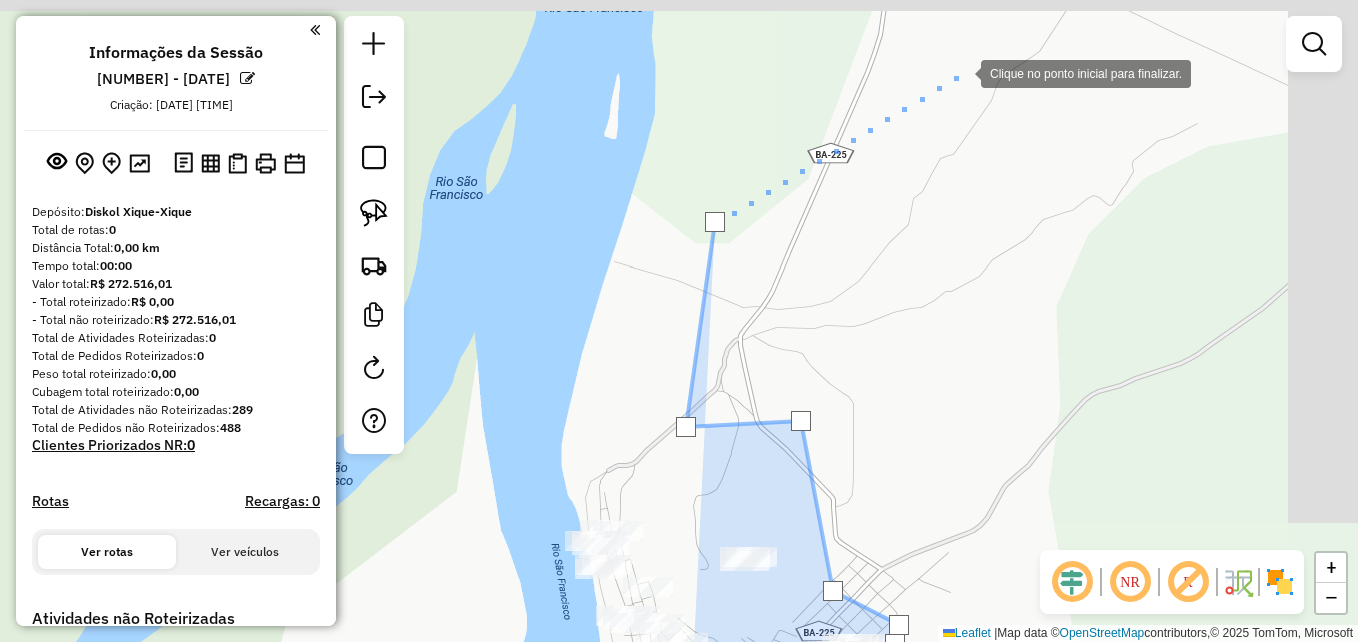 click 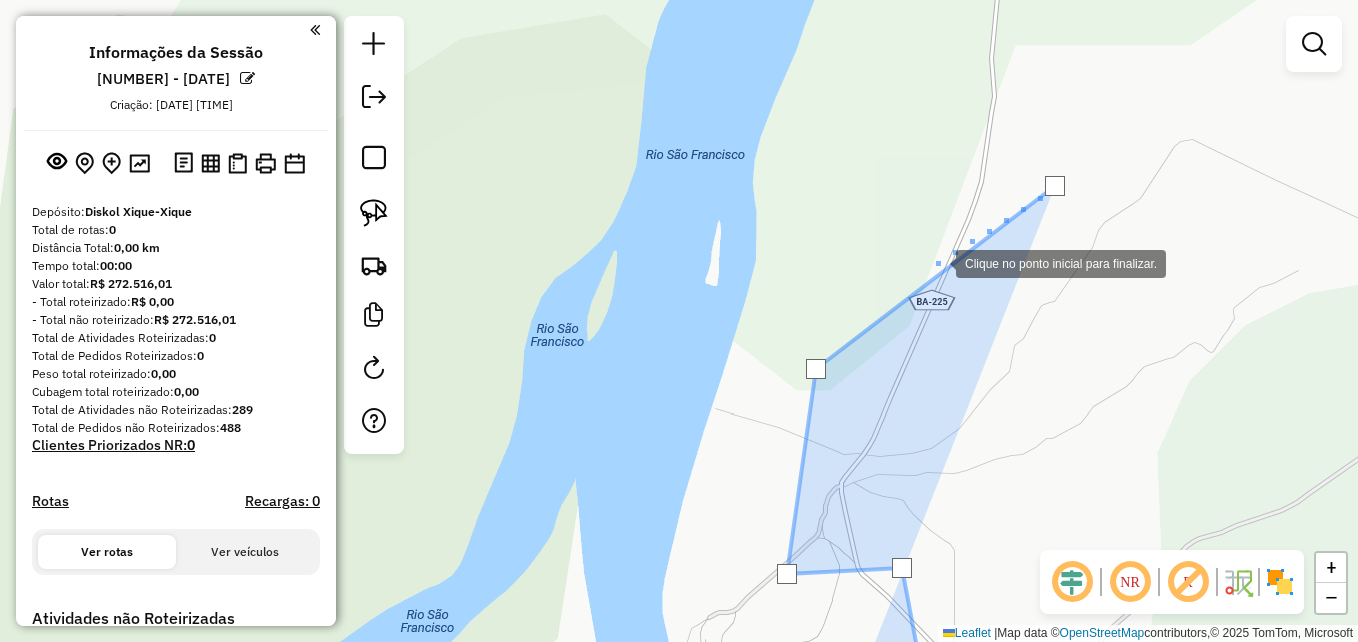 drag, startPoint x: 802, startPoint y: 66, endPoint x: 930, endPoint y: 292, distance: 259.73062 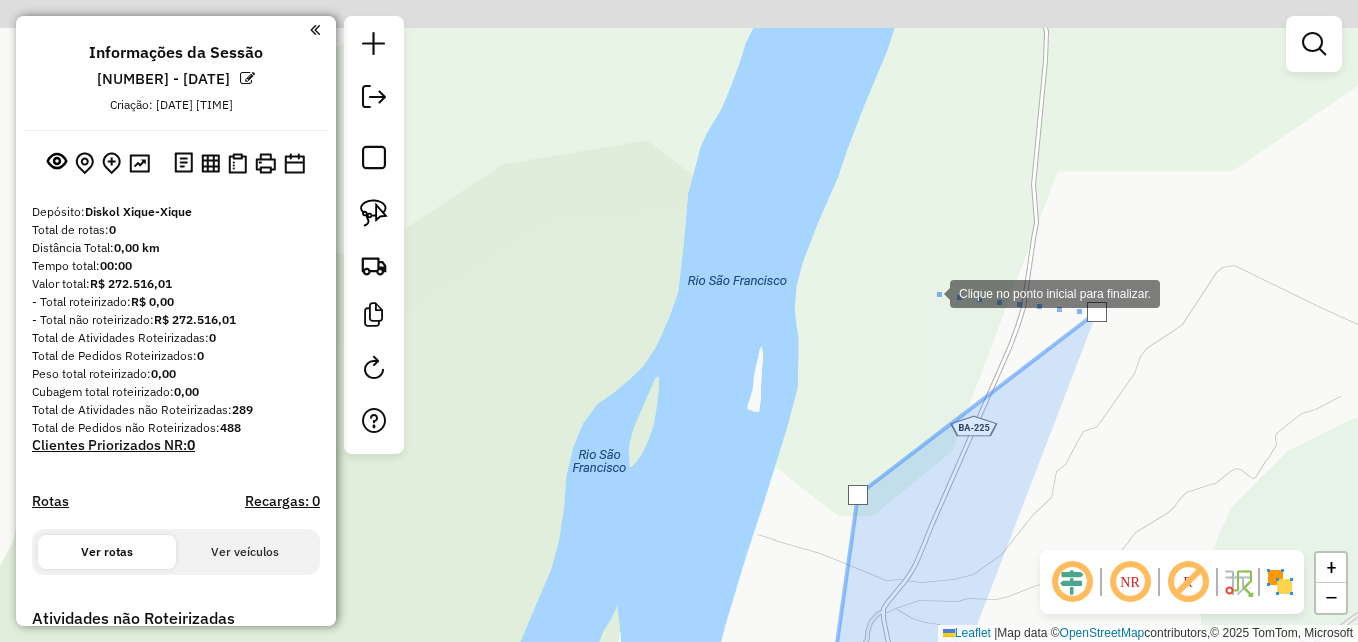 drag, startPoint x: 973, startPoint y: 177, endPoint x: 889, endPoint y: 178, distance: 84.00595 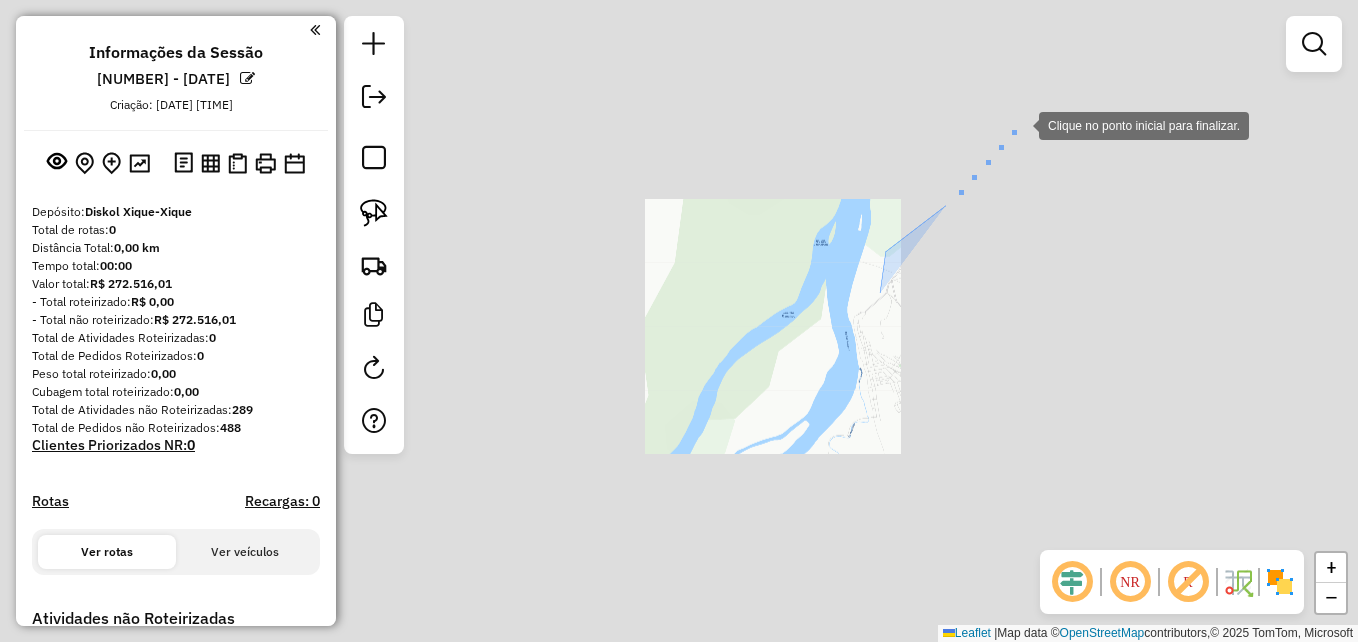 drag, startPoint x: 1019, startPoint y: 123, endPoint x: 1019, endPoint y: 81, distance: 42 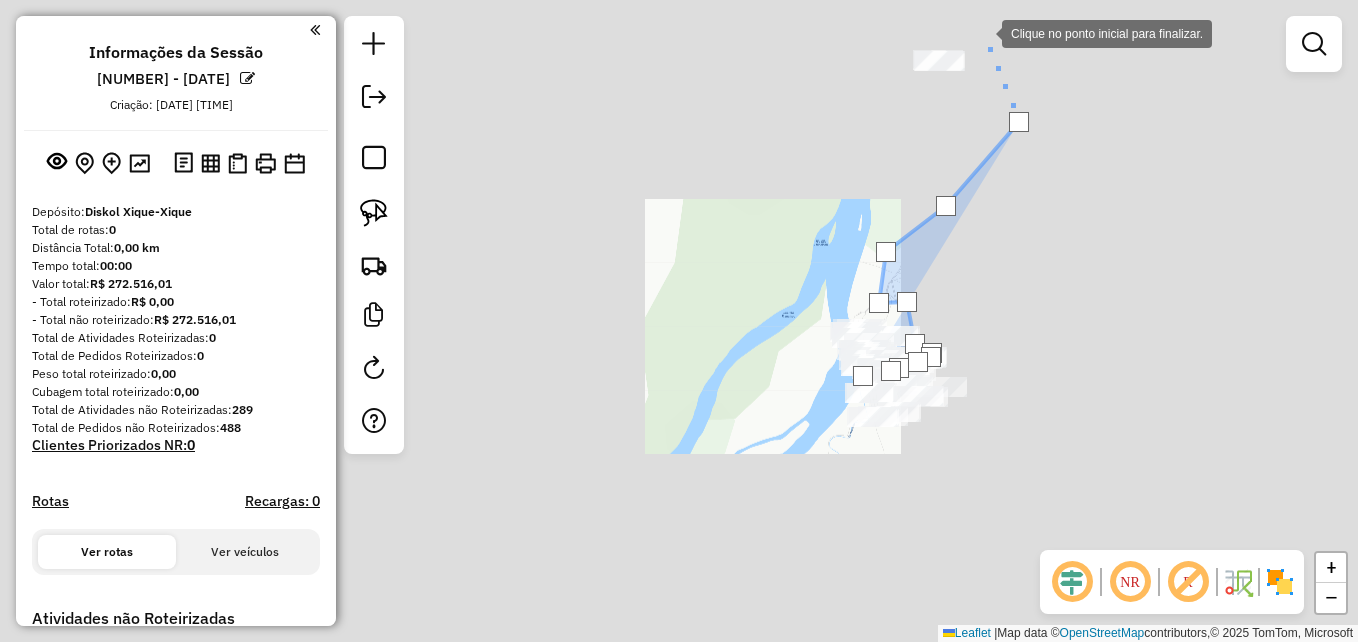 click 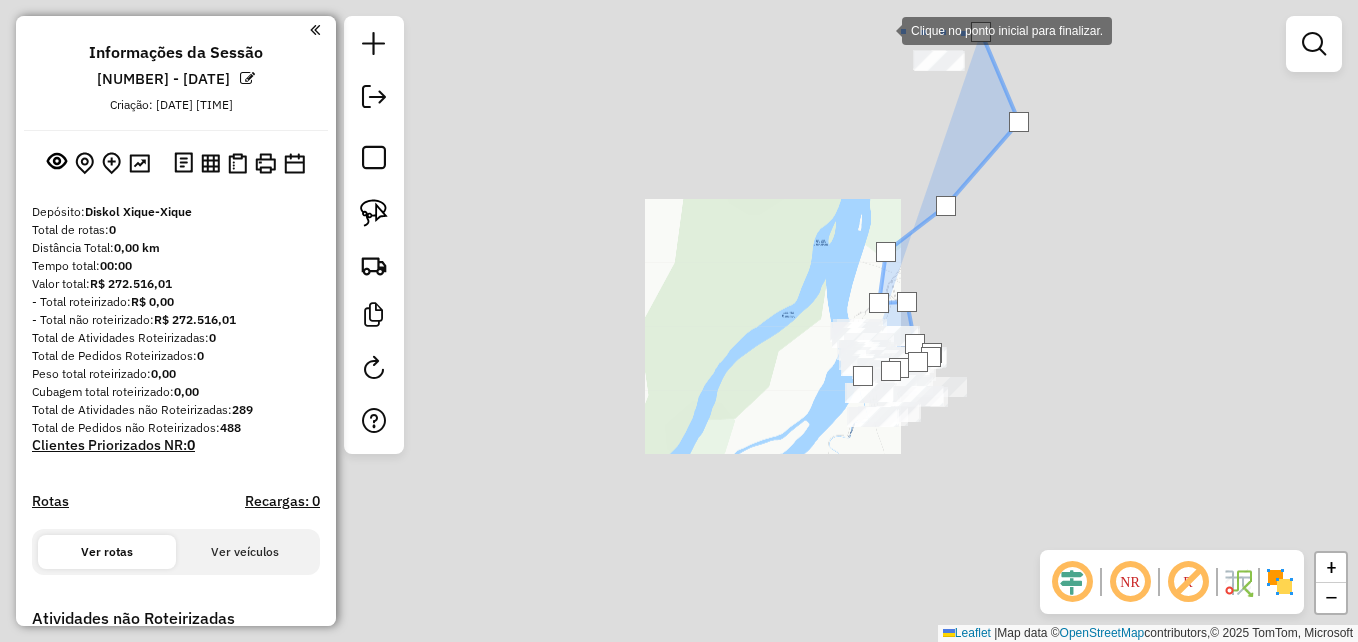 click 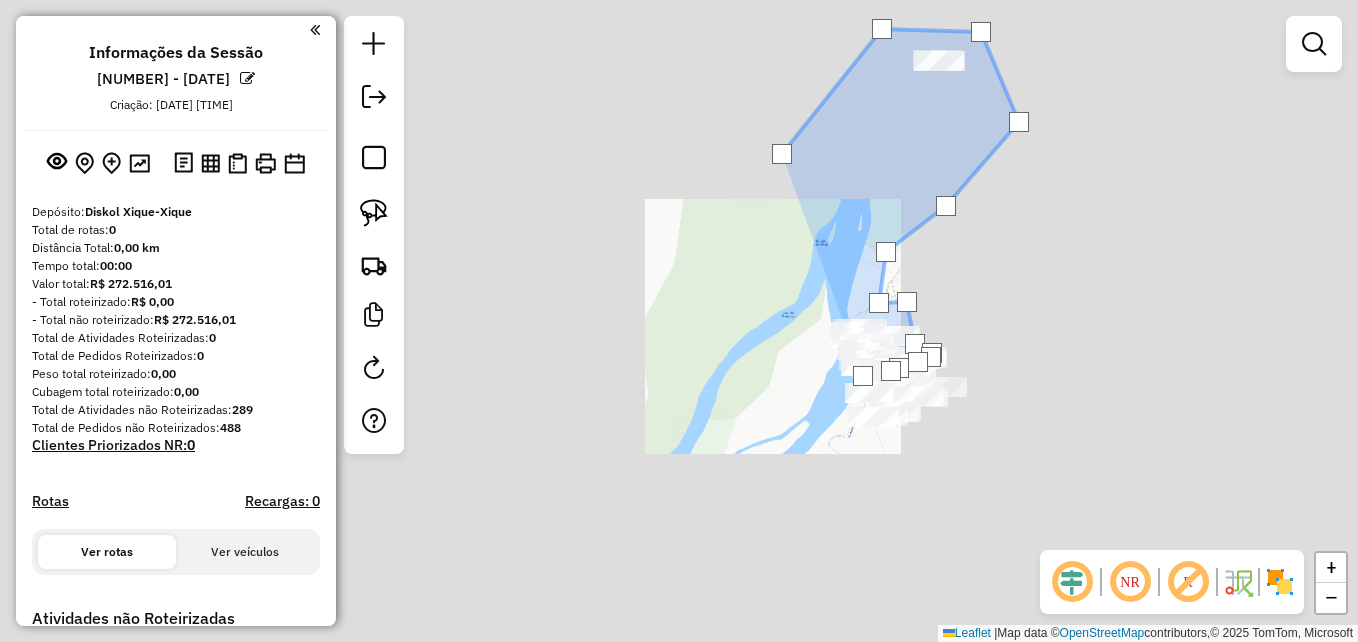 click 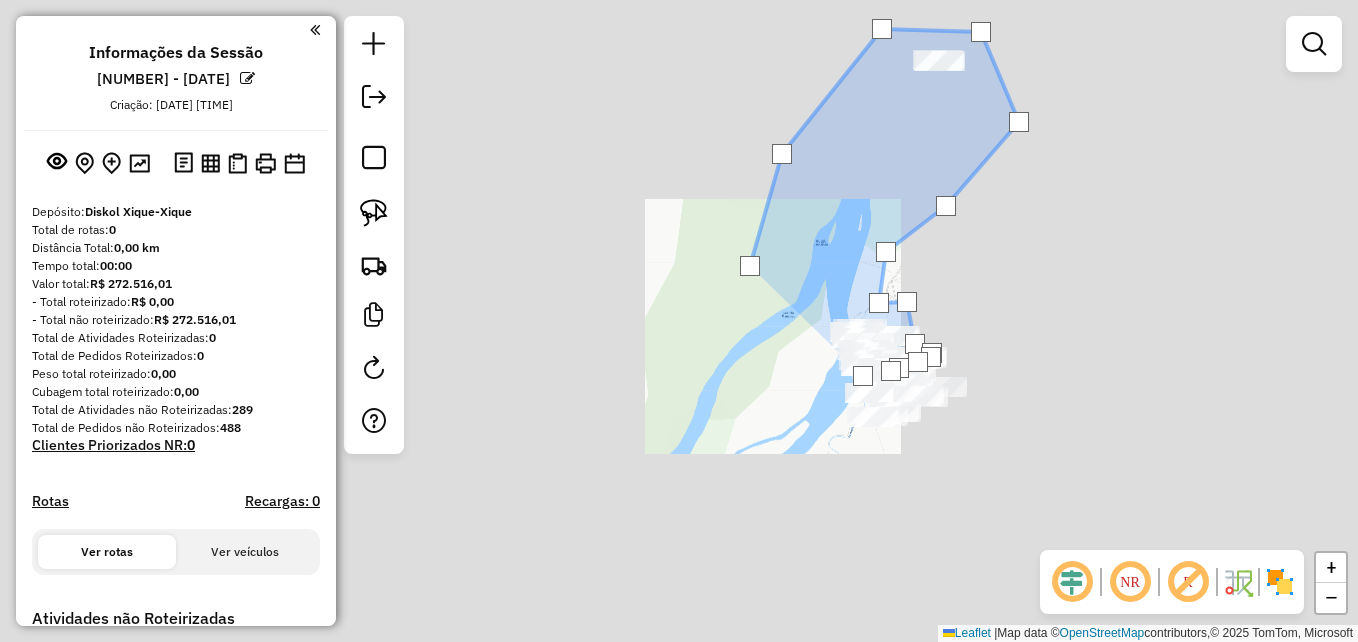 click 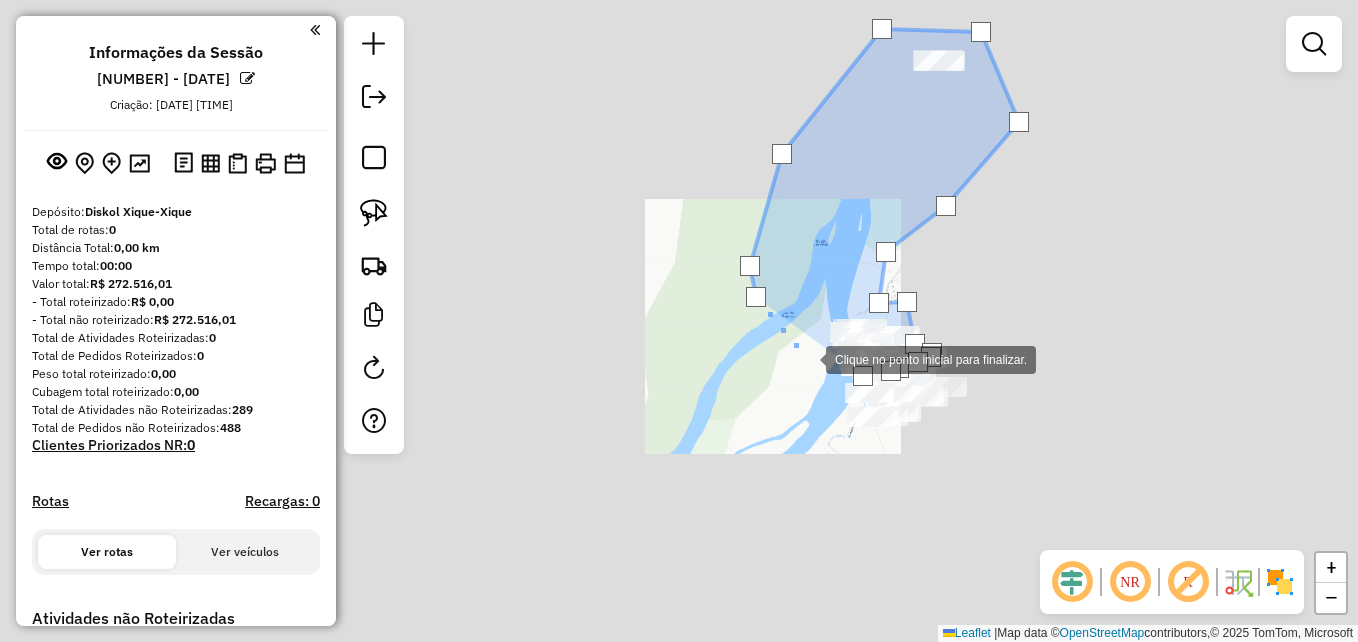 click 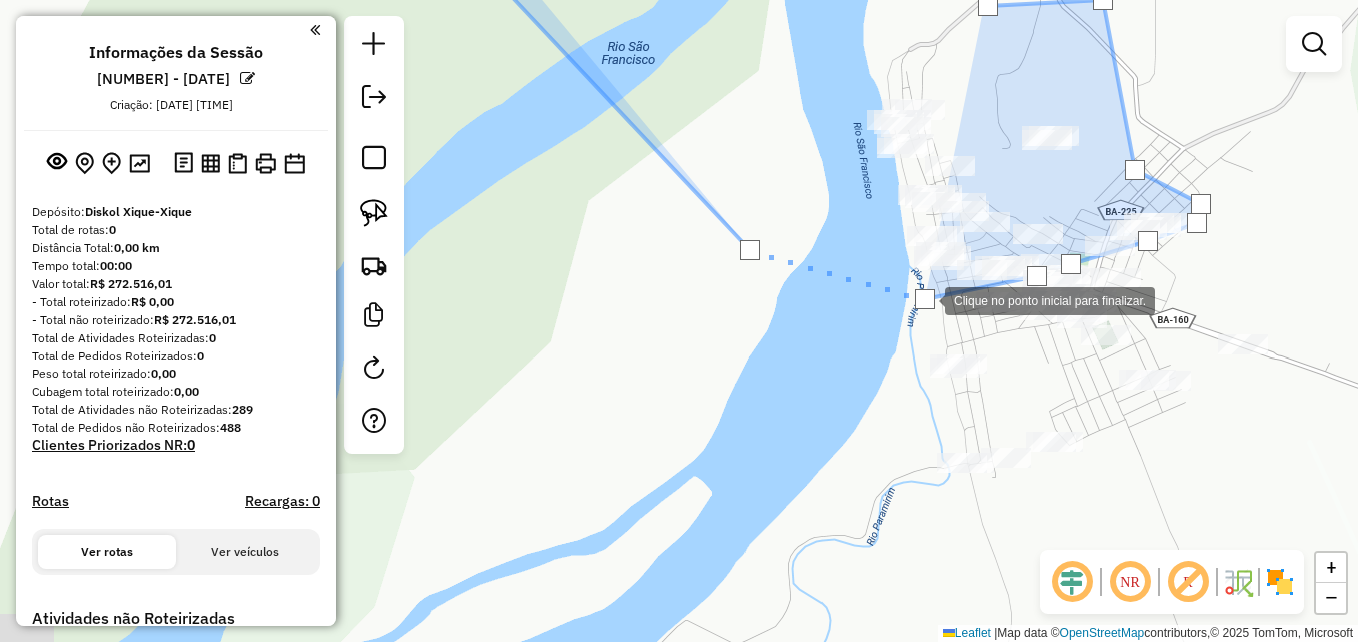 drag, startPoint x: 925, startPoint y: 299, endPoint x: 880, endPoint y: 338, distance: 59.548298 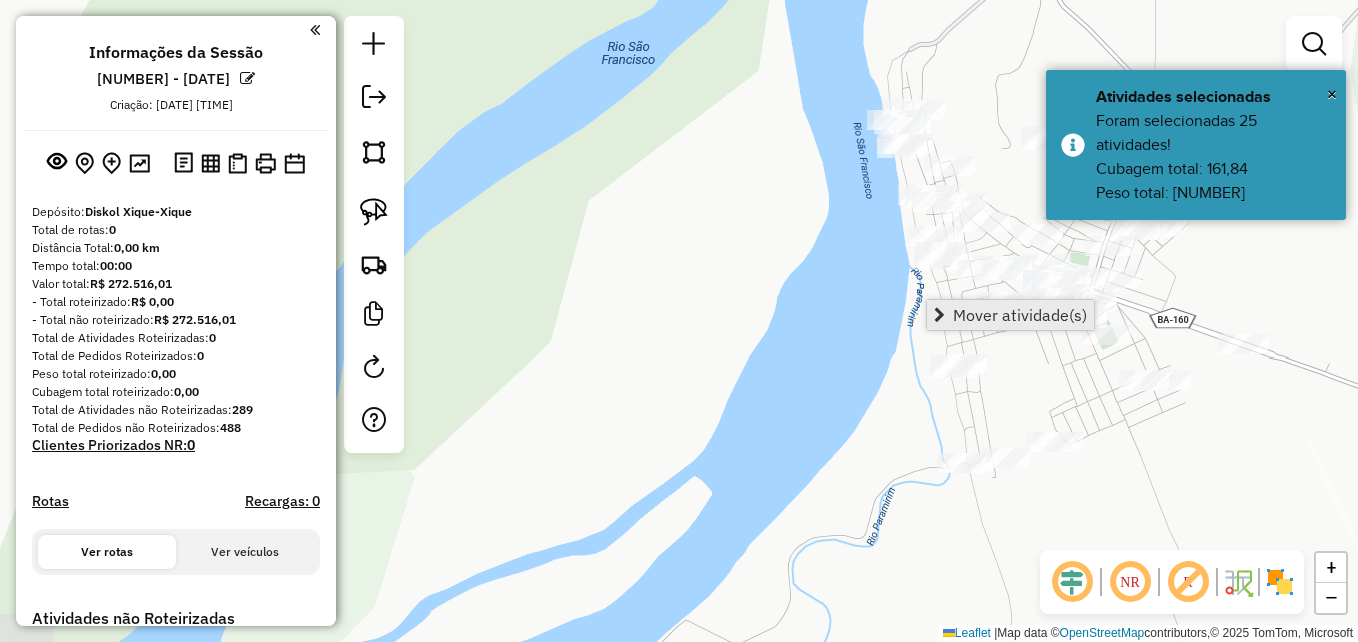 click on "Mover atividade(s)" at bounding box center [1010, 315] 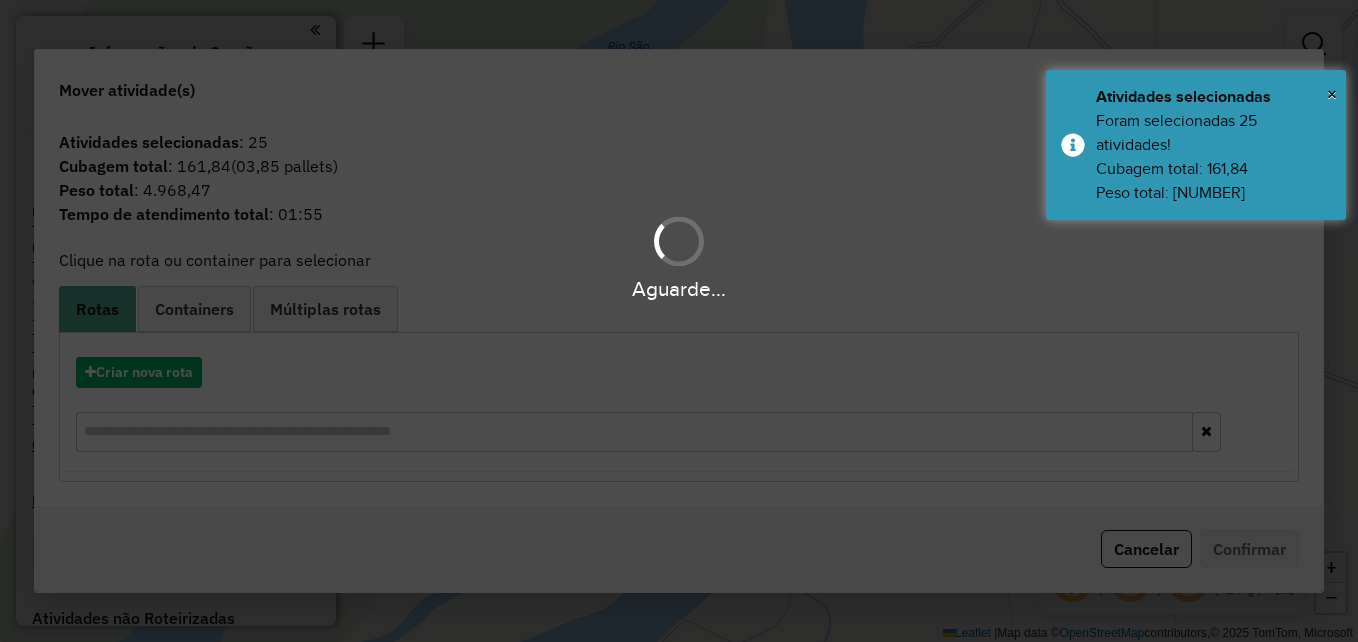 click on "Aguarde..." at bounding box center [679, 321] 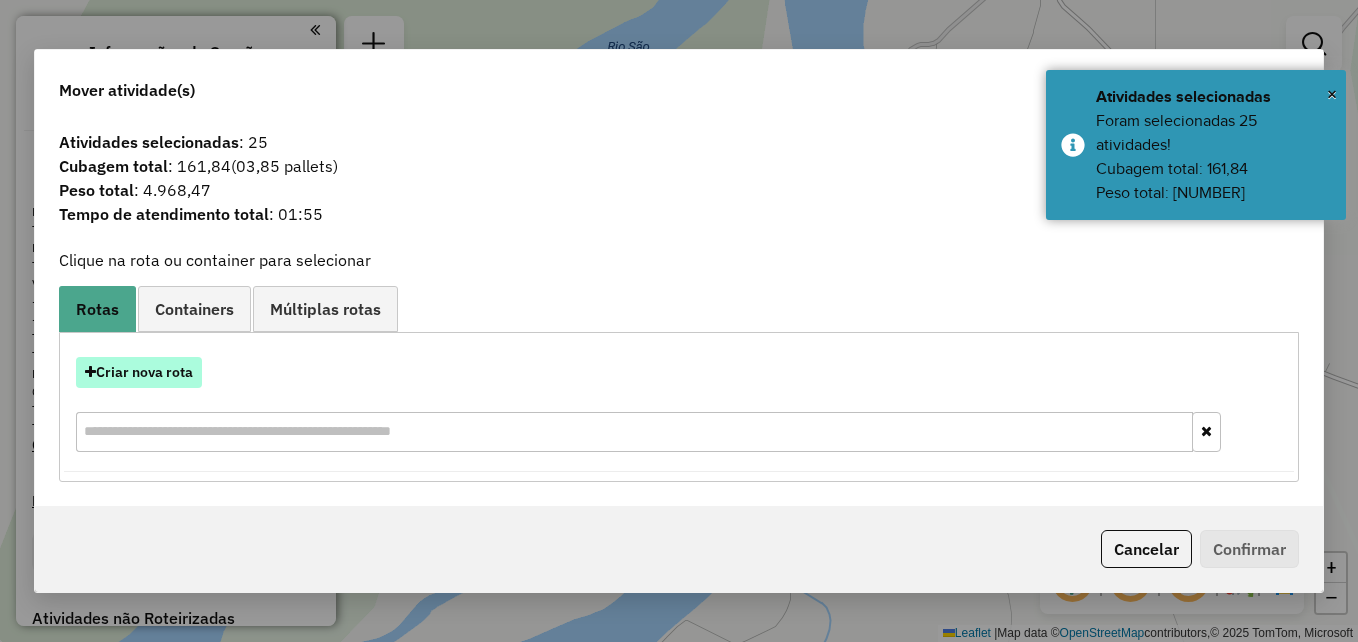 click on "Criar nova rota" at bounding box center [139, 372] 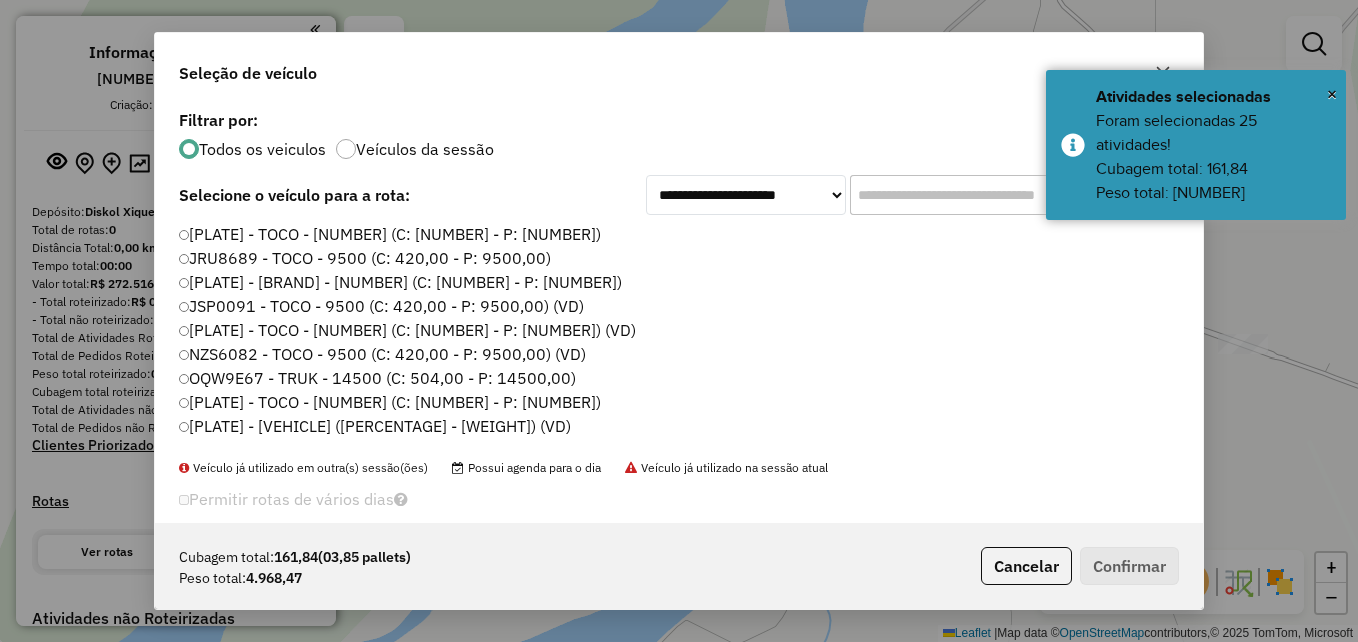 scroll, scrollTop: 11, scrollLeft: 6, axis: both 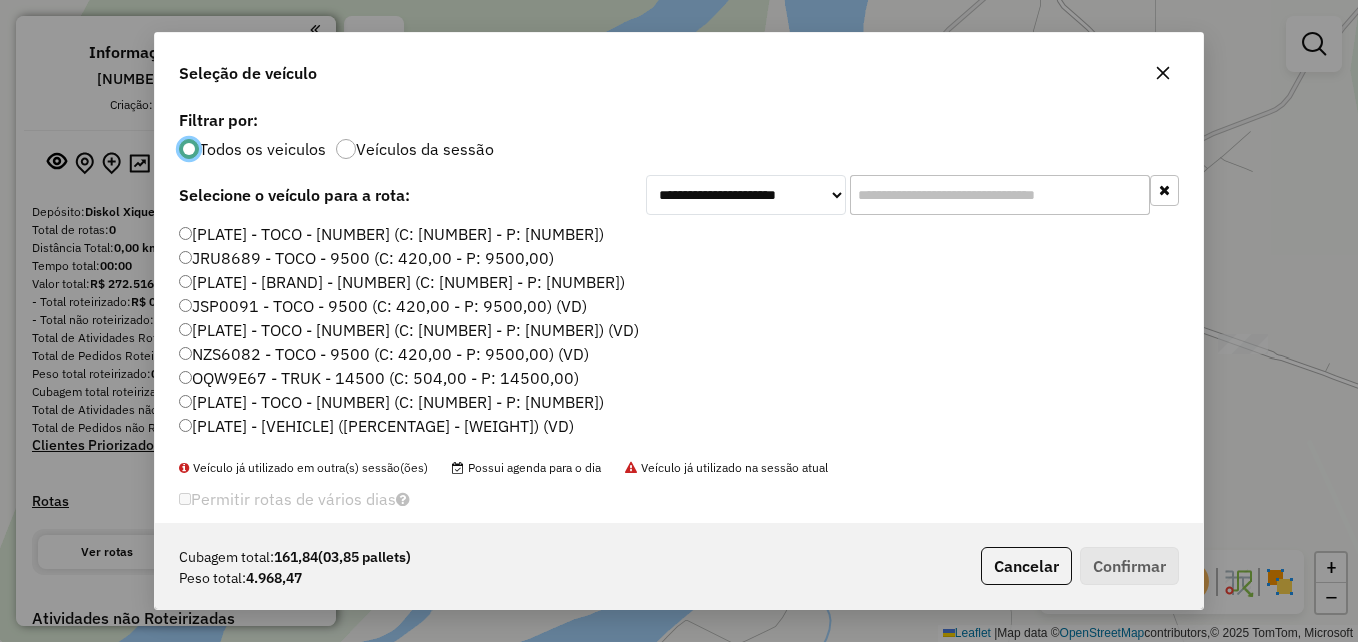 click on "[PLATE] - [VEHICLE TYPE] - [WEIGHT] (C: [CUBAGE] - P: [WEIGHT])" 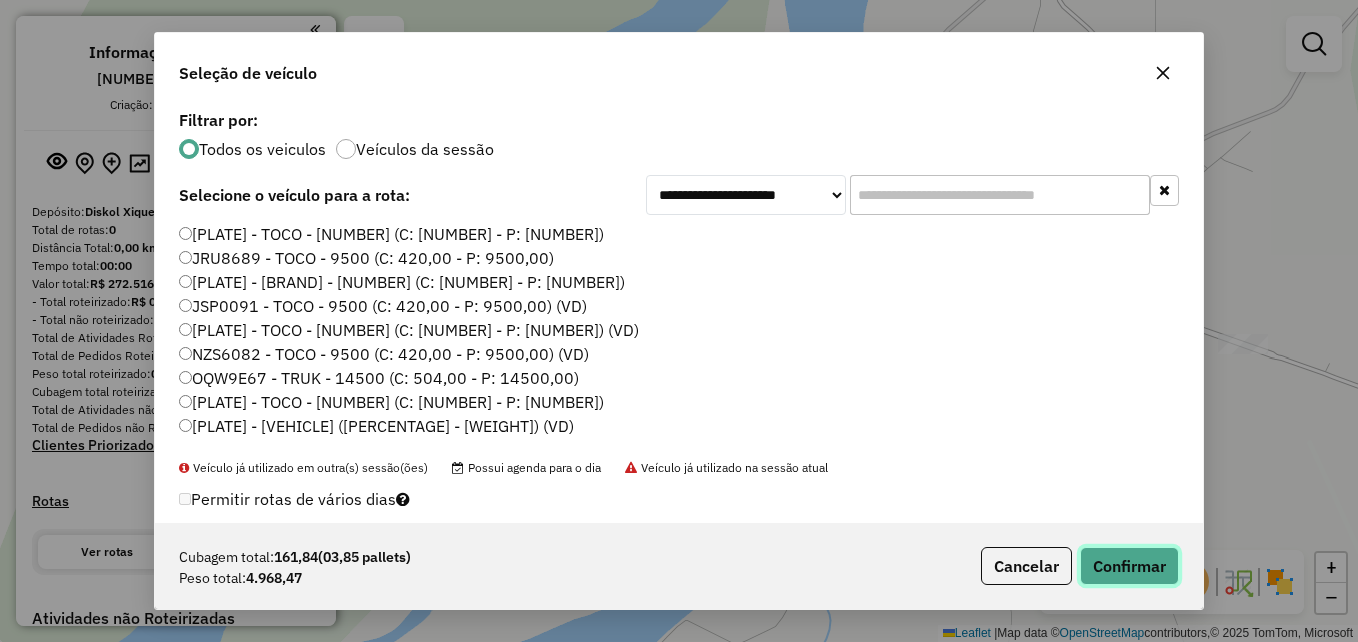 click on "Confirmar" 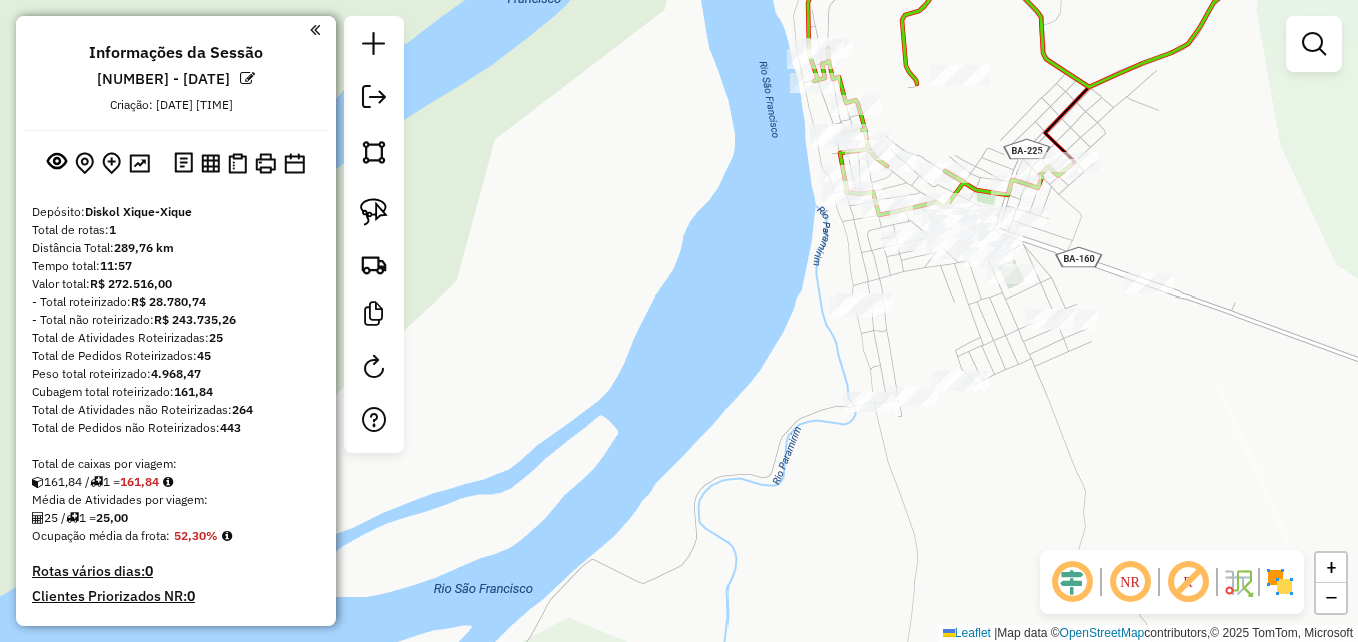 drag, startPoint x: 676, startPoint y: 281, endPoint x: 558, endPoint y: 206, distance: 139.81773 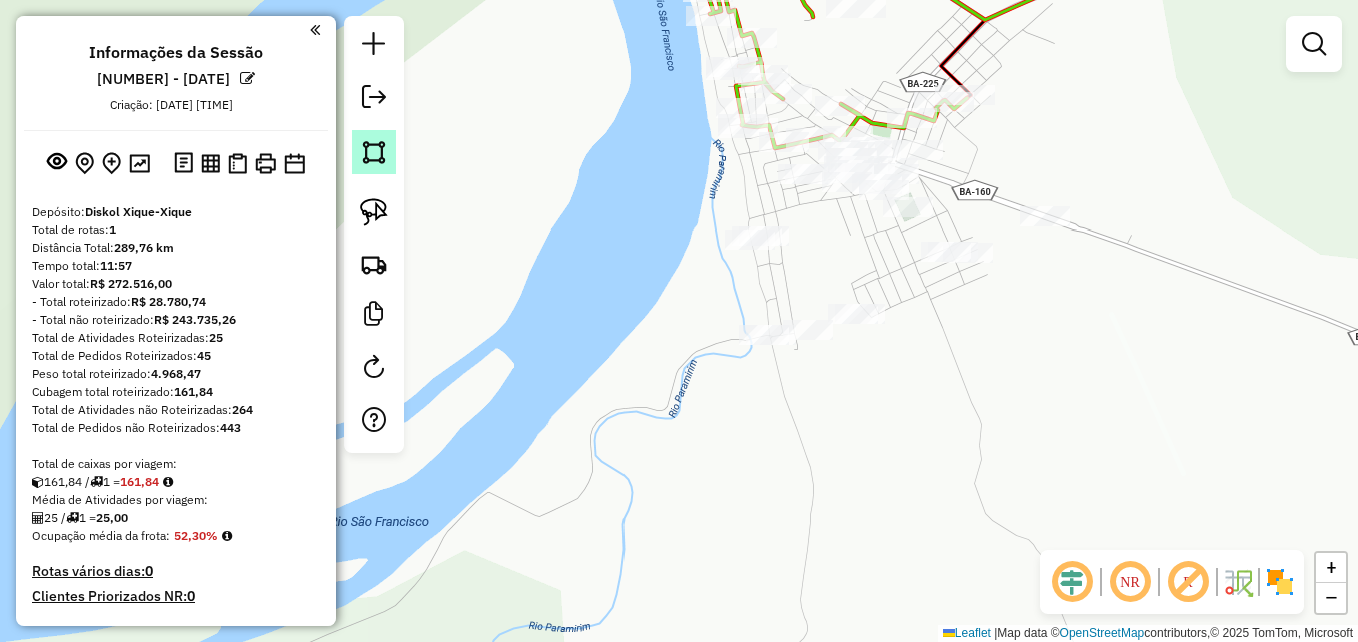 drag, startPoint x: 391, startPoint y: 180, endPoint x: 376, endPoint y: 160, distance: 25 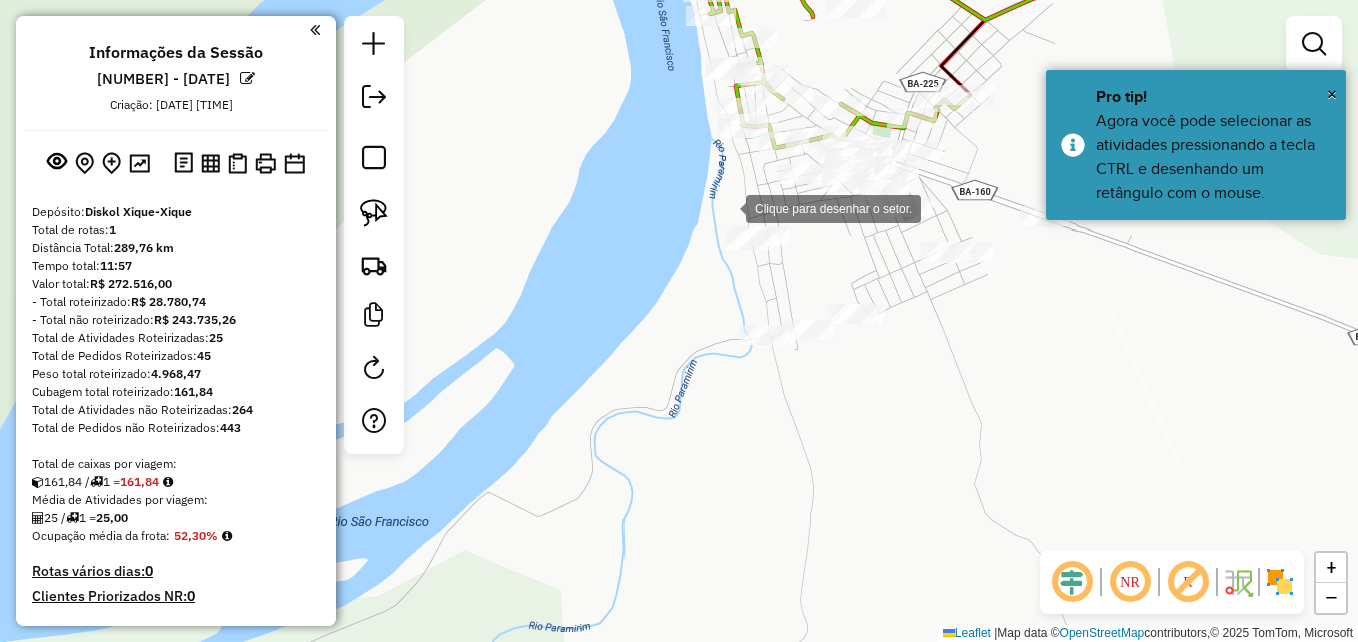 drag, startPoint x: 732, startPoint y: 190, endPoint x: 696, endPoint y: 209, distance: 40.706264 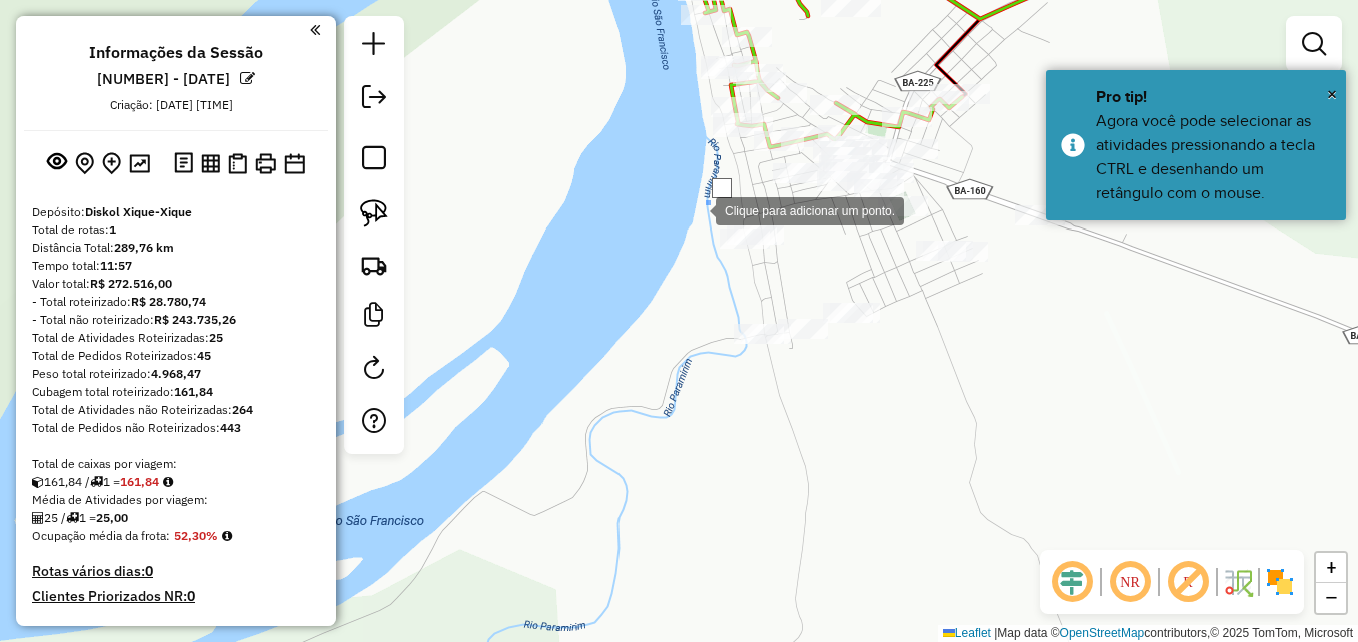 click 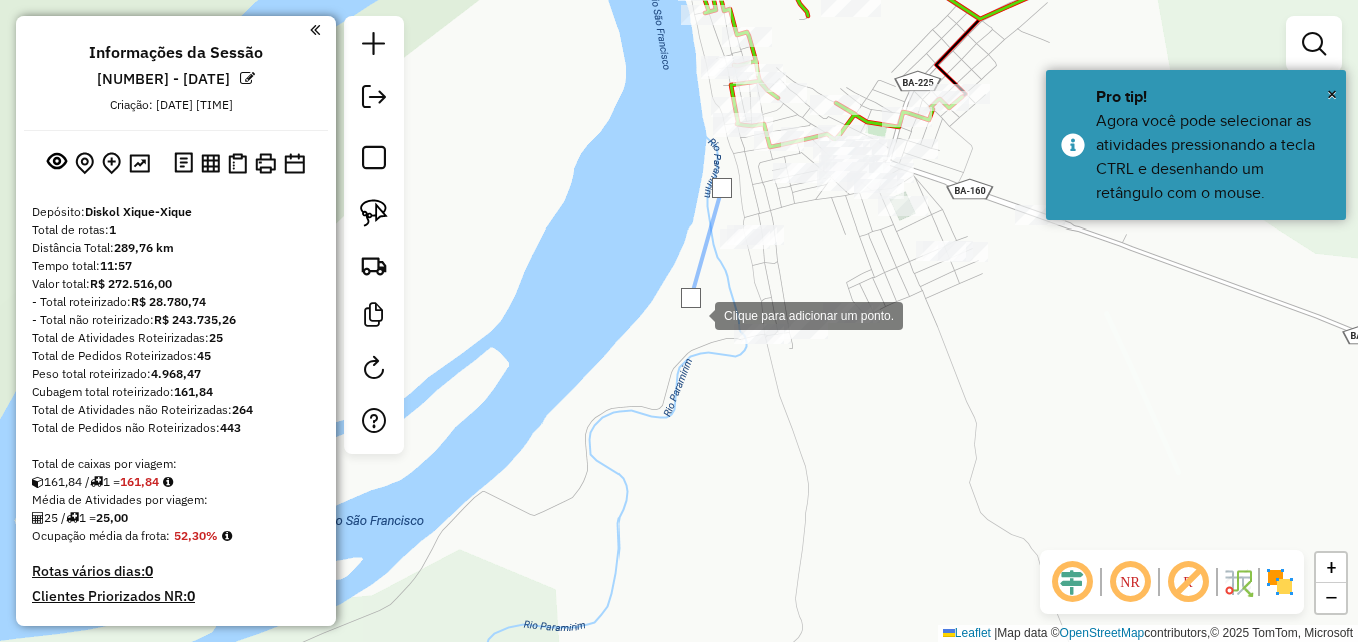 click 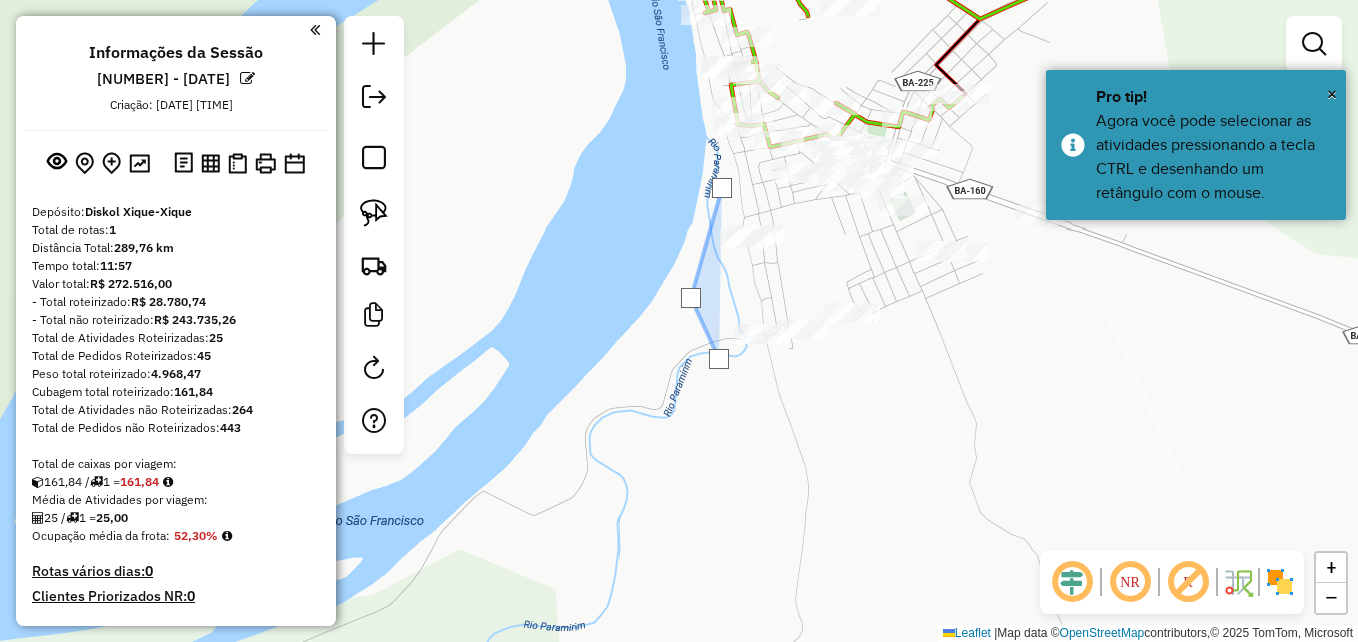 click 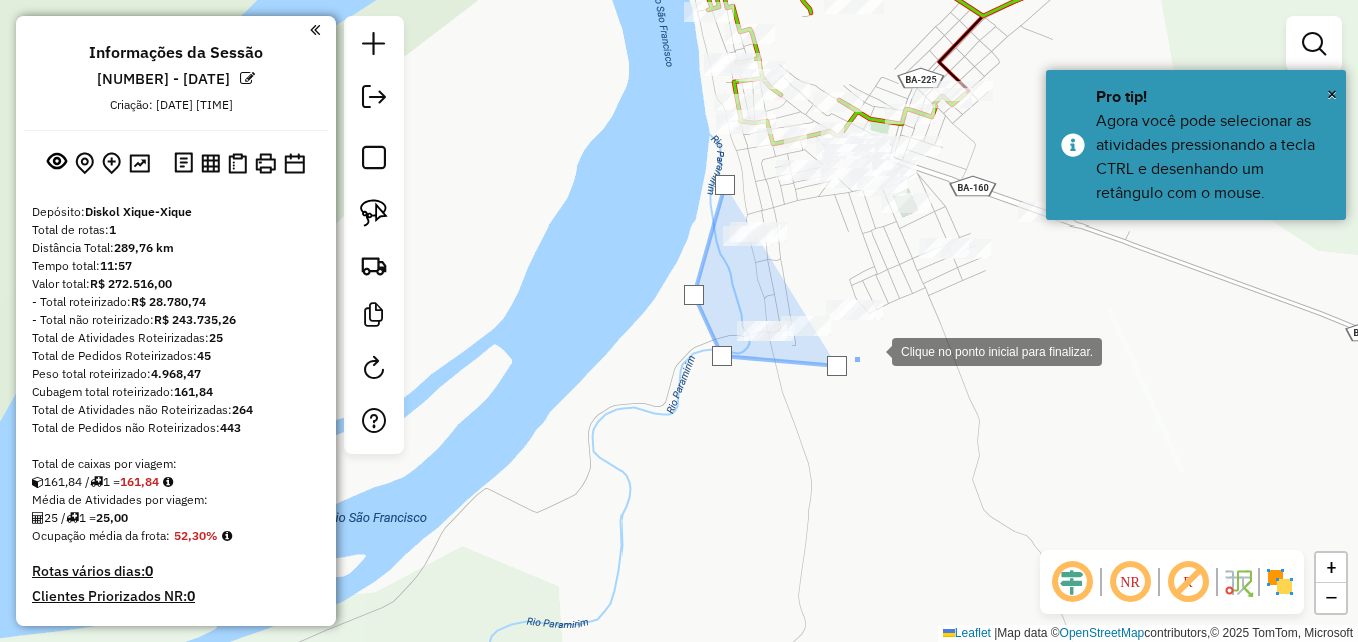 drag, startPoint x: 956, startPoint y: 316, endPoint x: 981, endPoint y: 307, distance: 26.57066 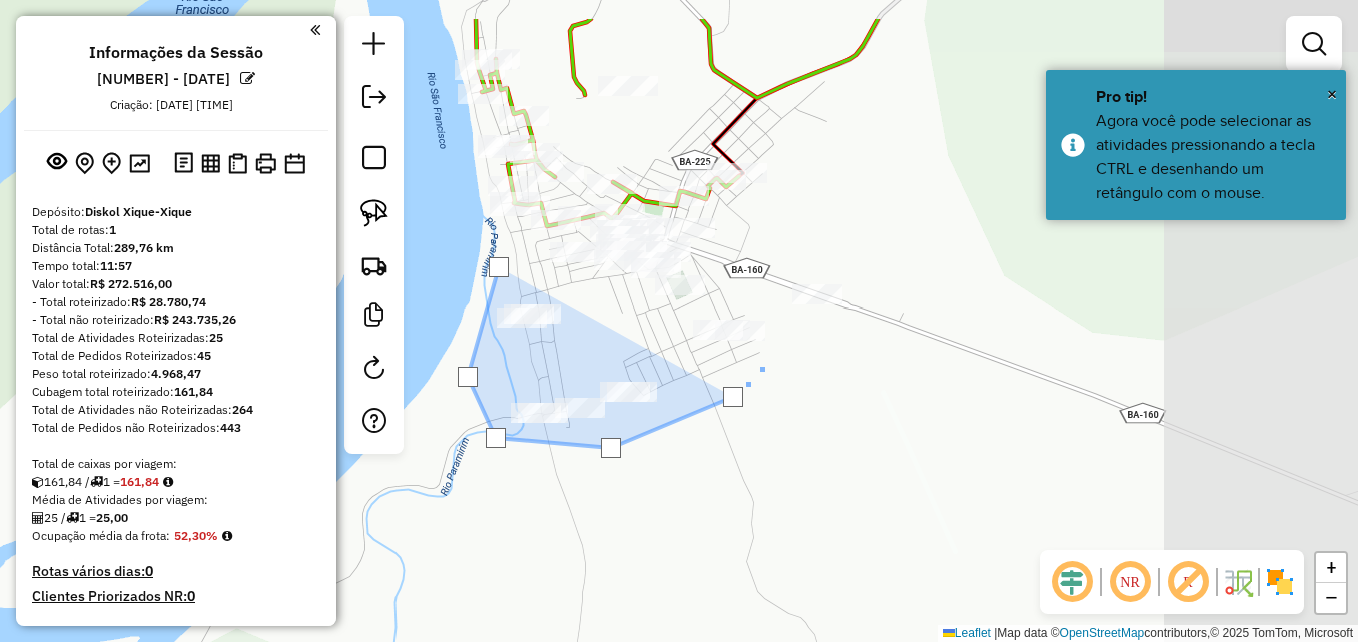 drag, startPoint x: 1029, startPoint y: 269, endPoint x: 816, endPoint y: 322, distance: 219.49487 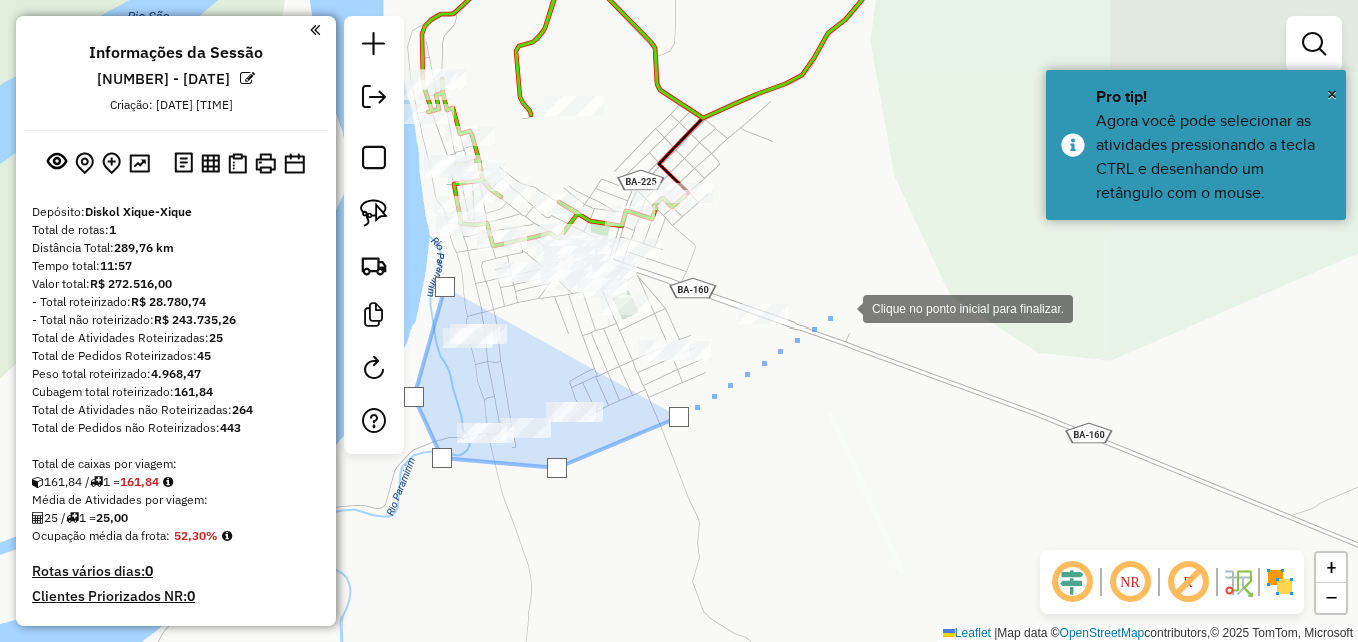 drag, startPoint x: 843, startPoint y: 307, endPoint x: 679, endPoint y: 269, distance: 168.34488 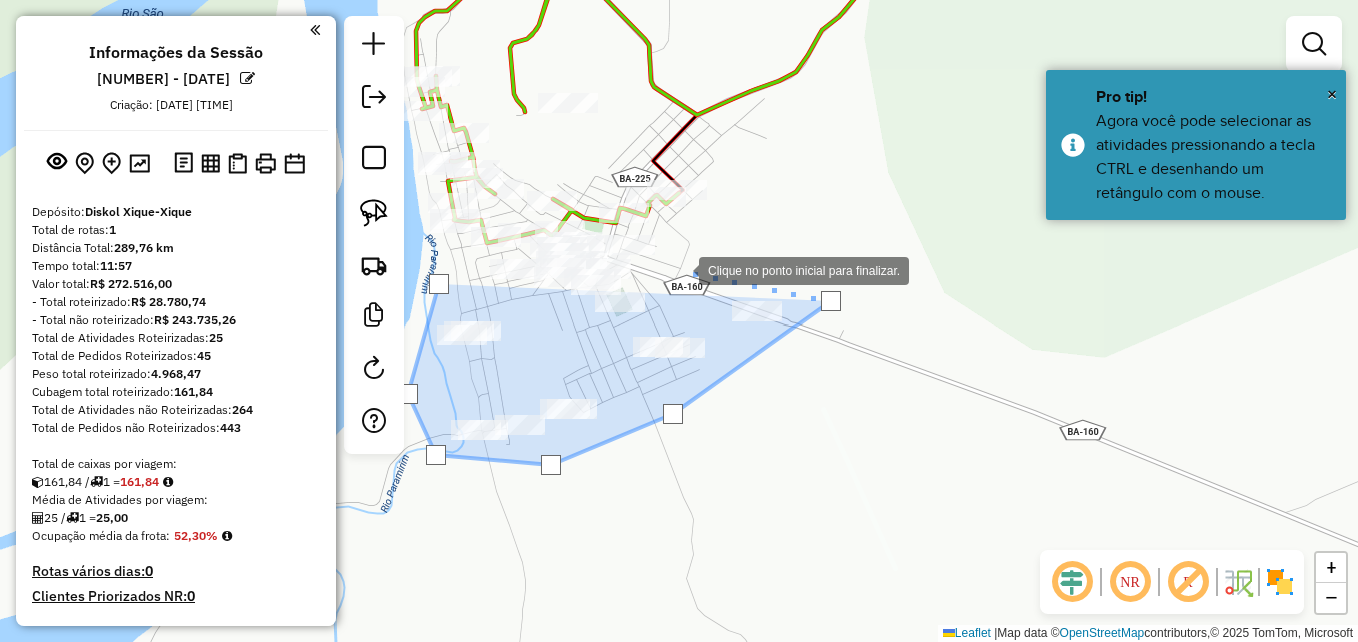 click 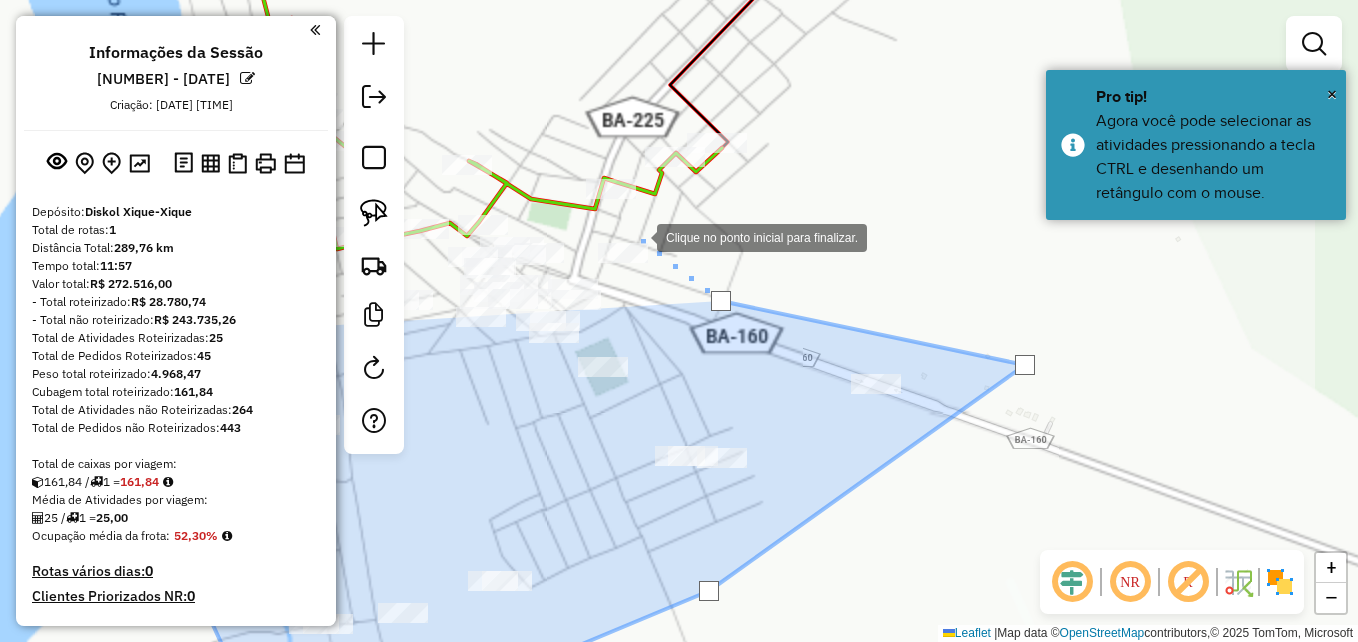 click 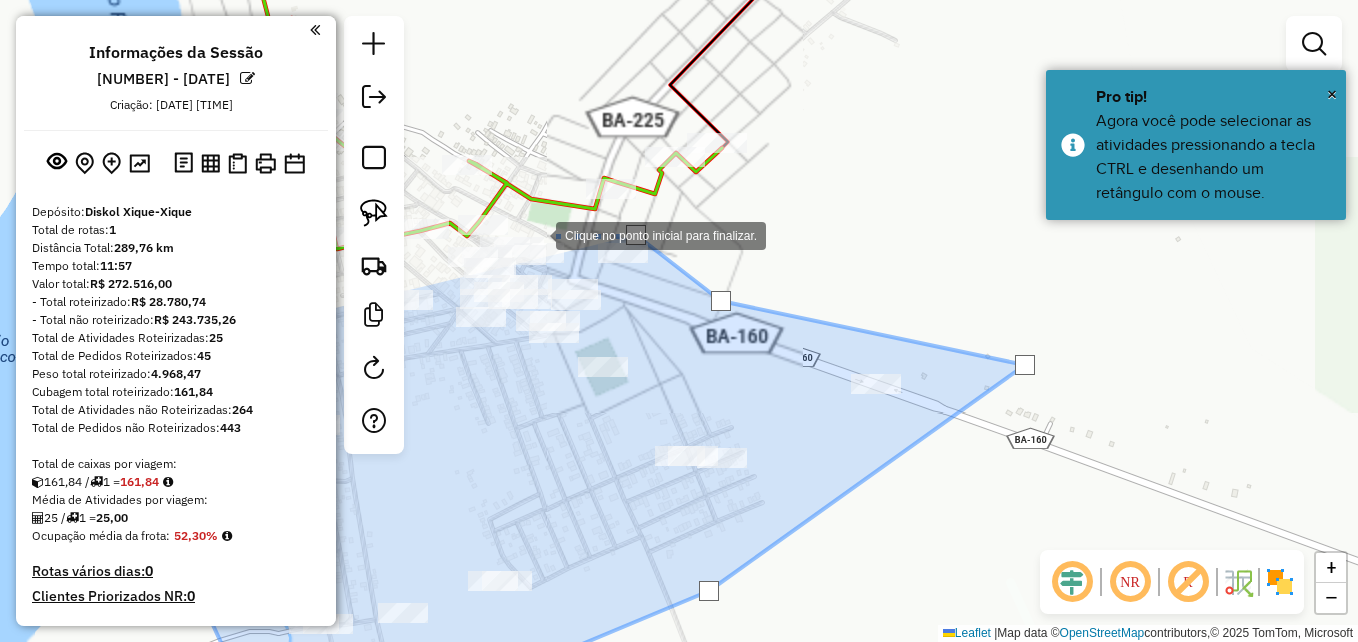 drag, startPoint x: 534, startPoint y: 234, endPoint x: 471, endPoint y: 235, distance: 63.007935 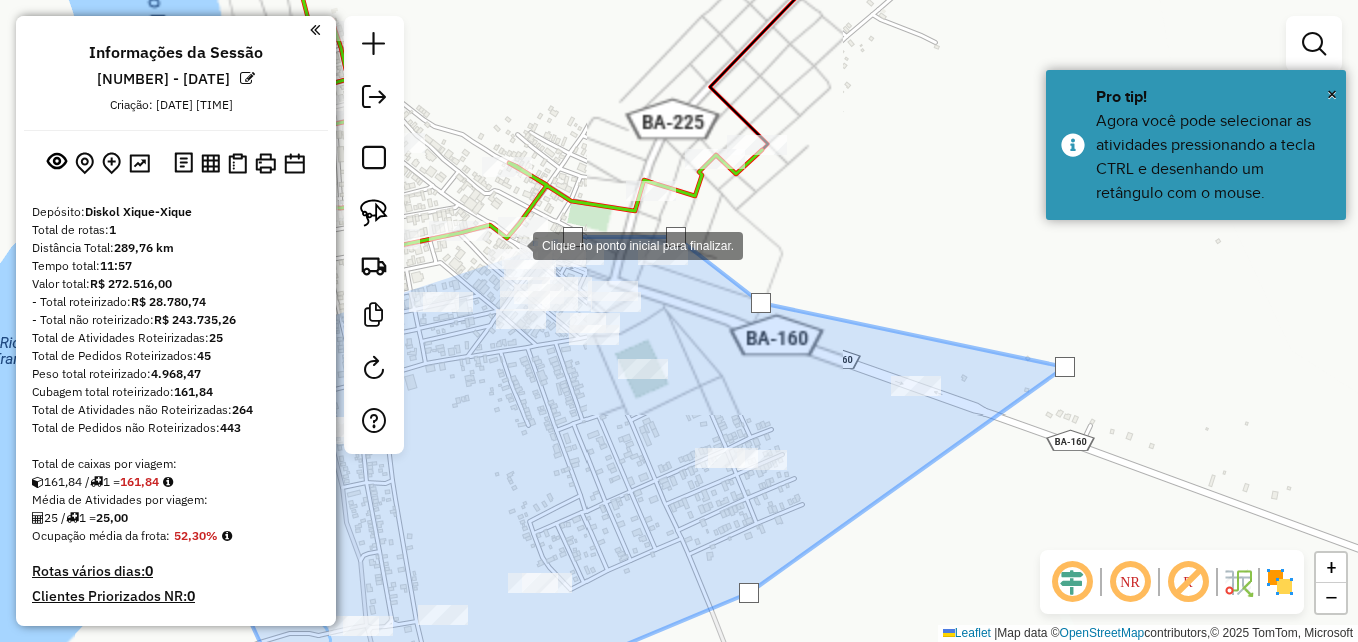 drag, startPoint x: 459, startPoint y: 240, endPoint x: 621, endPoint y: 221, distance: 163.1104 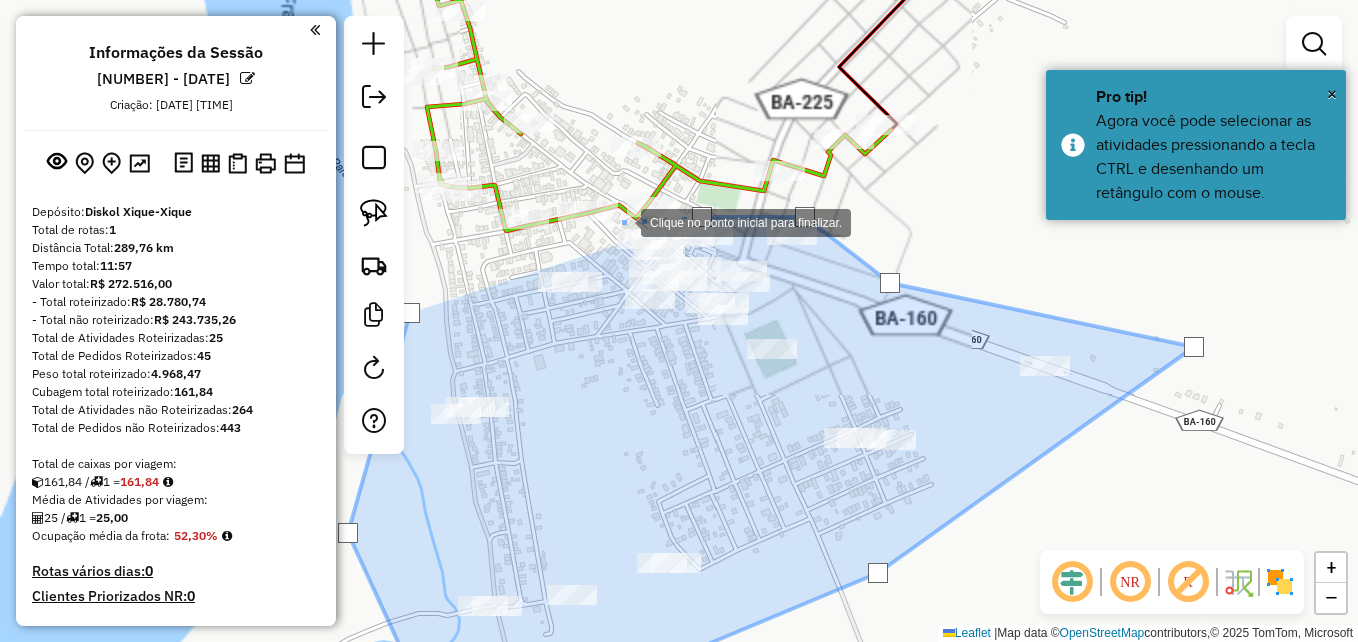 click 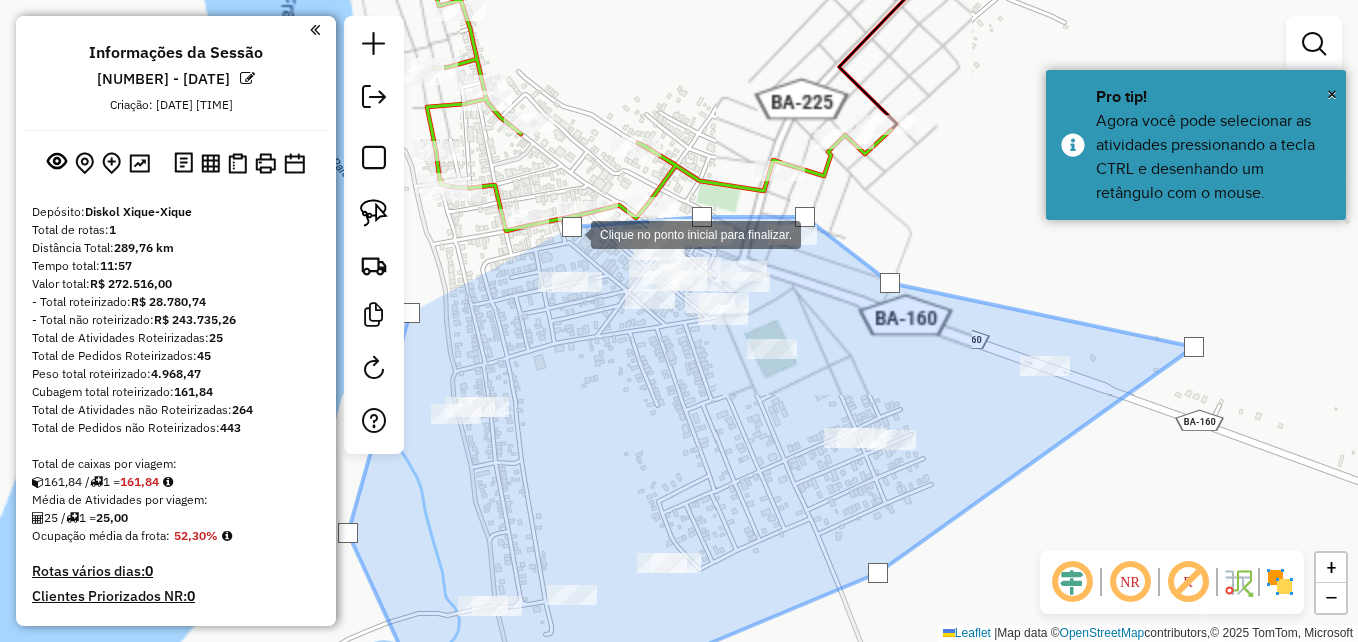 click 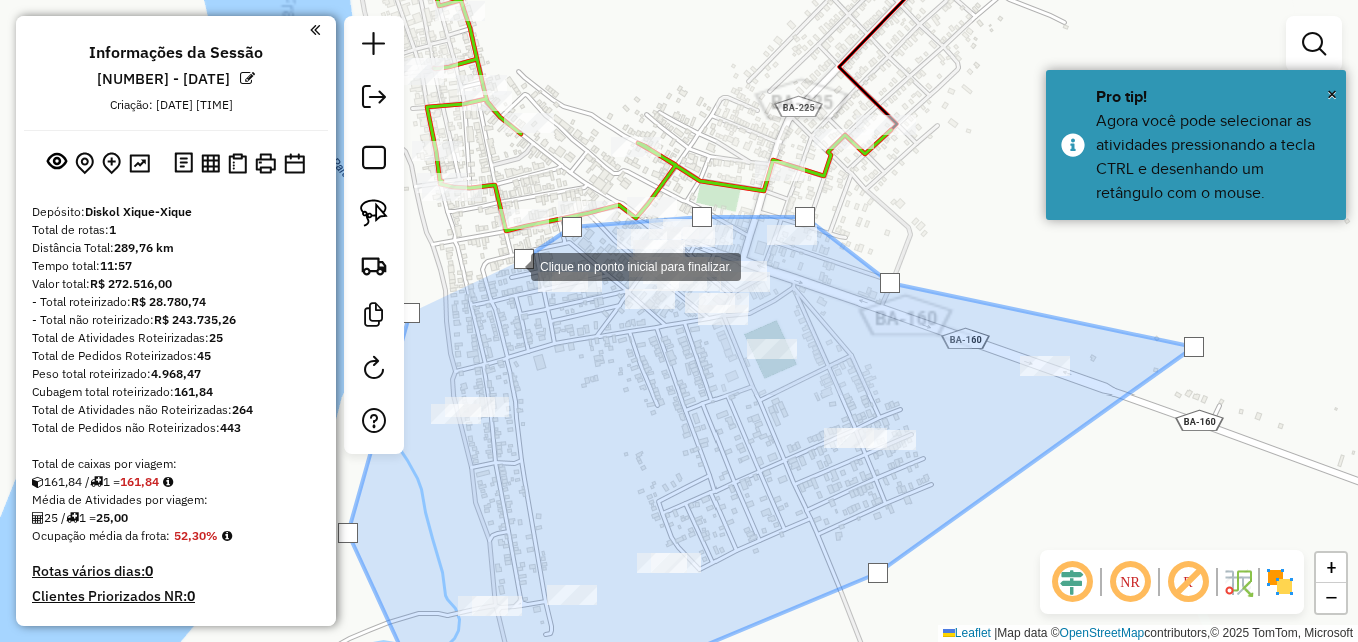 click 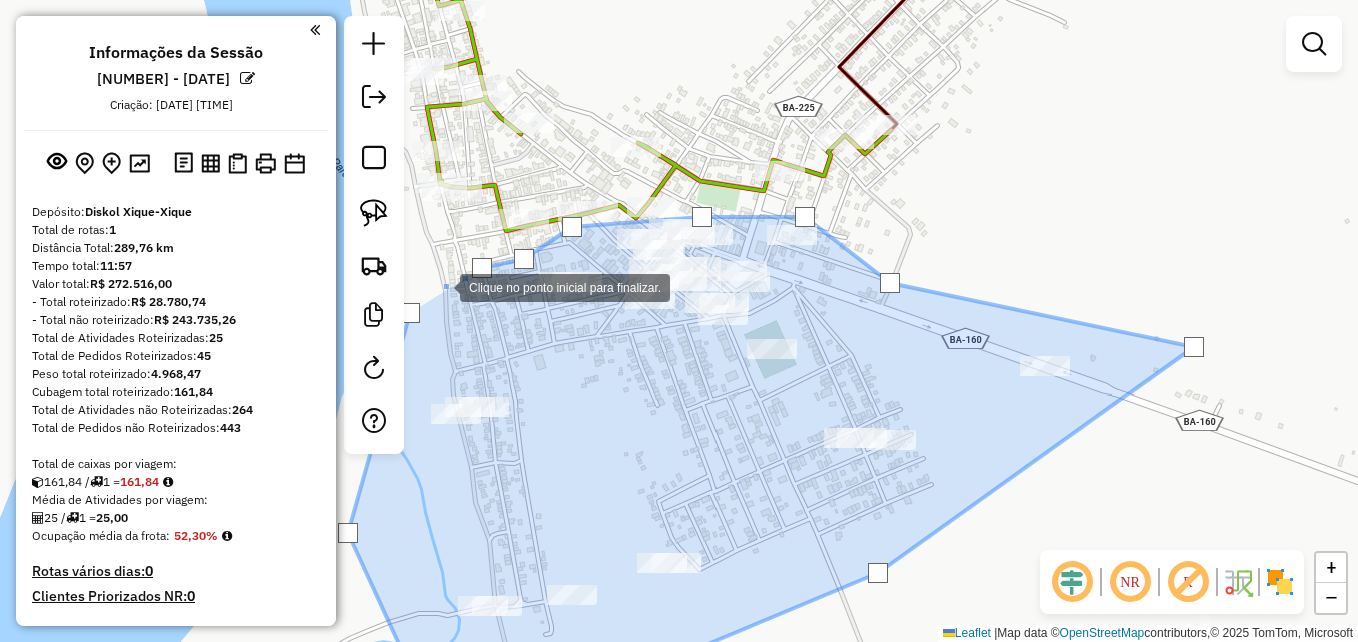 drag, startPoint x: 440, startPoint y: 286, endPoint x: 444, endPoint y: 299, distance: 13.601471 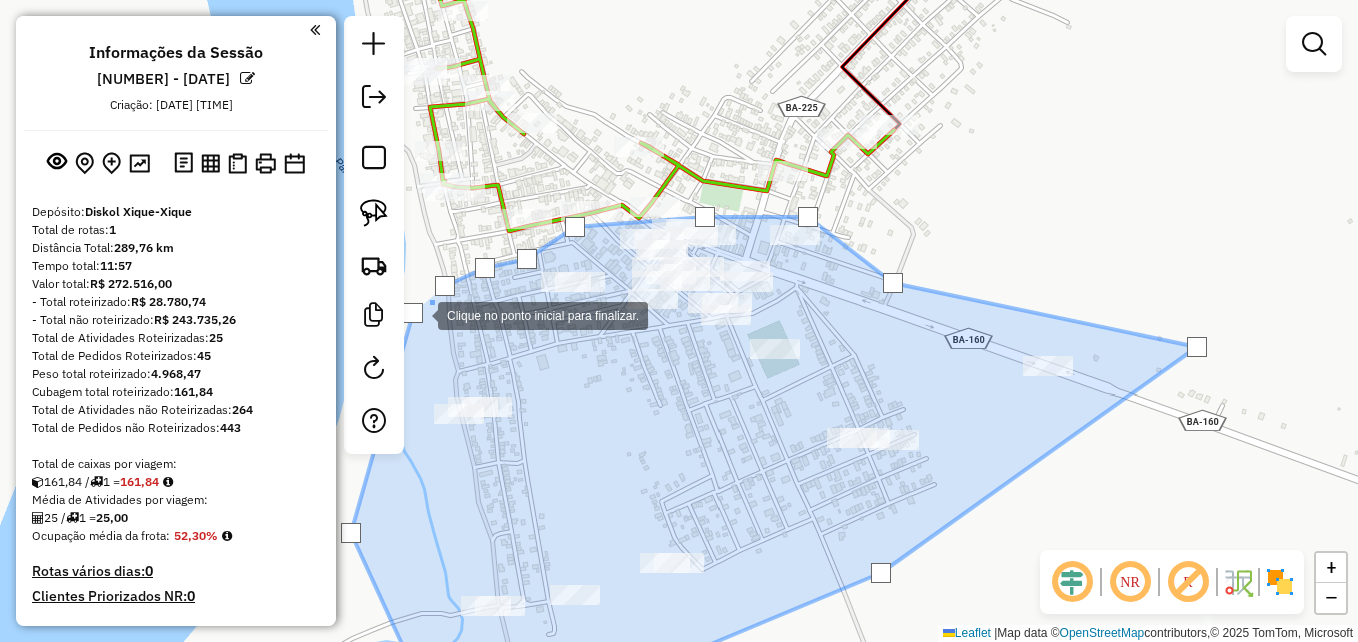 click 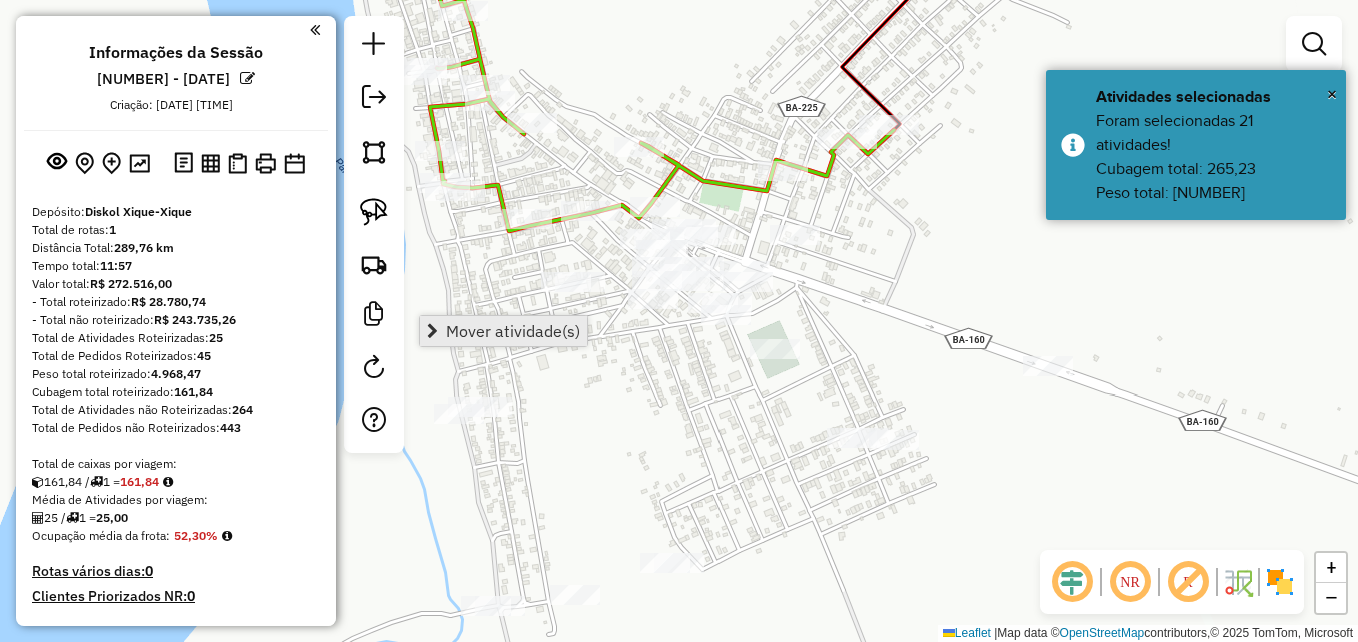 click on "Mover atividade(s)" at bounding box center [513, 331] 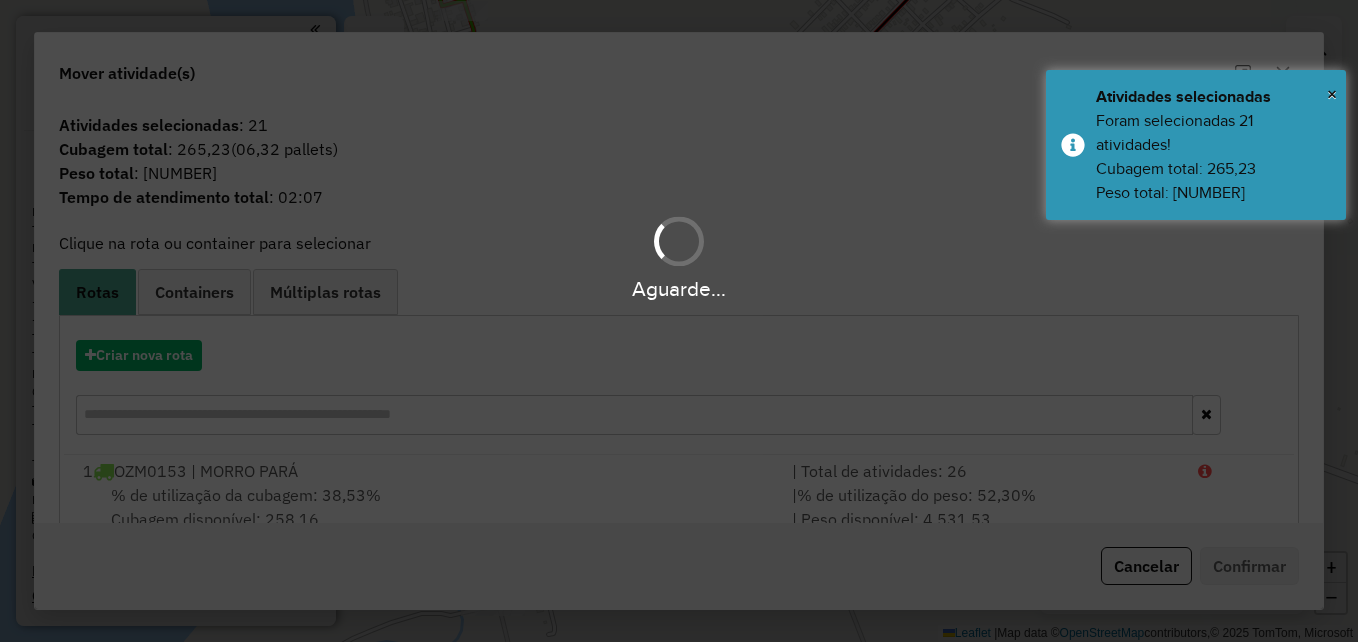 click on "Aguarde..." at bounding box center [679, 321] 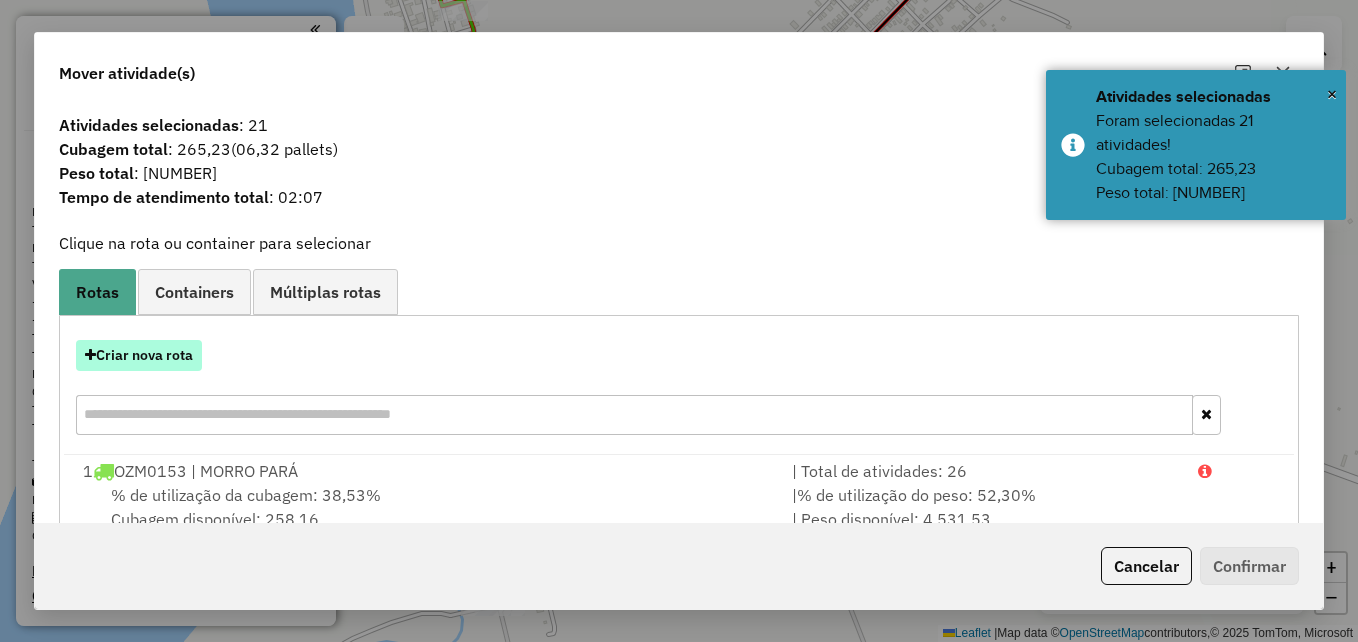 click on "Criar nova rota" at bounding box center (139, 355) 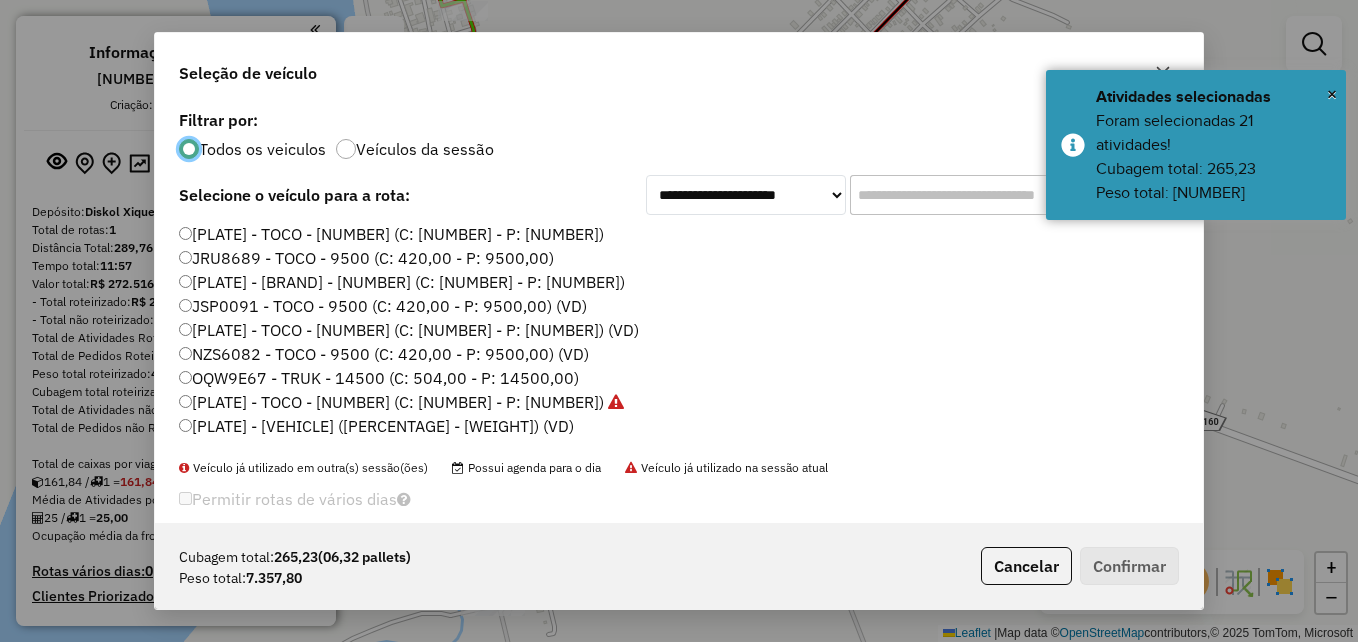 scroll, scrollTop: 11, scrollLeft: 6, axis: both 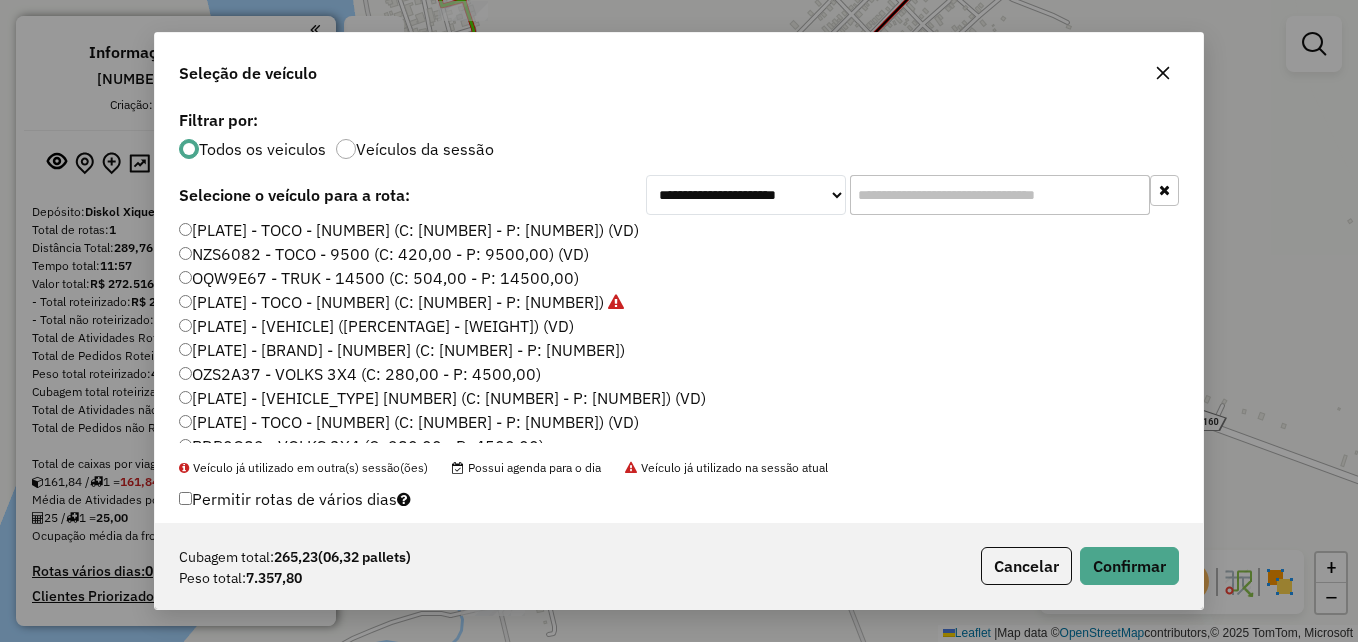 click on "[CODE] - TOCO - [NUMBER] (C: [NUMBER],00 - P: [NUMBER],00) (VD)" 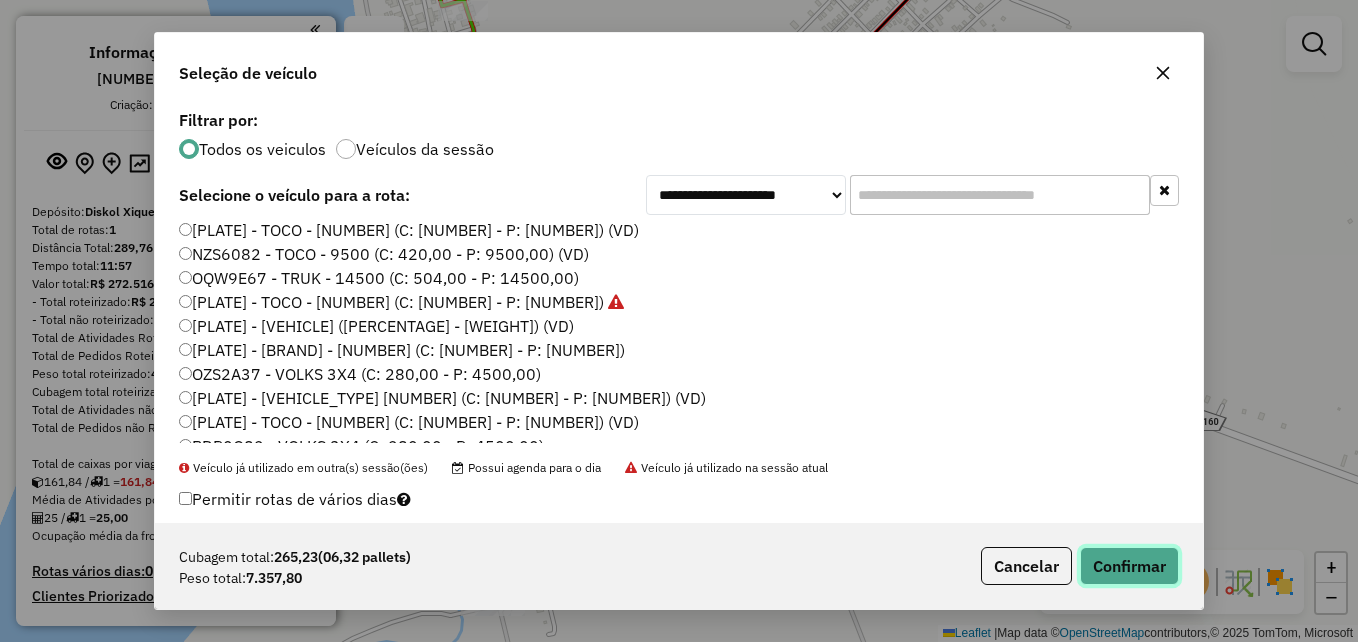 click on "Confirmar" 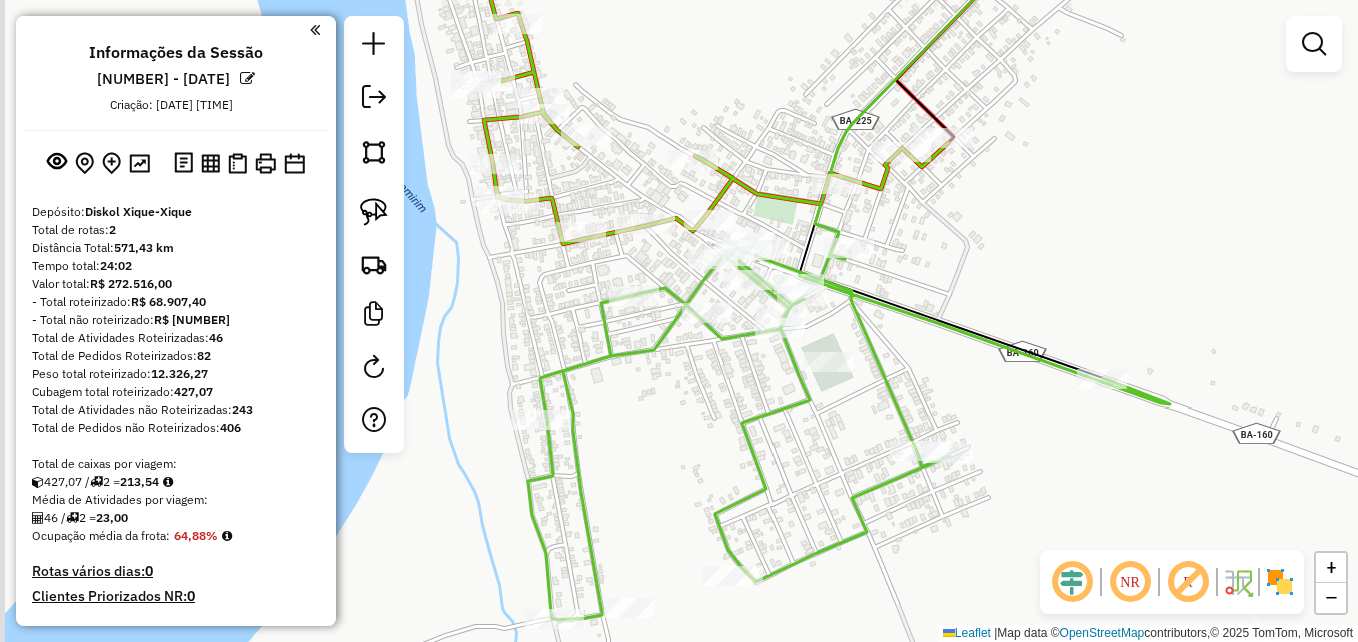 click on "Janela de atendimento Grade de atendimento Capacidade Transportadoras Veículos Cliente Pedidos  Rotas Selecione os dias de semana para filtrar as janelas de atendimento  Seg   Ter   Qua   Qui   Sex   Sáb   Dom  Informe o período da janela de atendimento: De: Até:  Filtrar exatamente a janela do cliente  Considerar janela de atendimento padrão  Selecione os dias de semana para filtrar as grades de atendimento  Seg   Ter   Qua   Qui   Sex   Sáb   Dom   Considerar clientes sem dia de atendimento cadastrado  Clientes fora do dia de atendimento selecionado Filtrar as atividades entre os valores definidos abaixo:  Peso mínimo:   Peso máximo:   Cubagem mínima:   Cubagem máxima:   De:   Até:  Filtrar as atividades entre o tempo de atendimento definido abaixo:  De:   Até:   Considerar capacidade total dos clientes não roteirizados Transportadora: Selecione um ou mais itens Tipo de veículo: Selecione um ou mais itens Veículo: Selecione um ou mais itens Motorista: Selecione um ou mais itens Nome: Rótulo:" 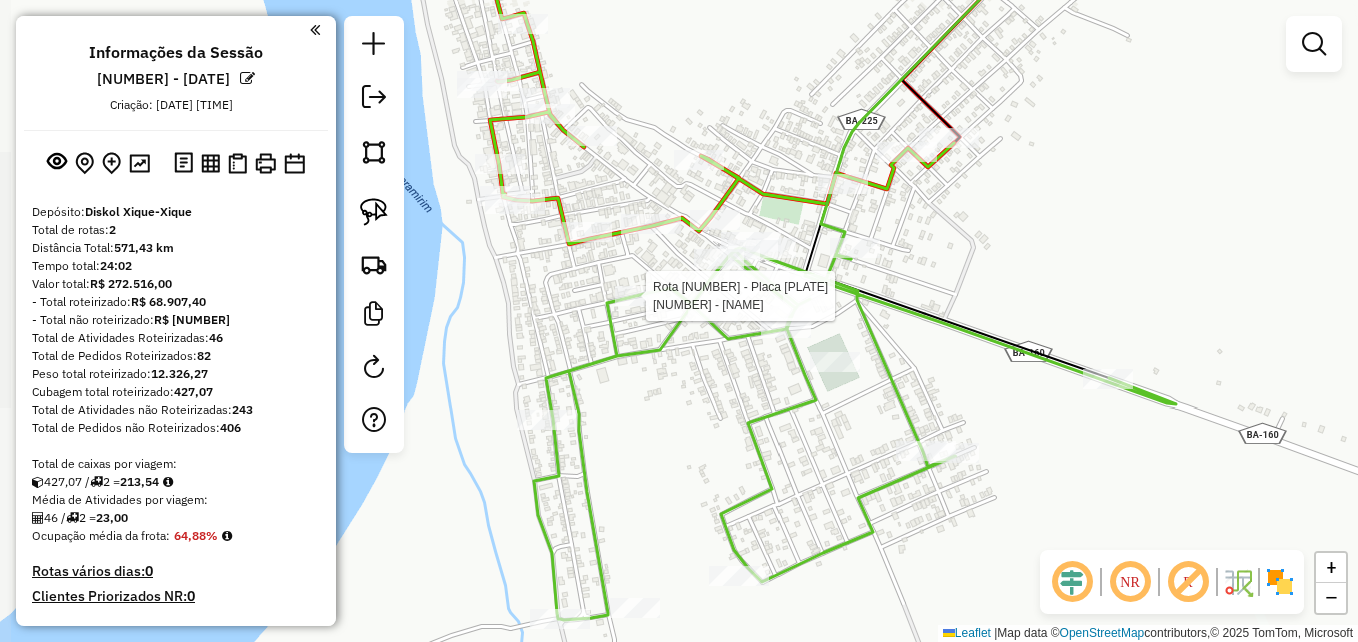 select on "**********" 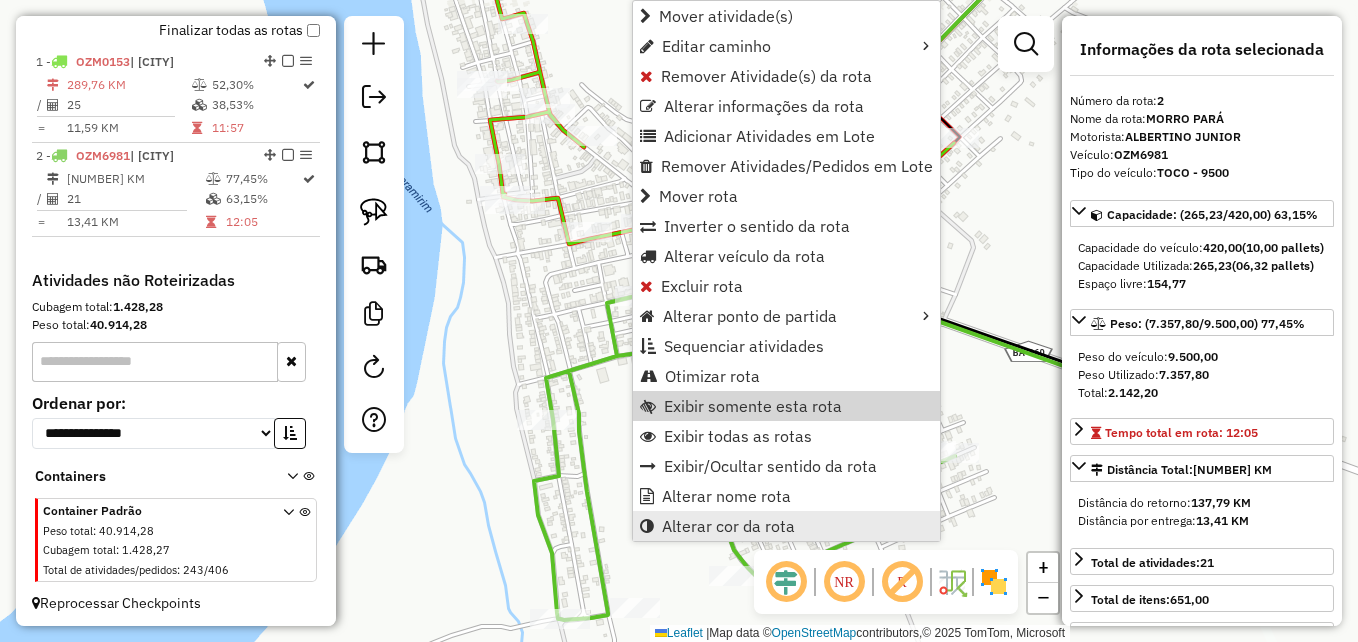 scroll, scrollTop: 721, scrollLeft: 0, axis: vertical 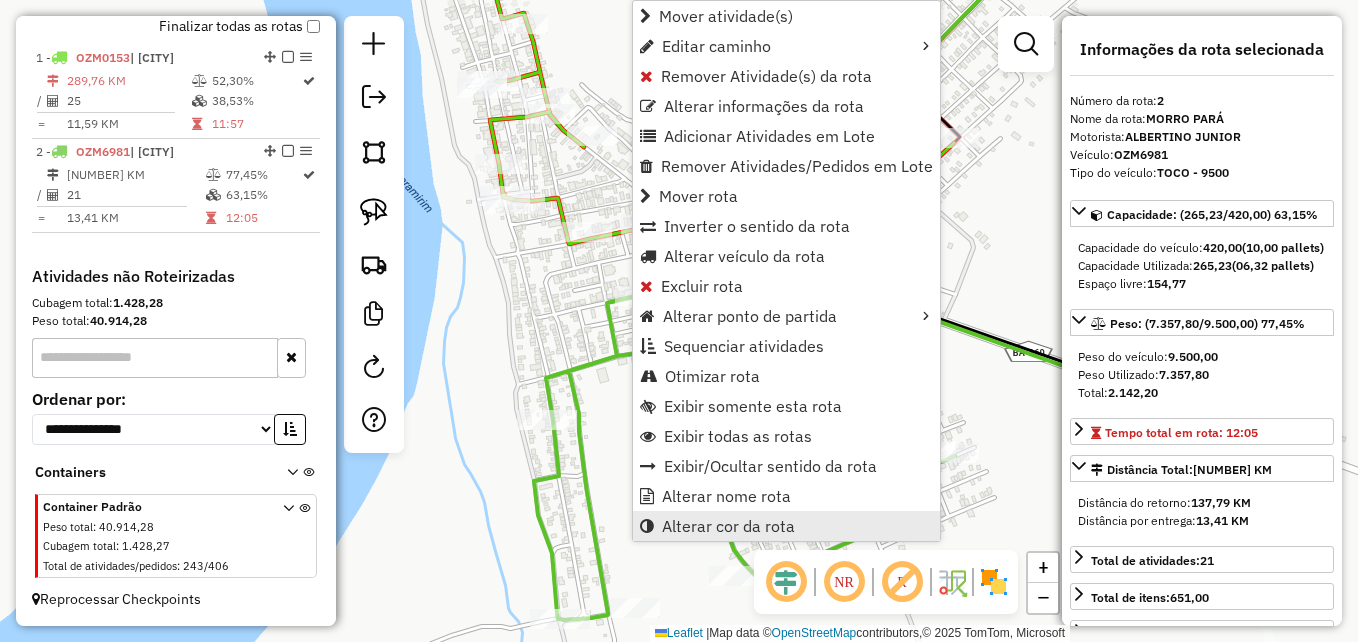 click on "Alterar cor da rota" at bounding box center [728, 526] 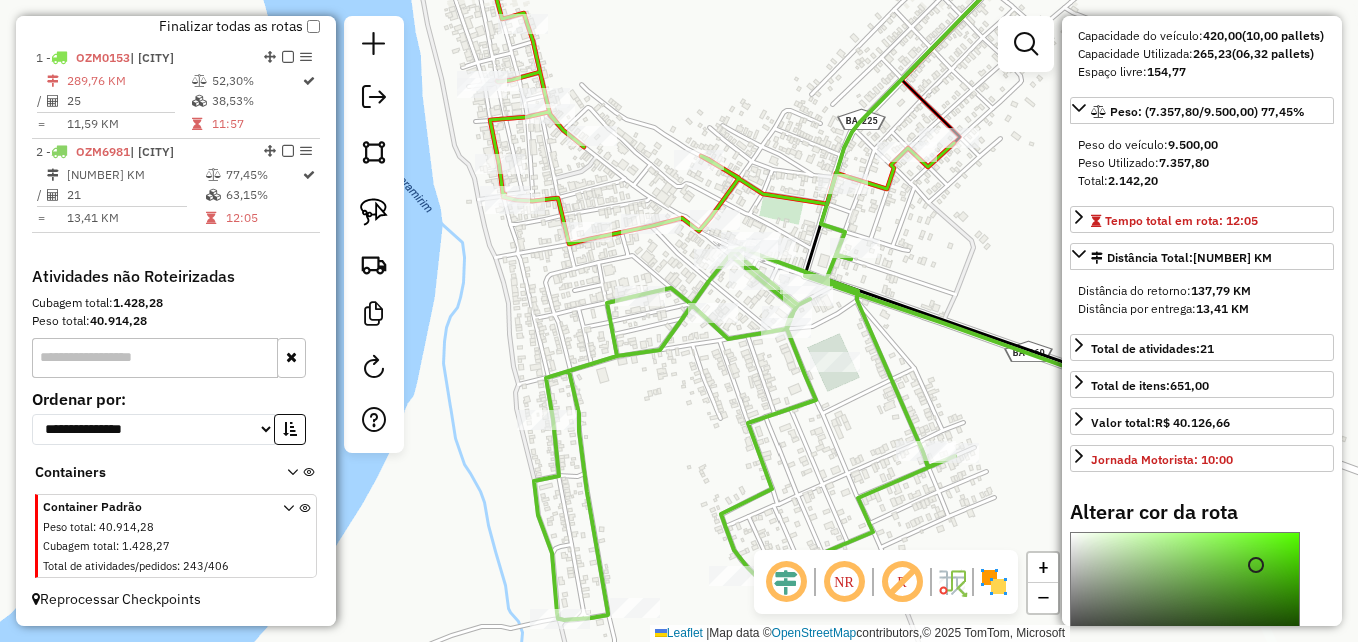 scroll, scrollTop: 400, scrollLeft: 0, axis: vertical 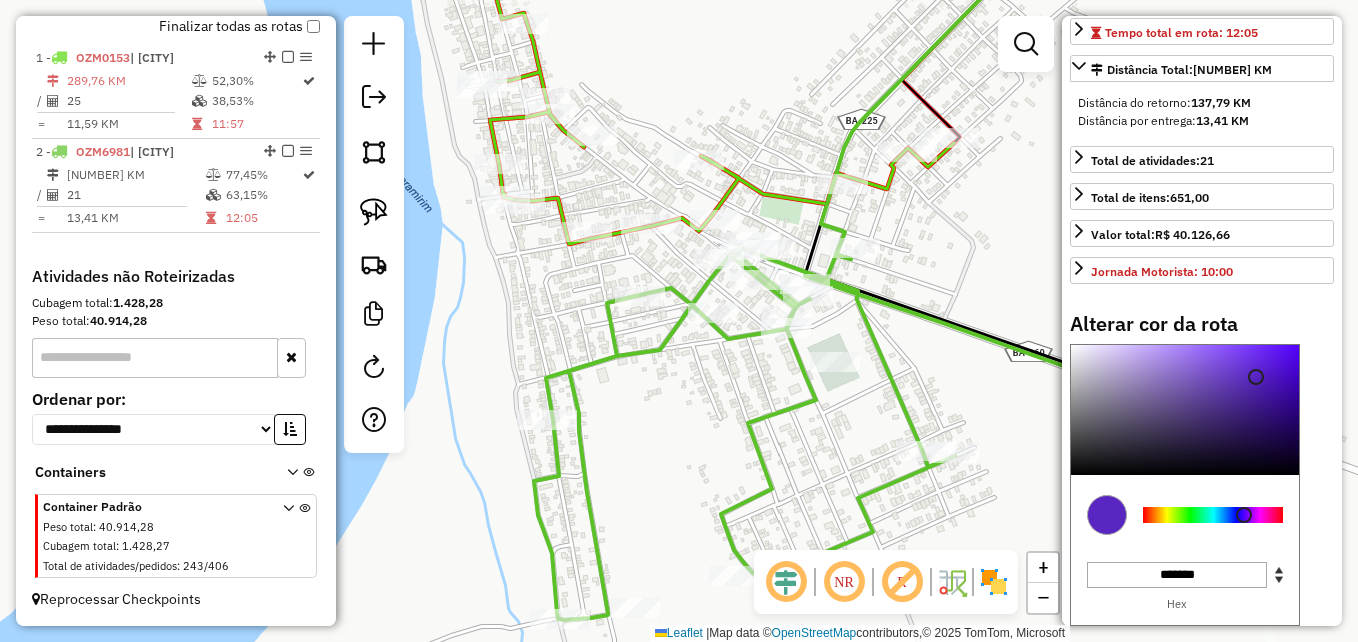 click at bounding box center (1213, 515) 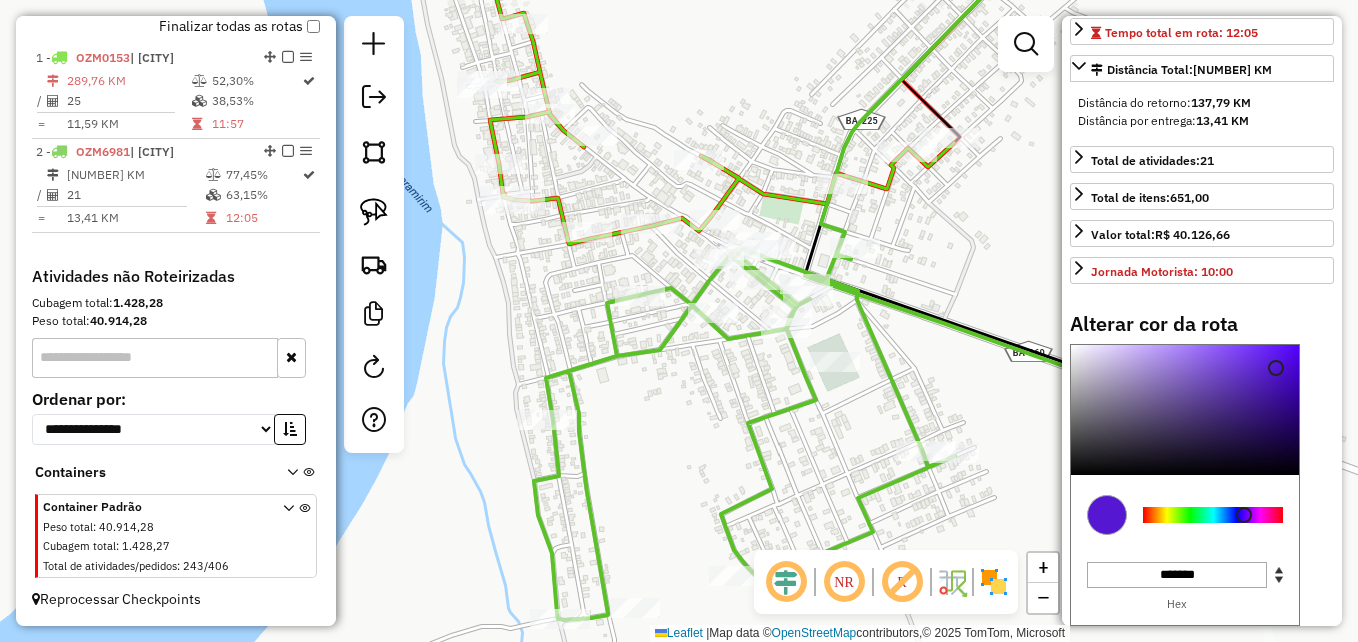 drag, startPoint x: 1258, startPoint y: 412, endPoint x: 1274, endPoint y: 404, distance: 17.888544 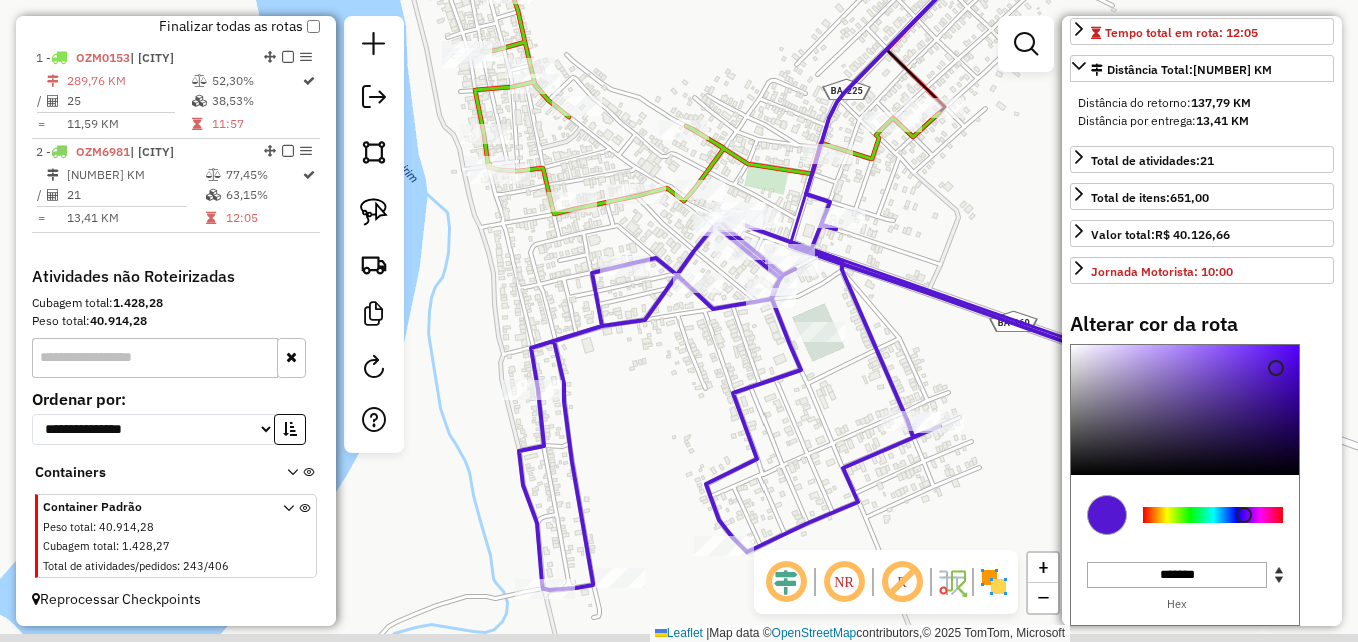 drag, startPoint x: 657, startPoint y: 372, endPoint x: 643, endPoint y: 314, distance: 59.665737 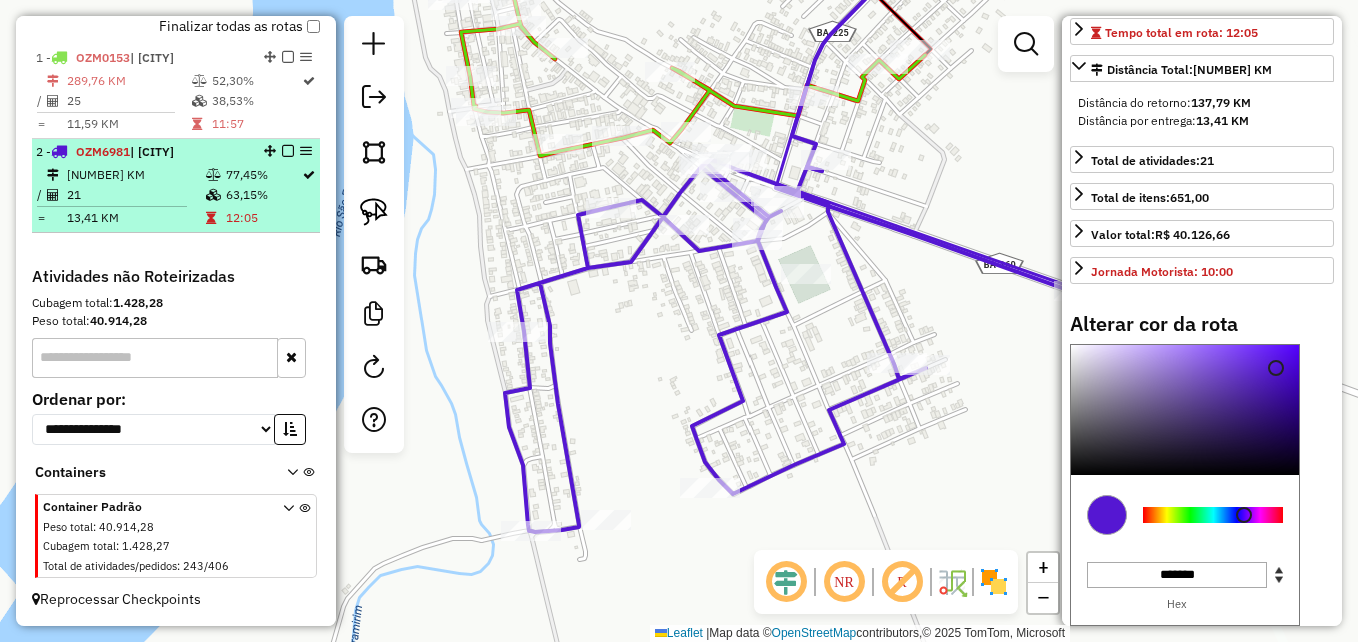 drag, startPoint x: 154, startPoint y: 182, endPoint x: 165, endPoint y: 144, distance: 39.56008 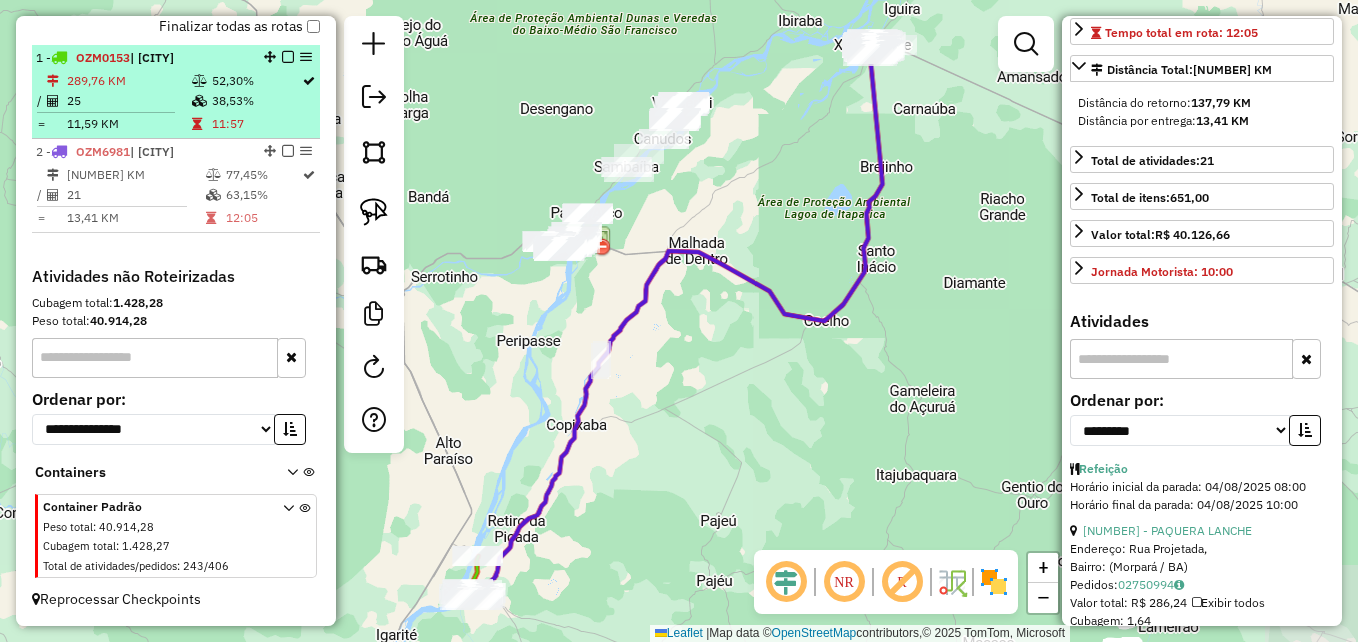 click on "25" at bounding box center [128, 101] 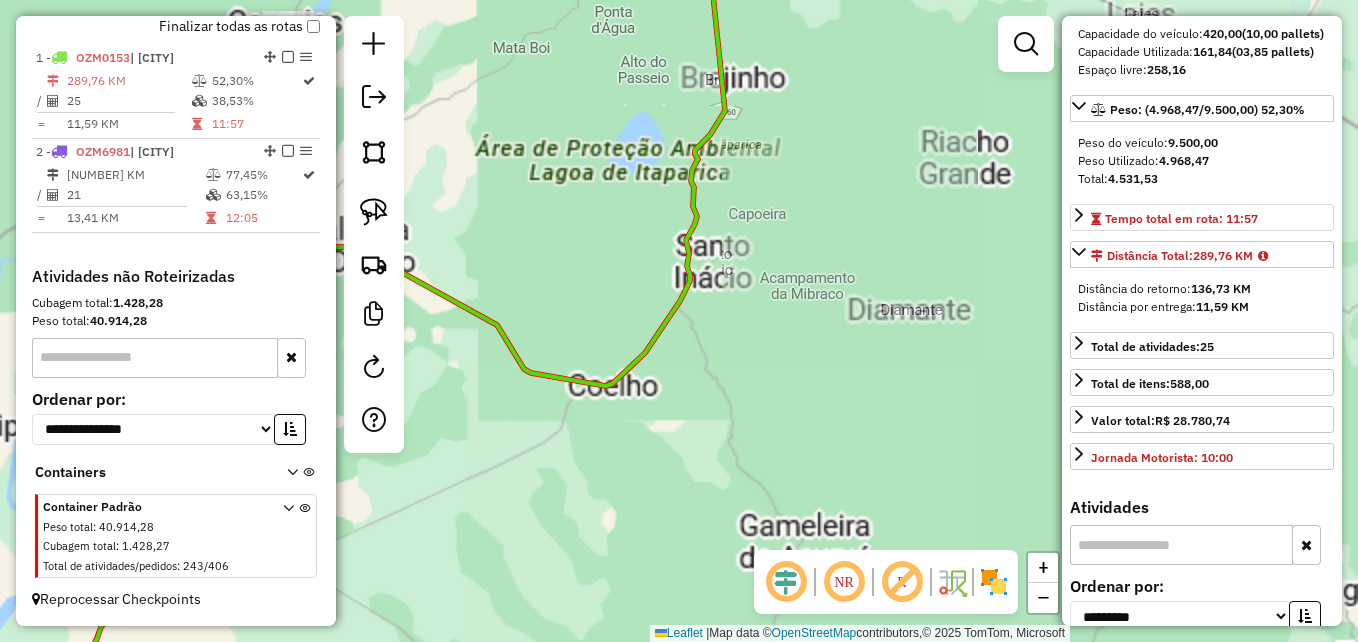 scroll, scrollTop: 200, scrollLeft: 0, axis: vertical 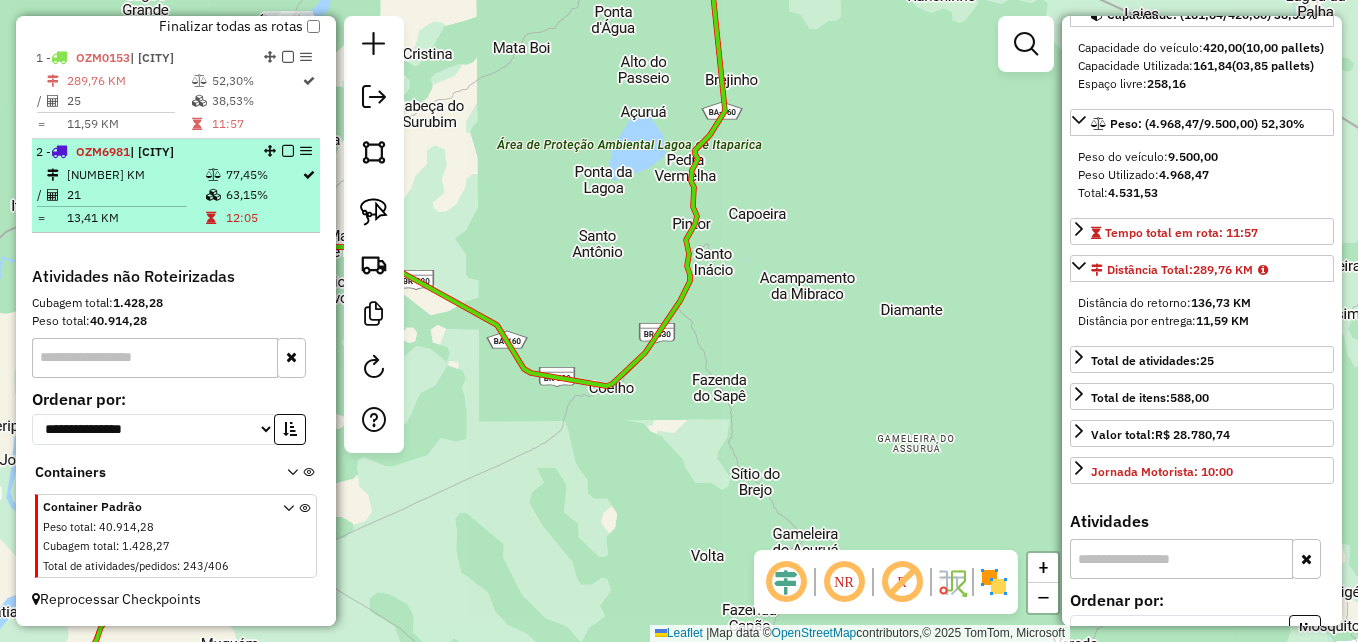 click on "21" at bounding box center (135, 195) 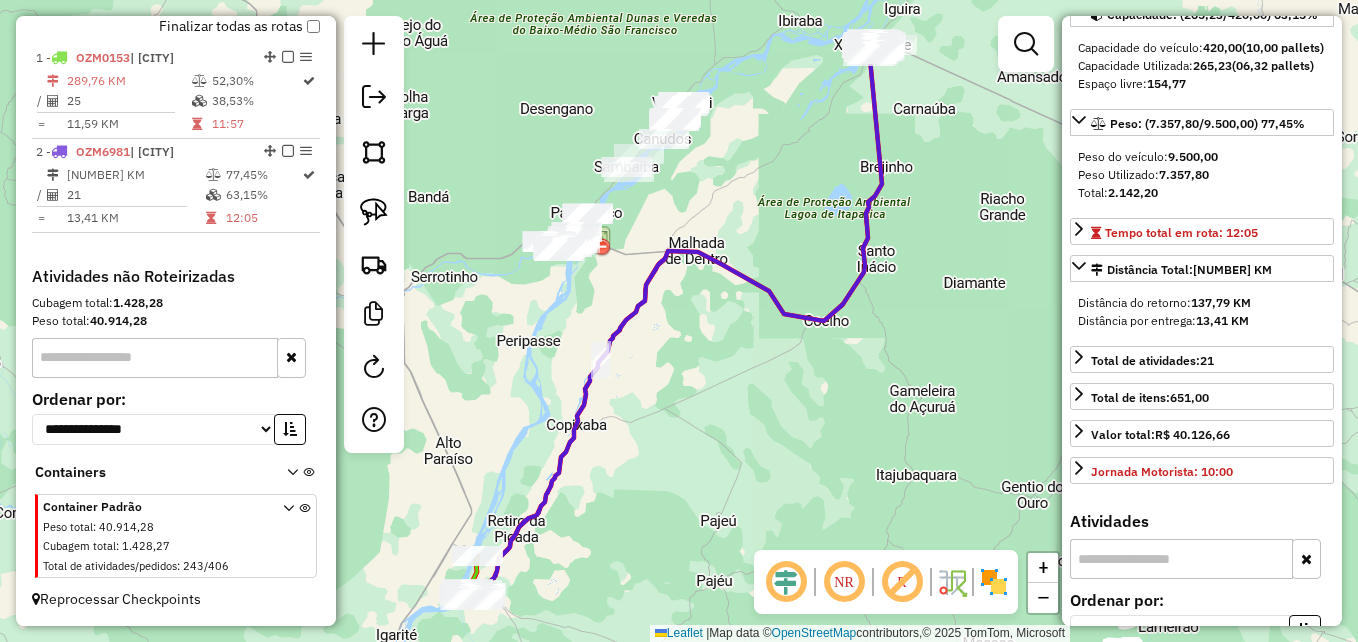 click on "Janela de atendimento Grade de atendimento Capacidade Transportadoras Veículos Cliente Pedidos  Rotas Selecione os dias de semana para filtrar as janelas de atendimento  Seg   Ter   Qua   Qui   Sex   Sáb   Dom  Informe o período da janela de atendimento: De: Até:  Filtrar exatamente a janela do cliente  Considerar janela de atendimento padrão  Selecione os dias de semana para filtrar as grades de atendimento  Seg   Ter   Qua   Qui   Sex   Sáb   Dom   Considerar clientes sem dia de atendimento cadastrado  Clientes fora do dia de atendimento selecionado Filtrar as atividades entre os valores definidos abaixo:  Peso mínimo:   Peso máximo:   Cubagem mínima:   Cubagem máxima:   De:   Até:  Filtrar as atividades entre o tempo de atendimento definido abaixo:  De:   Até:   Considerar capacidade total dos clientes não roteirizados Transportadora: Selecione um ou mais itens Tipo de veículo: Selecione um ou mais itens Veículo: Selecione um ou mais itens Motorista: Selecione um ou mais itens Nome: Rótulo:" 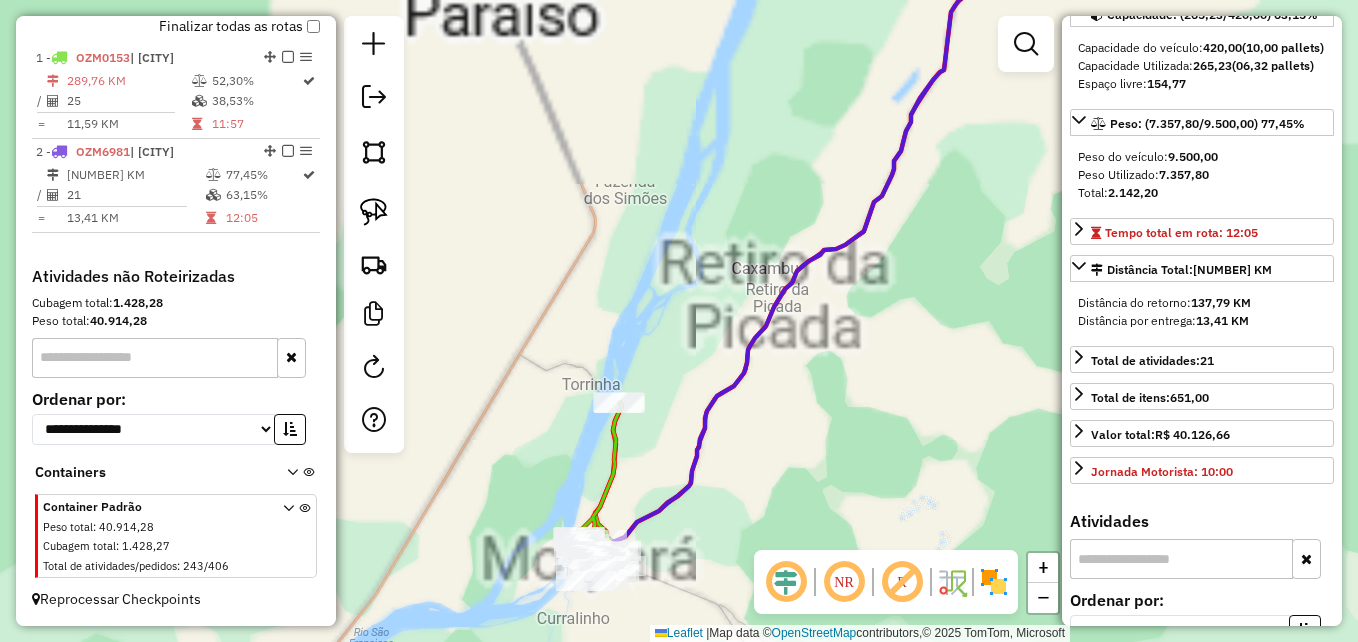 drag, startPoint x: 522, startPoint y: 375, endPoint x: 490, endPoint y: 294, distance: 87.0919 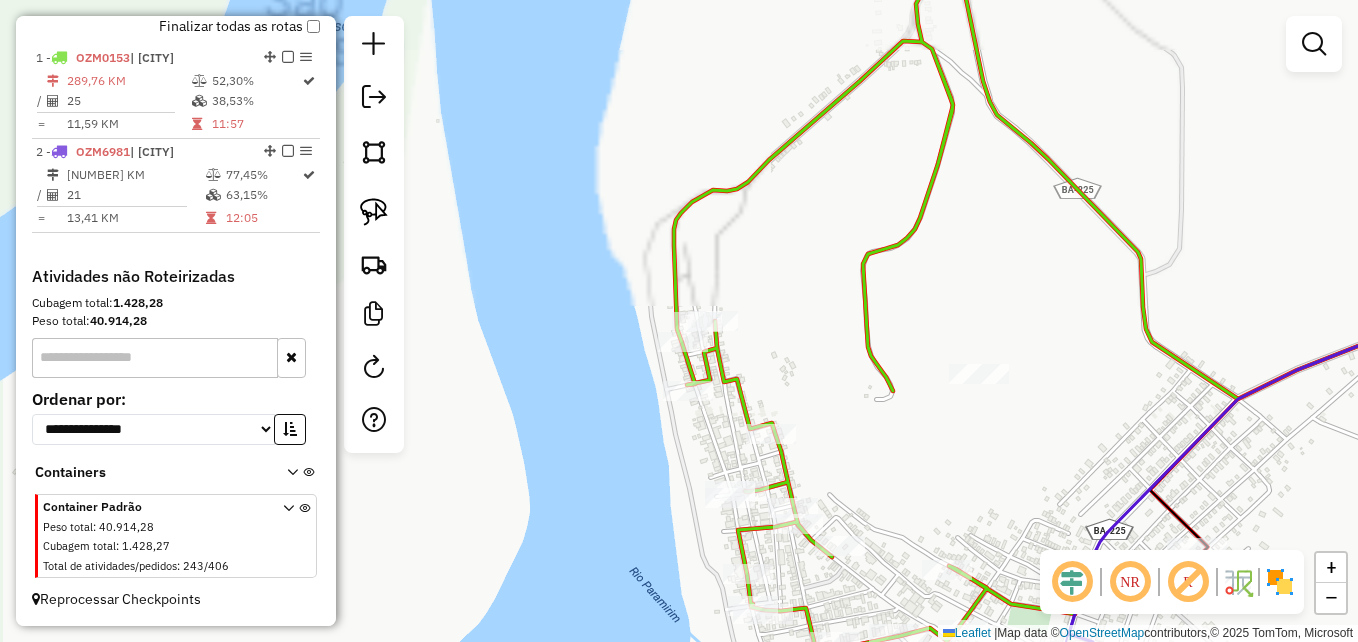 drag, startPoint x: 581, startPoint y: 391, endPoint x: 329, endPoint y: -13, distance: 476.15125 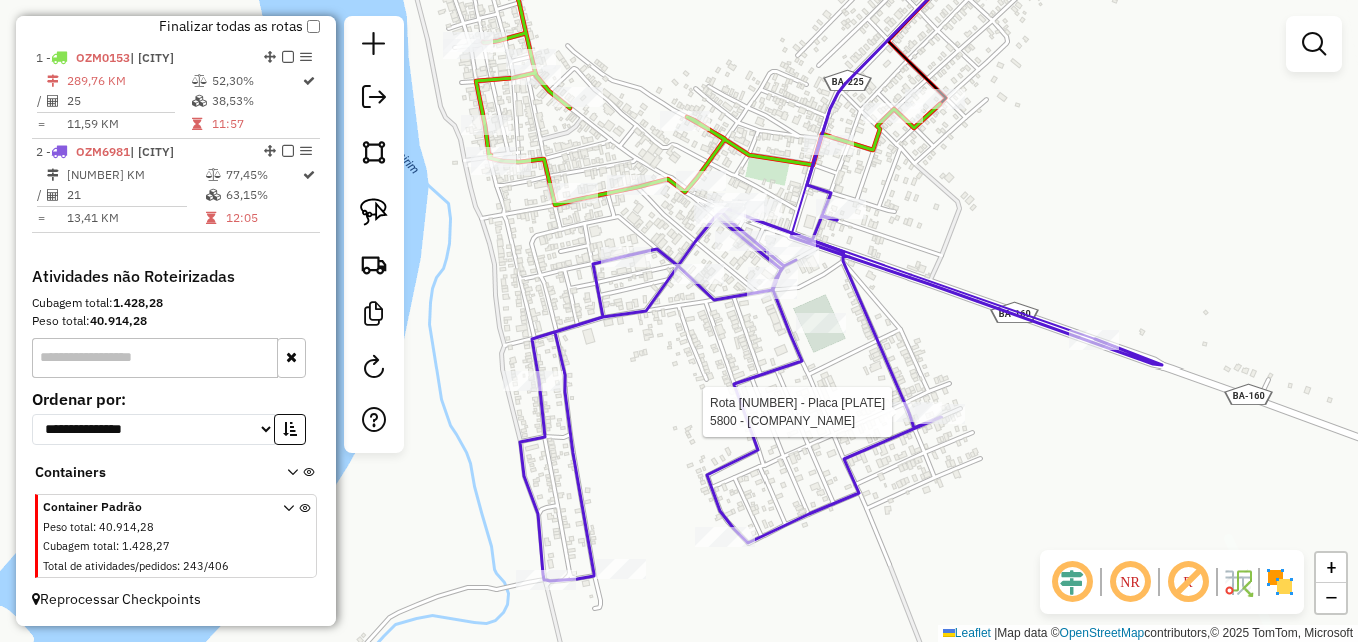 click 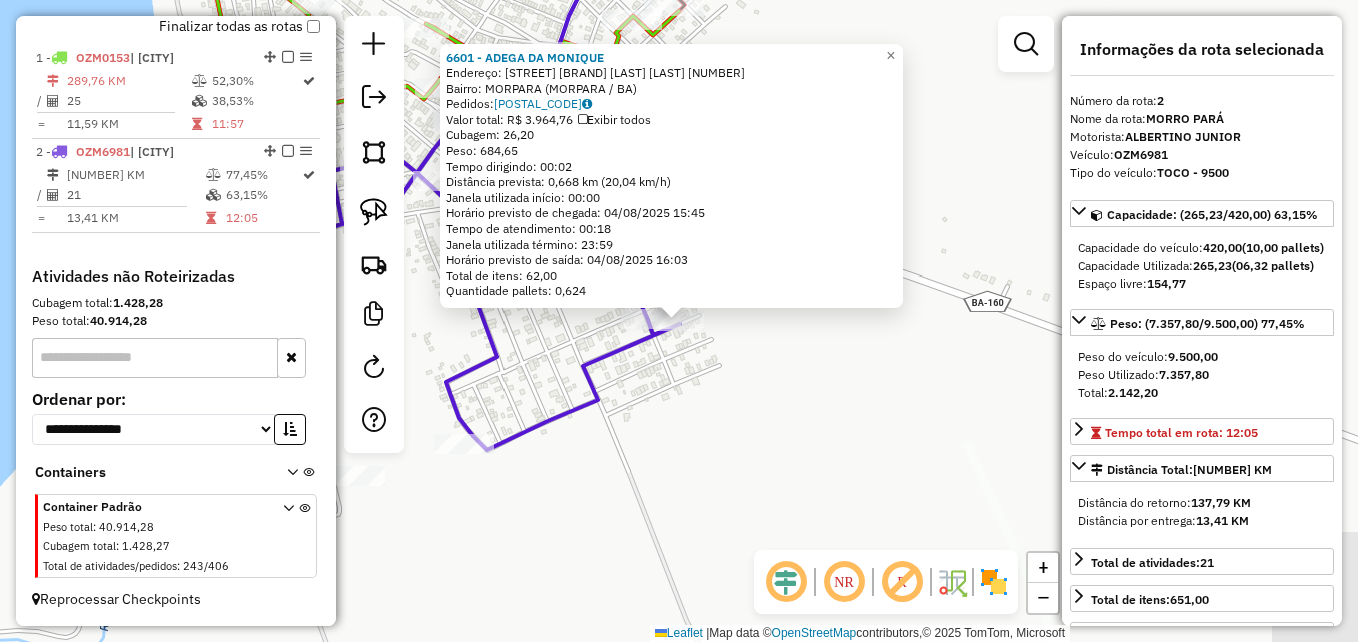 click on "6601 - ADEGA DA MONIQUE  Endereço:  Rua Joaquim Benedito Sobrinho 140   Bairro: MORPARA (MORPARA / BA)   Pedidos:  02751025   Valor total: R$ 3.964,76   Exibir todos   Cubagem: 26,20  Peso: 684,65  Tempo dirigindo: 00:02   Distância prevista: 0,668 km (20,04 km/h)   Janela utilizada início: 00:00   Horário previsto de chegada: 04/08/2025 15:45   Tempo de atendimento: 00:18   Janela utilizada término: 23:59   Horário previsto de saída: 04/08/2025 16:03   Total de itens: 62,00   Quantidade pallets: 0,624  × Janela de atendimento Grade de atendimento Capacidade Transportadoras Veículos Cliente Pedidos  Rotas Selecione os dias de semana para filtrar as janelas de atendimento  Seg   Ter   Qua   Qui   Sex   Sáb   Dom  Informe o período da janela de atendimento: De: Até:  Filtrar exatamente a janela do cliente  Considerar janela de atendimento padrão  Selecione os dias de semana para filtrar as grades de atendimento  Seg   Ter   Qua   Qui   Sex   Sáb   Dom   Peso mínimo:   Peso máximo:   De:   Até:" 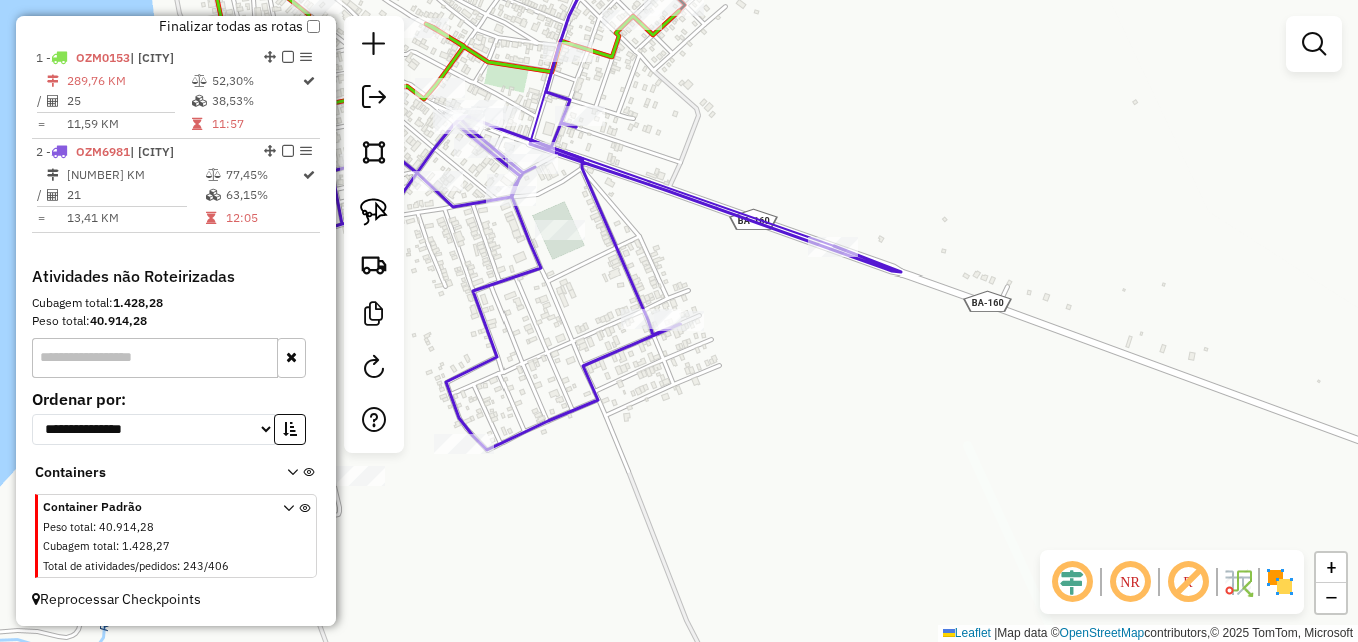 click on "Janela de atendimento Grade de atendimento Capacidade Transportadoras Veículos Cliente Pedidos  Rotas Selecione os dias de semana para filtrar as janelas de atendimento  Seg   Ter   Qua   Qui   Sex   Sáb   Dom  Informe o período da janela de atendimento: De: Até:  Filtrar exatamente a janela do cliente  Considerar janela de atendimento padrão  Selecione os dias de semana para filtrar as grades de atendimento  Seg   Ter   Qua   Qui   Sex   Sáb   Dom   Considerar clientes sem dia de atendimento cadastrado  Clientes fora do dia de atendimento selecionado Filtrar as atividades entre os valores definidos abaixo:  Peso mínimo:   Peso máximo:   Cubagem mínima:   Cubagem máxima:   De:   Até:  Filtrar as atividades entre o tempo de atendimento definido abaixo:  De:   Até:   Considerar capacidade total dos clientes não roteirizados Transportadora: Selecione um ou mais itens Tipo de veículo: Selecione um ou mais itens Veículo: Selecione um ou mais itens Motorista: Selecione um ou mais itens Nome: Rótulo:" 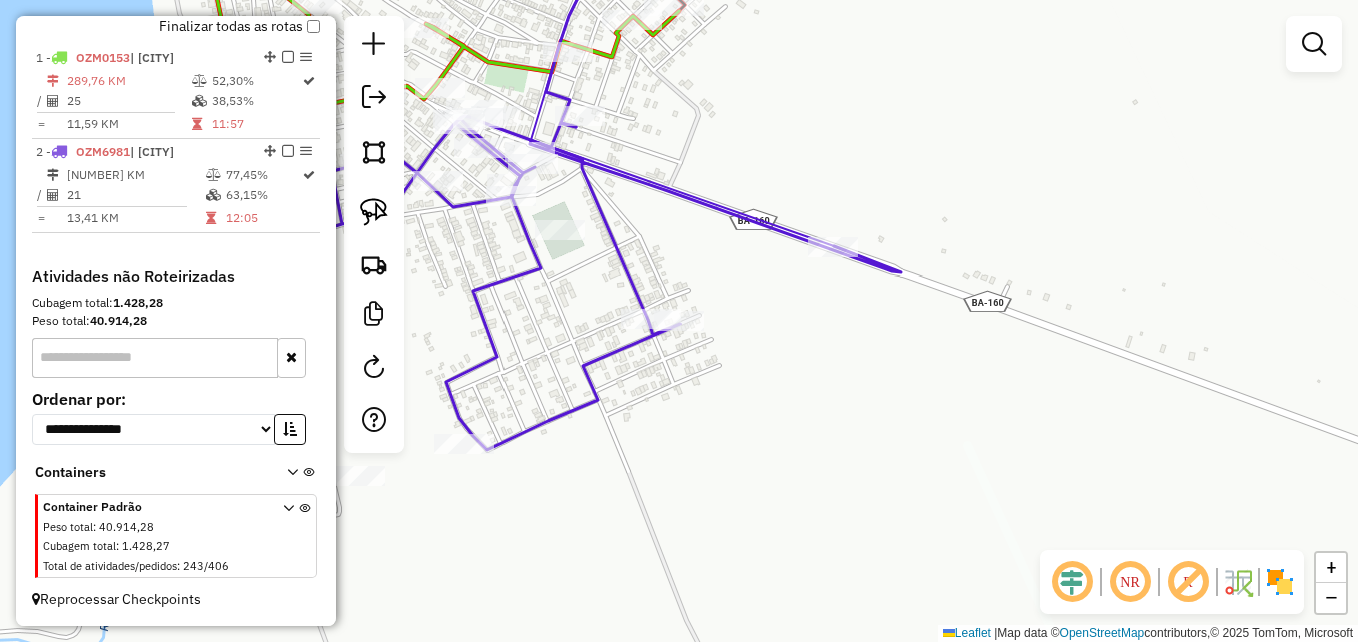 click 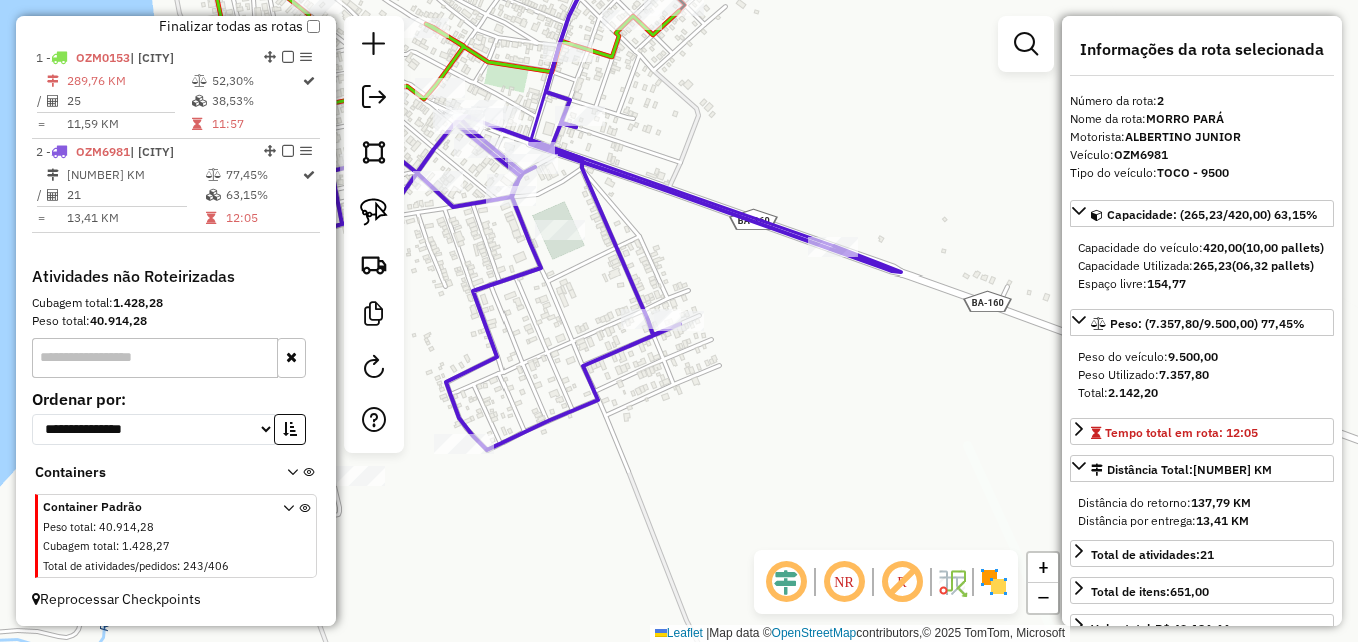 click 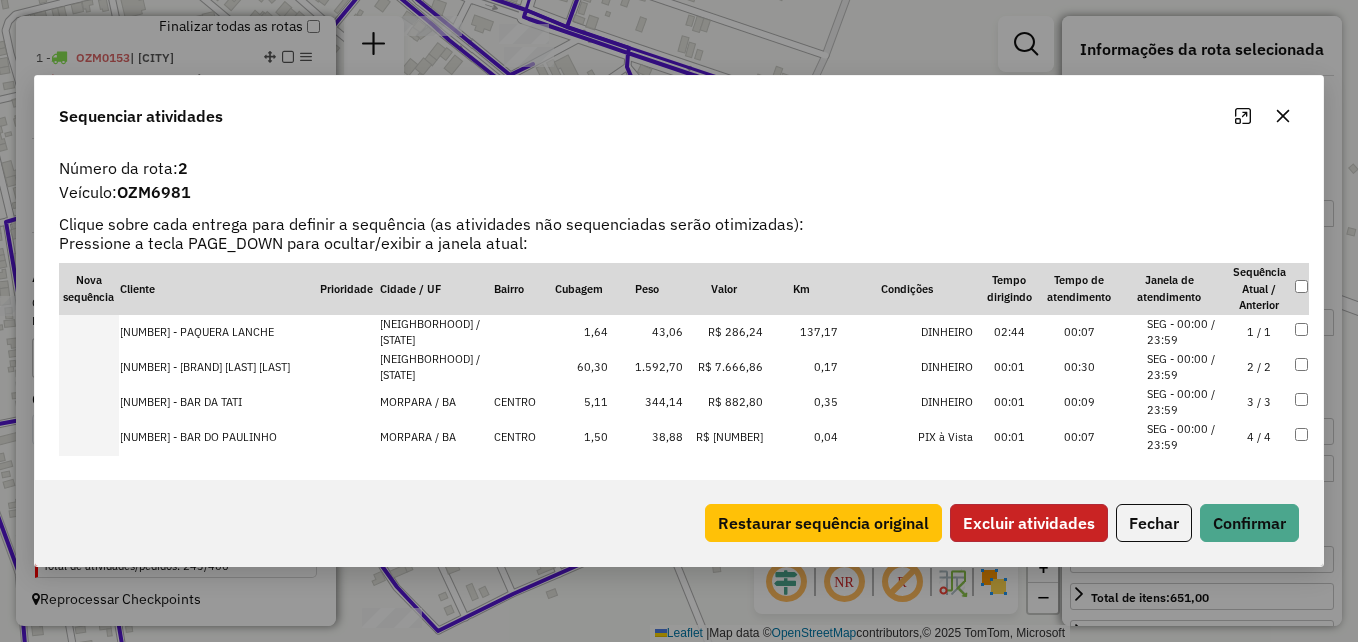 click on "Excluir atividades" 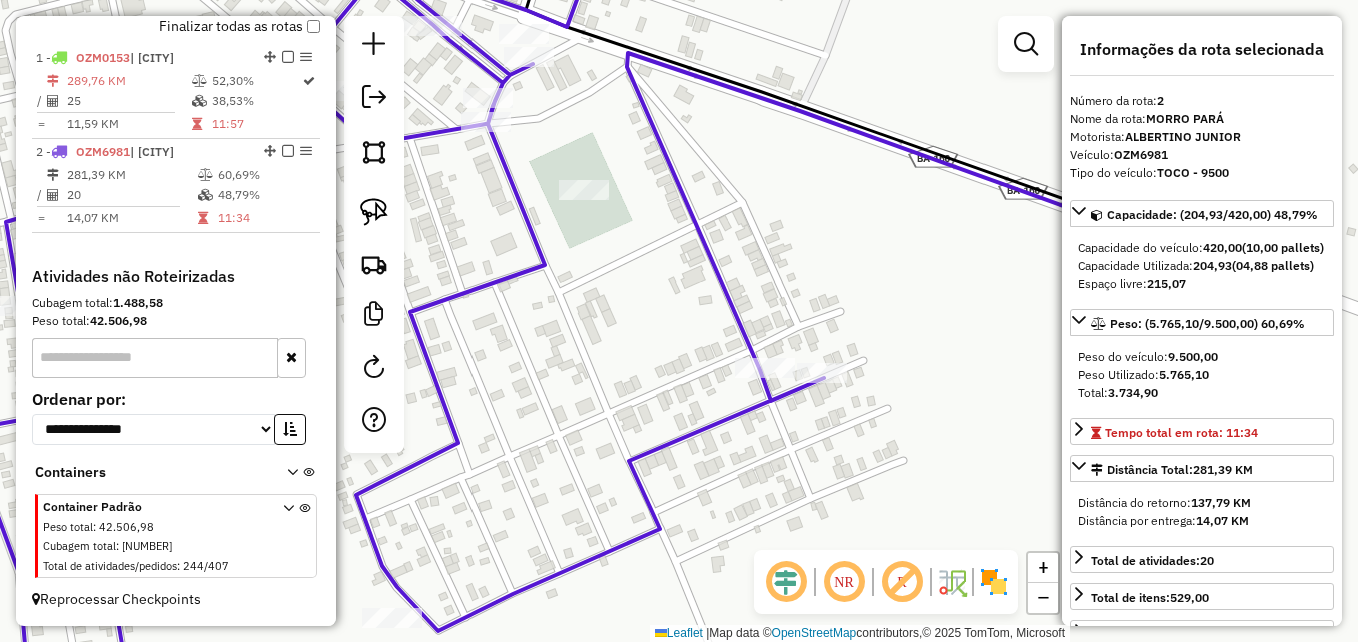 drag, startPoint x: 780, startPoint y: 348, endPoint x: 742, endPoint y: 329, distance: 42.48529 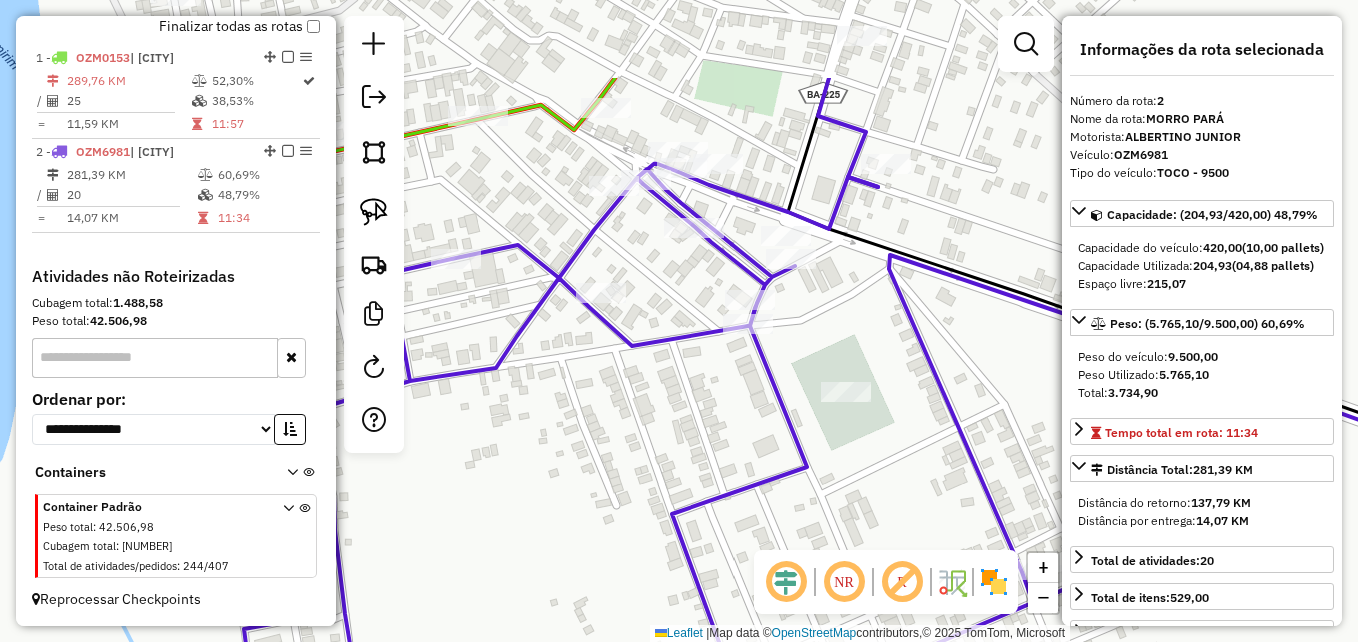 drag, startPoint x: 699, startPoint y: 232, endPoint x: 762, endPoint y: 437, distance: 214.46211 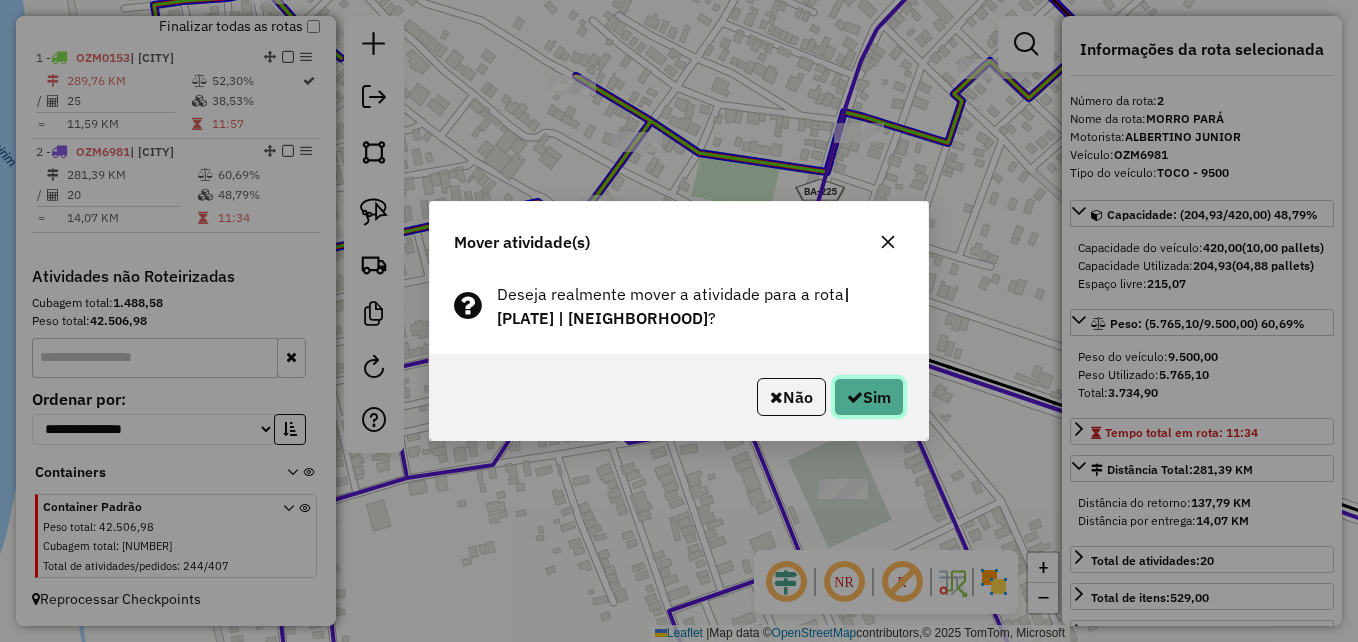 click on "Sim" 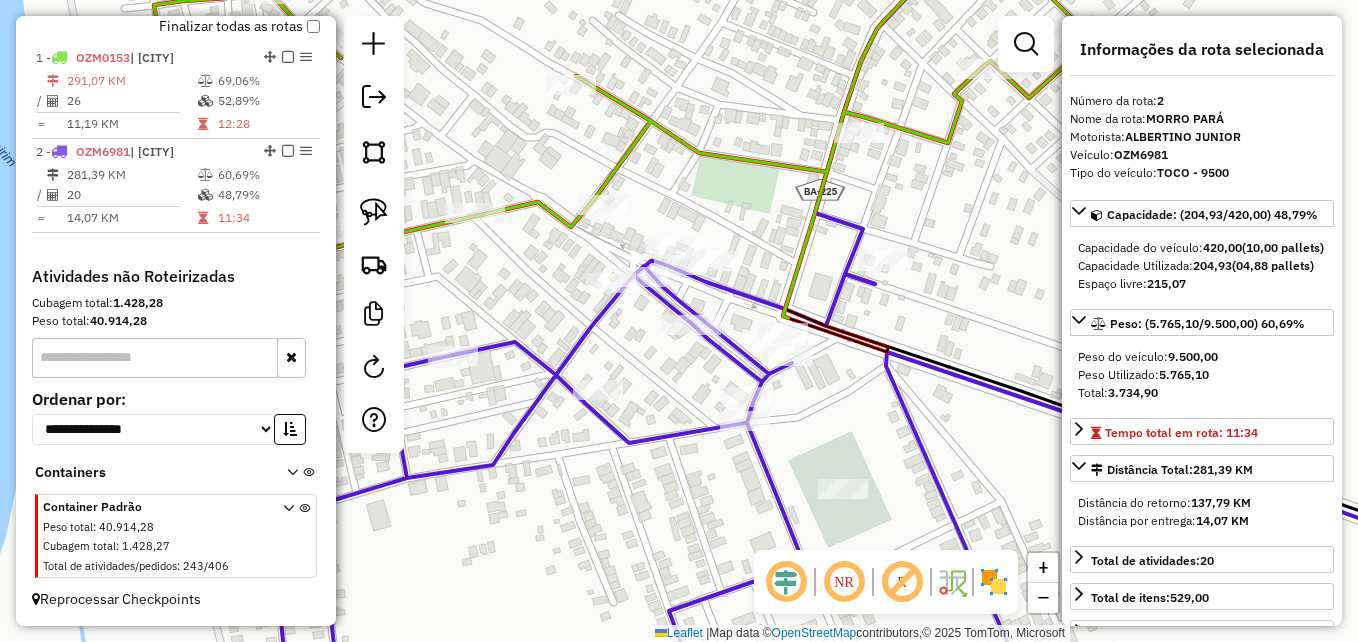 click on "Janela de atendimento Grade de atendimento Capacidade Transportadoras Veículos Cliente Pedidos  Rotas Selecione os dias de semana para filtrar as janelas de atendimento  Seg   Ter   Qua   Qui   Sex   Sáb   Dom  Informe o período da janela de atendimento: De: Até:  Filtrar exatamente a janela do cliente  Considerar janela de atendimento padrão  Selecione os dias de semana para filtrar as grades de atendimento  Seg   Ter   Qua   Qui   Sex   Sáb   Dom   Considerar clientes sem dia de atendimento cadastrado  Clientes fora do dia de atendimento selecionado Filtrar as atividades entre os valores definidos abaixo:  Peso mínimo:   Peso máximo:   Cubagem mínima:   Cubagem máxima:   De:   Até:  Filtrar as atividades entre o tempo de atendimento definido abaixo:  De:   Até:   Considerar capacidade total dos clientes não roteirizados Transportadora: Selecione um ou mais itens Tipo de veículo: Selecione um ou mais itens Veículo: Selecione um ou mais itens Motorista: Selecione um ou mais itens Nome: Rótulo:" 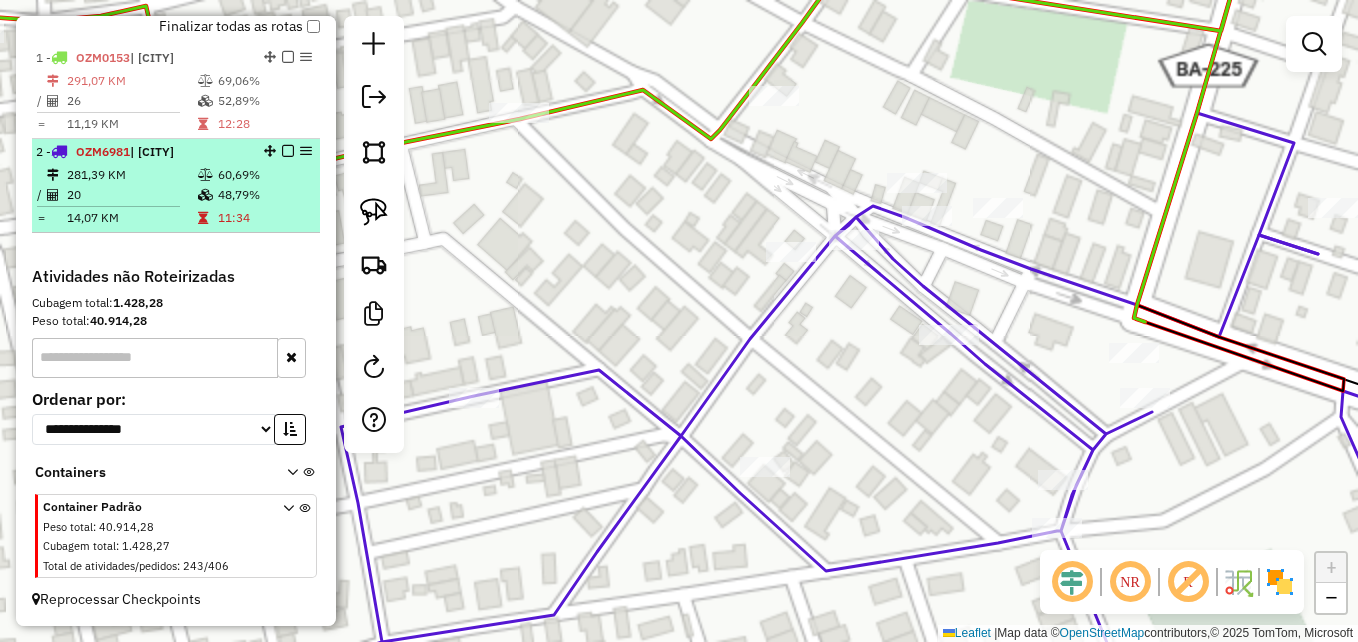 click on "281,39 KM" at bounding box center (131, 175) 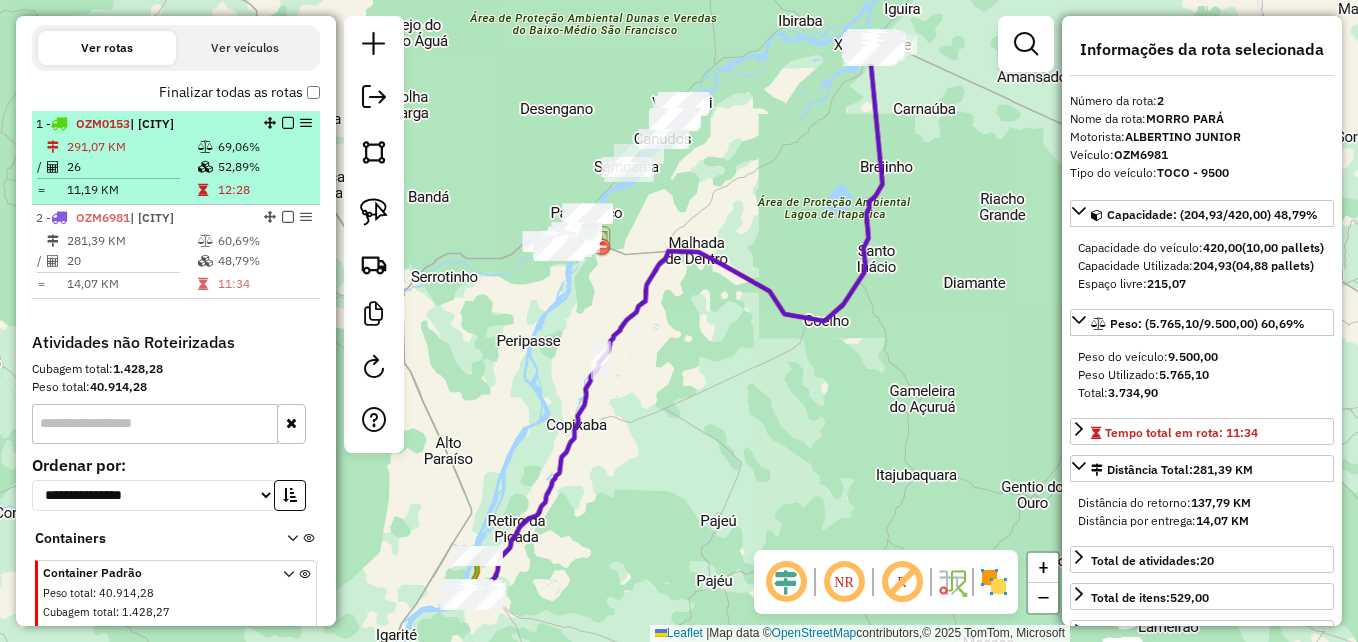 scroll, scrollTop: 621, scrollLeft: 0, axis: vertical 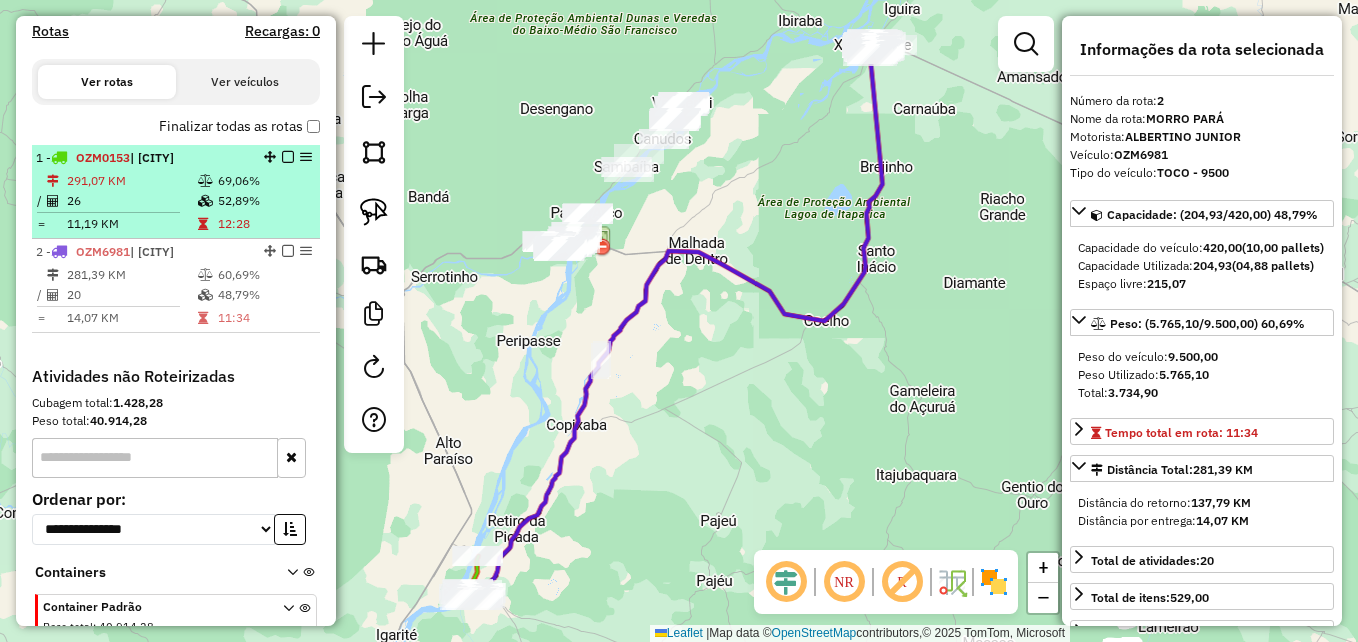 click on "1 -       OZM0153   | MORRO PARÁ" at bounding box center [142, 158] 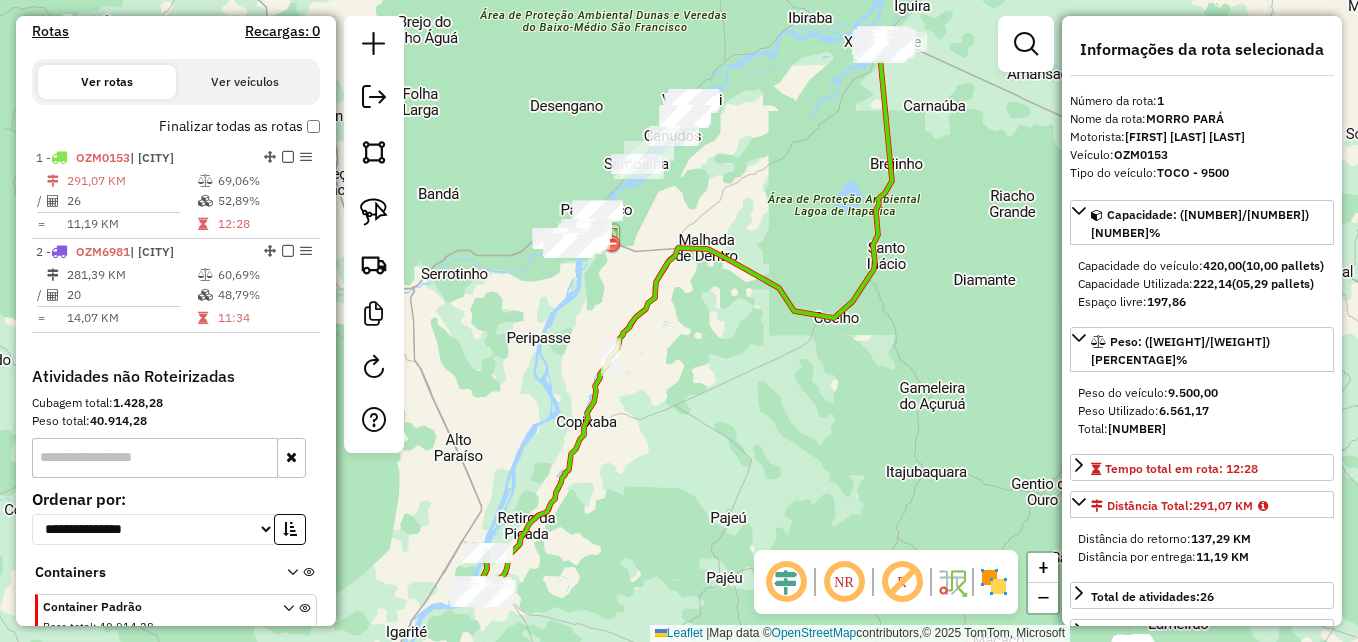 drag, startPoint x: 547, startPoint y: 431, endPoint x: 666, endPoint y: 287, distance: 186.80739 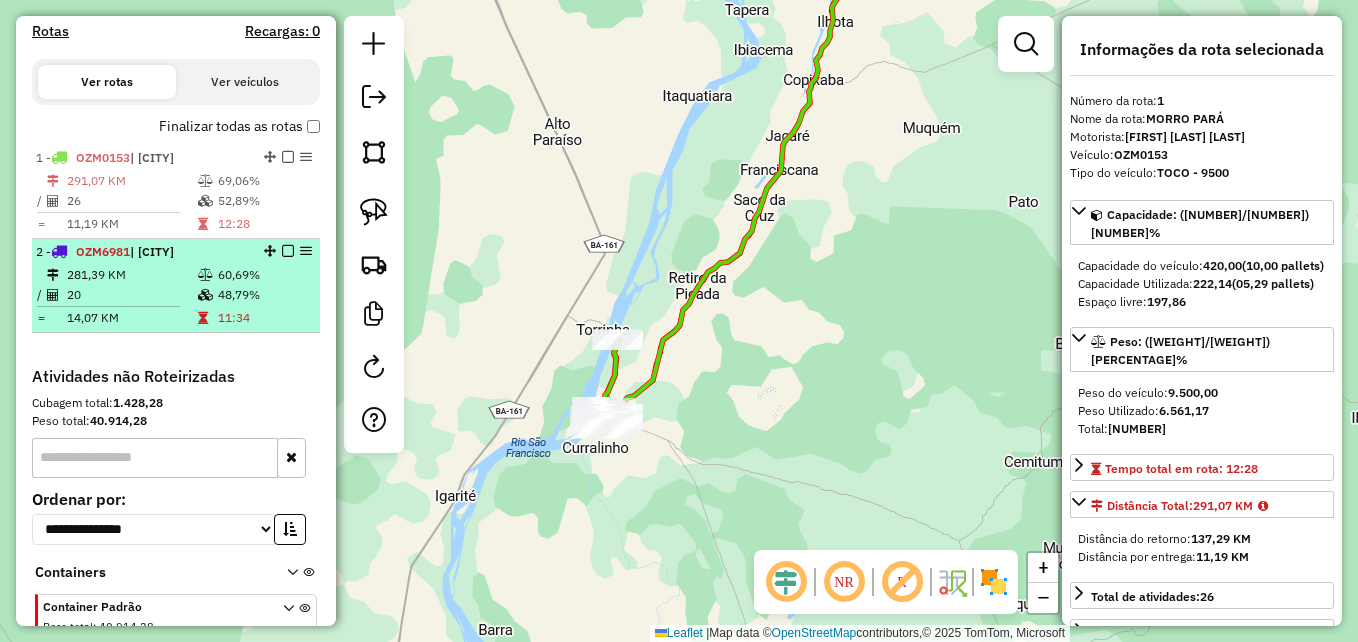 click on "2 -       OZM6981   | MORRO PARÁ" at bounding box center [142, 252] 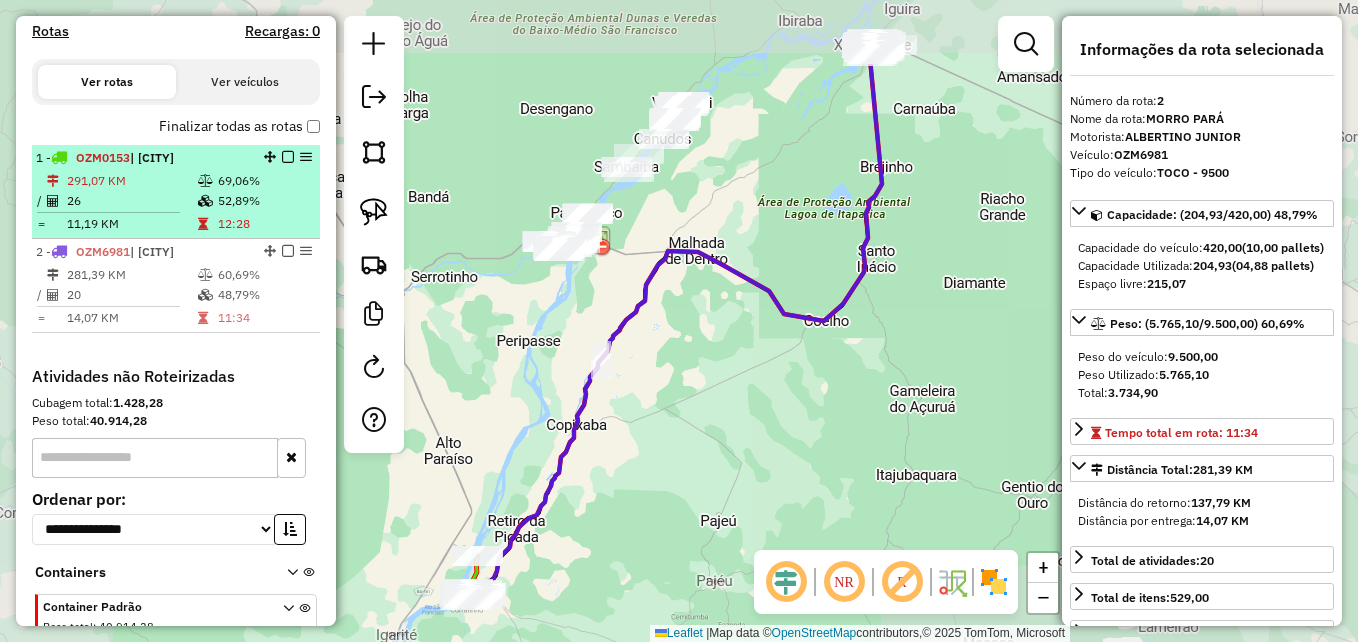 click on "26" at bounding box center (131, 201) 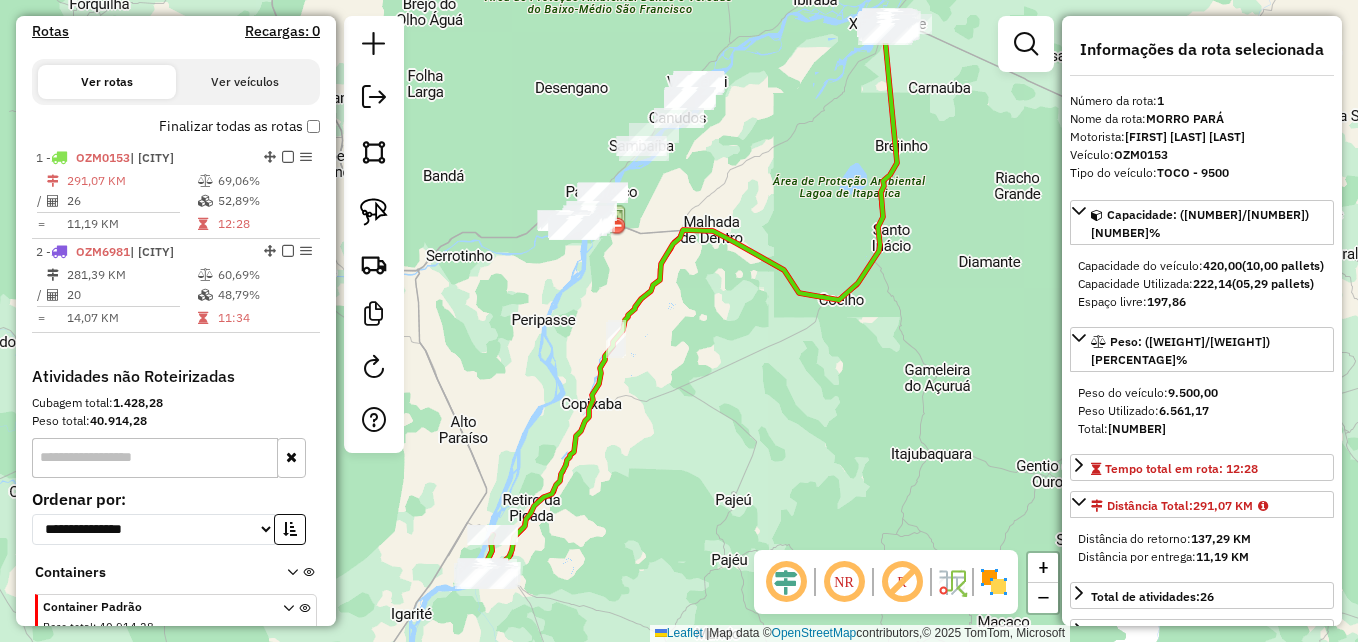 drag, startPoint x: 512, startPoint y: 442, endPoint x: 594, endPoint y: 271, distance: 189.64441 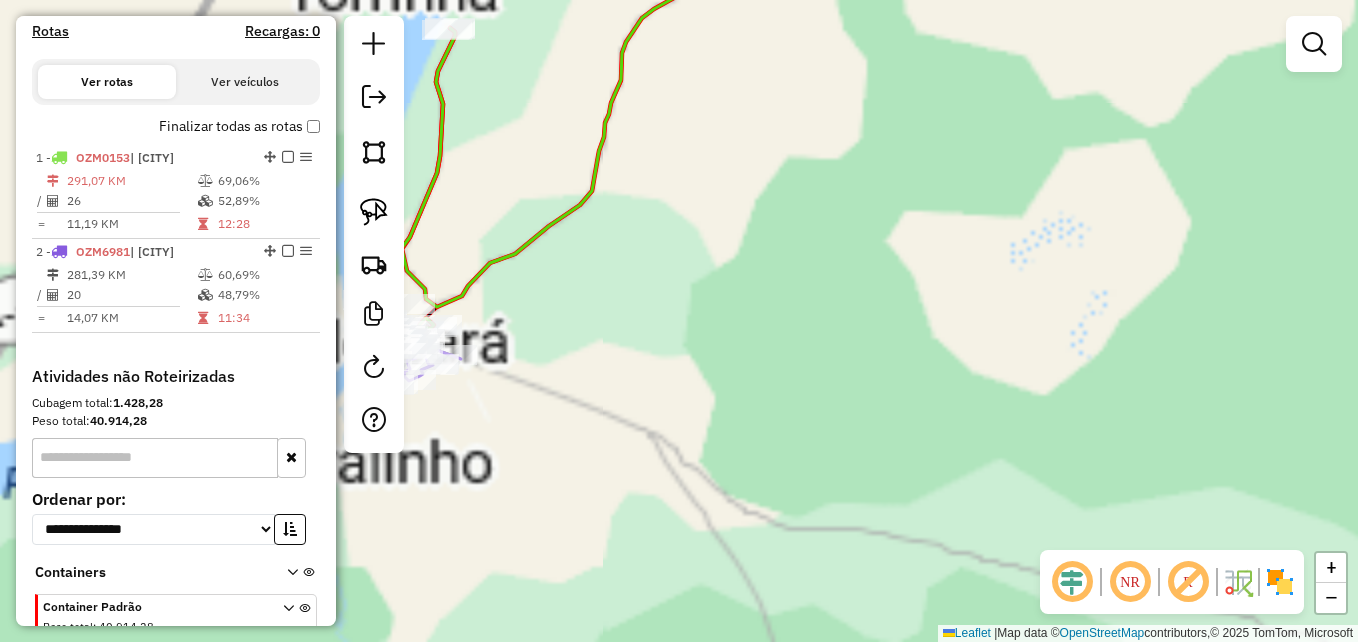 drag, startPoint x: 617, startPoint y: 375, endPoint x: 817, endPoint y: 377, distance: 200.01 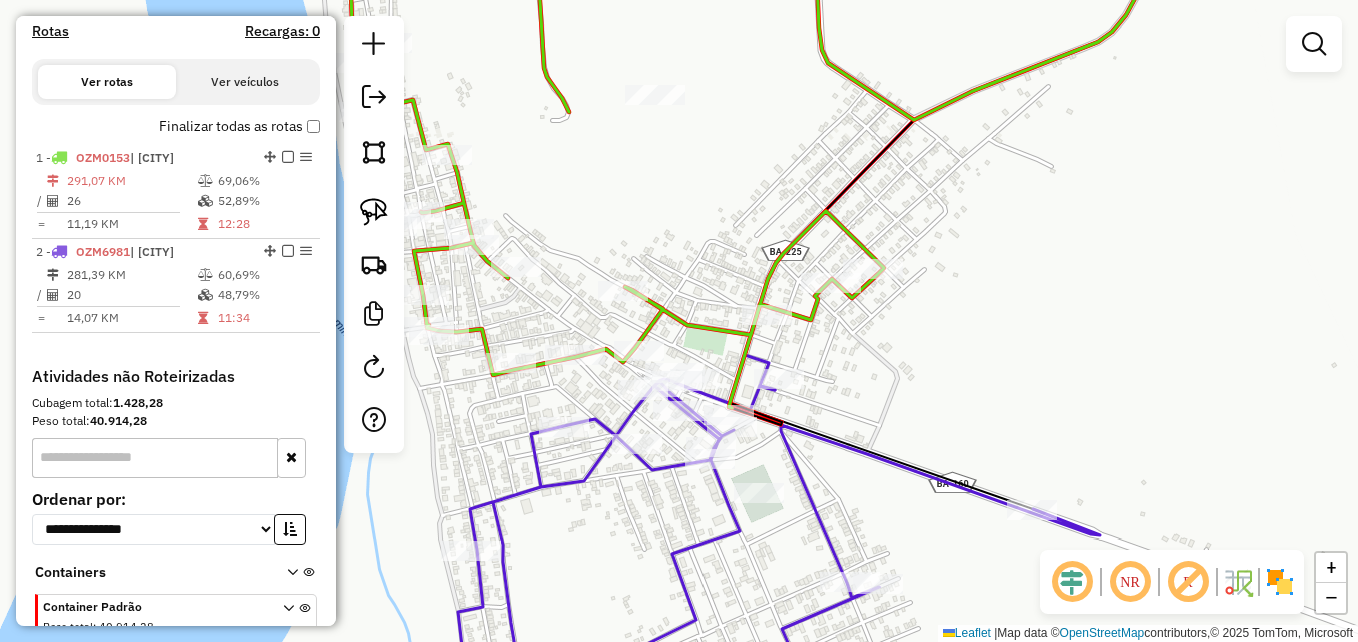 click 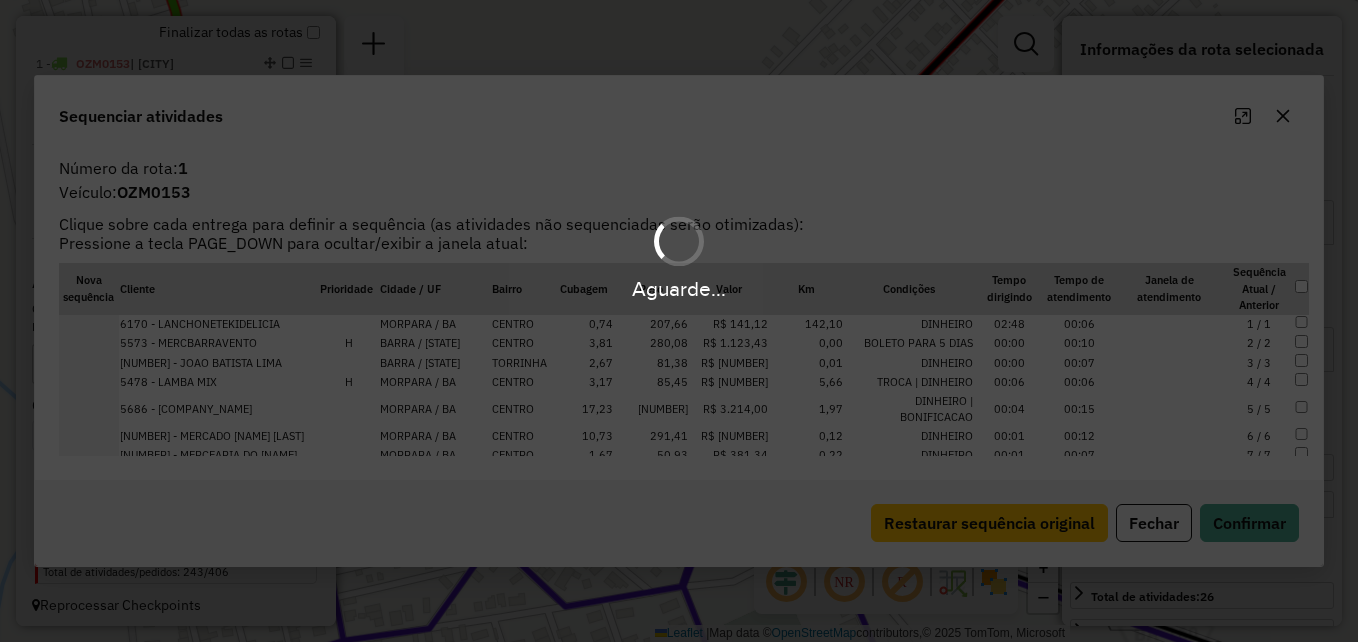 scroll, scrollTop: 721, scrollLeft: 0, axis: vertical 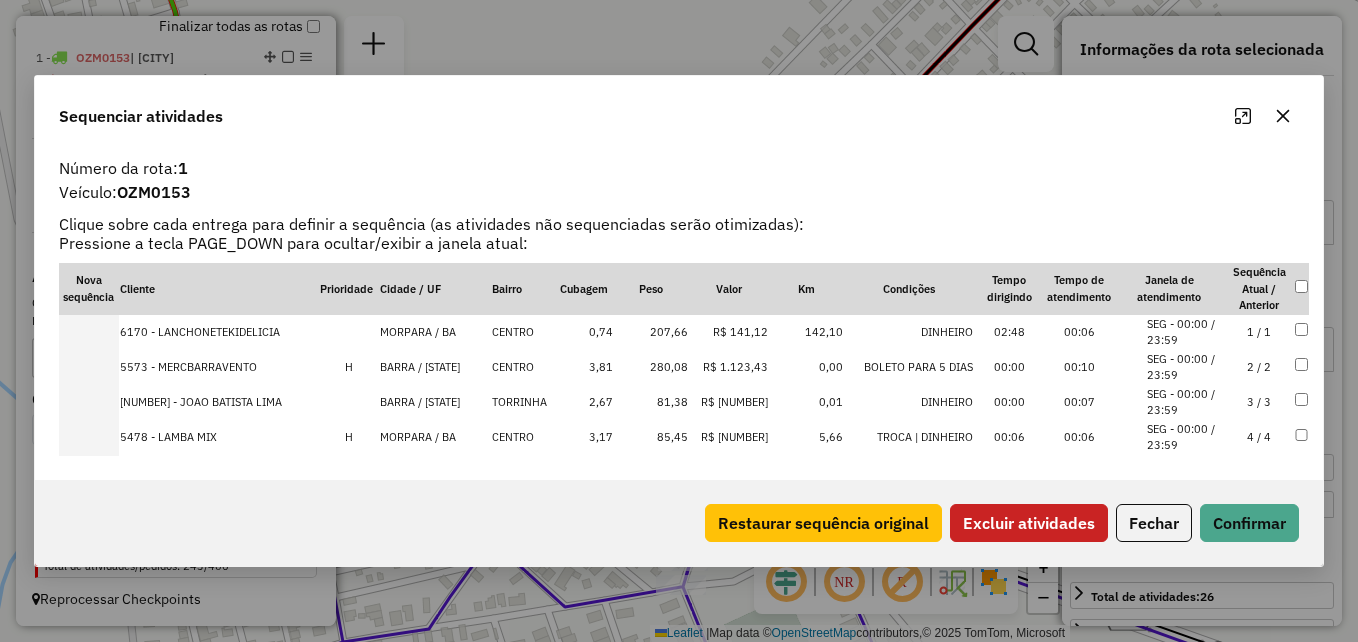 click on "Excluir atividades" 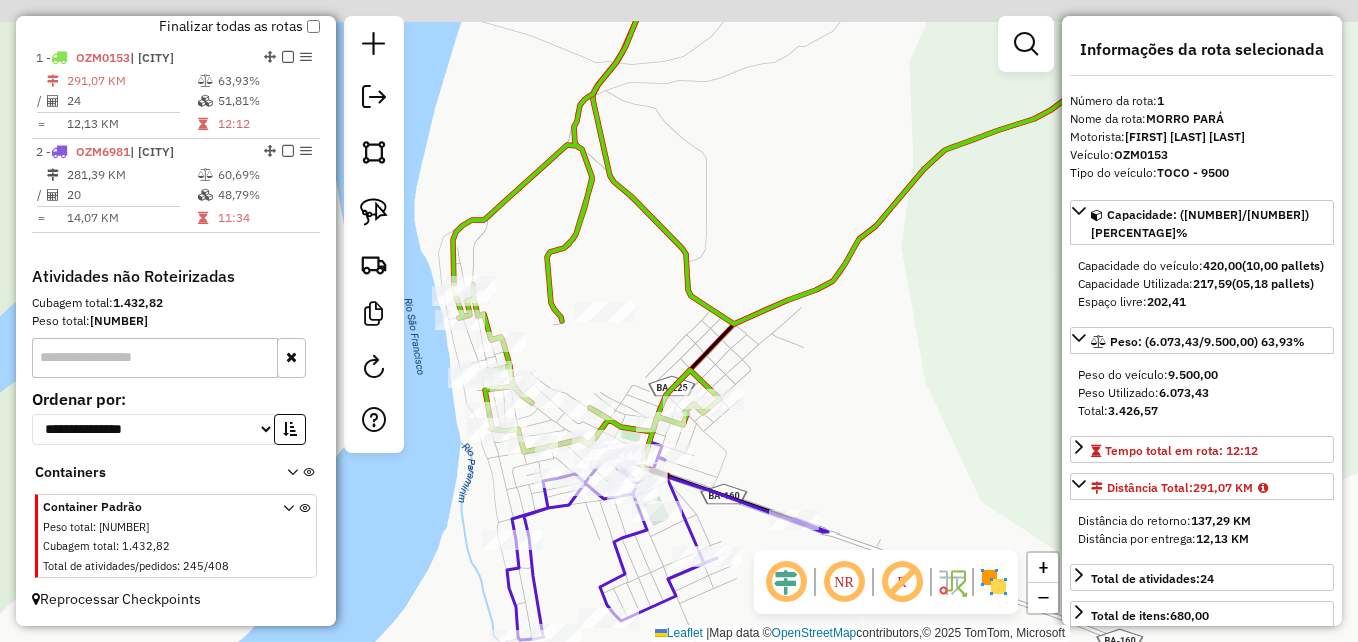 drag, startPoint x: 733, startPoint y: 201, endPoint x: 719, endPoint y: 418, distance: 217.45114 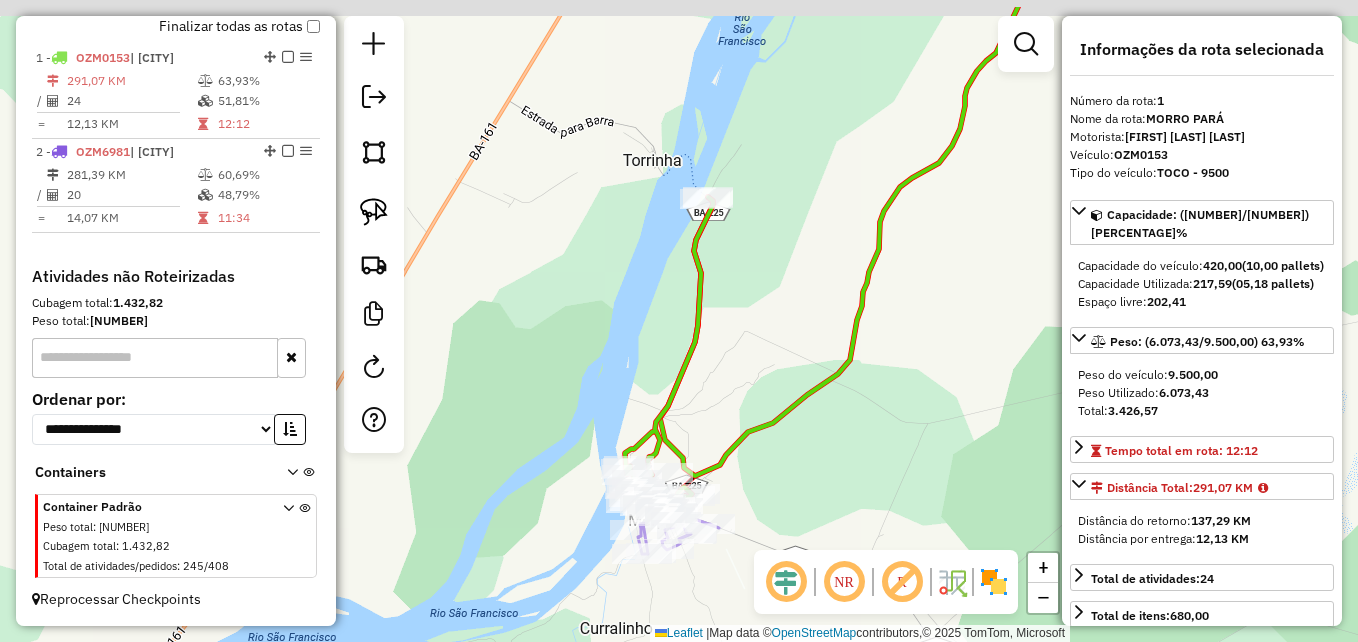 drag, startPoint x: 735, startPoint y: 330, endPoint x: 717, endPoint y: 392, distance: 64.56005 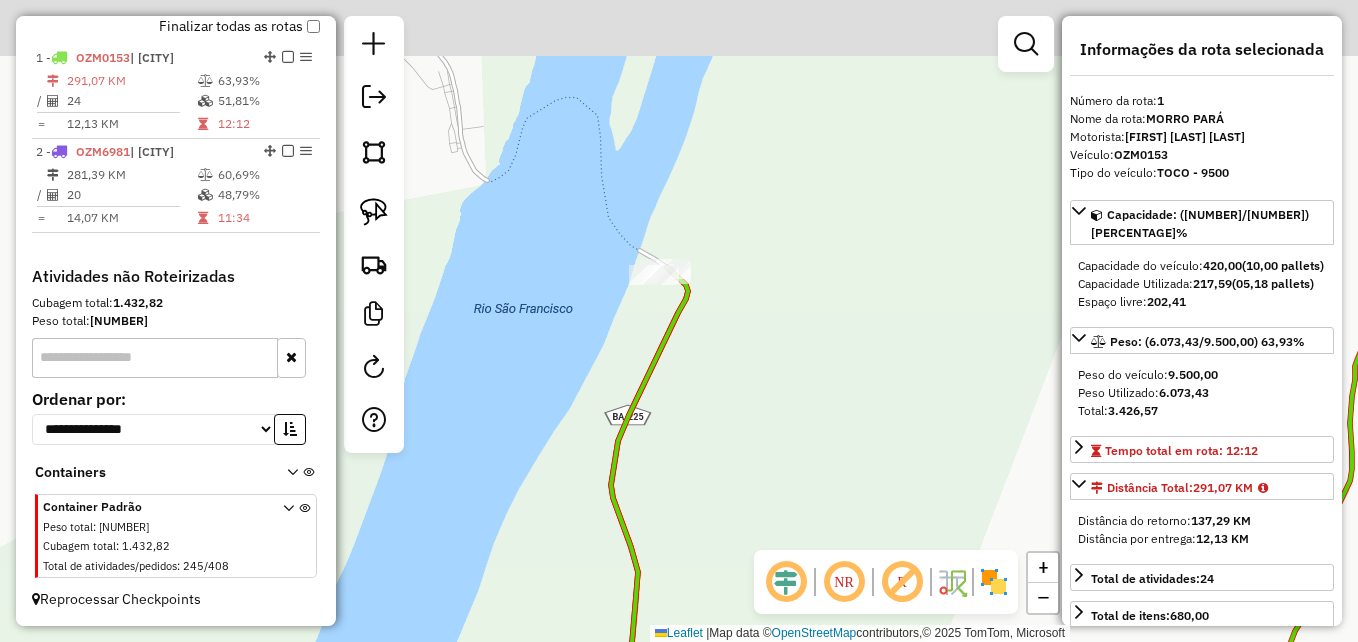 drag, startPoint x: 784, startPoint y: 206, endPoint x: 692, endPoint y: 284, distance: 120.61509 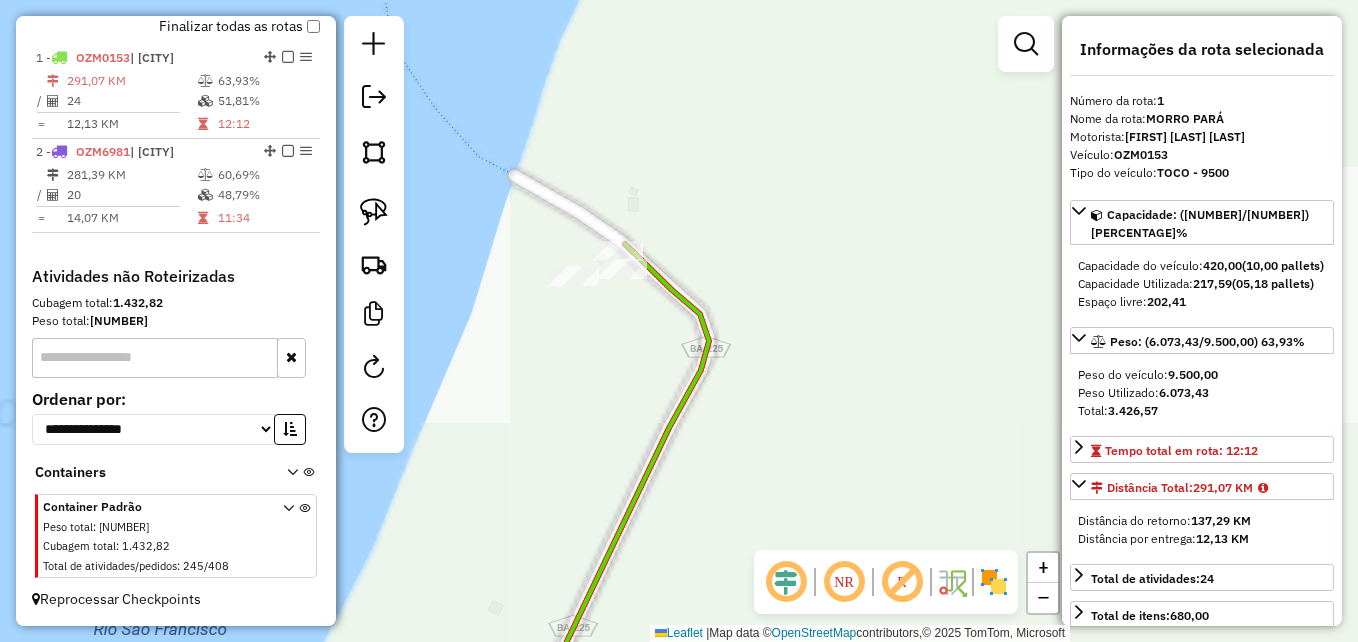 click 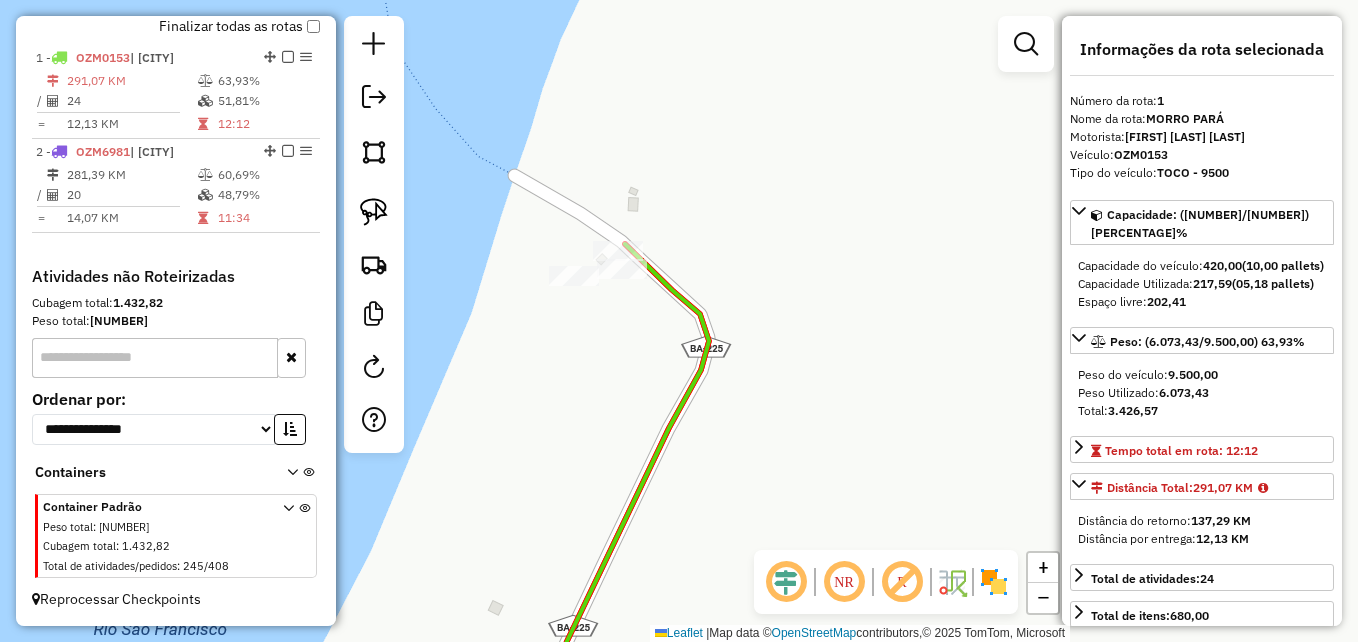 click 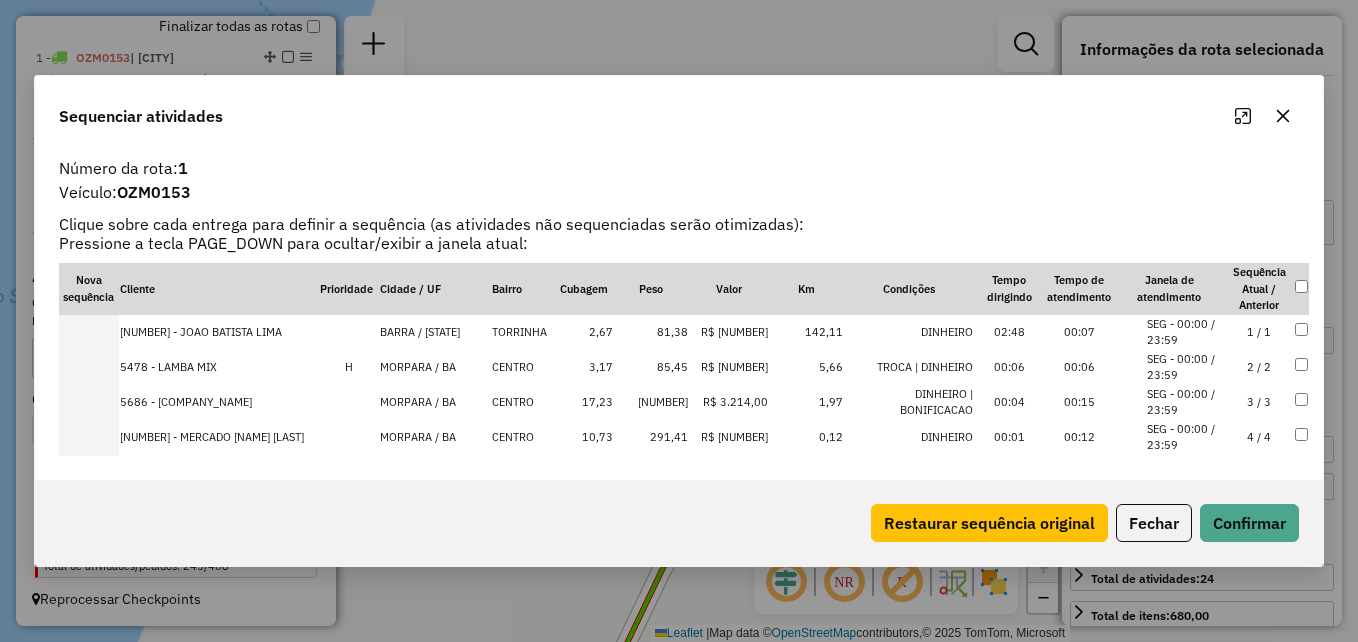click on "1 / 1" at bounding box center [1259, 332] 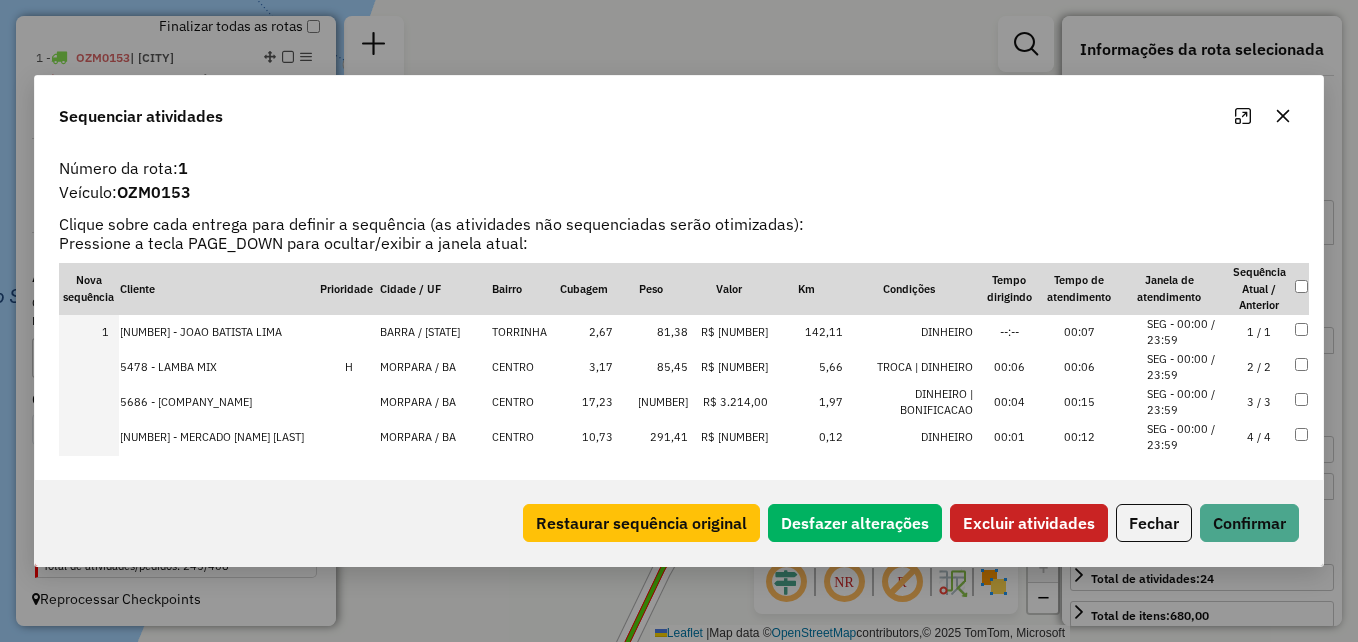 click on "Excluir atividades" 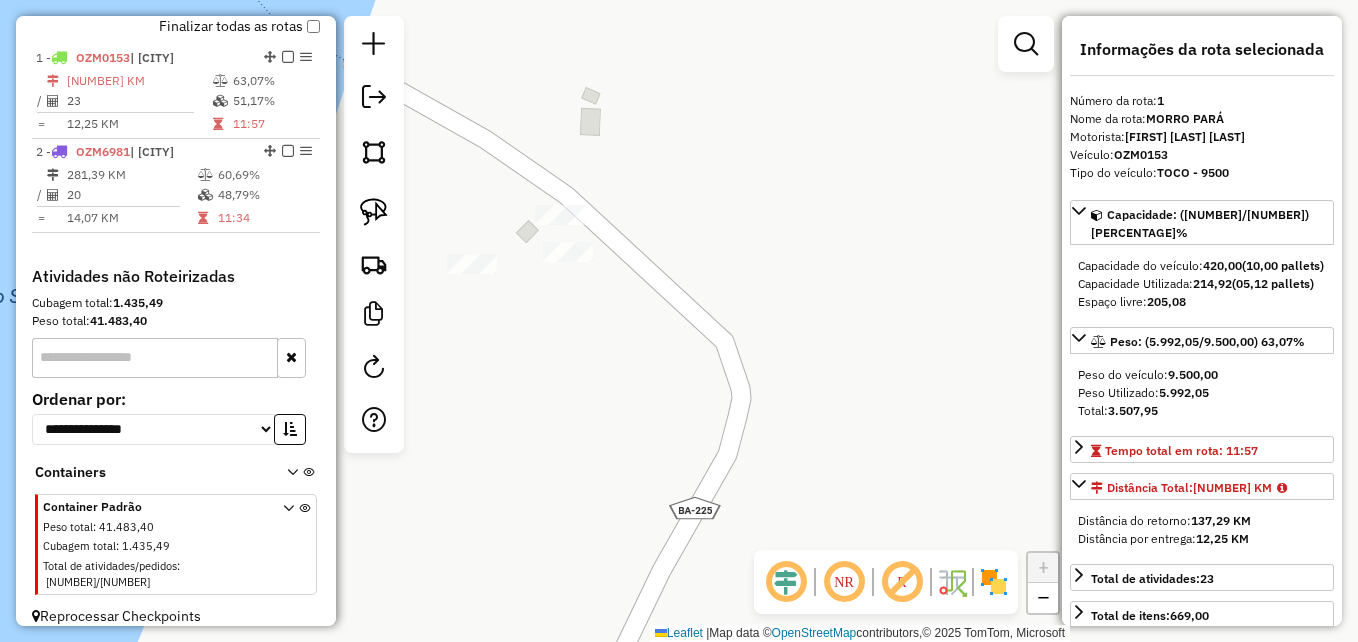 drag, startPoint x: 386, startPoint y: 220, endPoint x: 428, endPoint y: 211, distance: 42.953465 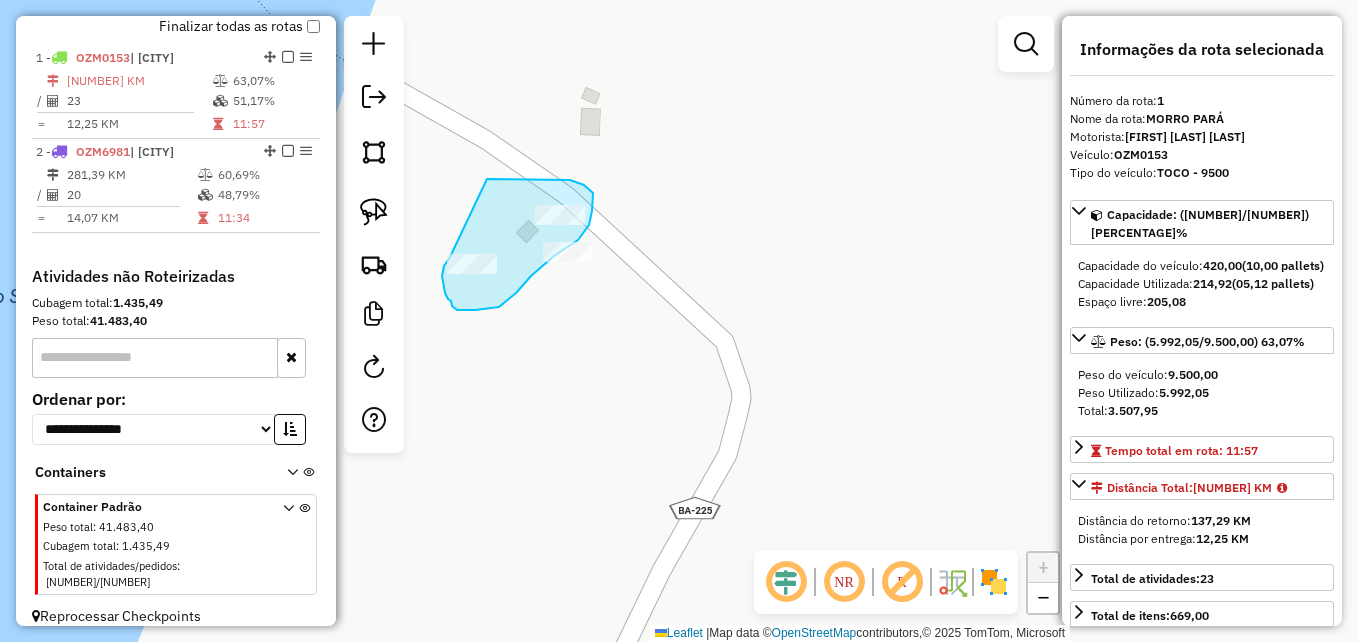 drag, startPoint x: 541, startPoint y: 179, endPoint x: 460, endPoint y: 239, distance: 100.80179 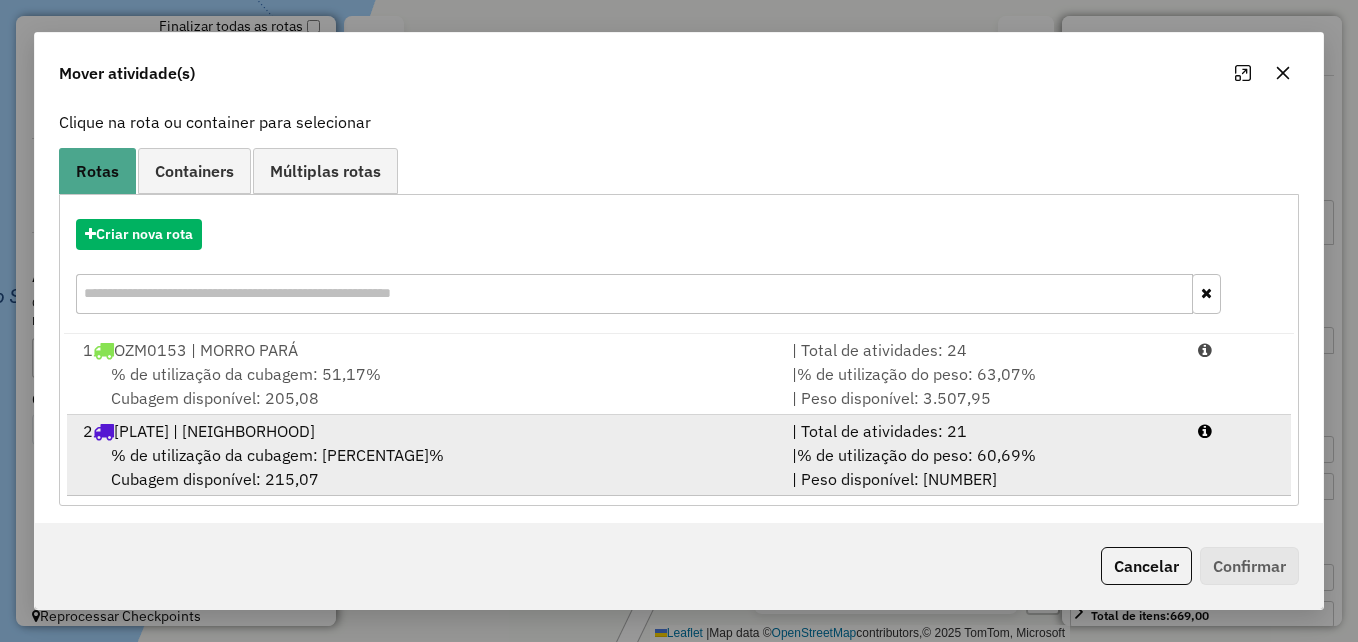 scroll, scrollTop: 128, scrollLeft: 0, axis: vertical 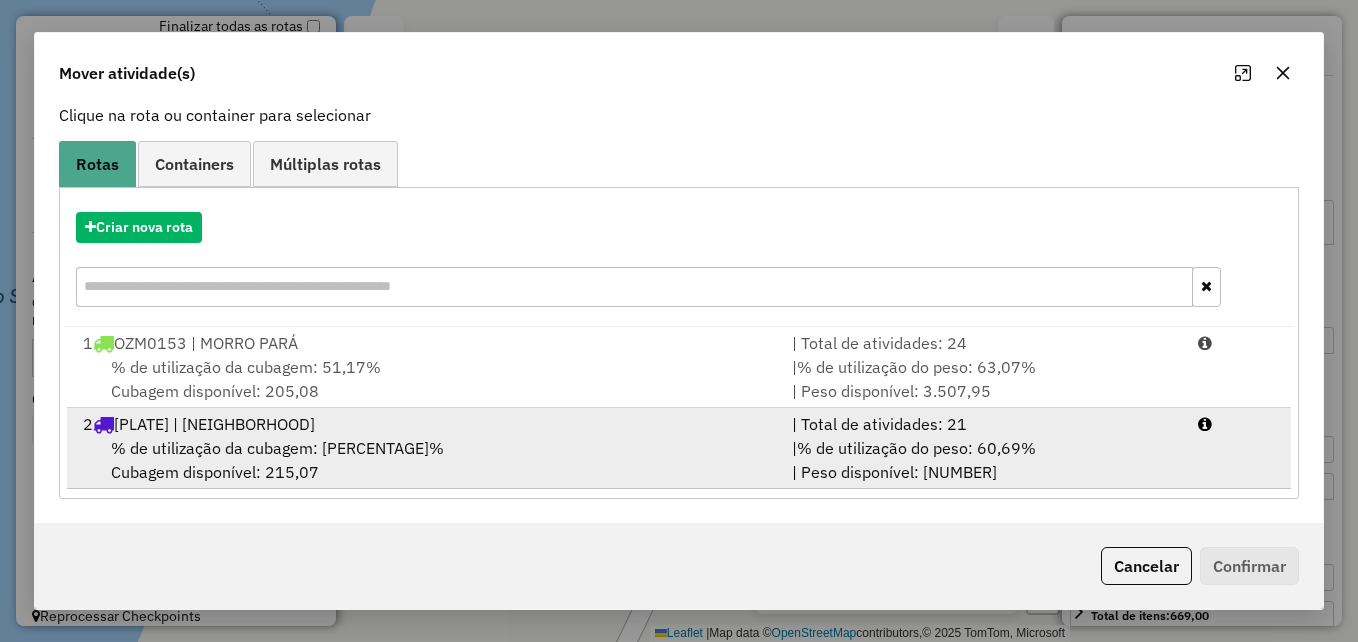 click on "% de utilização da cubagem: 48,79%" at bounding box center (277, 448) 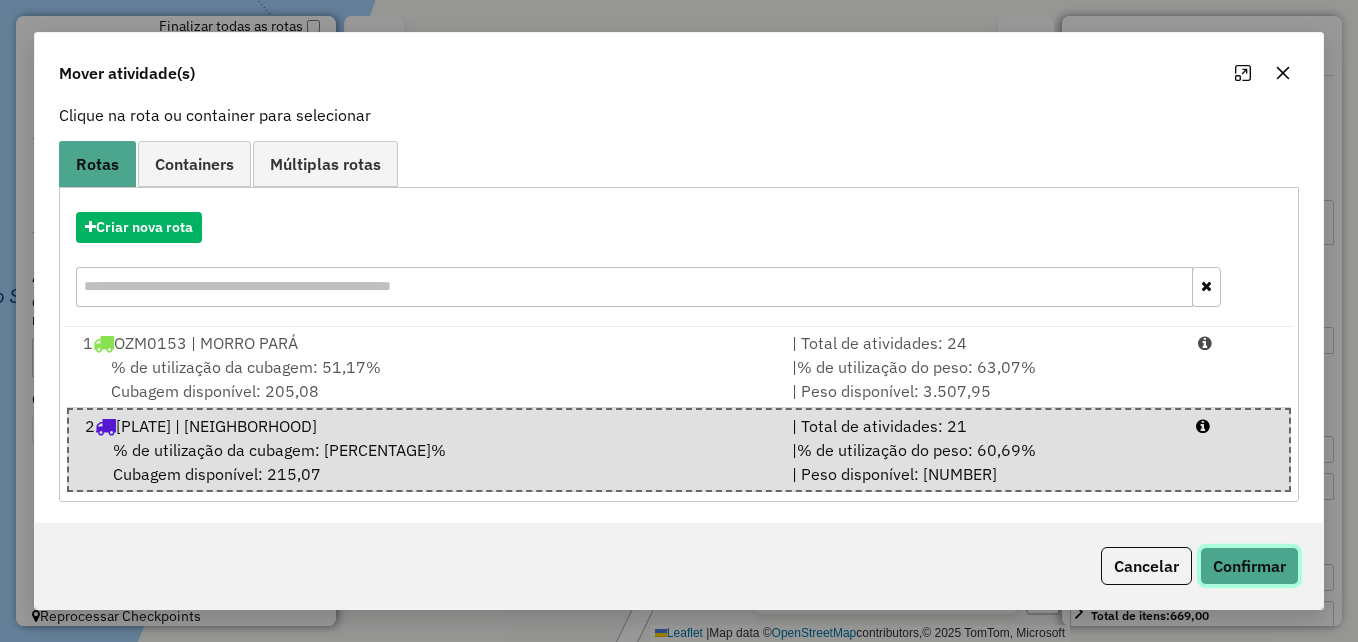 click on "Confirmar" 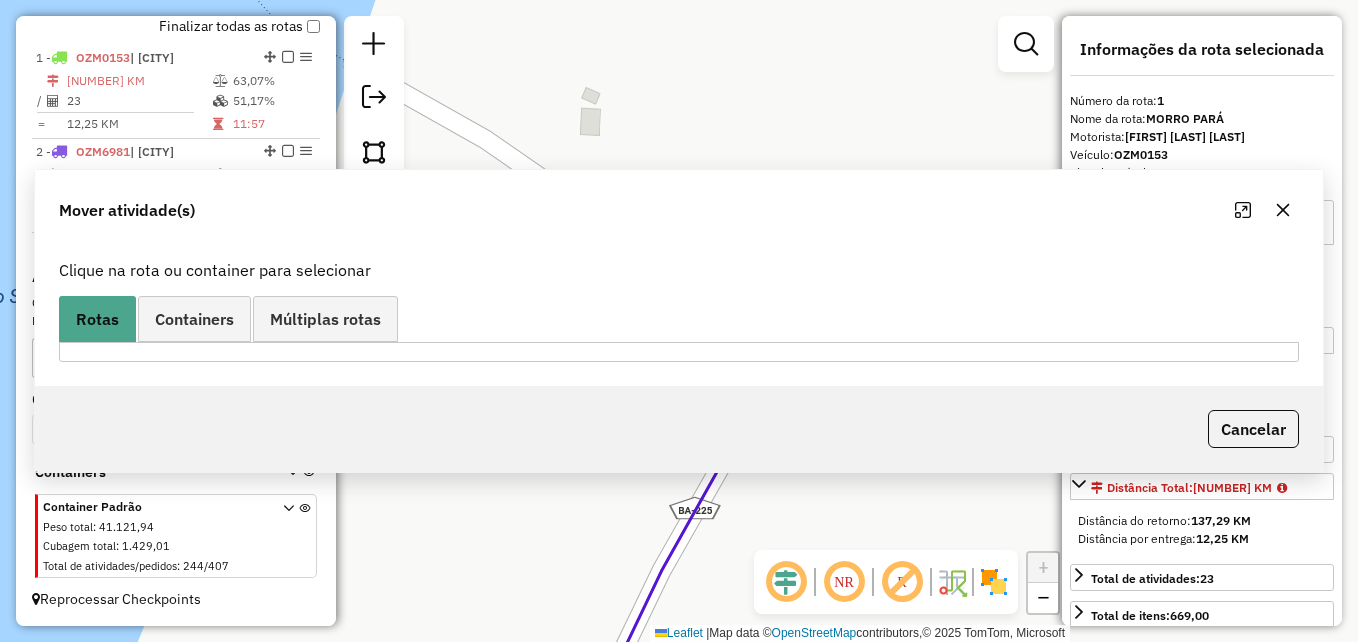 scroll, scrollTop: 0, scrollLeft: 0, axis: both 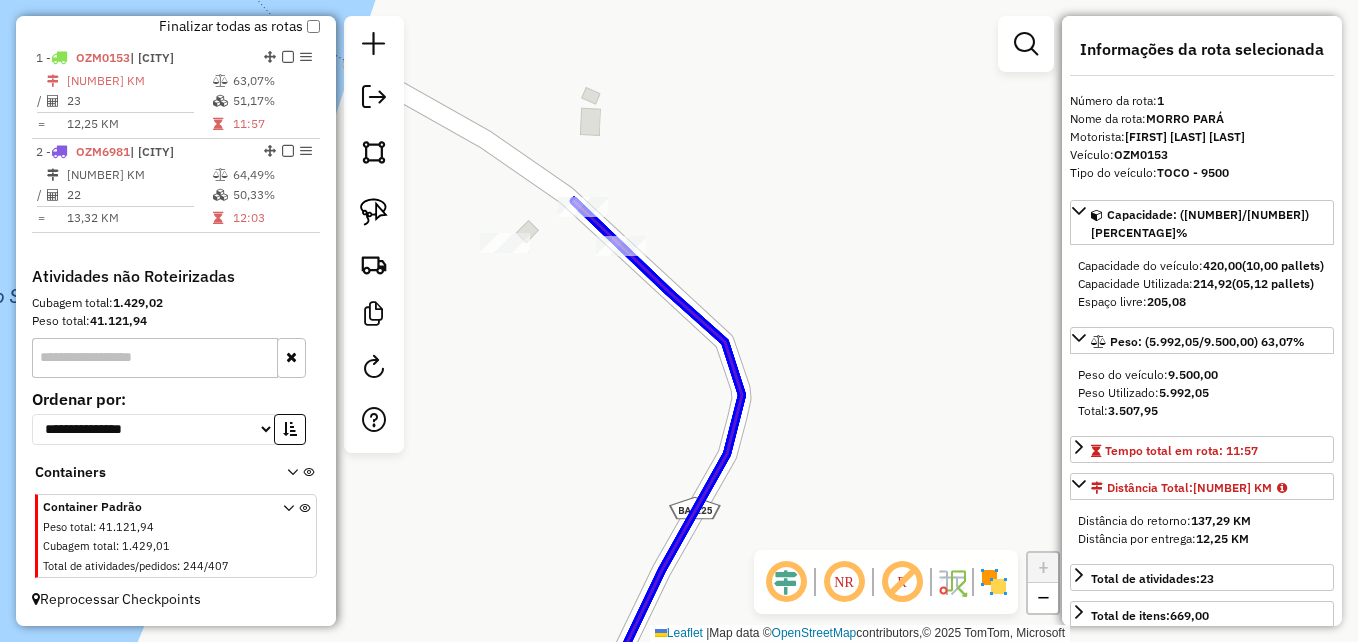 click 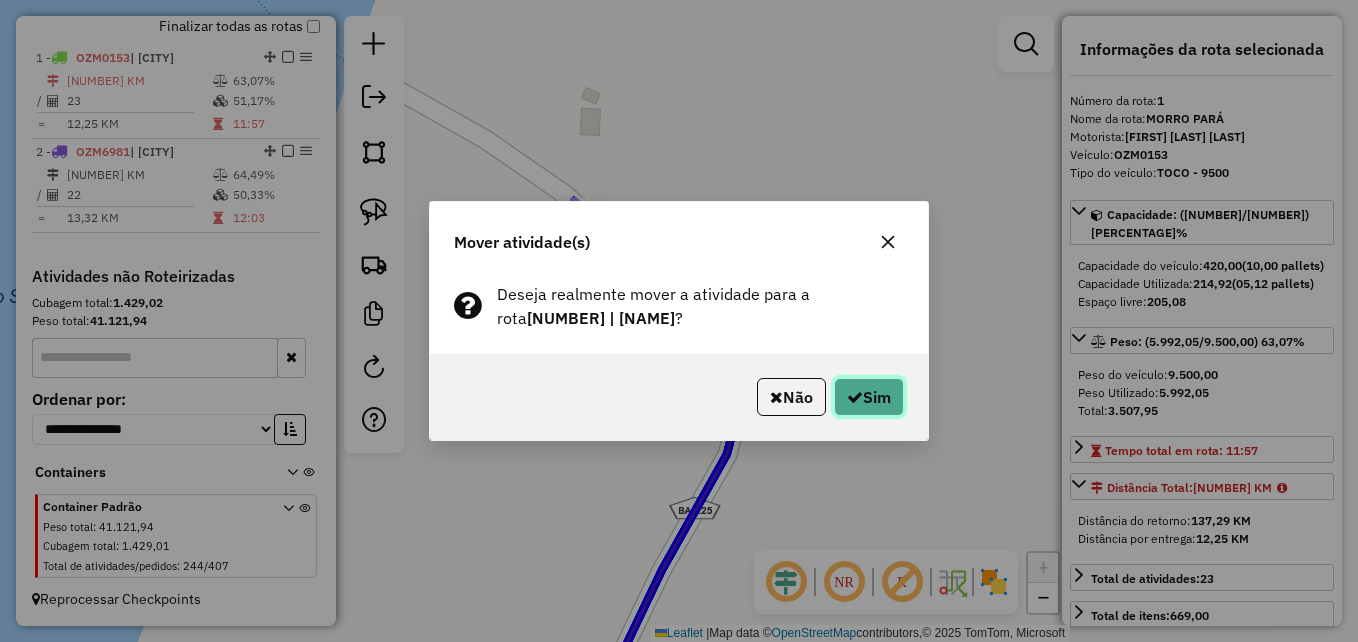 click on "Sim" 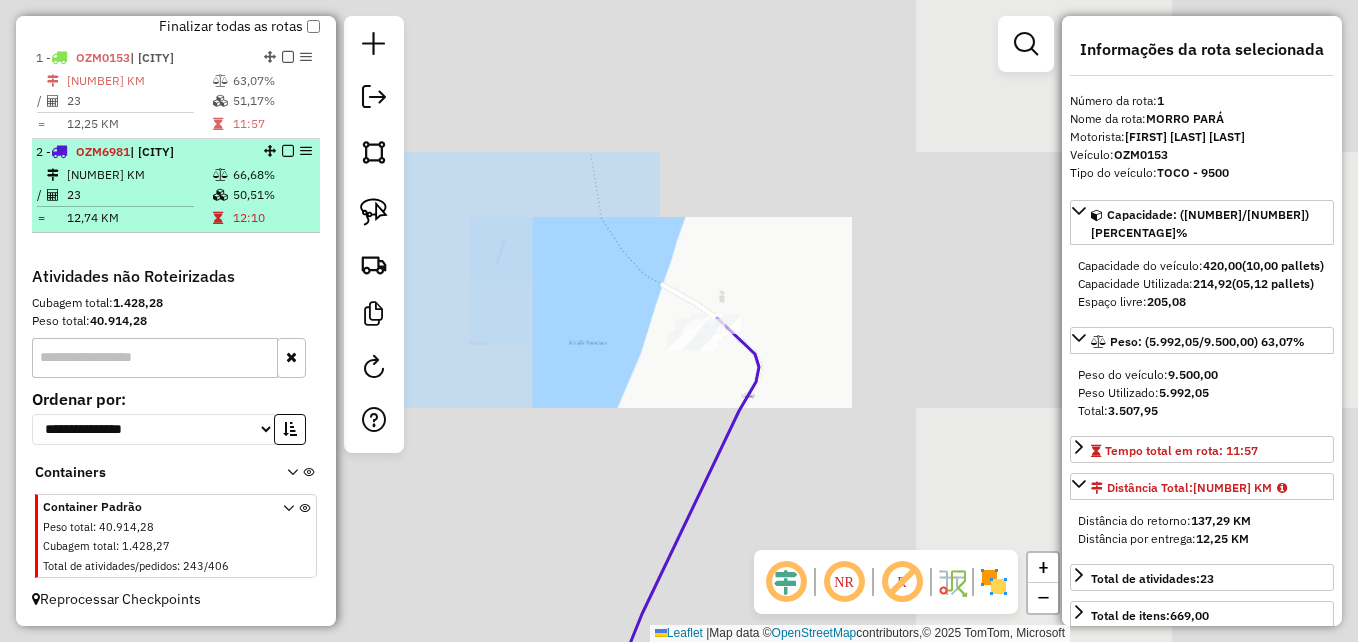 click at bounding box center (220, 195) 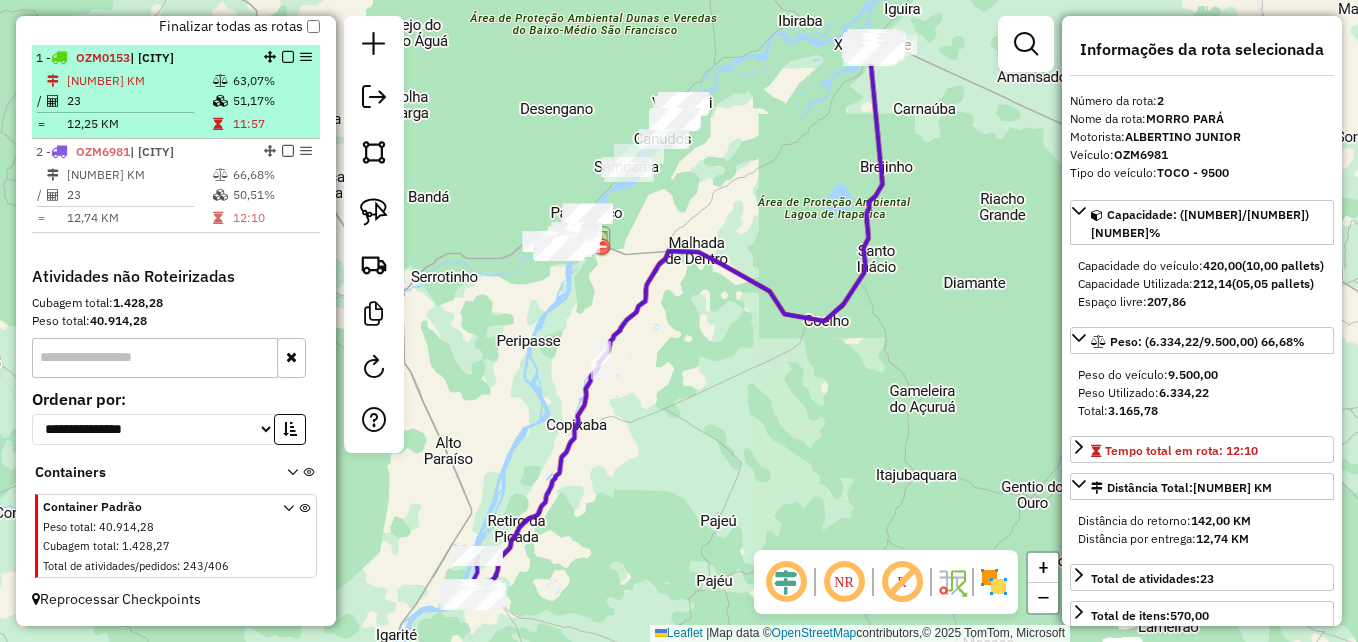 click at bounding box center (124, 112) 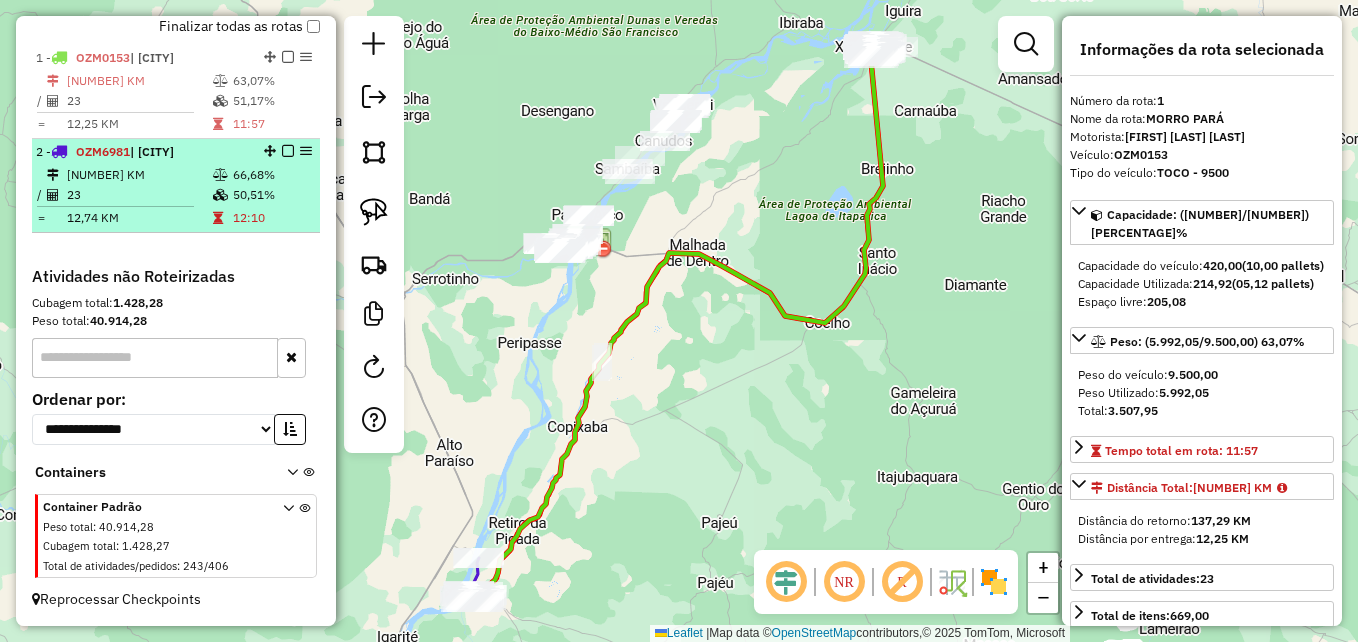 drag, startPoint x: 184, startPoint y: 188, endPoint x: 142, endPoint y: 150, distance: 56.63921 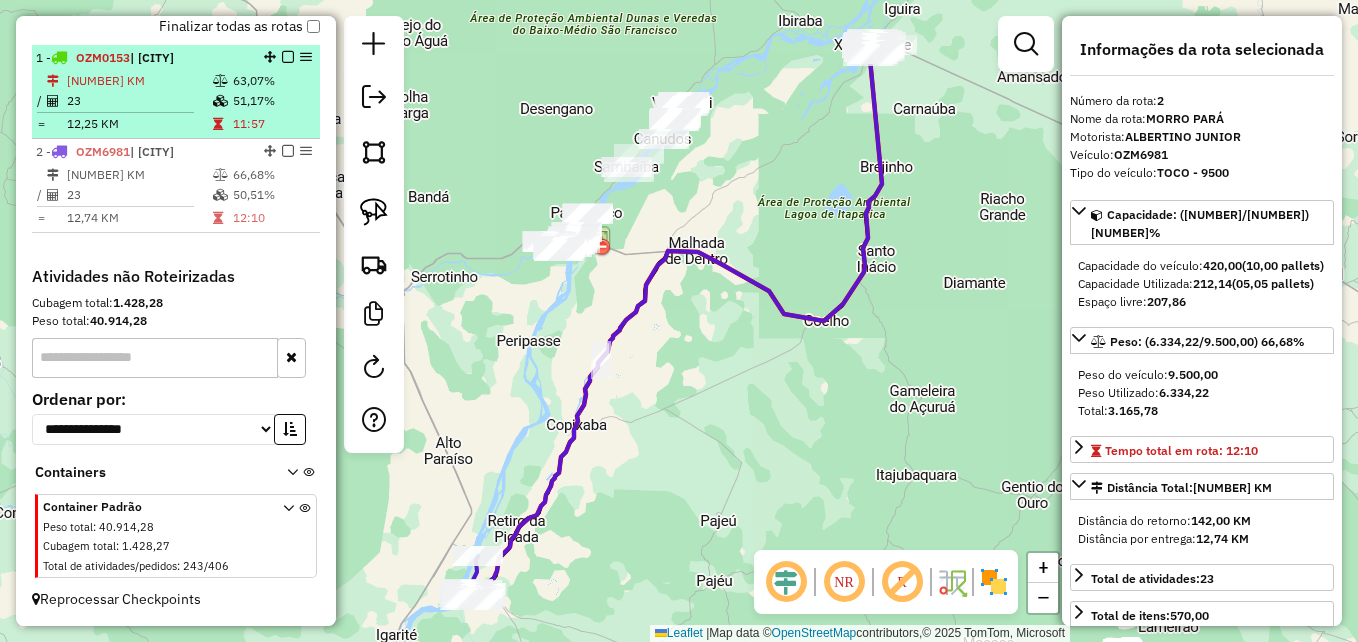 click on "12,25 KM" at bounding box center [139, 124] 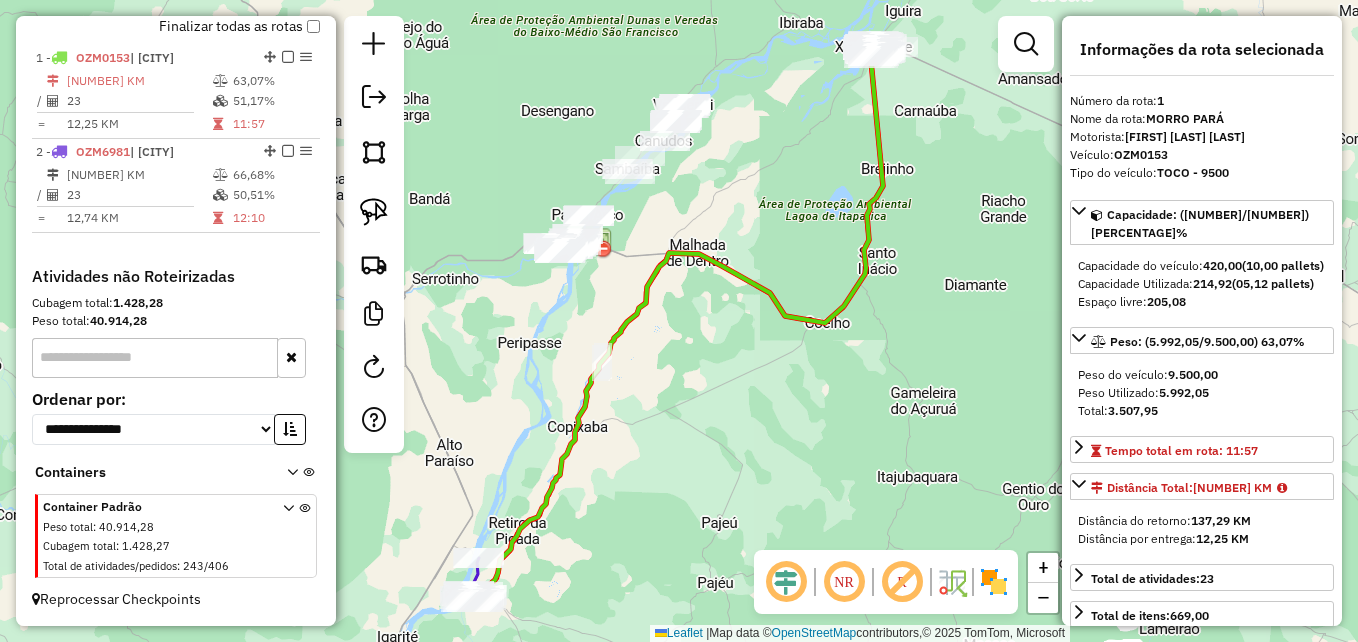 drag, startPoint x: 636, startPoint y: 421, endPoint x: 614, endPoint y: 405, distance: 27.202942 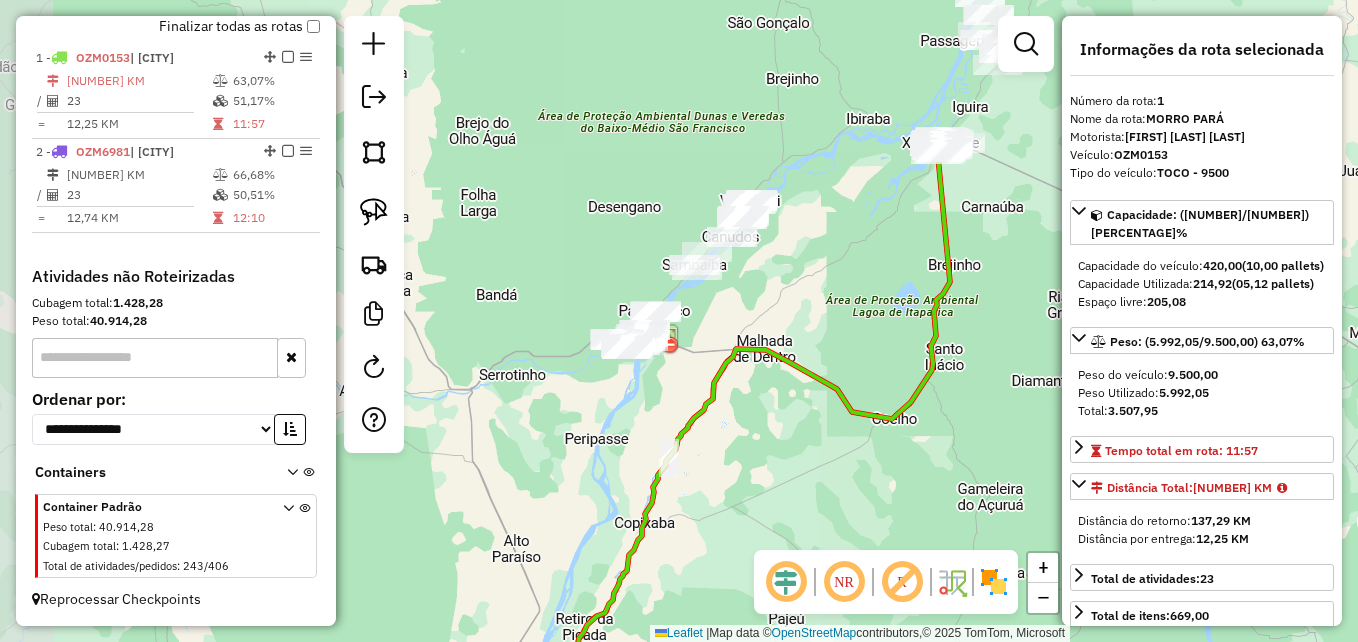 drag, startPoint x: 536, startPoint y: 371, endPoint x: 576, endPoint y: 473, distance: 109.56277 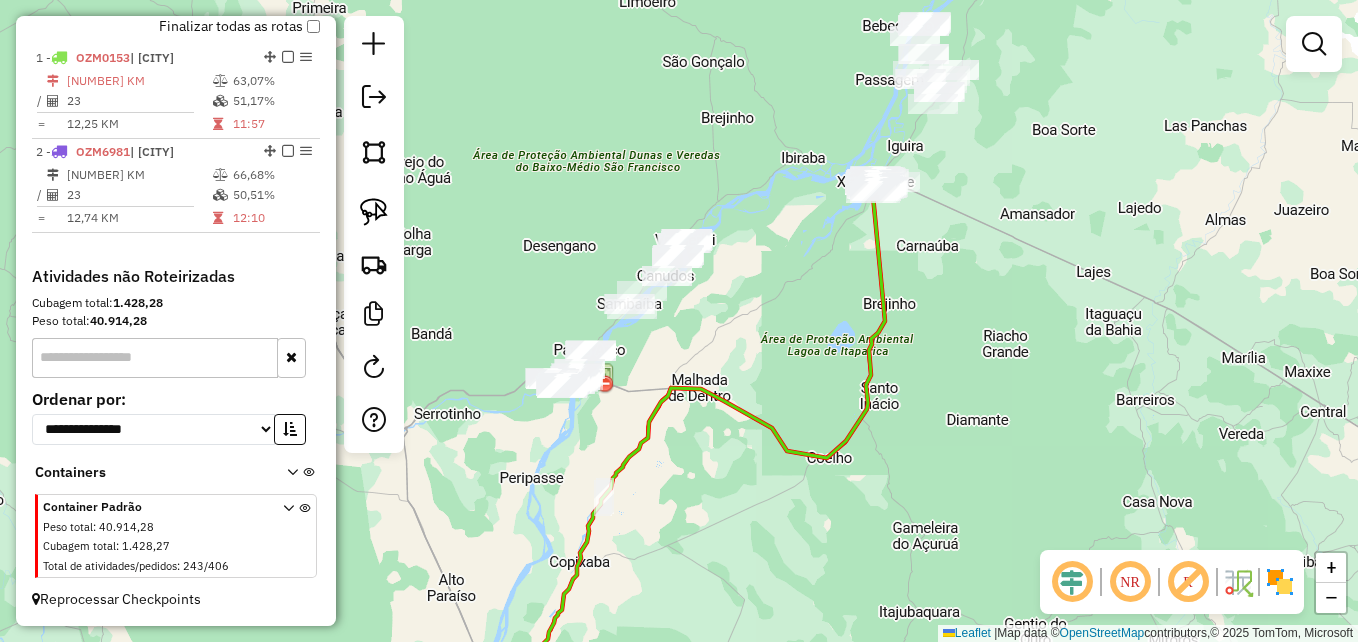drag, startPoint x: 803, startPoint y: 324, endPoint x: 618, endPoint y: 518, distance: 268.06903 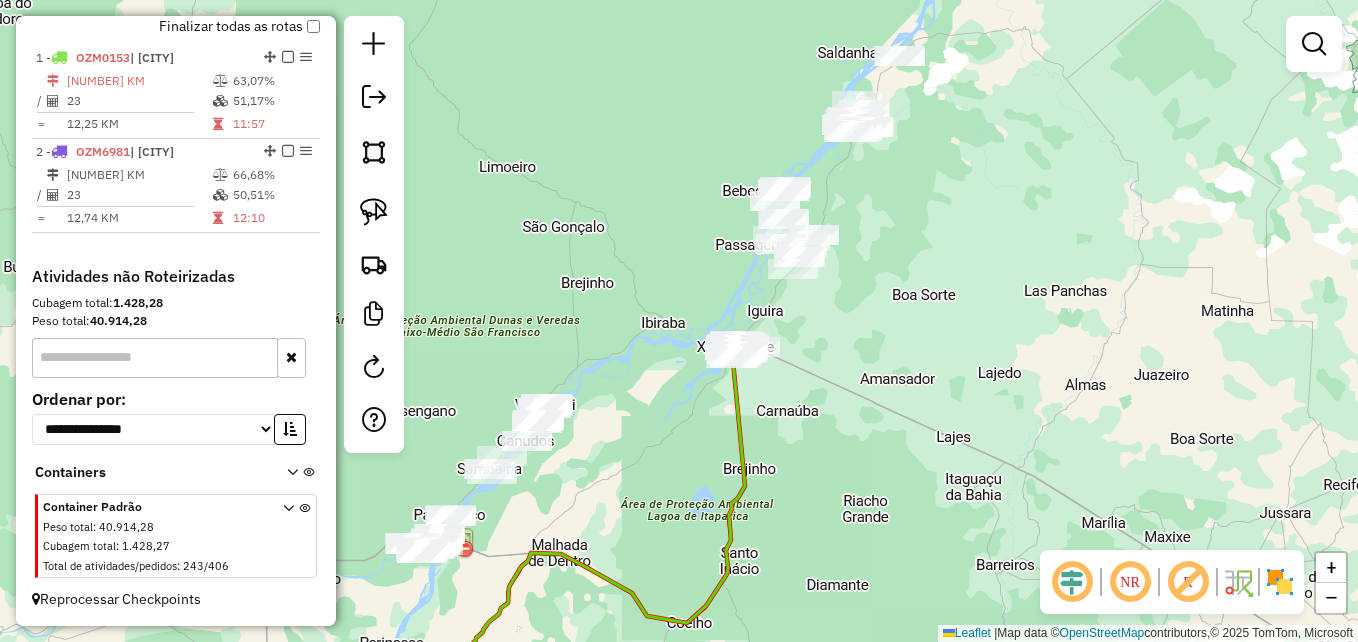 drag, startPoint x: 1028, startPoint y: 256, endPoint x: 926, endPoint y: 342, distance: 133.41664 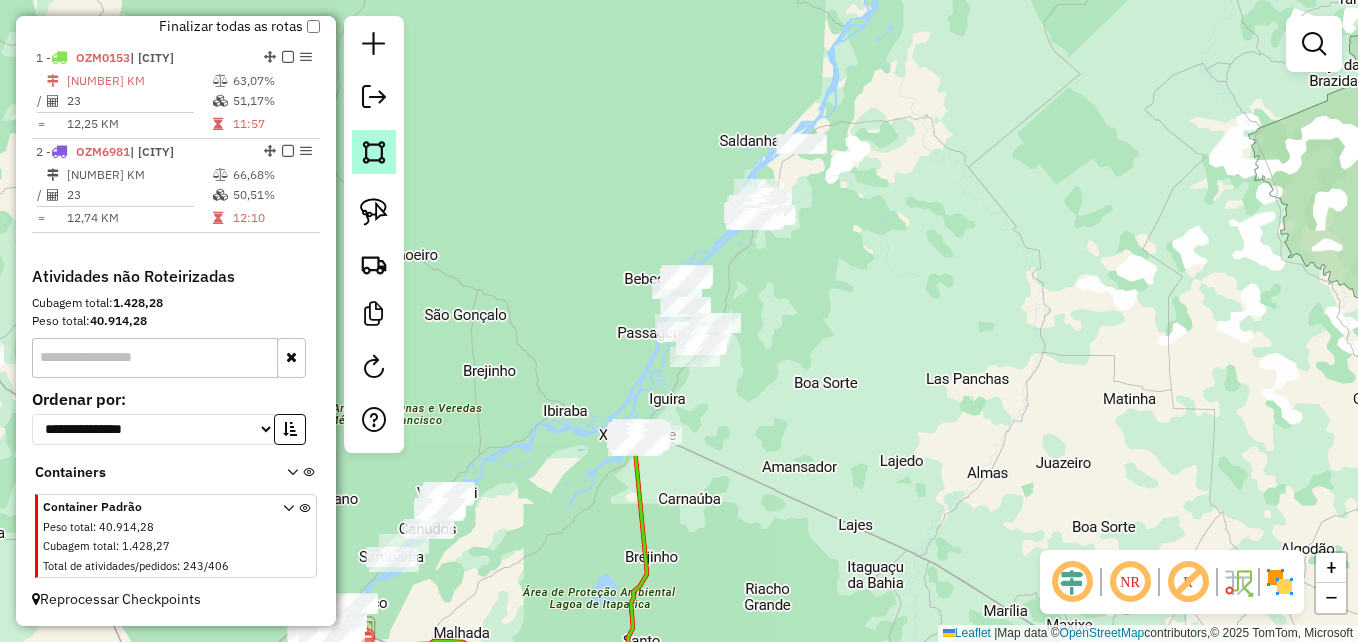 click 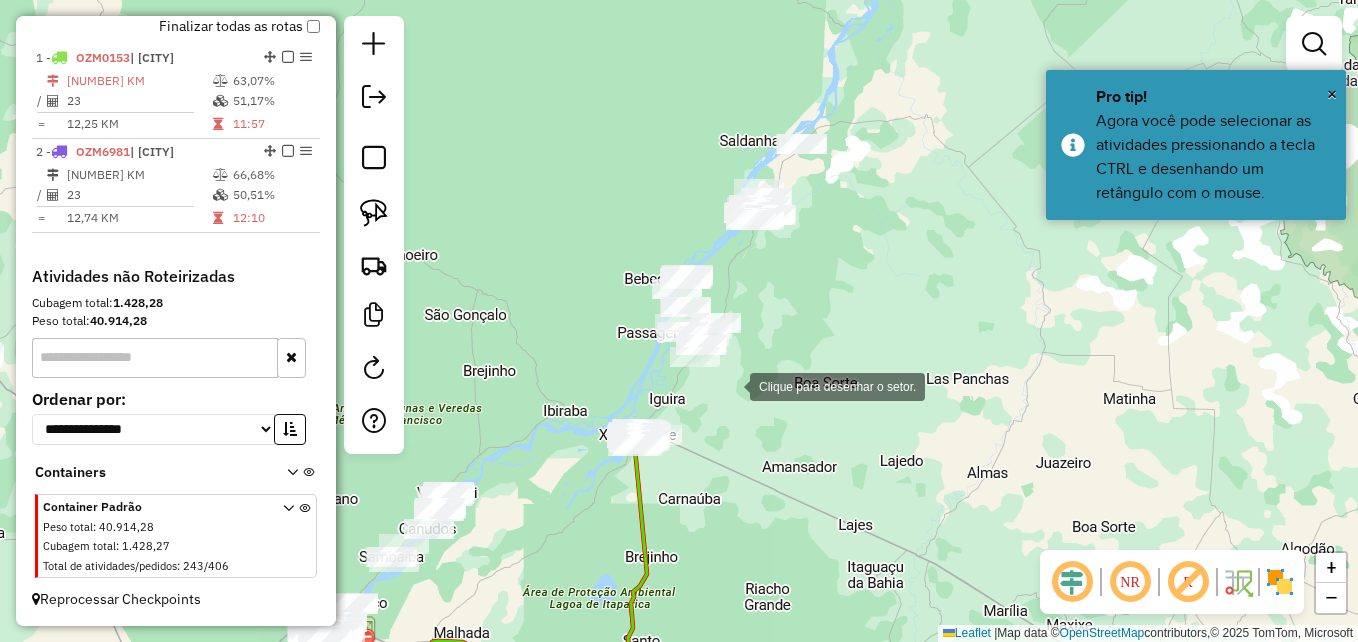 drag, startPoint x: 737, startPoint y: 391, endPoint x: 688, endPoint y: 380, distance: 50.219517 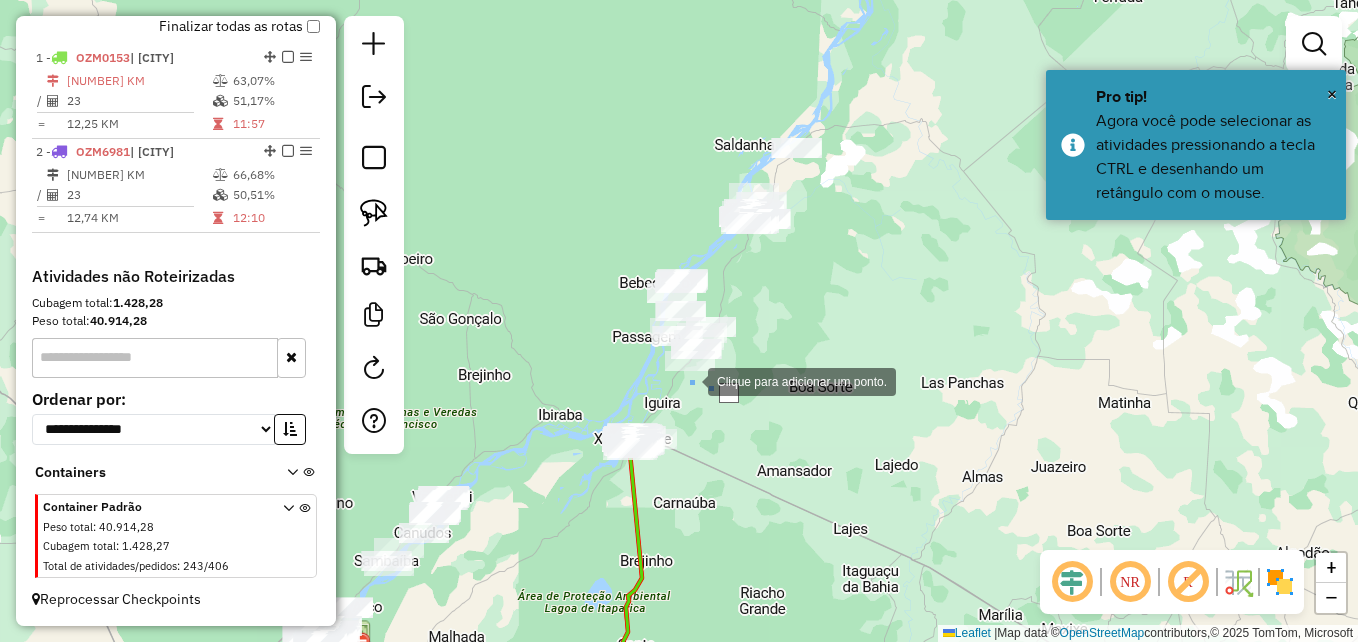 click 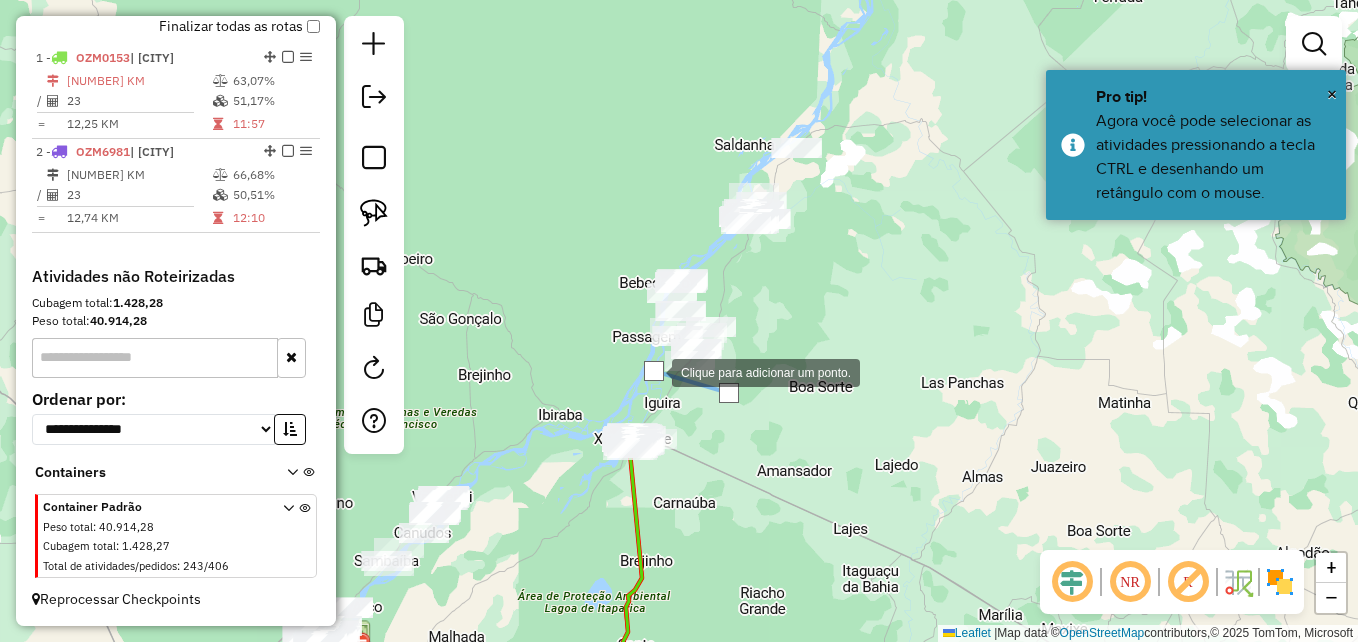 drag, startPoint x: 622, startPoint y: 350, endPoint x: 616, endPoint y: 331, distance: 19.924858 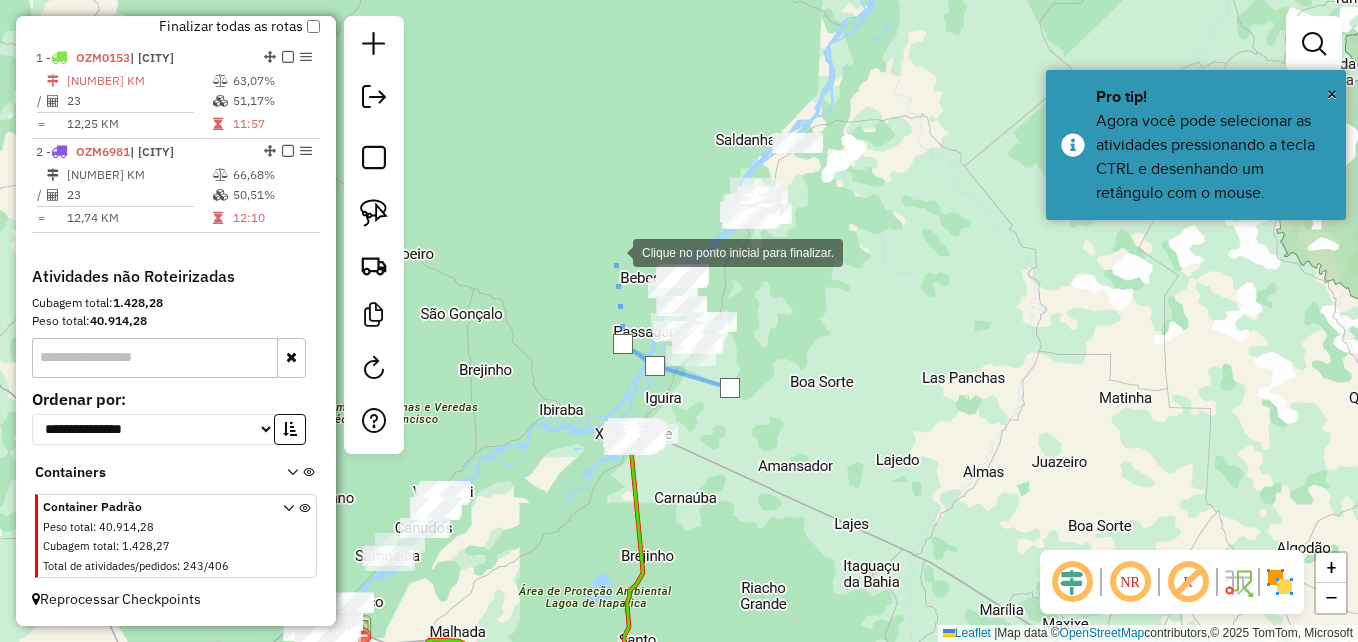 drag, startPoint x: 612, startPoint y: 253, endPoint x: 727, endPoint y: 168, distance: 143.0035 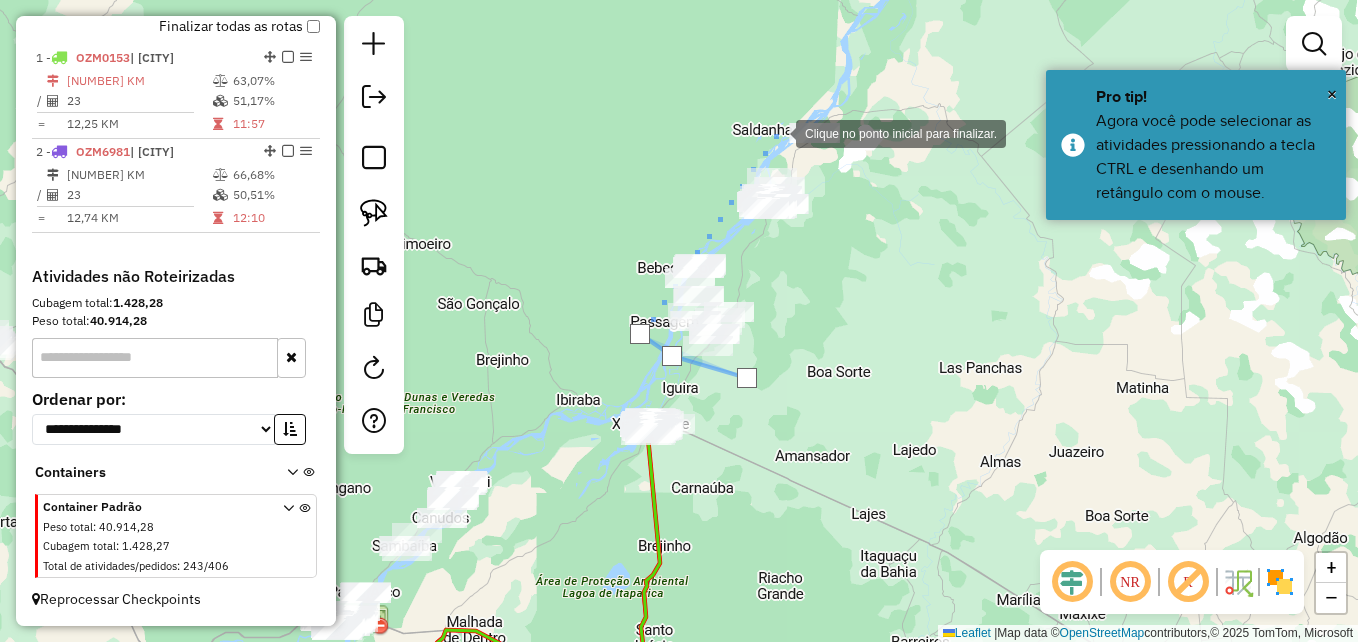 click 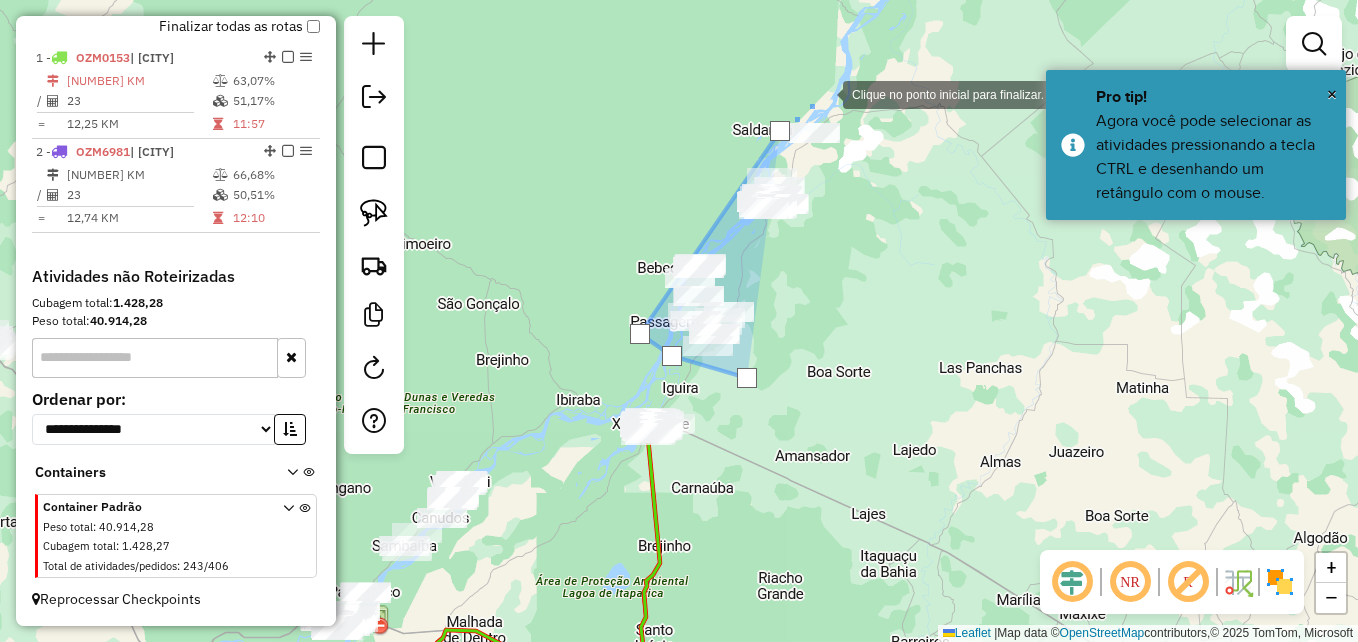 drag, startPoint x: 823, startPoint y: 93, endPoint x: 851, endPoint y: 115, distance: 35.608986 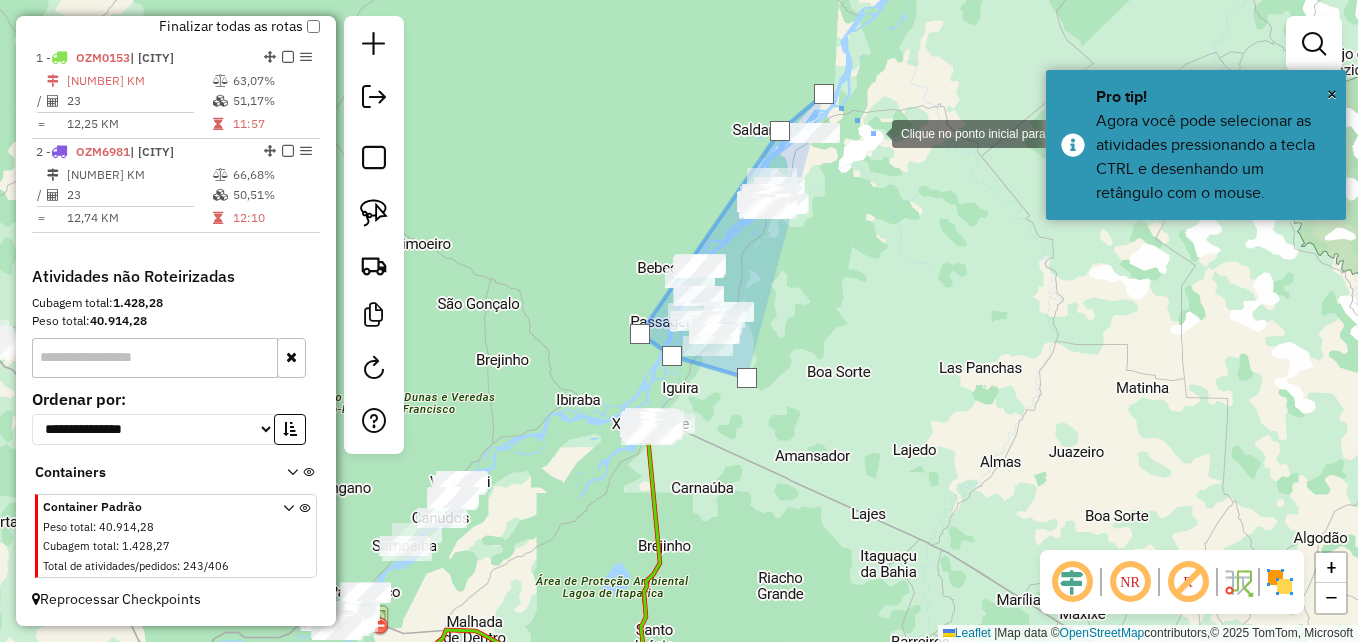 drag, startPoint x: 872, startPoint y: 132, endPoint x: 820, endPoint y: 234, distance: 114.49017 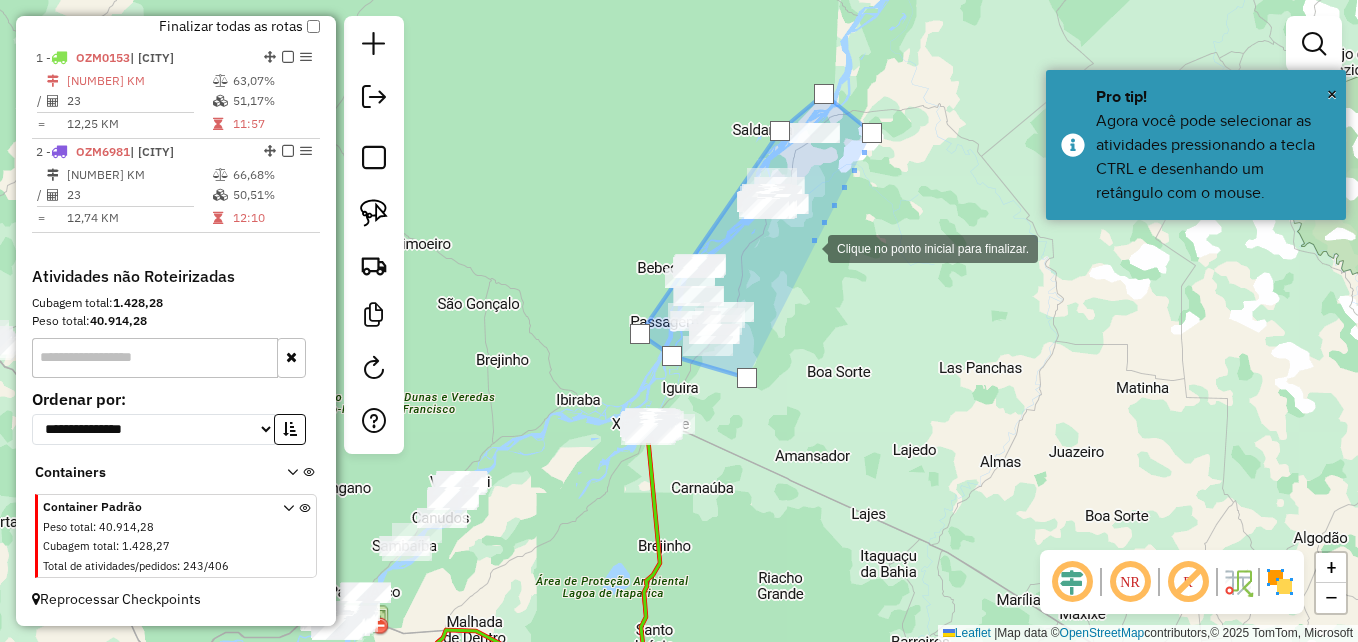 drag, startPoint x: 808, startPoint y: 247, endPoint x: 796, endPoint y: 266, distance: 22.472204 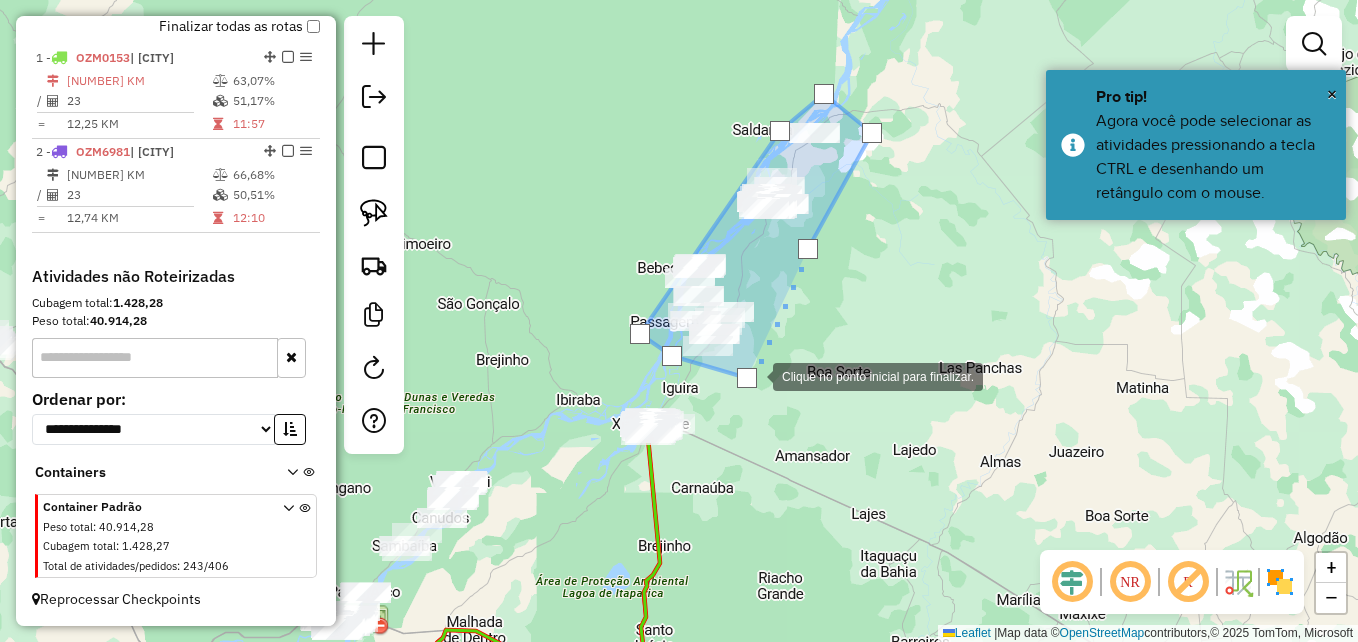 click 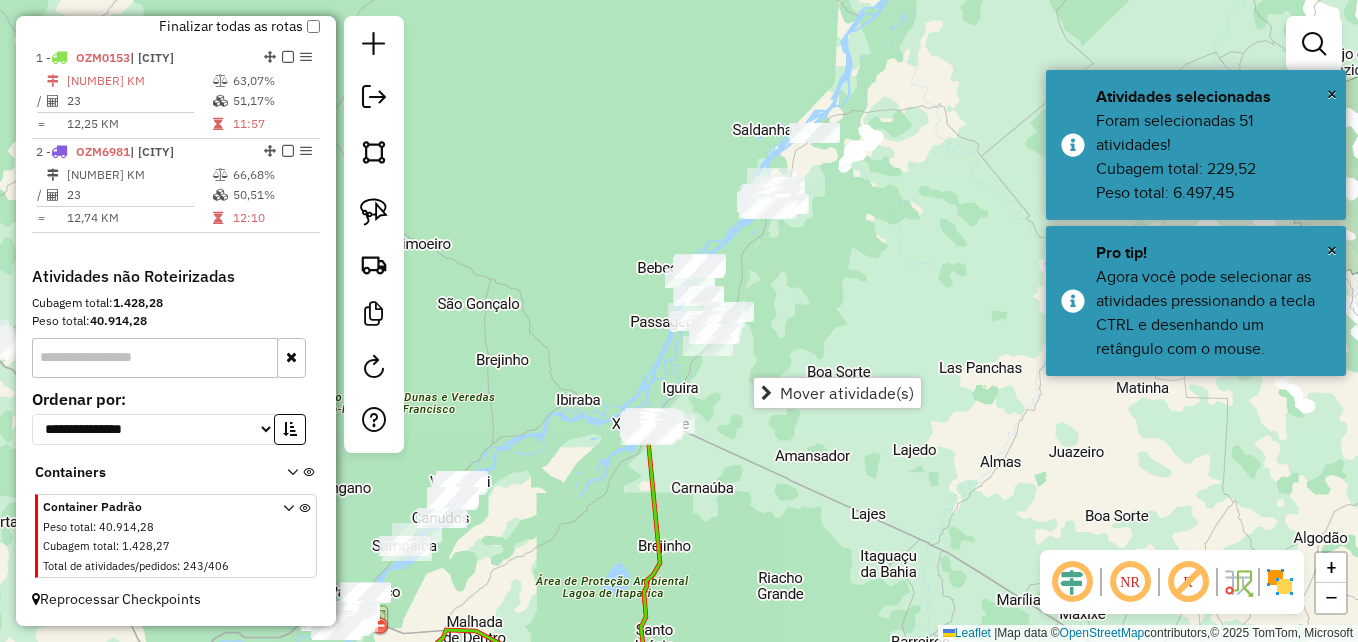 click on "Janela de atendimento Grade de atendimento Capacidade Transportadoras Veículos Cliente Pedidos  Rotas Selecione os dias de semana para filtrar as janelas de atendimento  Seg   Ter   Qua   Qui   Sex   Sáb   Dom  Informe o período da janela de atendimento: De: Até:  Filtrar exatamente a janela do cliente  Considerar janela de atendimento padrão  Selecione os dias de semana para filtrar as grades de atendimento  Seg   Ter   Qua   Qui   Sex   Sáb   Dom   Considerar clientes sem dia de atendimento cadastrado  Clientes fora do dia de atendimento selecionado Filtrar as atividades entre os valores definidos abaixo:  Peso mínimo:   Peso máximo:   Cubagem mínima:   Cubagem máxima:   De:   Até:  Filtrar as atividades entre o tempo de atendimento definido abaixo:  De:   Até:   Considerar capacidade total dos clientes não roteirizados Transportadora: Selecione um ou mais itens Tipo de veículo: Selecione um ou mais itens Veículo: Selecione um ou mais itens Motorista: Selecione um ou mais itens Nome: Rótulo:" 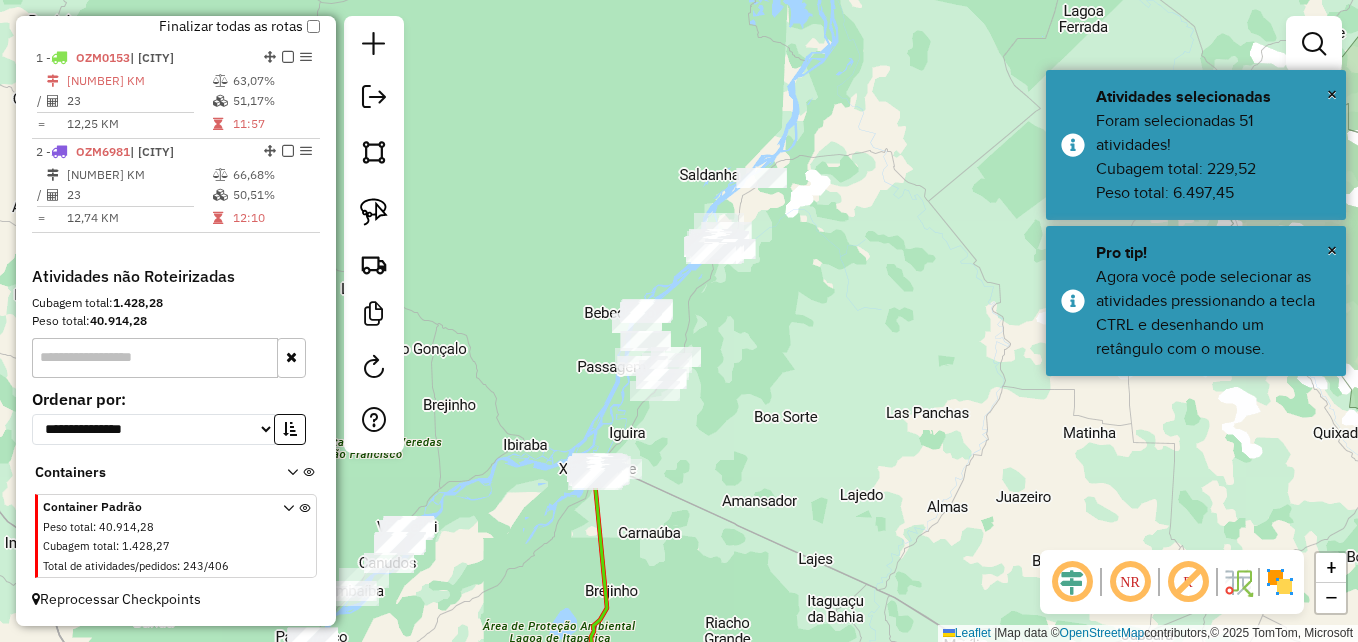 drag, startPoint x: 817, startPoint y: 271, endPoint x: 762, endPoint y: 316, distance: 71.063354 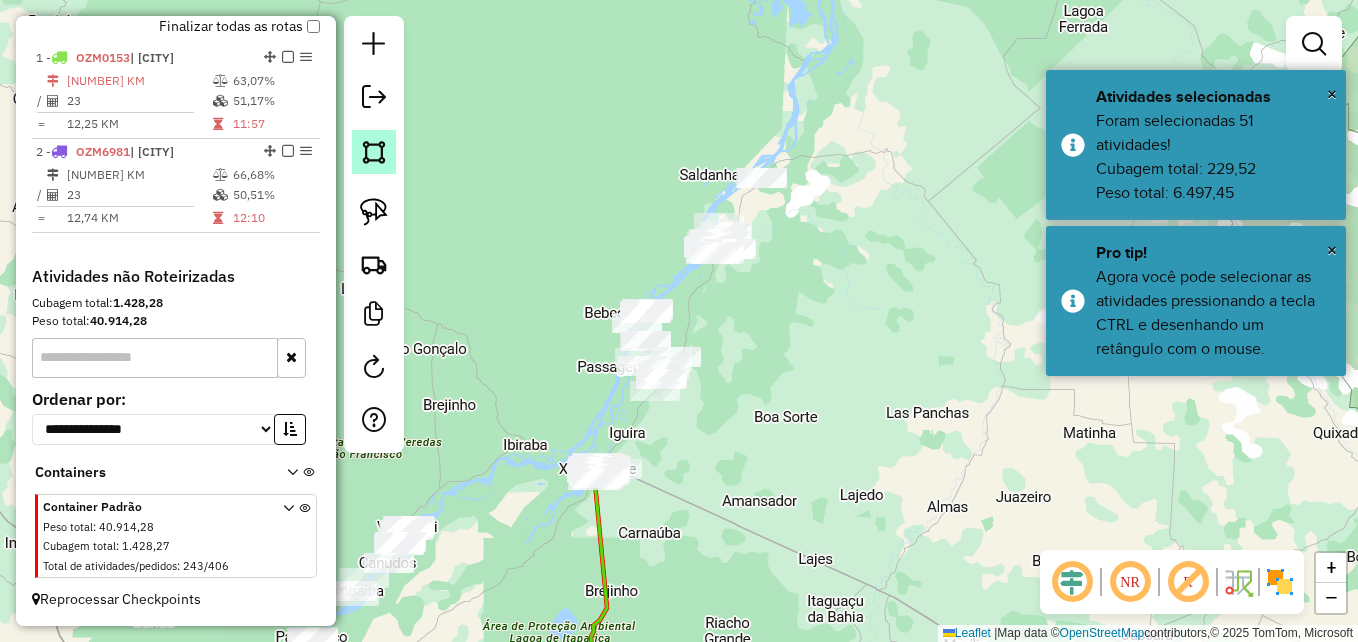 click 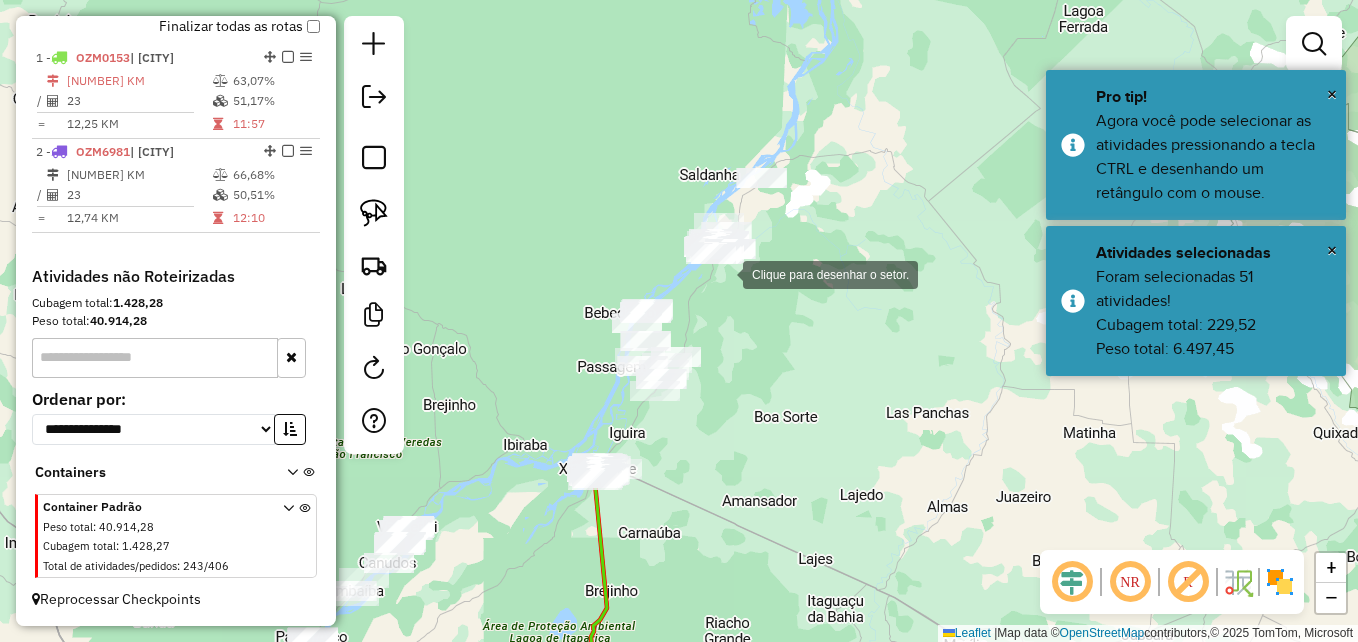 click 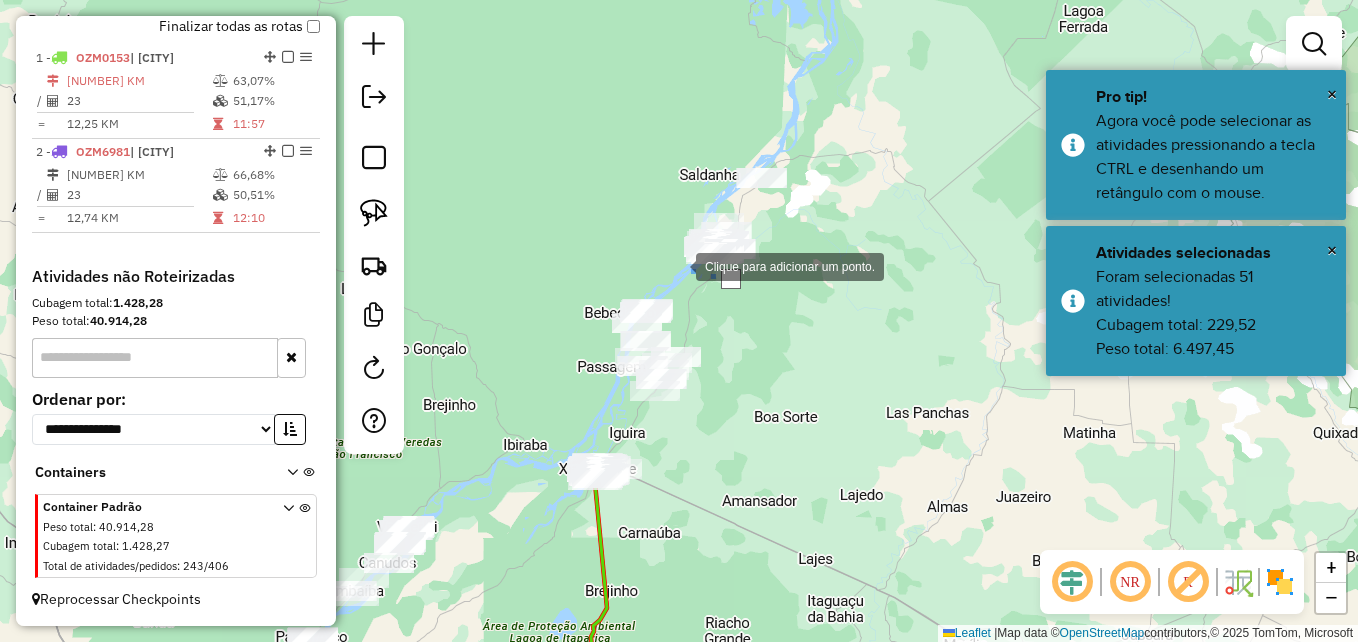 click 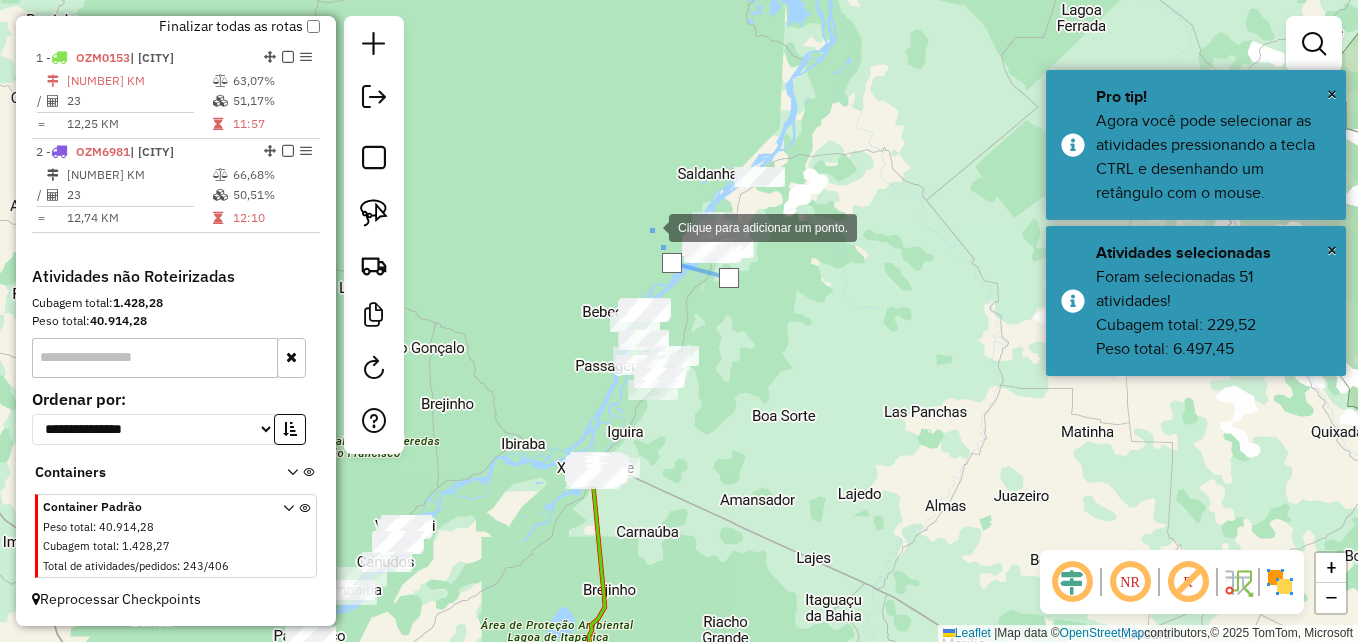 drag, startPoint x: 649, startPoint y: 226, endPoint x: 701, endPoint y: 153, distance: 89.62701 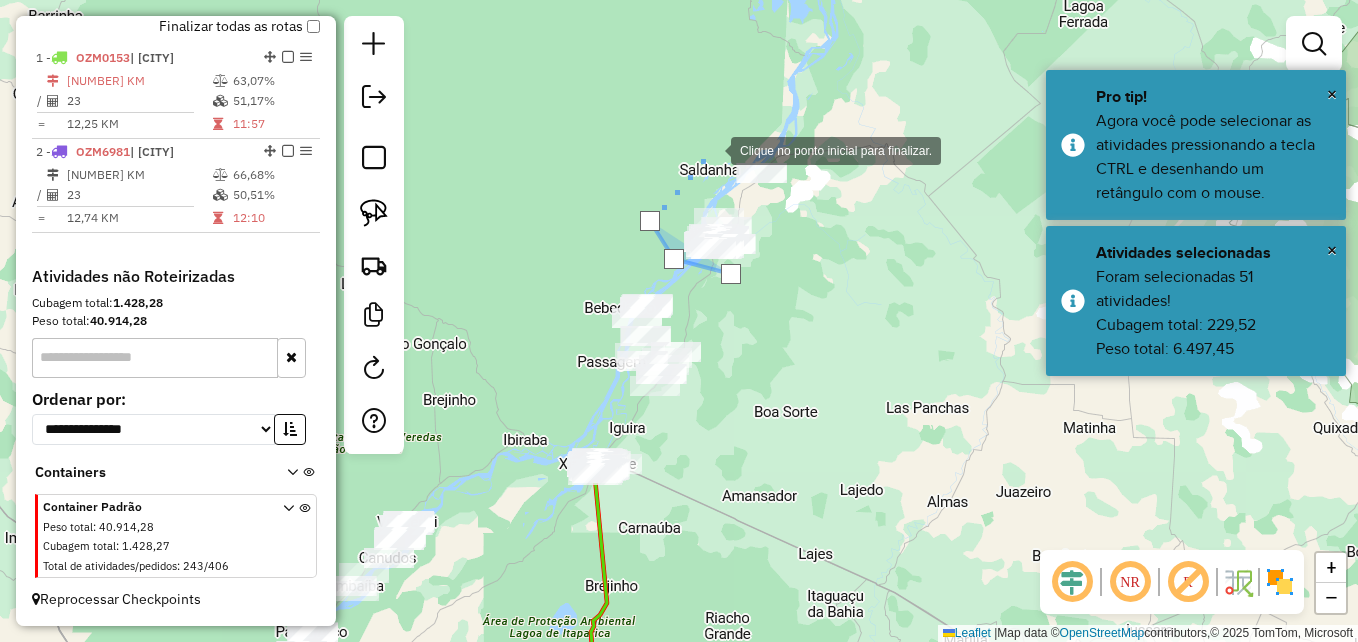 drag, startPoint x: 711, startPoint y: 149, endPoint x: 778, endPoint y: 145, distance: 67.11929 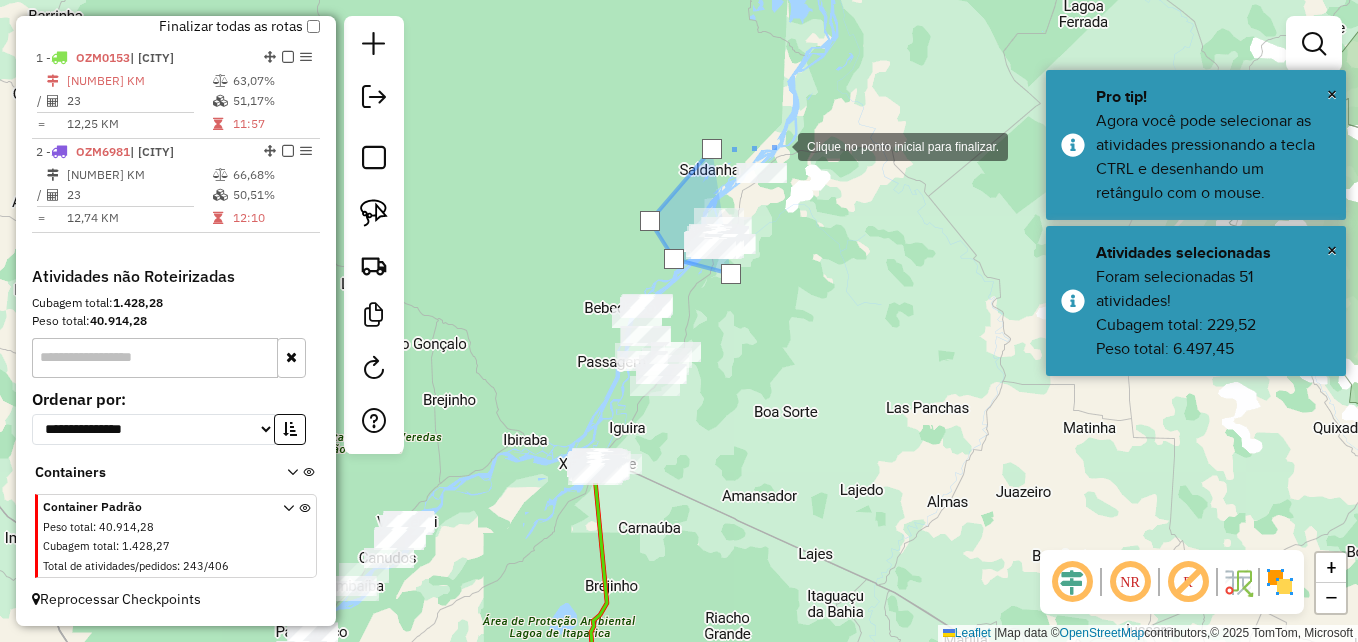 click 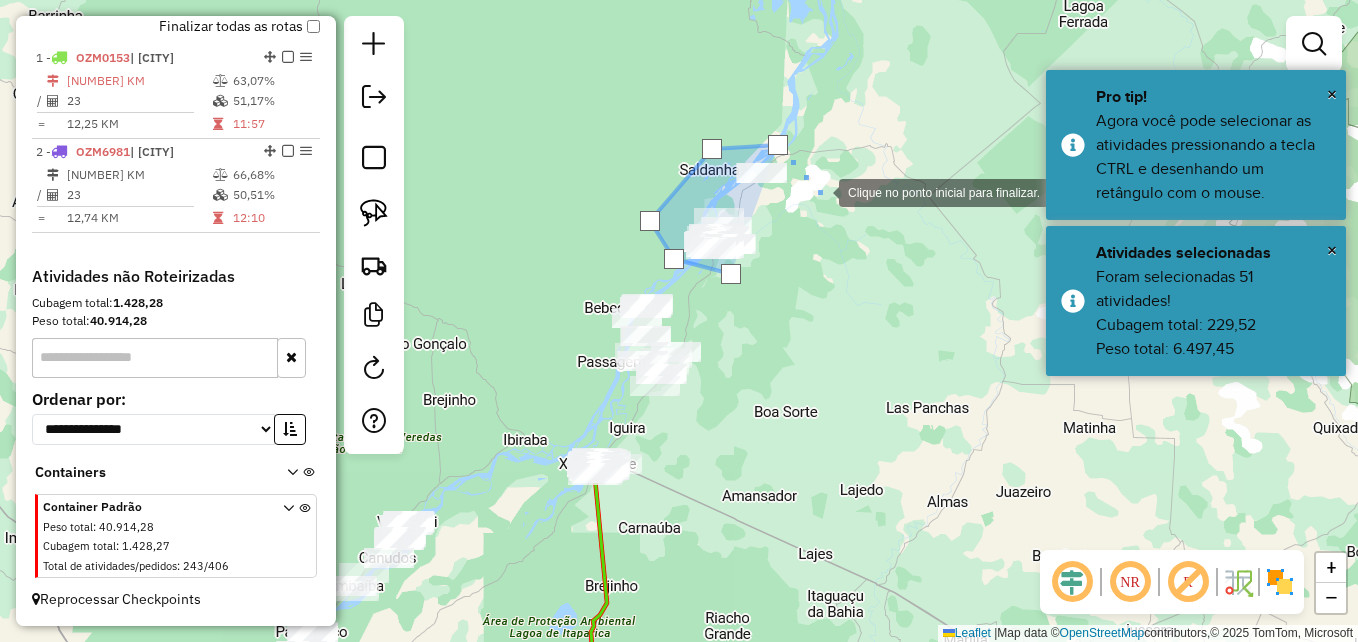 drag, startPoint x: 819, startPoint y: 191, endPoint x: 764, endPoint y: 220, distance: 62.177166 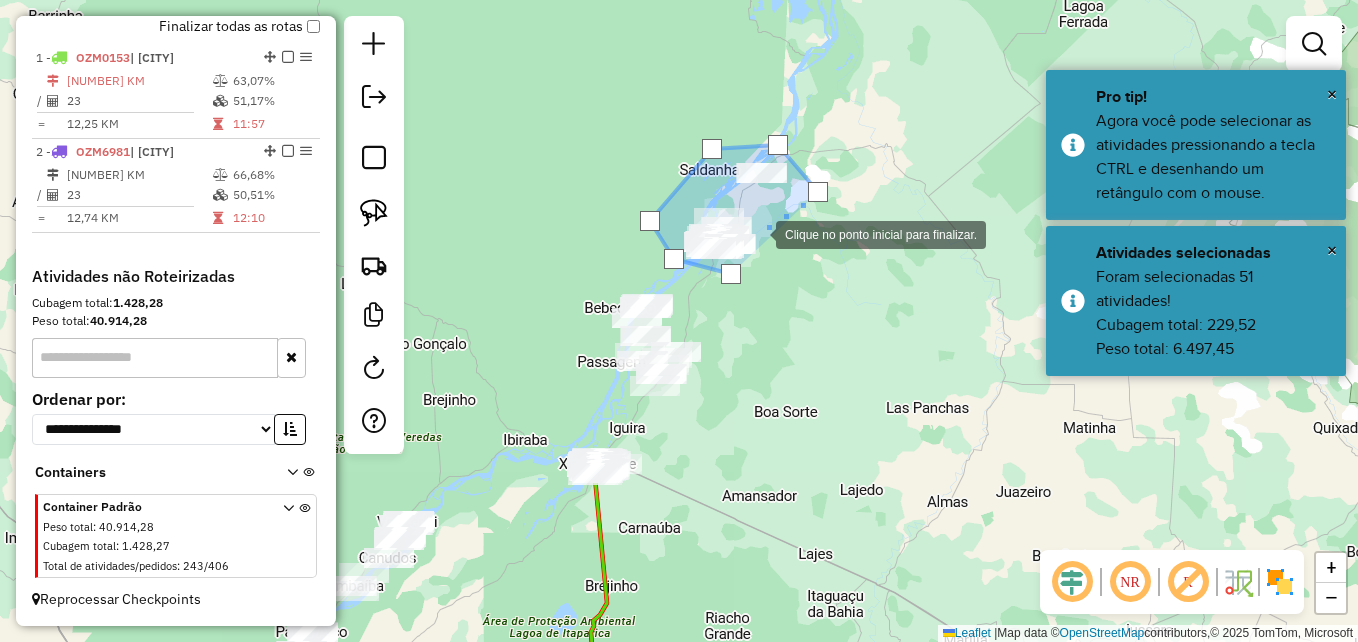 click 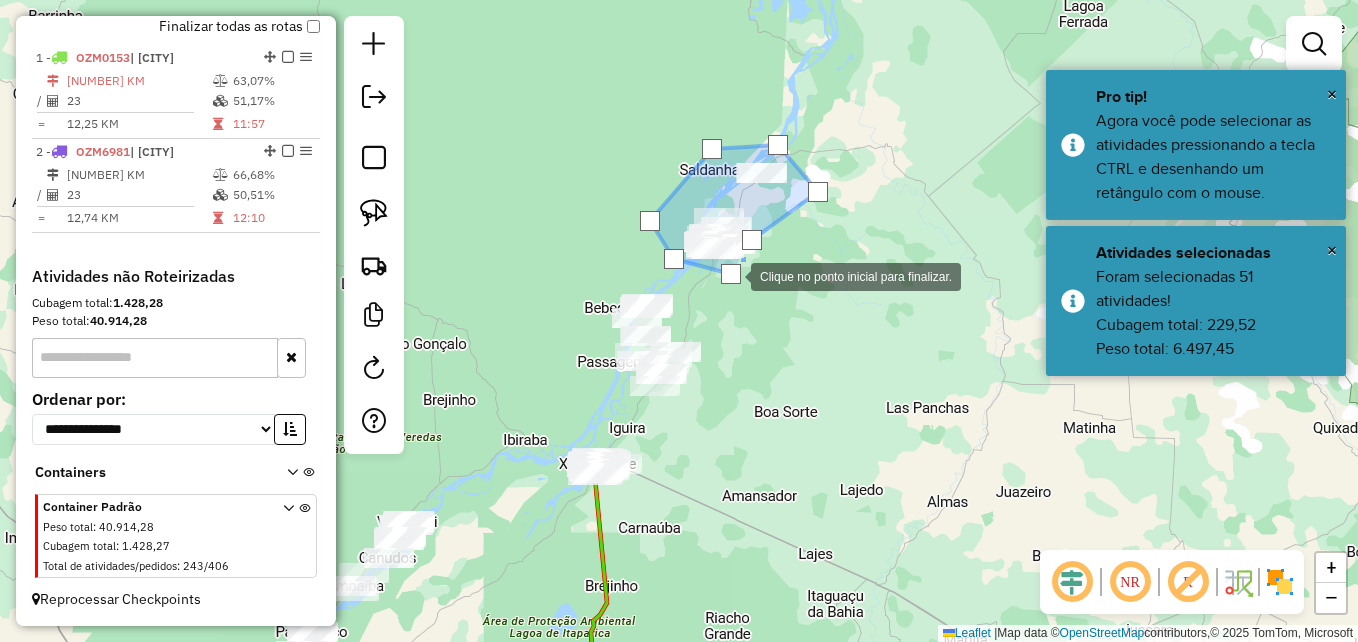 click 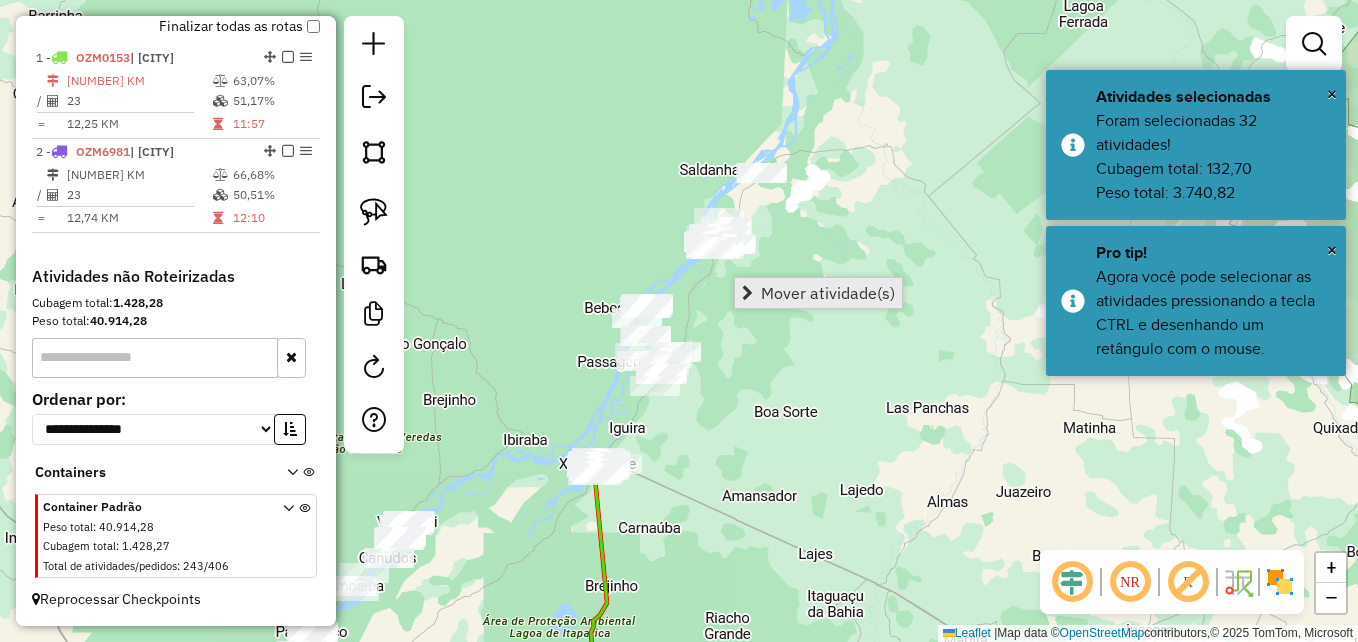 click on "Mover atividade(s)" at bounding box center [818, 293] 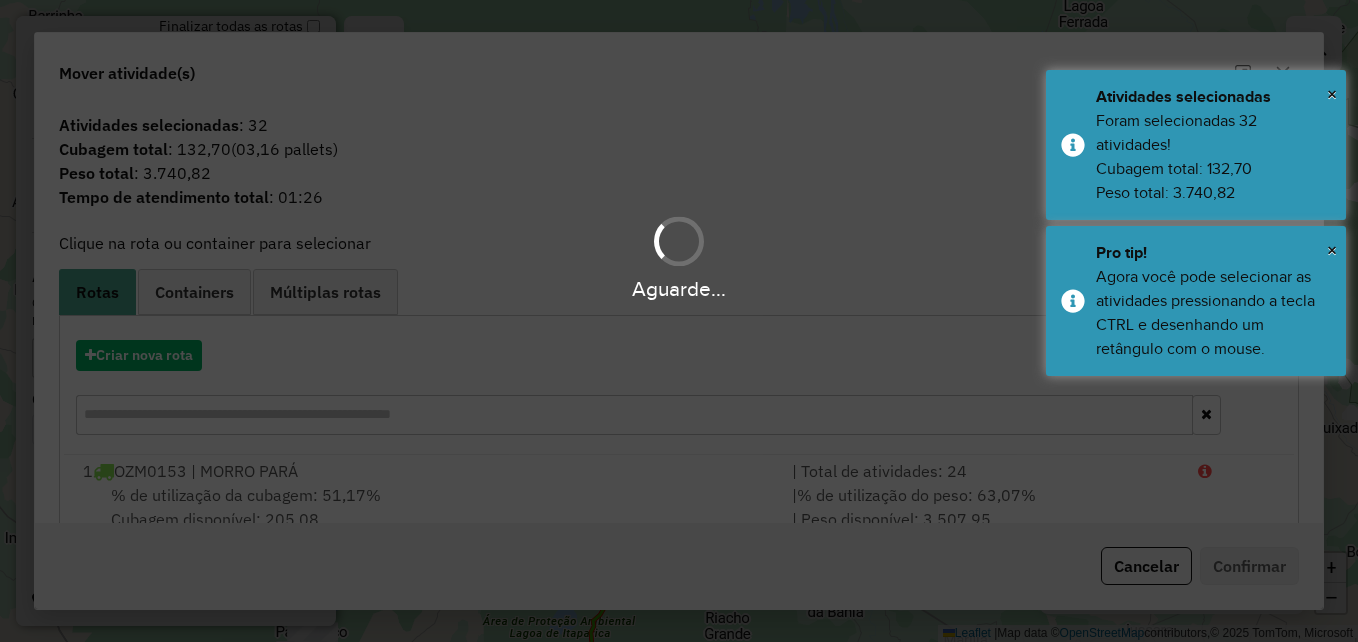 click on "Aguarde..." at bounding box center [679, 321] 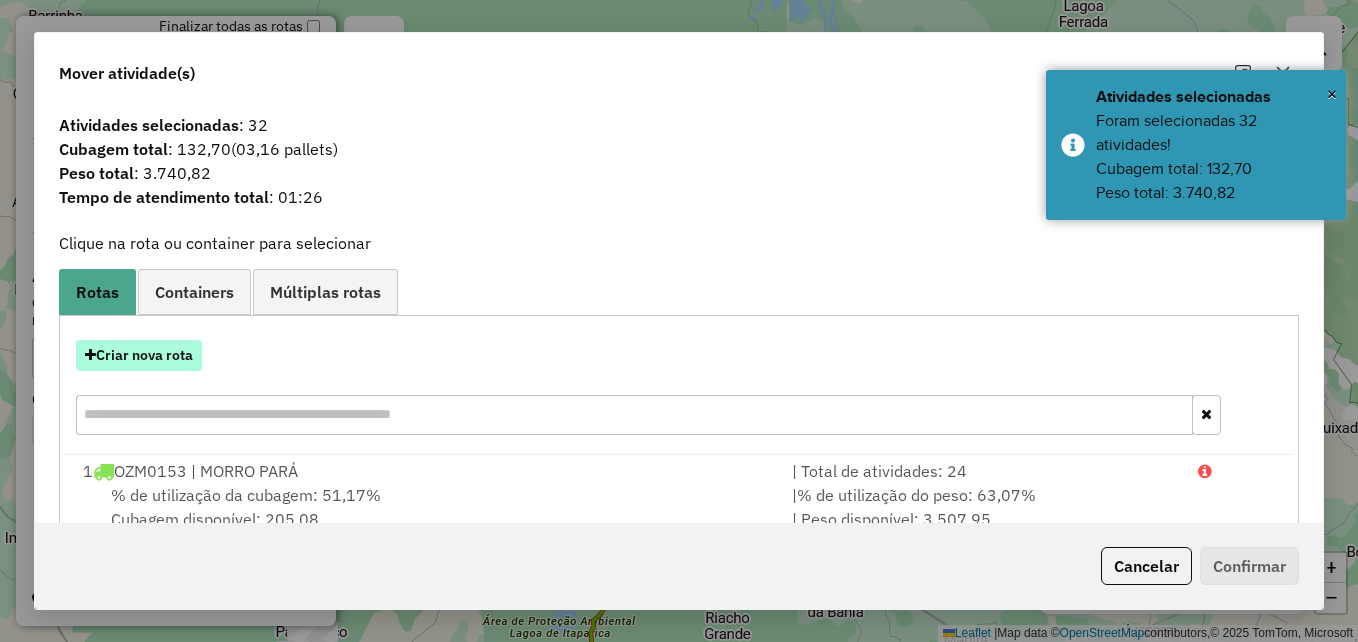 click on "Criar nova rota" at bounding box center [139, 355] 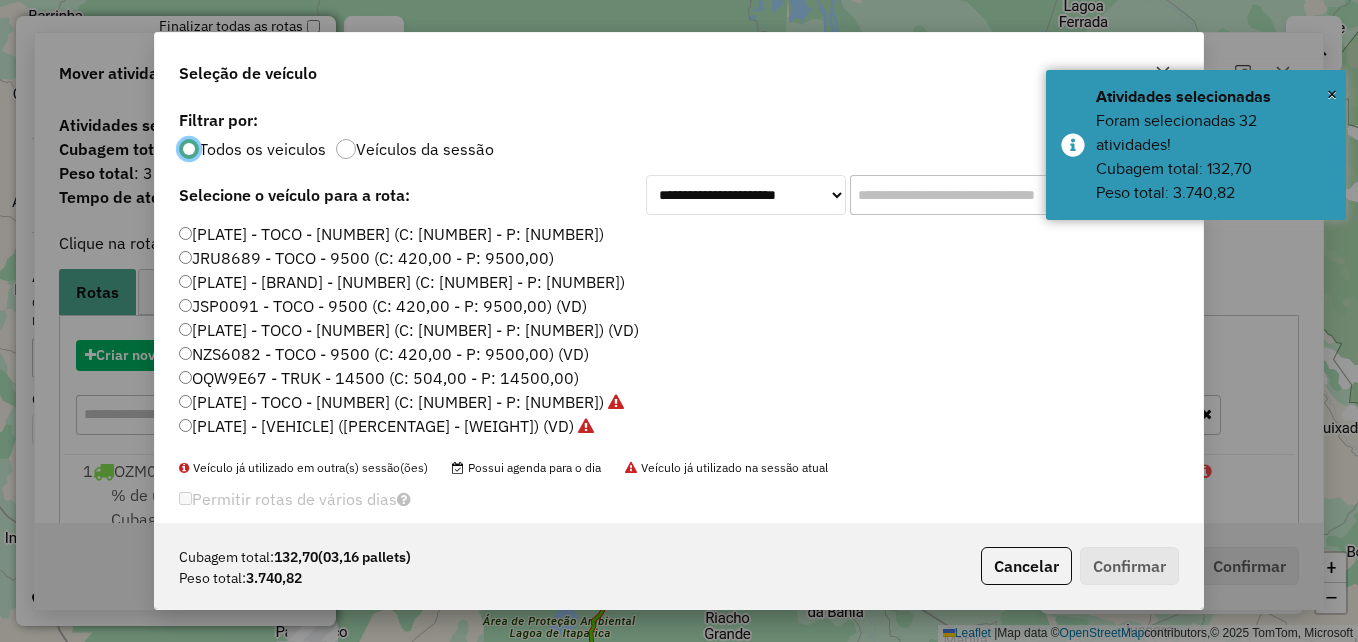 scroll, scrollTop: 11, scrollLeft: 6, axis: both 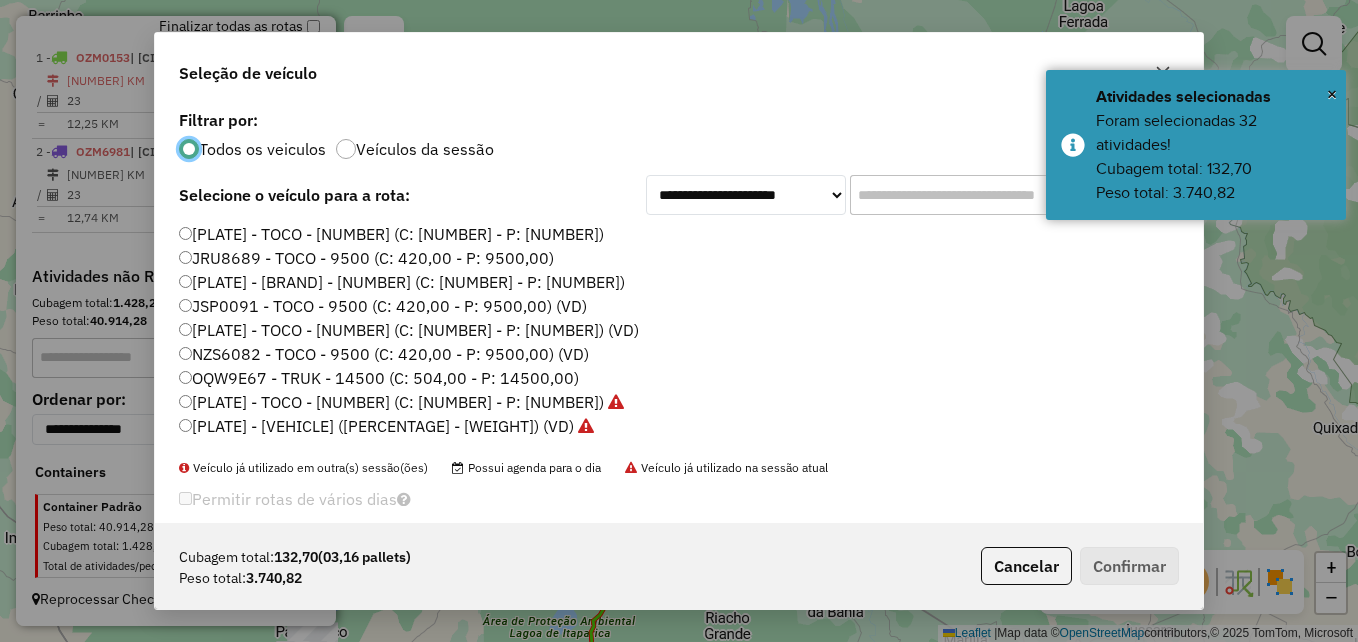 click on "NZS6082 - TOCO - 9500 (C: 420,00 - P: 9500,00) (VD)" 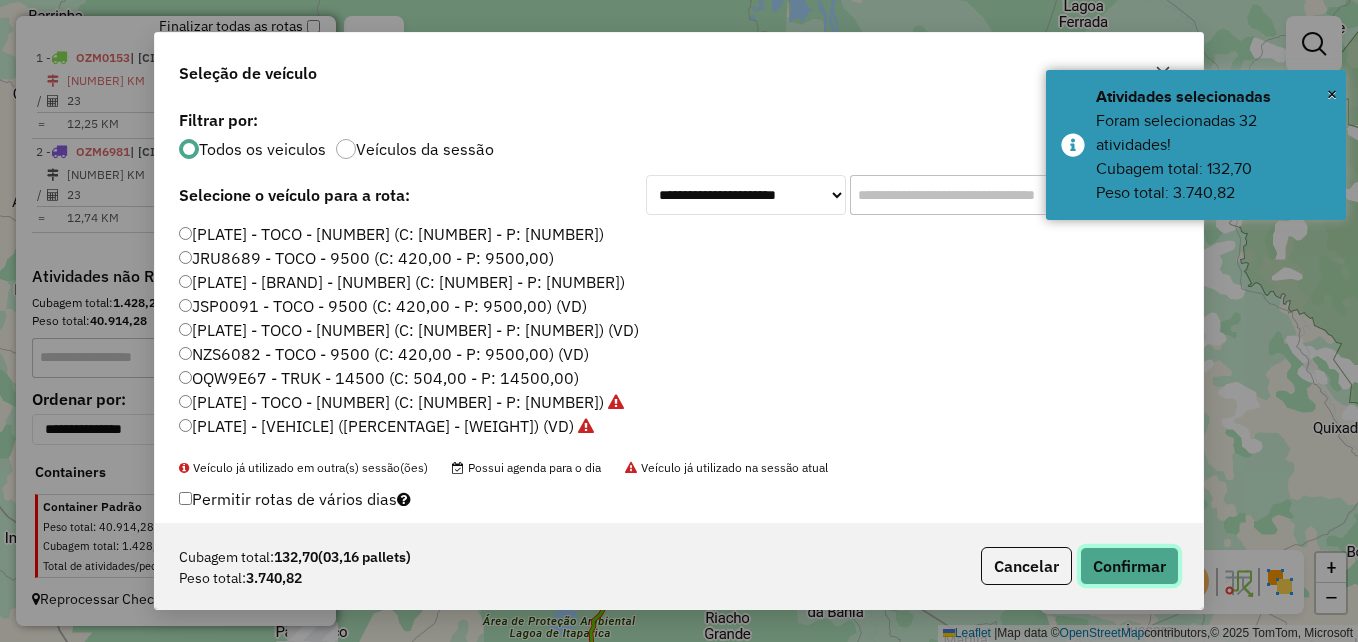 drag, startPoint x: 1140, startPoint y: 566, endPoint x: 1028, endPoint y: 531, distance: 117.341385 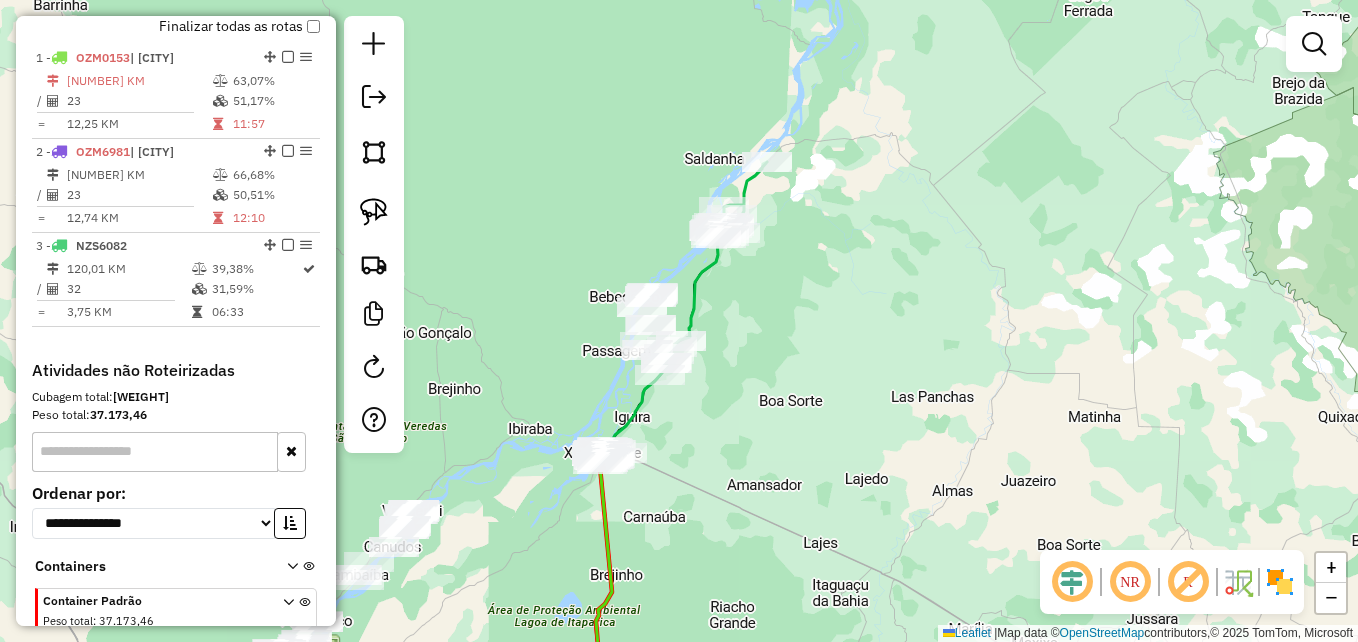 drag, startPoint x: 807, startPoint y: 451, endPoint x: 632, endPoint y: 385, distance: 187.03209 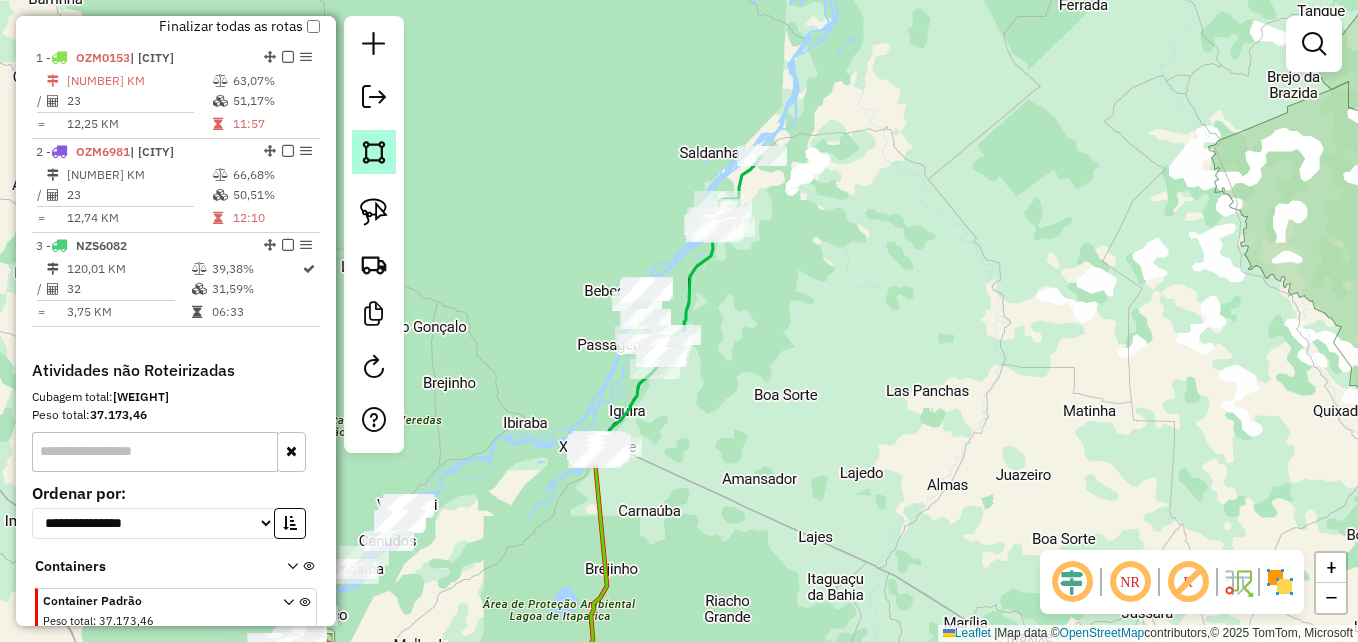click 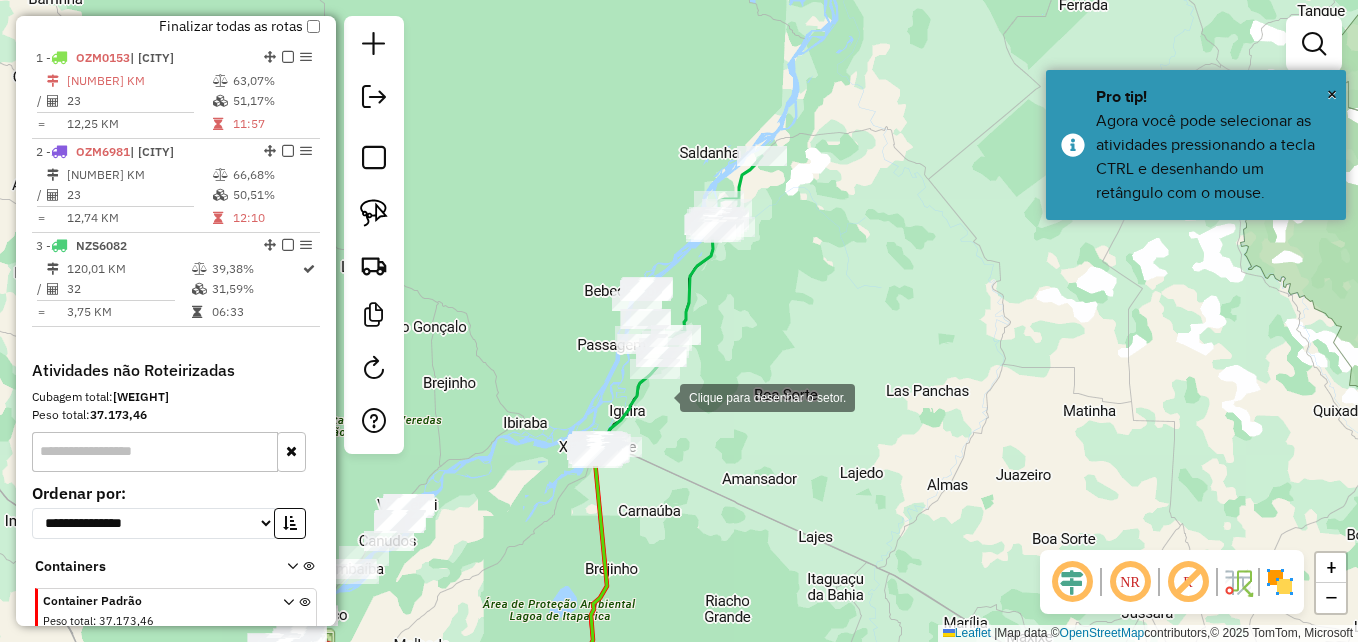 click 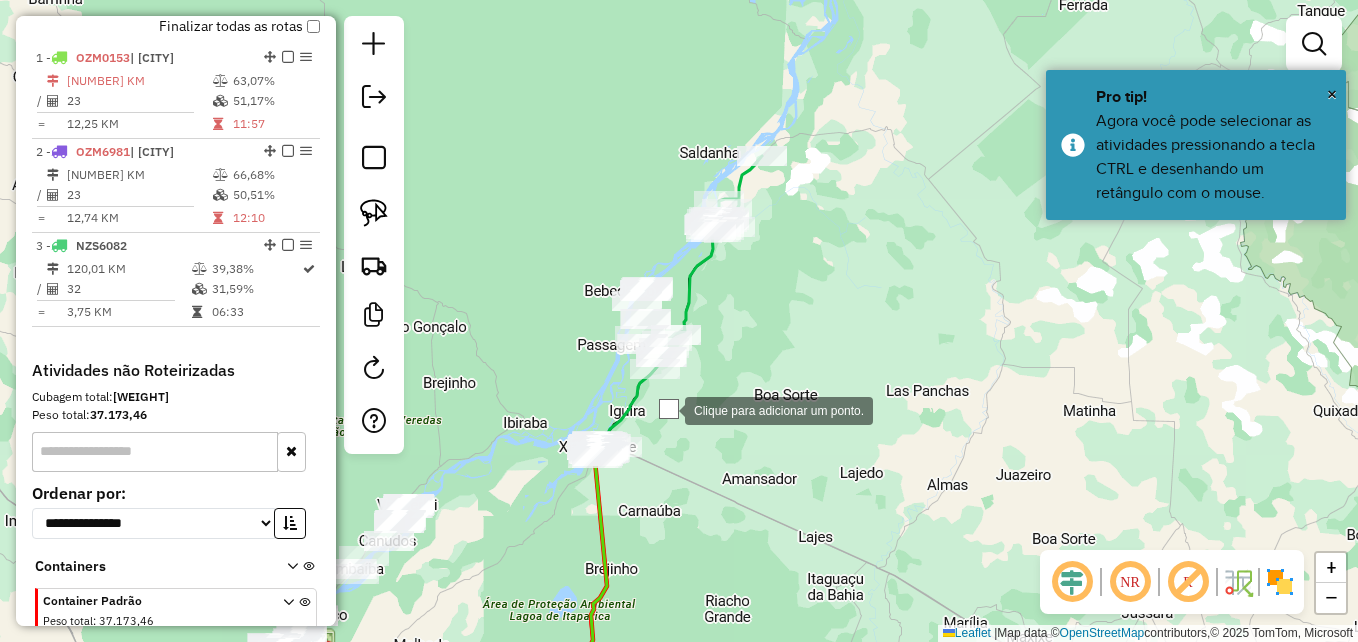 drag, startPoint x: 606, startPoint y: 381, endPoint x: 596, endPoint y: 362, distance: 21.470911 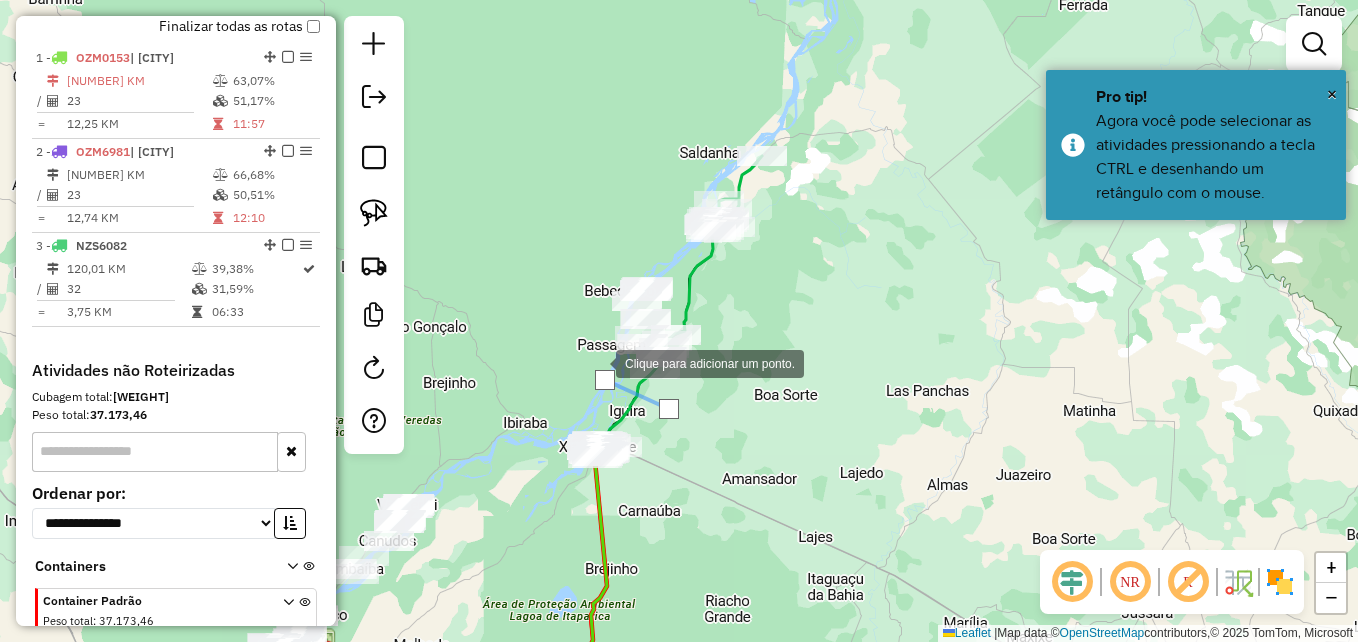 click 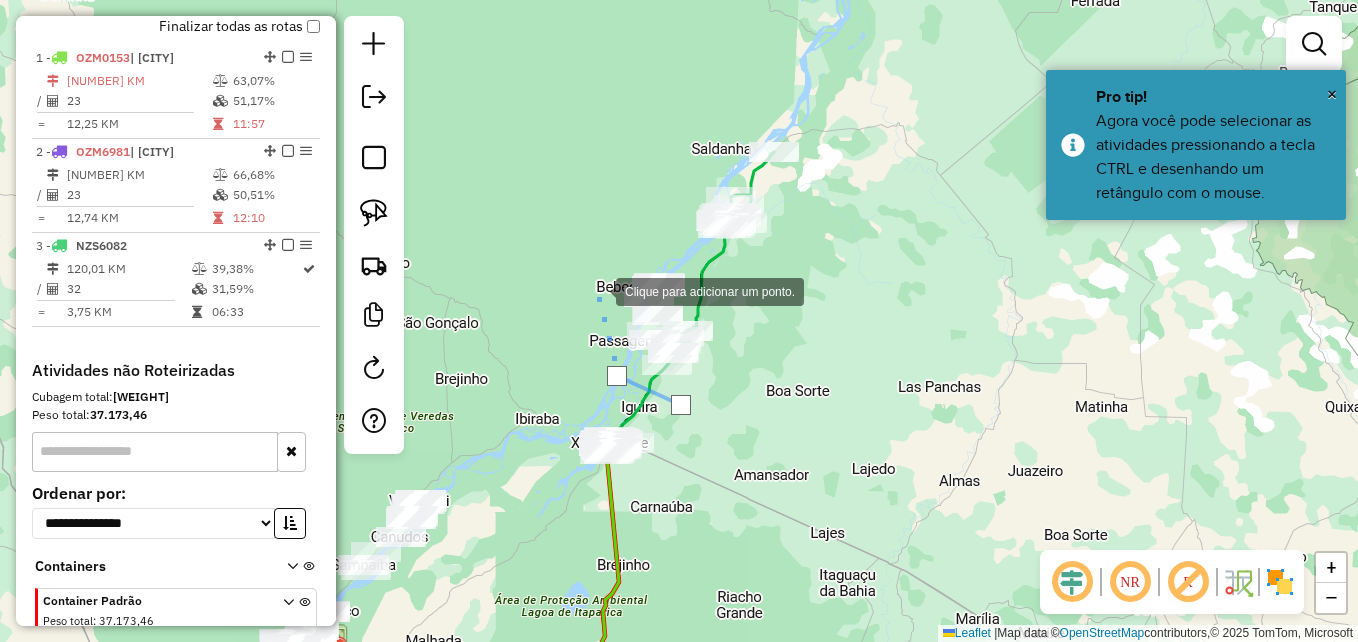 drag, startPoint x: 635, startPoint y: 258, endPoint x: 657, endPoint y: 252, distance: 22.803509 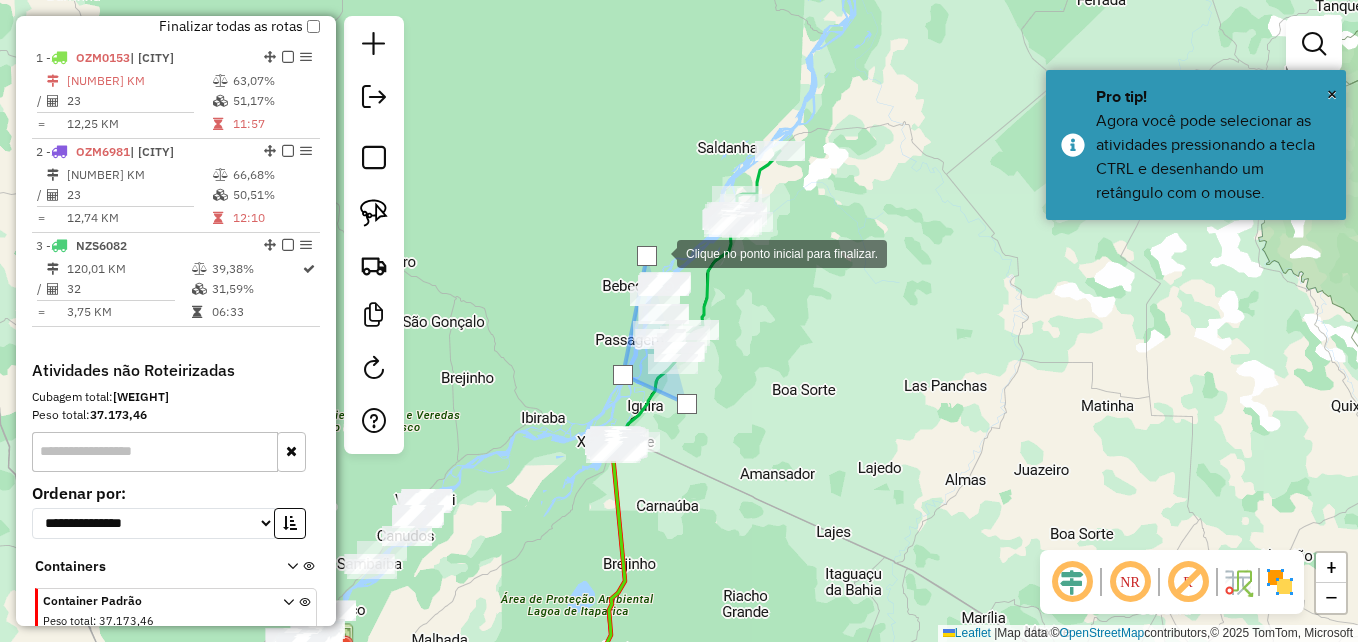 click 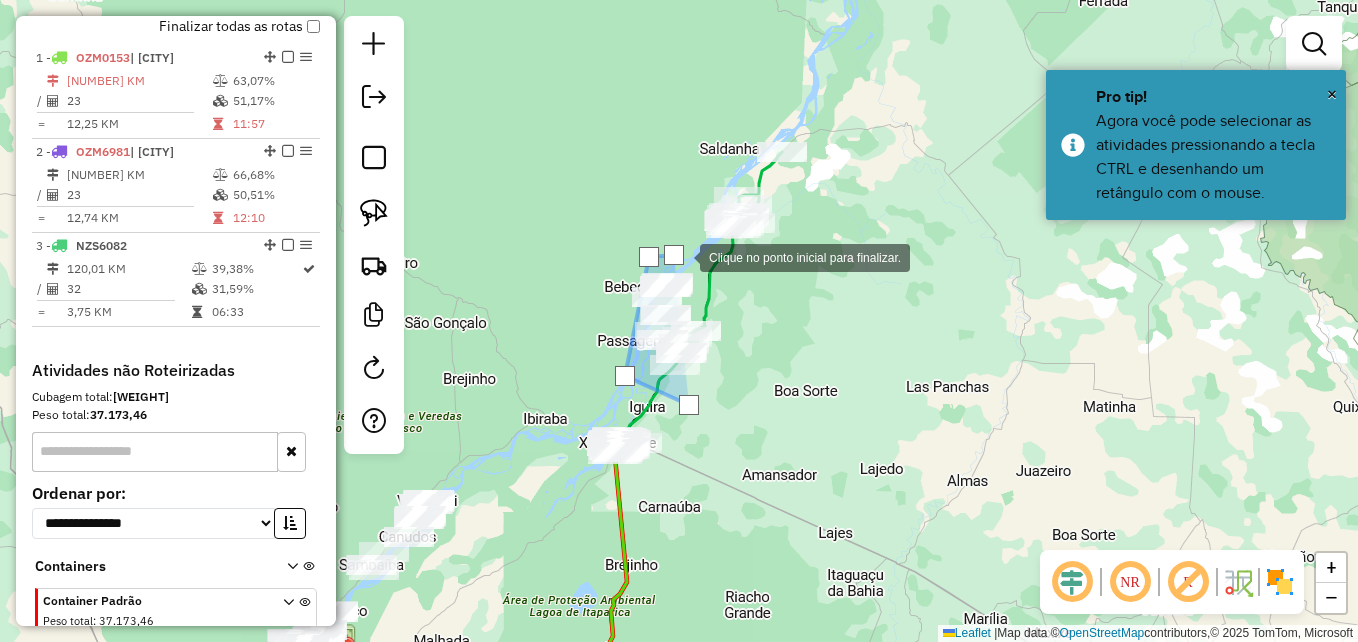 click 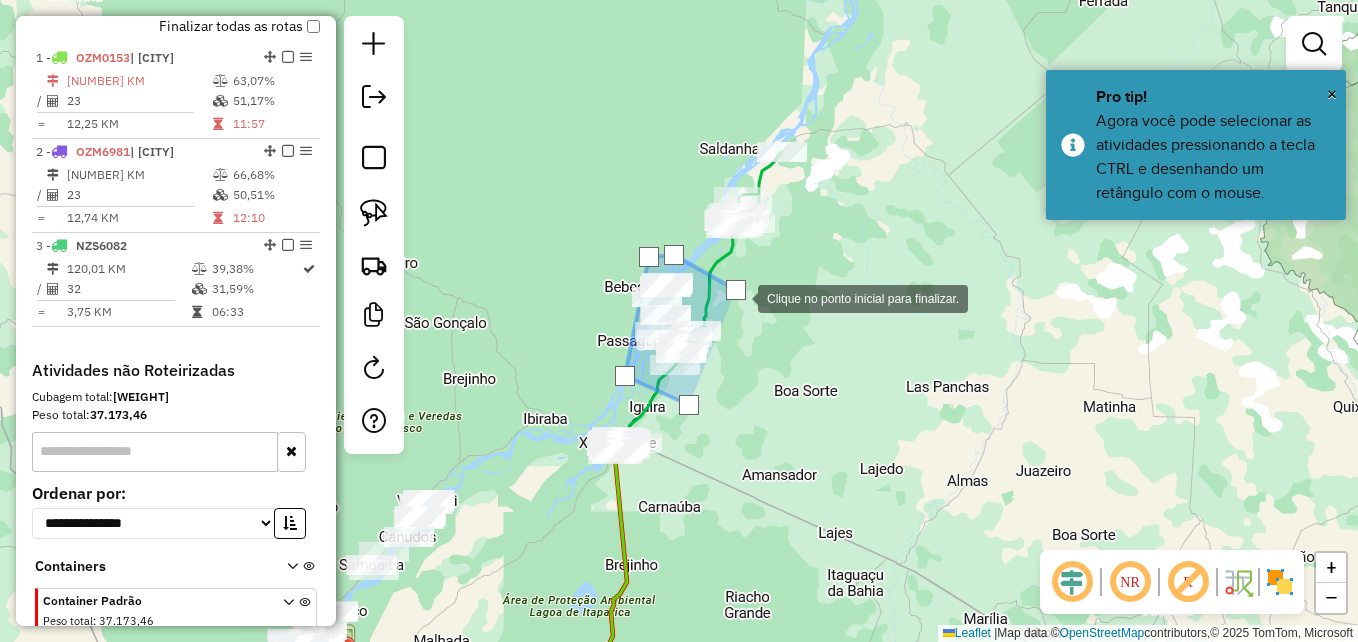 drag, startPoint x: 739, startPoint y: 329, endPoint x: 711, endPoint y: 346, distance: 32.75668 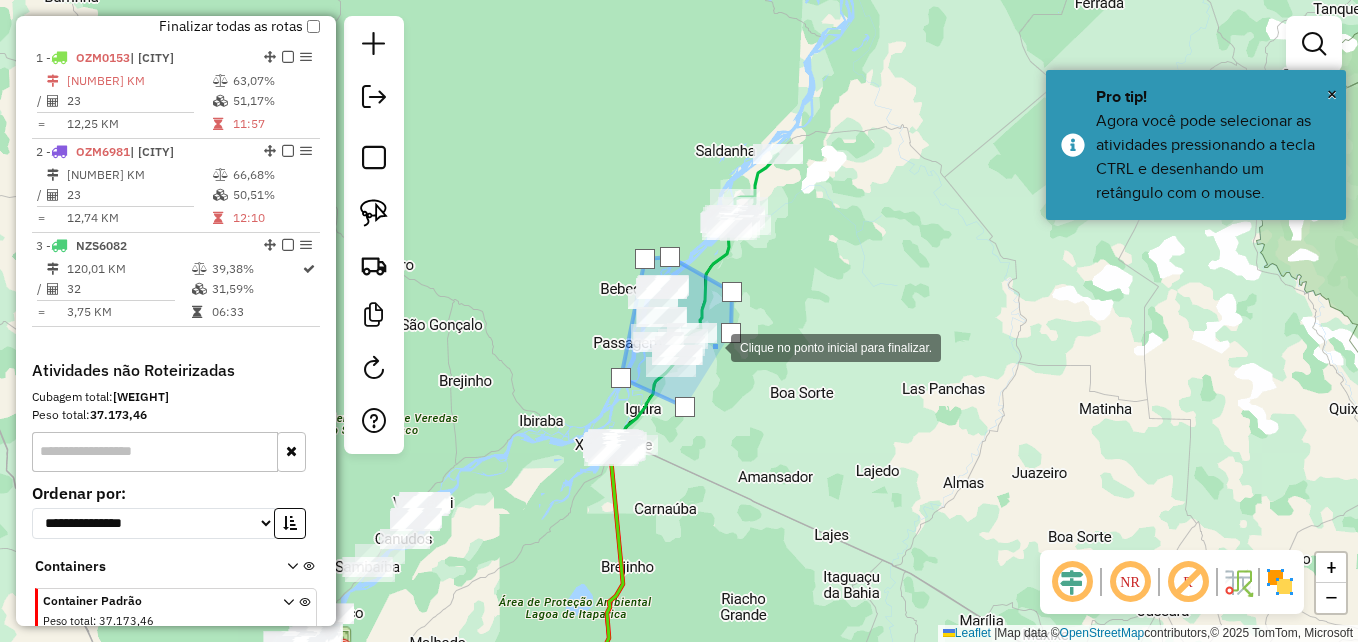 click 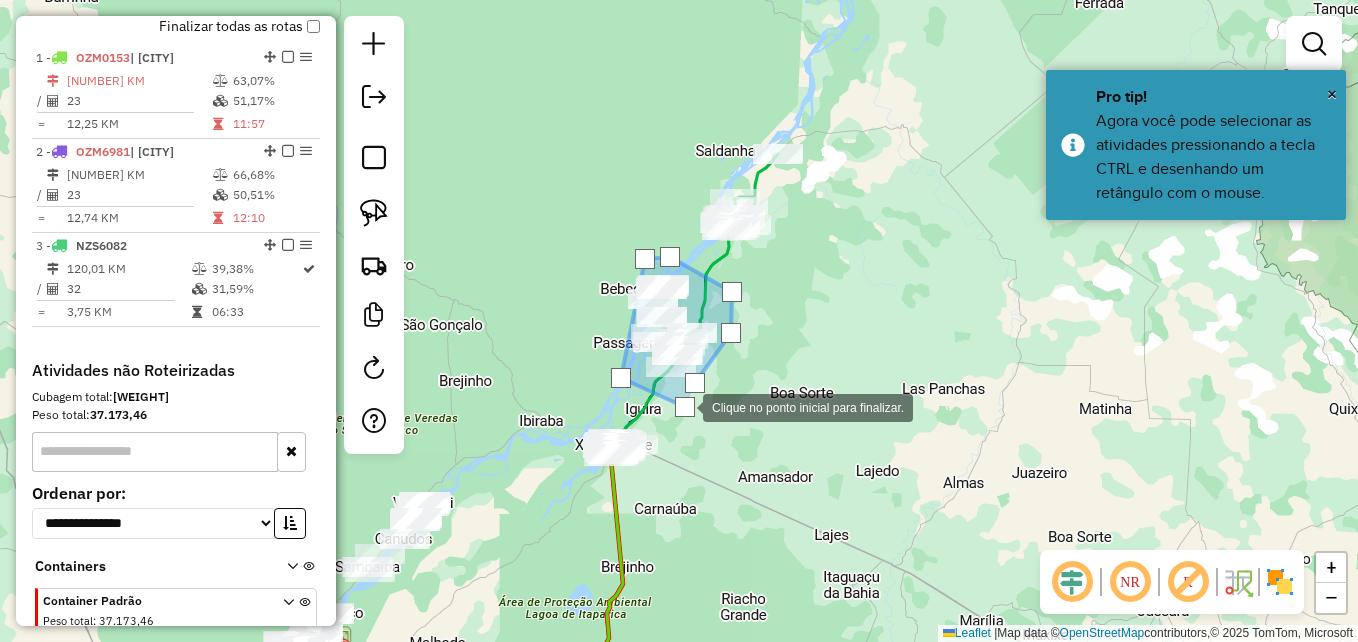click 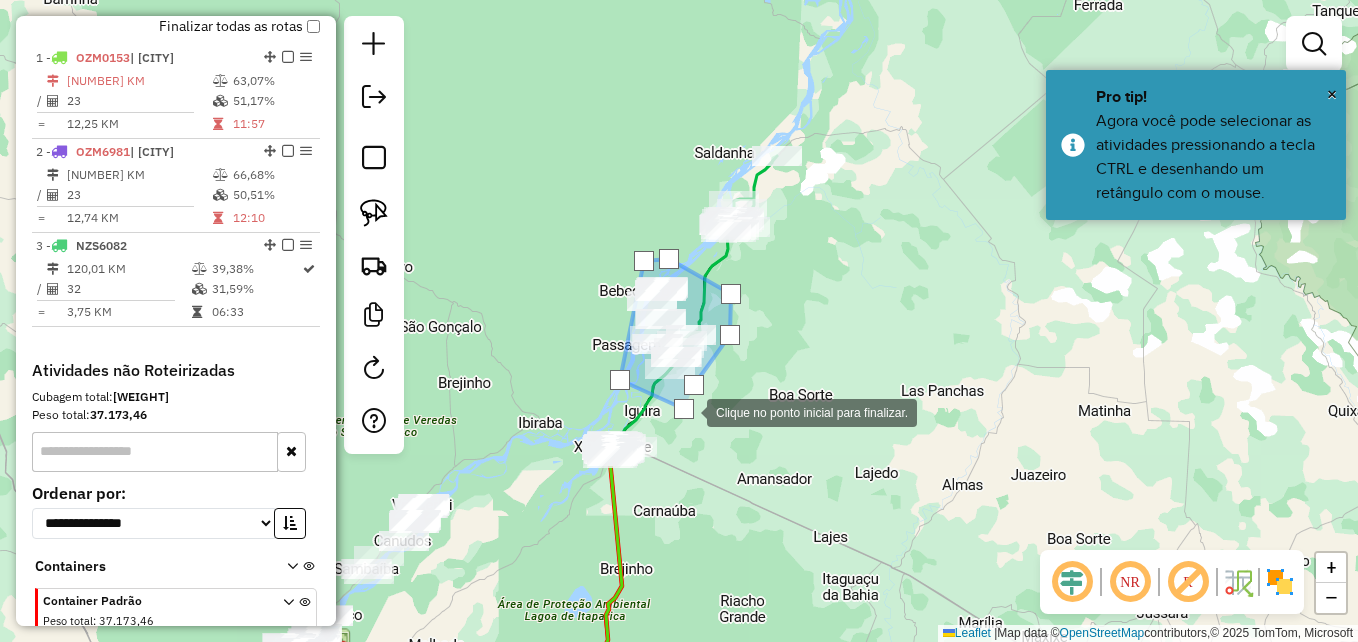 click 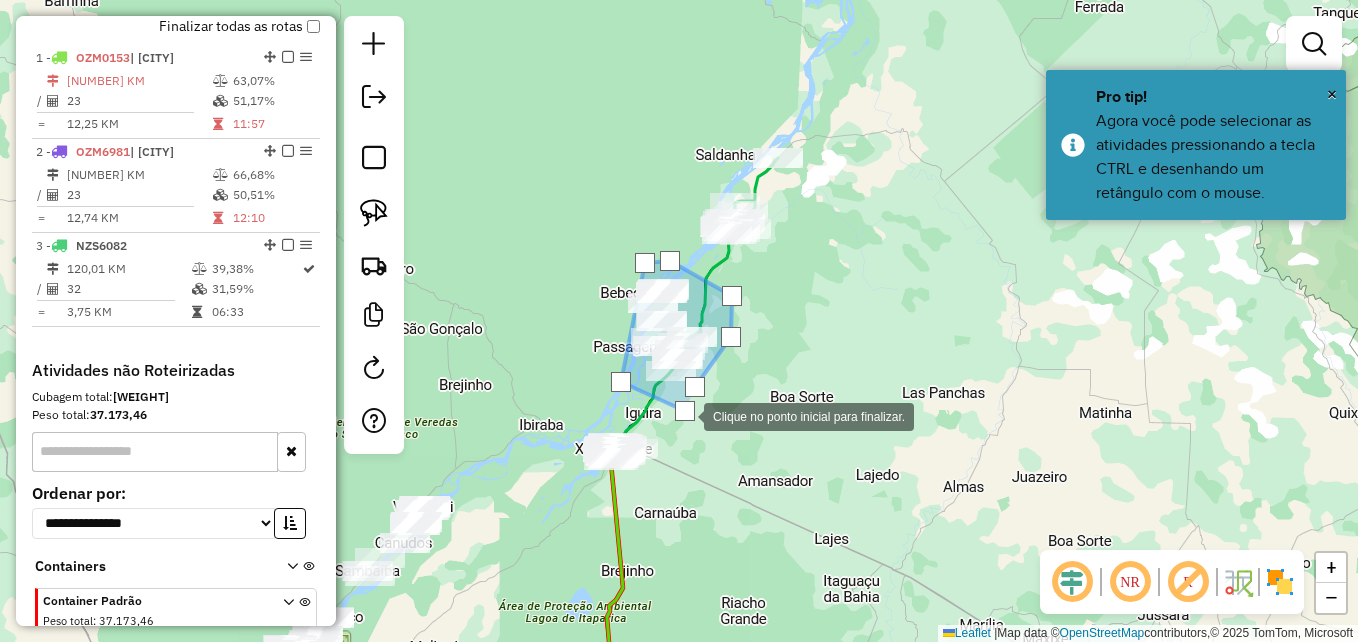 click 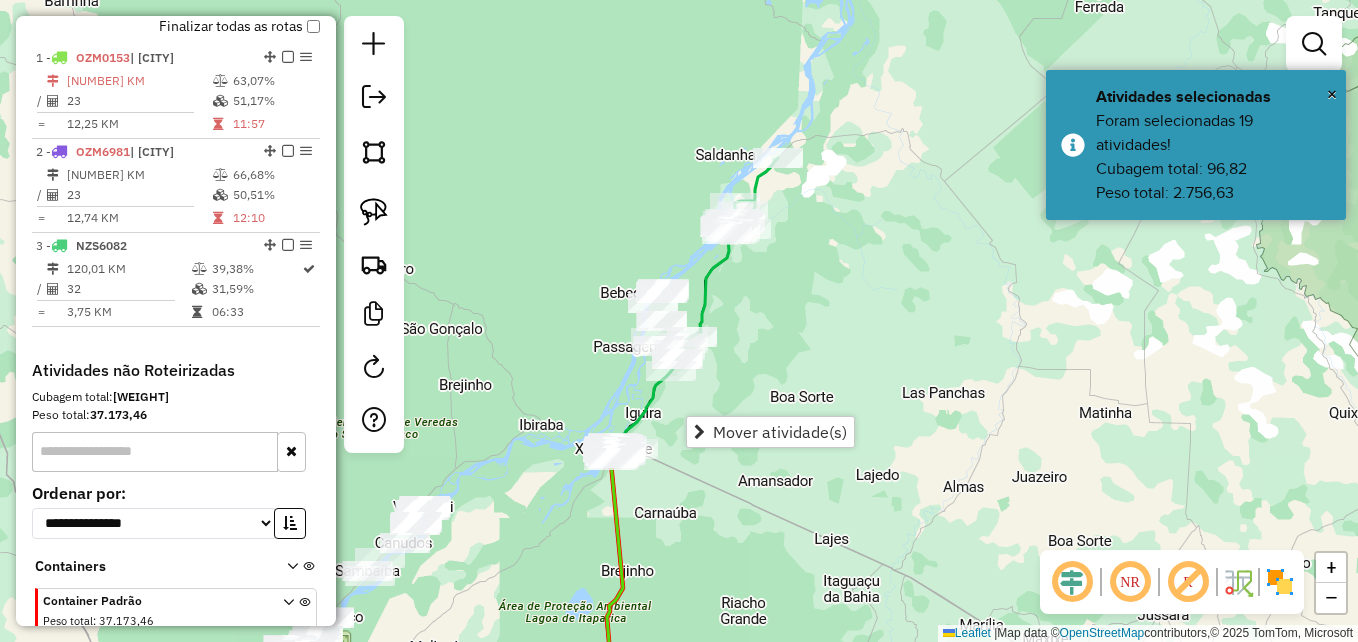 click on "Mover atividade(s)" at bounding box center (780, 432) 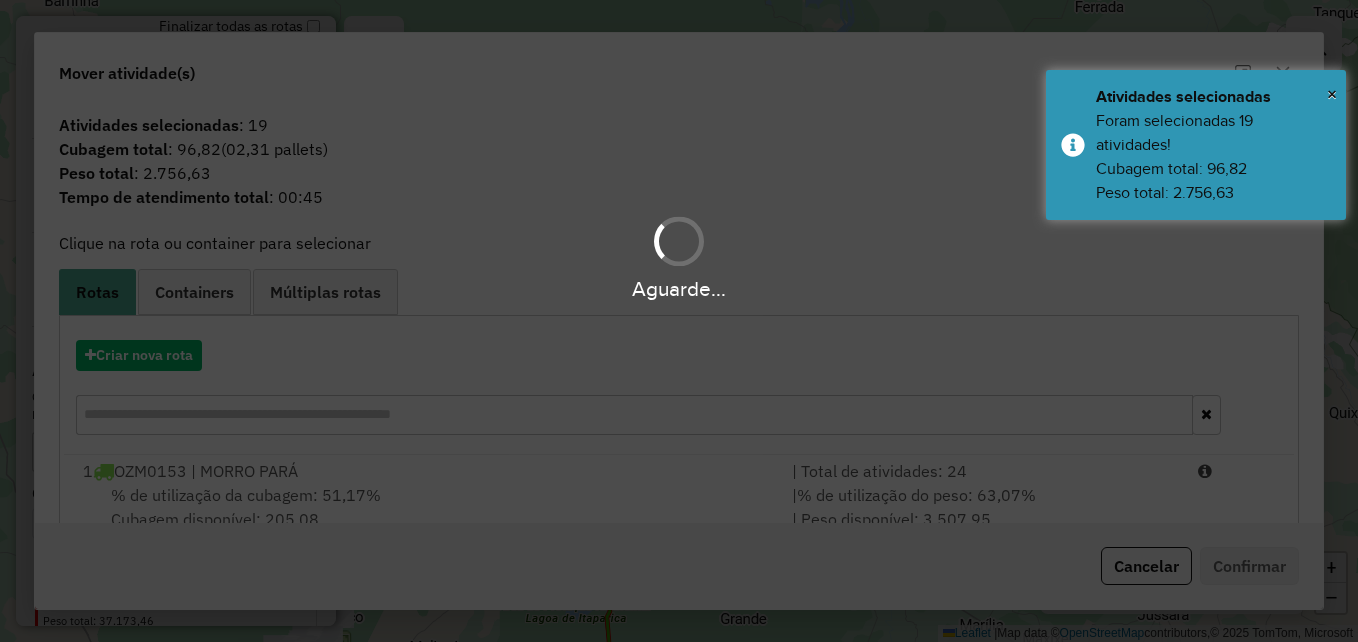 click on "Aguarde..." at bounding box center (679, 321) 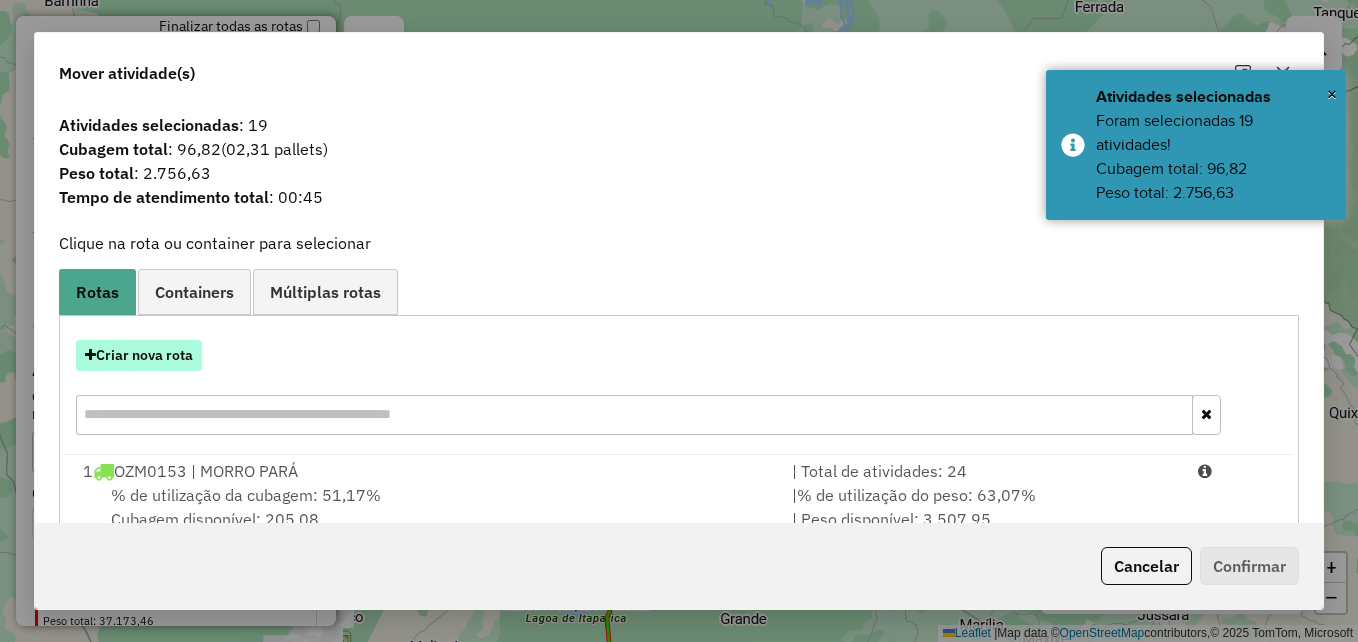 click on "Criar nova rota" at bounding box center (139, 355) 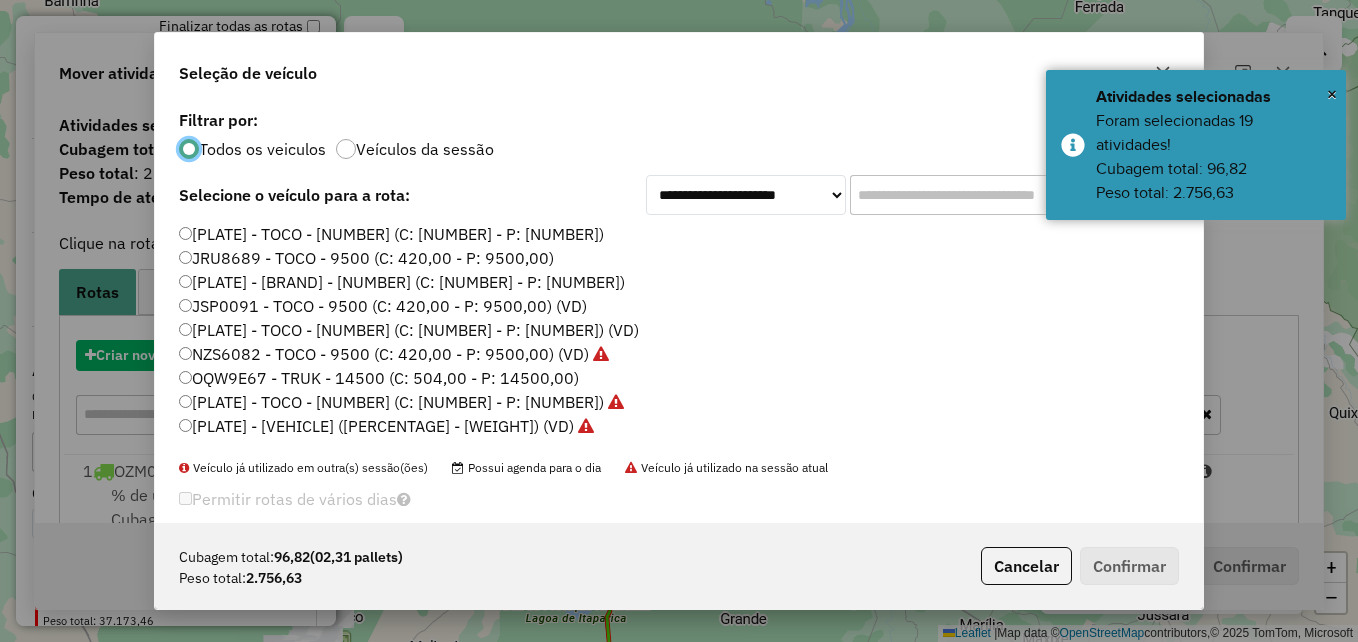 scroll, scrollTop: 11, scrollLeft: 6, axis: both 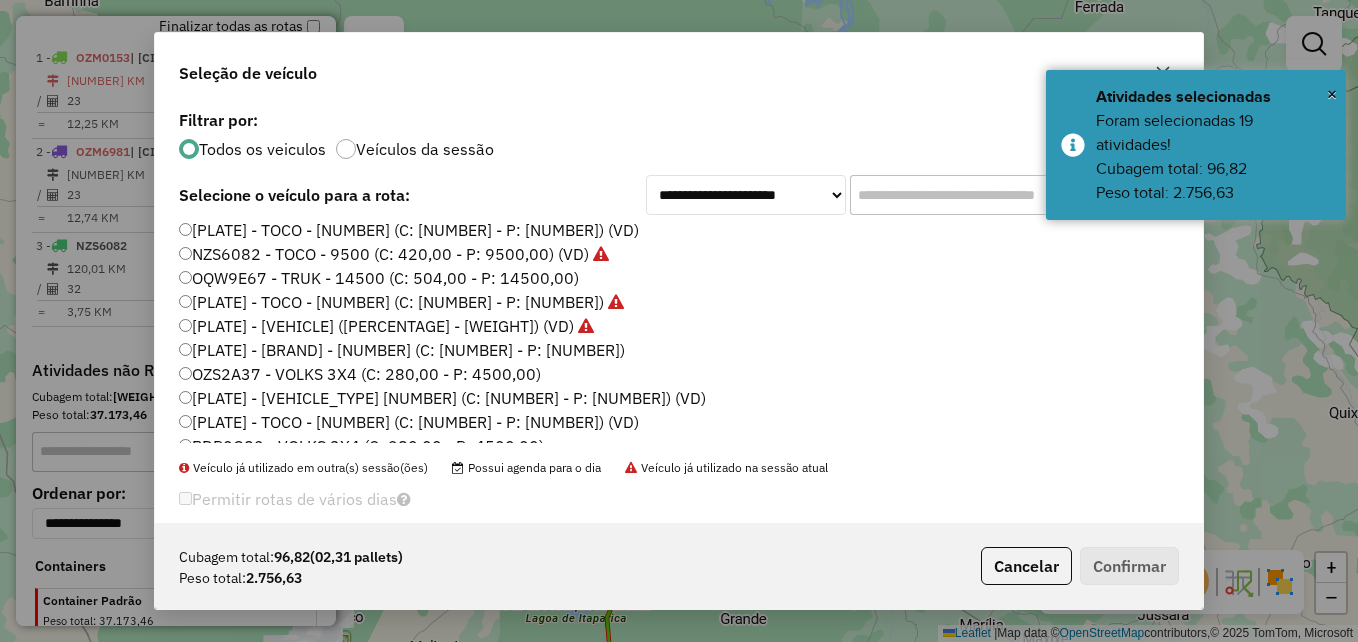 click on "OZM7060 - TOCO - 9500 (C: 420,00 - P: 9500,00)" 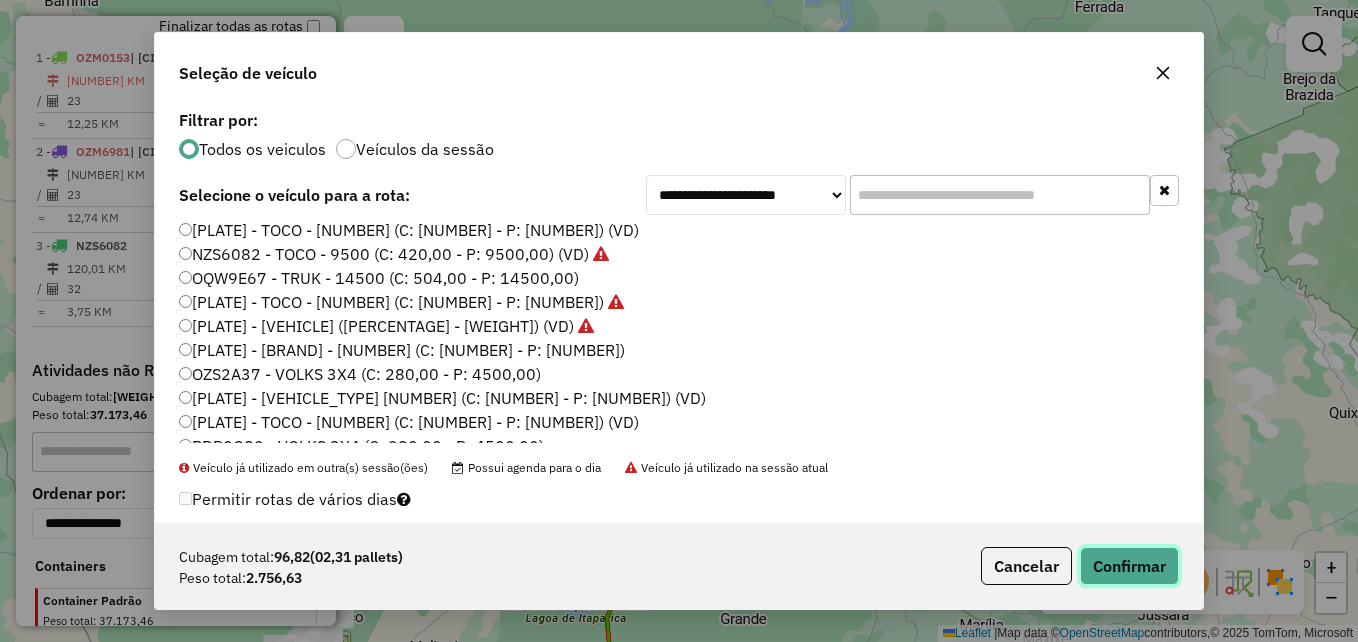 drag, startPoint x: 1100, startPoint y: 566, endPoint x: 1015, endPoint y: 544, distance: 87.80091 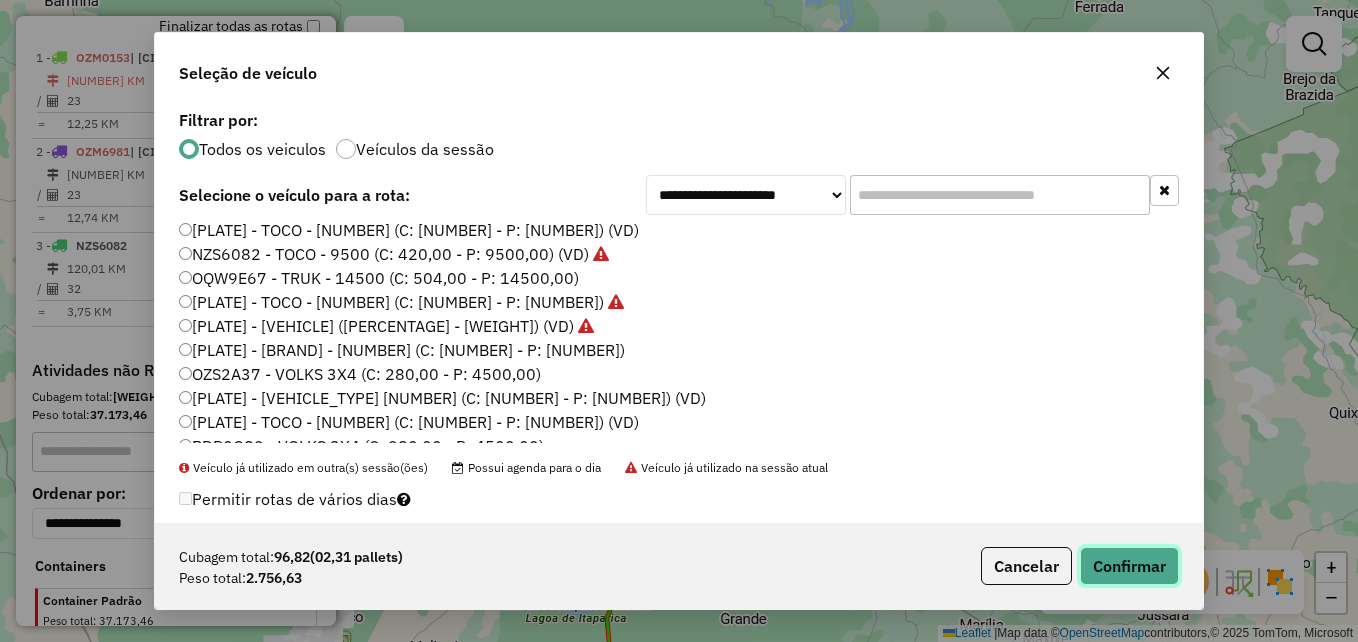 click on "Confirmar" 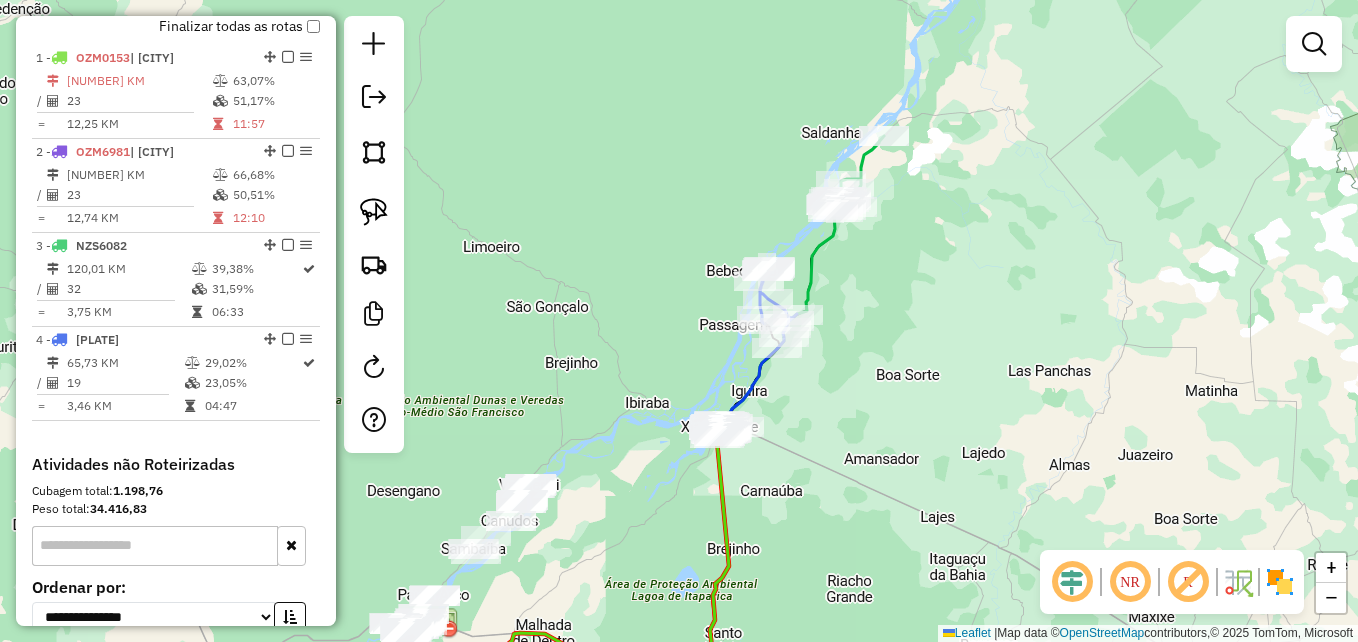 drag, startPoint x: 506, startPoint y: 376, endPoint x: 740, endPoint y: 295, distance: 247.6227 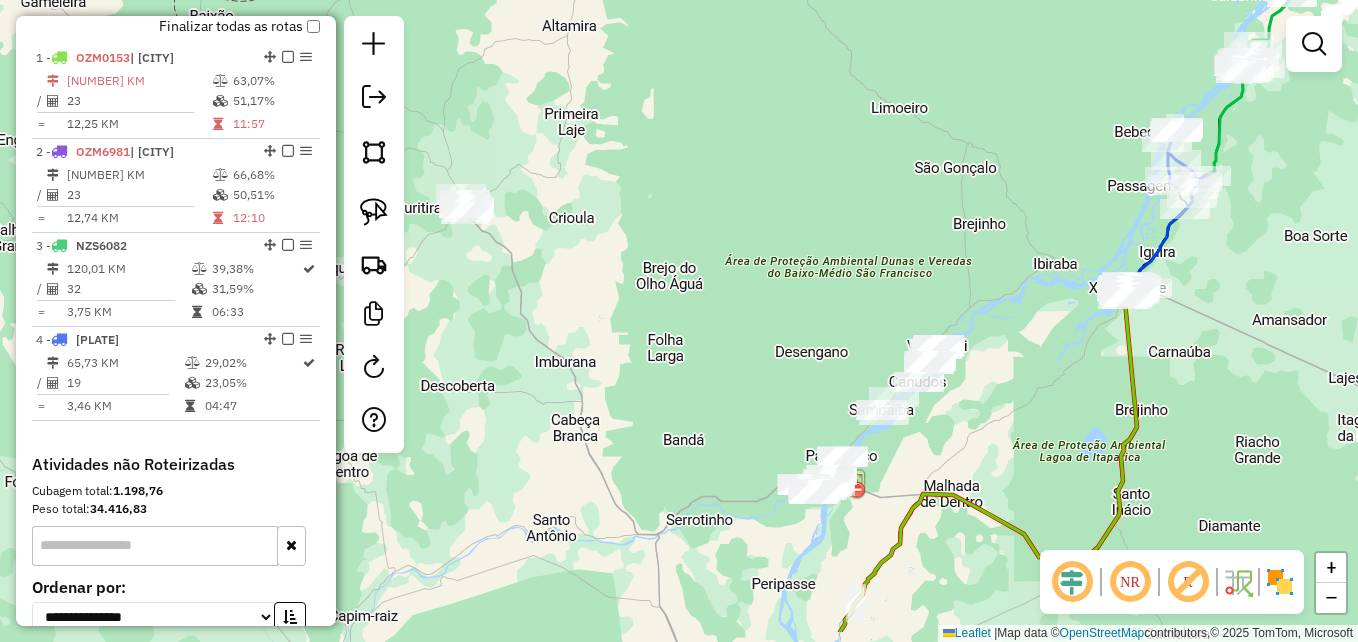 drag, startPoint x: 583, startPoint y: 358, endPoint x: 899, endPoint y: 270, distance: 328.02438 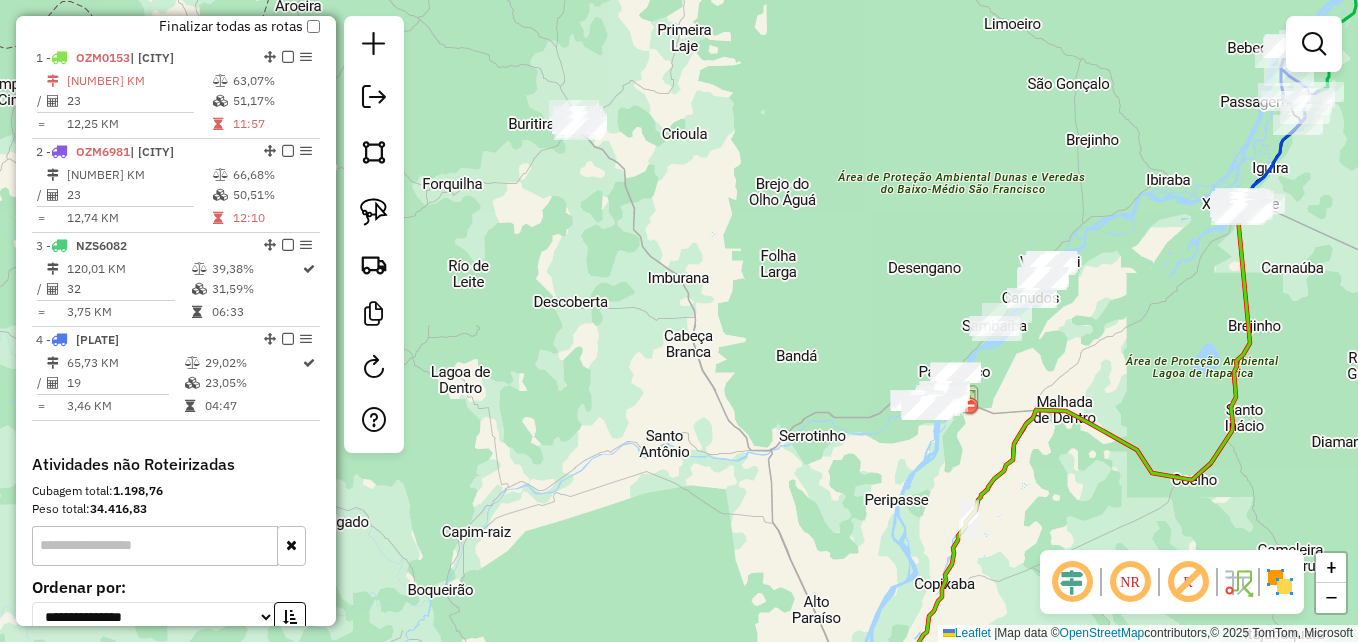 drag, startPoint x: 665, startPoint y: 269, endPoint x: 489, endPoint y: 178, distance: 198.13379 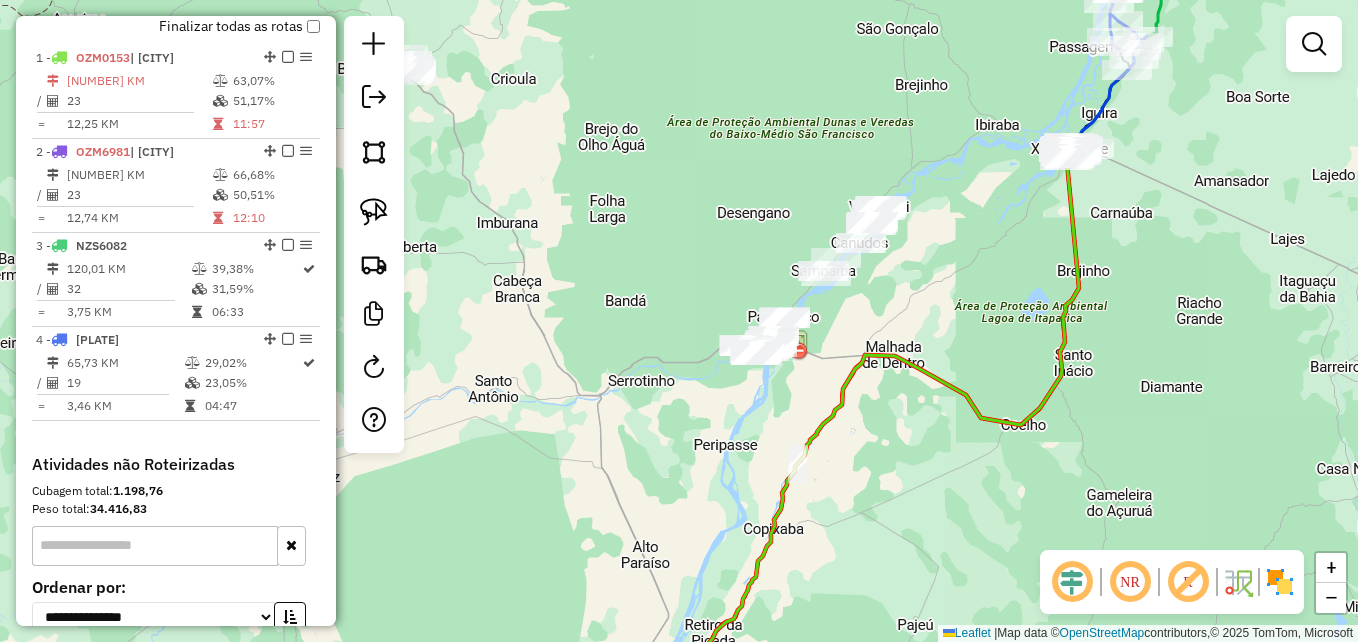 drag, startPoint x: 653, startPoint y: 254, endPoint x: 531, endPoint y: 180, distance: 142.68848 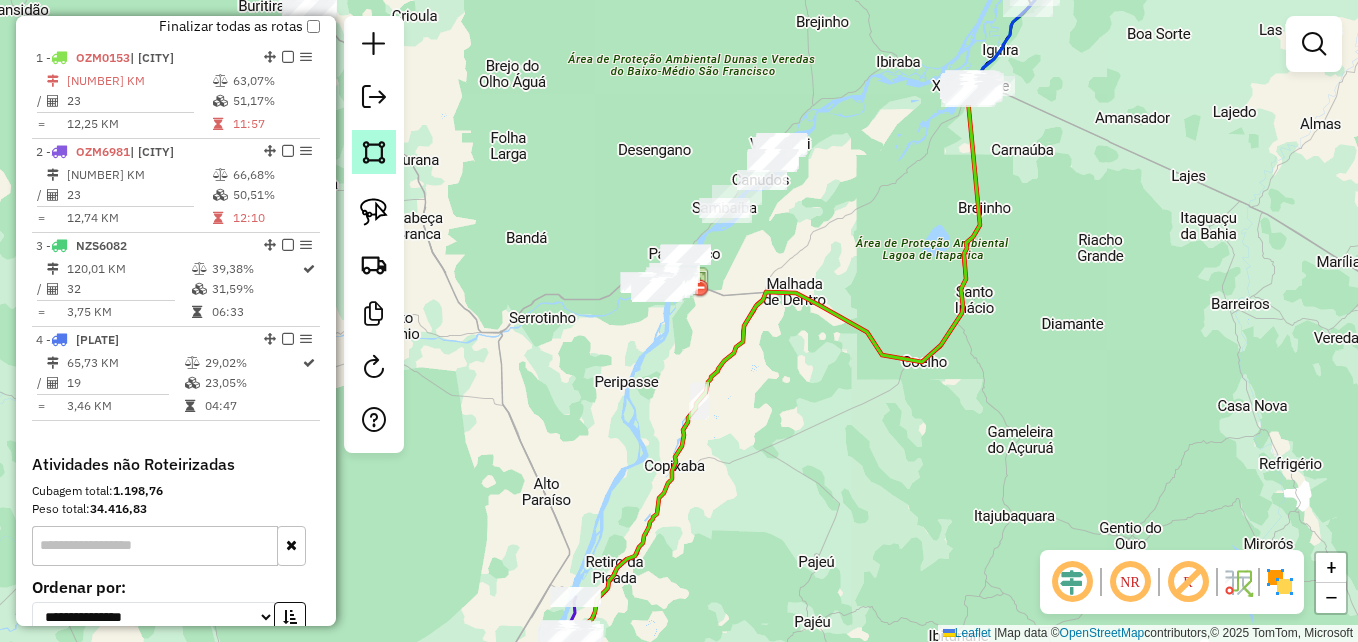 click 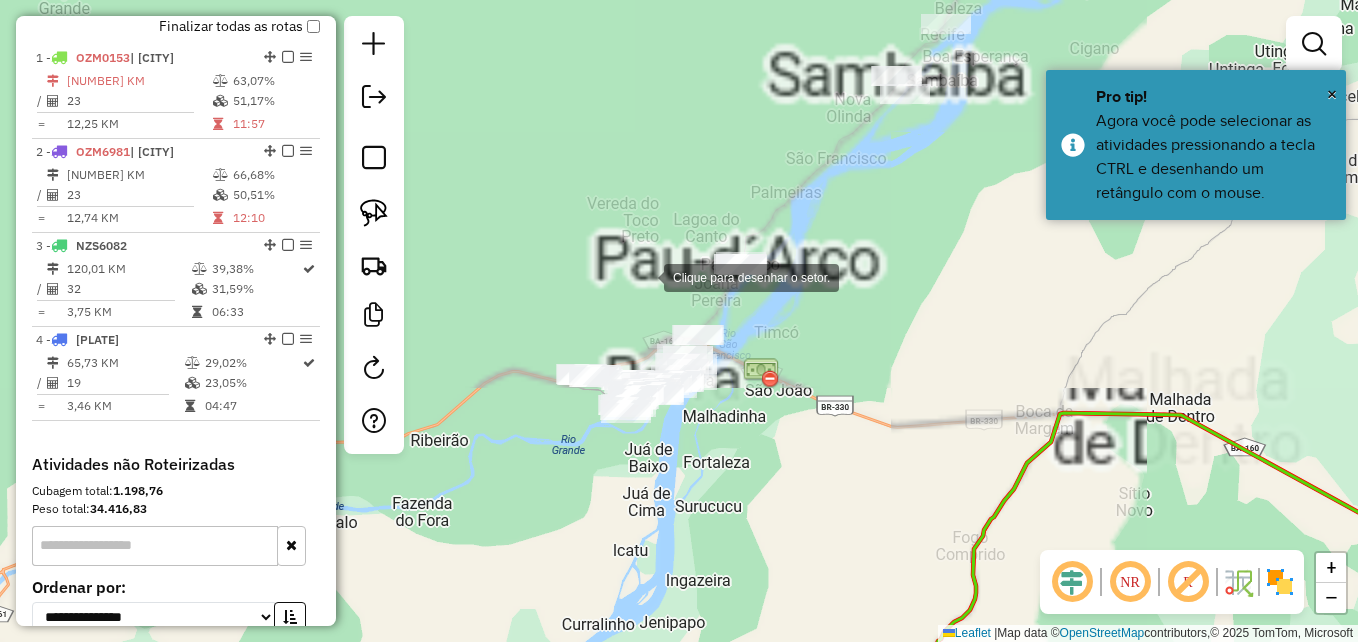 click 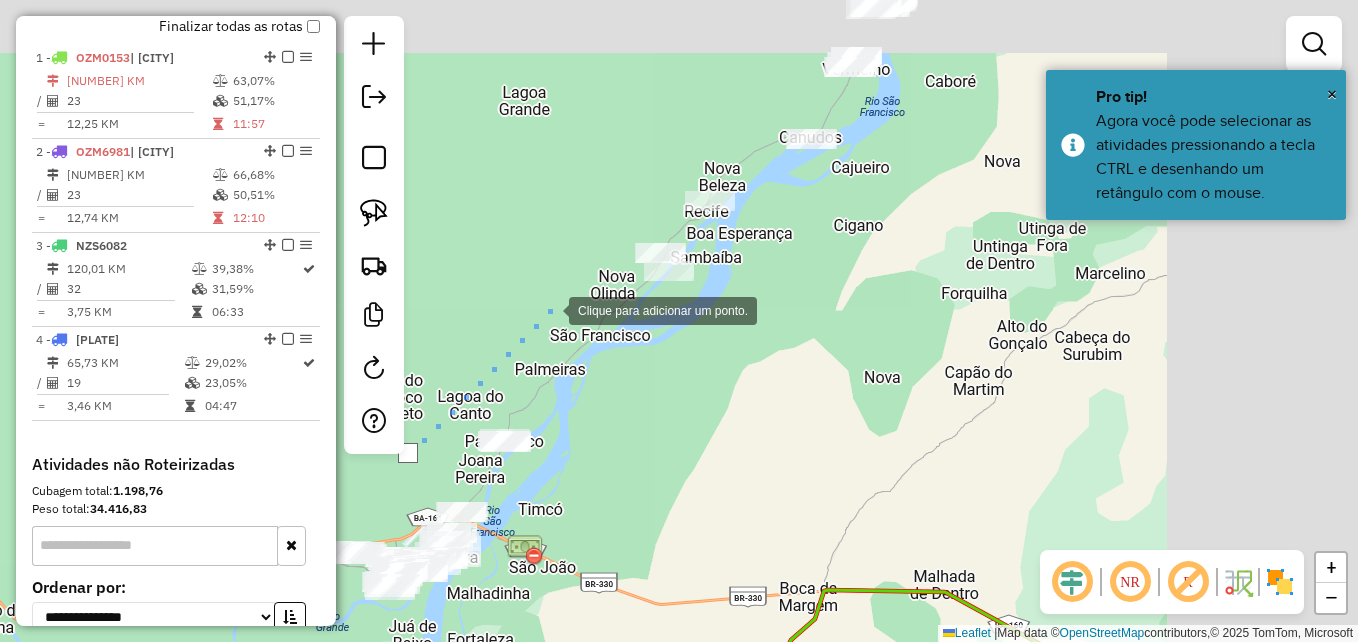 drag, startPoint x: 790, startPoint y: 129, endPoint x: 639, endPoint y: 176, distance: 158.14551 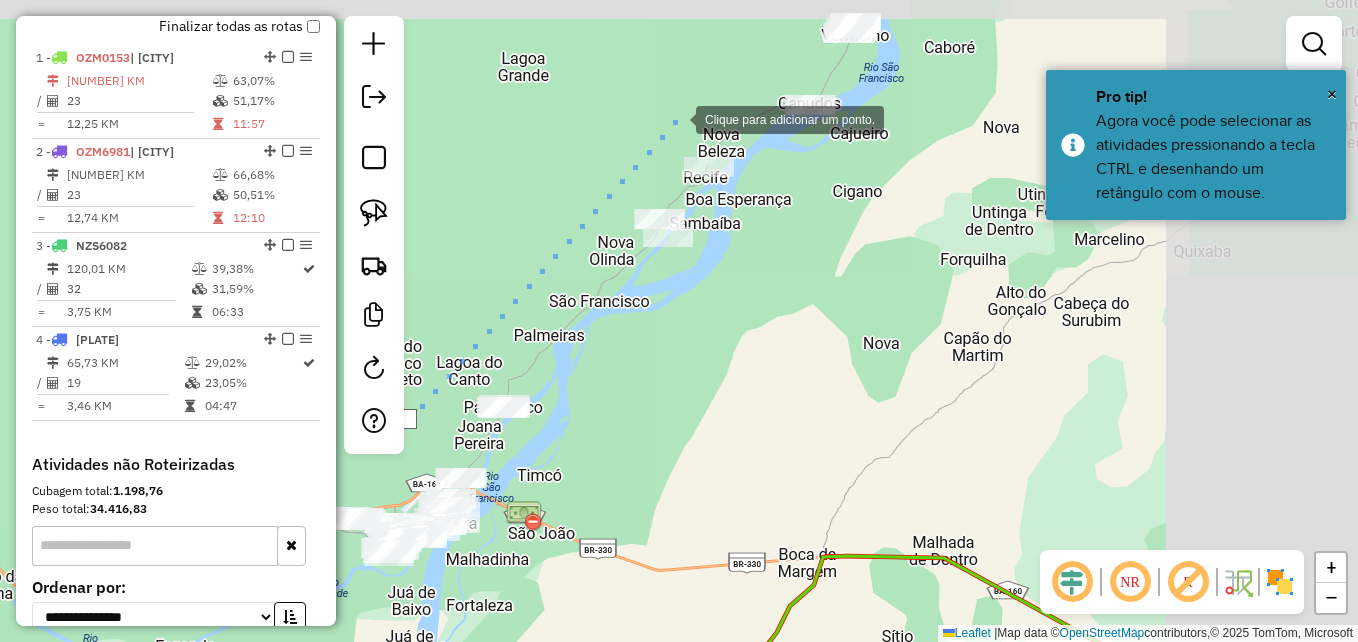 click 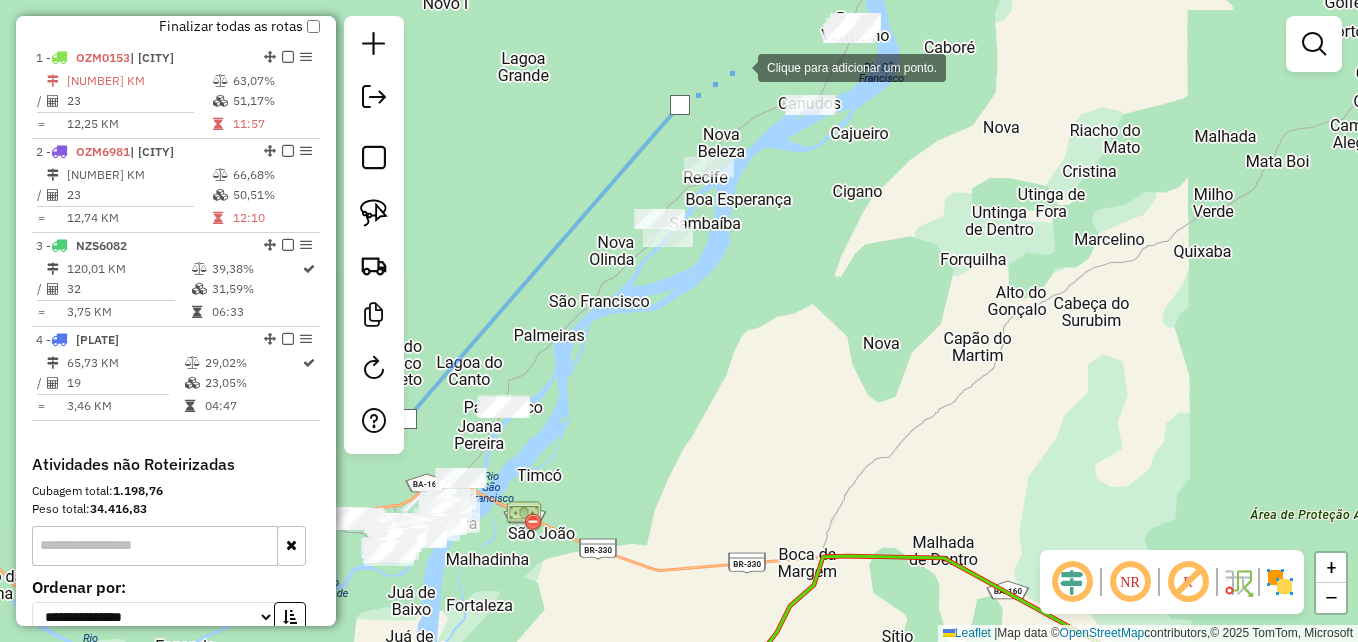 click 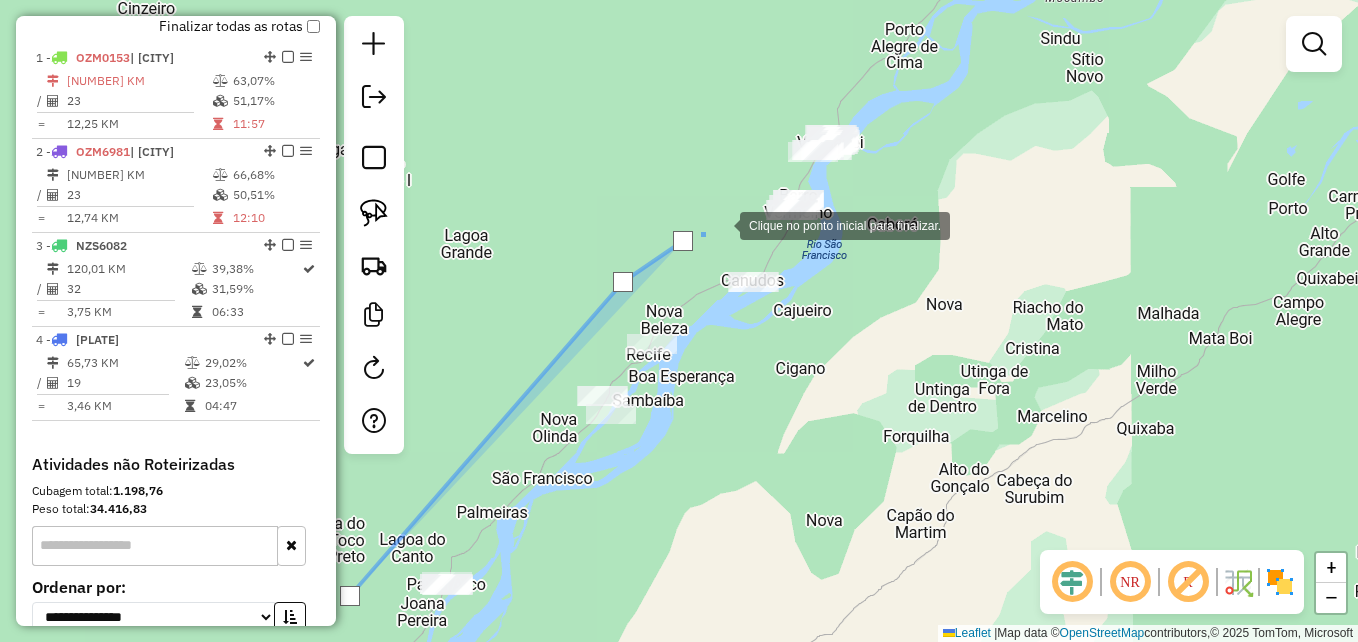 drag, startPoint x: 778, startPoint y: 46, endPoint x: 720, endPoint y: 221, distance: 184.36105 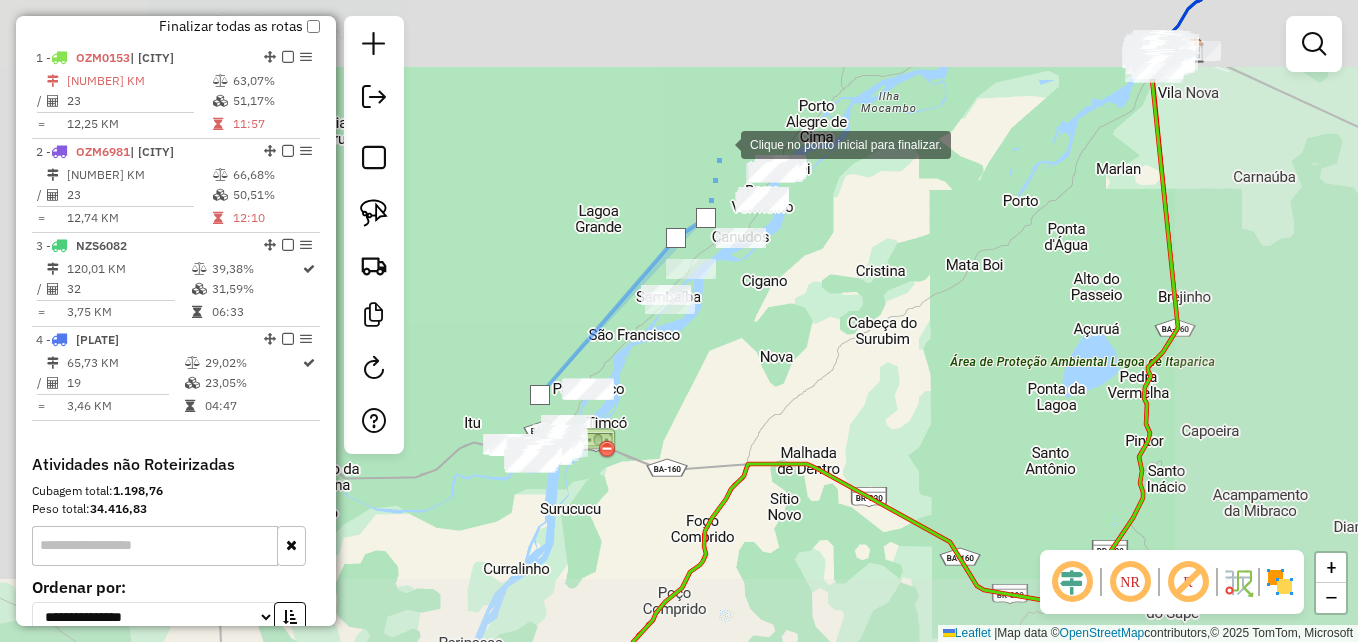 click 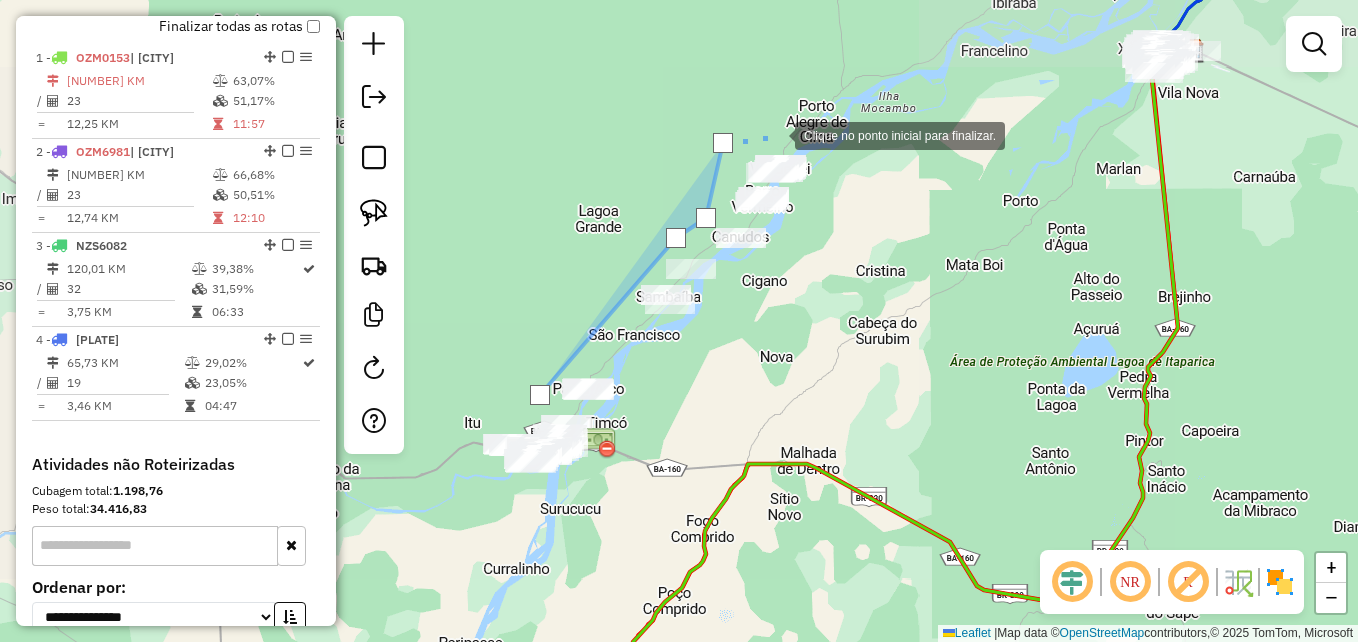 drag, startPoint x: 775, startPoint y: 134, endPoint x: 813, endPoint y: 147, distance: 40.16217 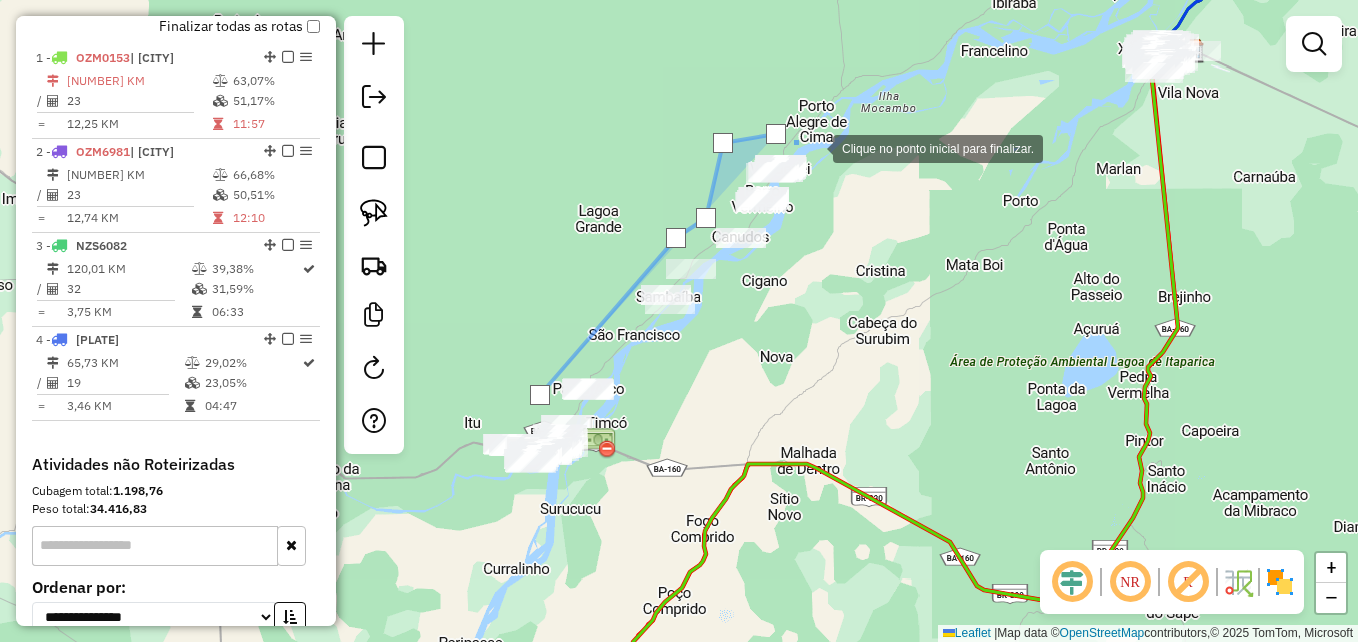 click 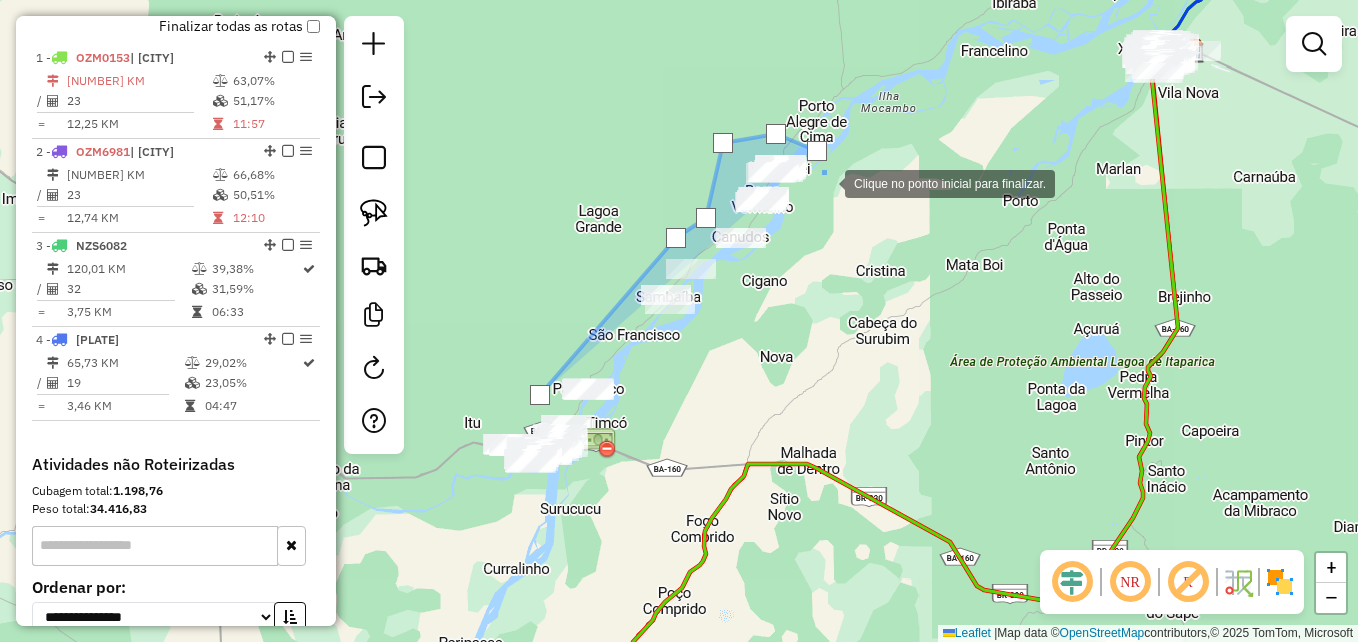 drag, startPoint x: 819, startPoint y: 195, endPoint x: 803, endPoint y: 232, distance: 40.311287 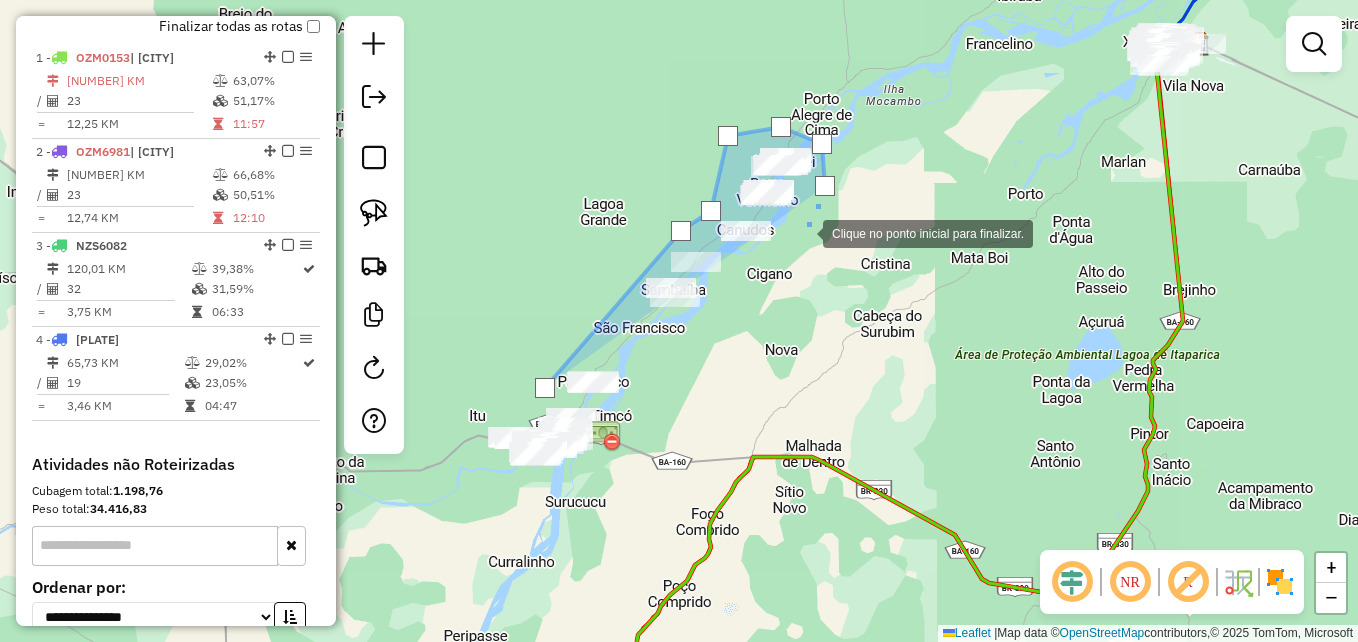 click 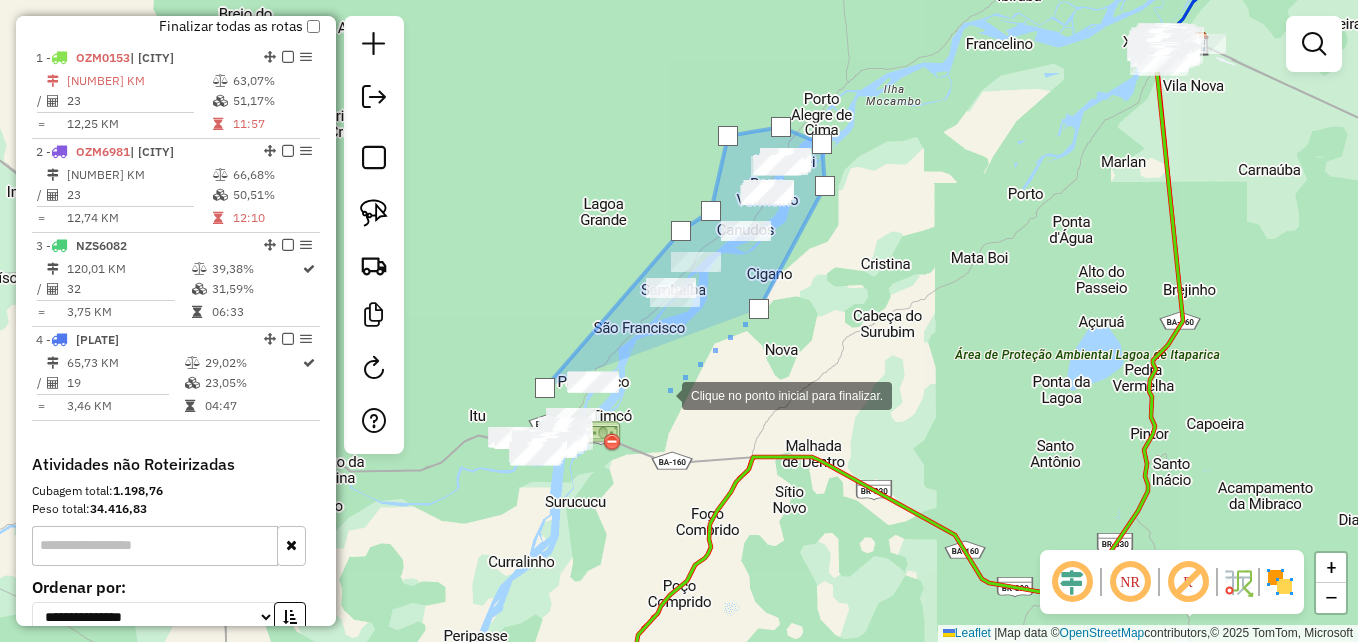 drag, startPoint x: 662, startPoint y: 394, endPoint x: 636, endPoint y: 391, distance: 26.172504 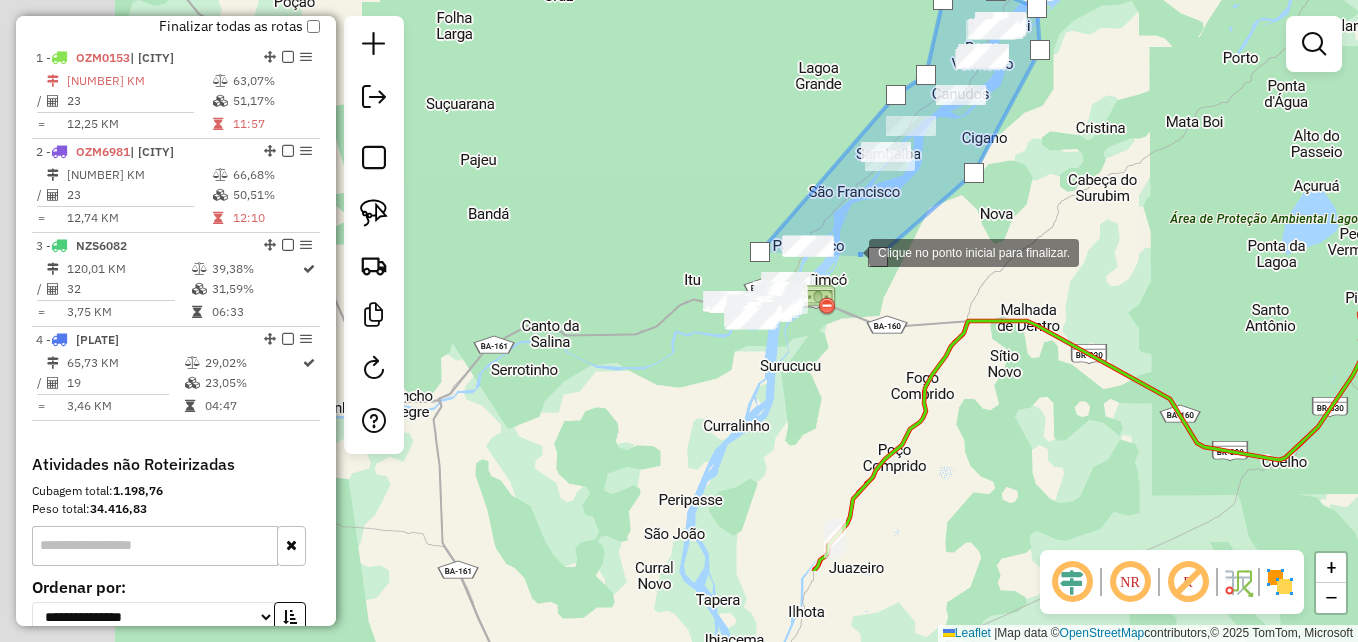 drag, startPoint x: 636, startPoint y: 391, endPoint x: 841, endPoint y: 252, distance: 247.68124 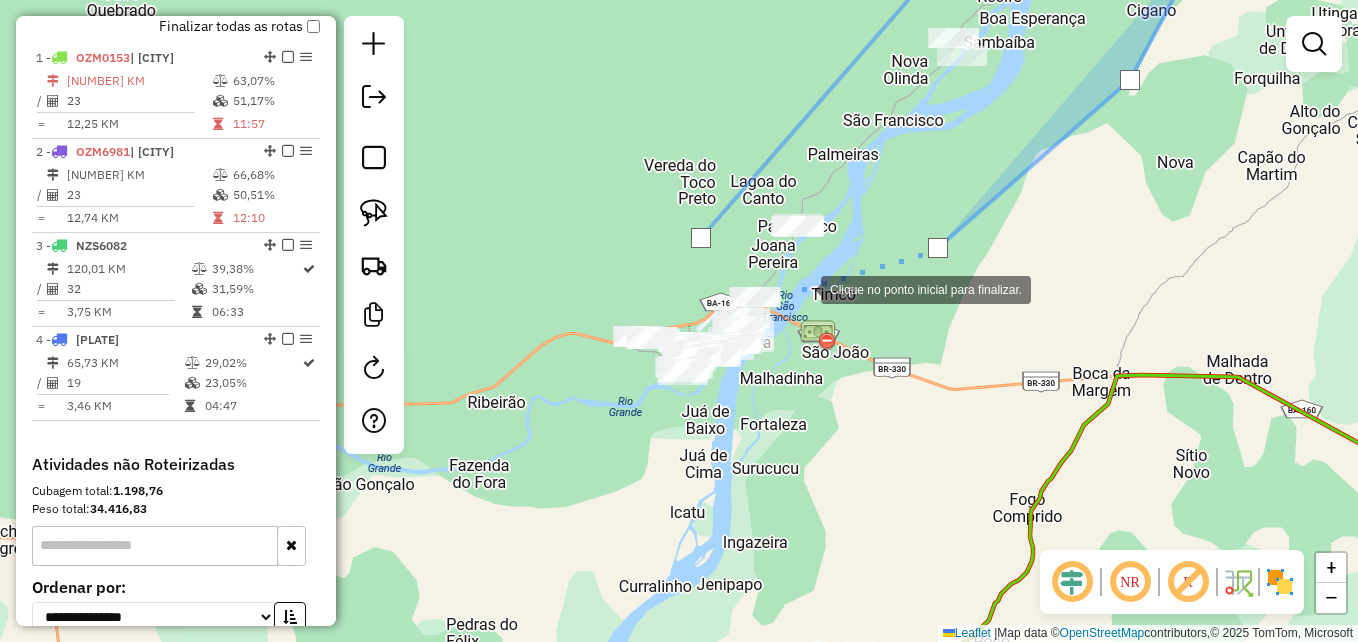 click 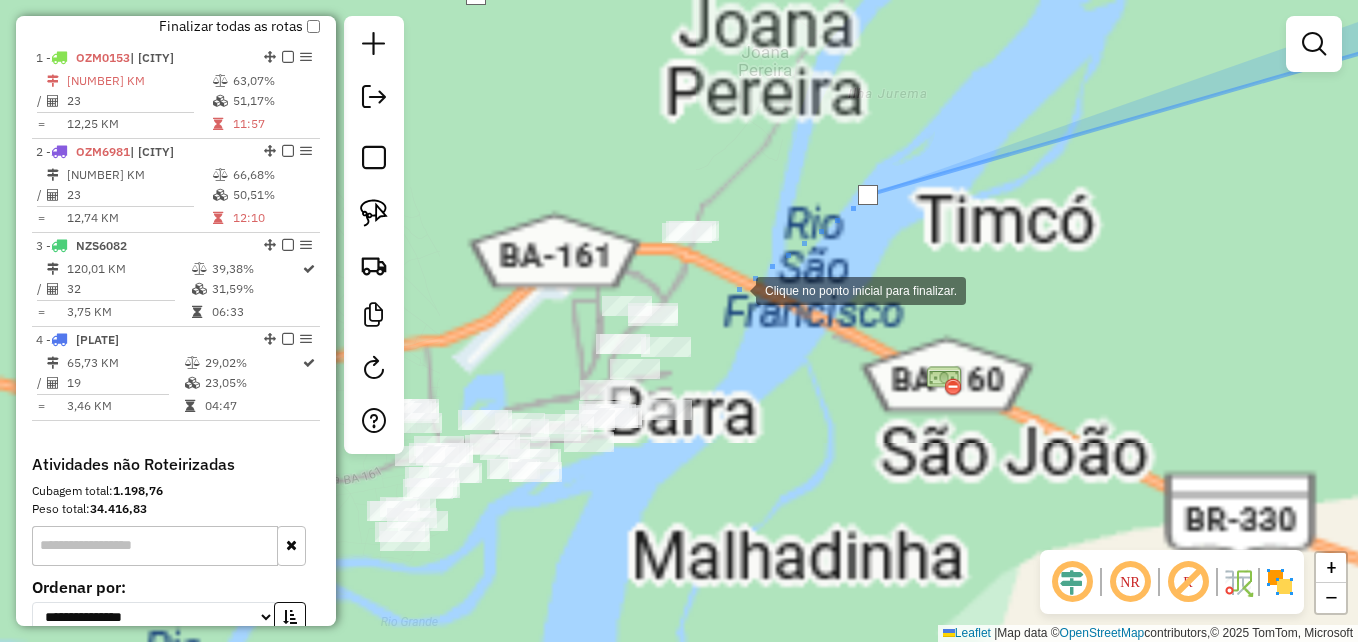 drag, startPoint x: 732, startPoint y: 286, endPoint x: 638, endPoint y: 255, distance: 98.9798 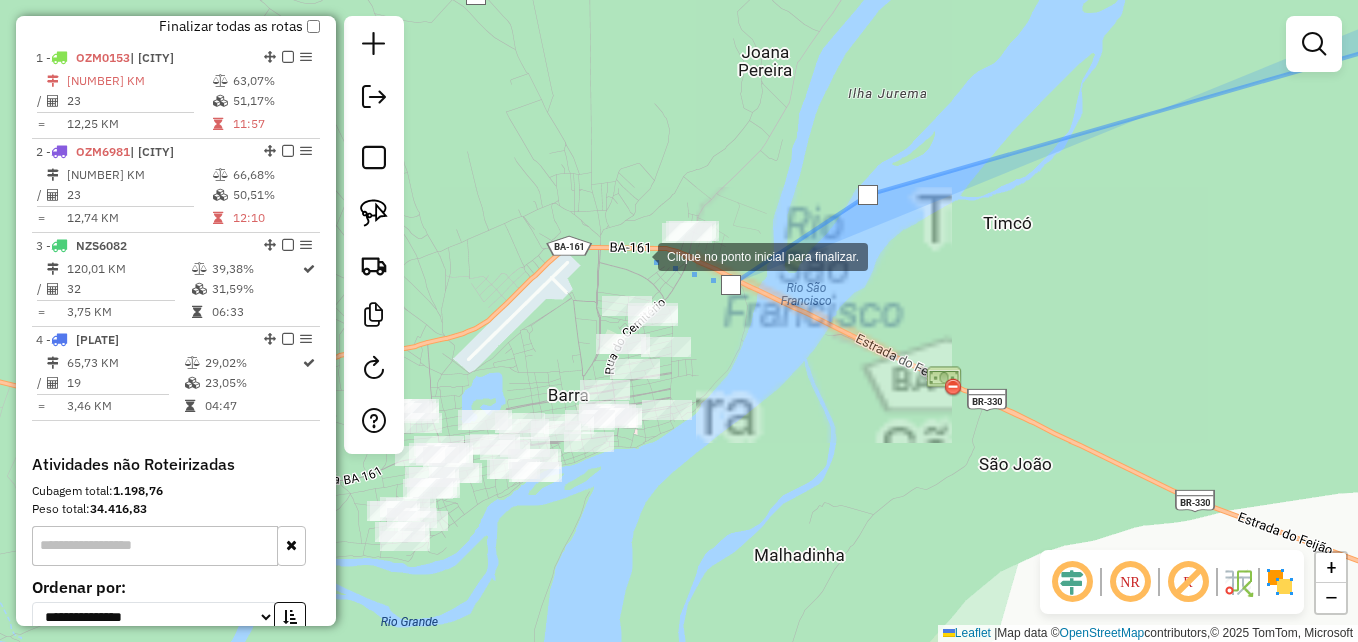 click 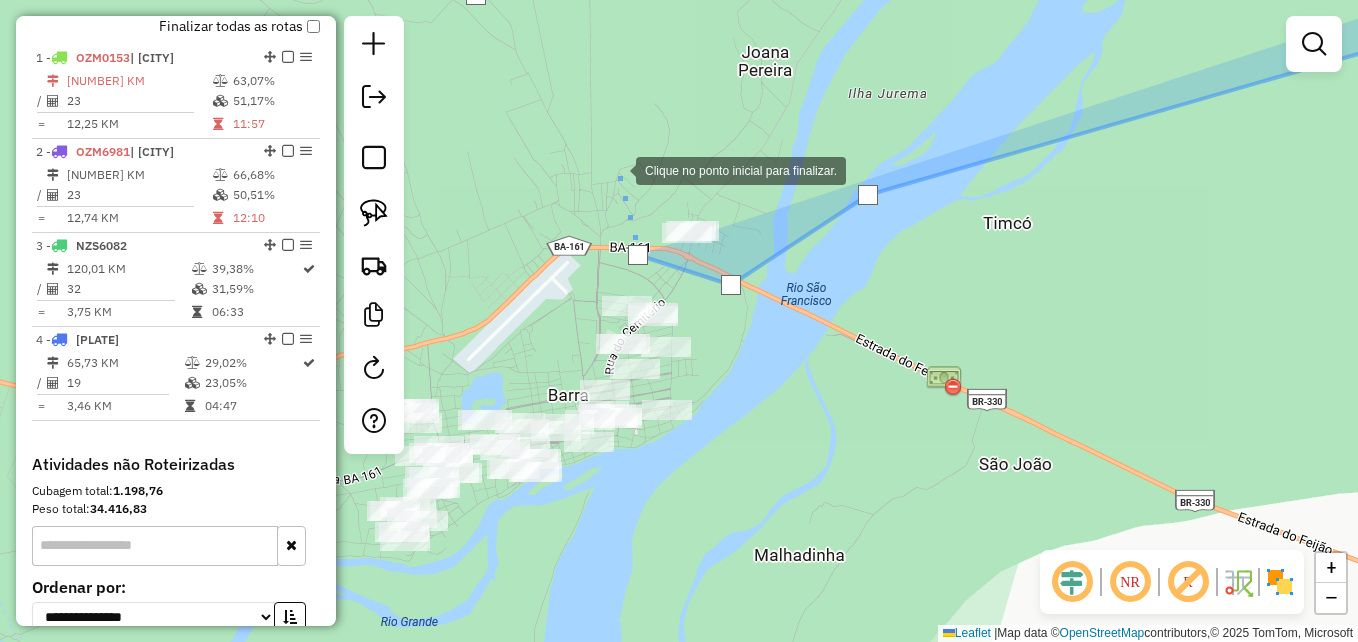 click 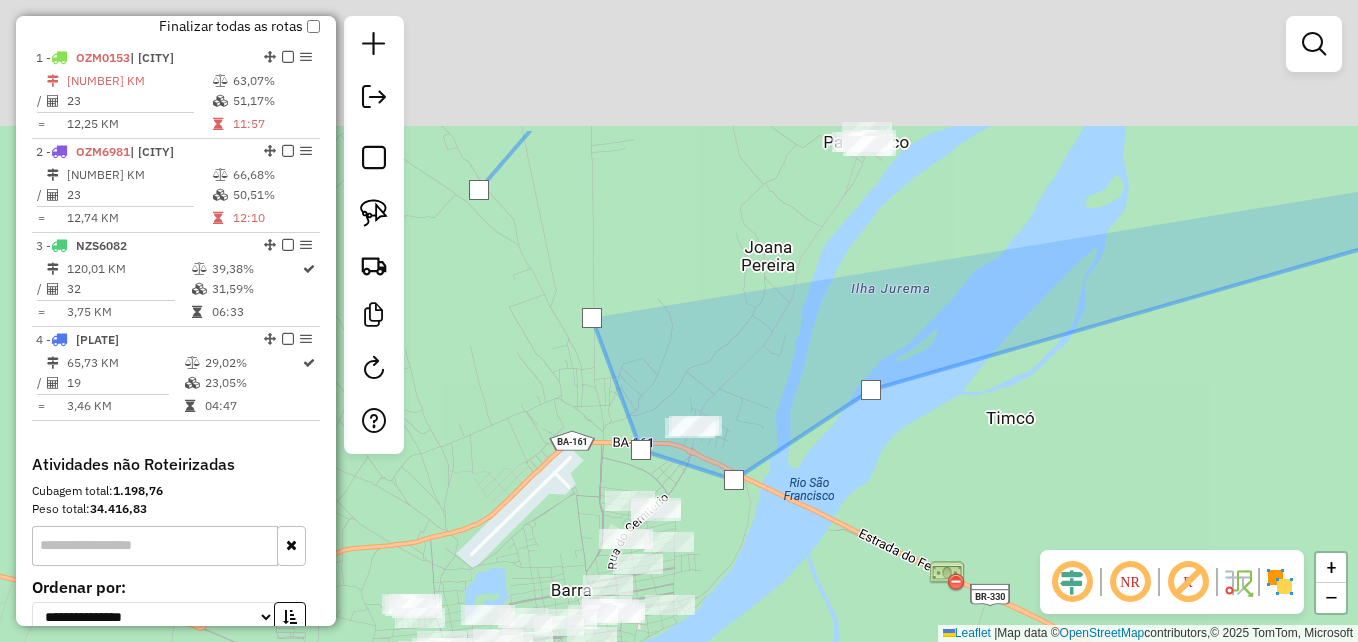 drag, startPoint x: 585, startPoint y: 170, endPoint x: 548, endPoint y: 306, distance: 140.94325 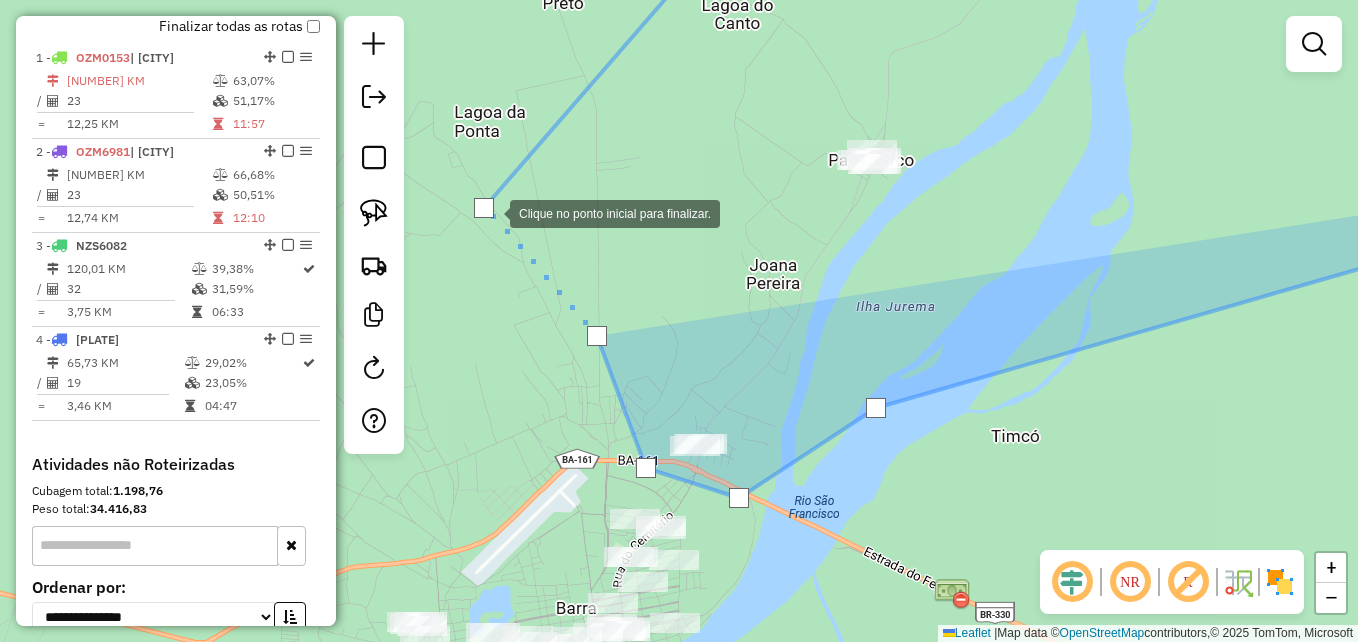 click 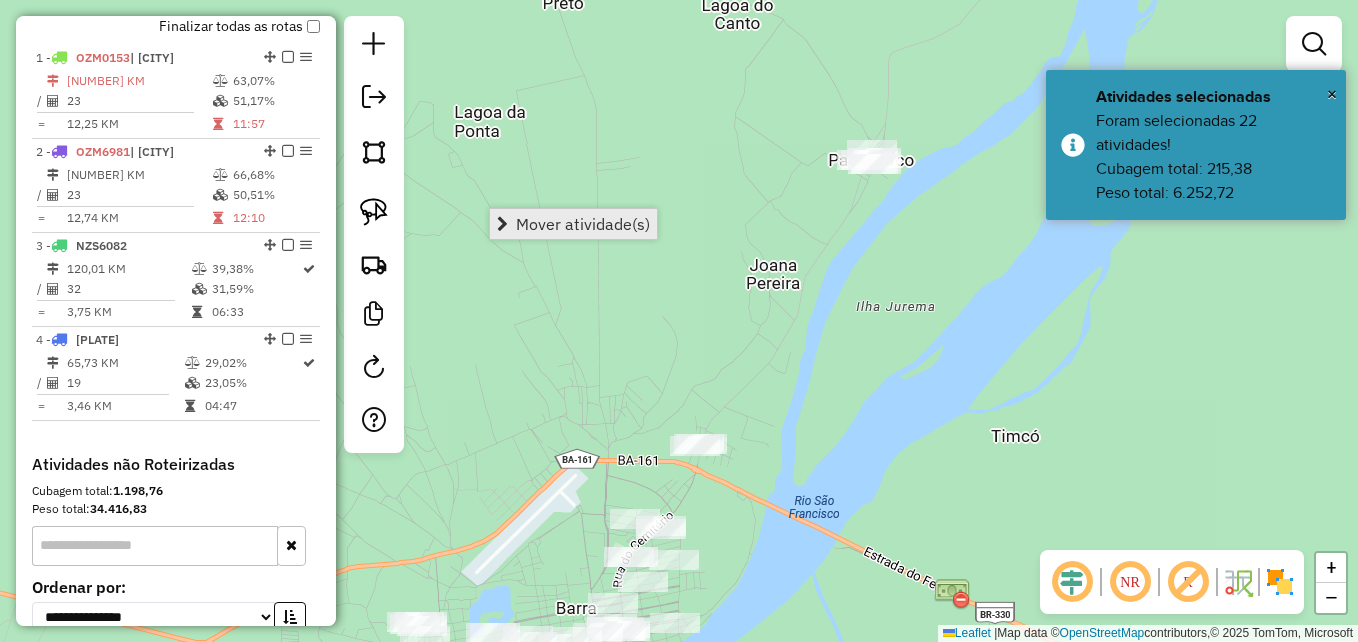 click on "Mover atividade(s)" at bounding box center (583, 224) 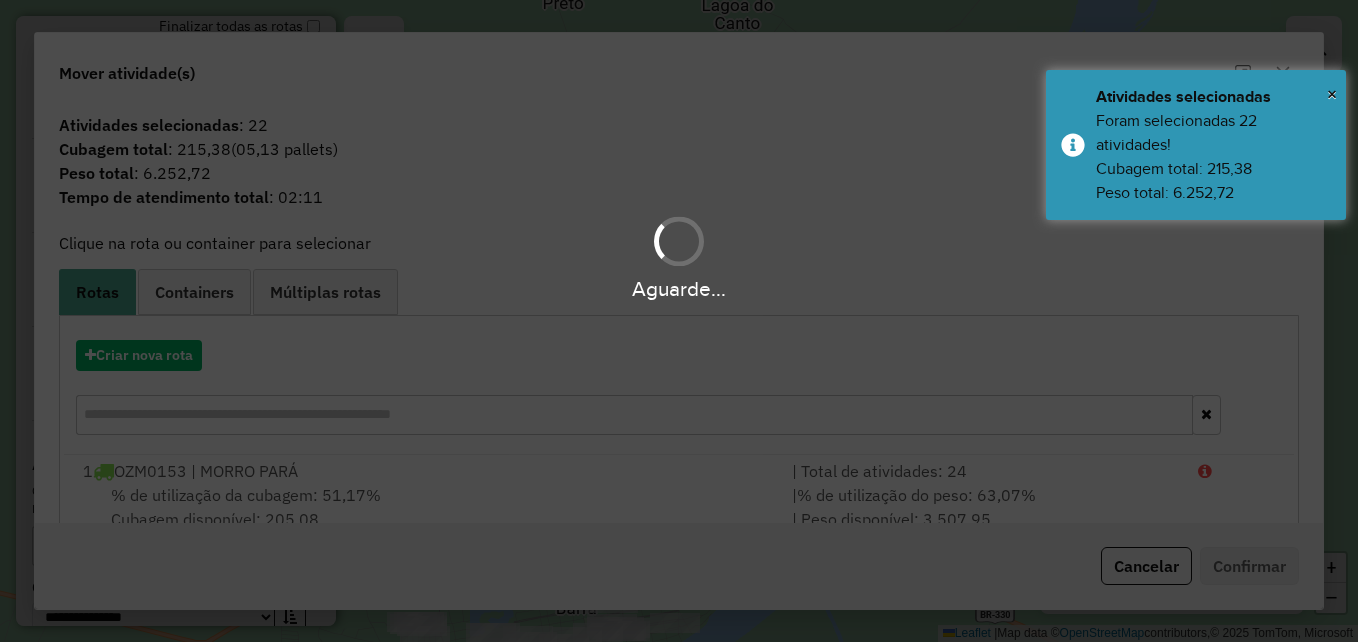 click on "Aguarde..." at bounding box center [679, 321] 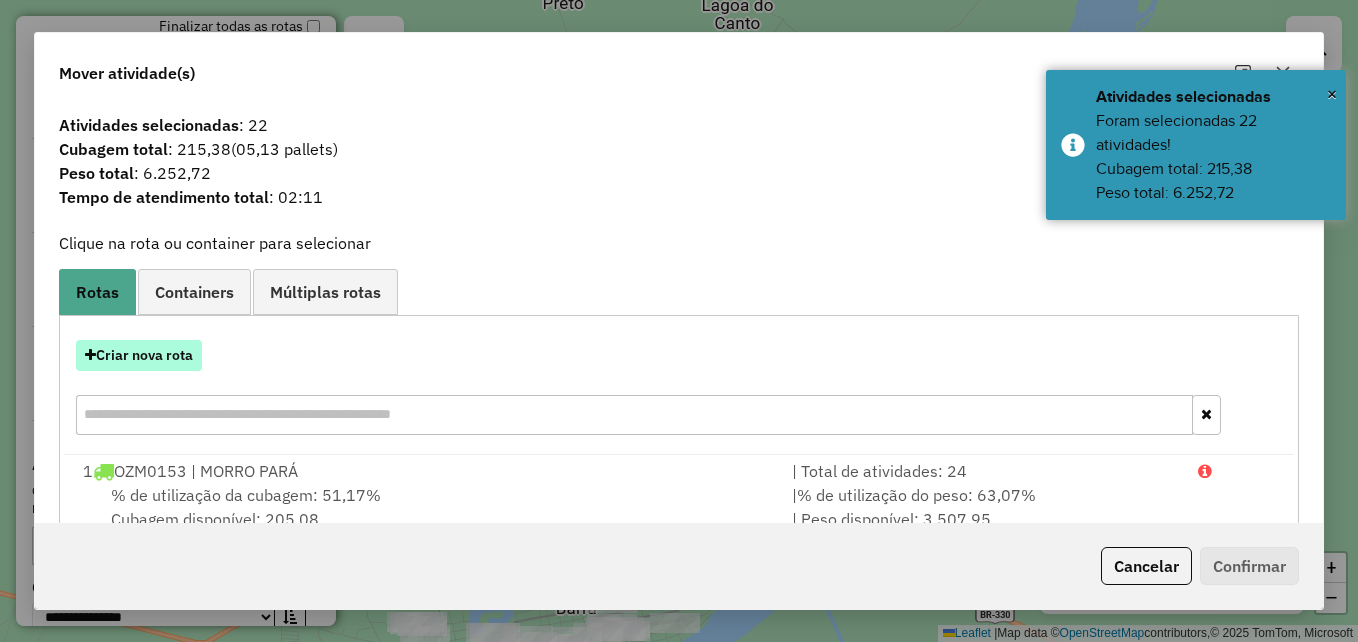 click on "Criar nova rota" at bounding box center (139, 355) 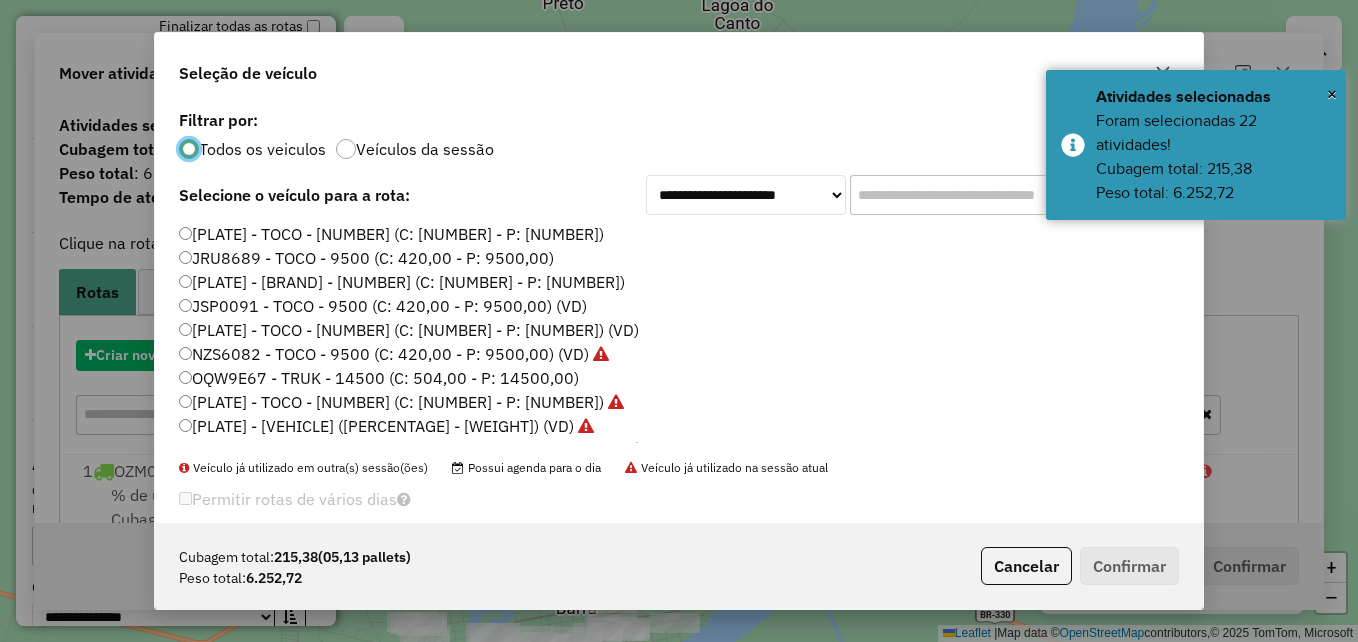 scroll, scrollTop: 11, scrollLeft: 6, axis: both 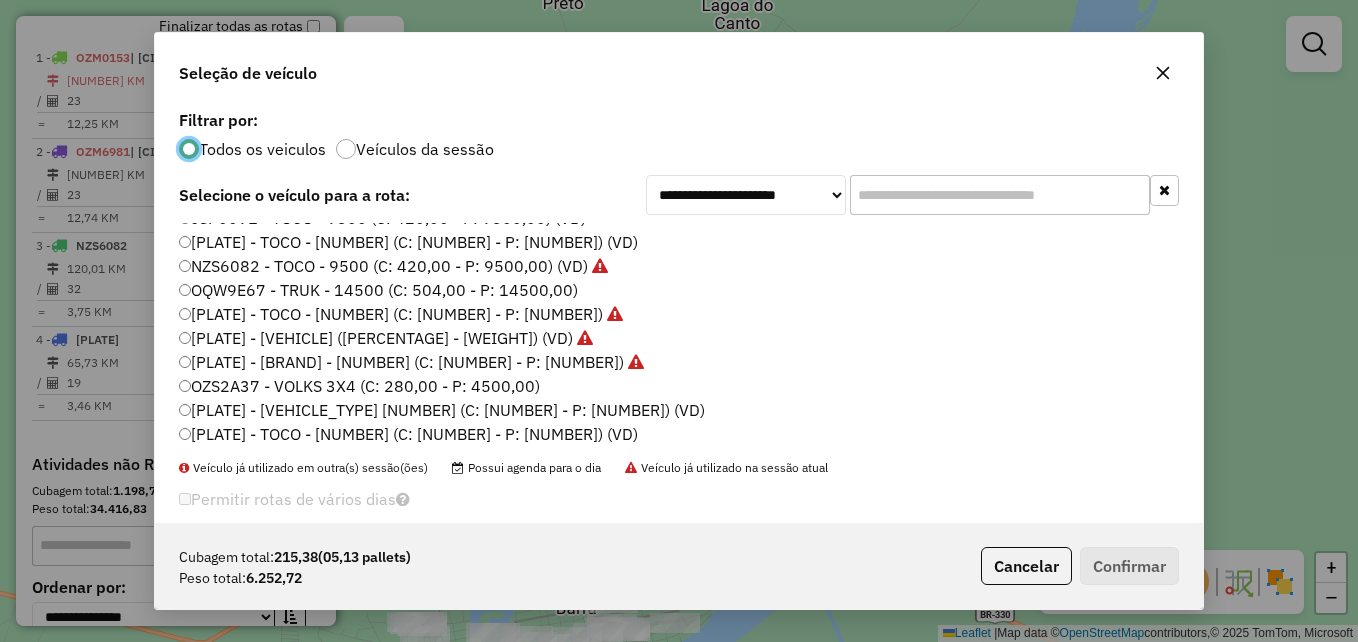 click on "OQW9E67 - TRUK - 14500 (C: 504,00 - P: 14500,00)" 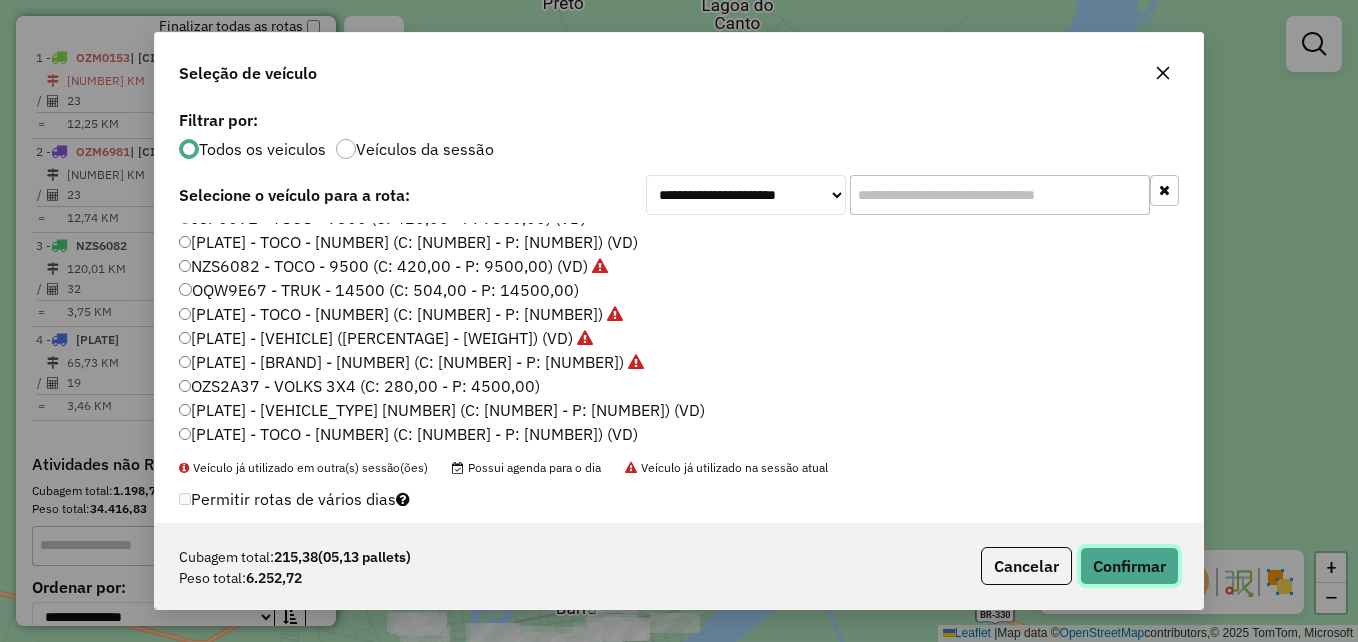 click on "Confirmar" 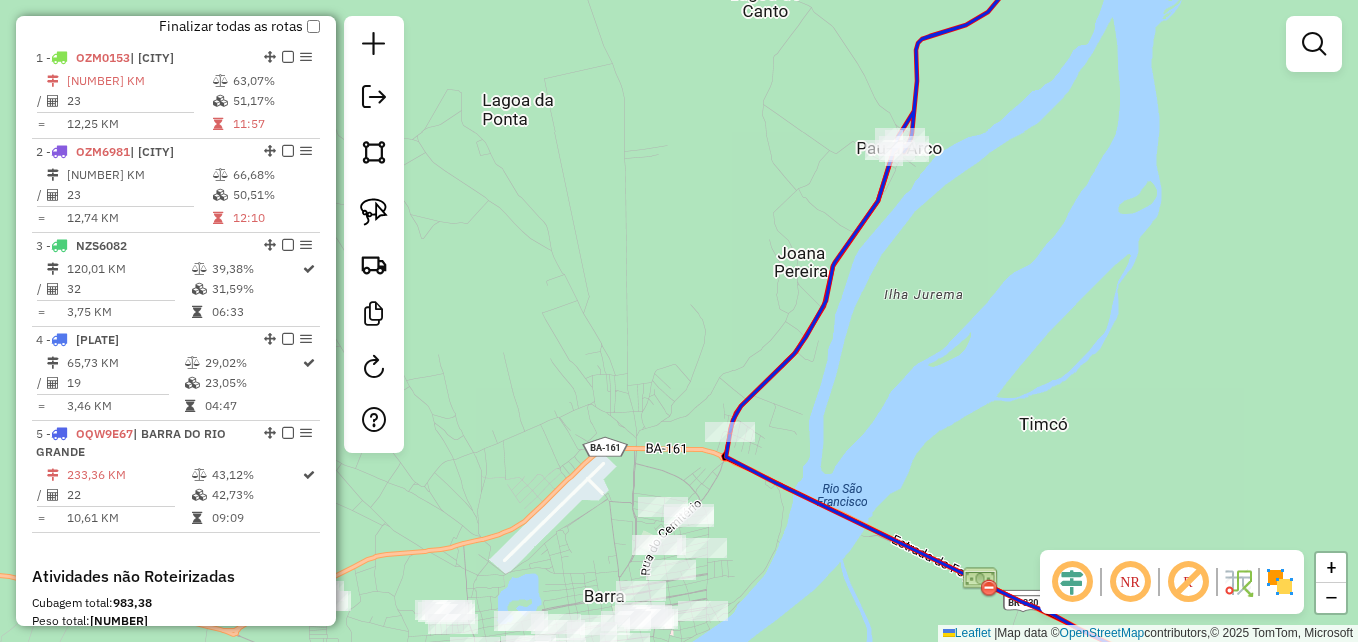 drag, startPoint x: 660, startPoint y: 372, endPoint x: 840, endPoint y: 158, distance: 279.63547 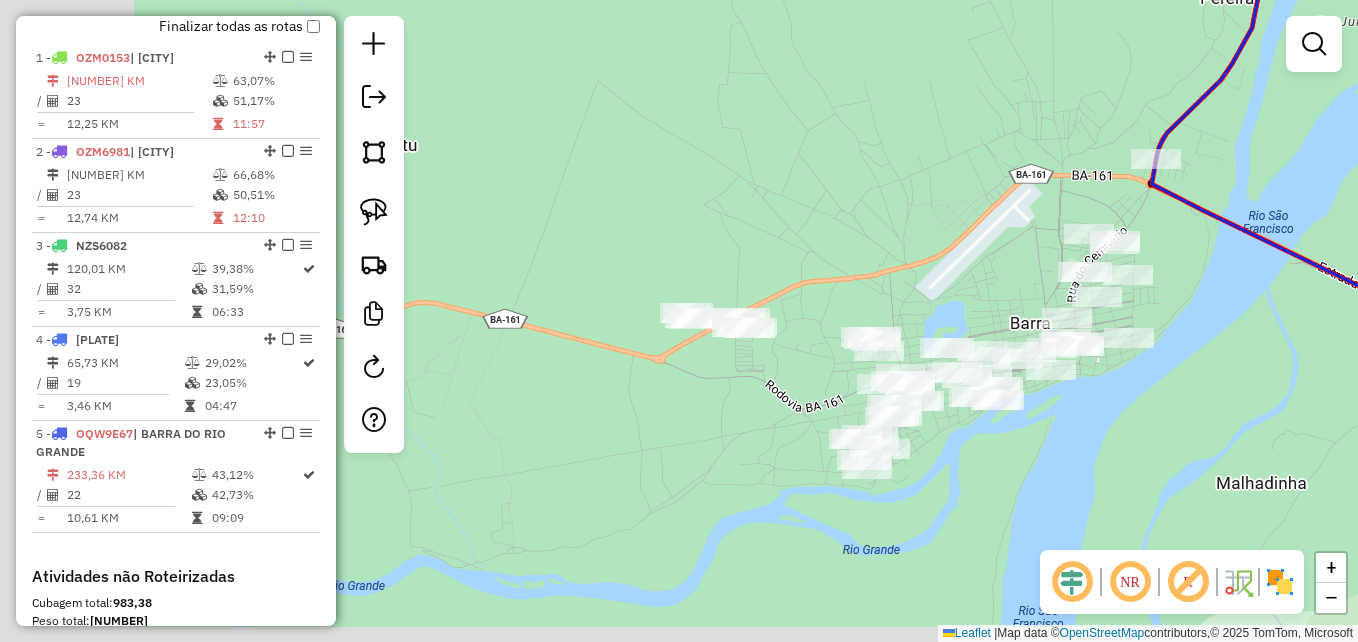 drag, startPoint x: 715, startPoint y: 304, endPoint x: 652, endPoint y: 263, distance: 75.16648 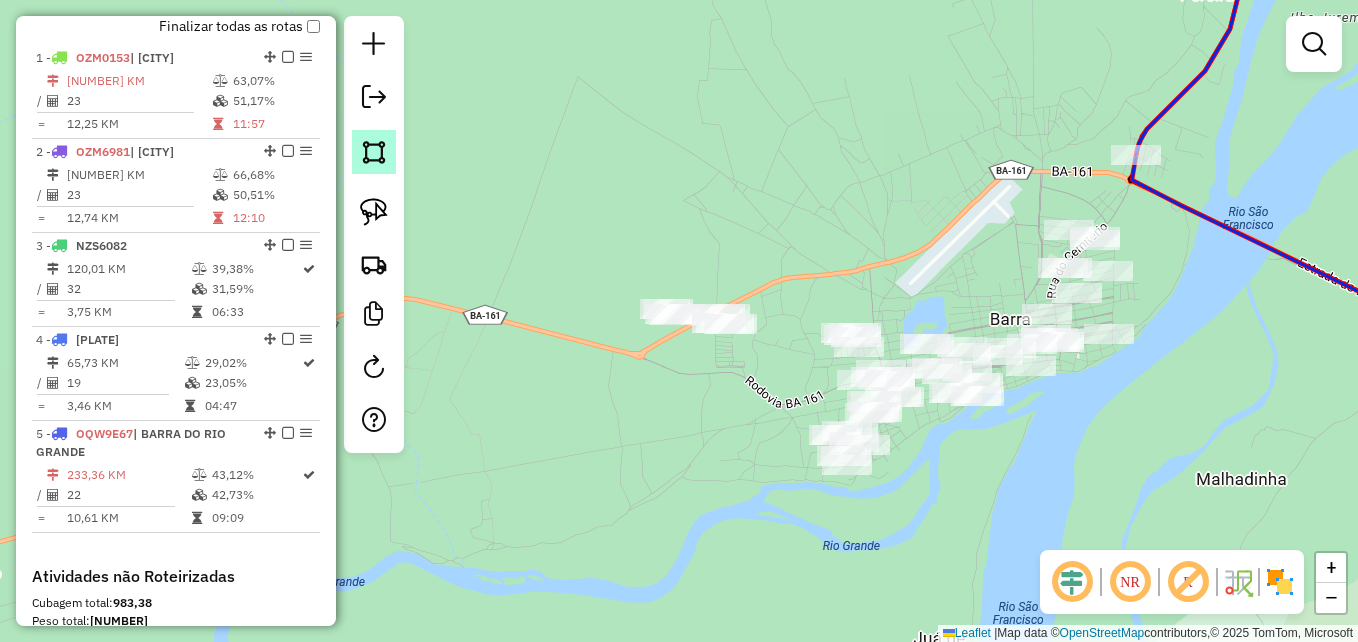 drag, startPoint x: 380, startPoint y: 151, endPoint x: 421, endPoint y: 178, distance: 49.09175 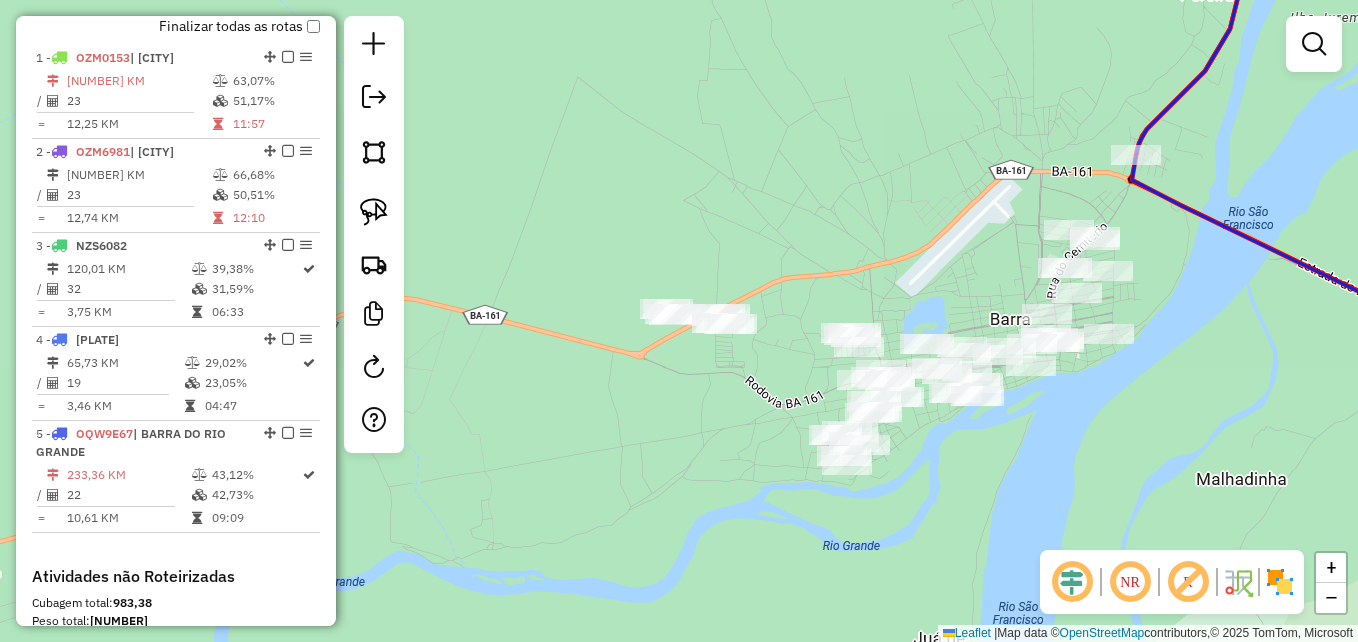 click 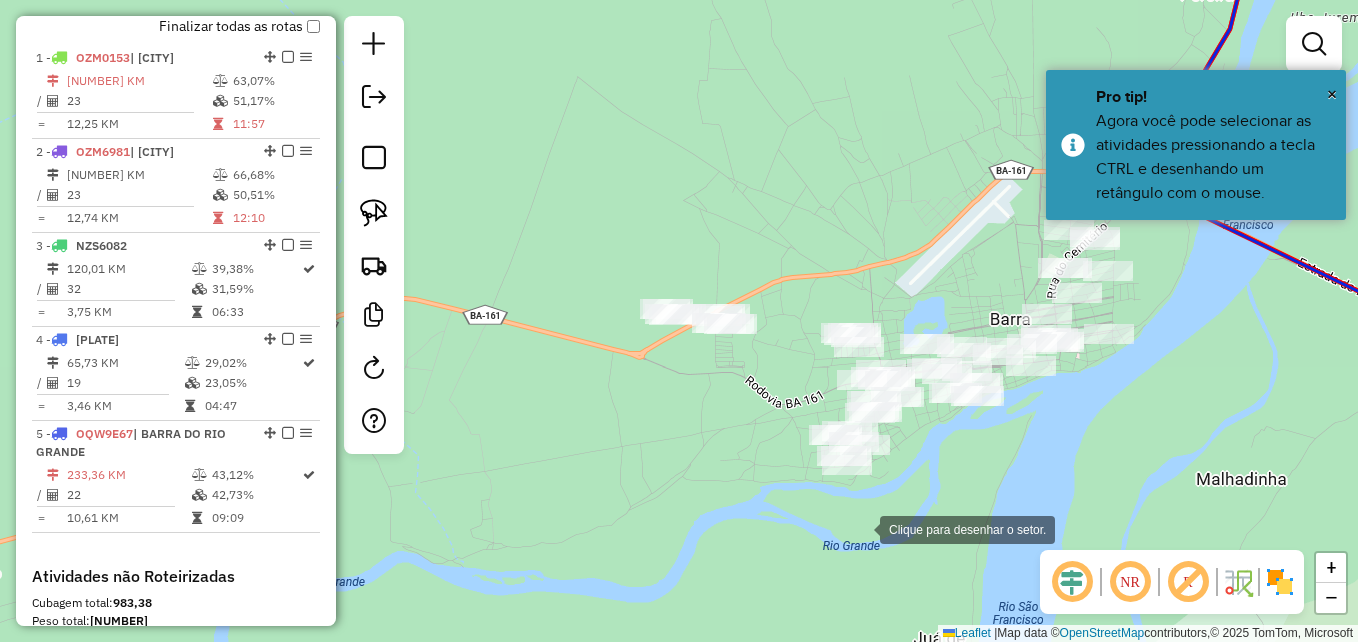 click 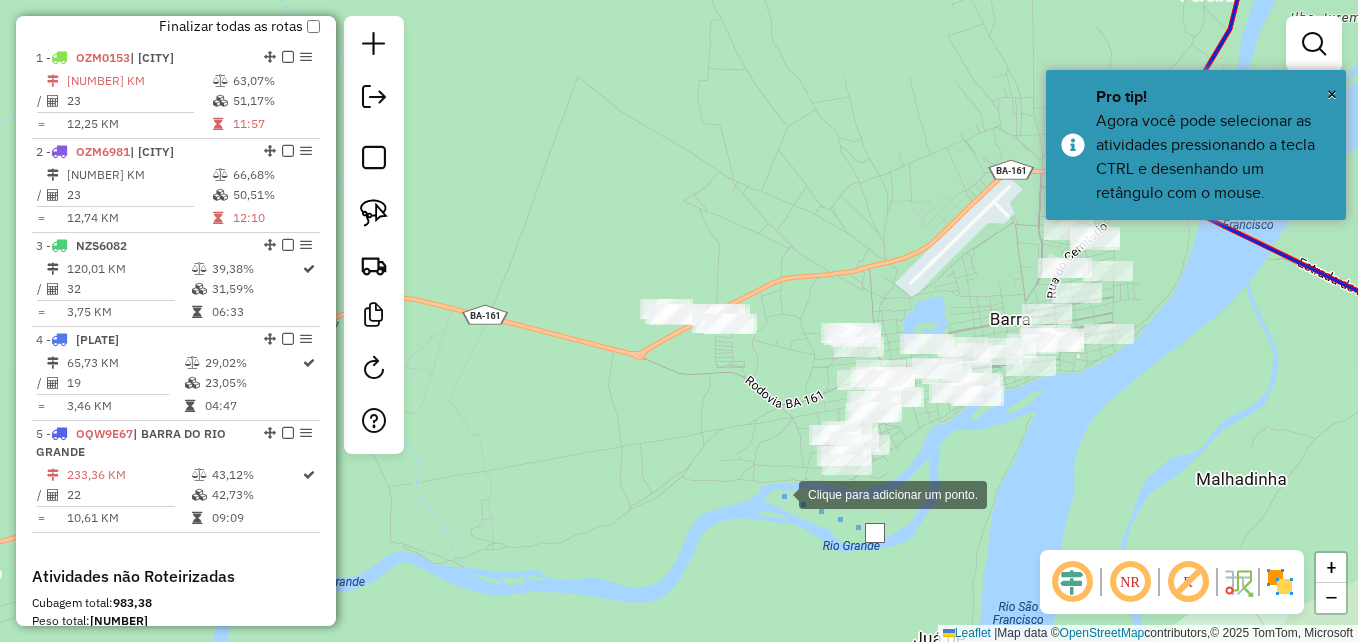click 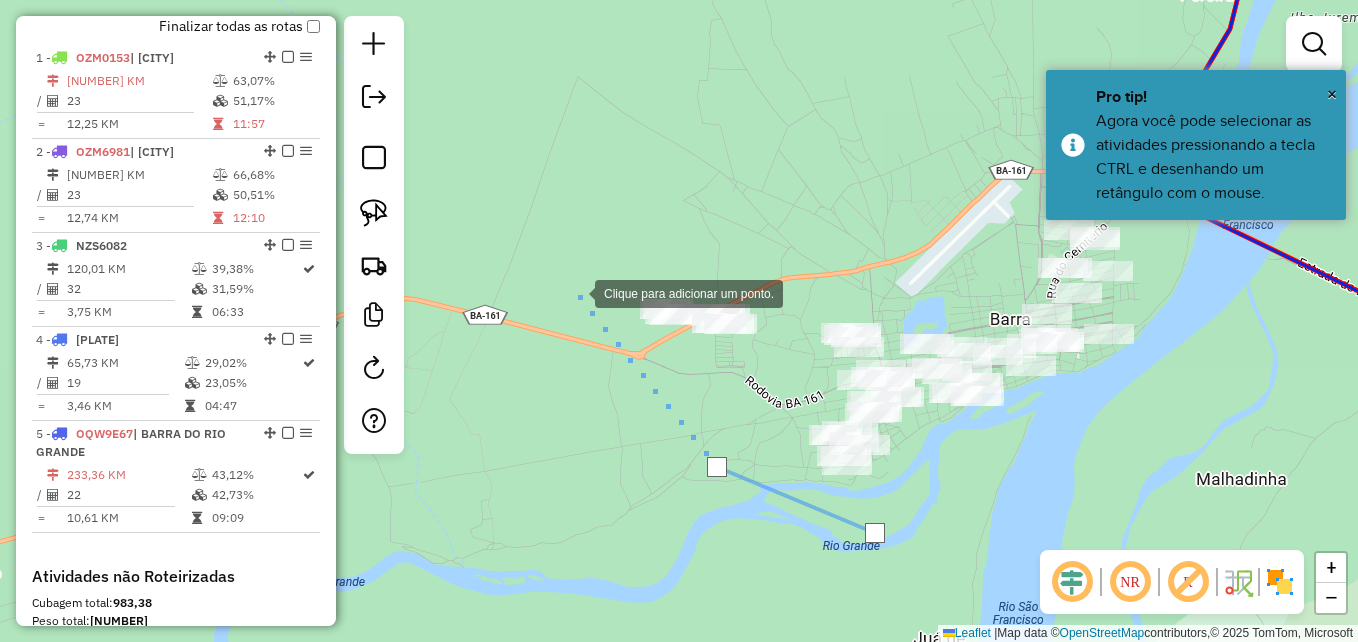 click 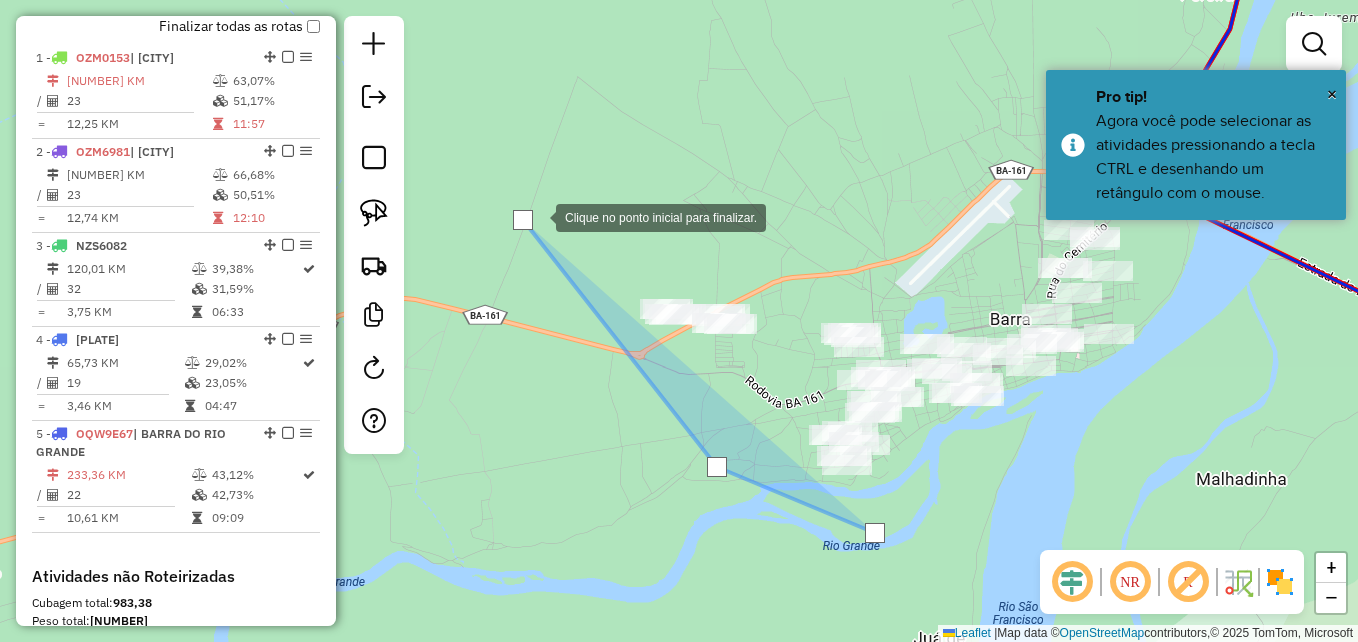 click 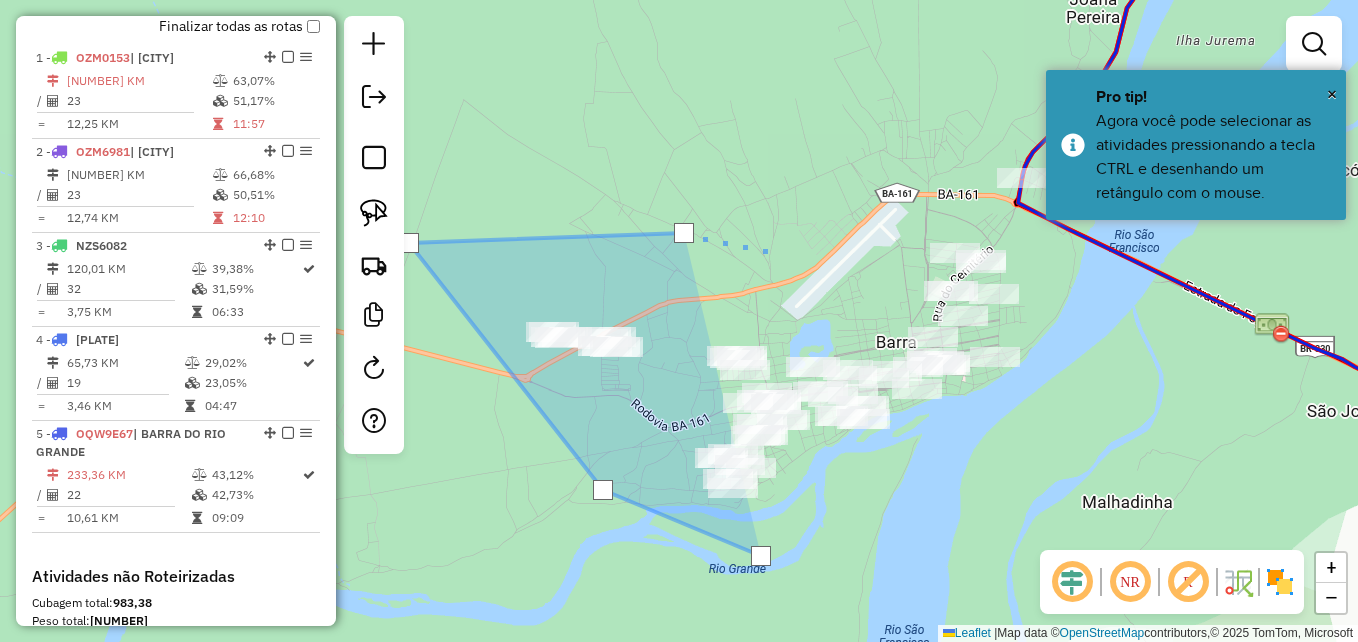 drag, startPoint x: 842, startPoint y: 236, endPoint x: 565, endPoint y: 289, distance: 282.0248 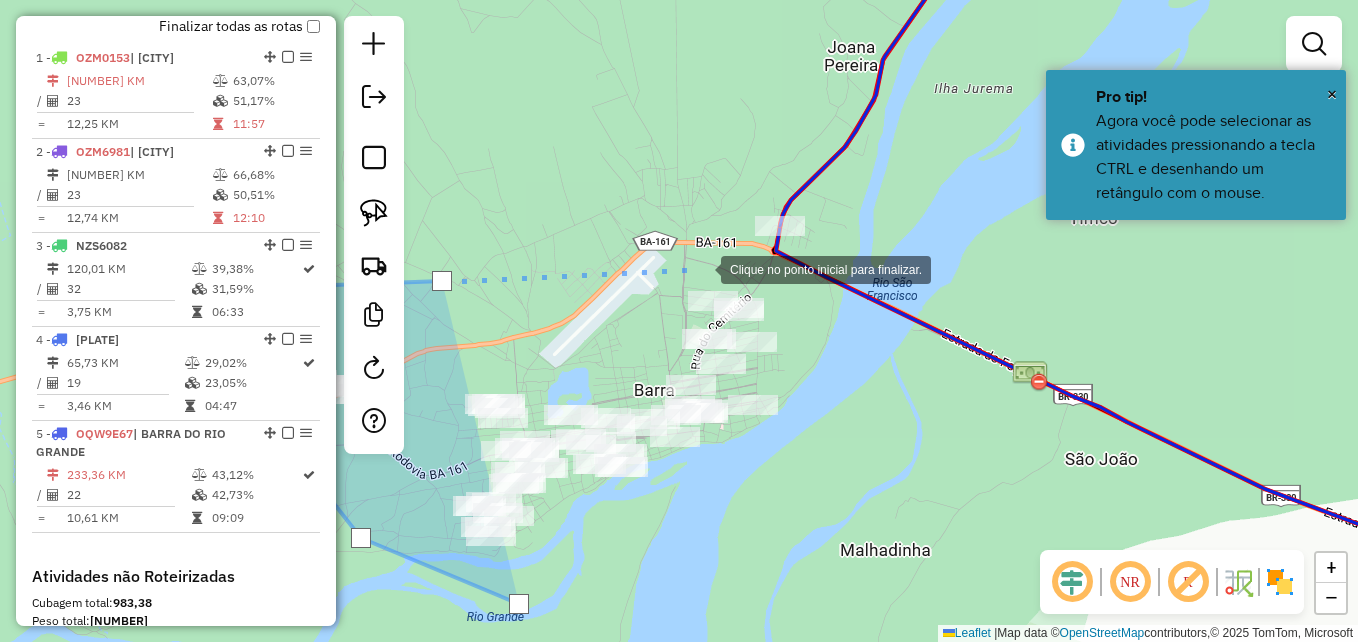 drag, startPoint x: 740, startPoint y: 258, endPoint x: 766, endPoint y: 269, distance: 28.231188 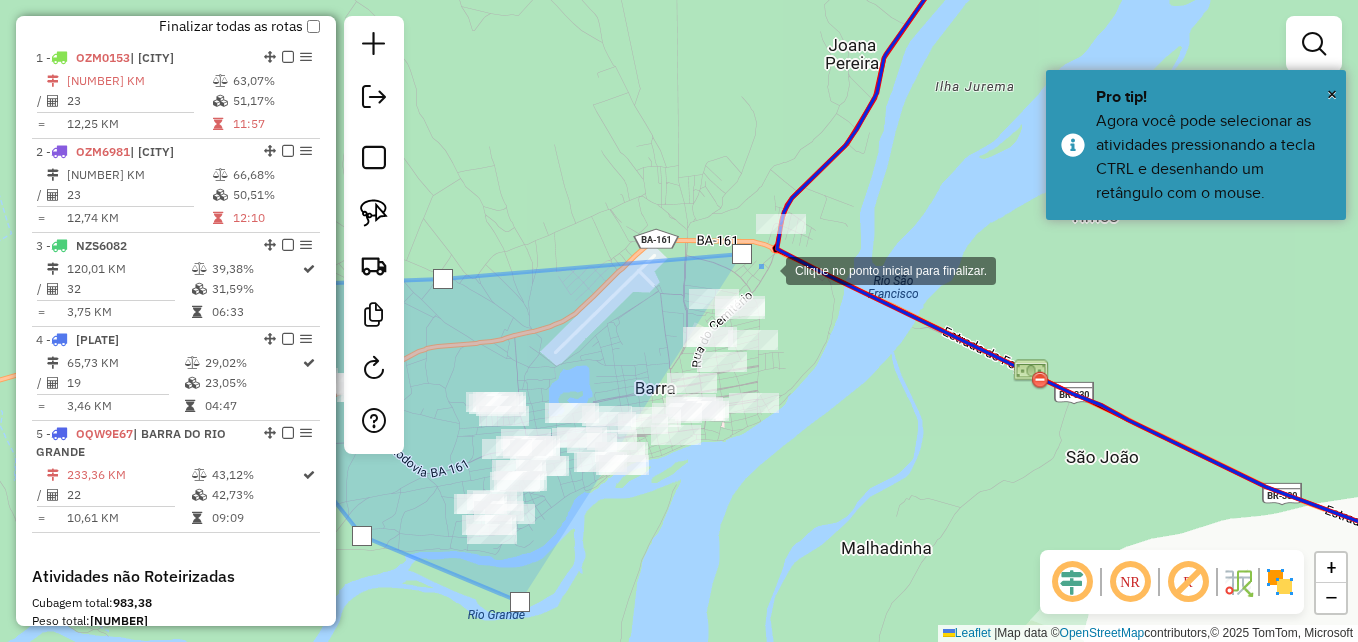 click 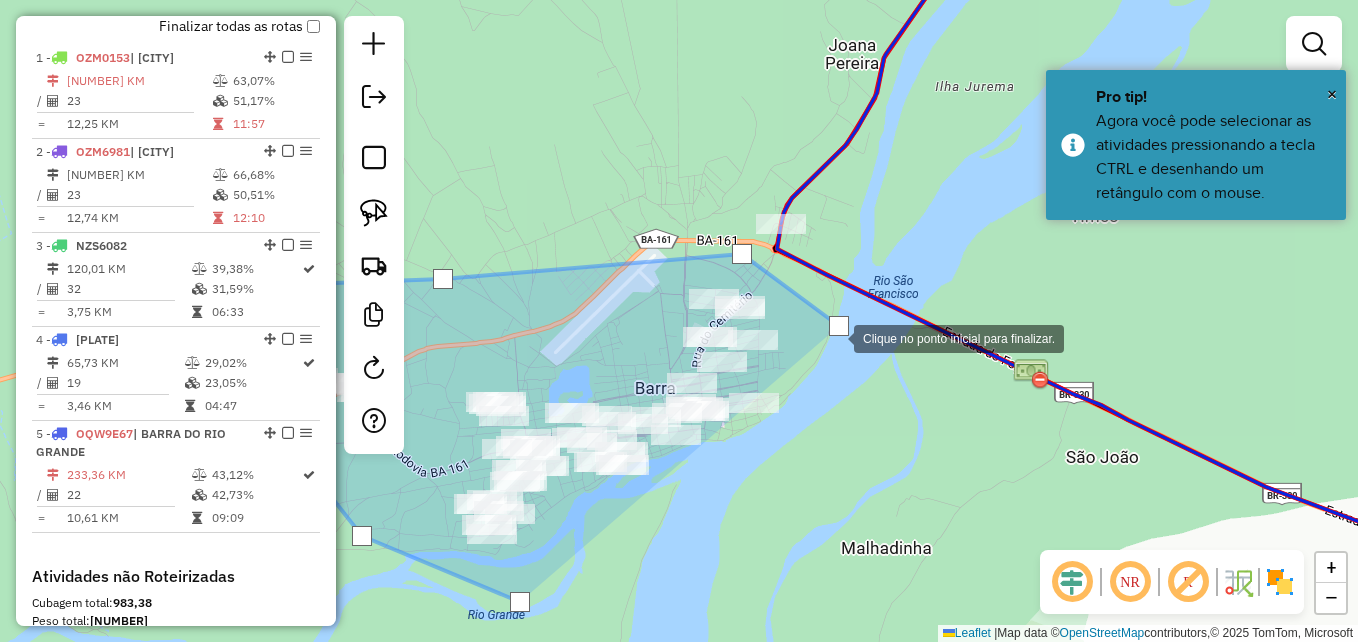 drag, startPoint x: 823, startPoint y: 366, endPoint x: 817, endPoint y: 397, distance: 31.575306 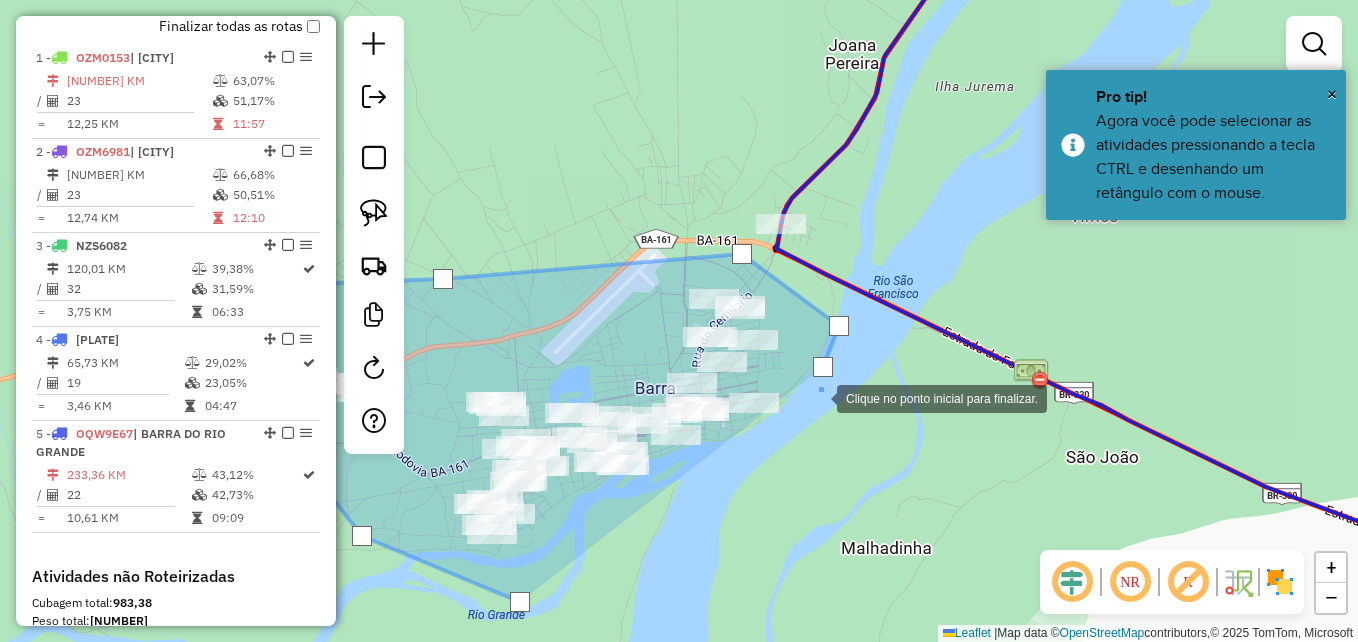 click 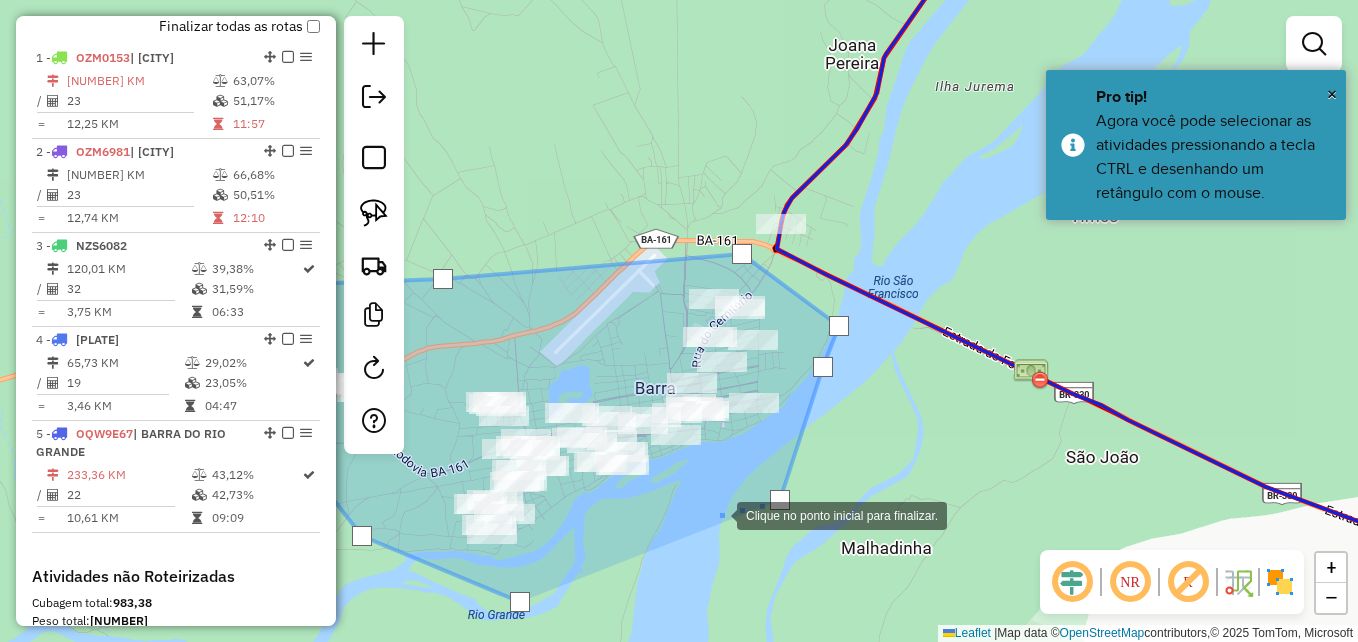 click 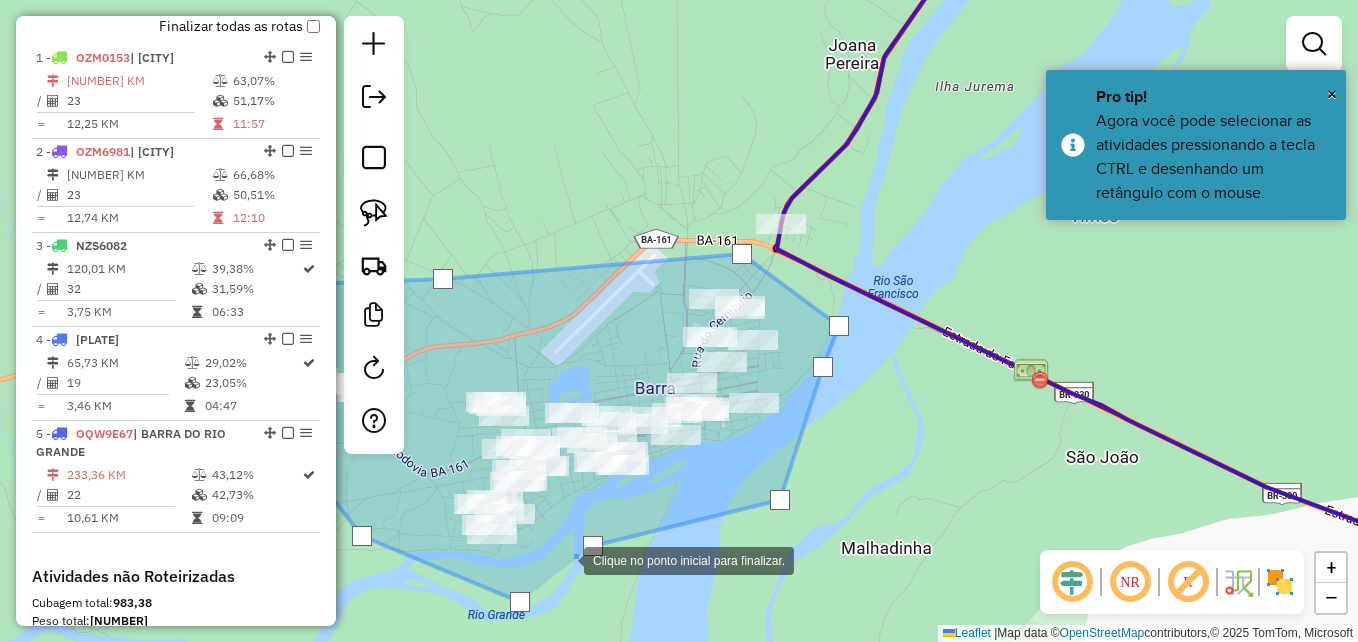 click 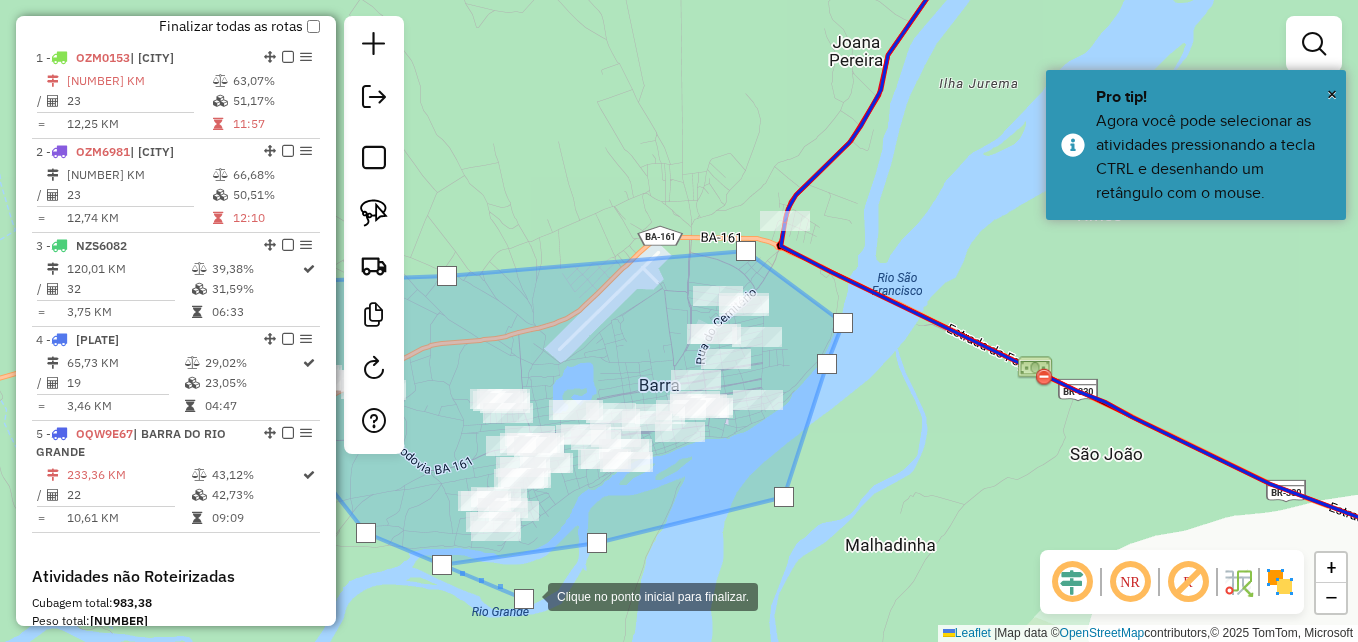 click 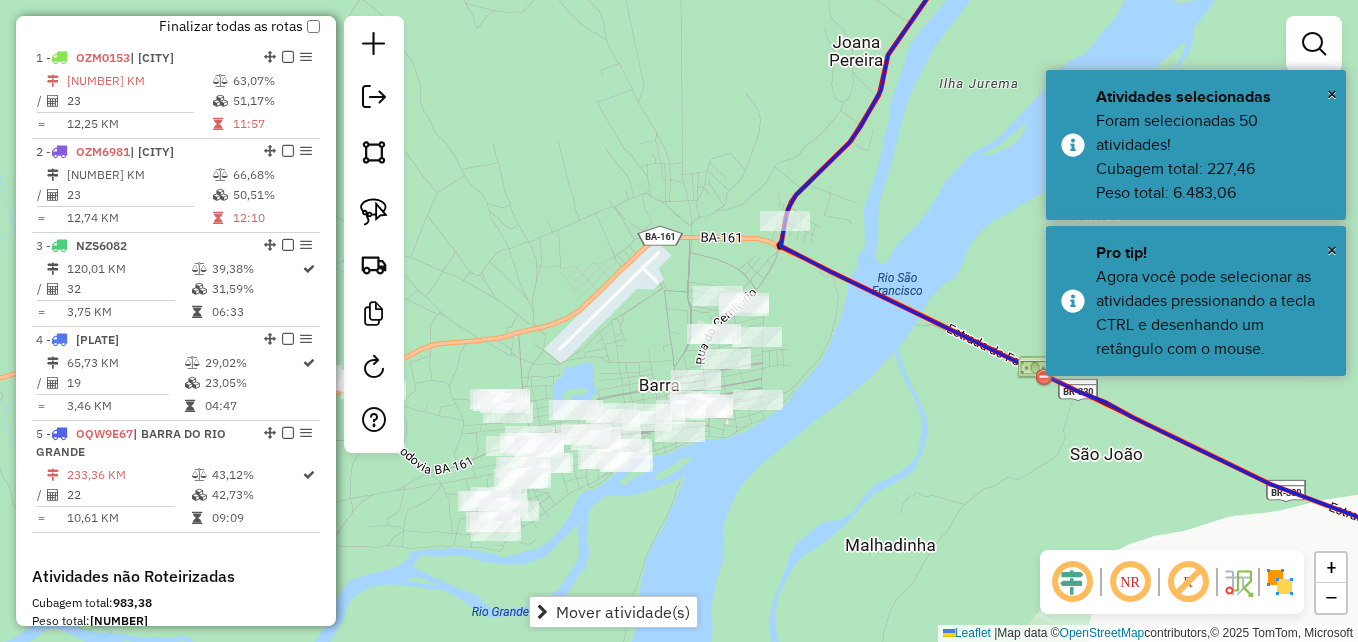 click on "Janela de atendimento Grade de atendimento Capacidade Transportadoras Veículos Cliente Pedidos  Rotas Selecione os dias de semana para filtrar as janelas de atendimento  Seg   Ter   Qua   Qui   Sex   Sáb   Dom  Informe o período da janela de atendimento: De: Até:  Filtrar exatamente a janela do cliente  Considerar janela de atendimento padrão  Selecione os dias de semana para filtrar as grades de atendimento  Seg   Ter   Qua   Qui   Sex   Sáb   Dom   Considerar clientes sem dia de atendimento cadastrado  Clientes fora do dia de atendimento selecionado Filtrar as atividades entre os valores definidos abaixo:  Peso mínimo:   Peso máximo:   Cubagem mínima:   Cubagem máxima:   De:   Até:  Filtrar as atividades entre o tempo de atendimento definido abaixo:  De:   Até:   Considerar capacidade total dos clientes não roteirizados Transportadora: Selecione um ou mais itens Tipo de veículo: Selecione um ou mais itens Veículo: Selecione um ou mais itens Motorista: Selecione um ou mais itens Nome: Rótulo:" 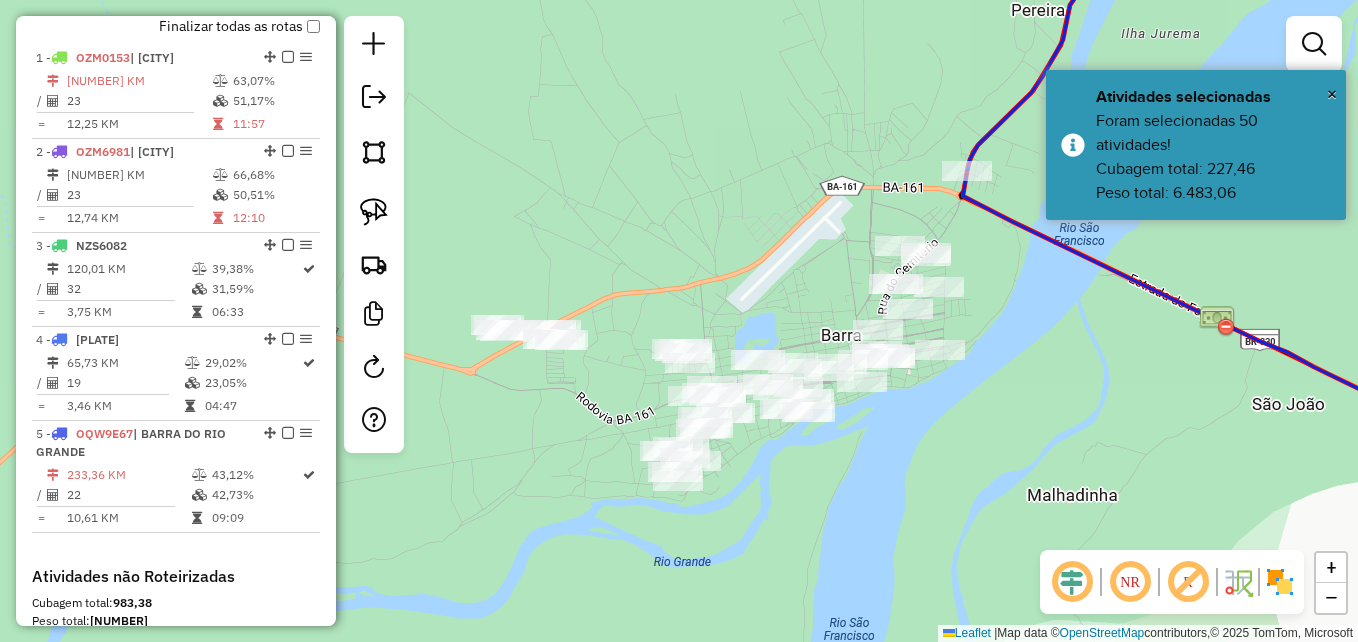 drag, startPoint x: 654, startPoint y: 497, endPoint x: 837, endPoint y: 446, distance: 189.97368 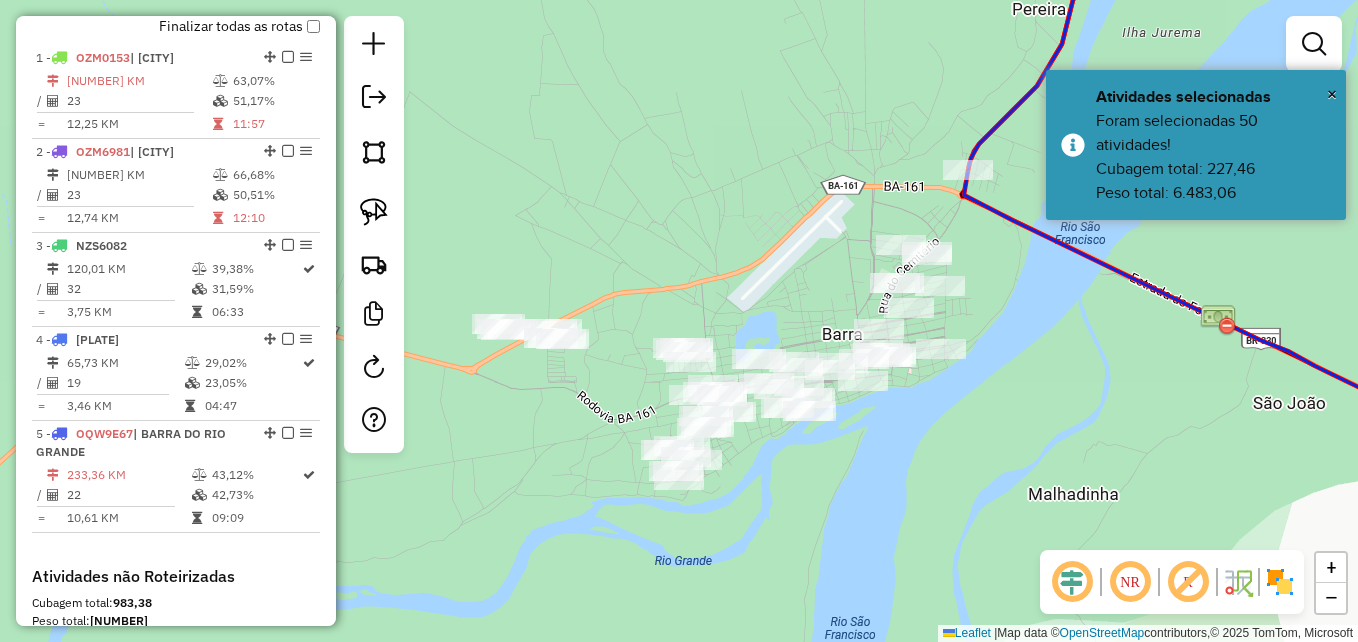 drag, startPoint x: 529, startPoint y: 406, endPoint x: 553, endPoint y: 401, distance: 24.5153 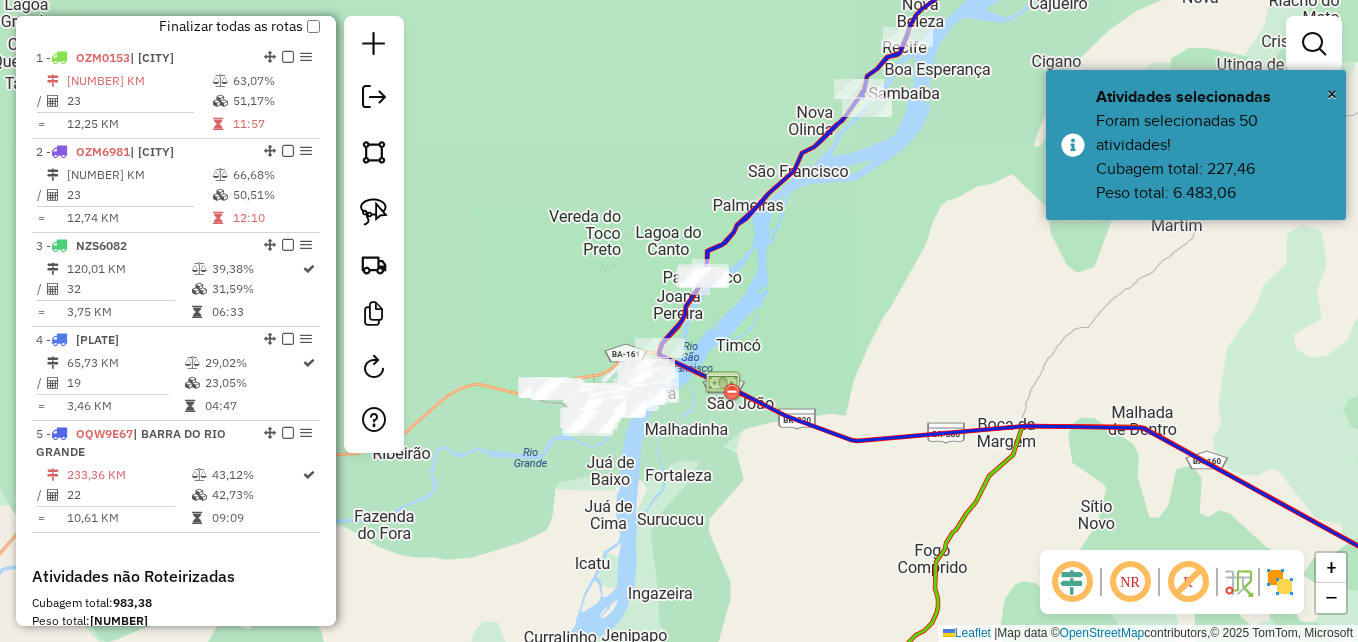 drag, startPoint x: 560, startPoint y: 339, endPoint x: 864, endPoint y: 386, distance: 307.61176 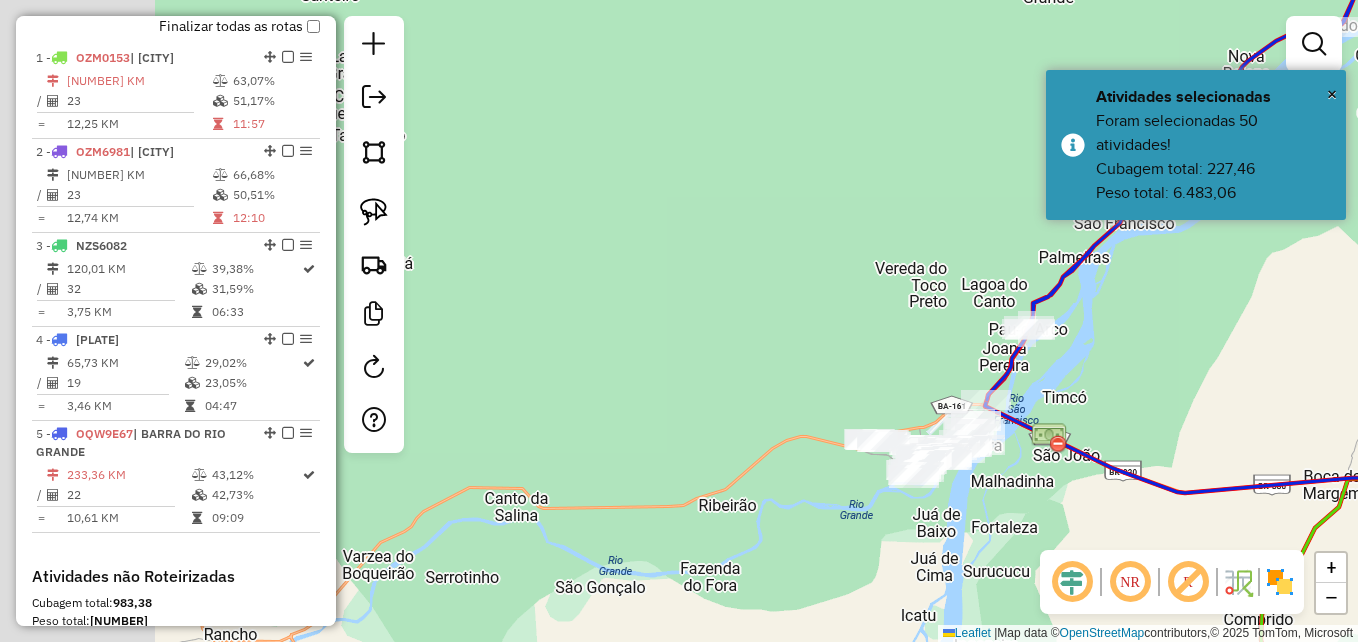 drag, startPoint x: 786, startPoint y: 372, endPoint x: 767, endPoint y: 366, distance: 19.924858 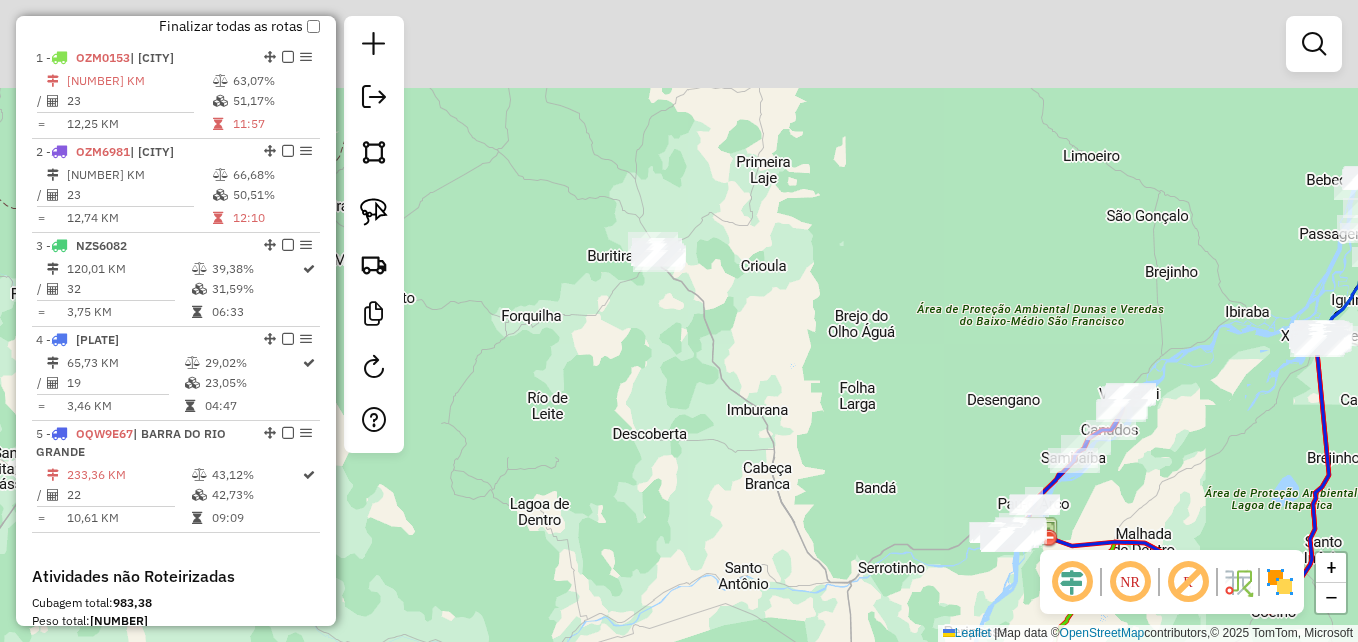 drag, startPoint x: 739, startPoint y: 384, endPoint x: 788, endPoint y: 421, distance: 61.400326 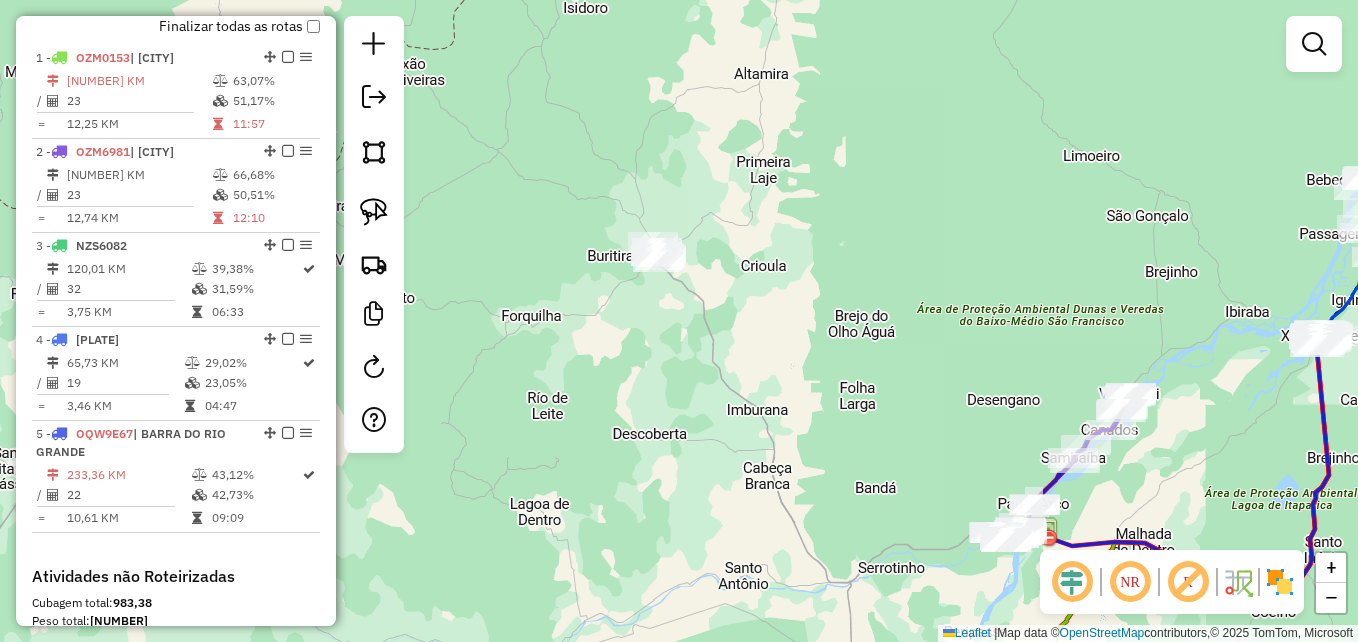 click 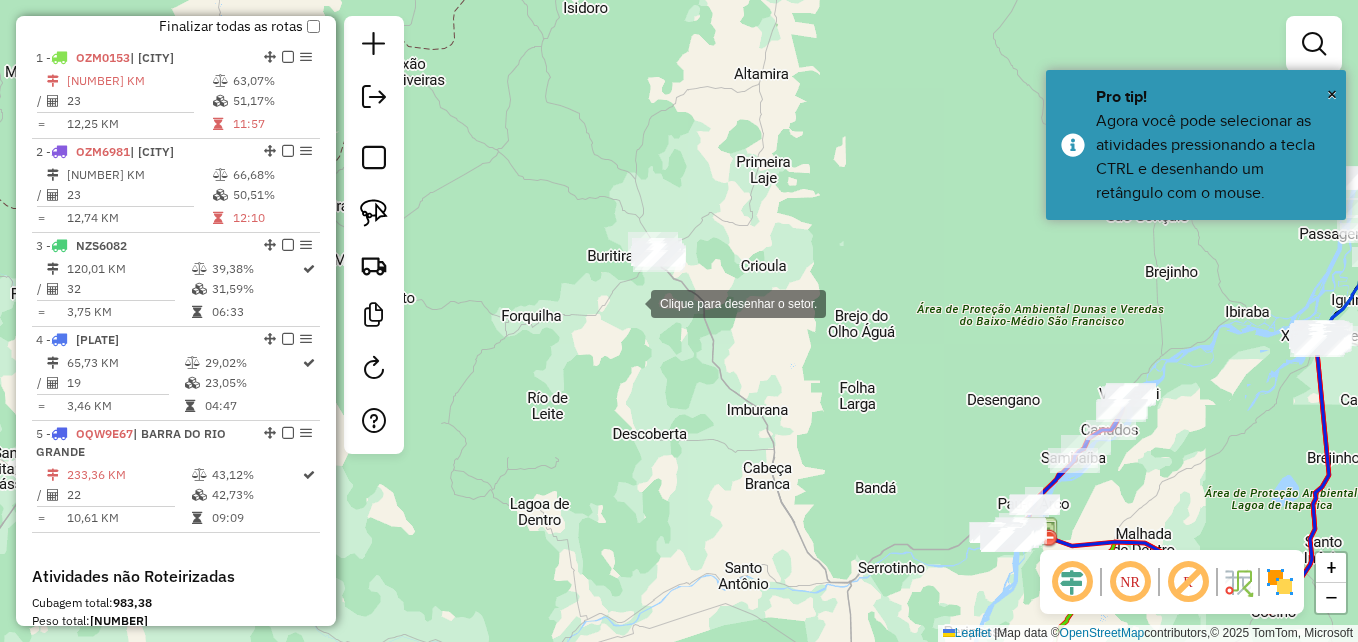 click 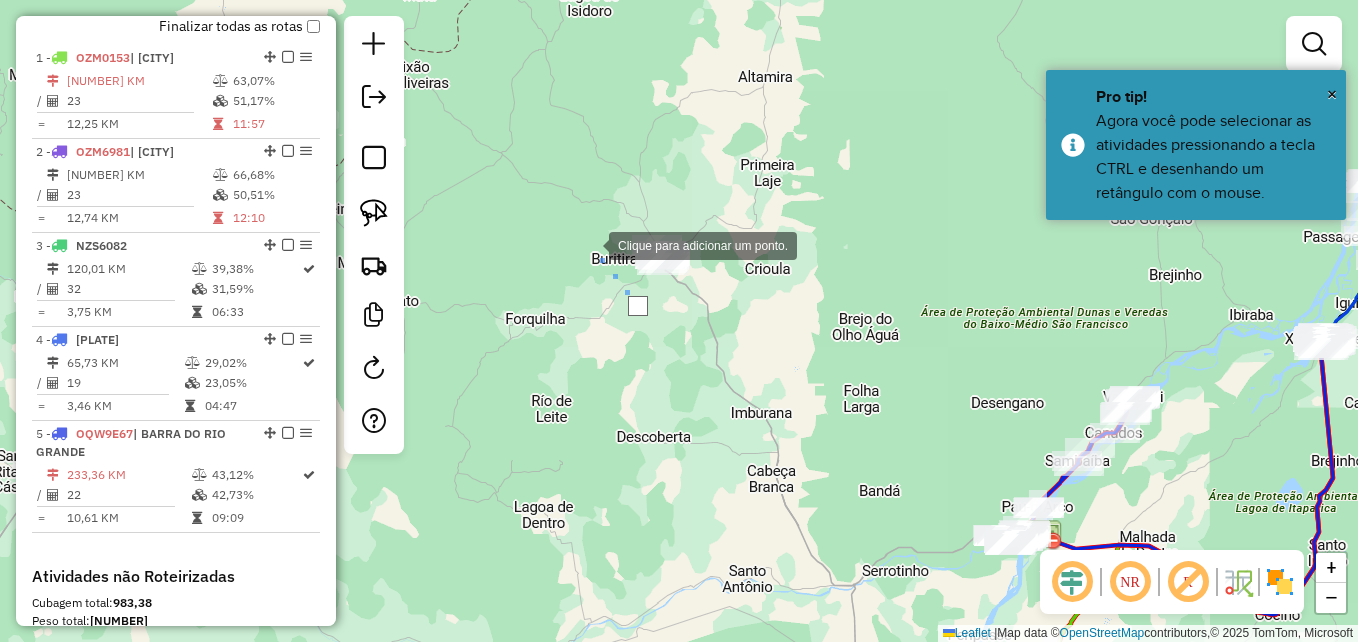 drag, startPoint x: 588, startPoint y: 240, endPoint x: 660, endPoint y: 209, distance: 78.39005 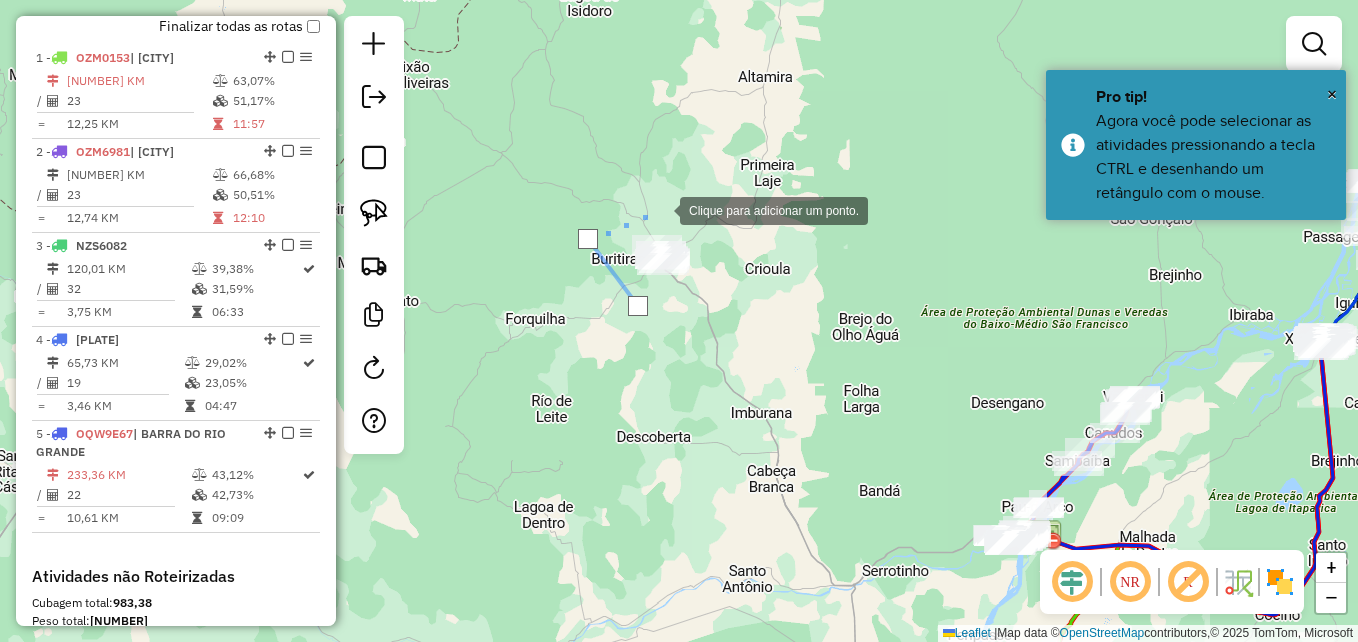 click 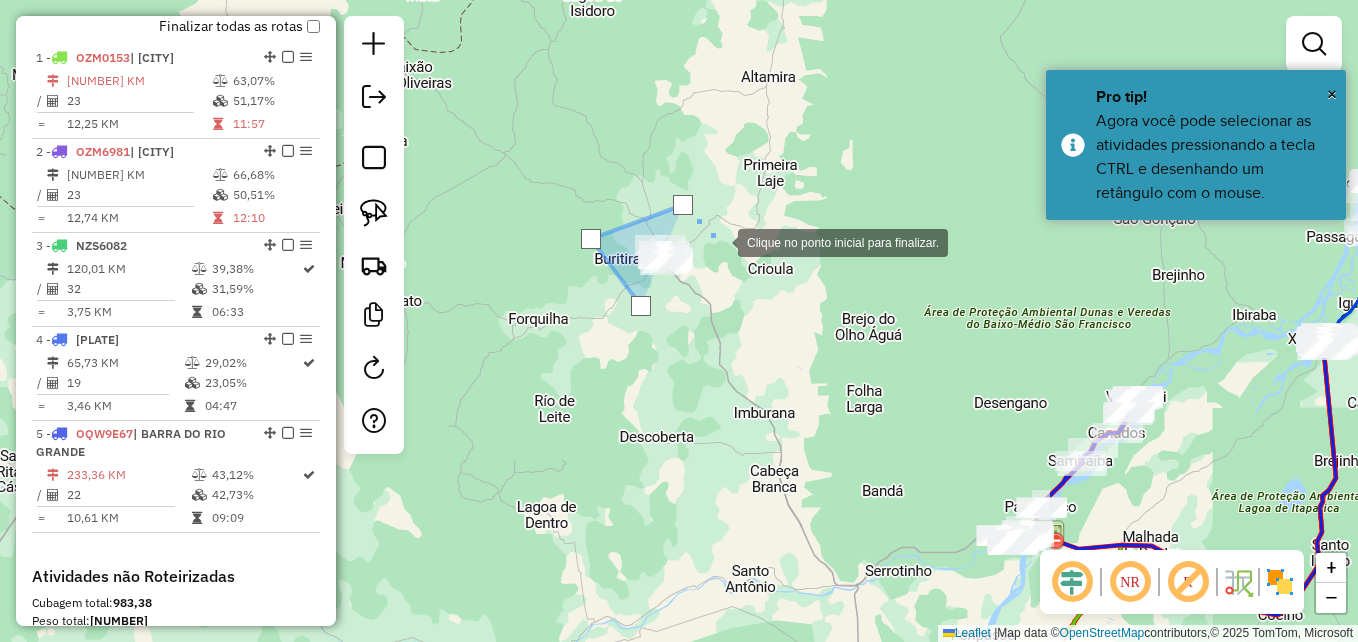 drag, startPoint x: 724, startPoint y: 246, endPoint x: 718, endPoint y: 276, distance: 30.594116 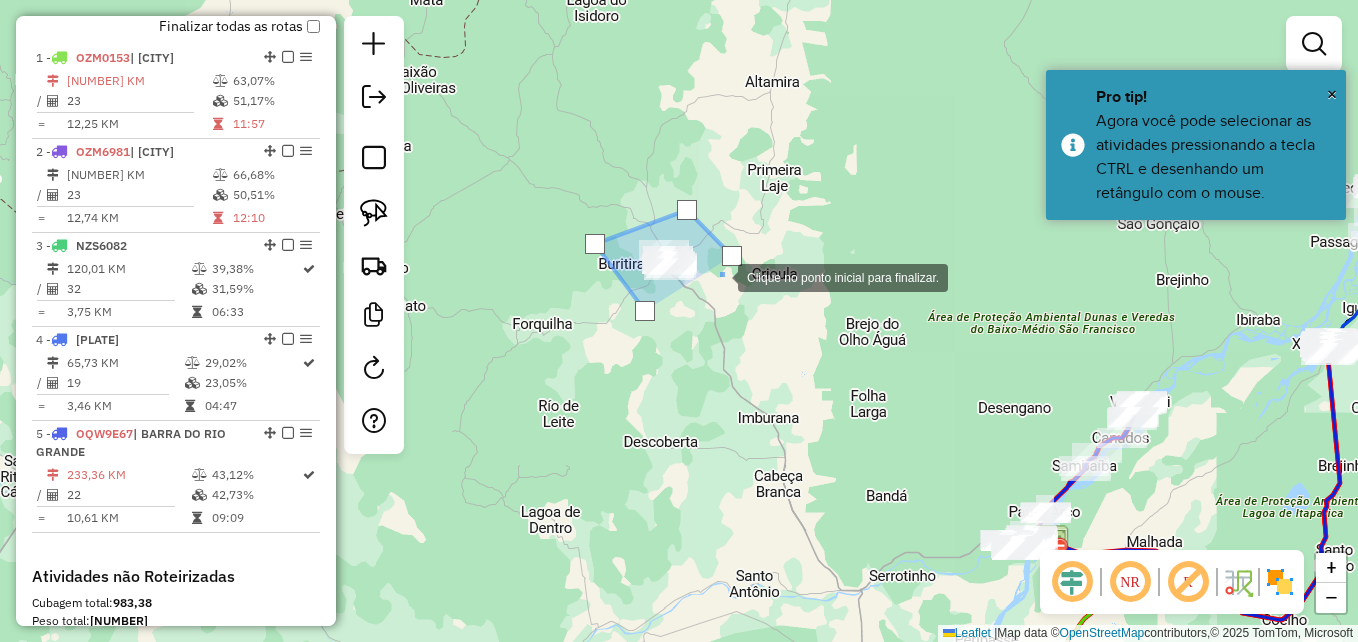 drag, startPoint x: 717, startPoint y: 277, endPoint x: 679, endPoint y: 301, distance: 44.94441 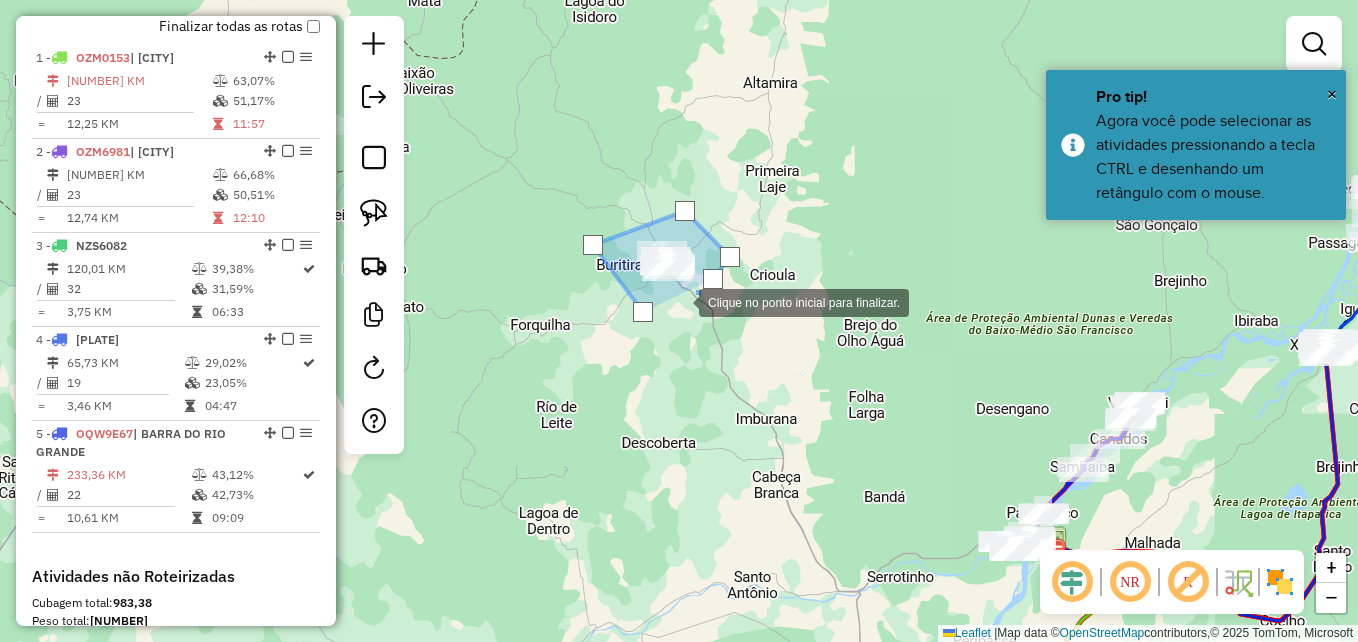 drag, startPoint x: 679, startPoint y: 301, endPoint x: 645, endPoint y: 314, distance: 36.40055 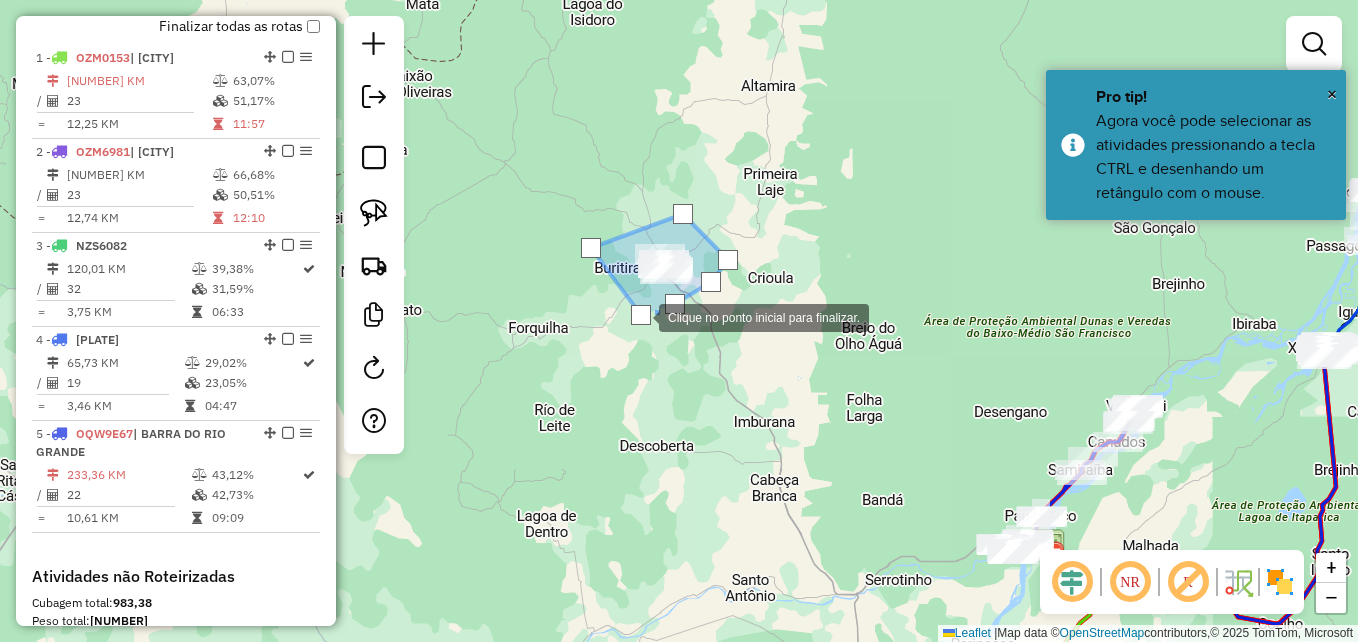 click 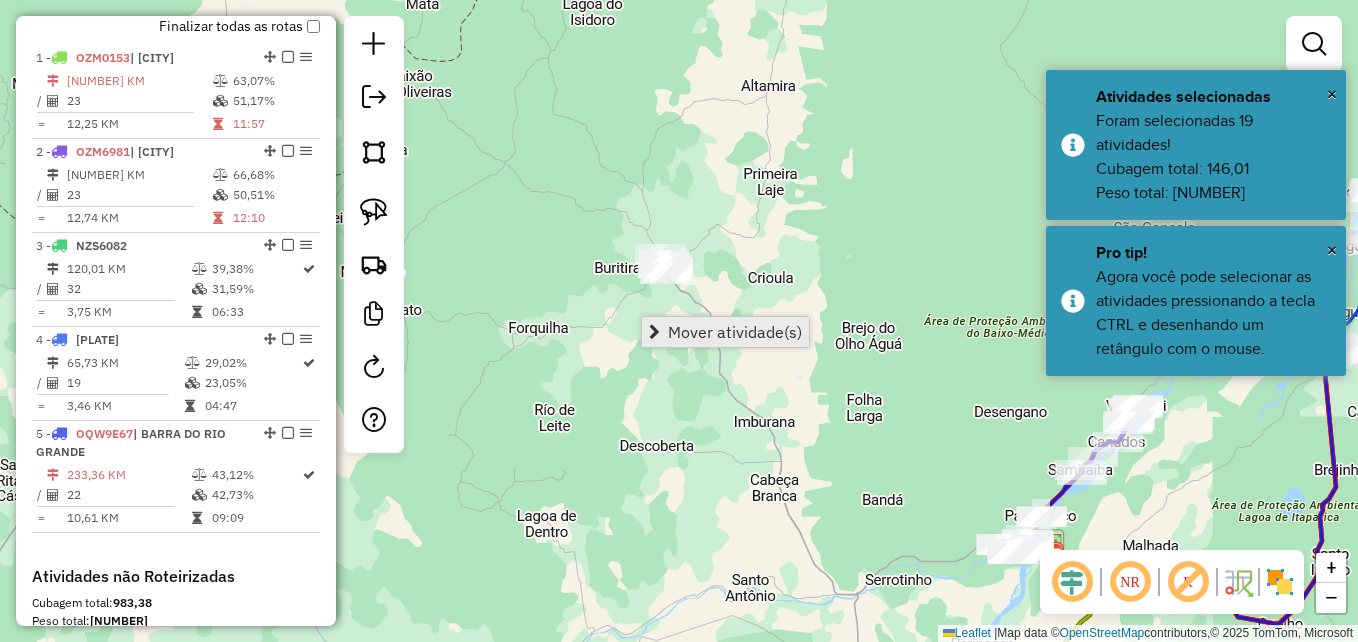 click on "Mover atividade(s)" at bounding box center (735, 332) 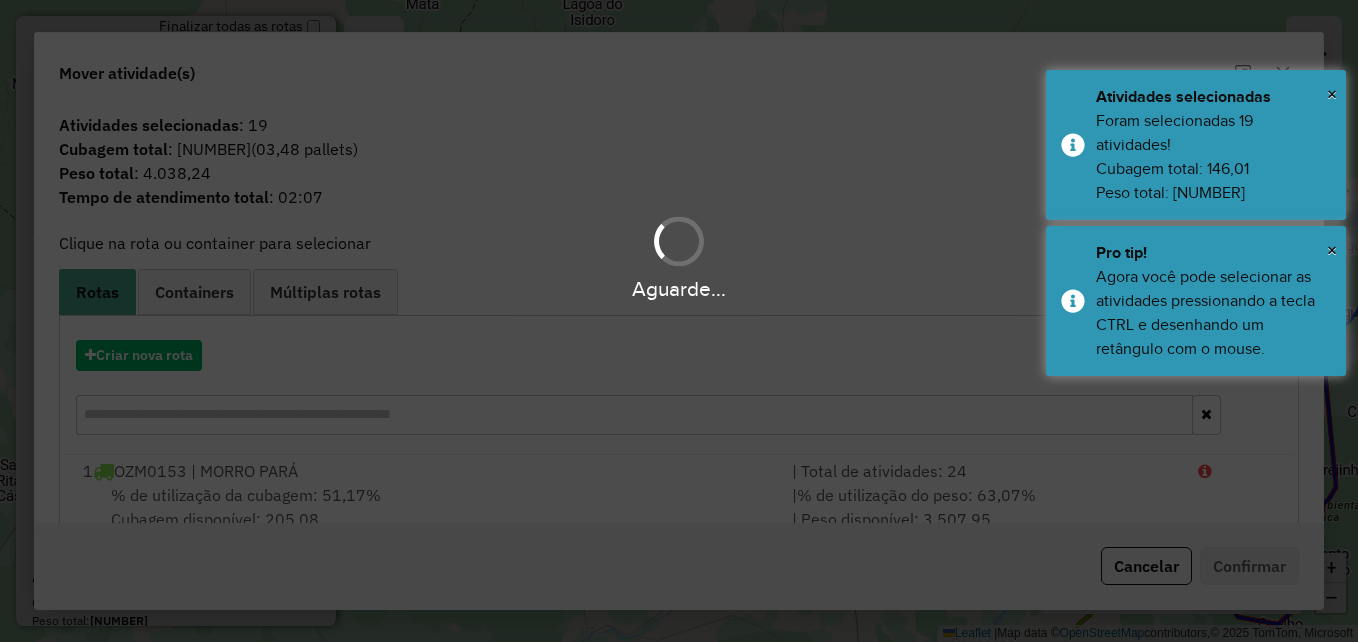 click on "Aguarde..." at bounding box center (679, 321) 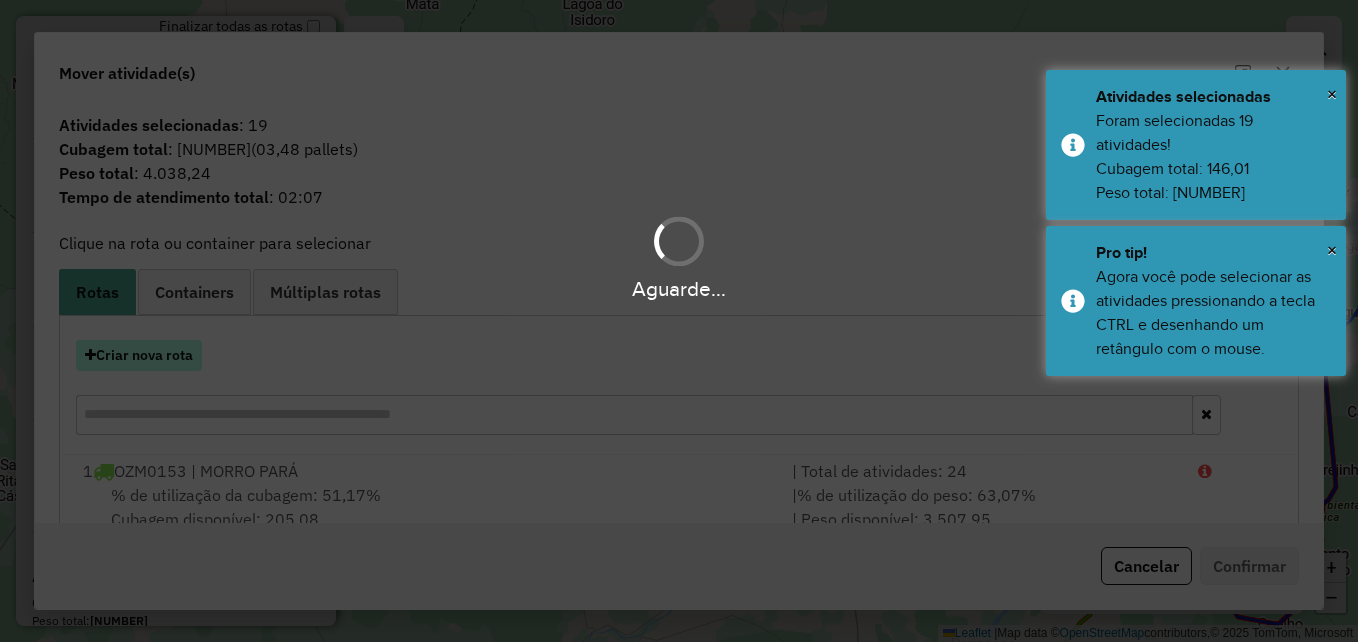 click on "Criar nova rota" at bounding box center (139, 355) 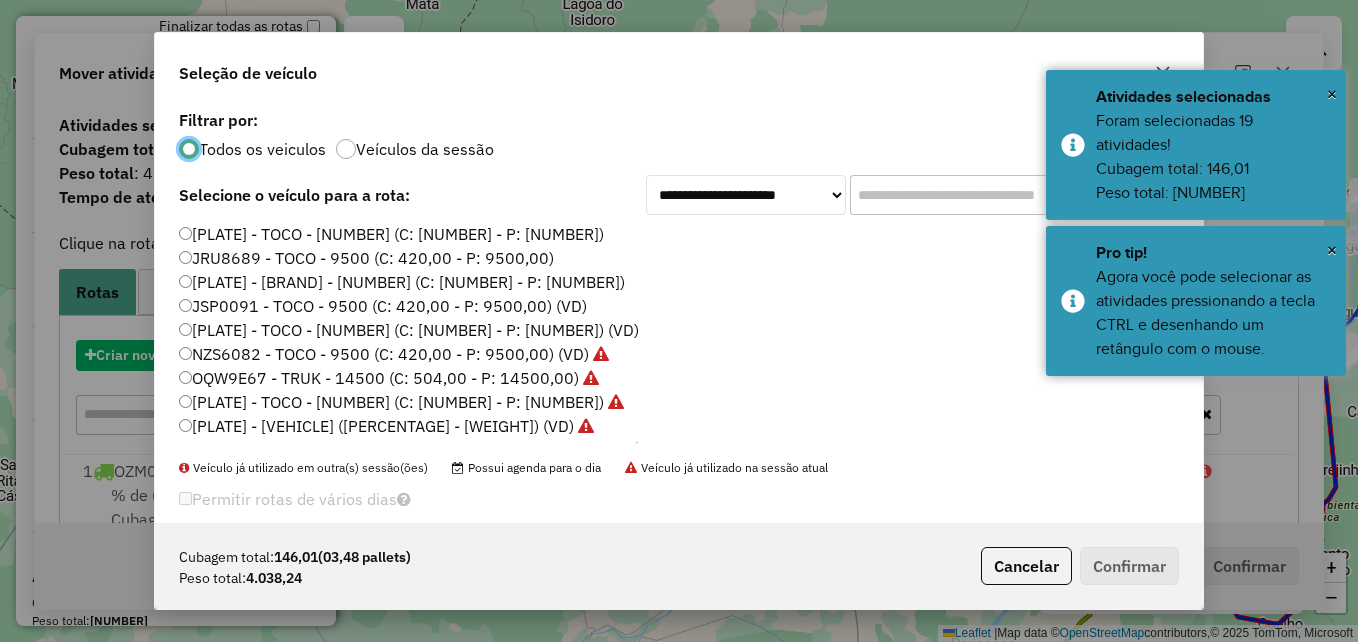scroll, scrollTop: 11, scrollLeft: 6, axis: both 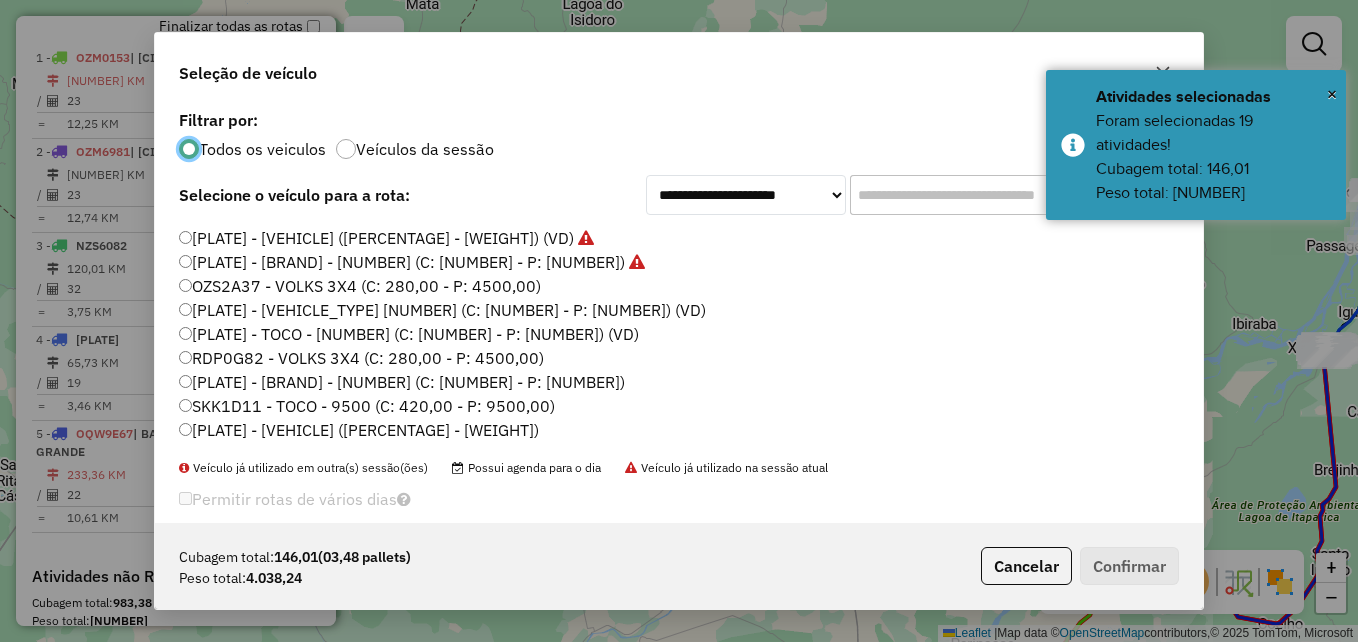 click on "[CODE] - TOCO - [NUMBER] (C: [NUMBER],00 - P: [NUMBER],00) (VD)" 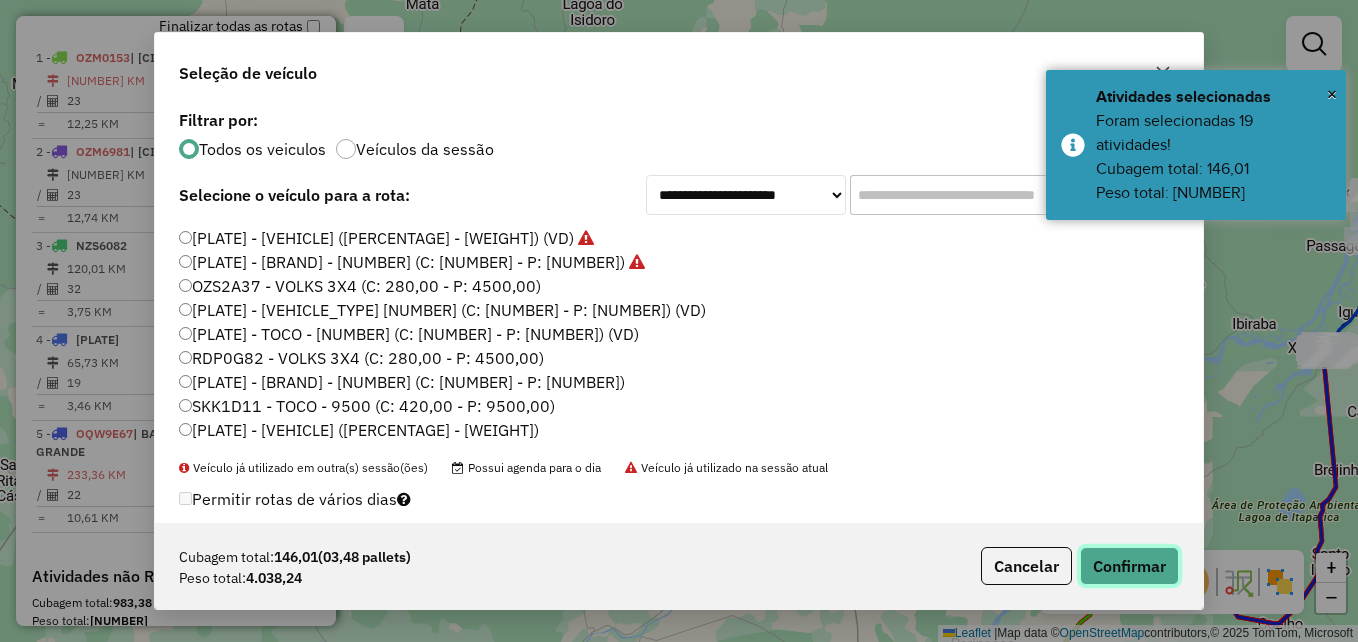 click on "Confirmar" 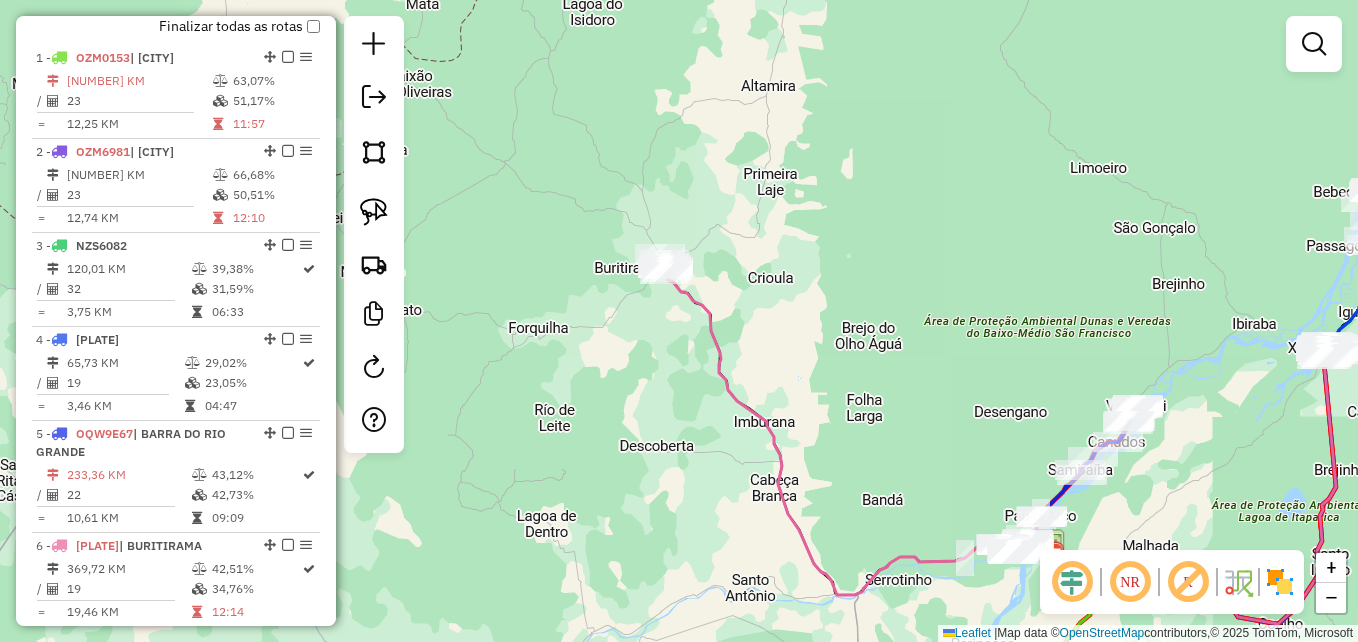 drag, startPoint x: 901, startPoint y: 367, endPoint x: 866, endPoint y: 325, distance: 54.67175 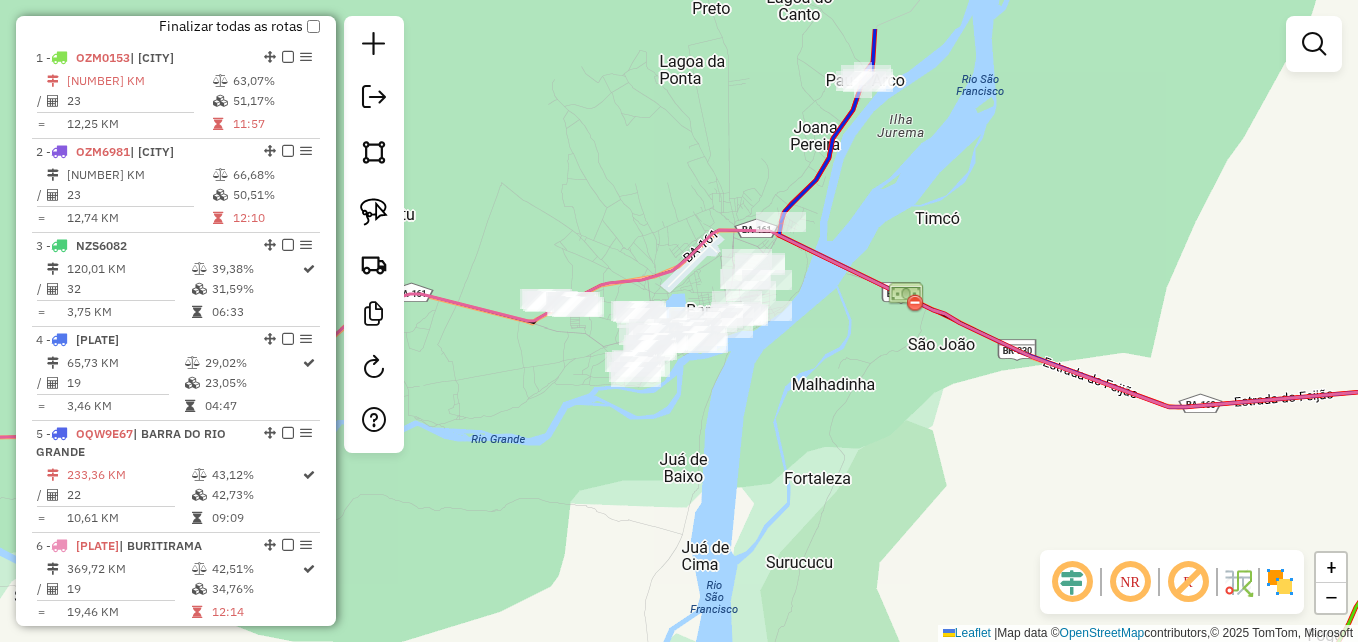 drag, startPoint x: 739, startPoint y: 336, endPoint x: 767, endPoint y: 428, distance: 96.16652 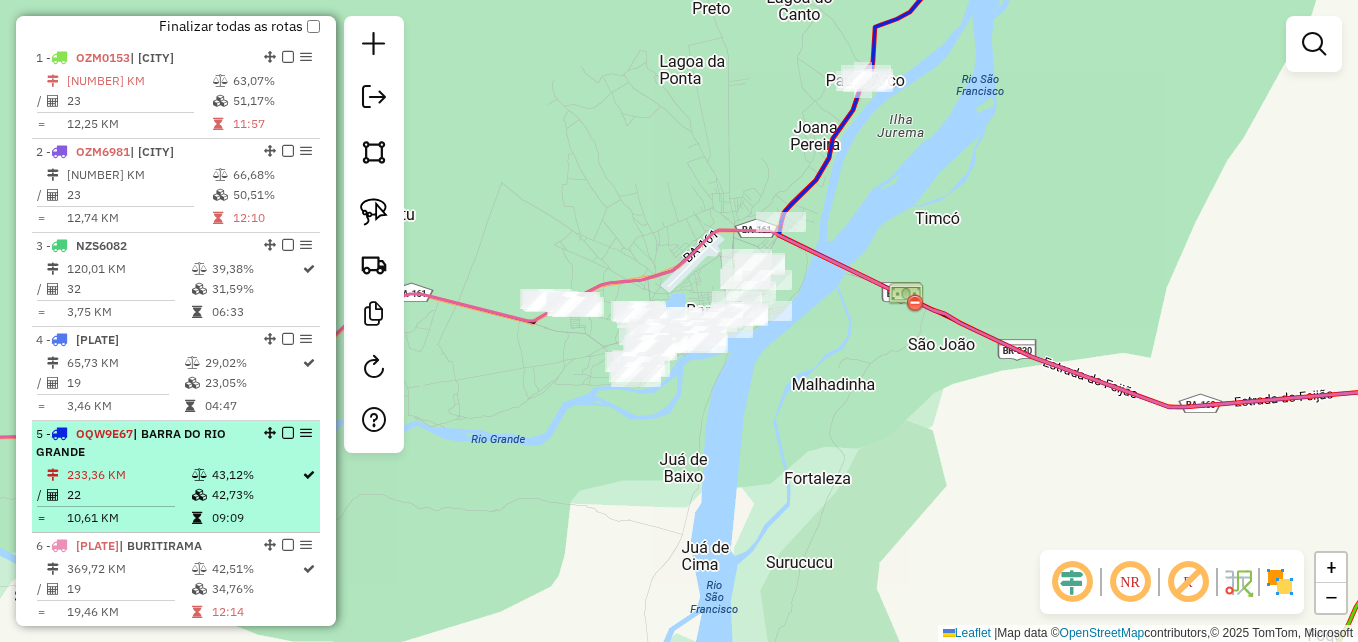 click on "5 -       OQW9E67   | BARRA DO RIO GRANDE" at bounding box center (142, 443) 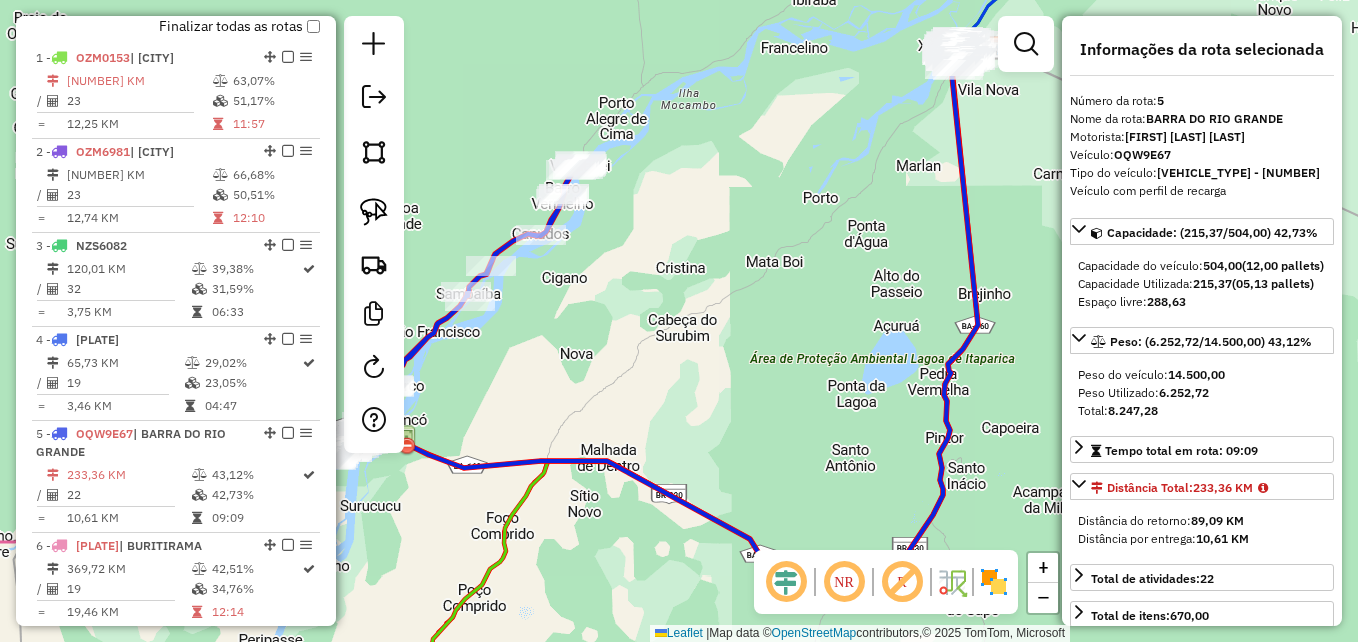 drag, startPoint x: 623, startPoint y: 410, endPoint x: 1027, endPoint y: 300, distance: 418.70755 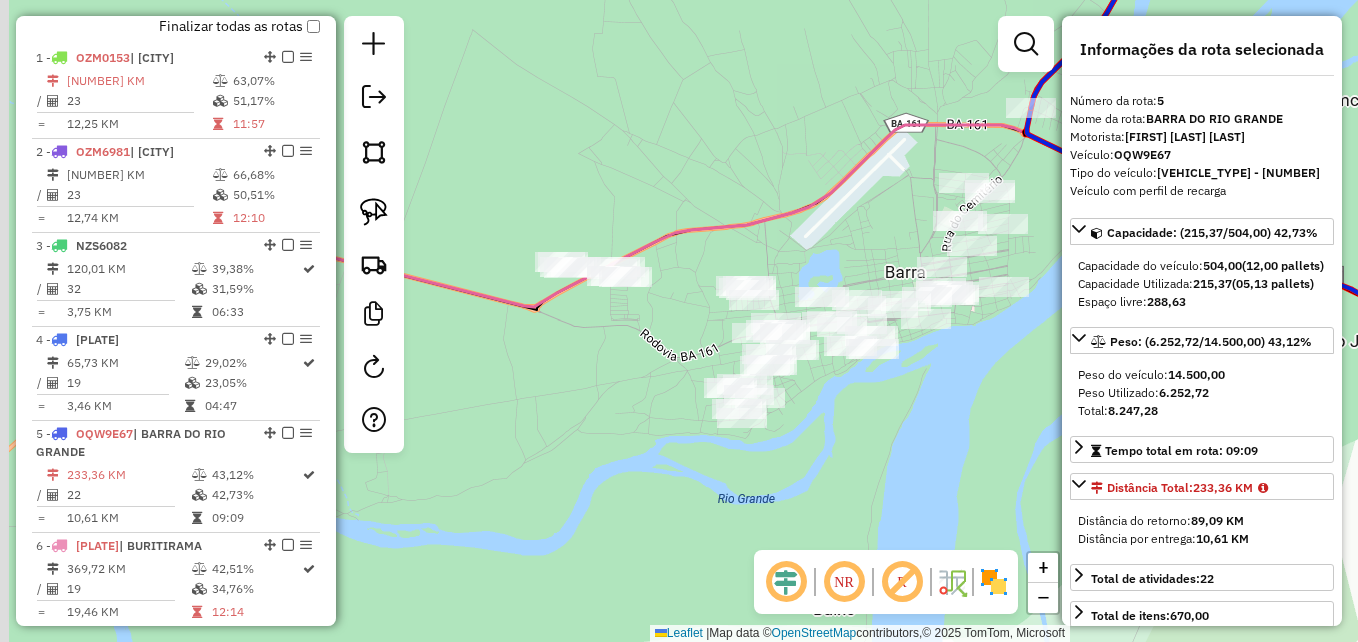 drag, startPoint x: 913, startPoint y: 375, endPoint x: 955, endPoint y: 375, distance: 42 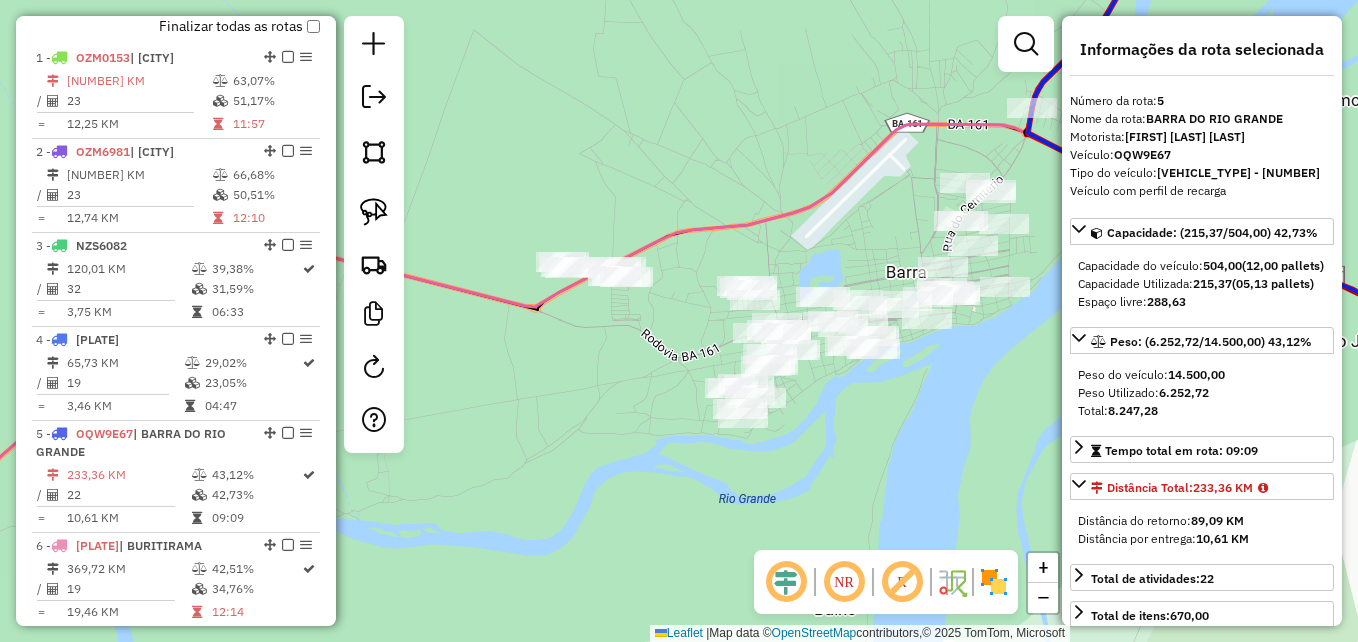 click 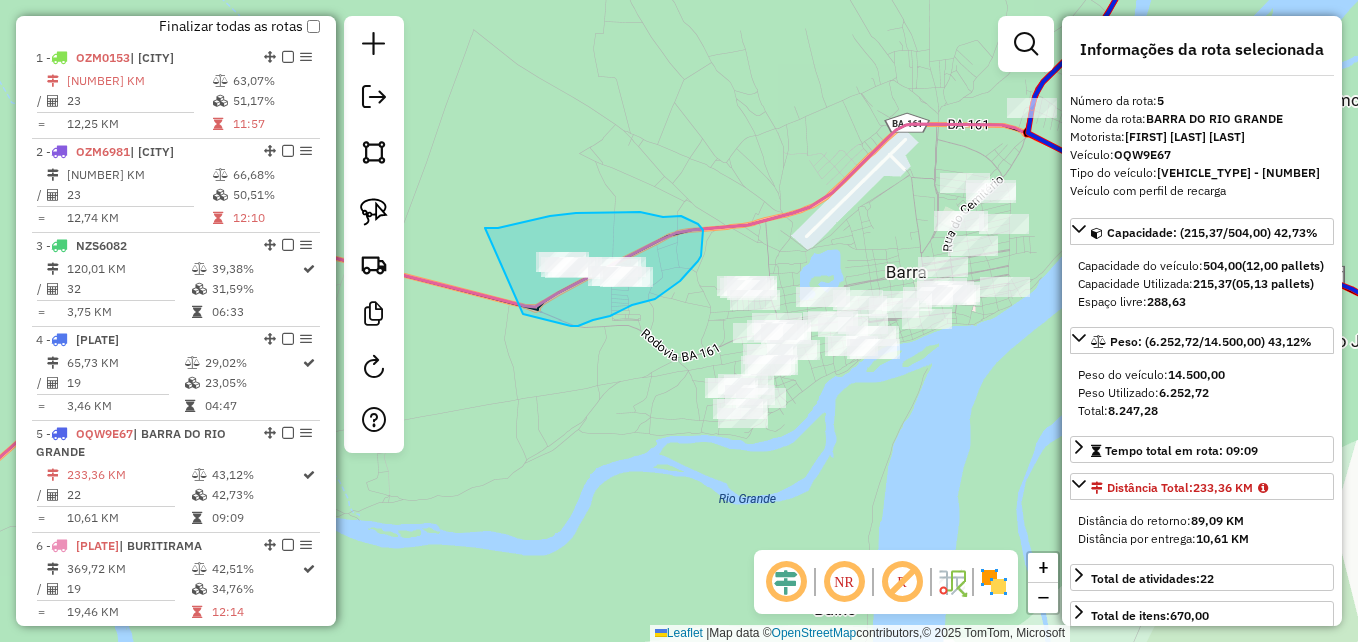 drag, startPoint x: 485, startPoint y: 228, endPoint x: 505, endPoint y: 297, distance: 71.8401 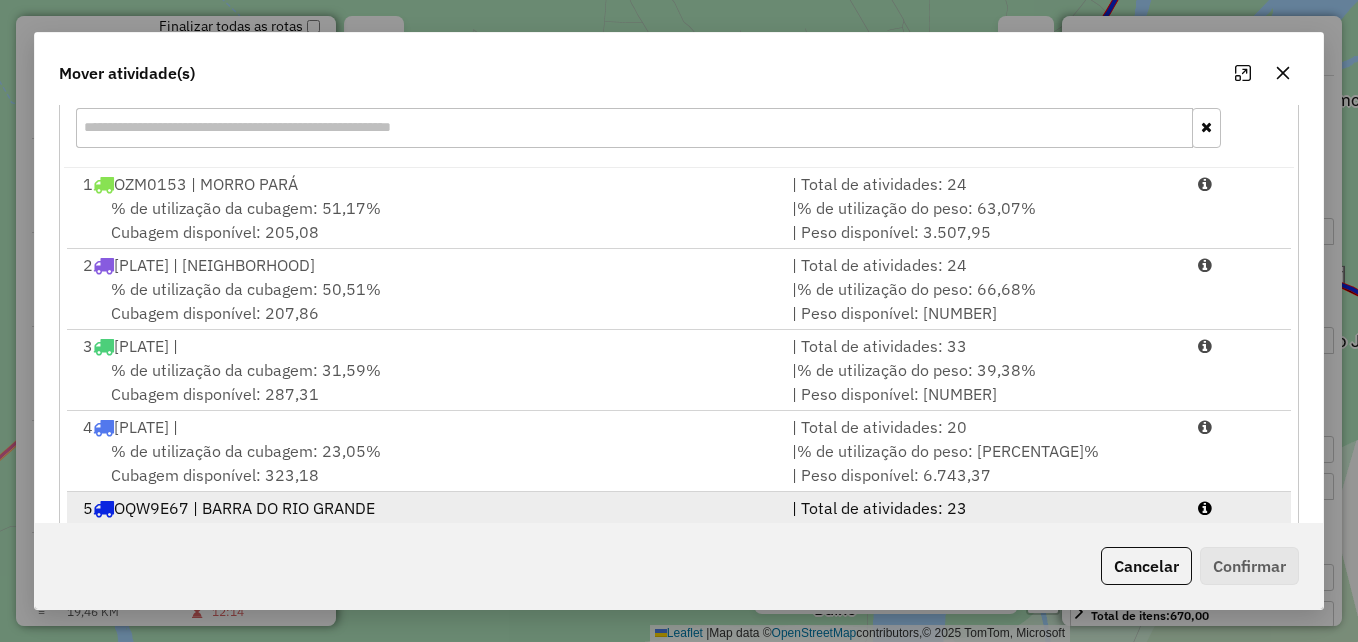 scroll, scrollTop: 366, scrollLeft: 0, axis: vertical 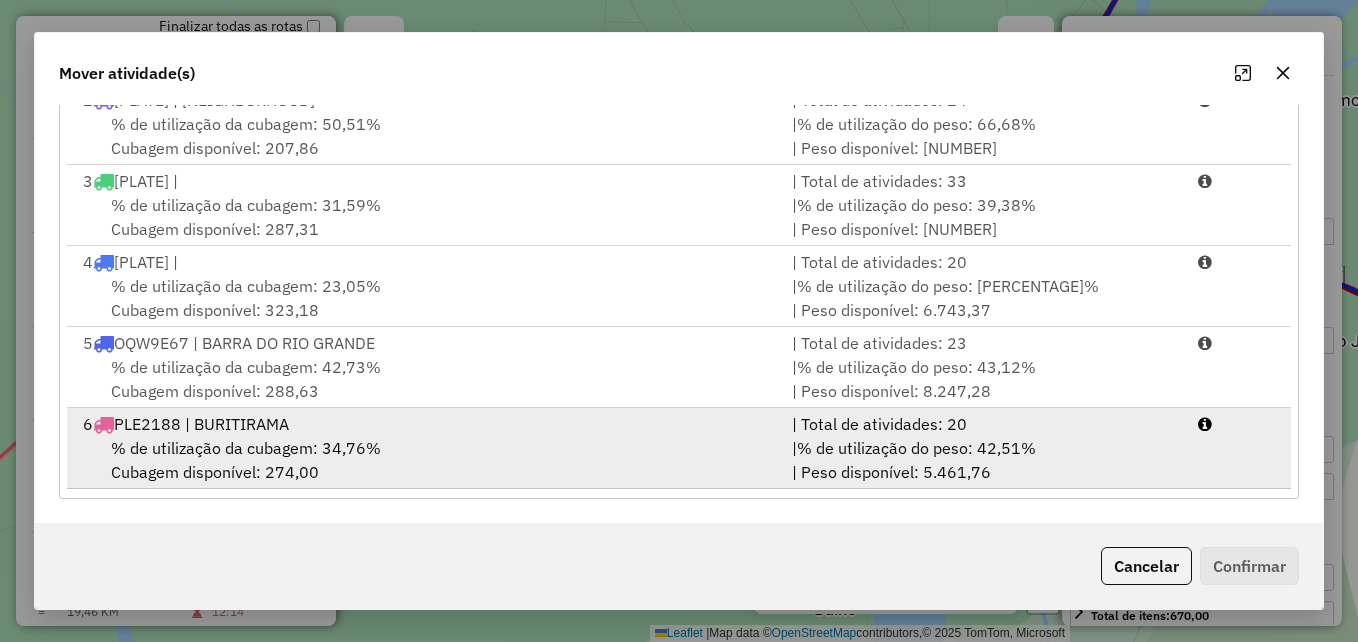 drag, startPoint x: 563, startPoint y: 432, endPoint x: 711, endPoint y: 470, distance: 152.80052 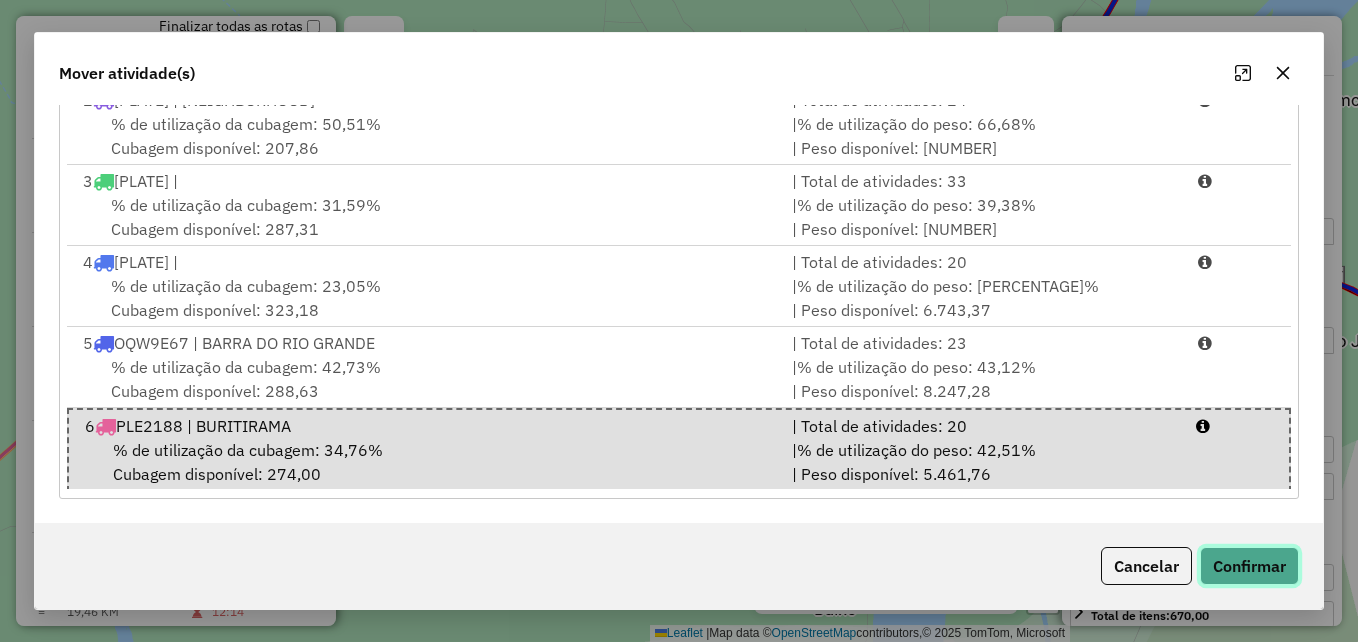 drag, startPoint x: 1286, startPoint y: 568, endPoint x: 1094, endPoint y: 521, distance: 197.66891 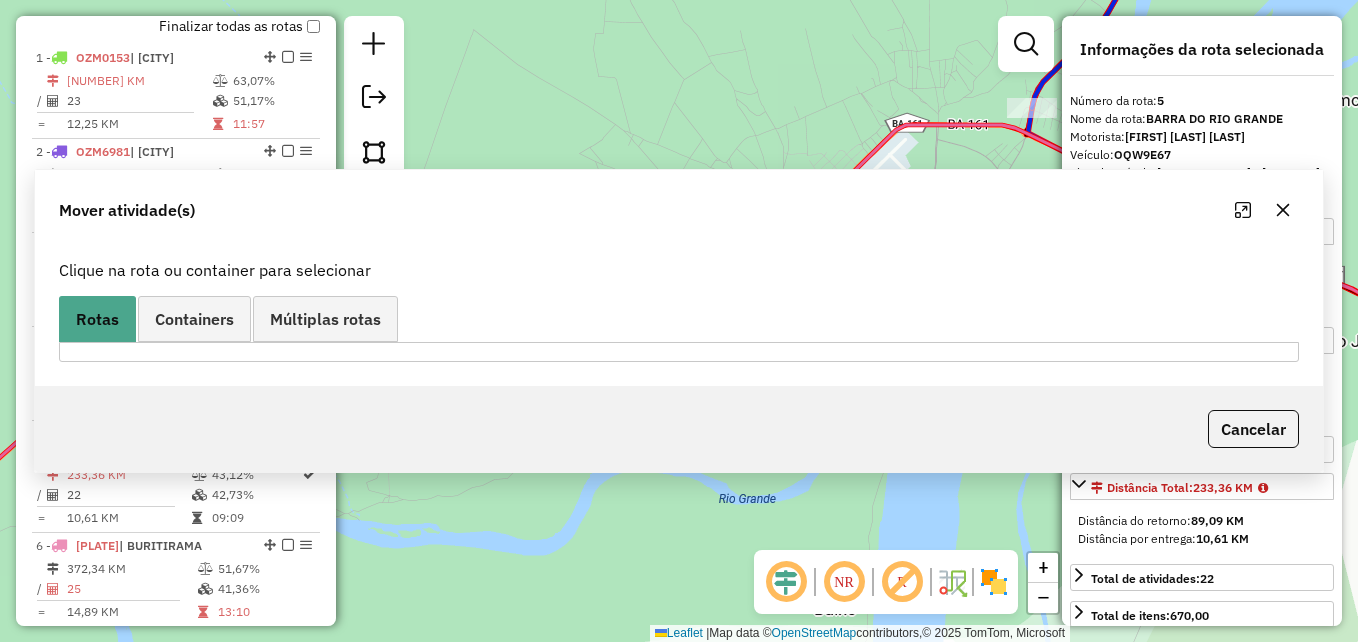 scroll, scrollTop: 0, scrollLeft: 0, axis: both 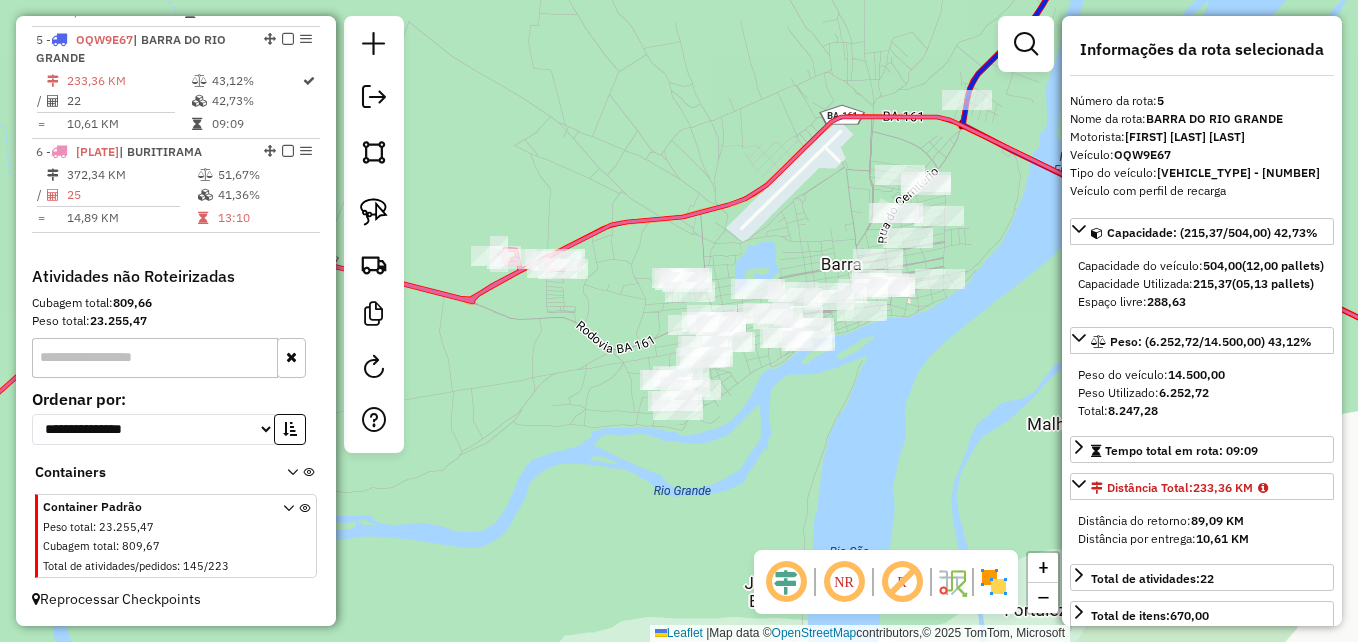 drag, startPoint x: 917, startPoint y: 434, endPoint x: 623, endPoint y: 374, distance: 300.06 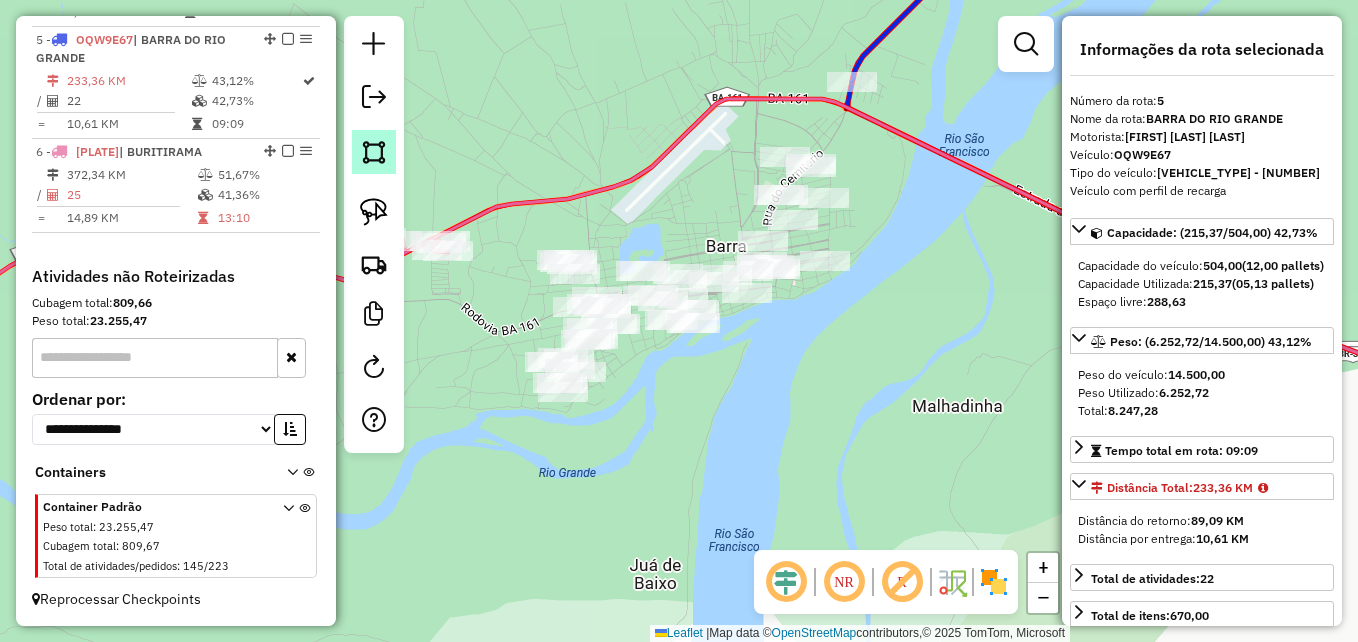 click 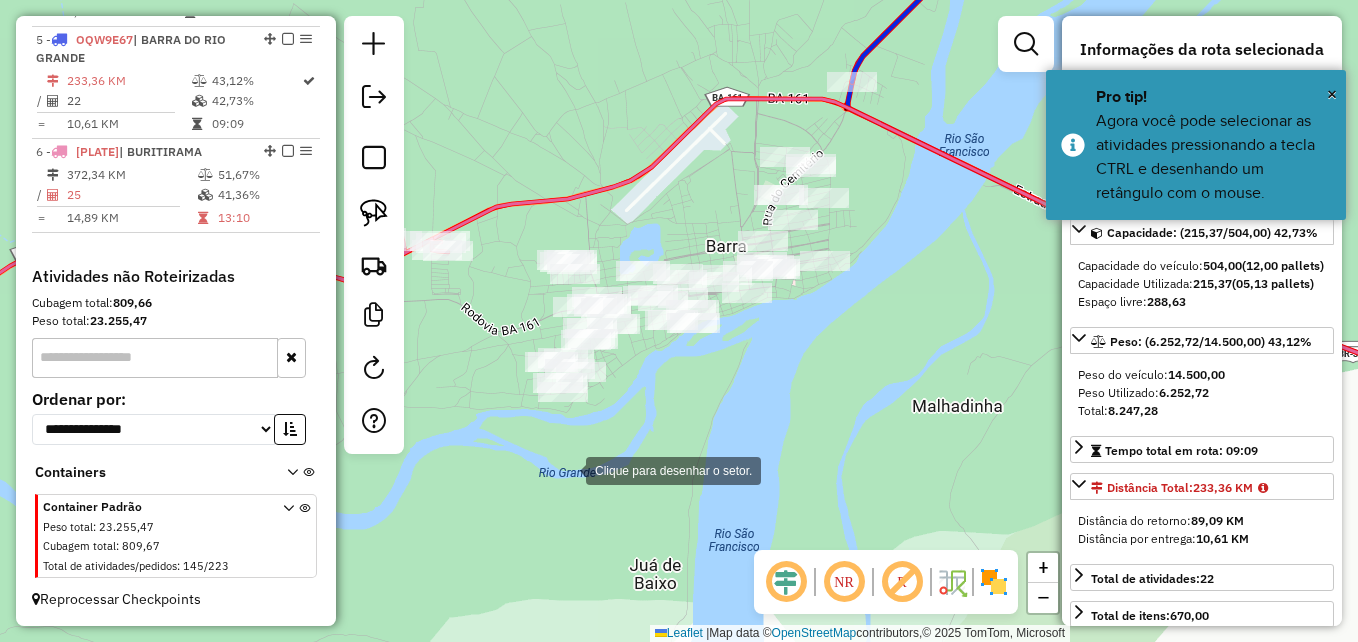 drag, startPoint x: 568, startPoint y: 483, endPoint x: 518, endPoint y: 434, distance: 70.00714 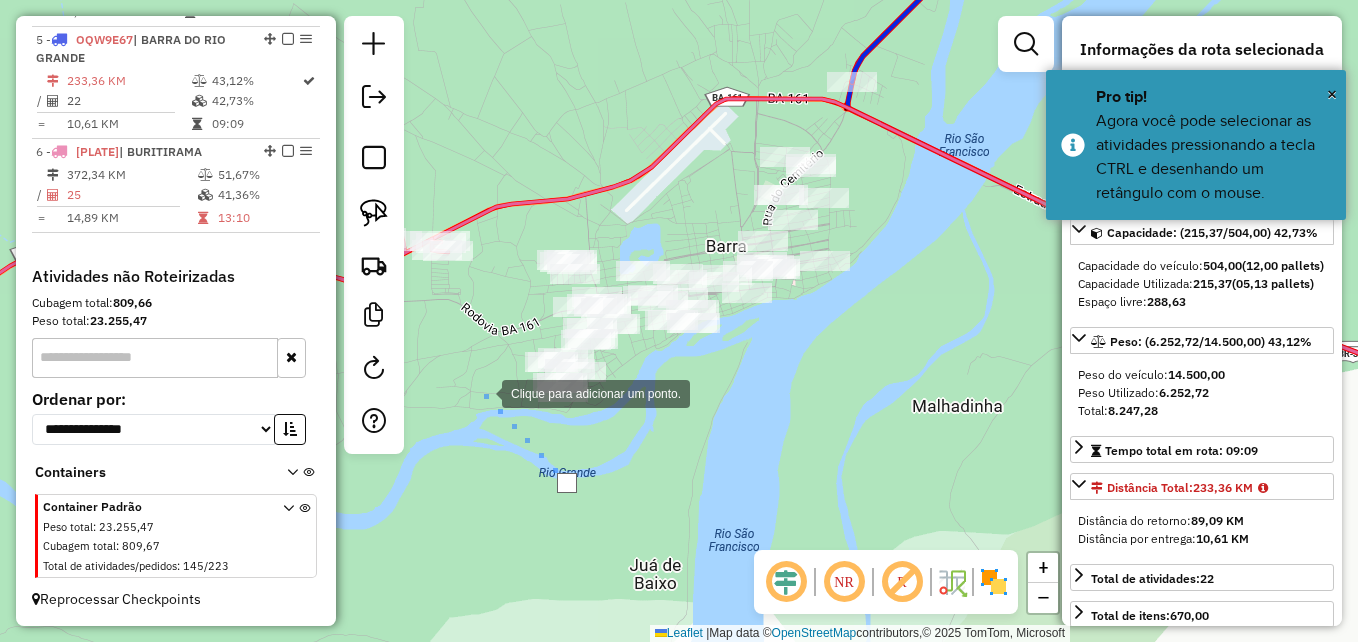 drag, startPoint x: 482, startPoint y: 392, endPoint x: 500, endPoint y: 269, distance: 124.3101 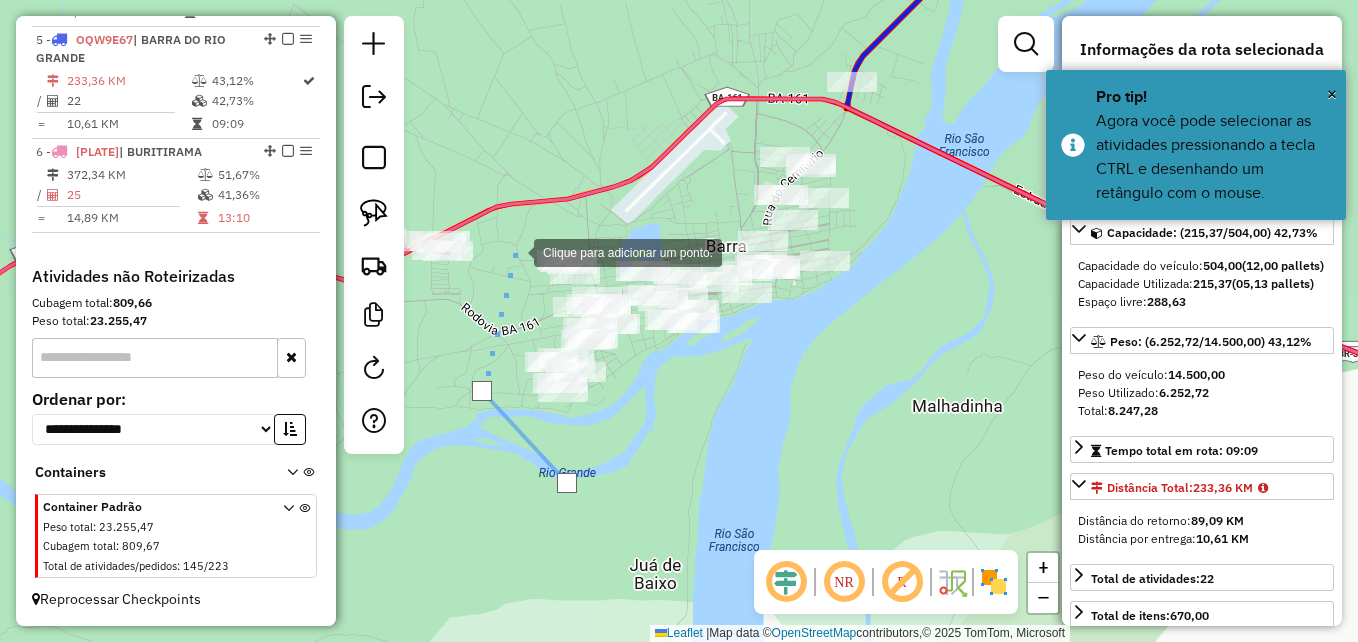 click 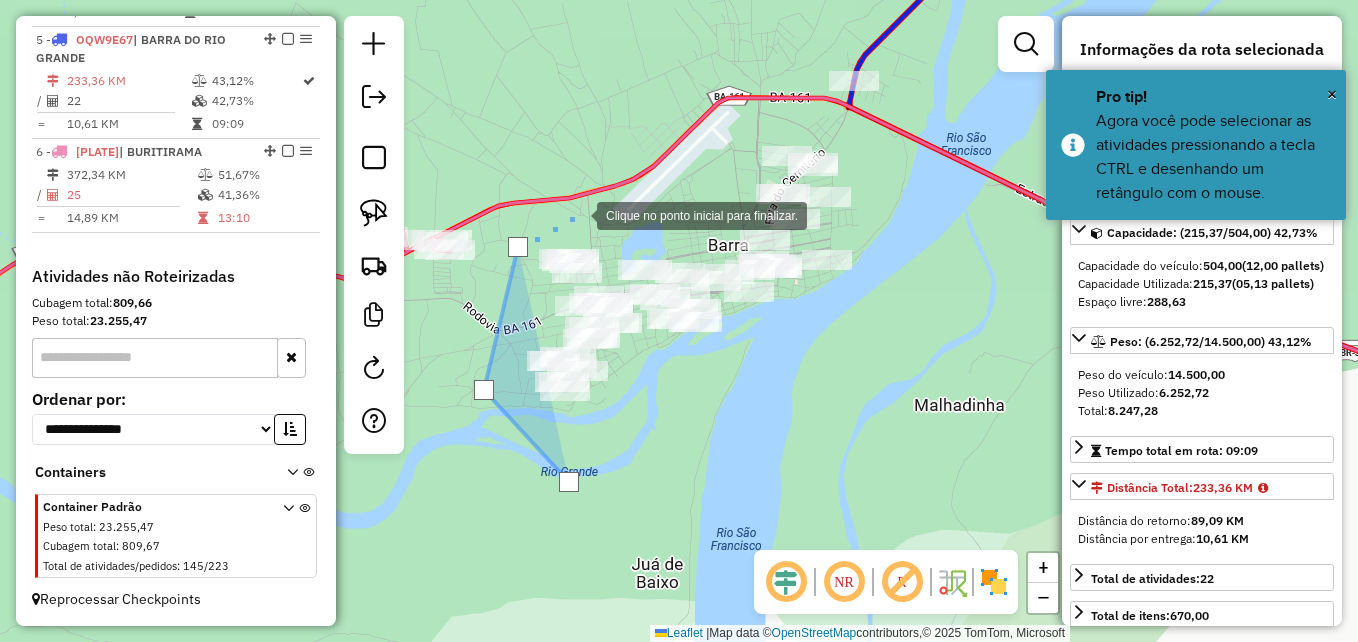 click 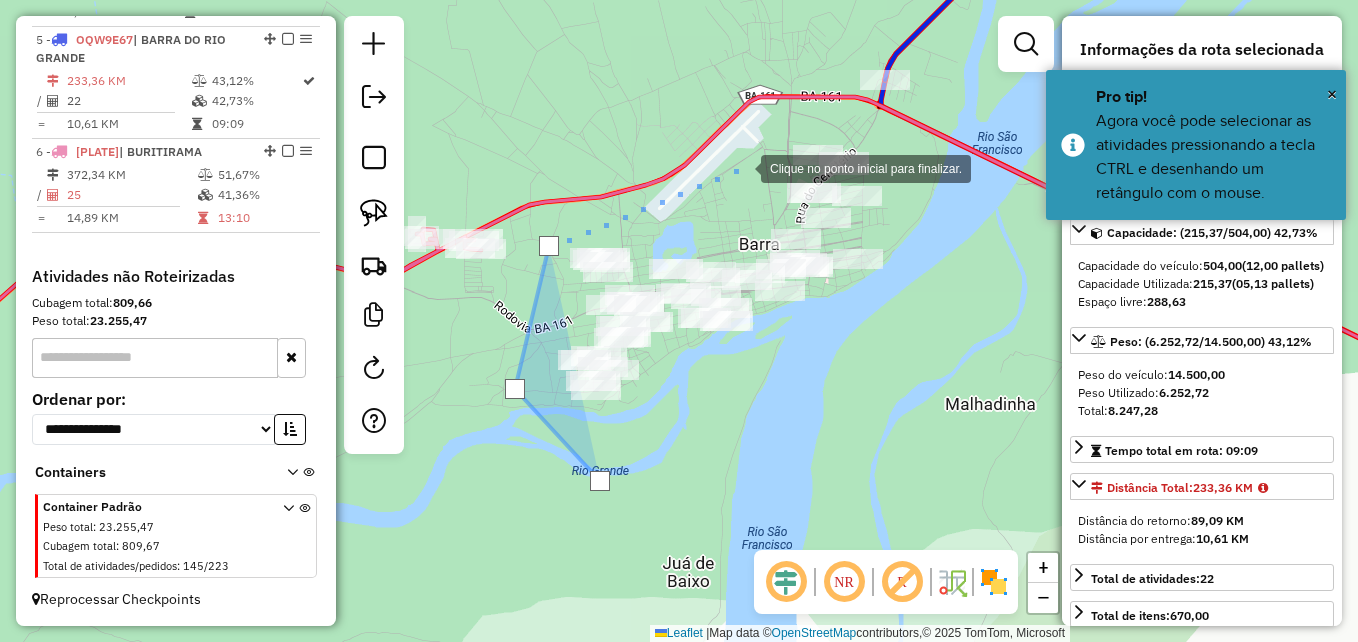 click 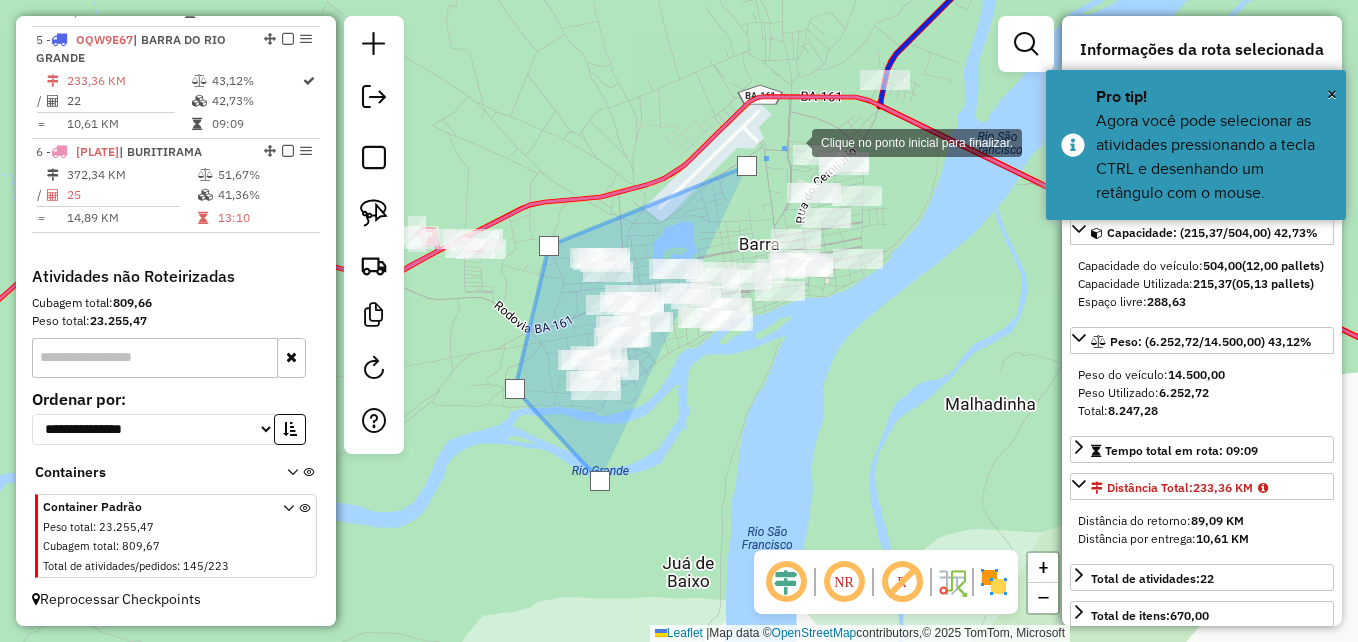 drag, startPoint x: 792, startPoint y: 141, endPoint x: 848, endPoint y: 138, distance: 56.0803 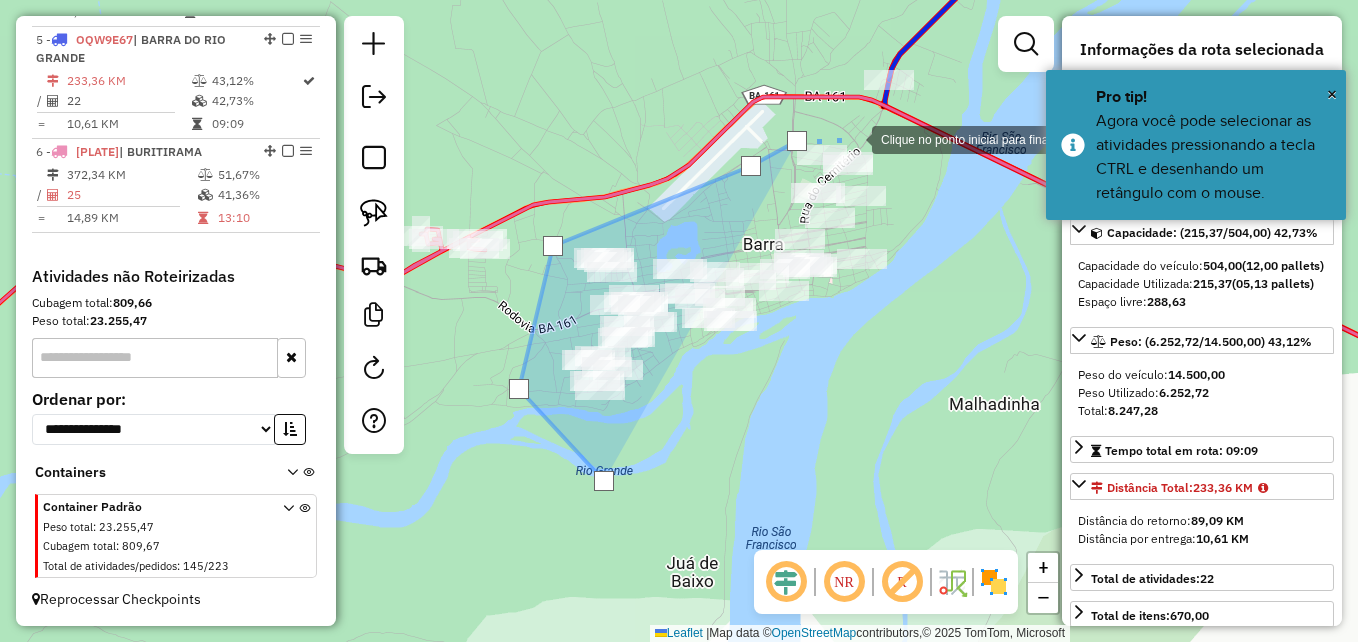 click 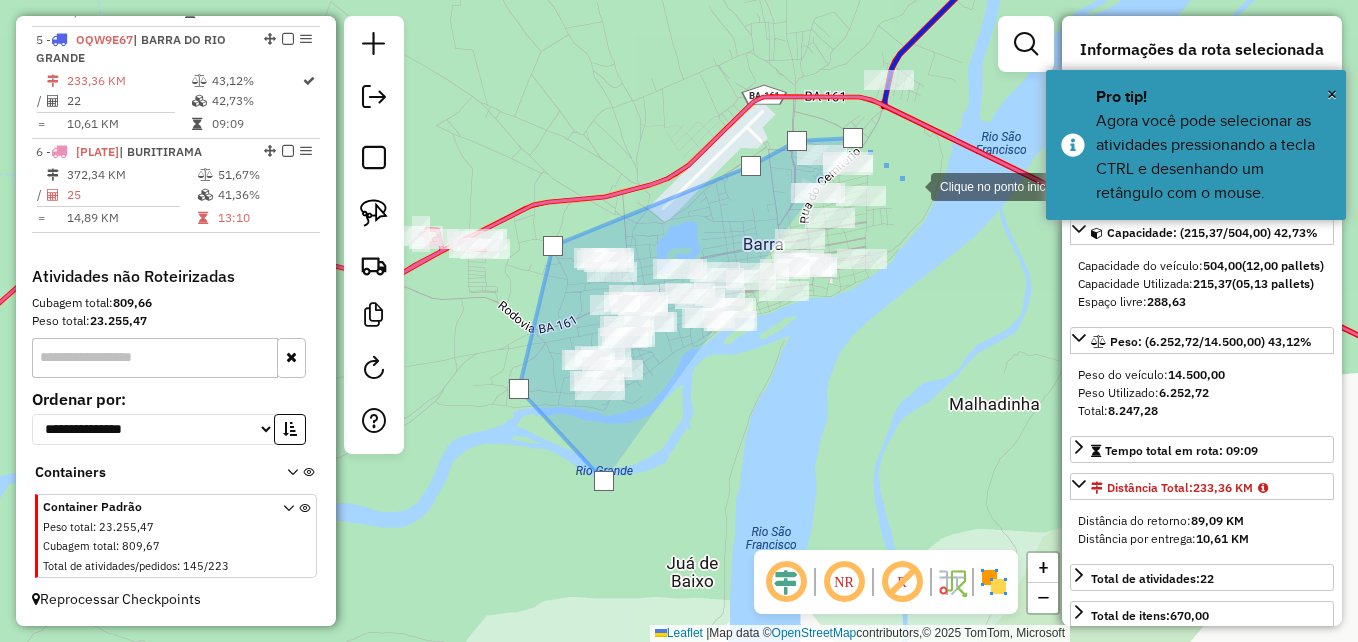 drag, startPoint x: 914, startPoint y: 187, endPoint x: 907, endPoint y: 258, distance: 71.34424 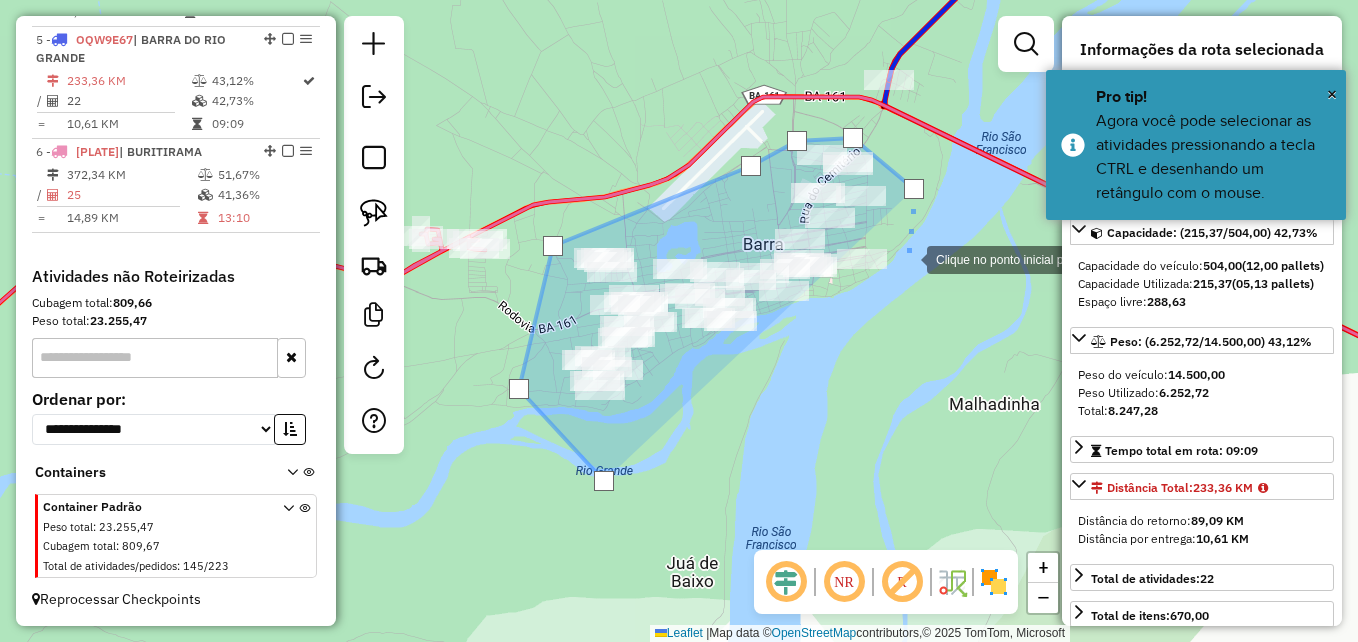 click 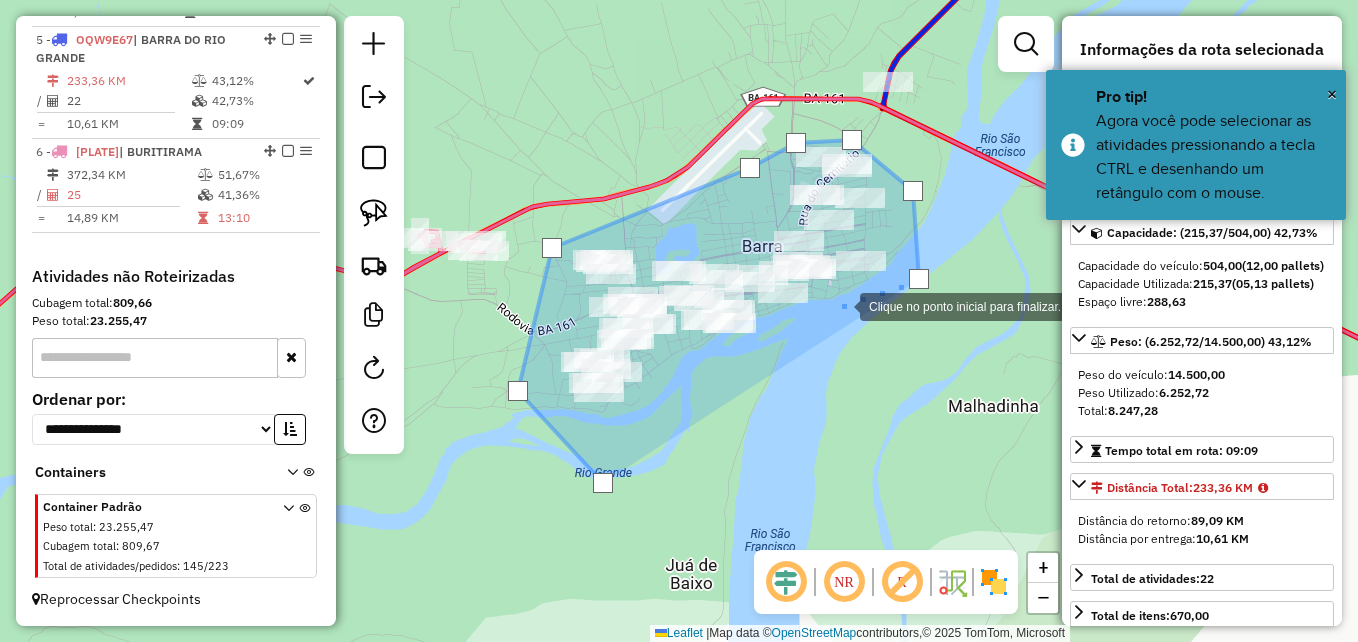drag, startPoint x: 802, startPoint y: 321, endPoint x: 702, endPoint y: 363, distance: 108.461975 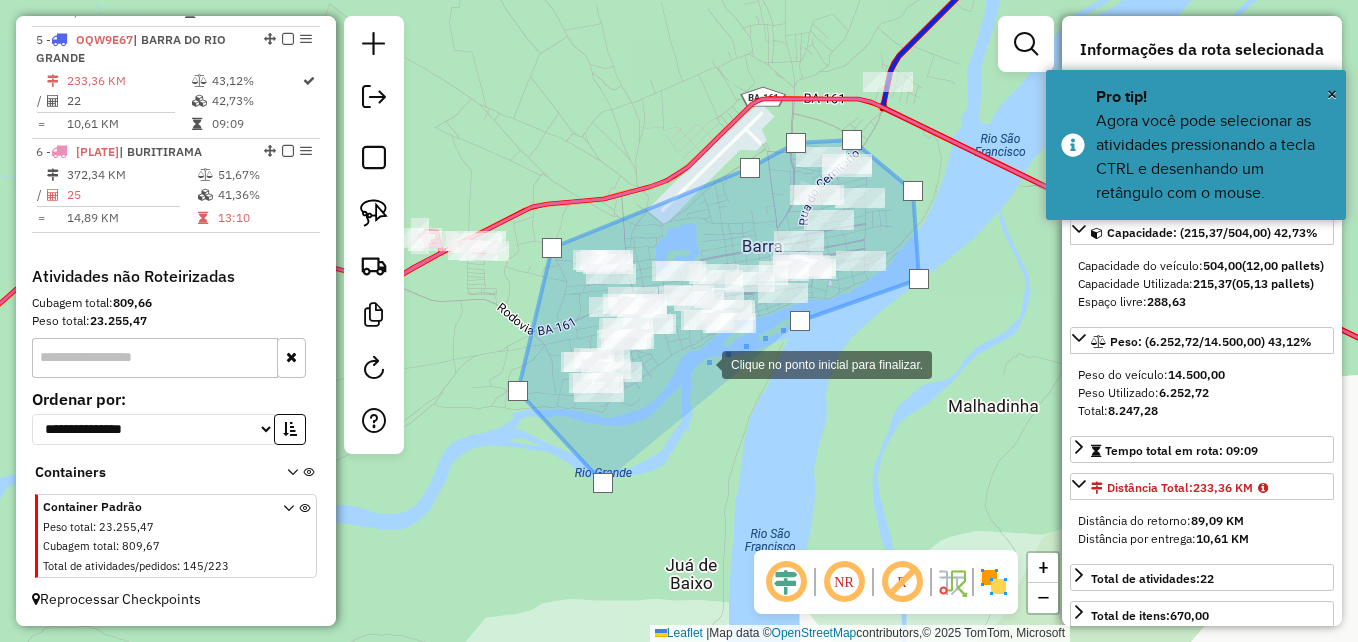 drag, startPoint x: 700, startPoint y: 364, endPoint x: 667, endPoint y: 410, distance: 56.61272 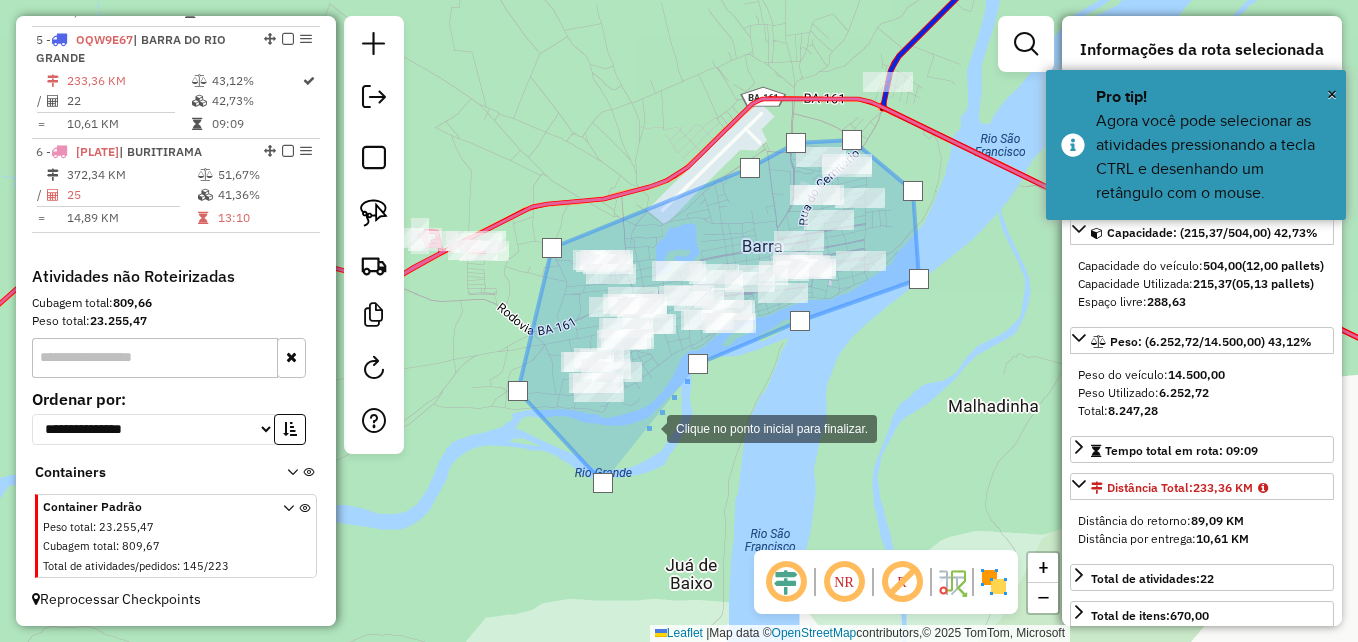 click 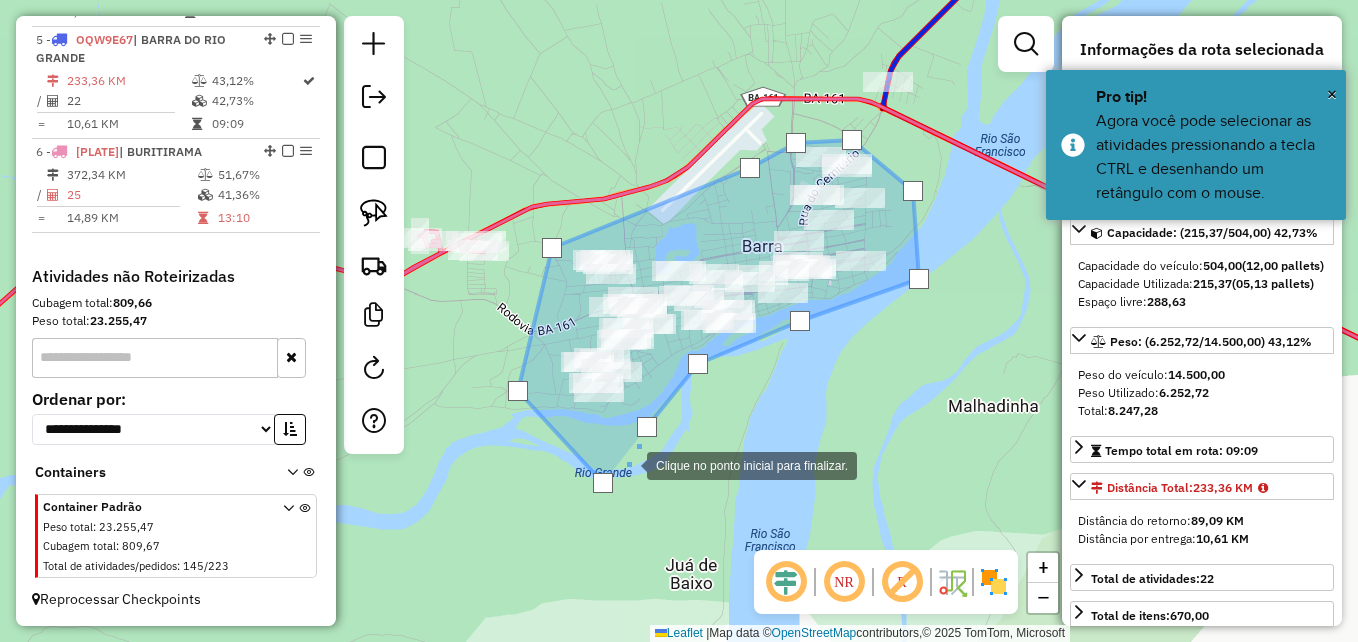 click 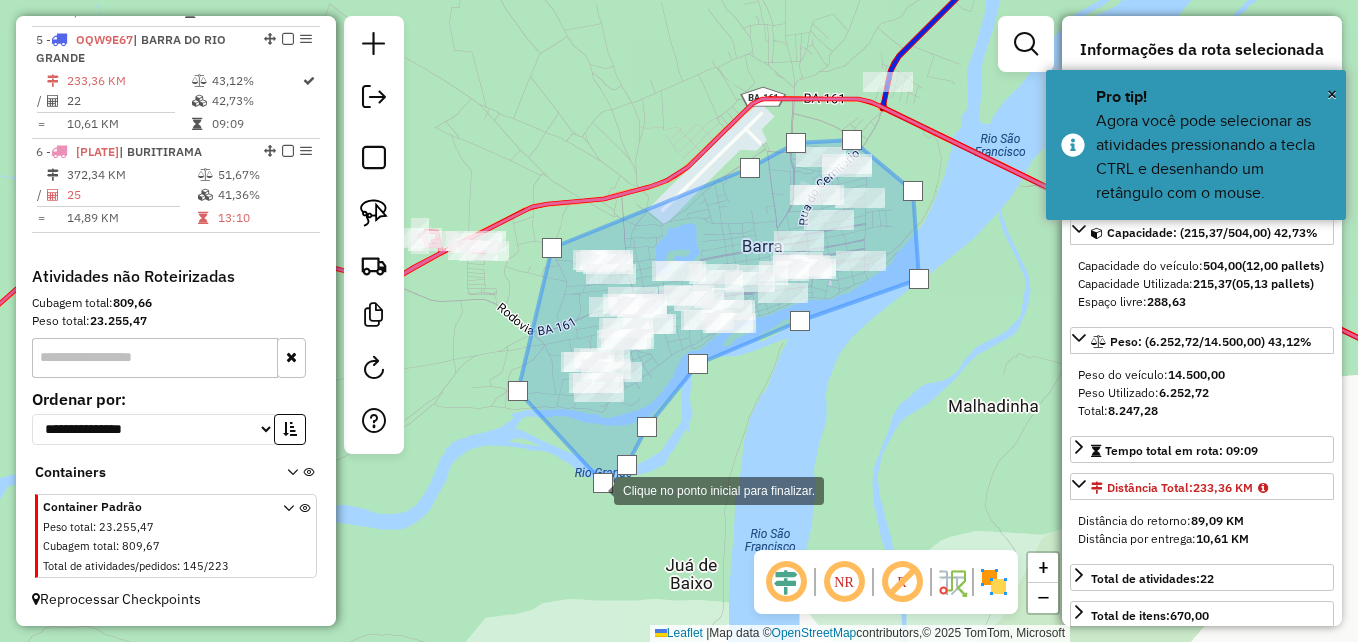 click 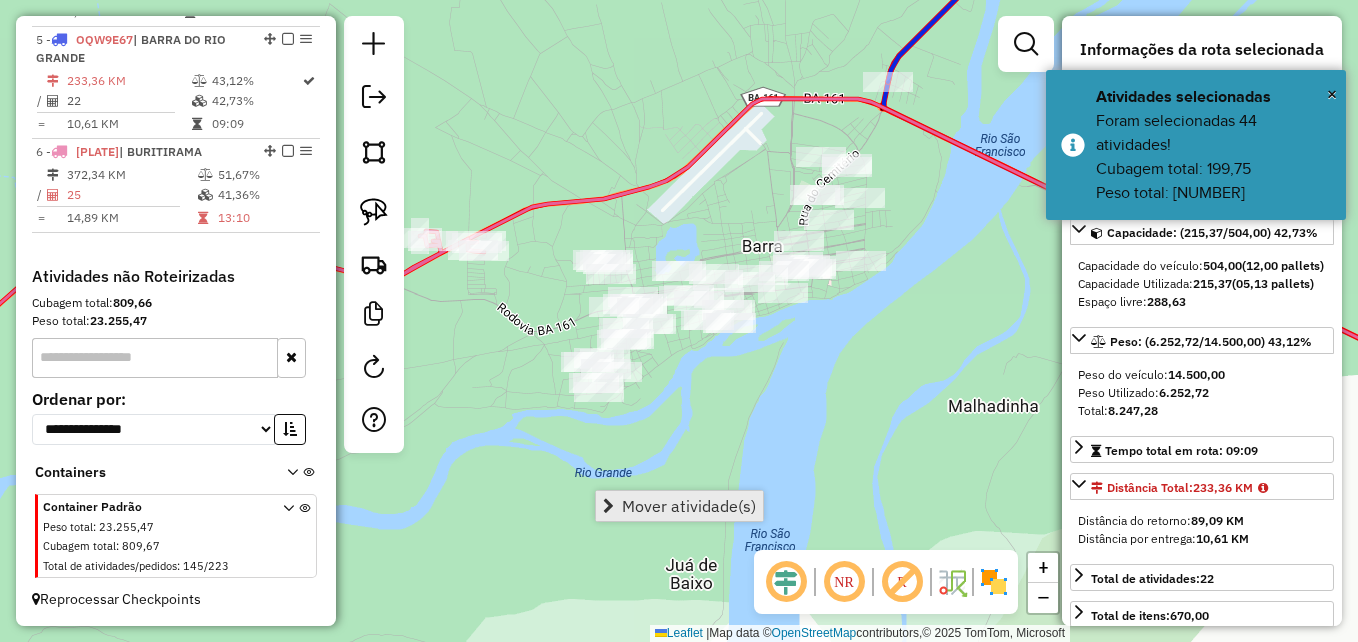 click on "Mover atividade(s)" at bounding box center (689, 506) 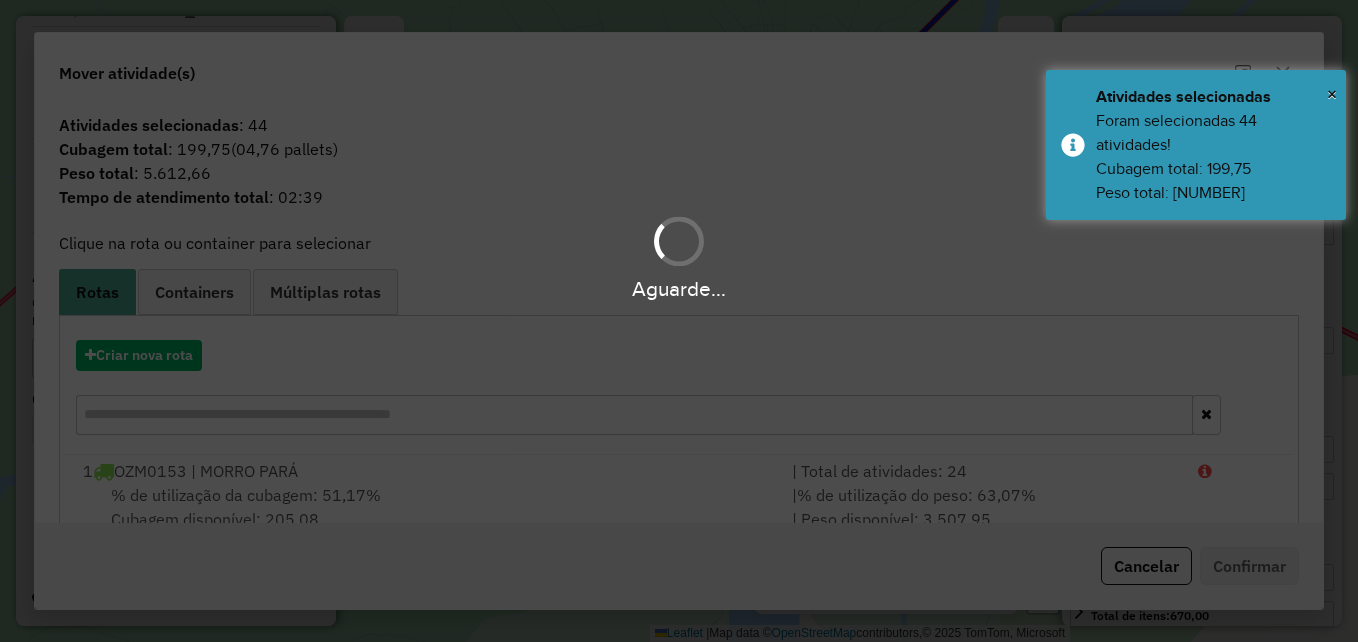 click on "Aguarde..." at bounding box center (679, 321) 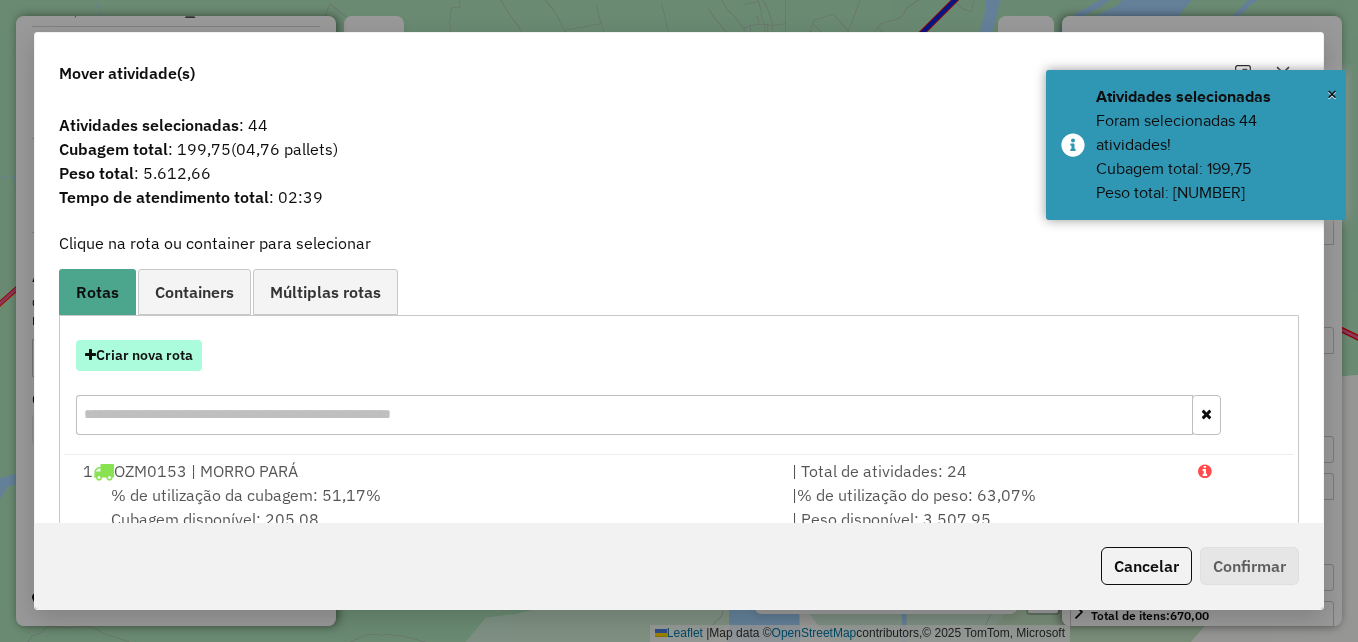 click on "Criar nova rota" at bounding box center (139, 355) 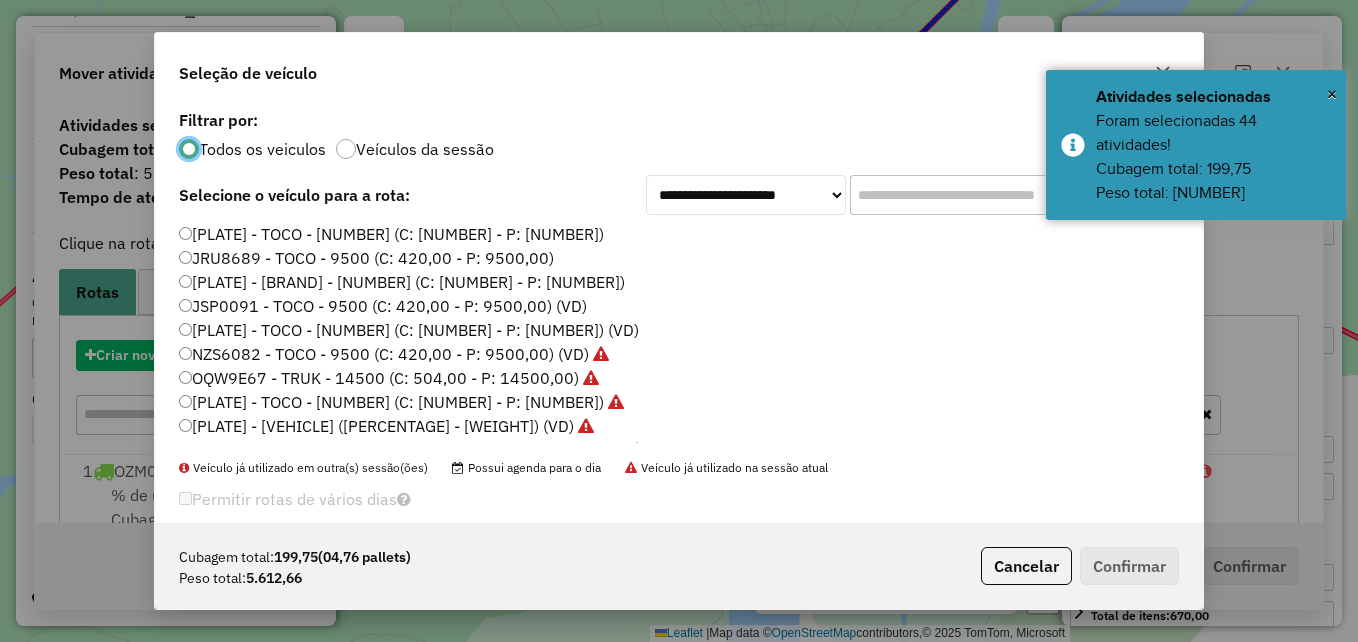 scroll, scrollTop: 11, scrollLeft: 6, axis: both 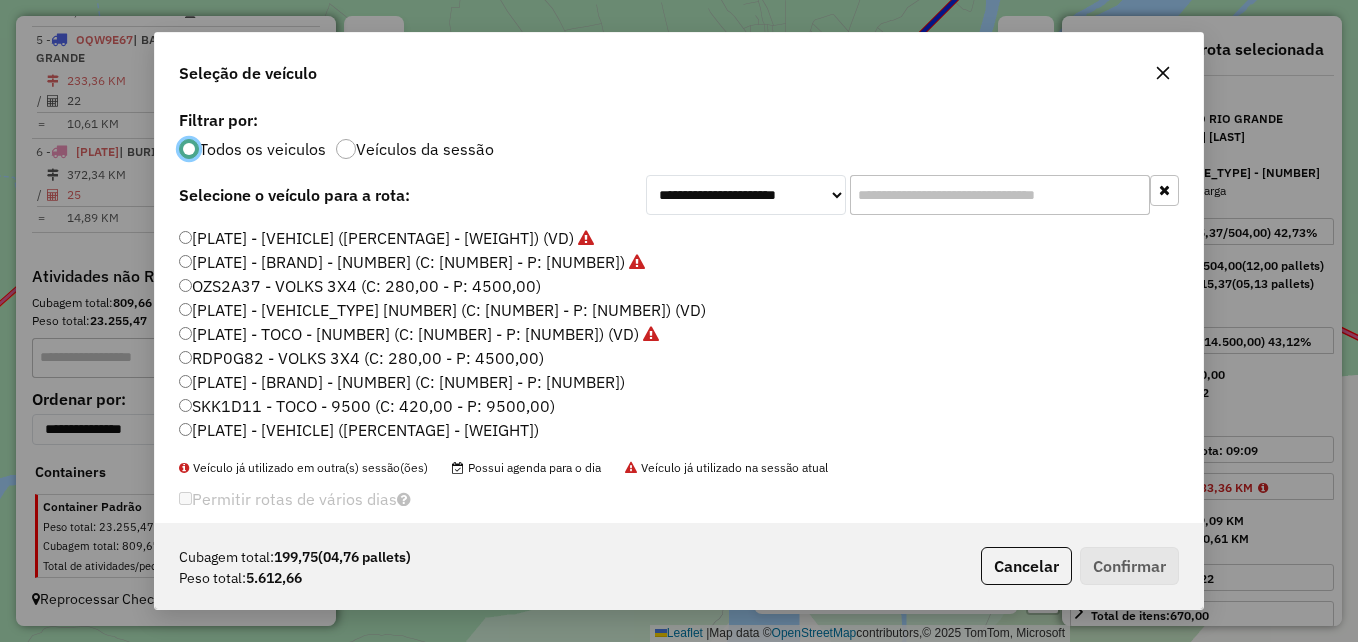 click on "SKK1D11 - TOCO - 9500 (C: 420,00 - P: 9500,00)" 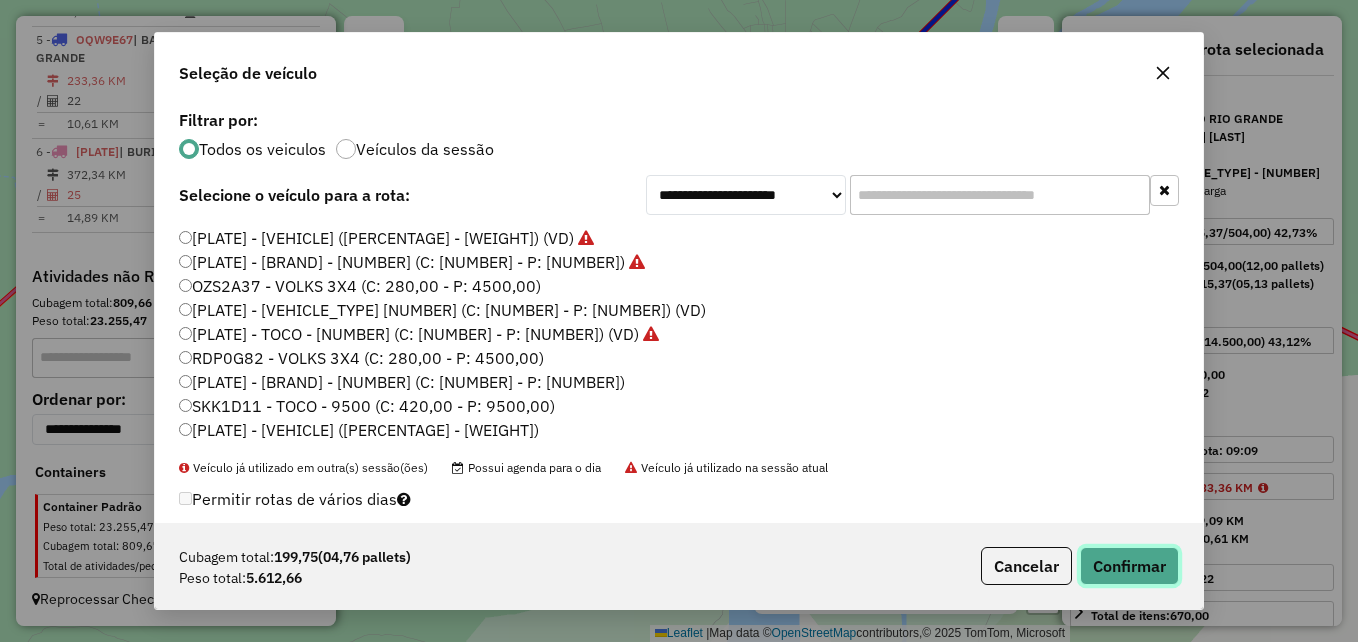 click on "Confirmar" 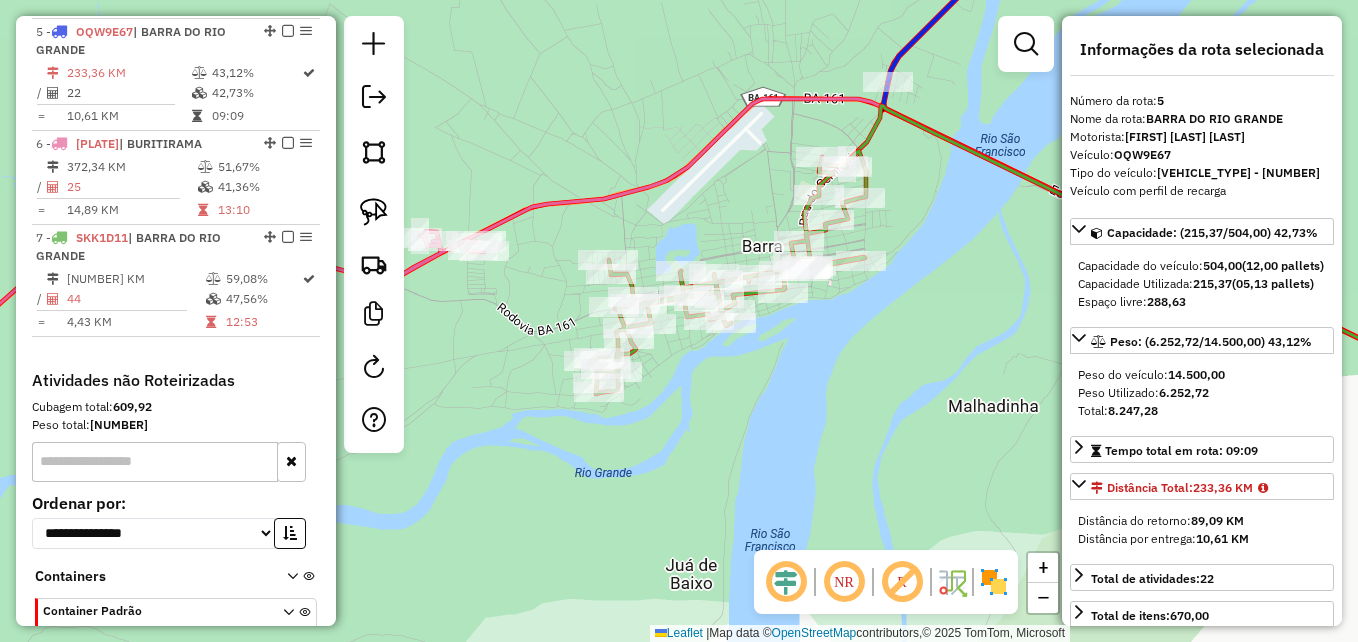 scroll, scrollTop: 1126, scrollLeft: 0, axis: vertical 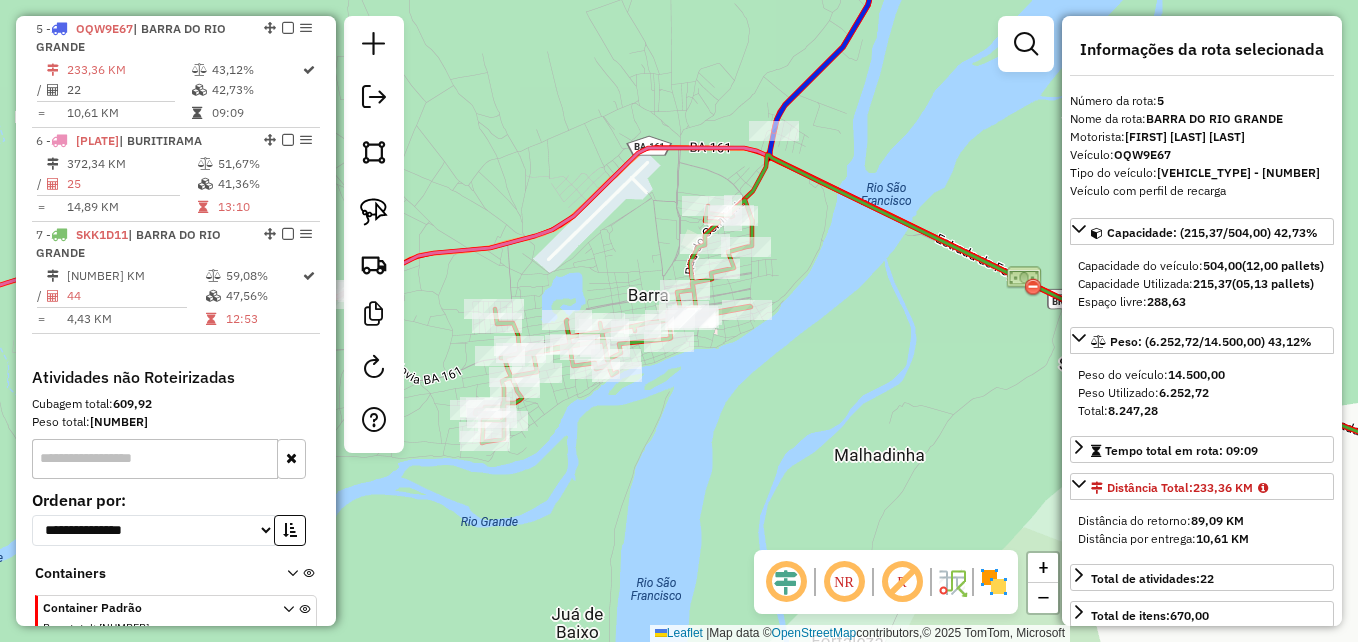 drag, startPoint x: 871, startPoint y: 411, endPoint x: 736, endPoint y: 466, distance: 145.7738 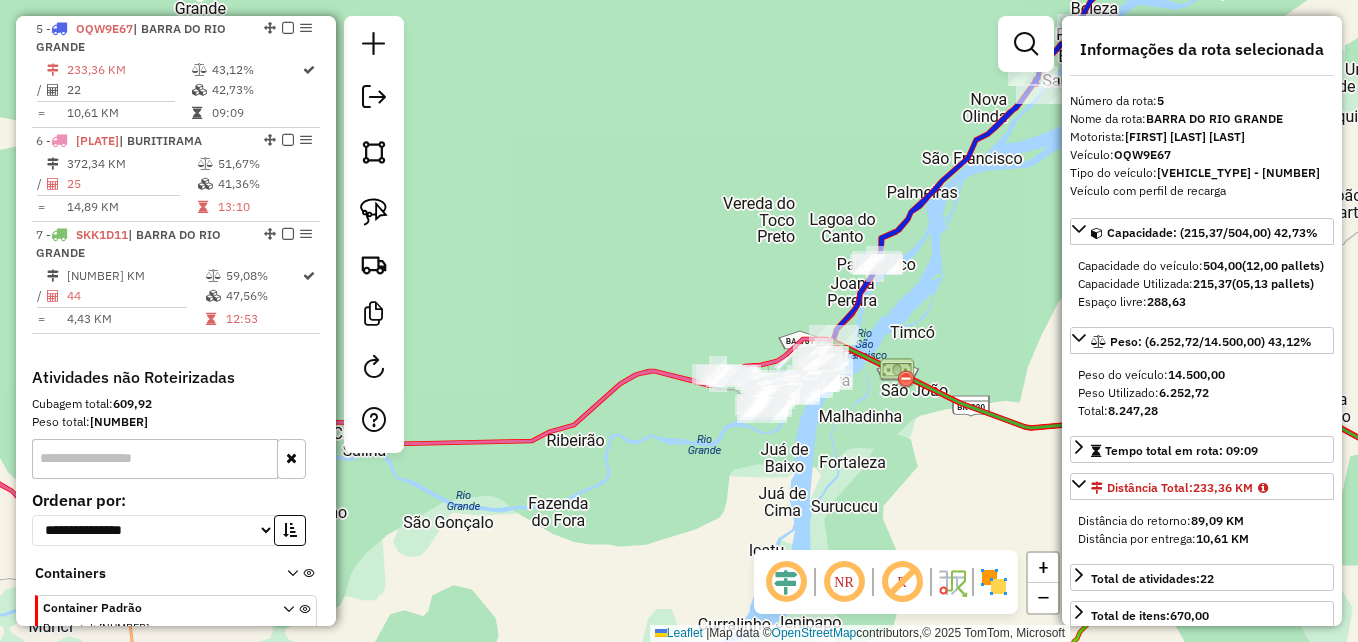 click on "Janela de atendimento Grade de atendimento Capacidade Transportadoras Veículos Cliente Pedidos  Rotas Selecione os dias de semana para filtrar as janelas de atendimento  Seg   Ter   Qua   Qui   Sex   Sáb   Dom  Informe o período da janela de atendimento: De: Até:  Filtrar exatamente a janela do cliente  Considerar janela de atendimento padrão  Selecione os dias de semana para filtrar as grades de atendimento  Seg   Ter   Qua   Qui   Sex   Sáb   Dom   Considerar clientes sem dia de atendimento cadastrado  Clientes fora do dia de atendimento selecionado Filtrar as atividades entre os valores definidos abaixo:  Peso mínimo:   Peso máximo:   Cubagem mínima:   Cubagem máxima:   De:   Até:  Filtrar as atividades entre o tempo de atendimento definido abaixo:  De:   Até:   Considerar capacidade total dos clientes não roteirizados Transportadora: Selecione um ou mais itens Tipo de veículo: Selecione um ou mais itens Veículo: Selecione um ou mais itens Motorista: Selecione um ou mais itens Nome: Rótulo:" 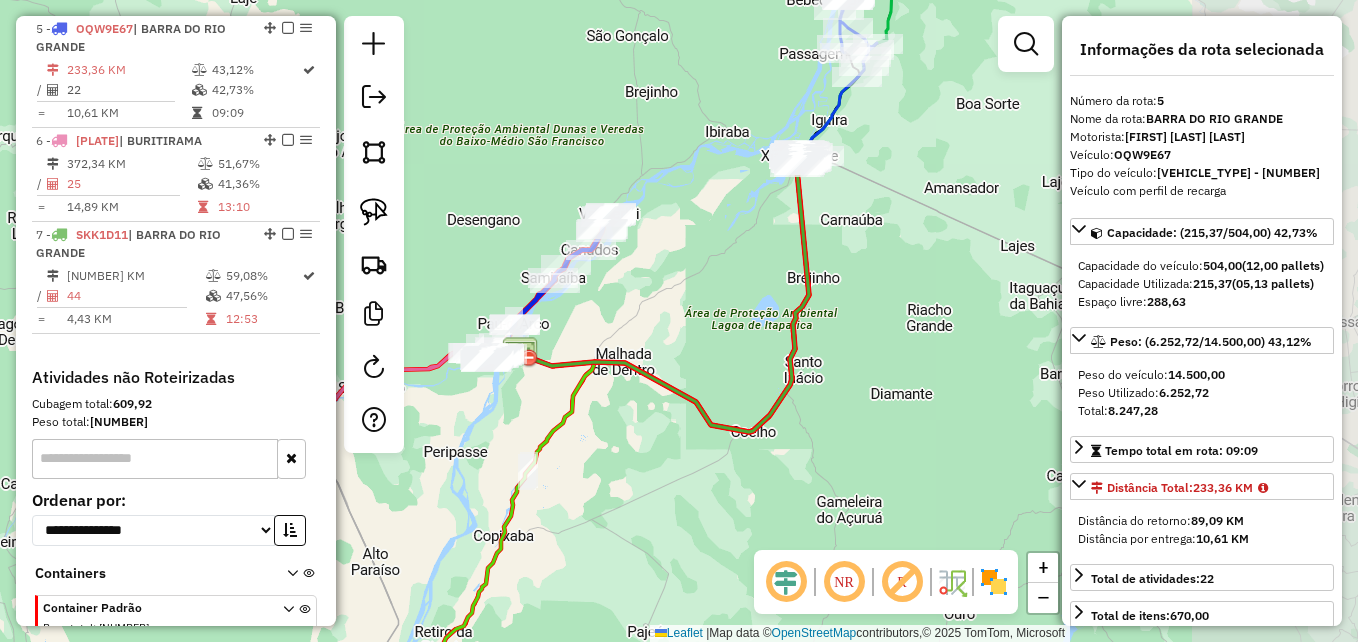 drag, startPoint x: 890, startPoint y: 299, endPoint x: 671, endPoint y: 322, distance: 220.20445 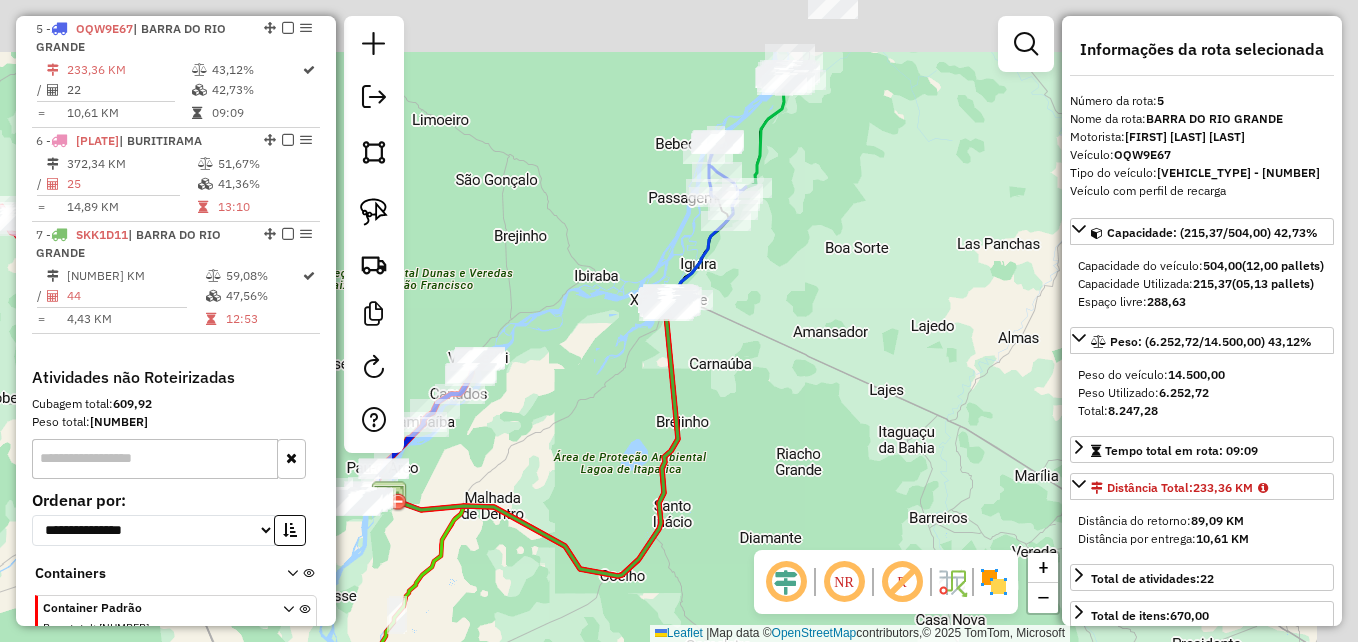 drag, startPoint x: 746, startPoint y: 384, endPoint x: 737, endPoint y: 416, distance: 33.24154 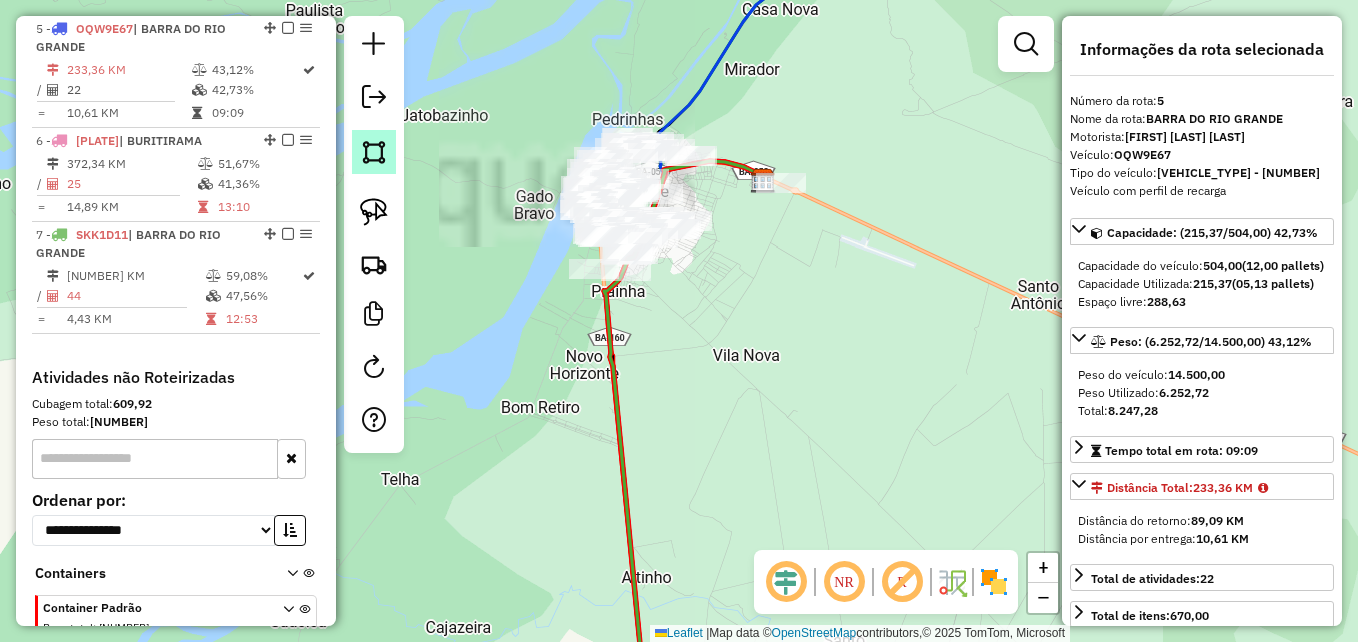 click 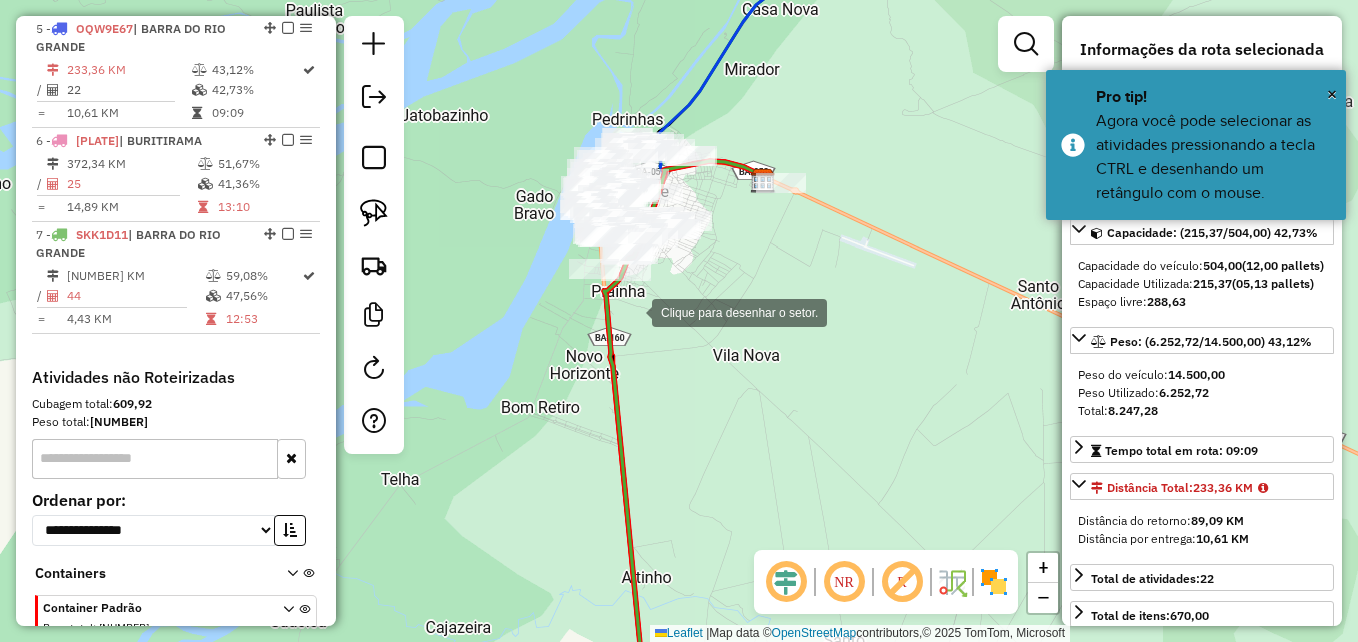 click 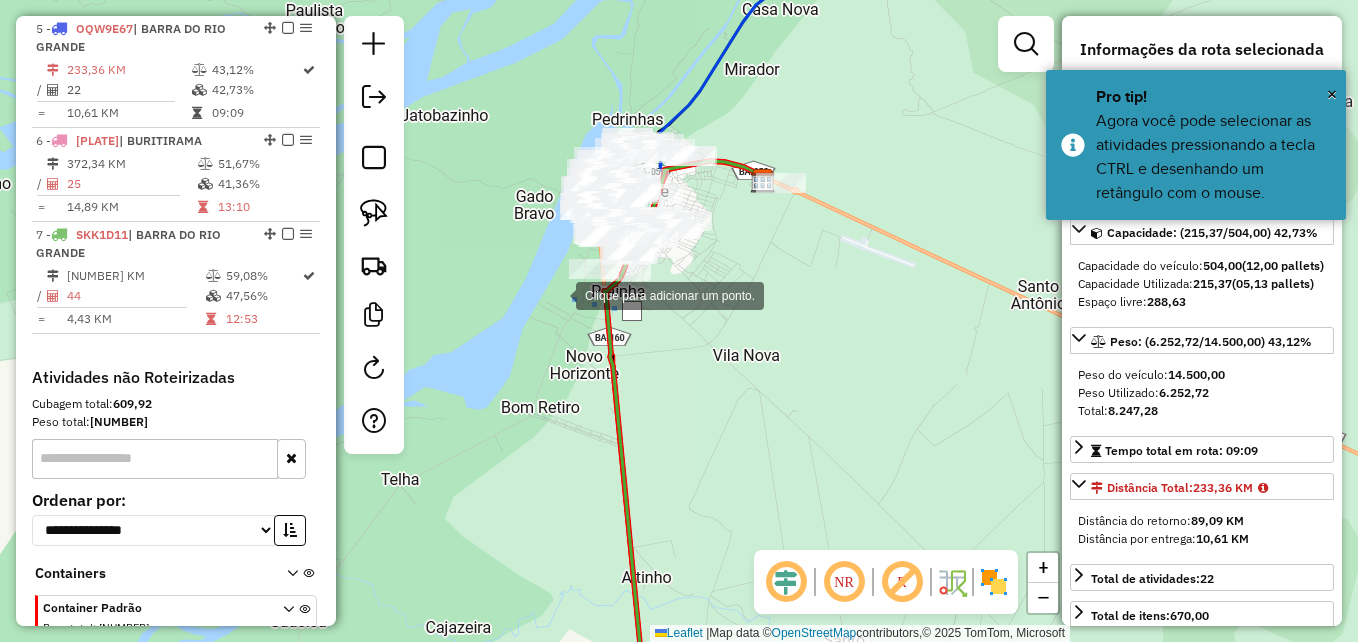 drag, startPoint x: 556, startPoint y: 294, endPoint x: 553, endPoint y: 136, distance: 158.02847 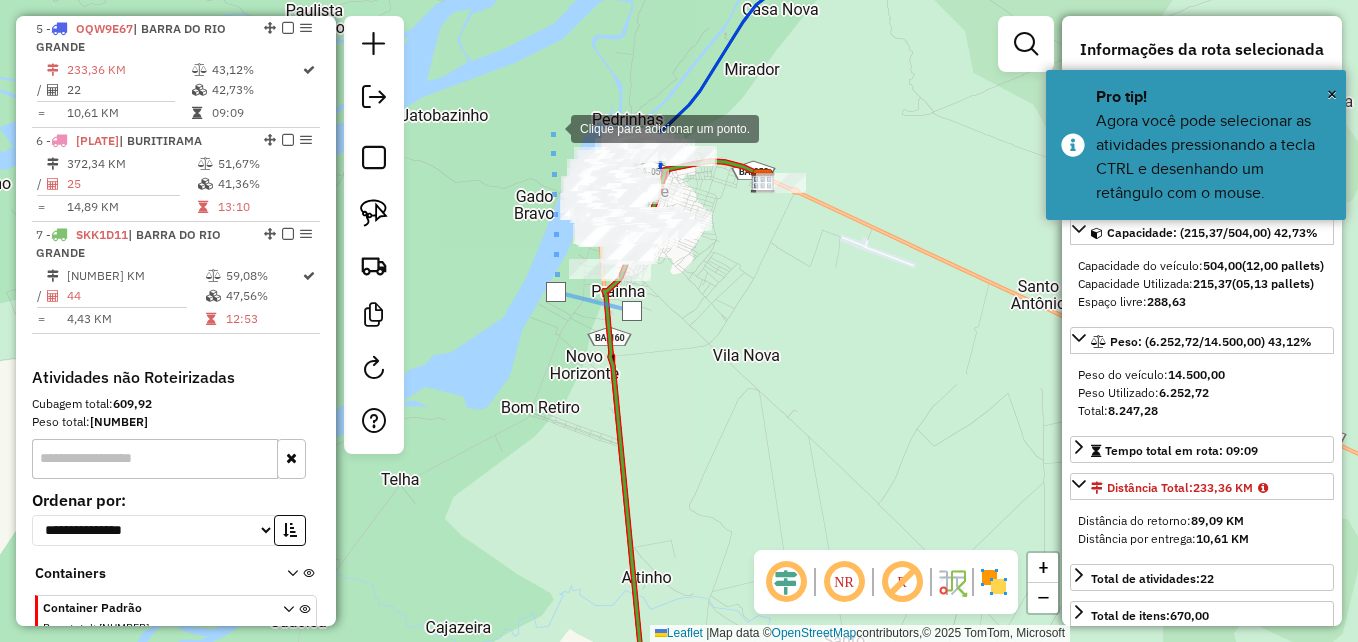 drag, startPoint x: 551, startPoint y: 127, endPoint x: 644, endPoint y: 102, distance: 96.30161 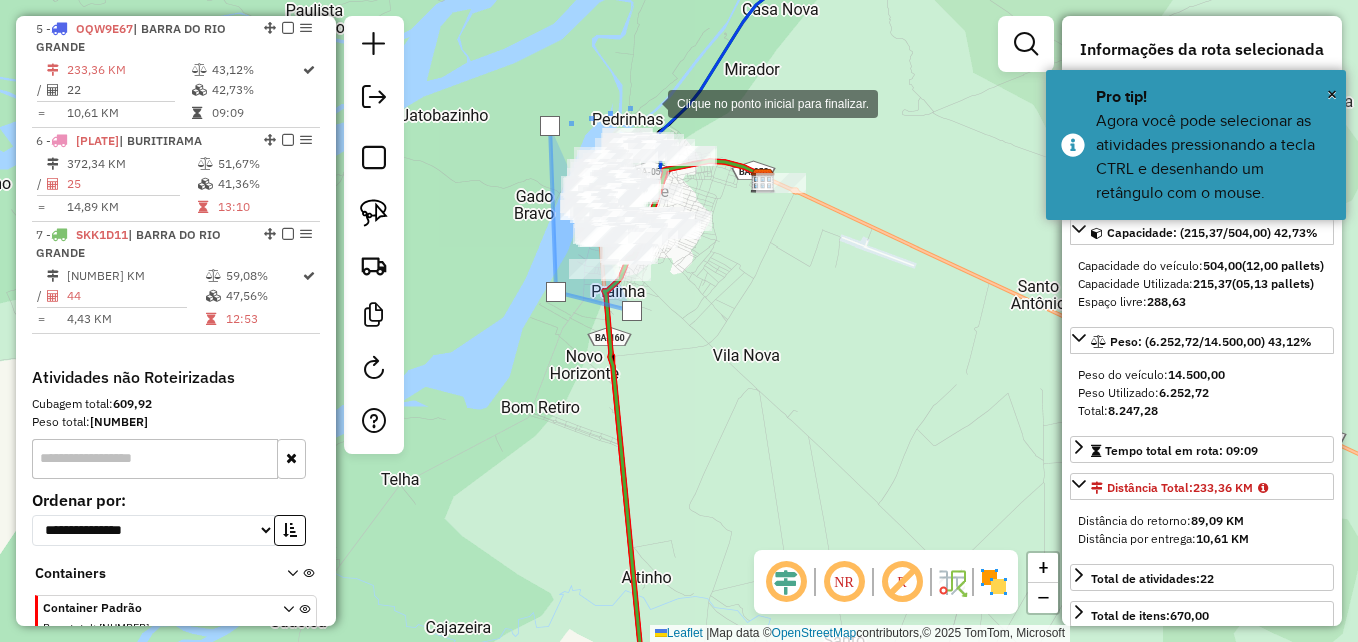 click 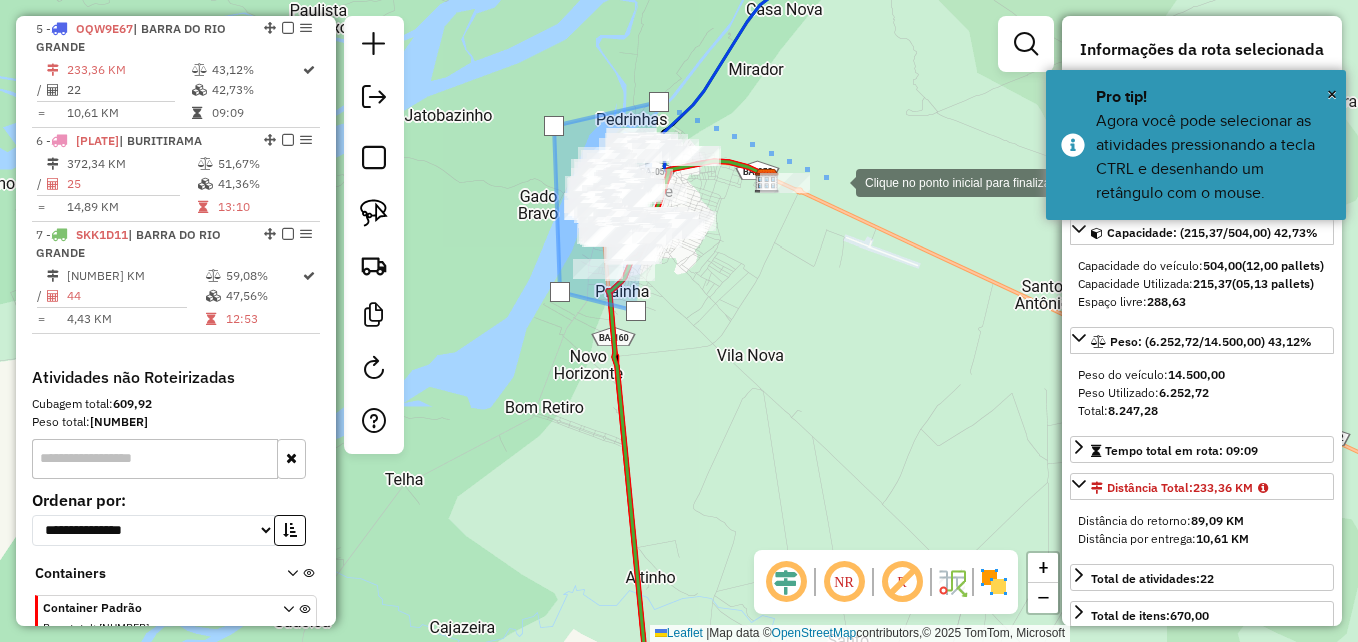 drag, startPoint x: 841, startPoint y: 182, endPoint x: 799, endPoint y: 231, distance: 64.53681 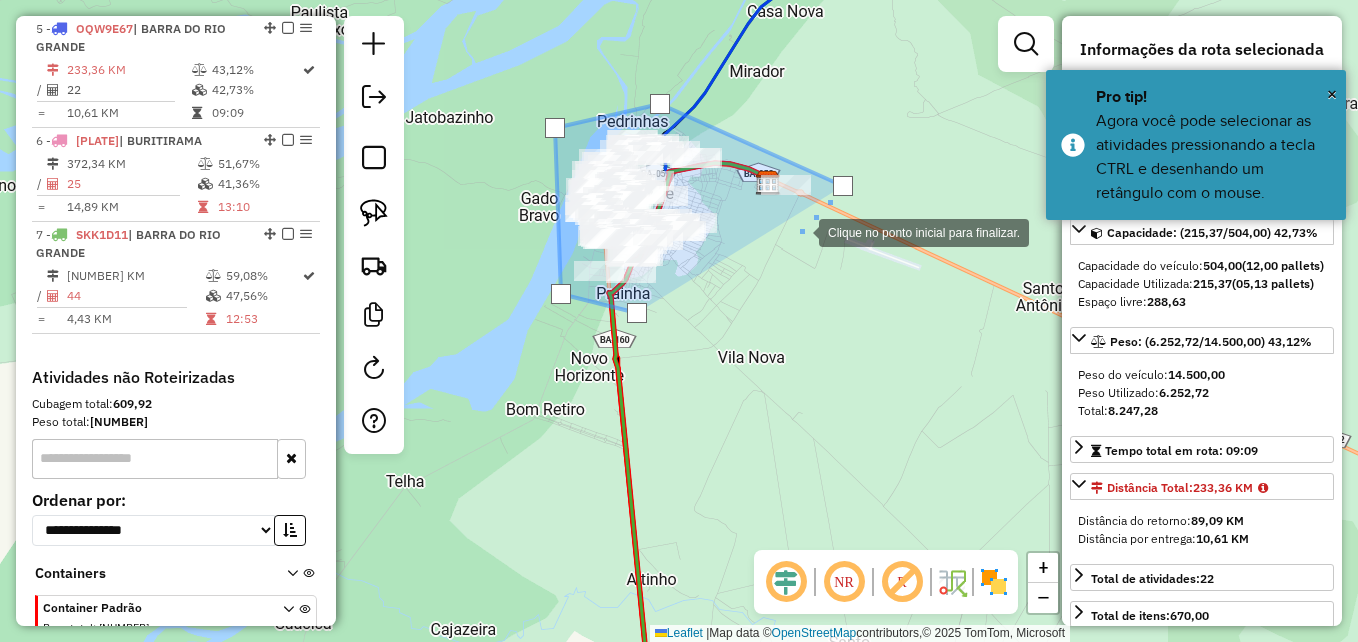 click 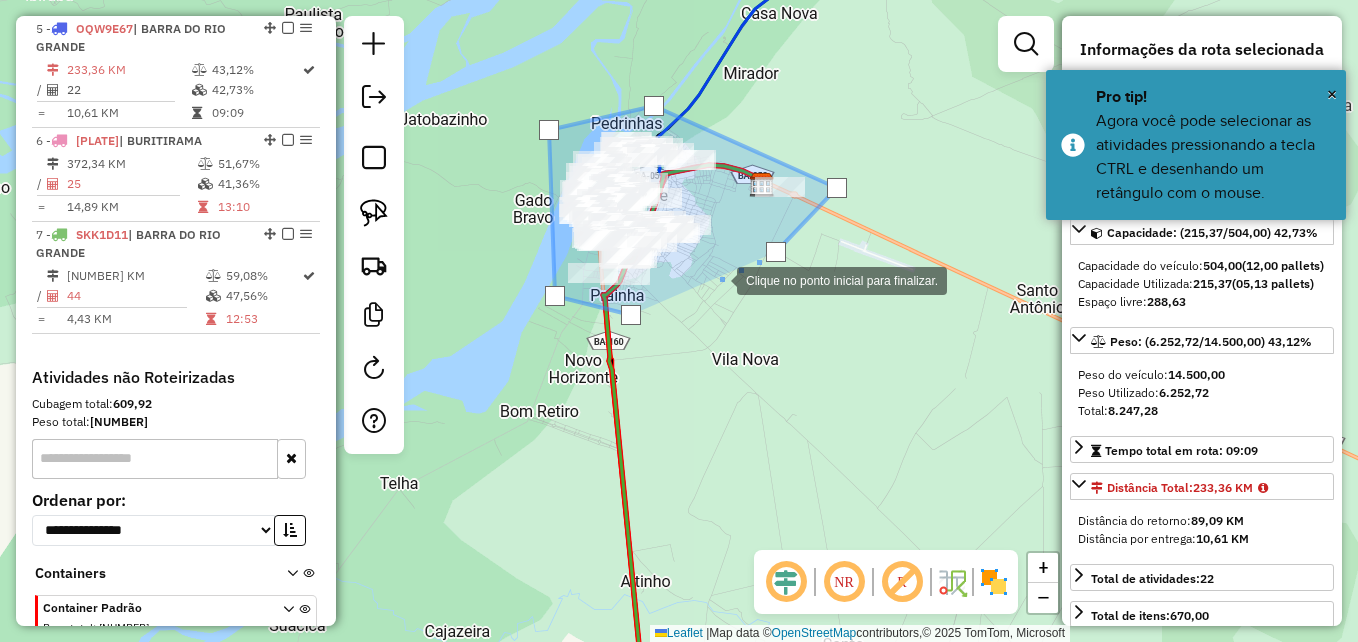 drag, startPoint x: 669, startPoint y: 302, endPoint x: 642, endPoint y: 308, distance: 27.658634 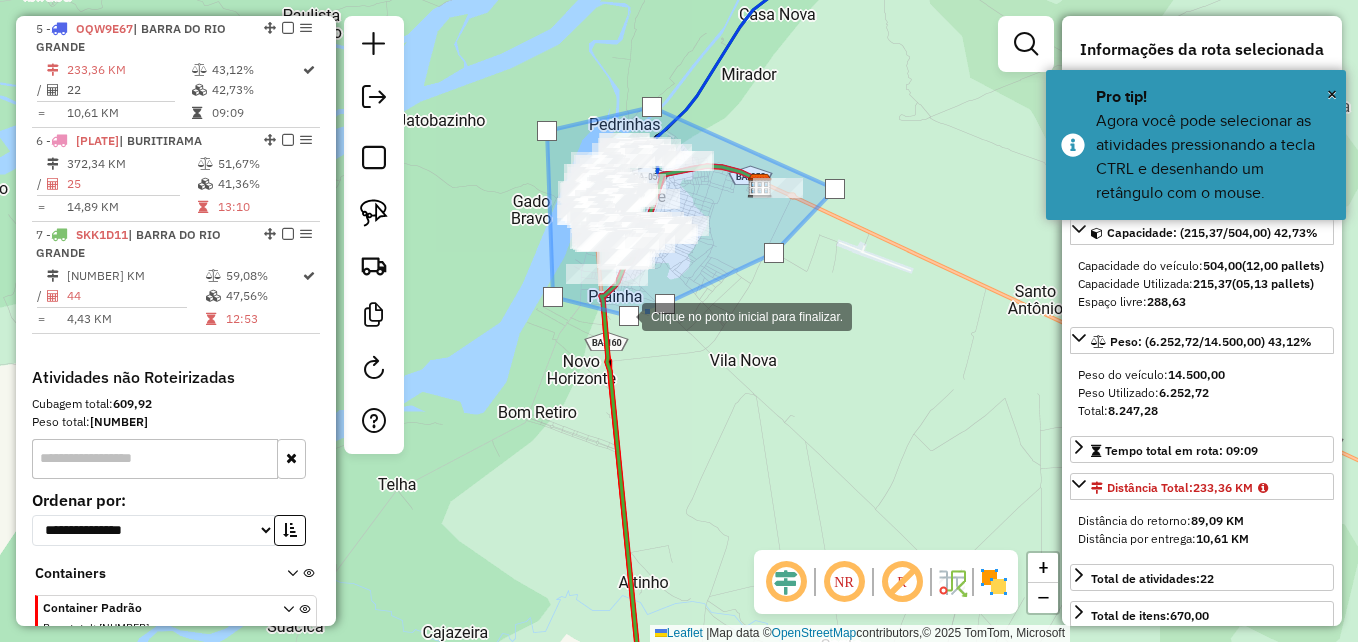 click 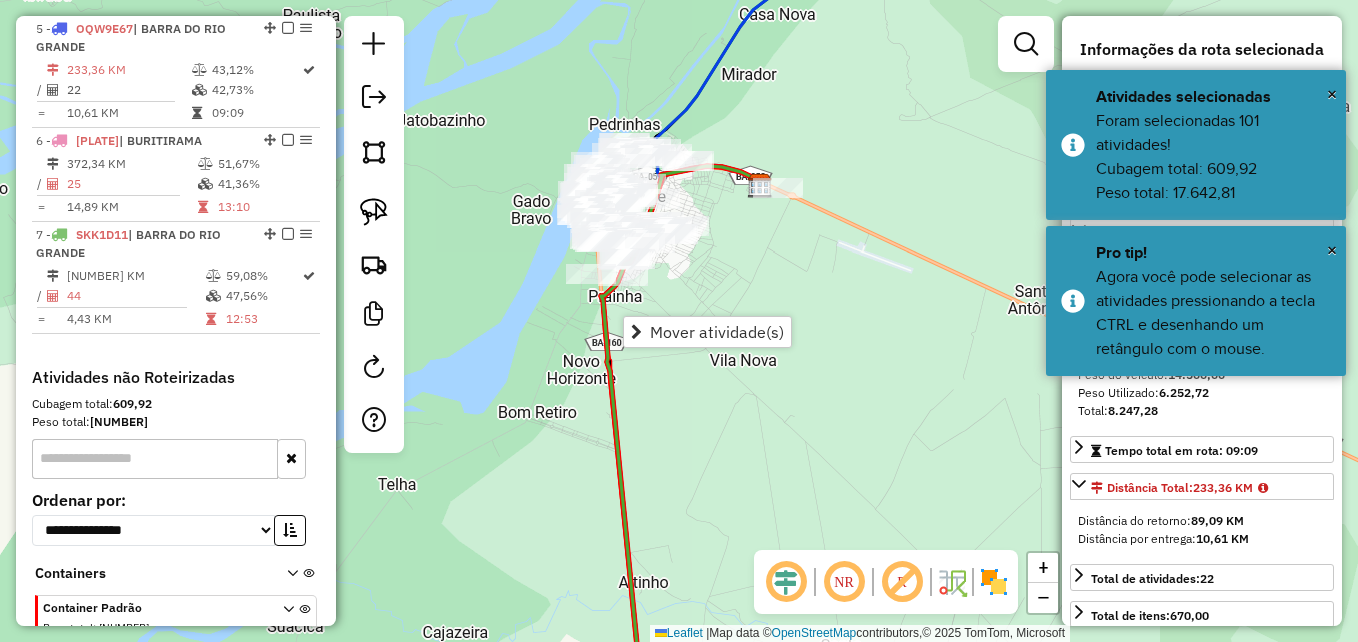 click on "Janela de atendimento Grade de atendimento Capacidade Transportadoras Veículos Cliente Pedidos  Rotas Selecione os dias de semana para filtrar as janelas de atendimento  Seg   Ter   Qua   Qui   Sex   Sáb   Dom  Informe o período da janela de atendimento: De: Até:  Filtrar exatamente a janela do cliente  Considerar janela de atendimento padrão  Selecione os dias de semana para filtrar as grades de atendimento  Seg   Ter   Qua   Qui   Sex   Sáb   Dom   Considerar clientes sem dia de atendimento cadastrado  Clientes fora do dia de atendimento selecionado Filtrar as atividades entre os valores definidos abaixo:  Peso mínimo:   Peso máximo:   Cubagem mínima:   Cubagem máxima:   De:   Até:  Filtrar as atividades entre o tempo de atendimento definido abaixo:  De:   Até:   Considerar capacidade total dos clientes não roteirizados Transportadora: Selecione um ou mais itens Tipo de veículo: Selecione um ou mais itens Veículo: Selecione um ou mais itens Motorista: Selecione um ou mais itens Nome: Rótulo:" 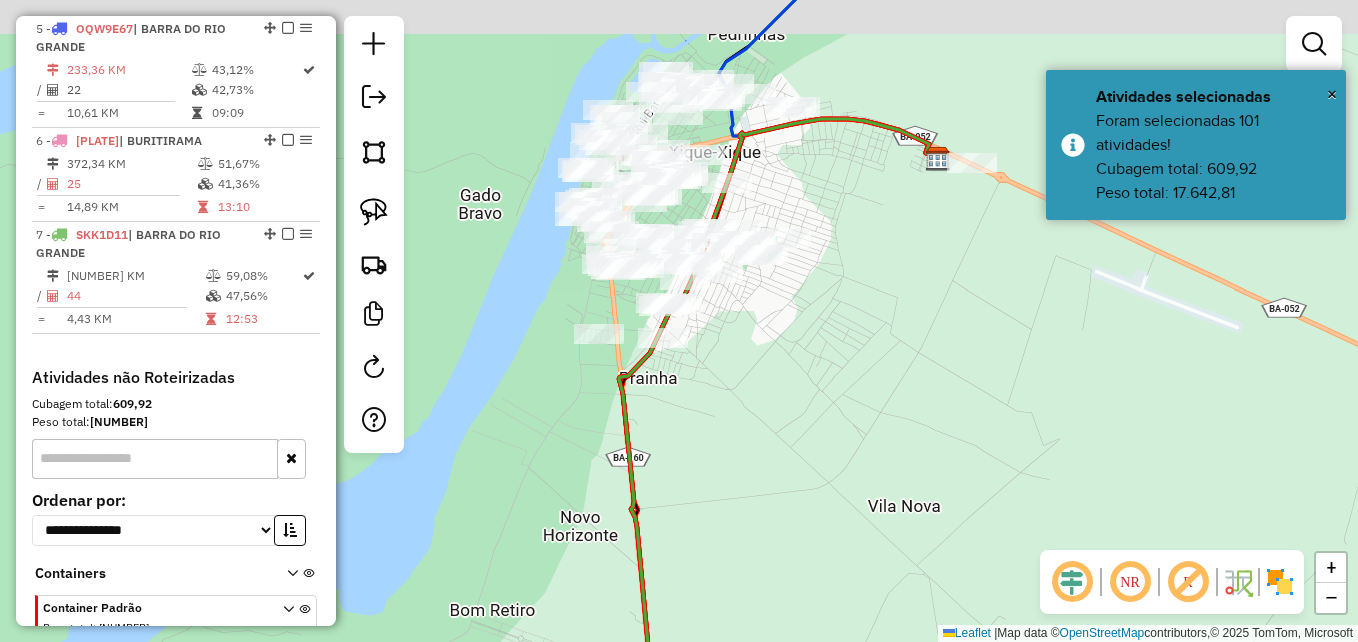 drag, startPoint x: 805, startPoint y: 174, endPoint x: 736, endPoint y: 291, distance: 135.83078 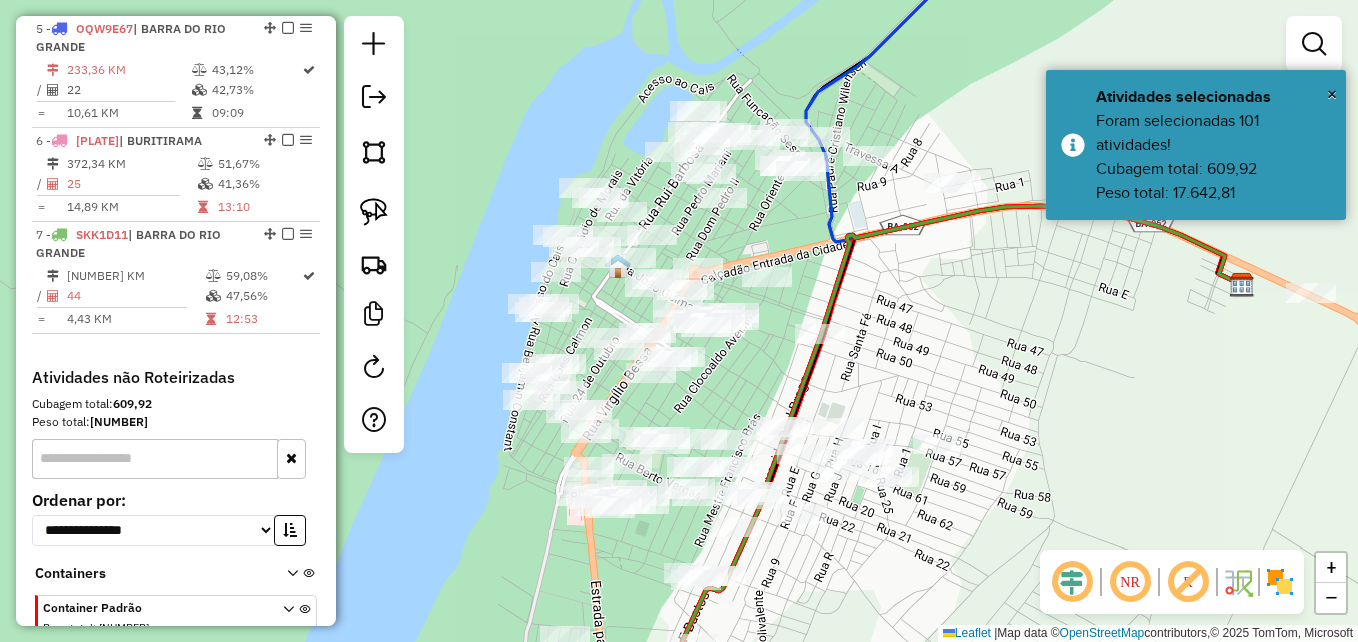 drag, startPoint x: 543, startPoint y: 250, endPoint x: 529, endPoint y: 233, distance: 22.022715 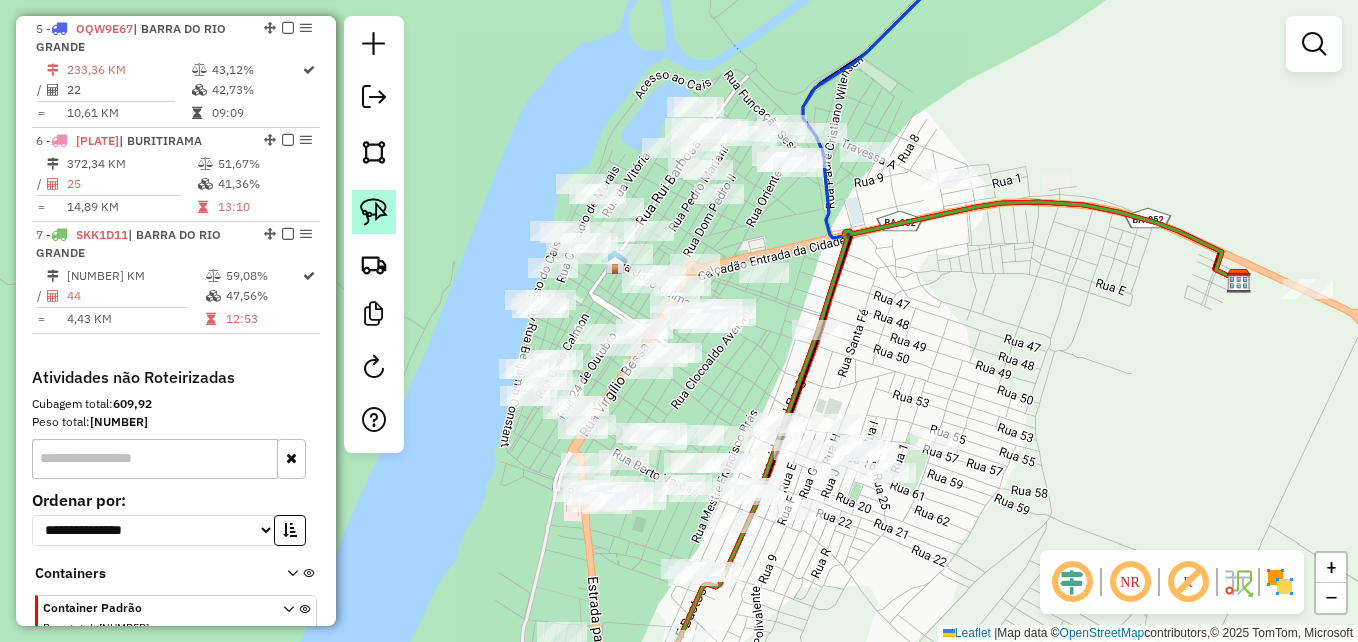 click 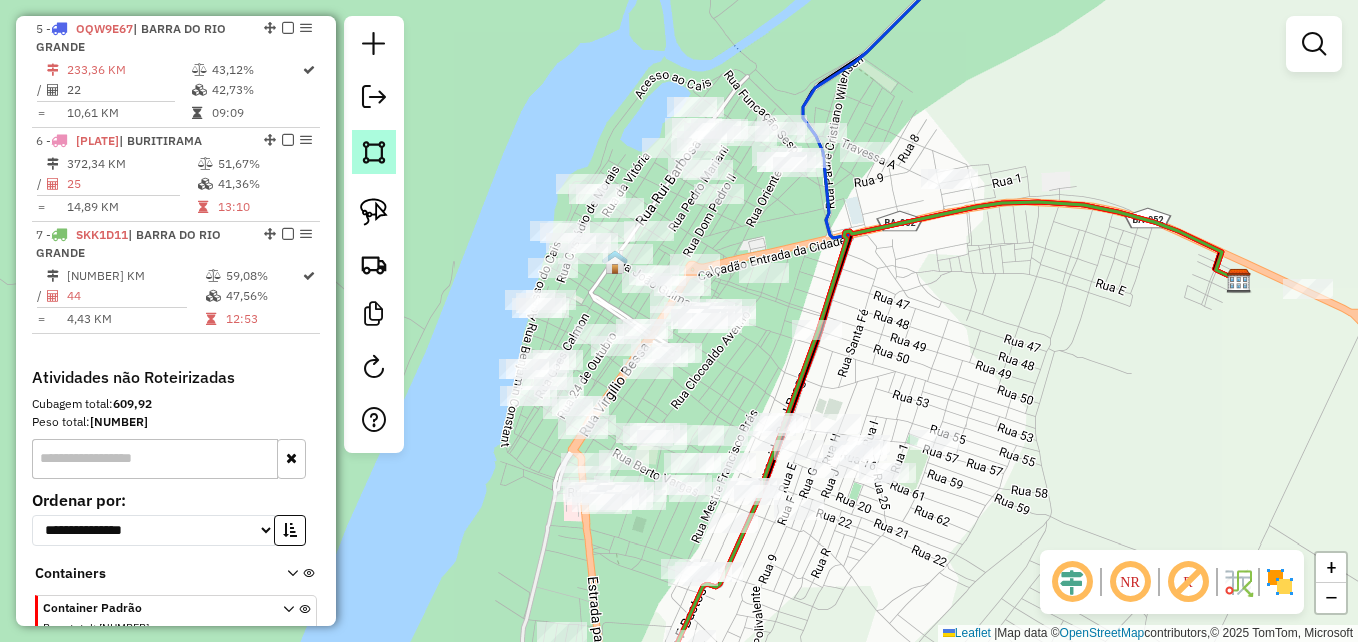 drag, startPoint x: 373, startPoint y: 151, endPoint x: 420, endPoint y: 163, distance: 48.507732 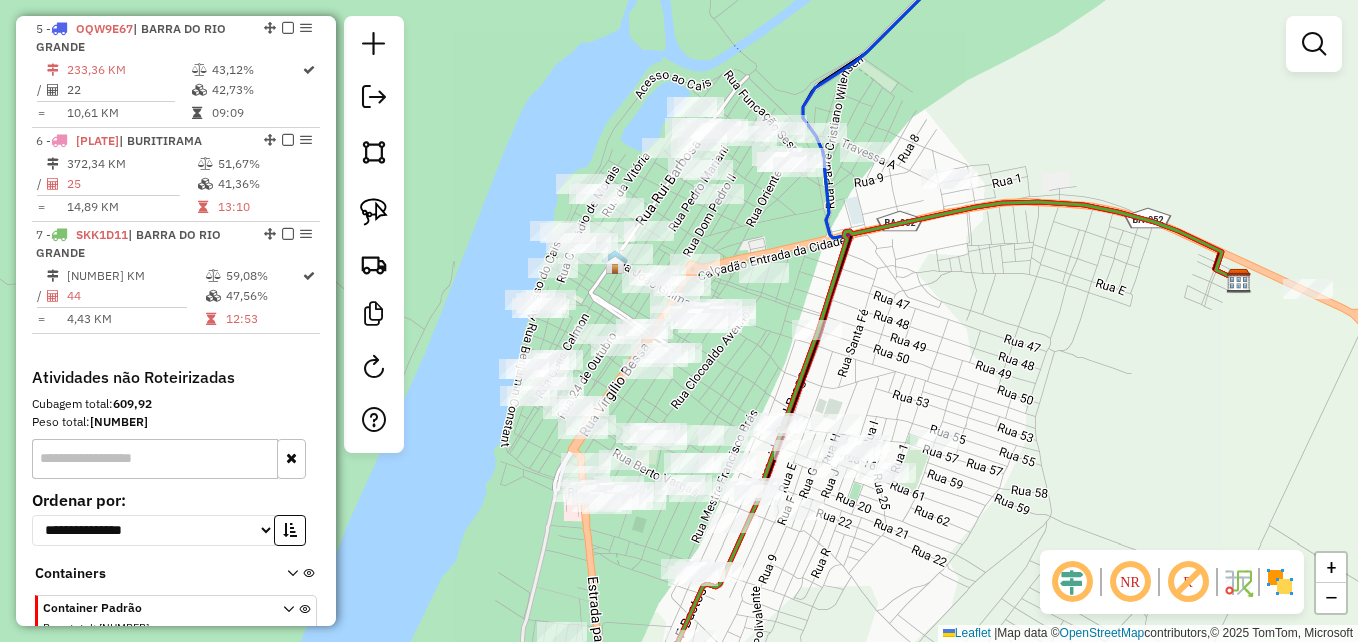click 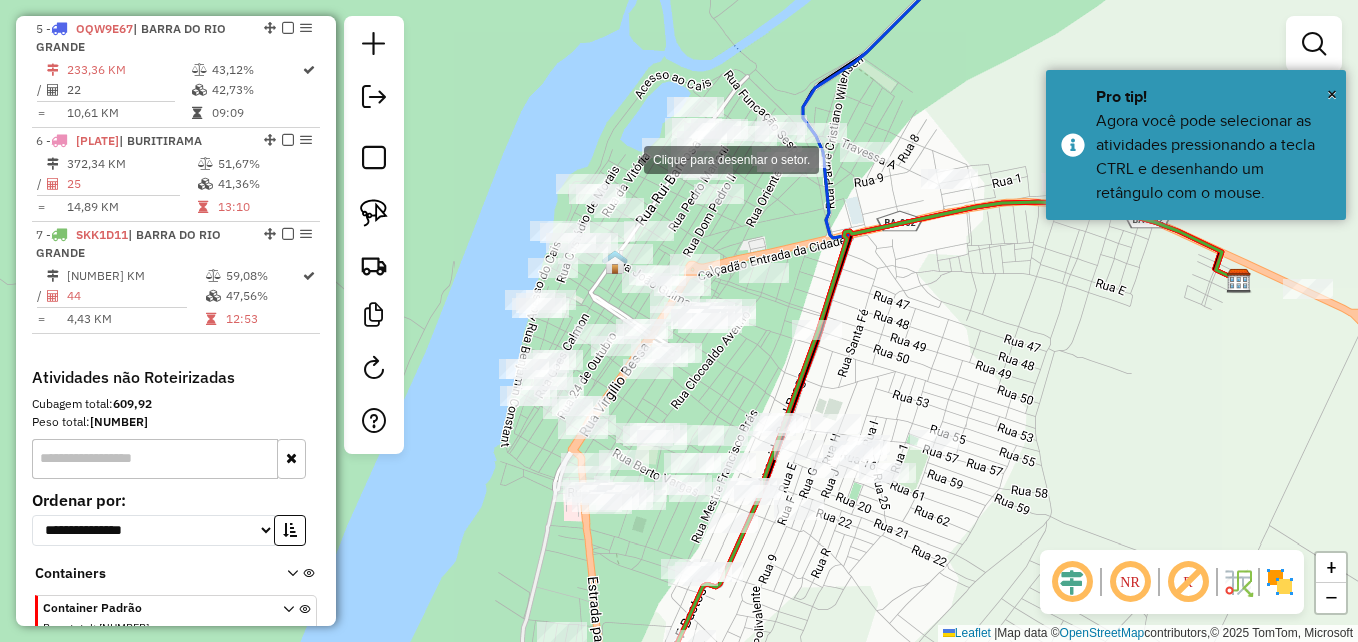 drag, startPoint x: 626, startPoint y: 158, endPoint x: 658, endPoint y: 53, distance: 109.76794 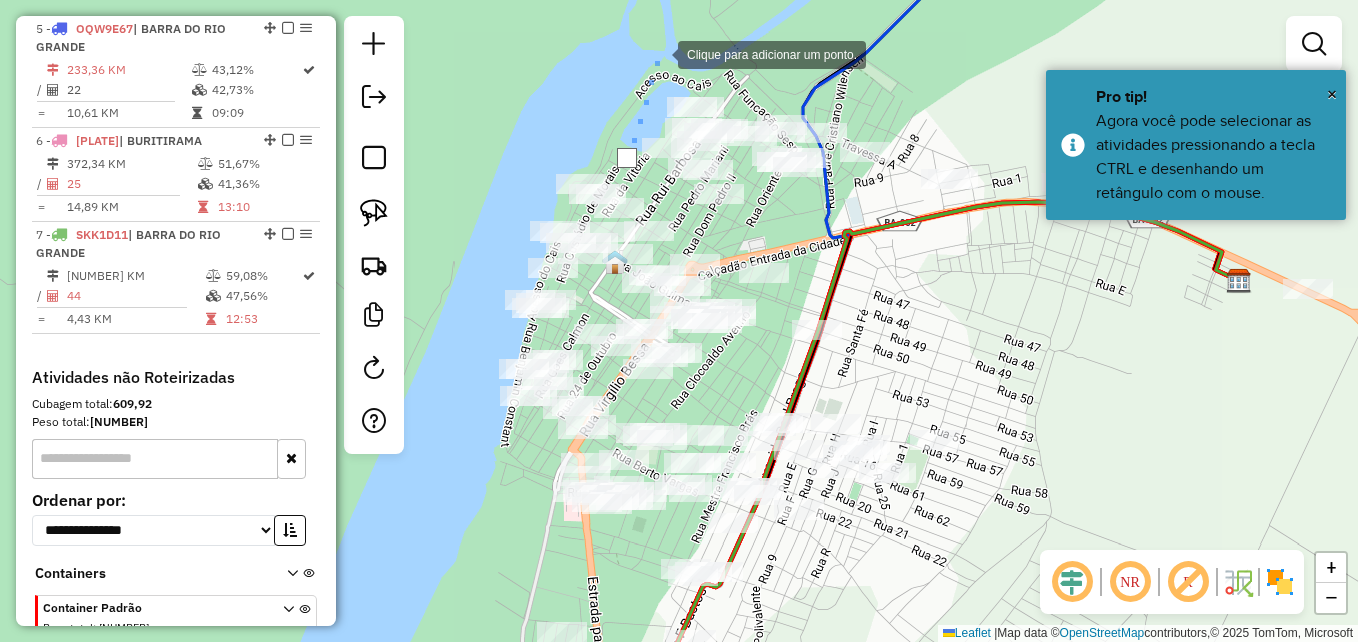 click 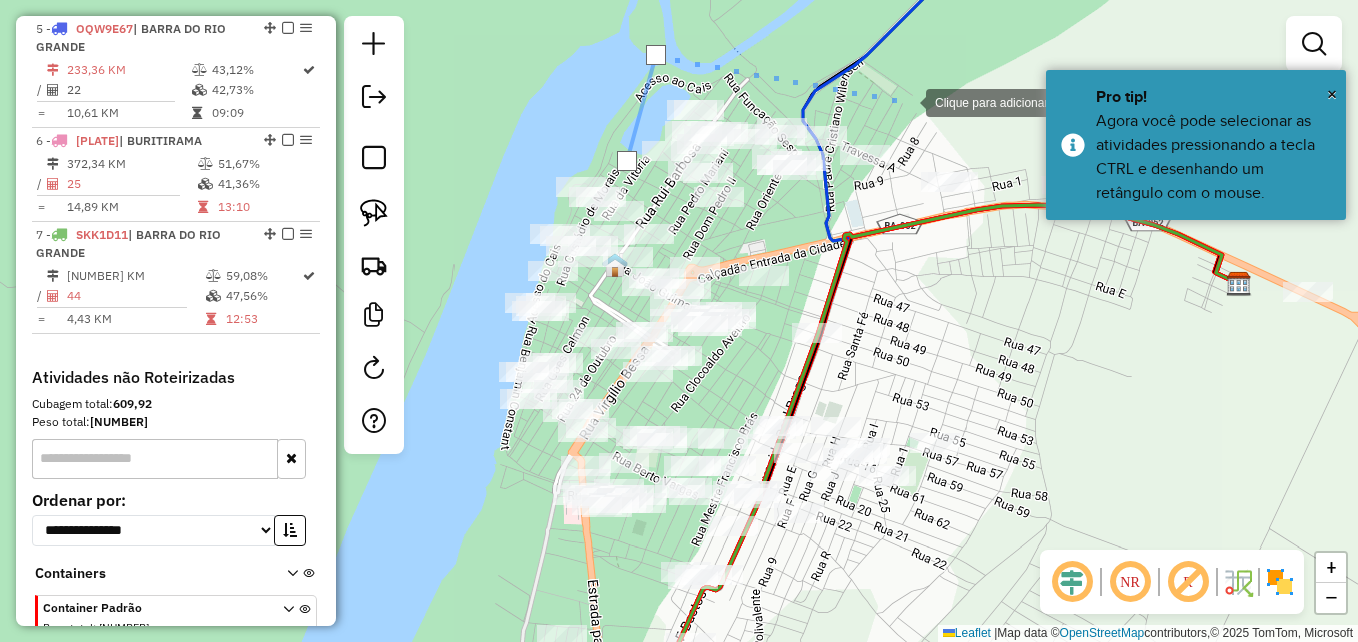 drag, startPoint x: 906, startPoint y: 98, endPoint x: 616, endPoint y: 115, distance: 290.49786 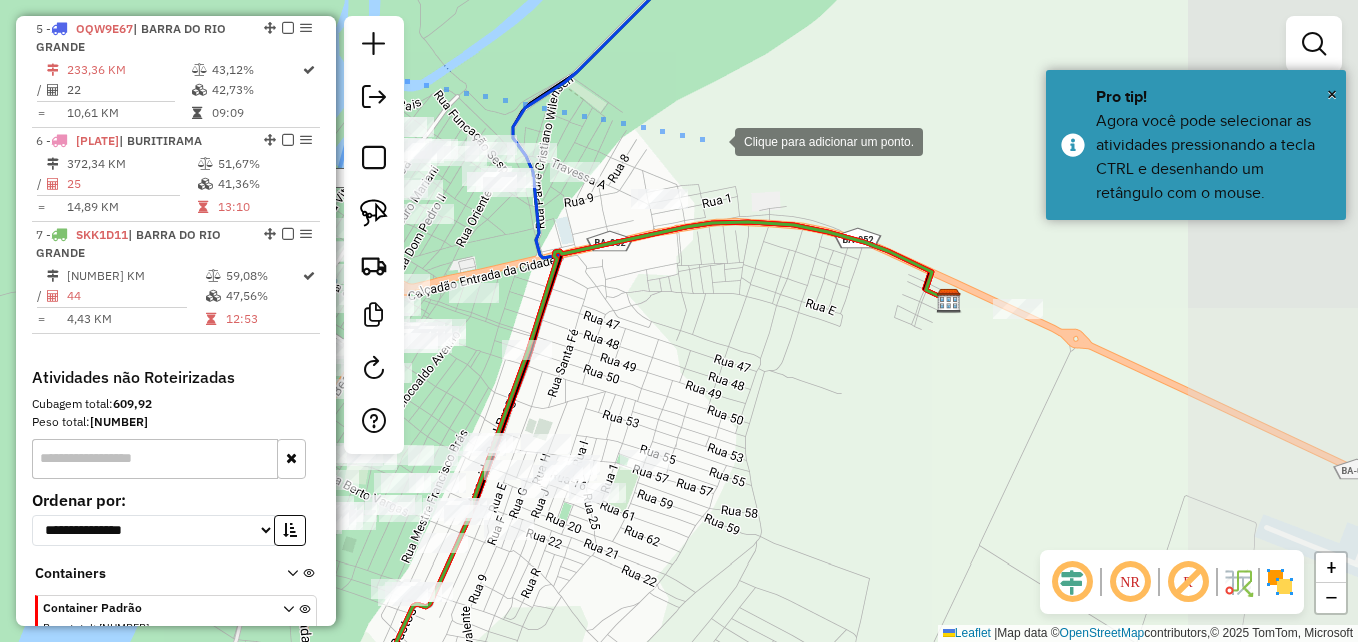 drag, startPoint x: 715, startPoint y: 140, endPoint x: 683, endPoint y: 219, distance: 85.23497 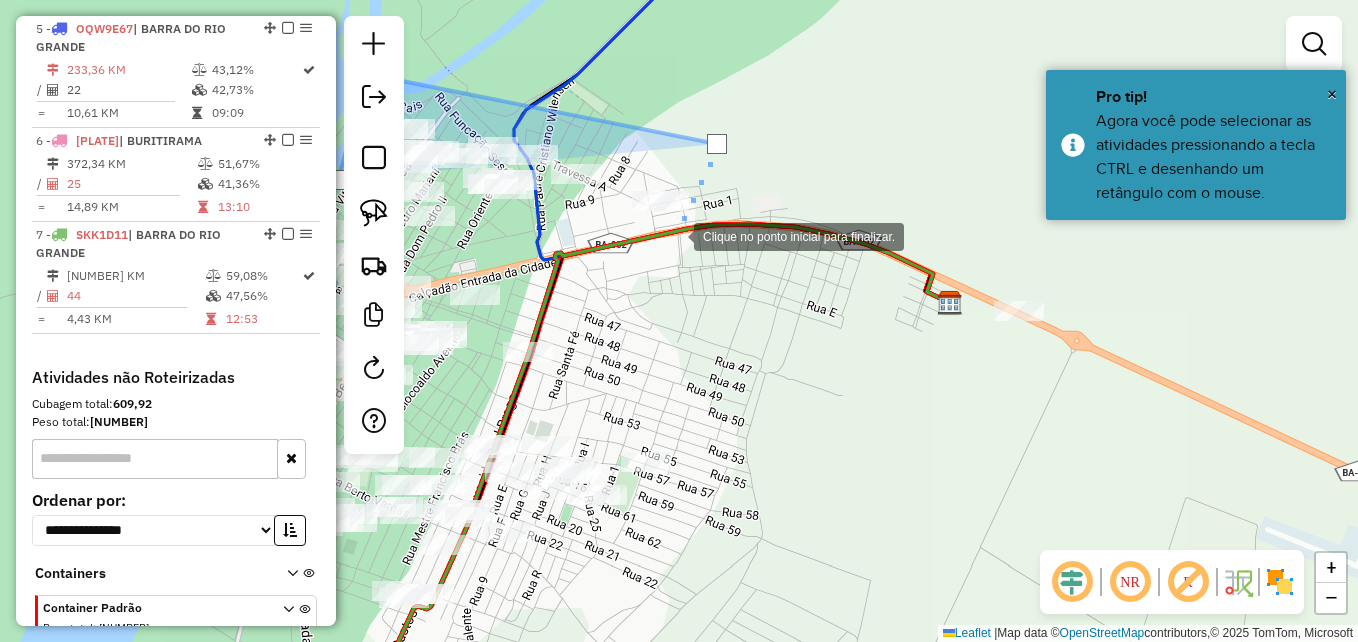 click 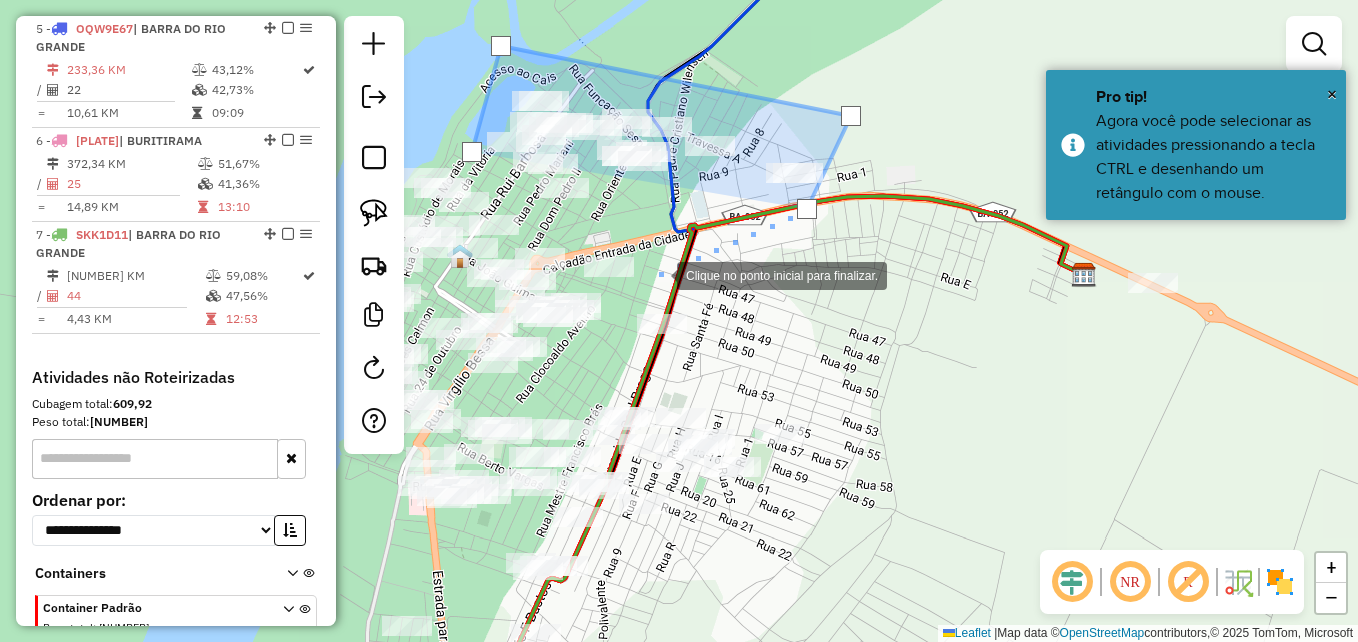 drag, startPoint x: 521, startPoint y: 303, endPoint x: 654, endPoint y: 277, distance: 135.51753 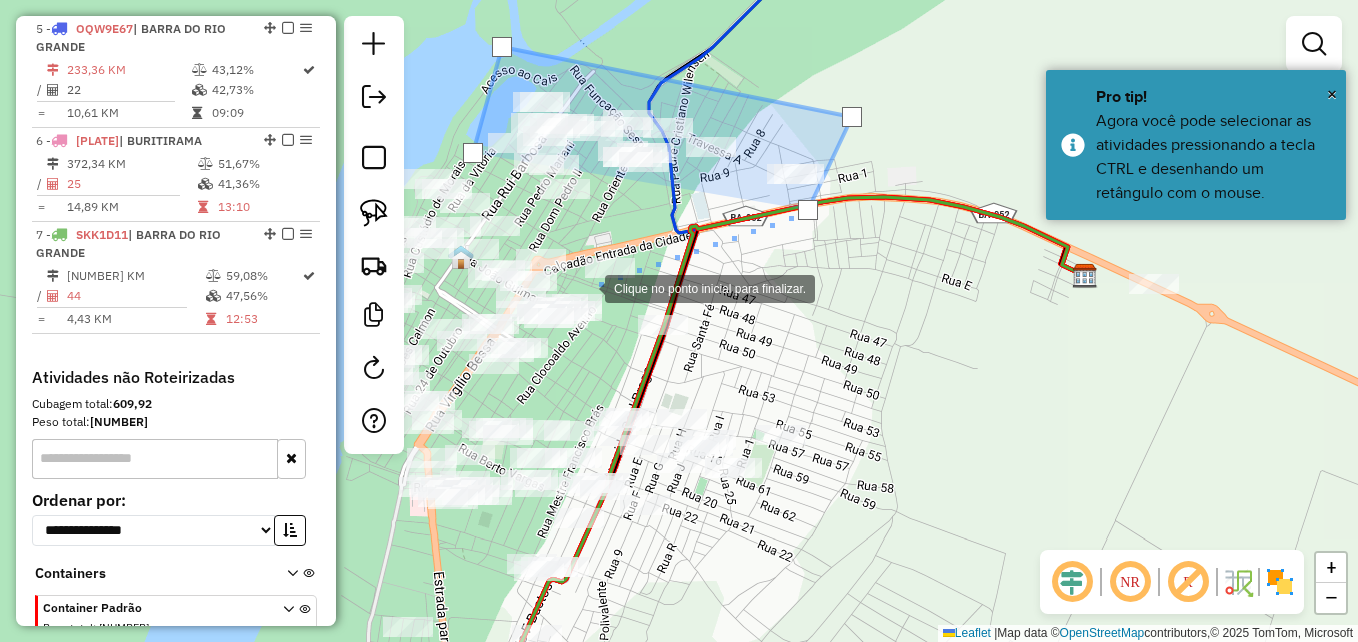 click 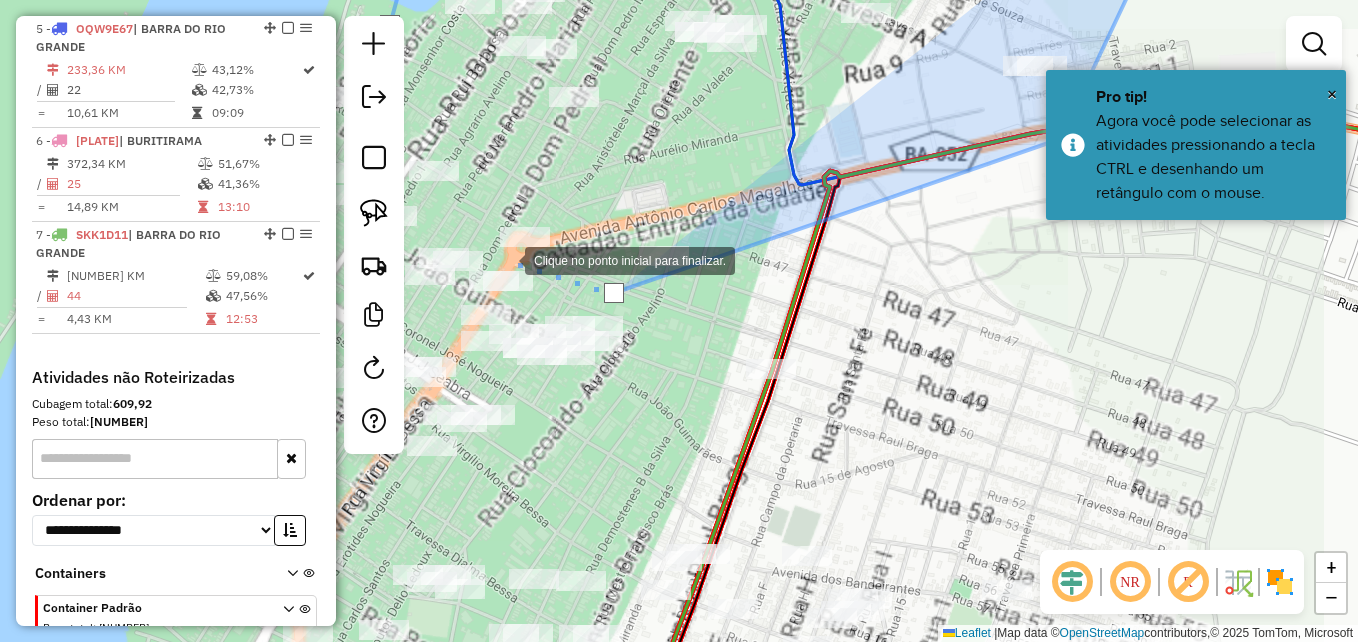 click 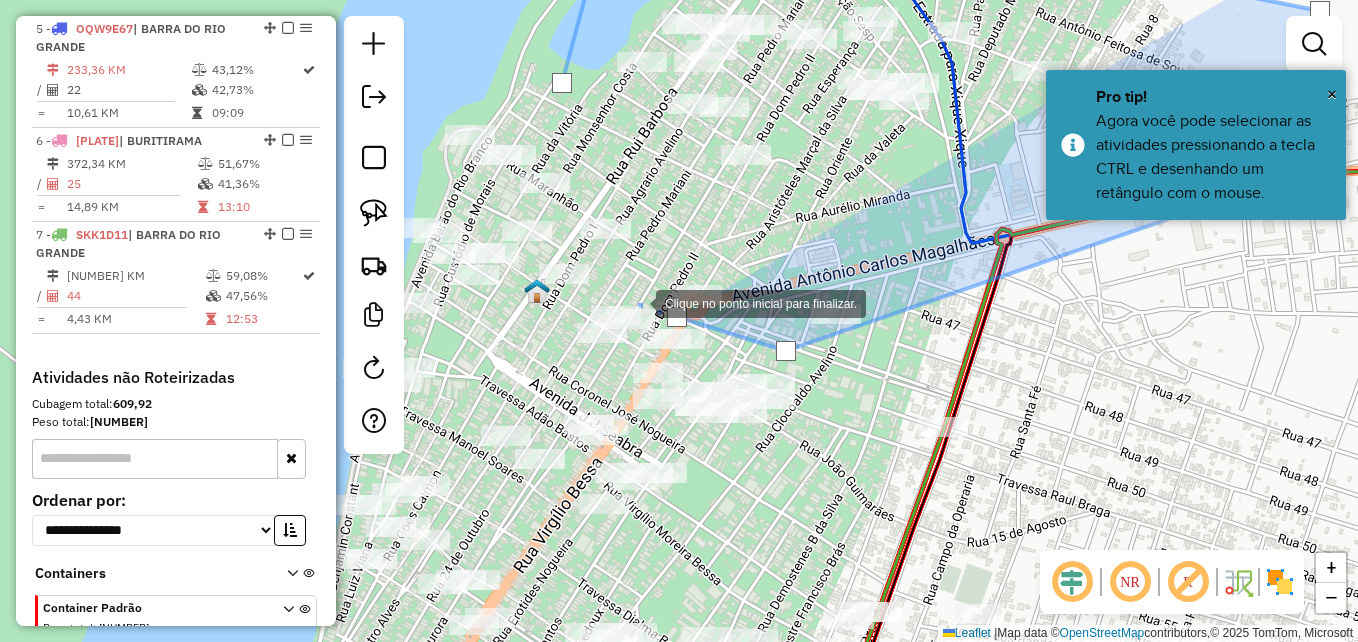 drag, startPoint x: 462, startPoint y: 242, endPoint x: 636, endPoint y: 300, distance: 183.41211 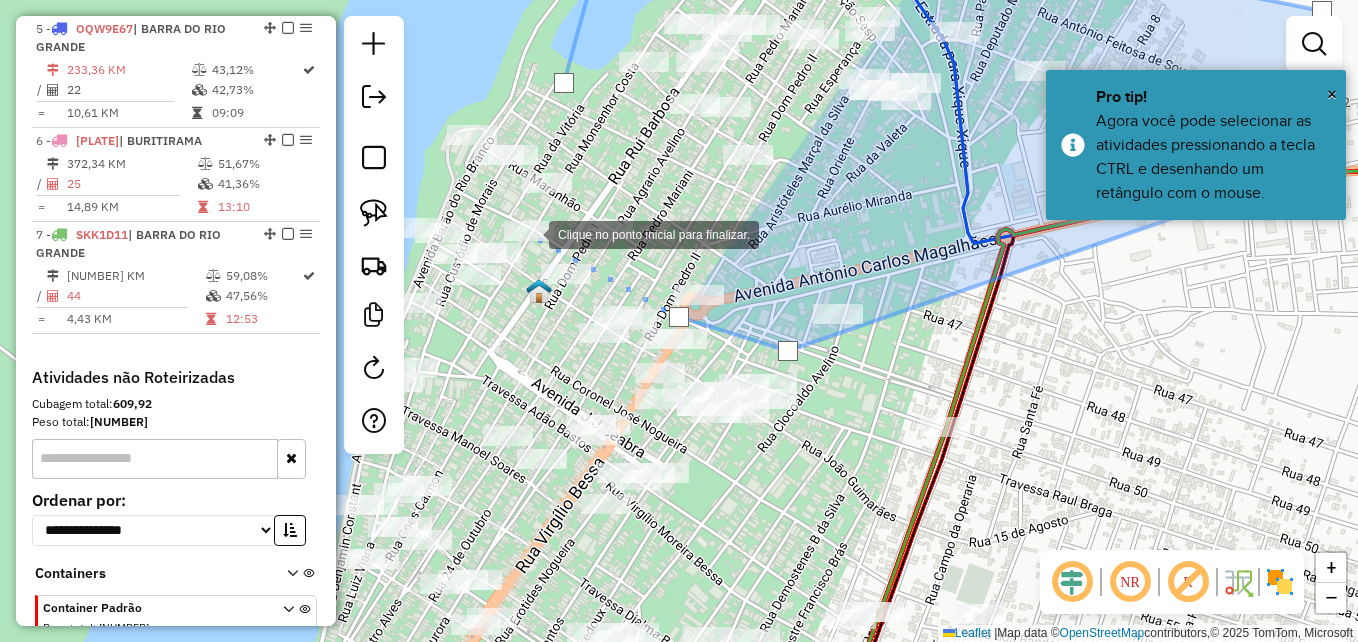 click 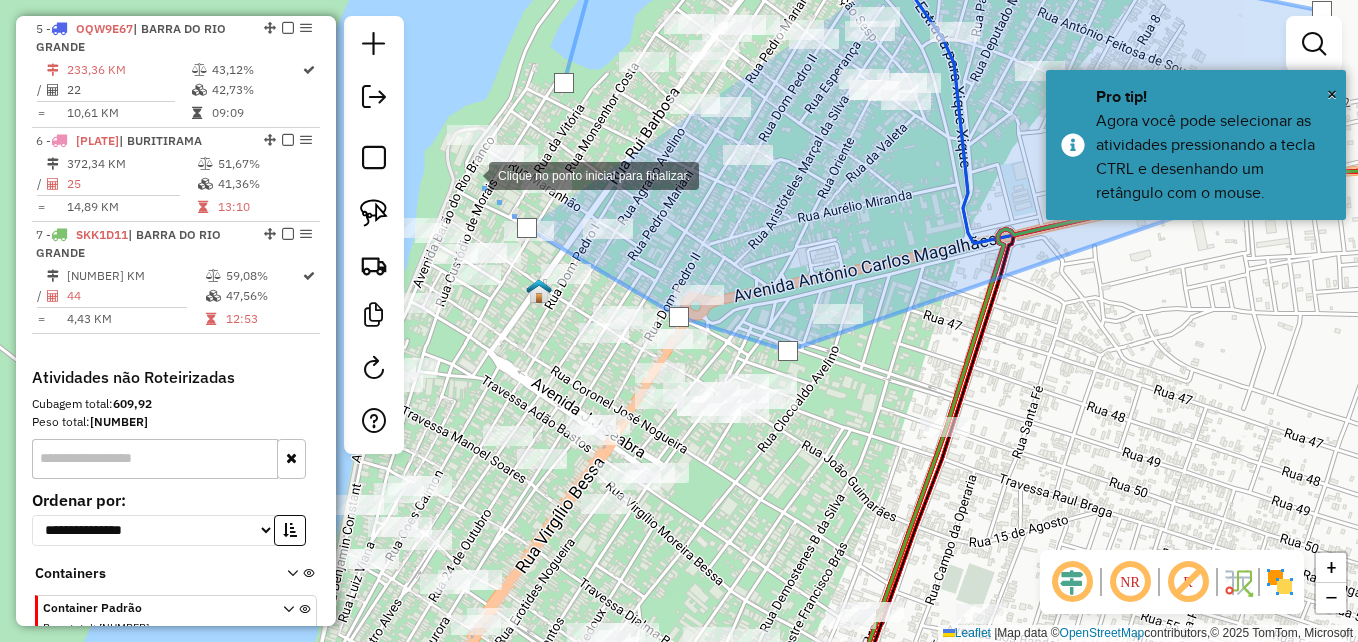 click 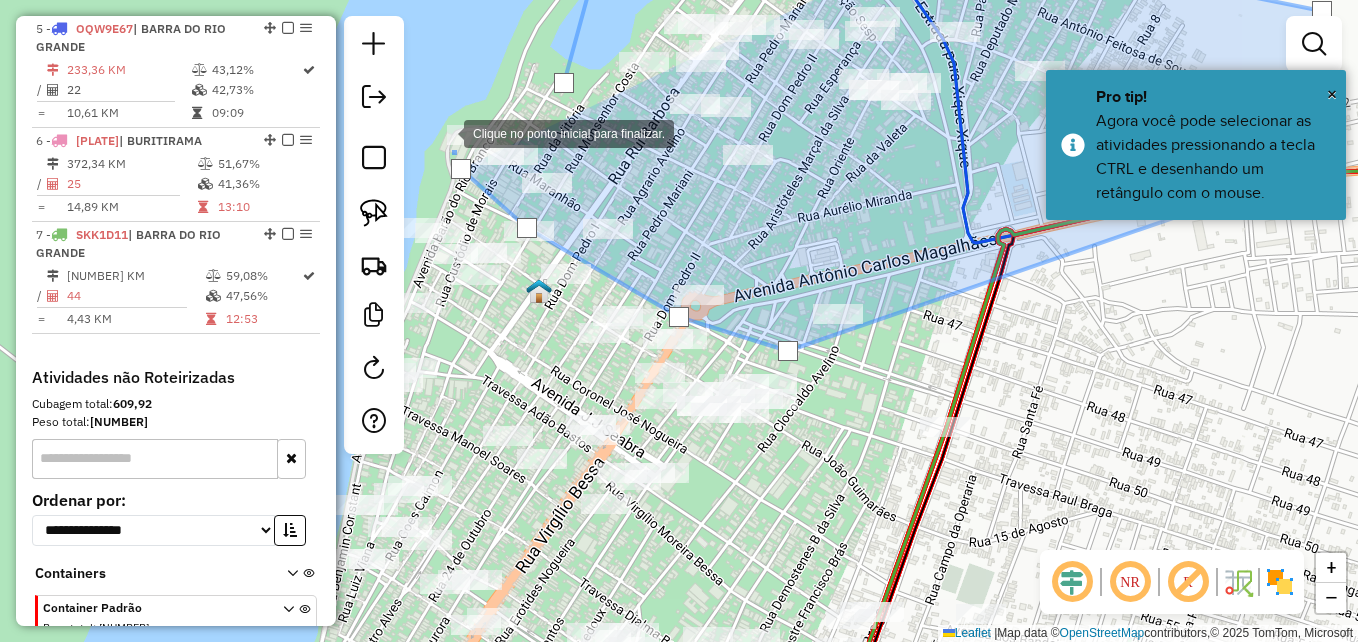 click 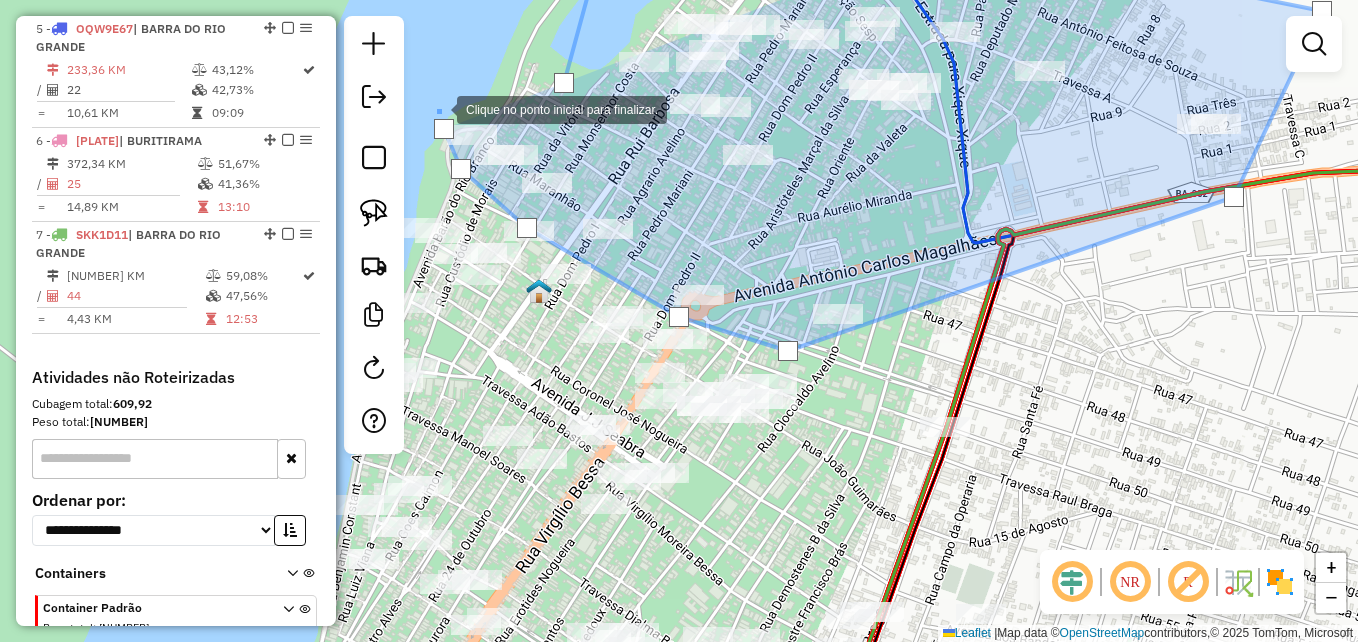 drag, startPoint x: 459, startPoint y: 105, endPoint x: 472, endPoint y: 107, distance: 13.152946 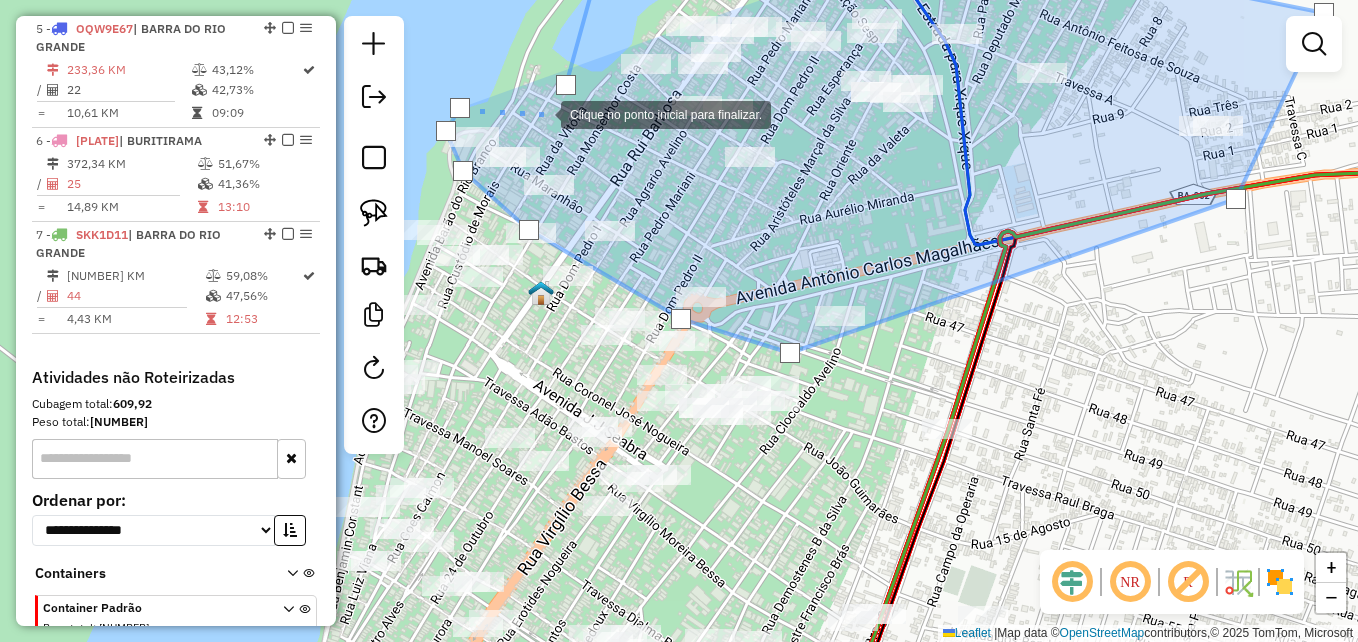 drag, startPoint x: 541, startPoint y: 113, endPoint x: 559, endPoint y: 98, distance: 23.43075 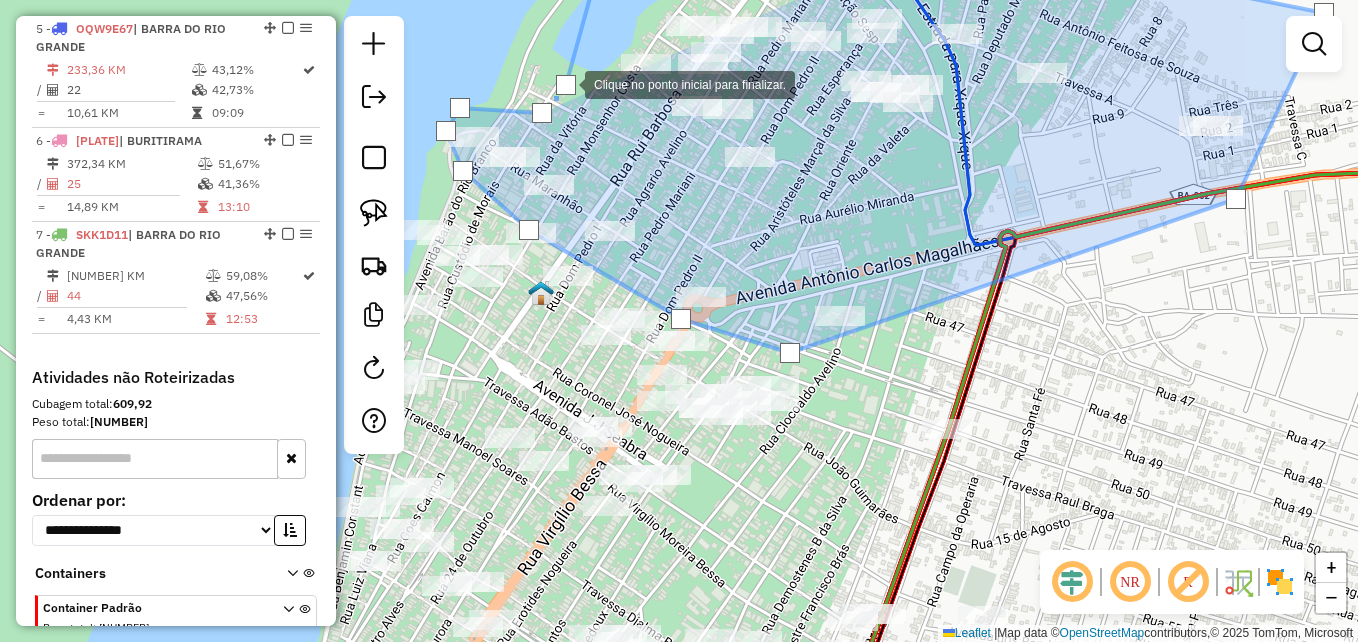 click 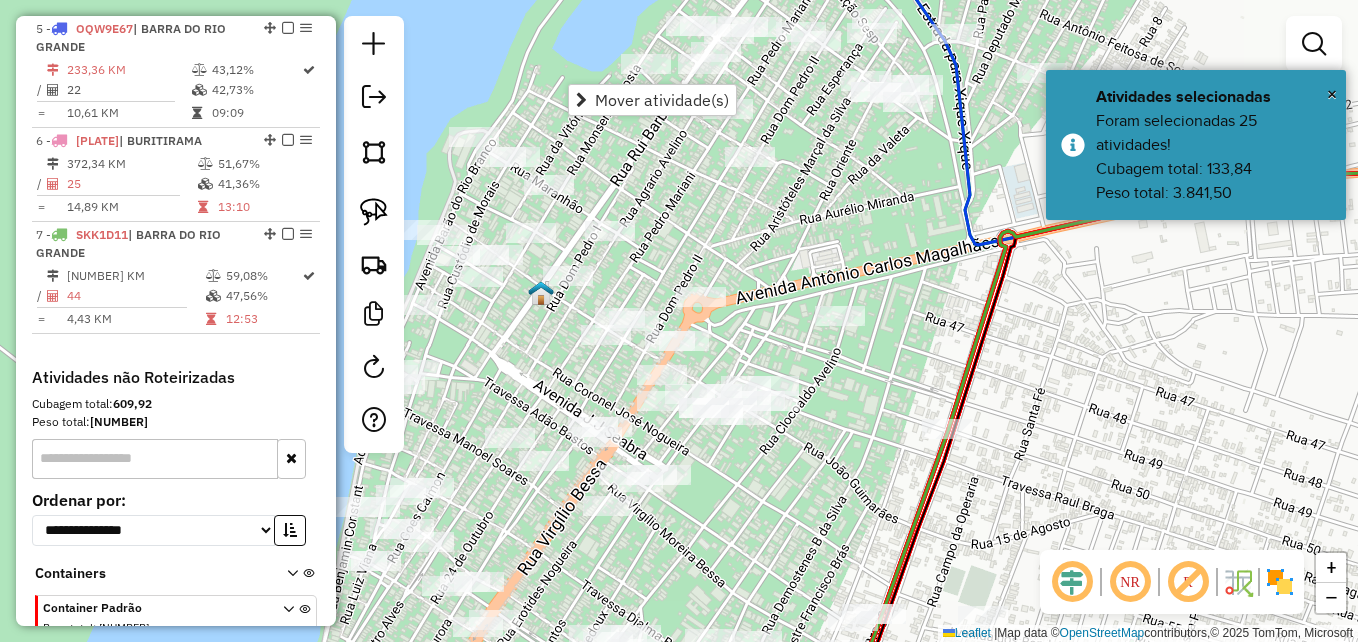 click on "Janela de atendimento Grade de atendimento Capacidade Transportadoras Veículos Cliente Pedidos  Rotas Selecione os dias de semana para filtrar as janelas de atendimento  Seg   Ter   Qua   Qui   Sex   Sáb   Dom  Informe o período da janela de atendimento: De: Até:  Filtrar exatamente a janela do cliente  Considerar janela de atendimento padrão  Selecione os dias de semana para filtrar as grades de atendimento  Seg   Ter   Qua   Qui   Sex   Sáb   Dom   Considerar clientes sem dia de atendimento cadastrado  Clientes fora do dia de atendimento selecionado Filtrar as atividades entre os valores definidos abaixo:  Peso mínimo:   Peso máximo:   Cubagem mínima:   Cubagem máxima:   De:   Até:  Filtrar as atividades entre o tempo de atendimento definido abaixo:  De:   Até:   Considerar capacidade total dos clientes não roteirizados Transportadora: Selecione um ou mais itens Tipo de veículo: Selecione um ou mais itens Veículo: Selecione um ou mais itens Motorista: Selecione um ou mais itens Nome: Rótulo:" 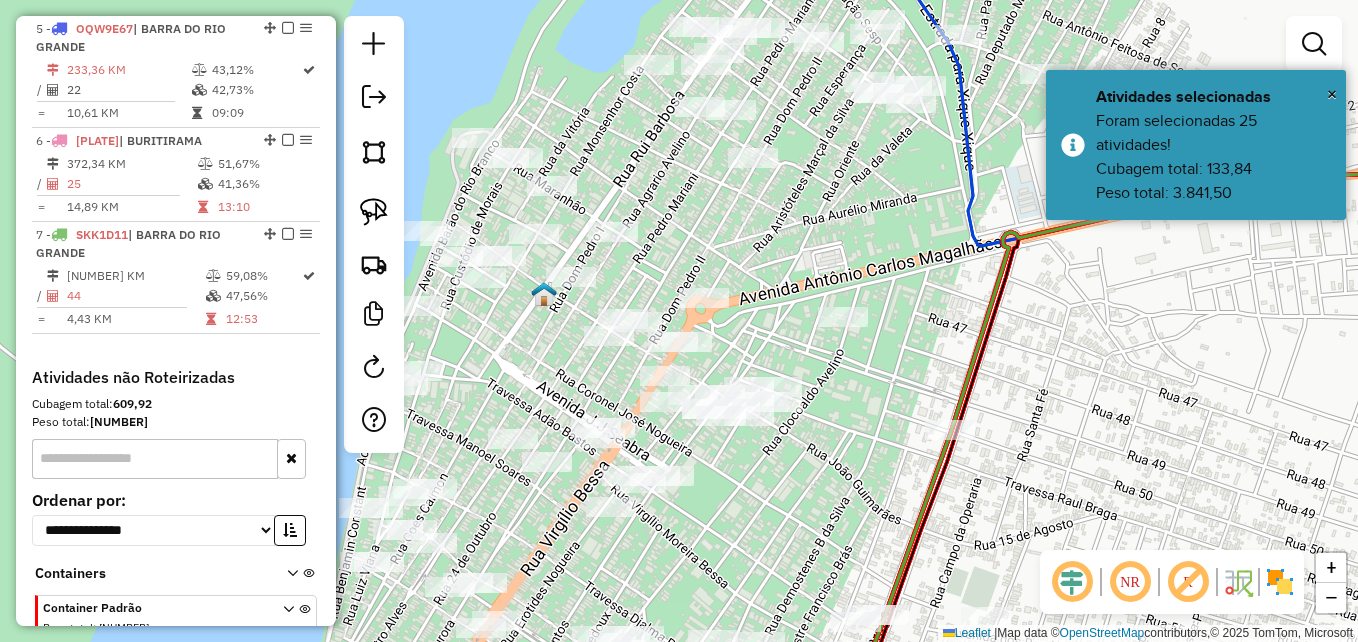 drag, startPoint x: 611, startPoint y: 175, endPoint x: 692, endPoint y: 133, distance: 91.24144 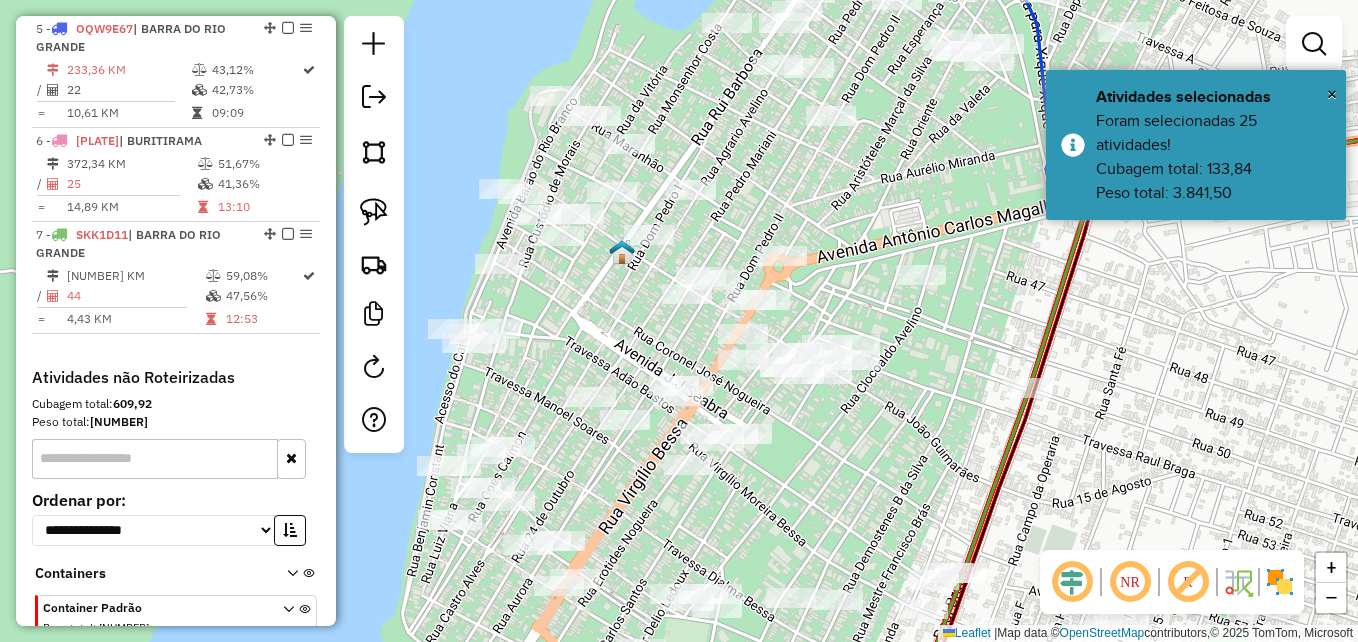 drag, startPoint x: 379, startPoint y: 160, endPoint x: 417, endPoint y: 161, distance: 38.013157 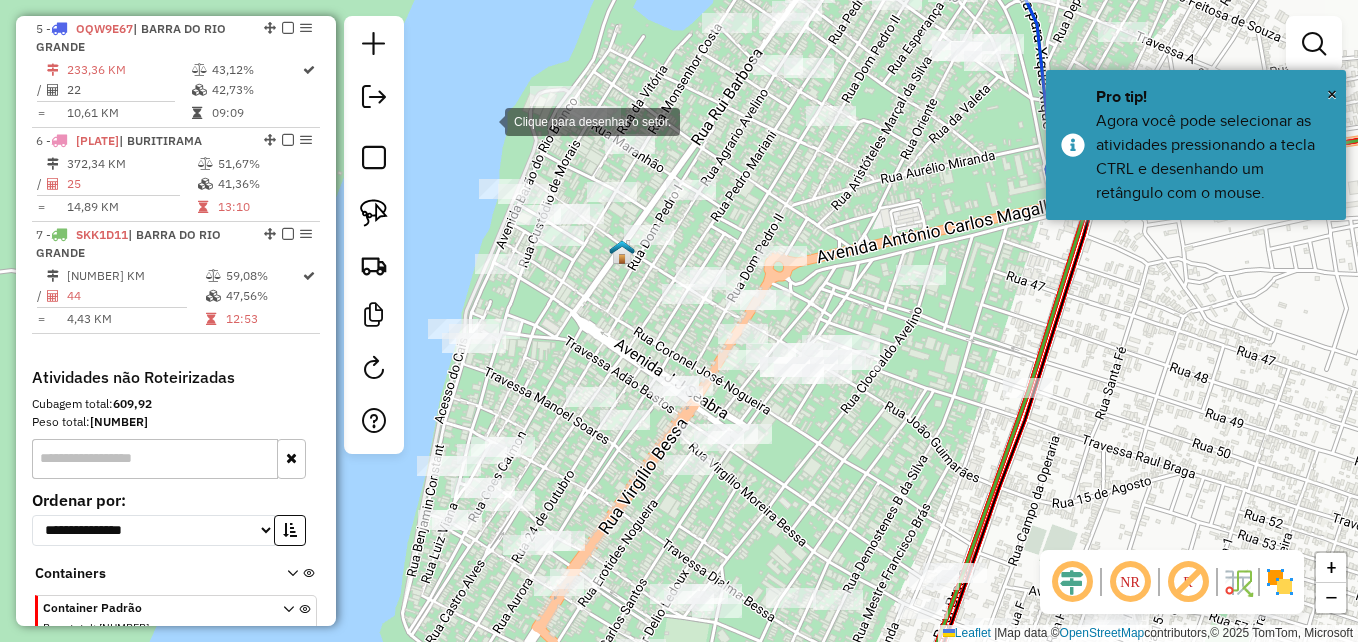 click 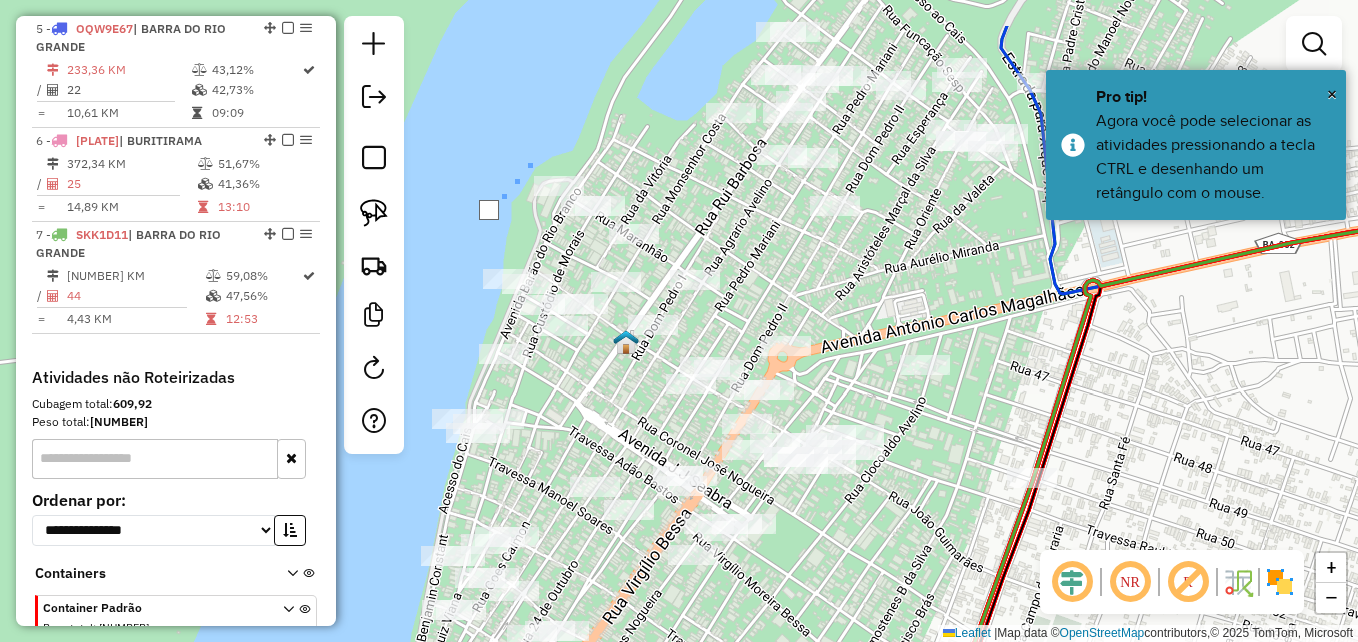 drag, startPoint x: 540, startPoint y: 36, endPoint x: 516, endPoint y: 308, distance: 273.05676 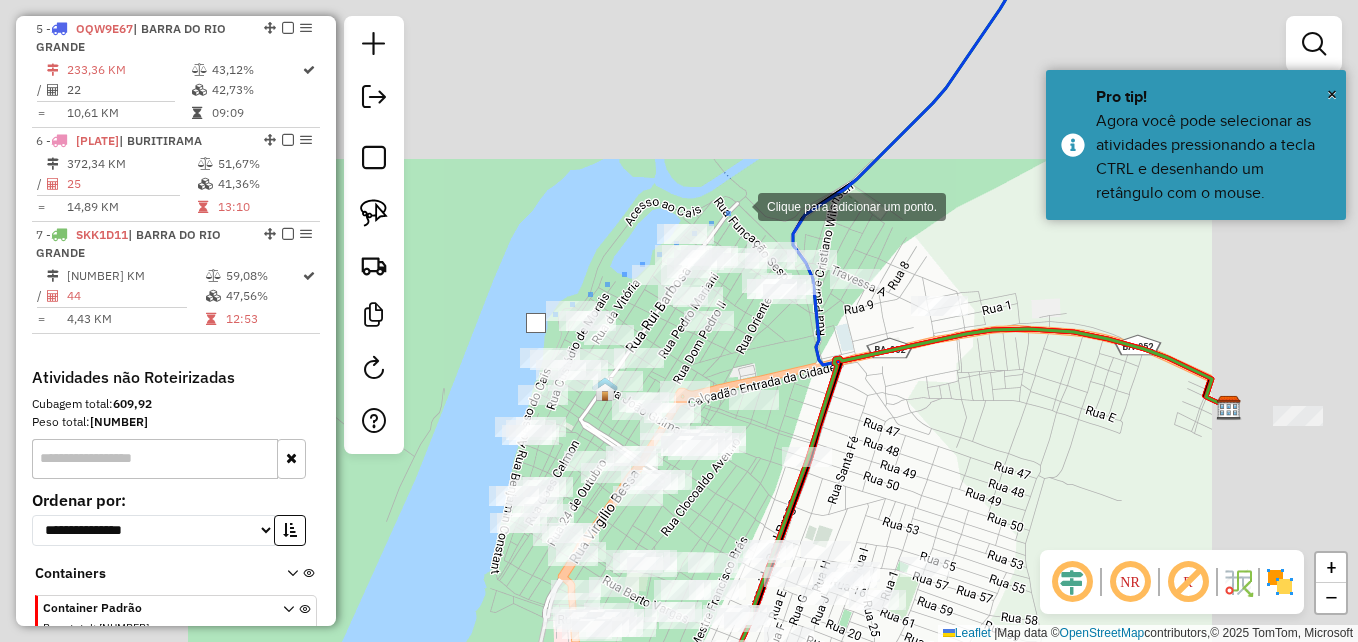 click 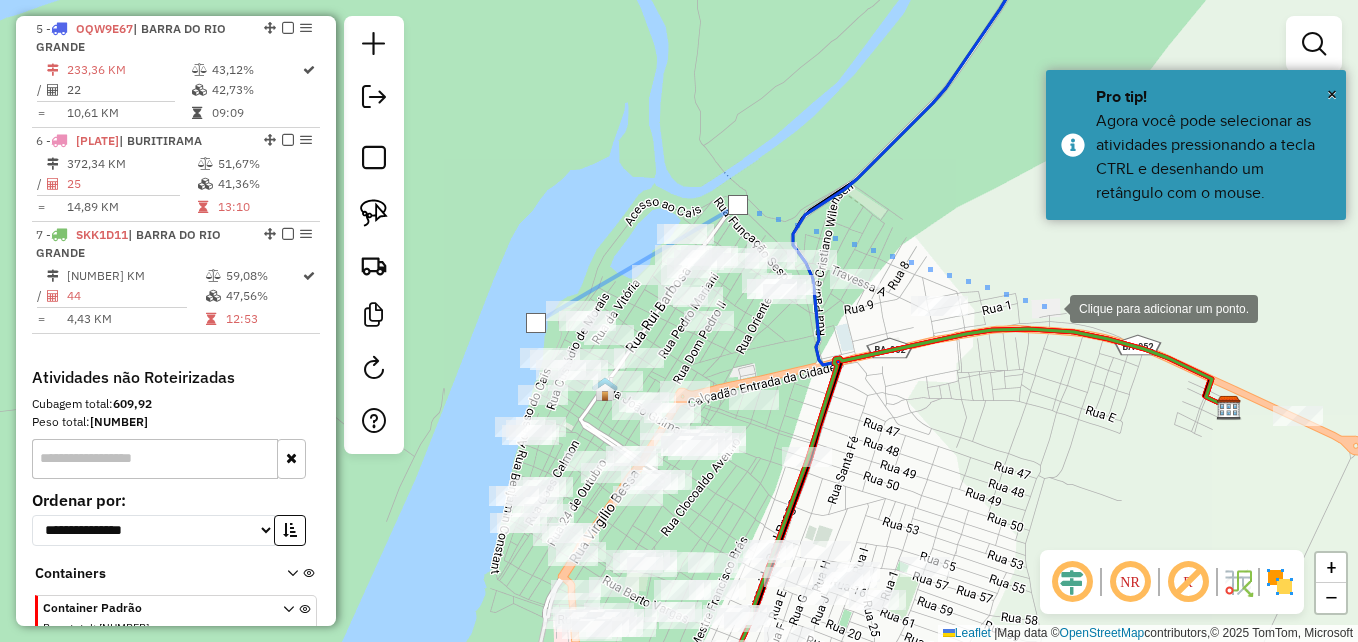 click 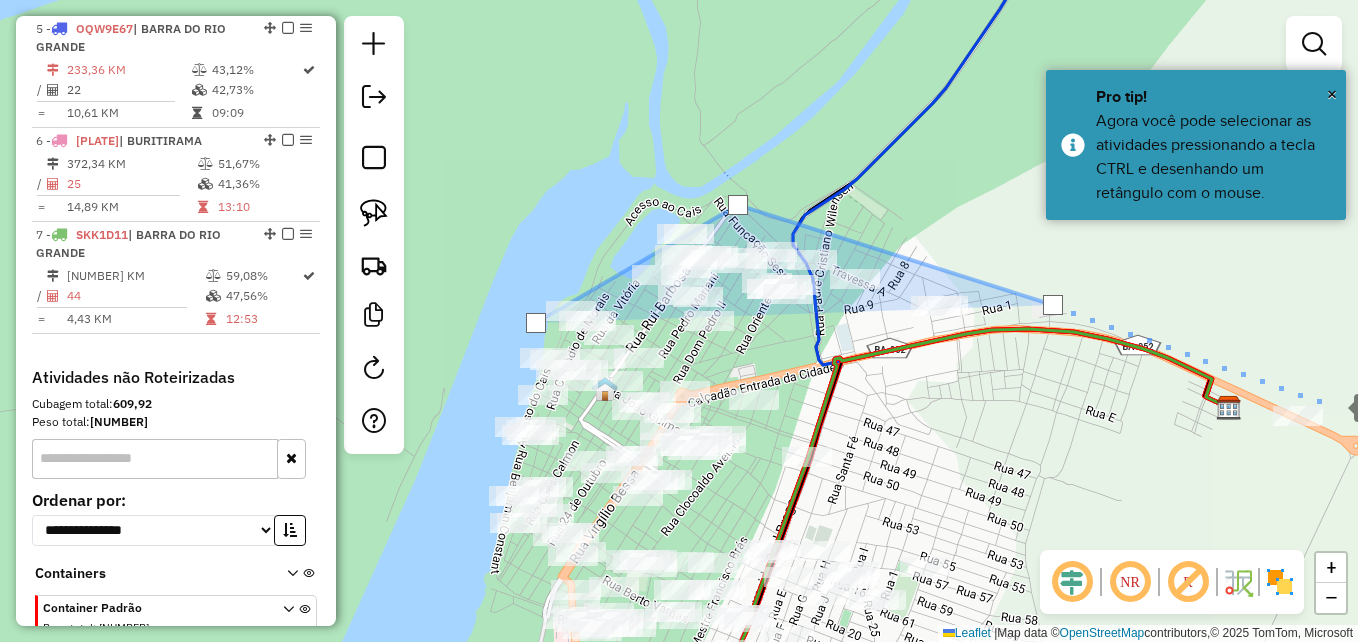 drag 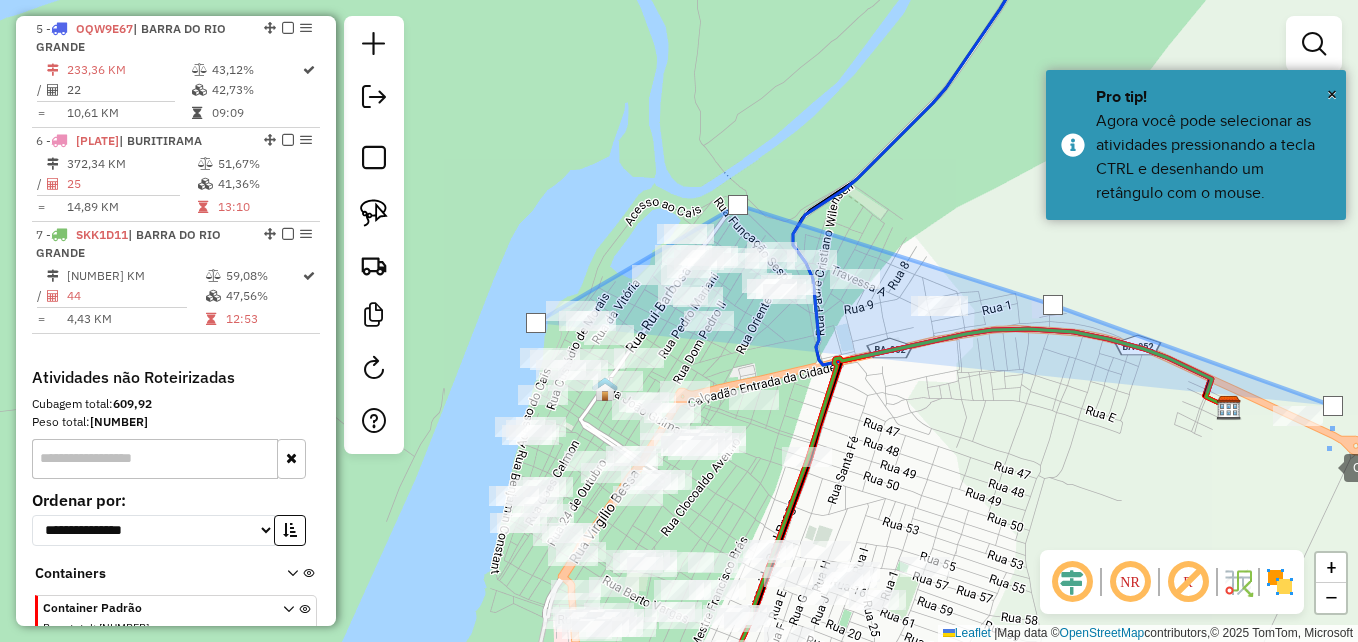 click 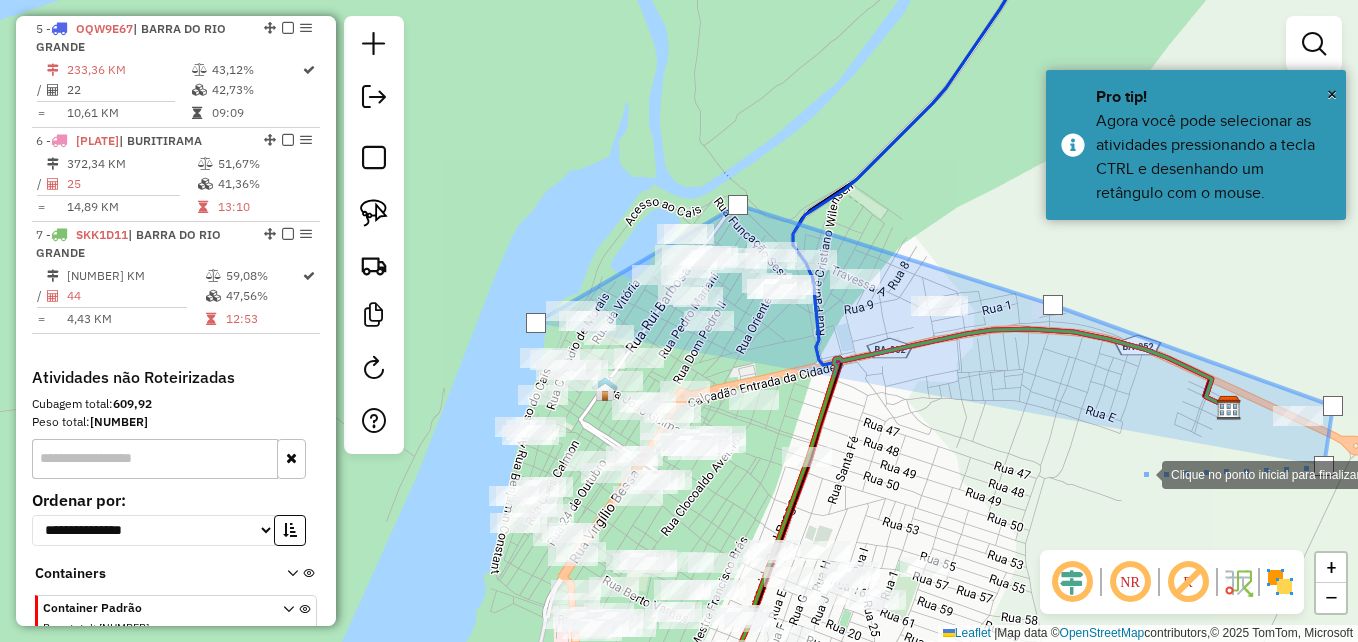 click 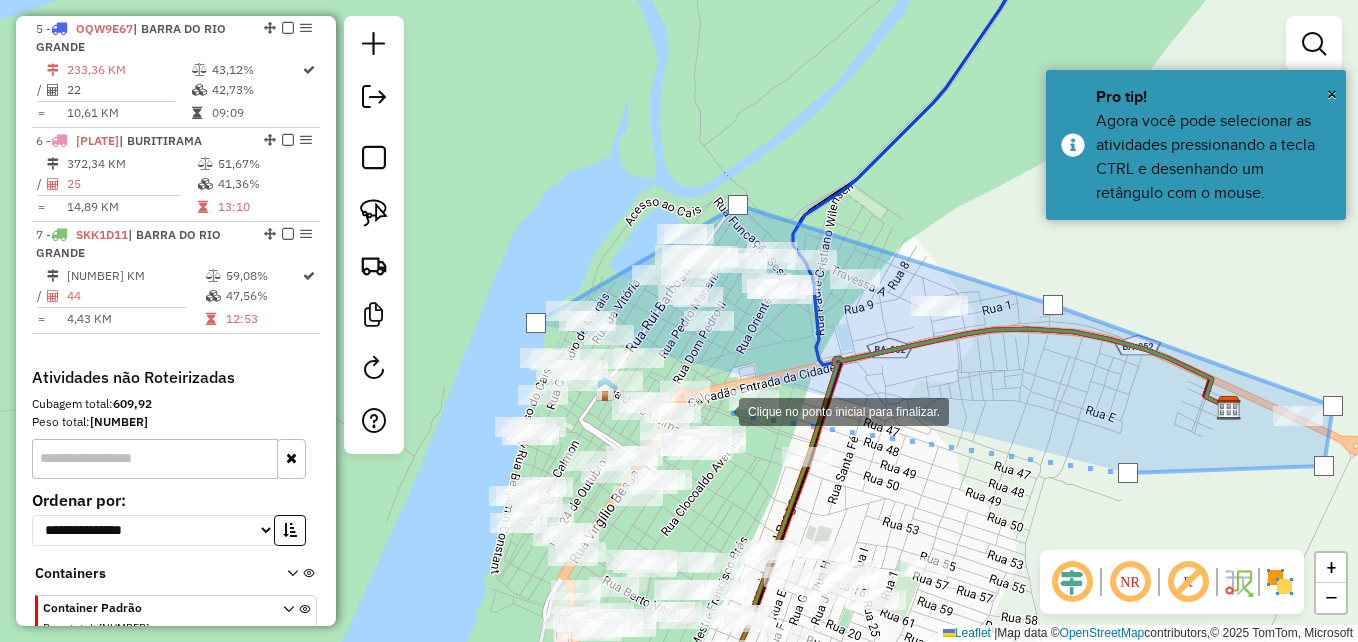 click 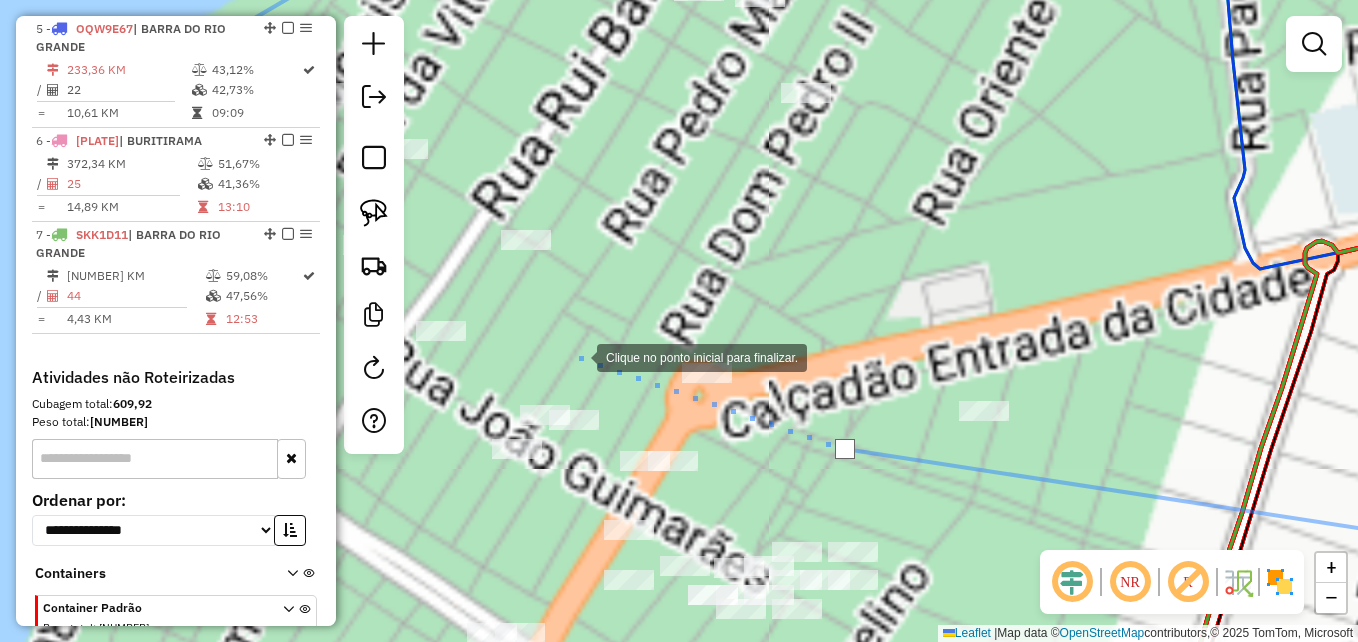 click 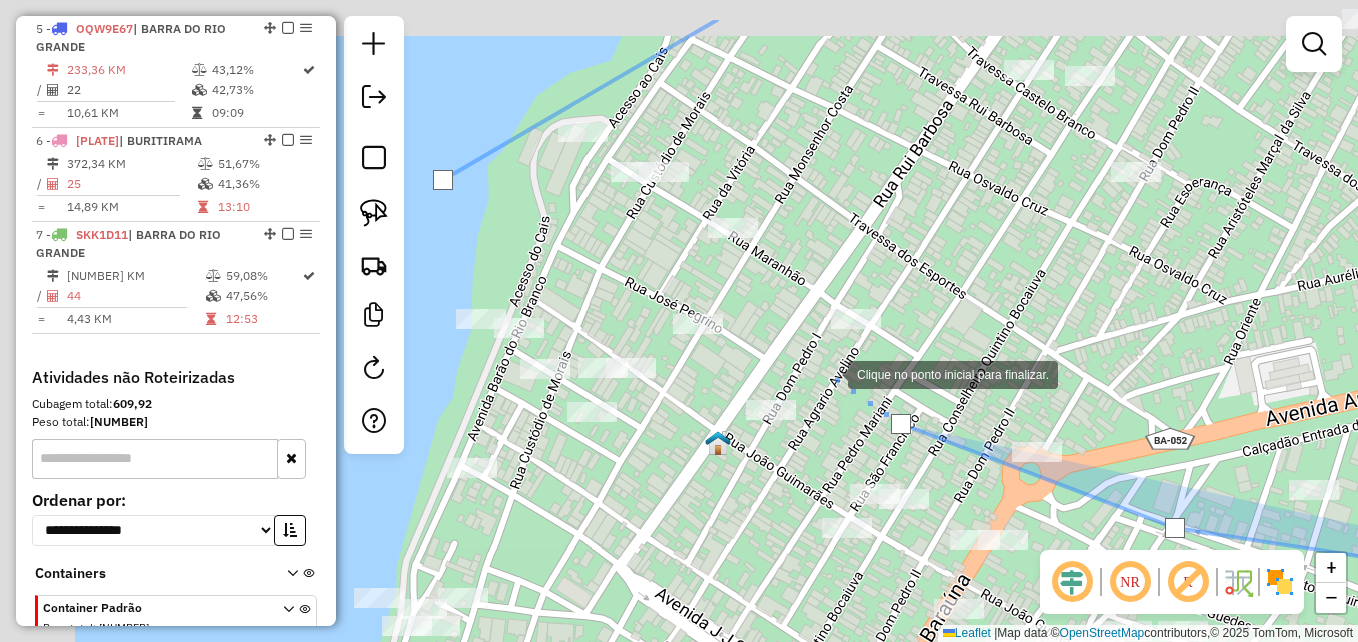 click 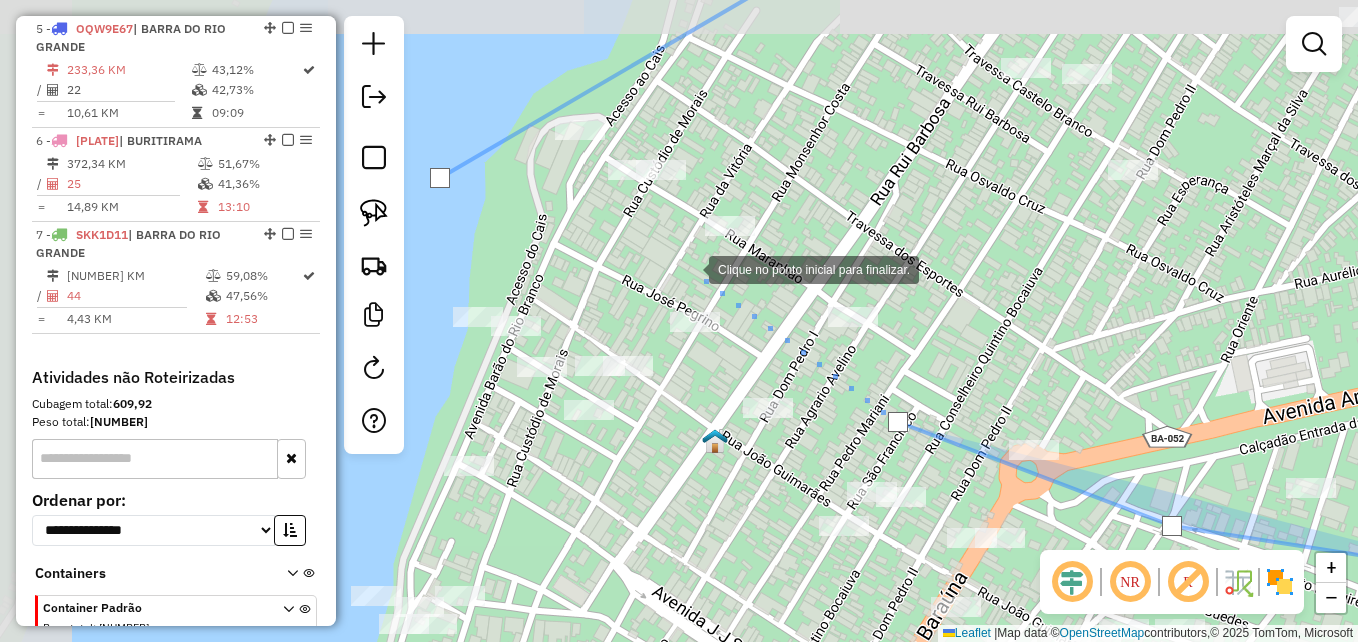 click 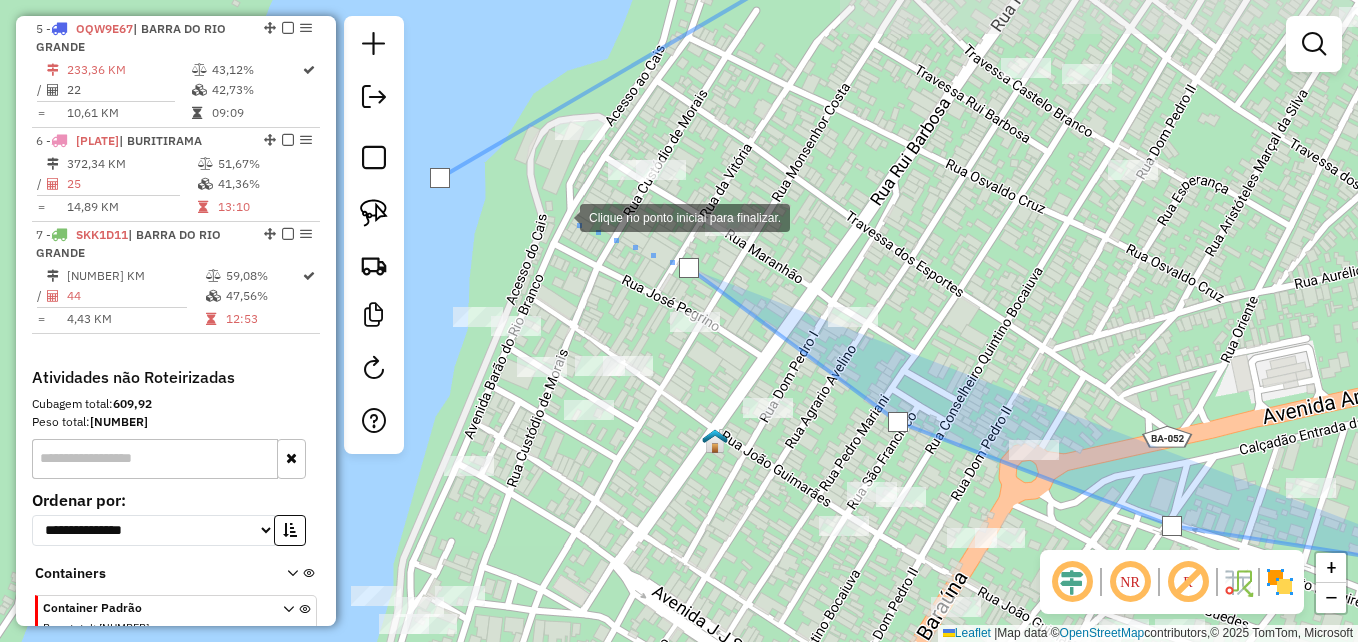 click 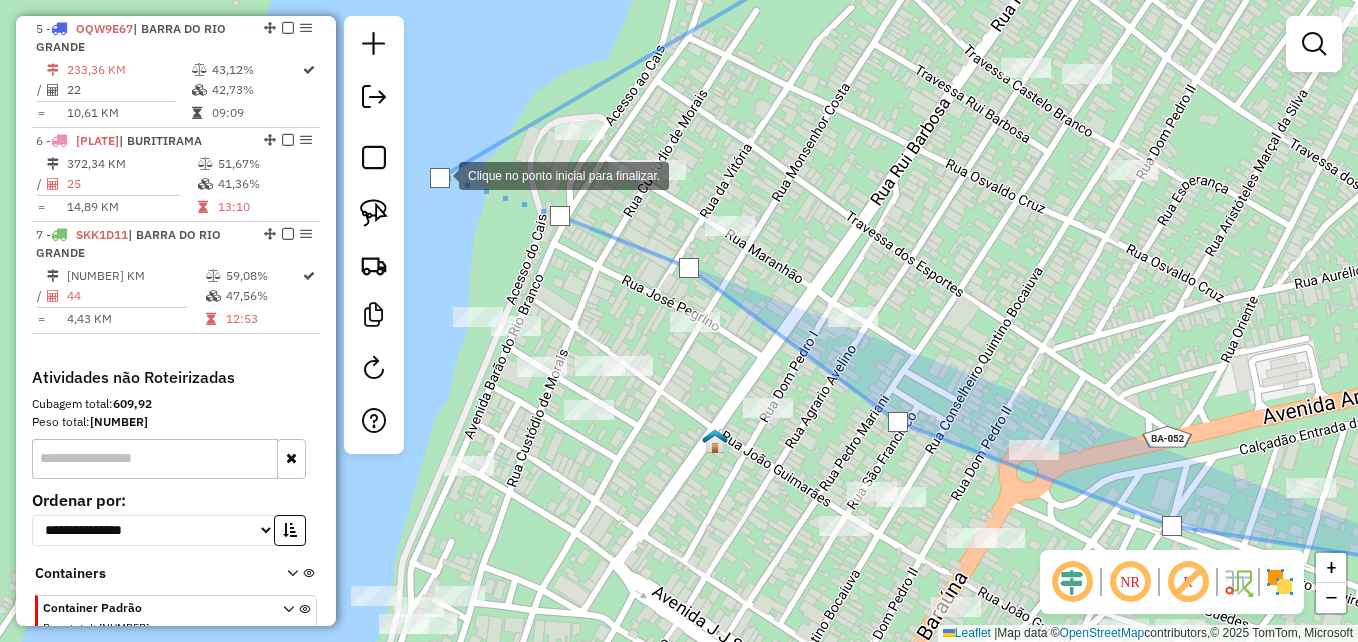 click 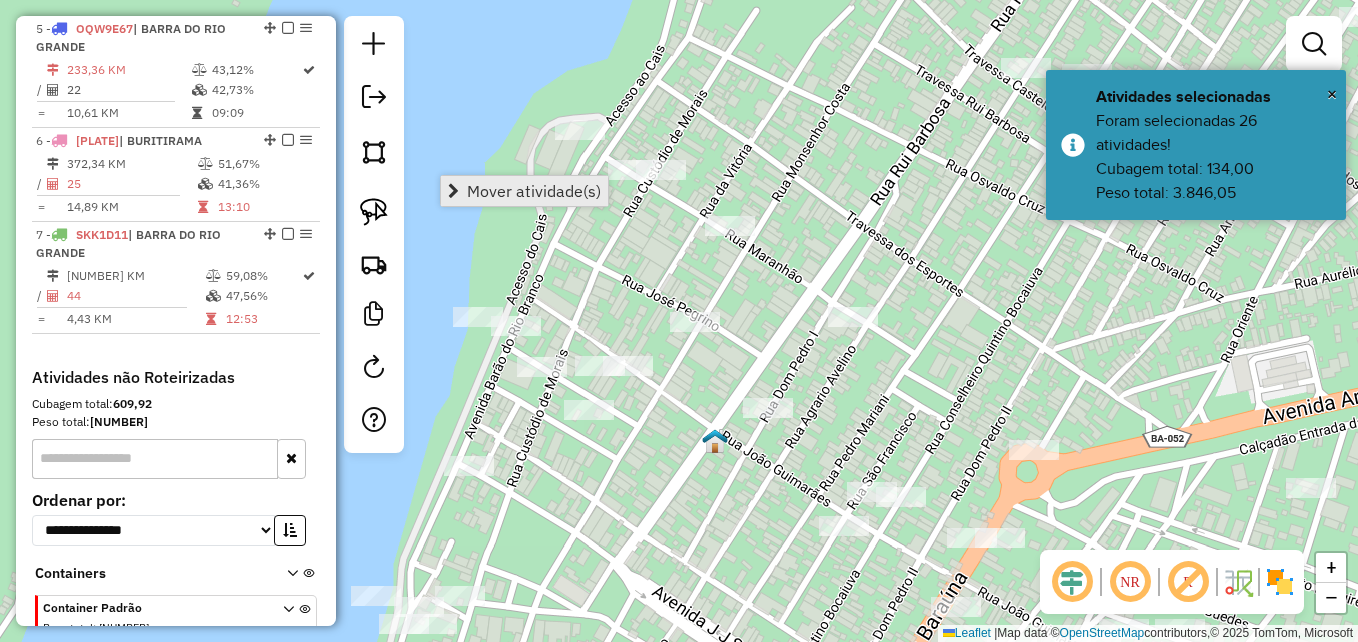 click on "Mover atividade(s)" at bounding box center [534, 191] 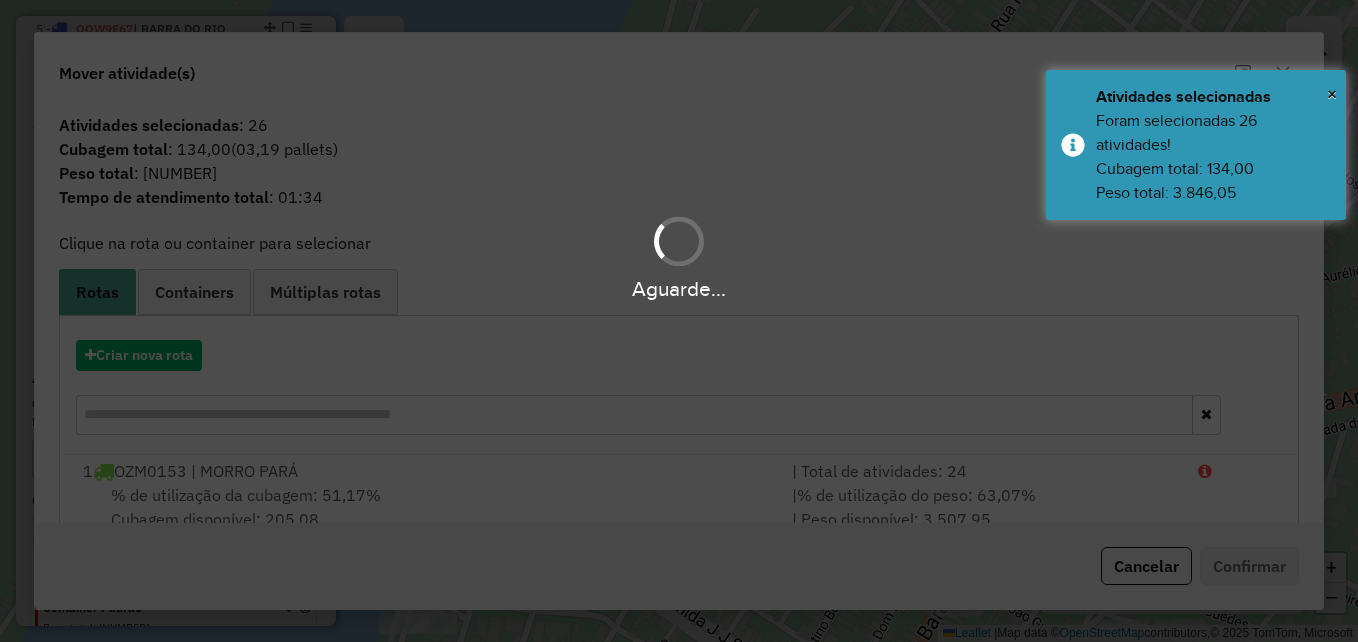 click on "Aguarde..." at bounding box center (679, 321) 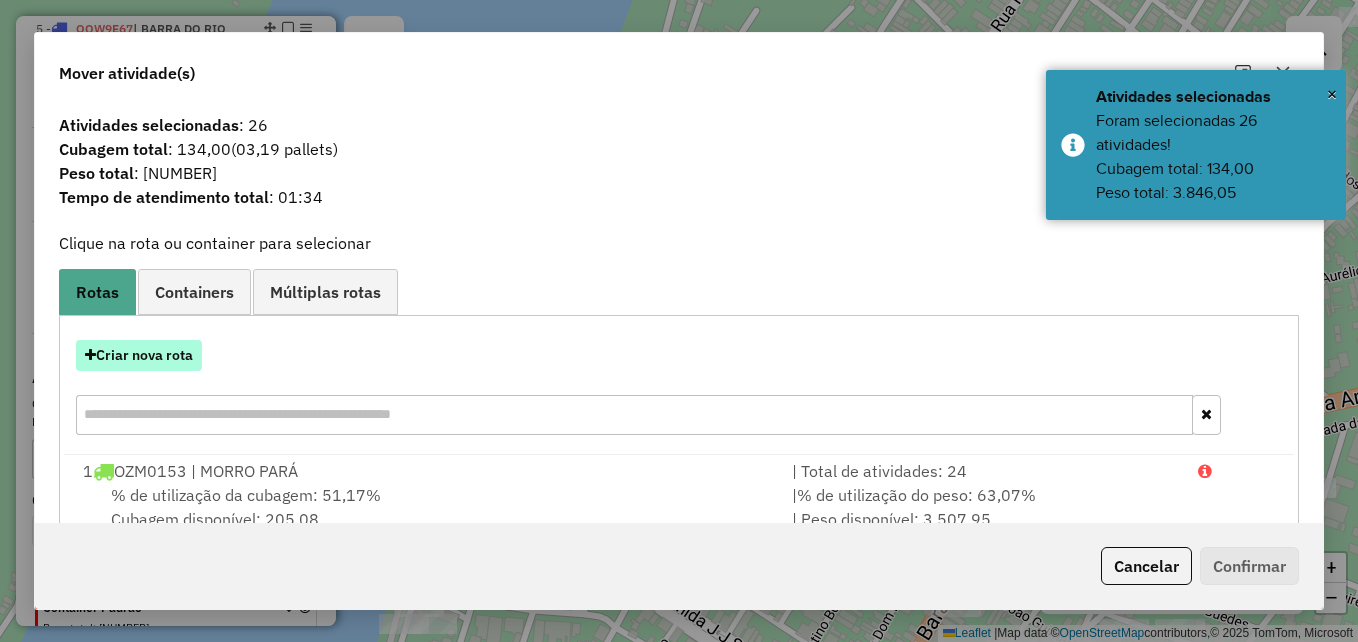 click on "Criar nova rota" at bounding box center (139, 355) 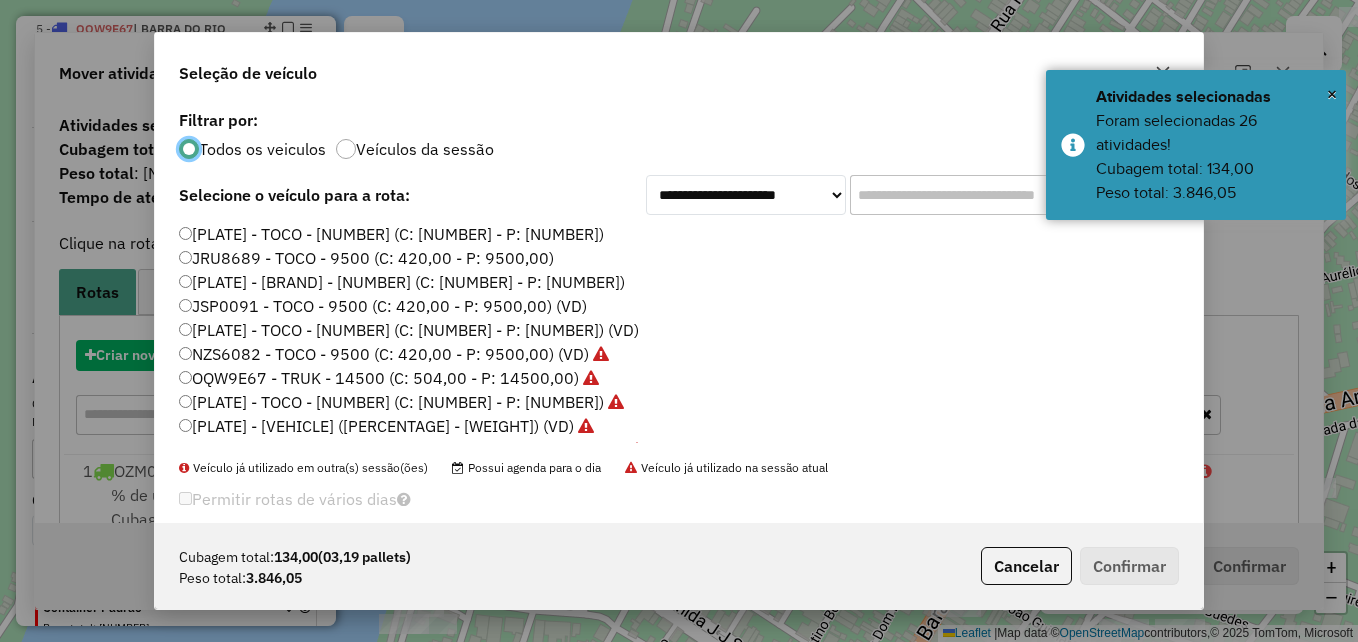scroll, scrollTop: 11, scrollLeft: 6, axis: both 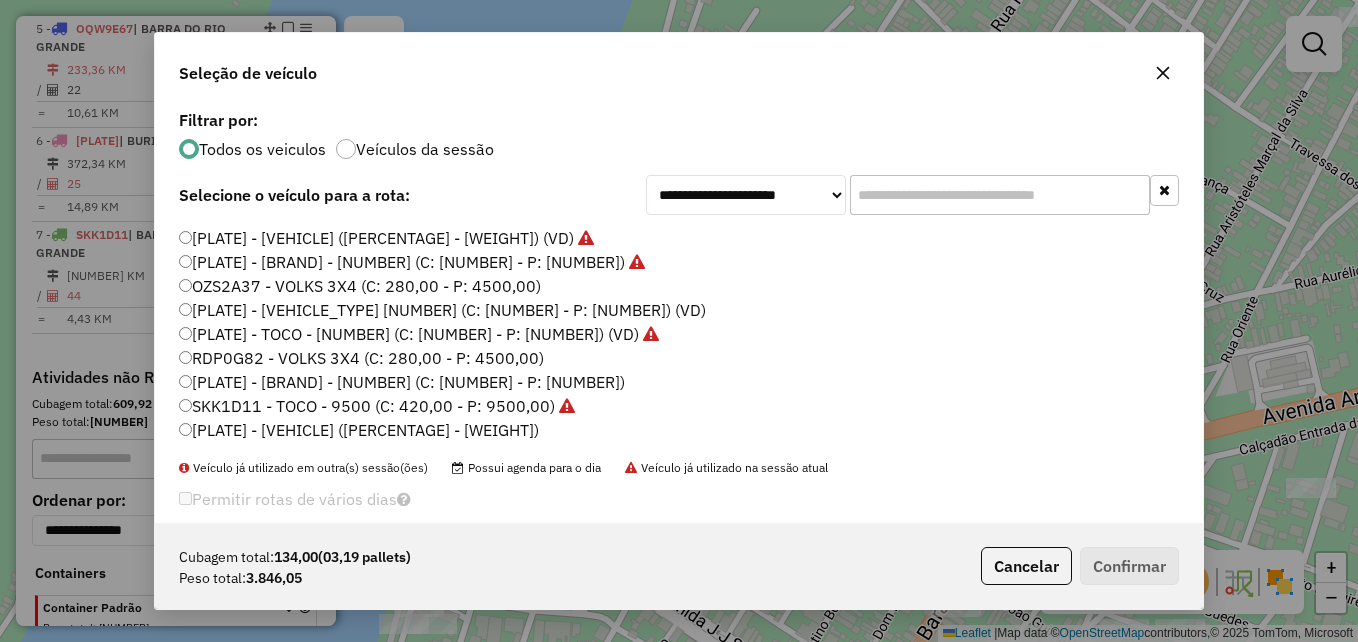 click on "RDP0G82 - VOLKS 3X4 (C: 280,00 - P: 4500,00)" 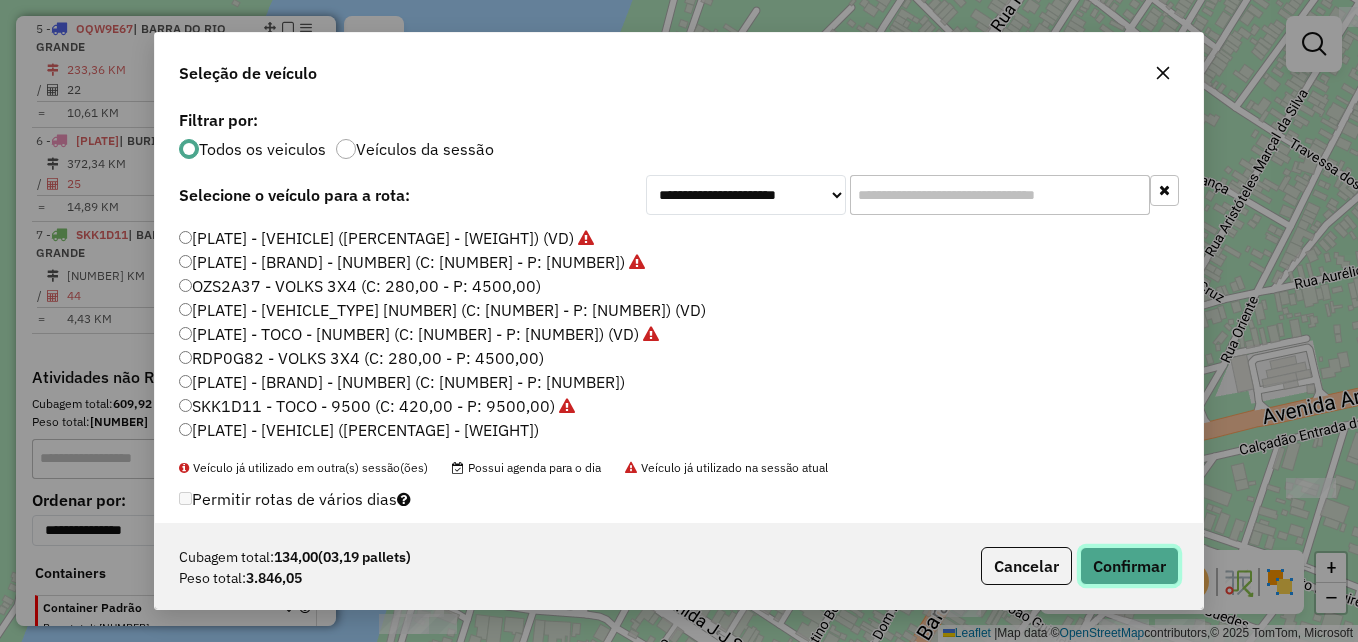 click on "Confirmar" 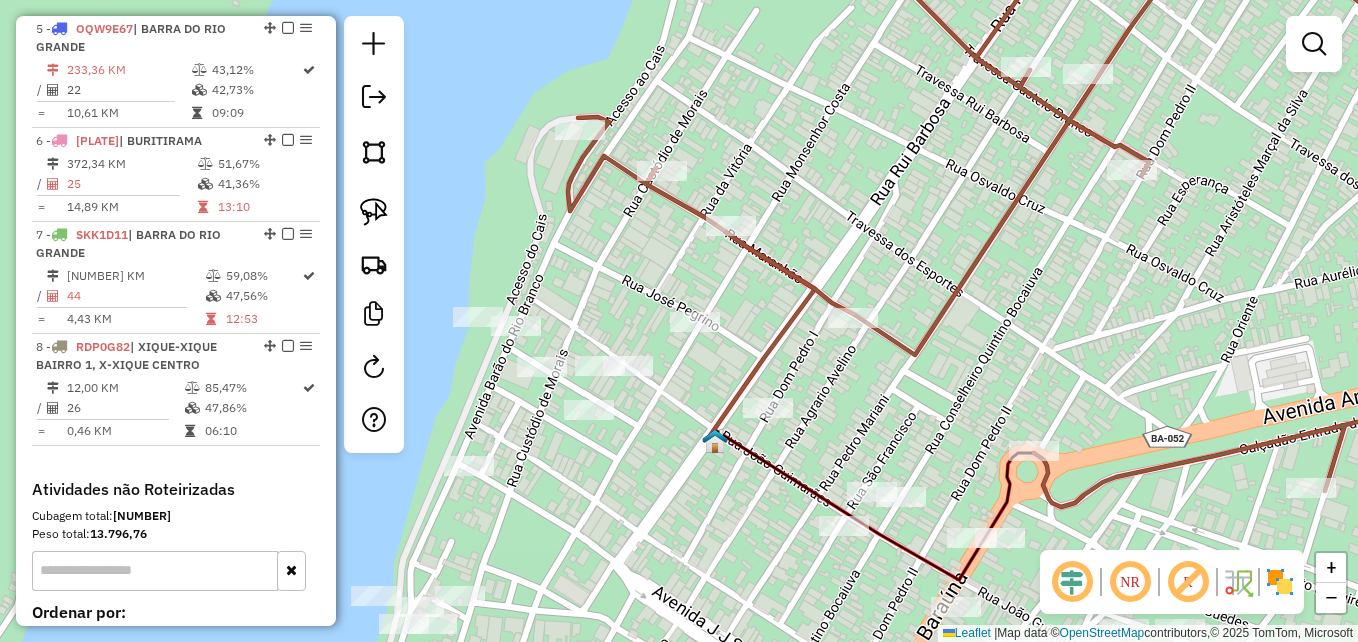 drag, startPoint x: 659, startPoint y: 443, endPoint x: 664, endPoint y: 267, distance: 176.07101 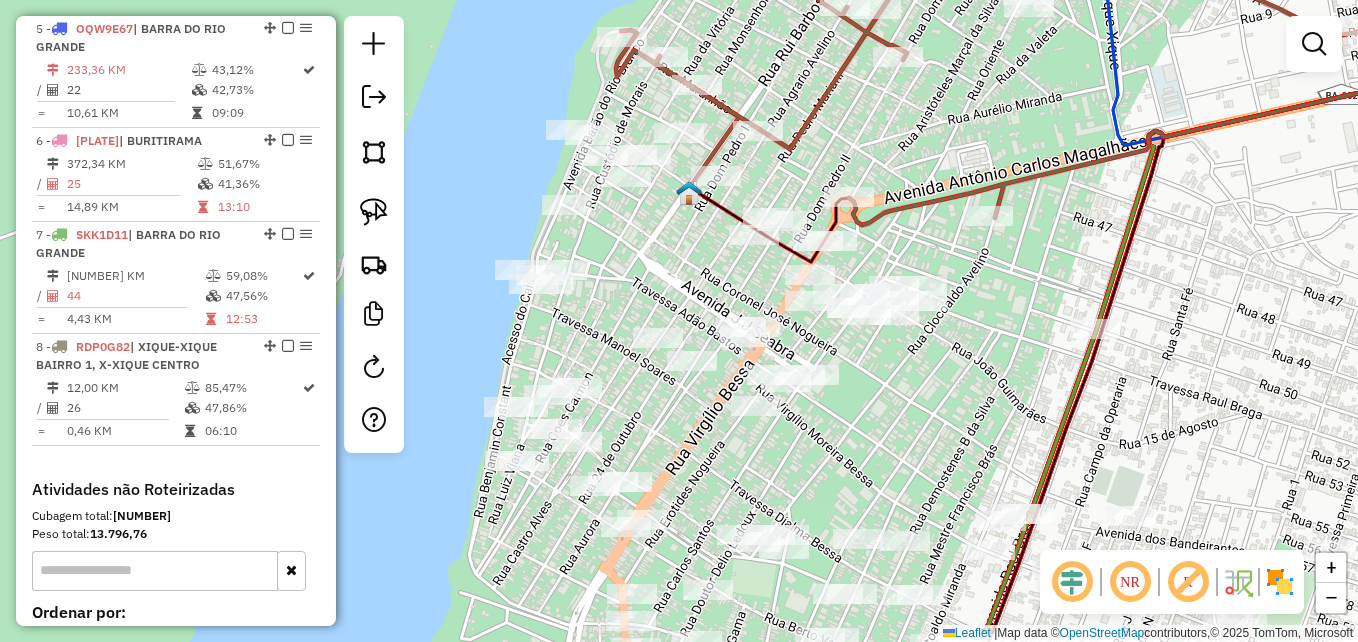 drag, startPoint x: 694, startPoint y: 296, endPoint x: 696, endPoint y: 315, distance: 19.104973 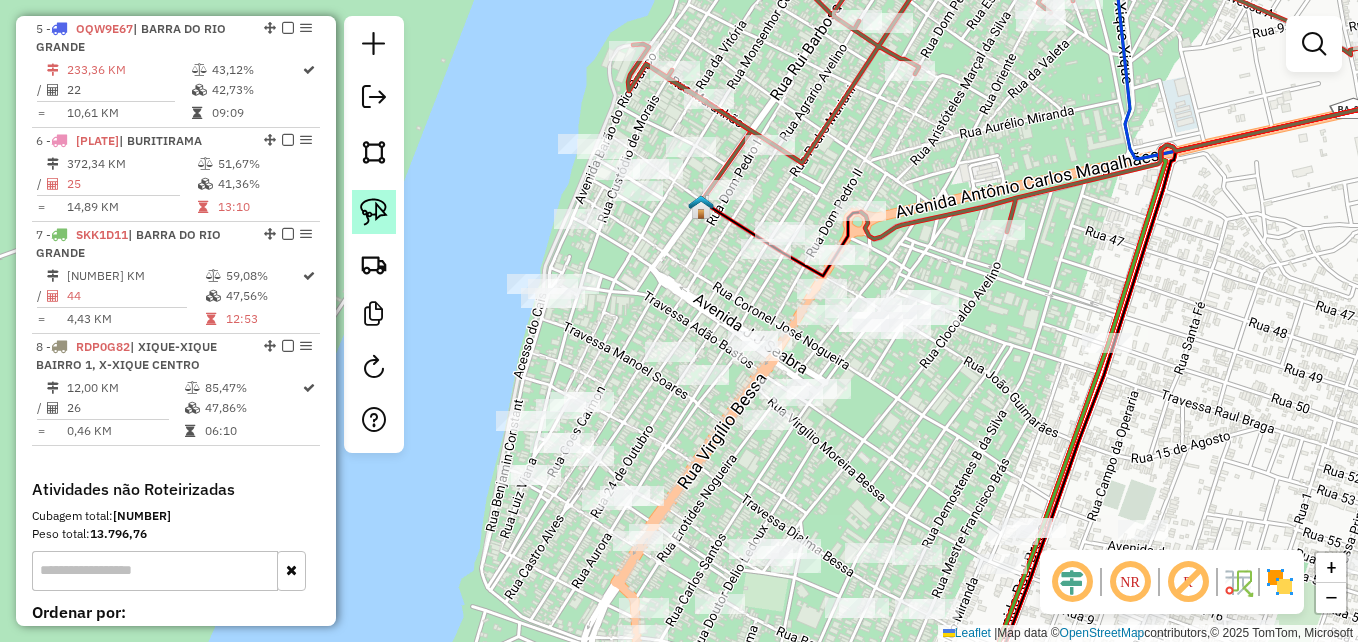 click 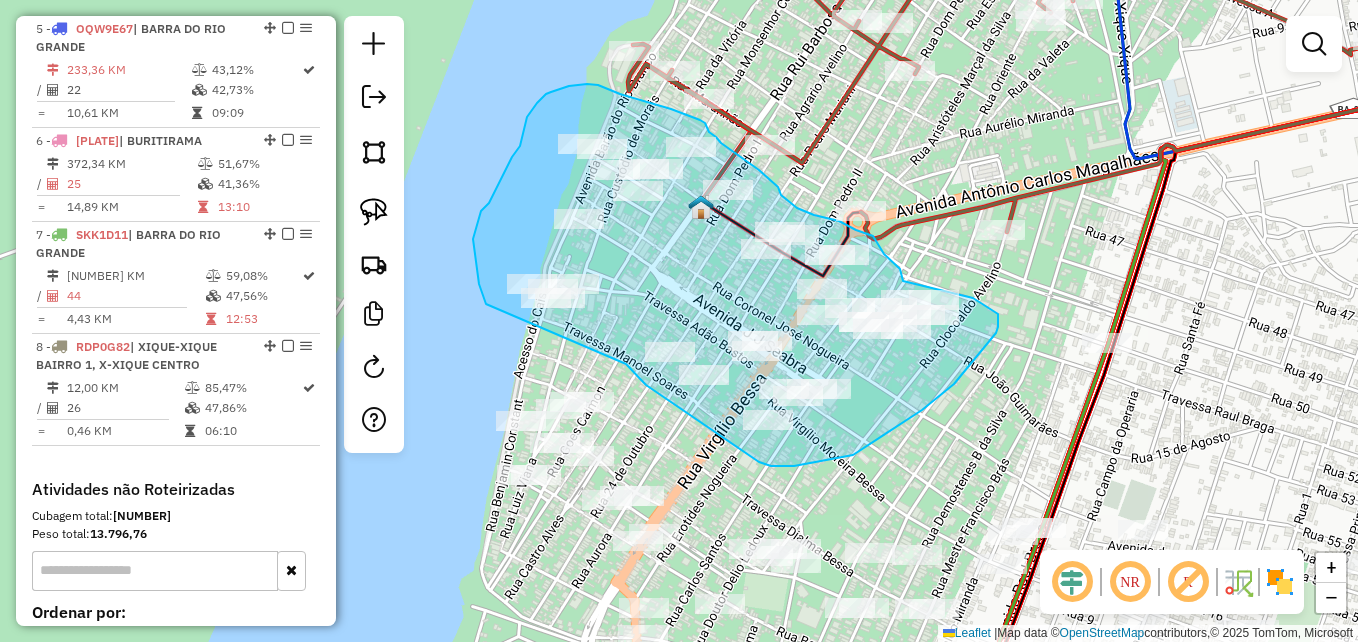 drag, startPoint x: 476, startPoint y: 267, endPoint x: 611, endPoint y: 350, distance: 158.47397 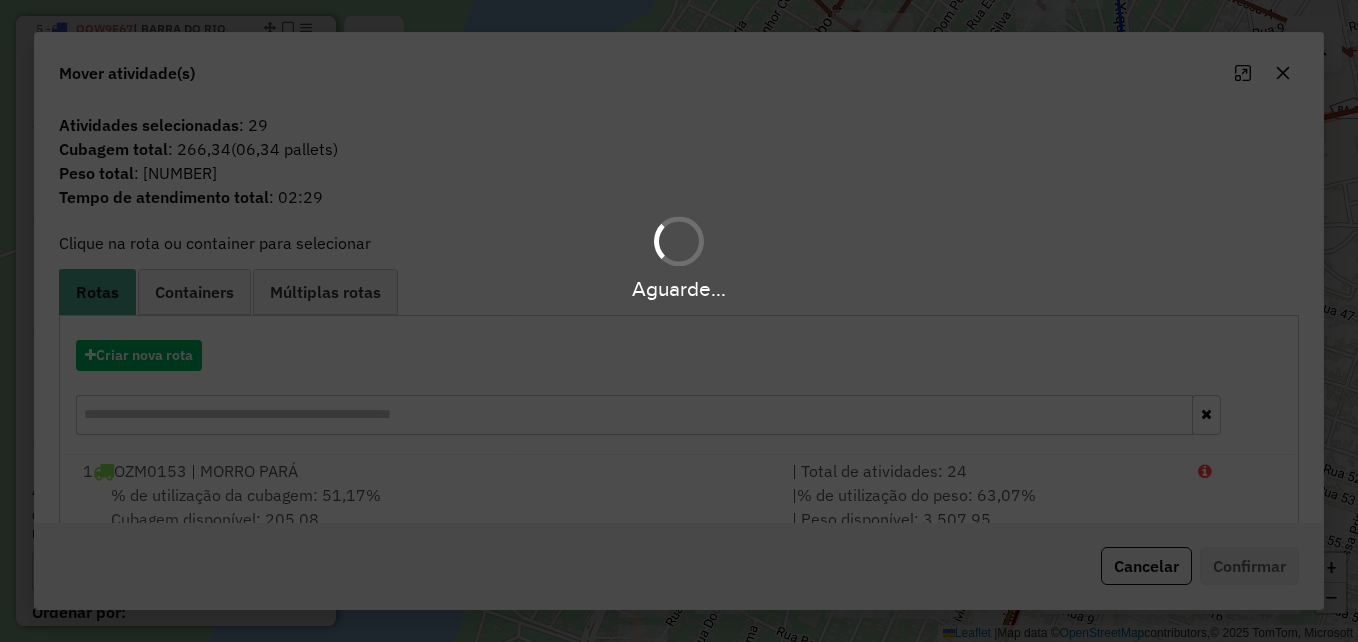 click on "Aguarde..." at bounding box center (679, 321) 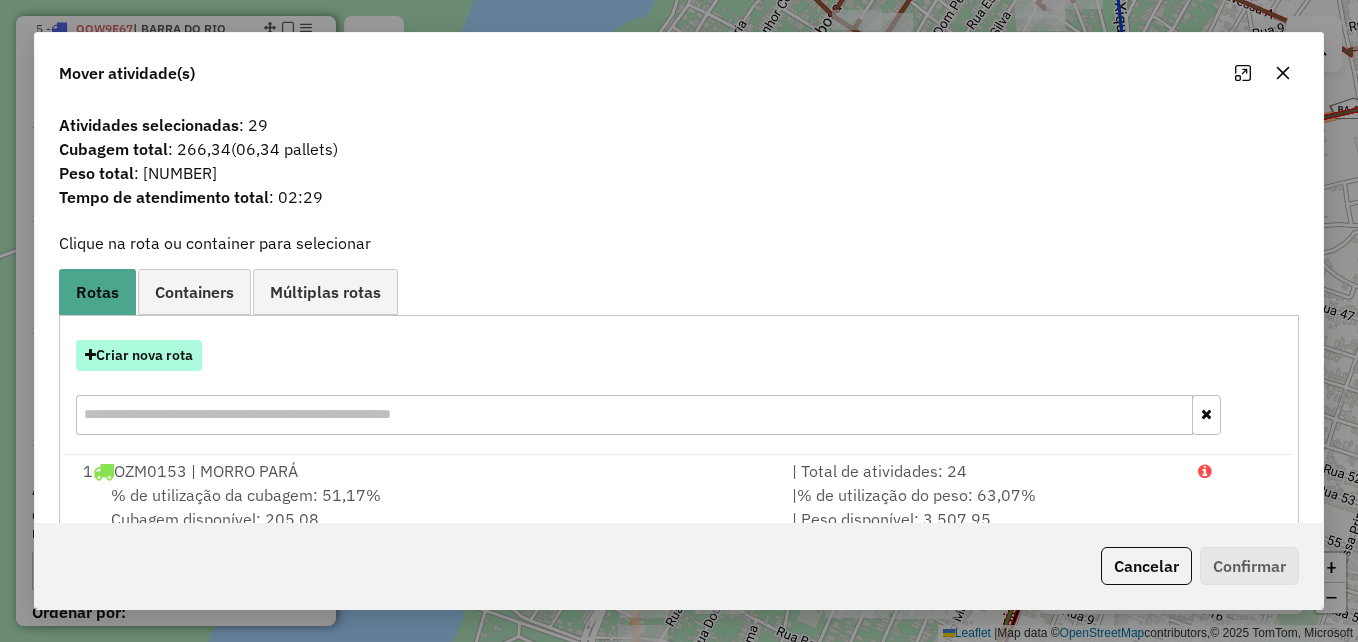 click on "Criar nova rota" at bounding box center [139, 355] 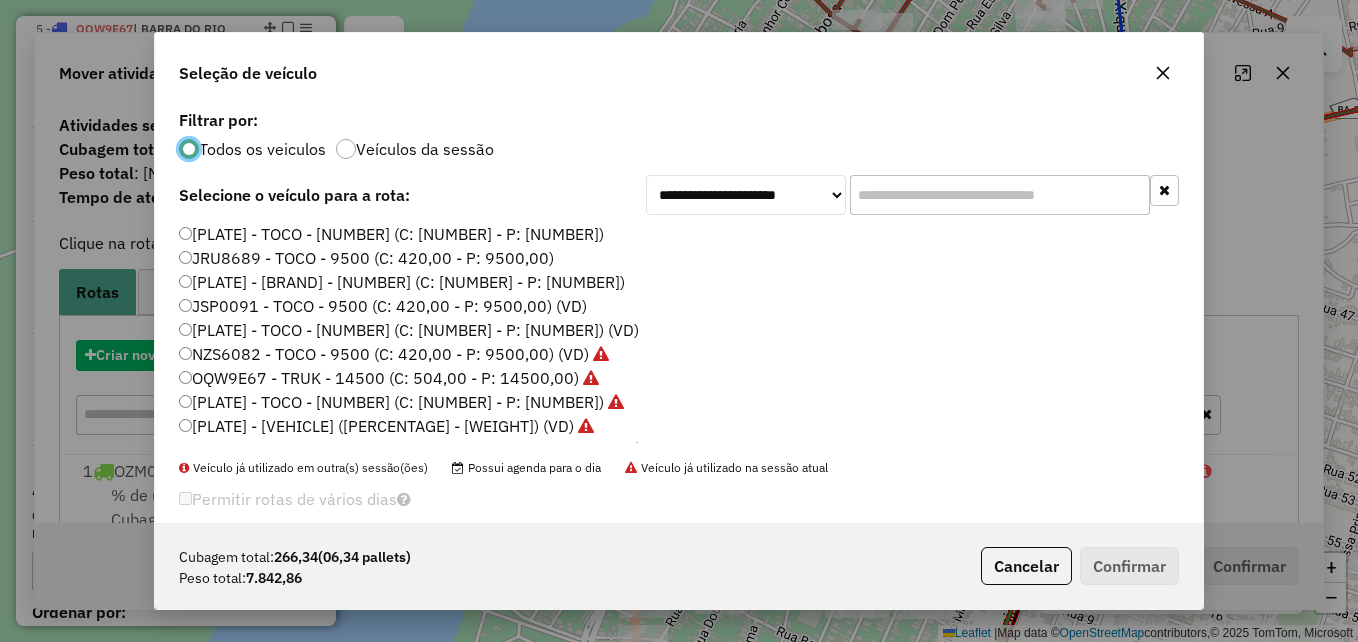 scroll, scrollTop: 11, scrollLeft: 6, axis: both 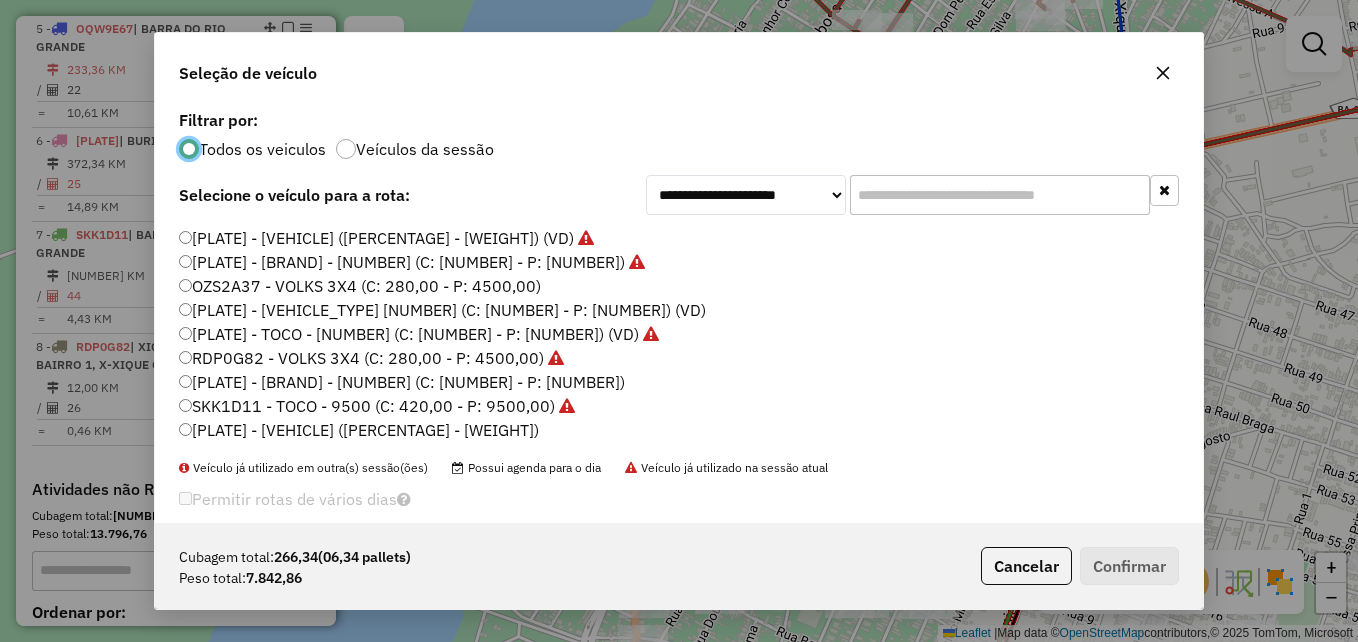 click on "OZS2A37 - VOLKS 3X4 (C: 280,00 - P: 4500,00)" 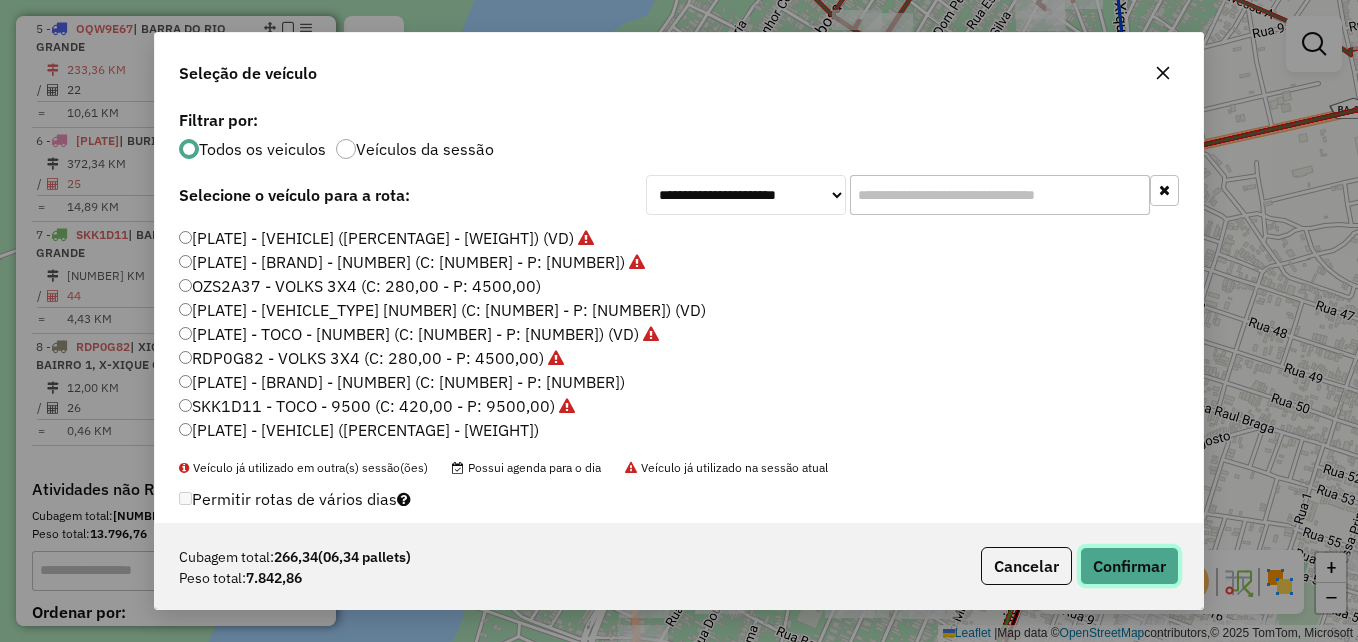 click on "Confirmar" 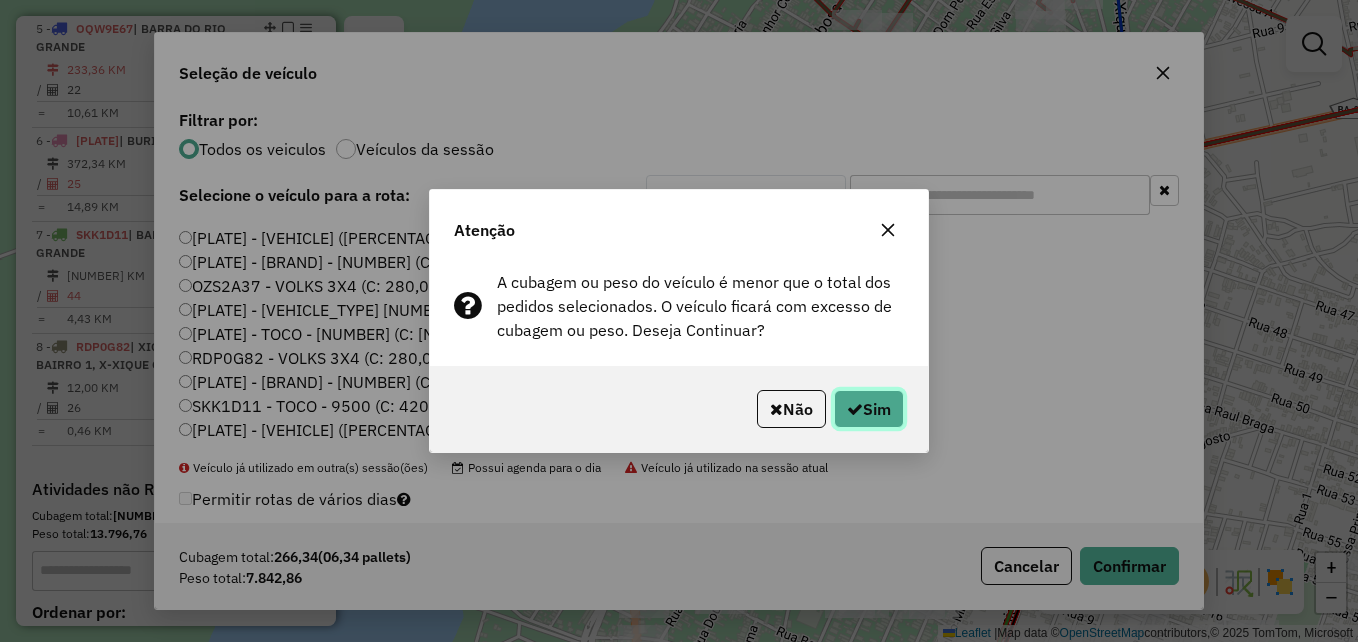 click on "Sim" 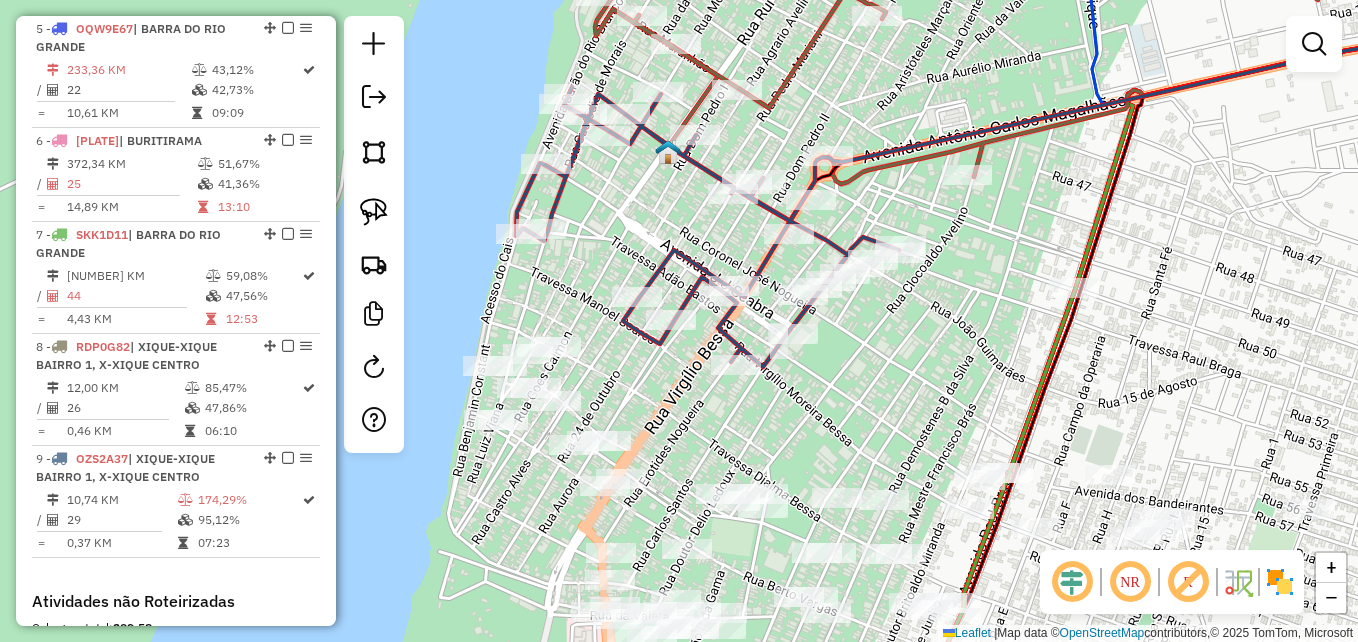 drag, startPoint x: 957, startPoint y: 379, endPoint x: 924, endPoint y: 324, distance: 64.14047 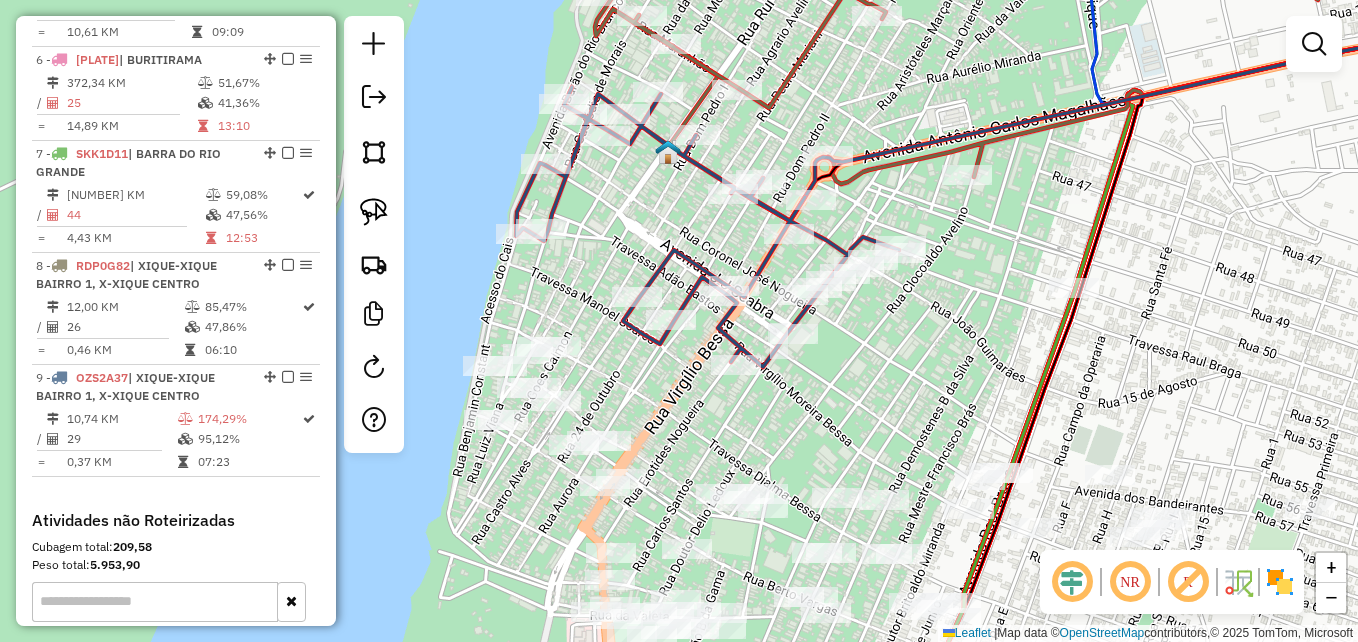 scroll, scrollTop: 1326, scrollLeft: 0, axis: vertical 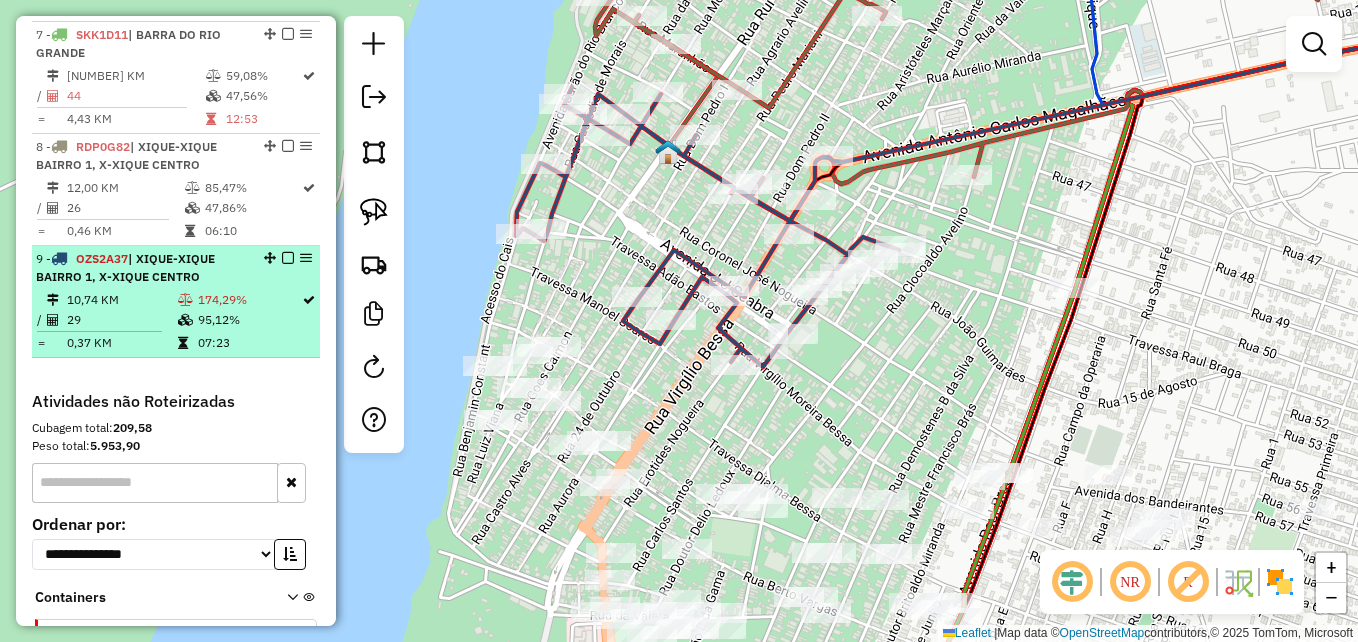 click on "| XIQUE-XIQUE BAIRRO 1, X-XIQUE CENTRO" at bounding box center [125, 267] 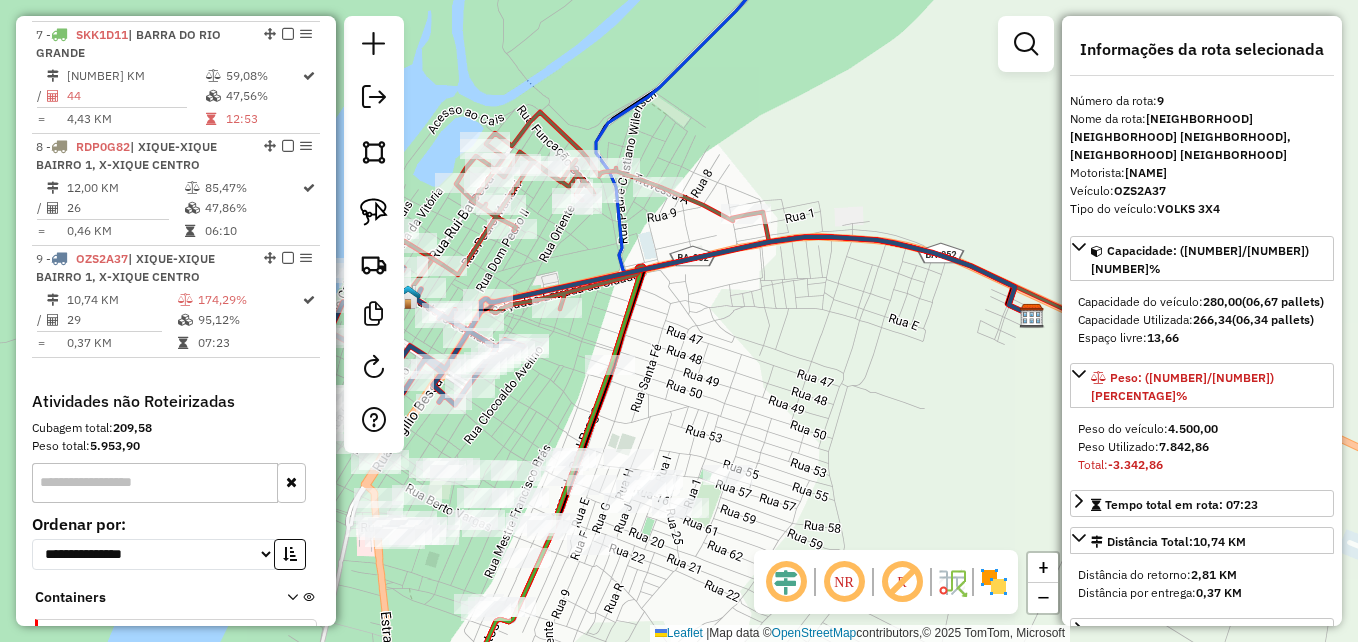 drag, startPoint x: 650, startPoint y: 403, endPoint x: 921, endPoint y: 315, distance: 284.9298 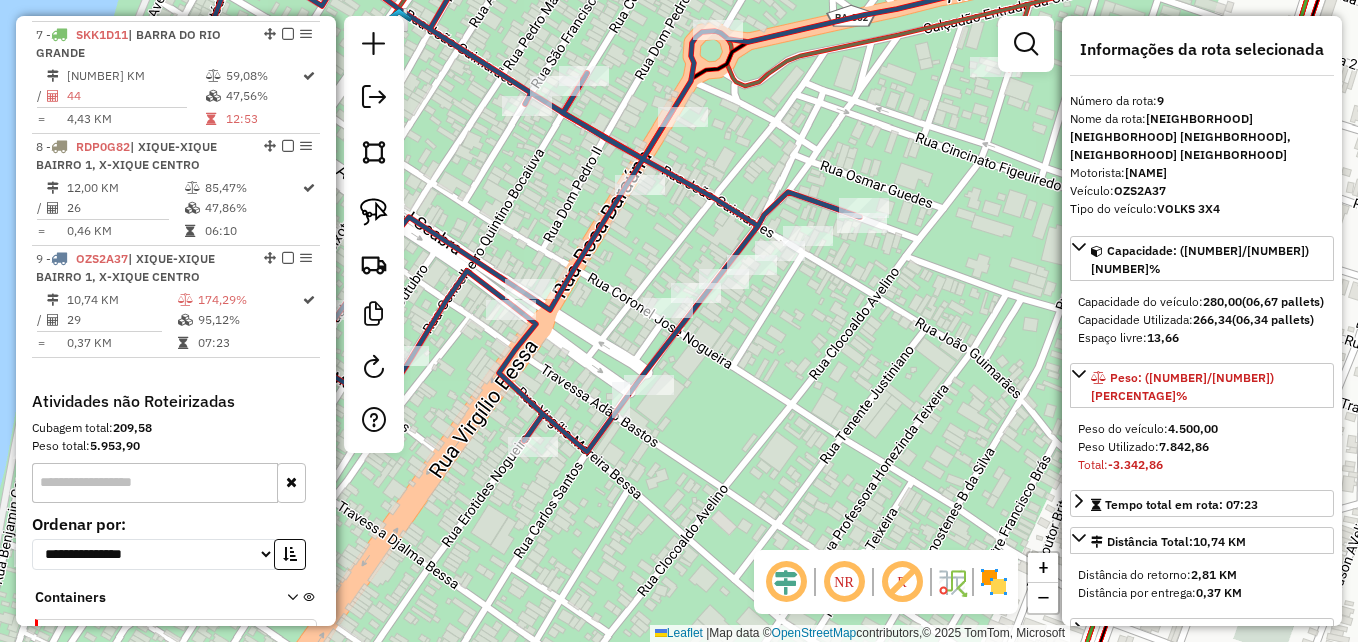 click 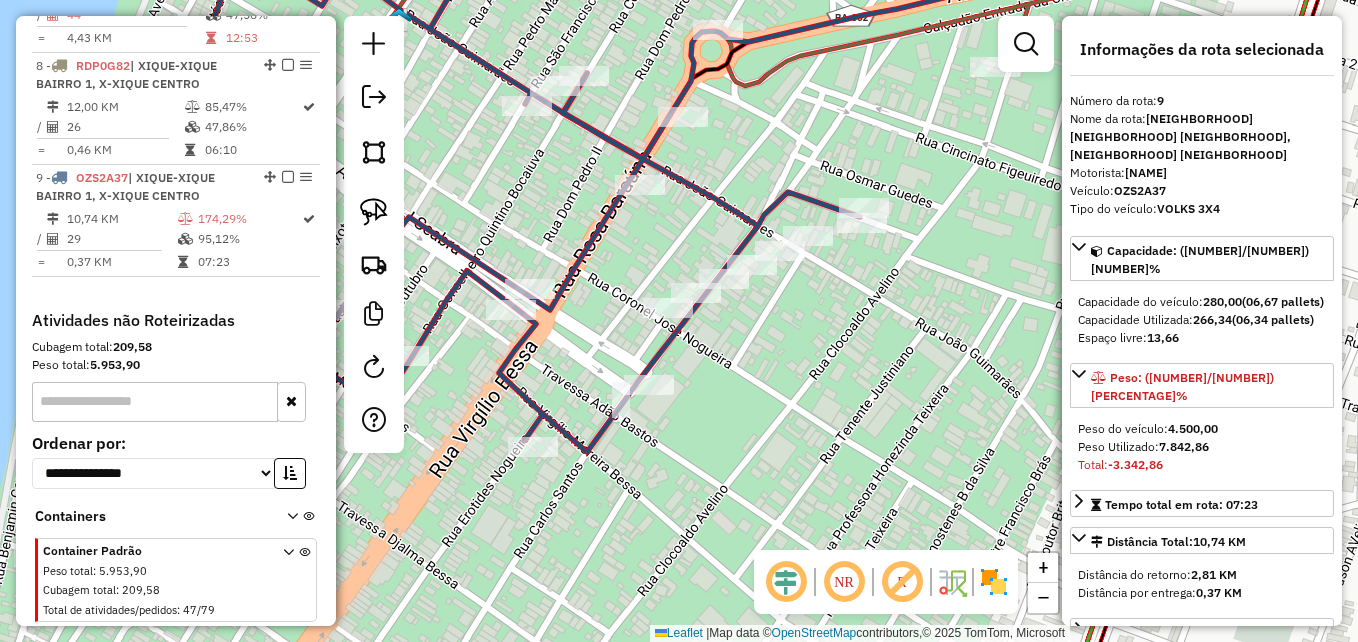 click 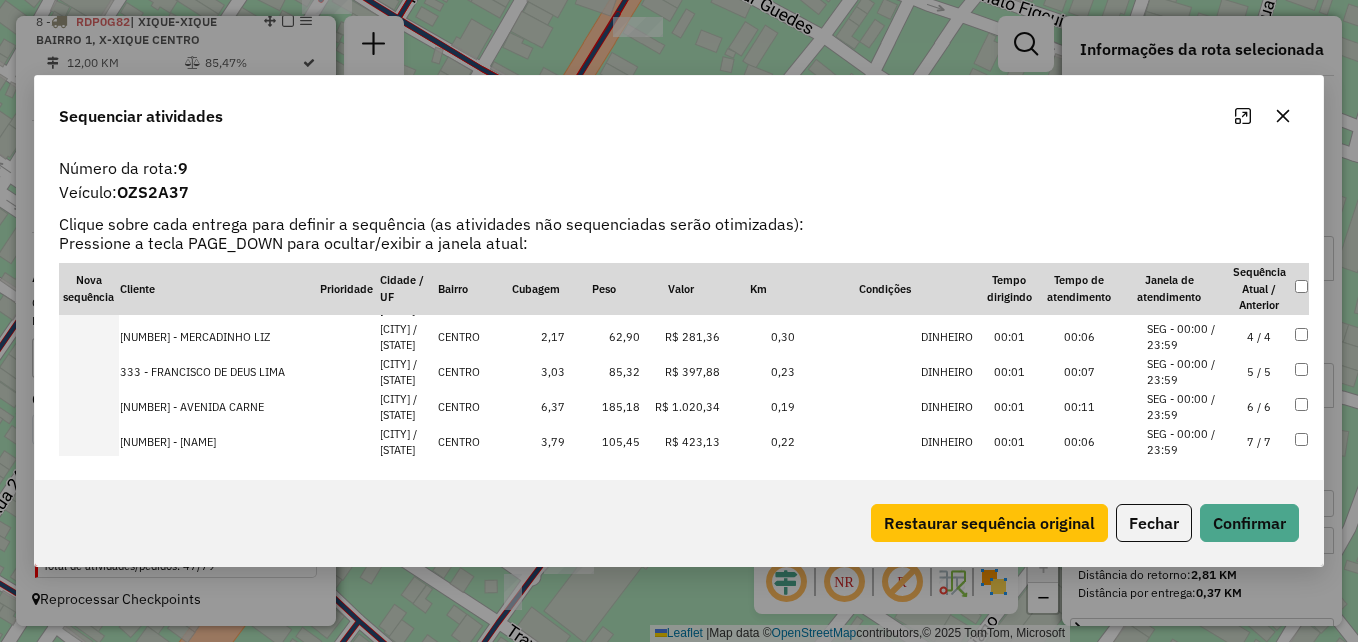 click on "225,42" at bounding box center [603, 302] 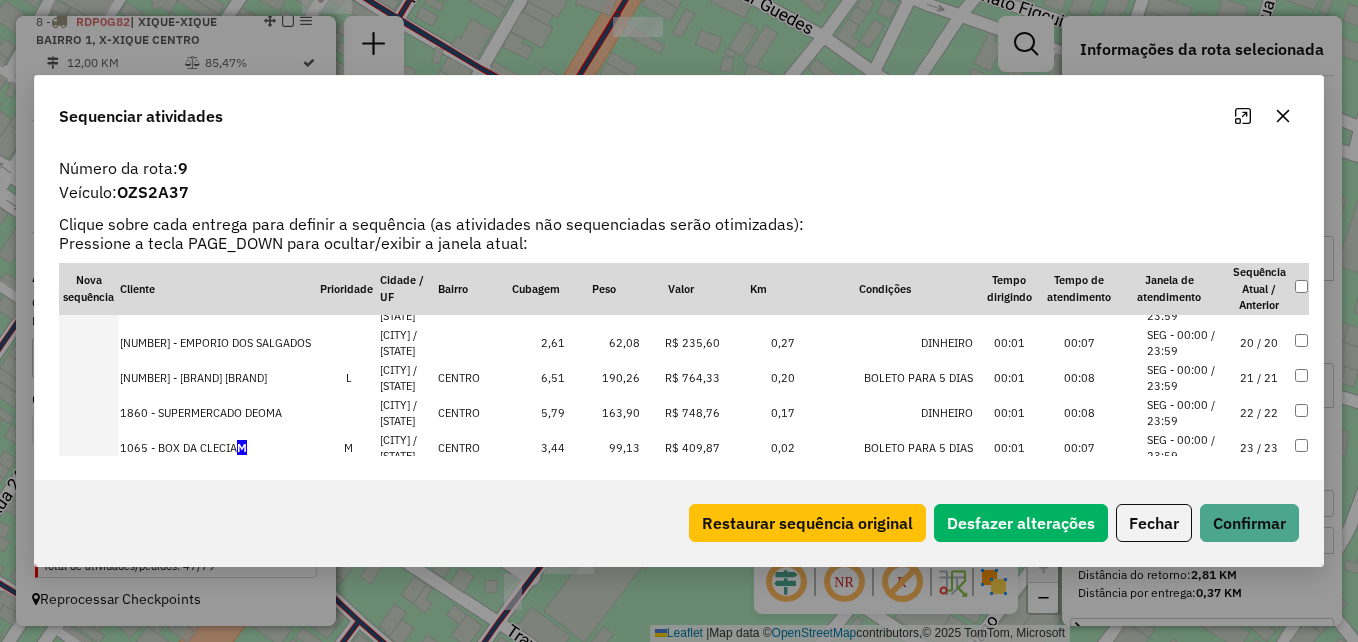 scroll, scrollTop: 554, scrollLeft: 0, axis: vertical 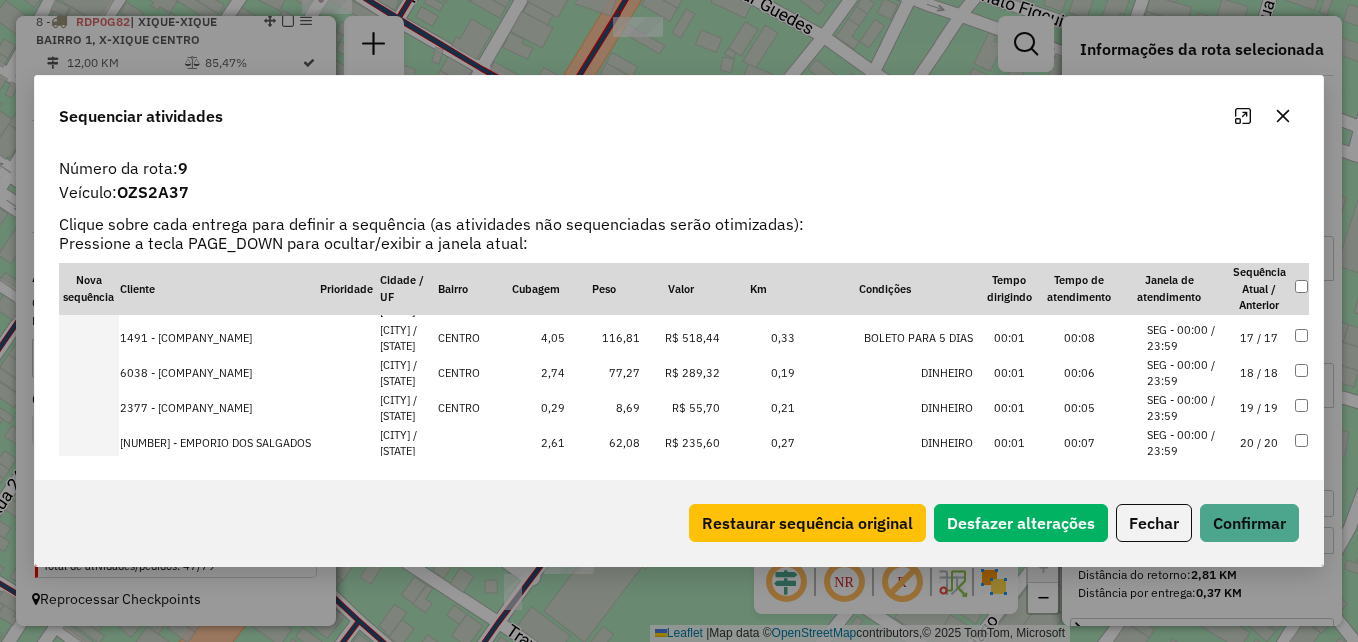 click on "2.340,95" at bounding box center (603, 163) 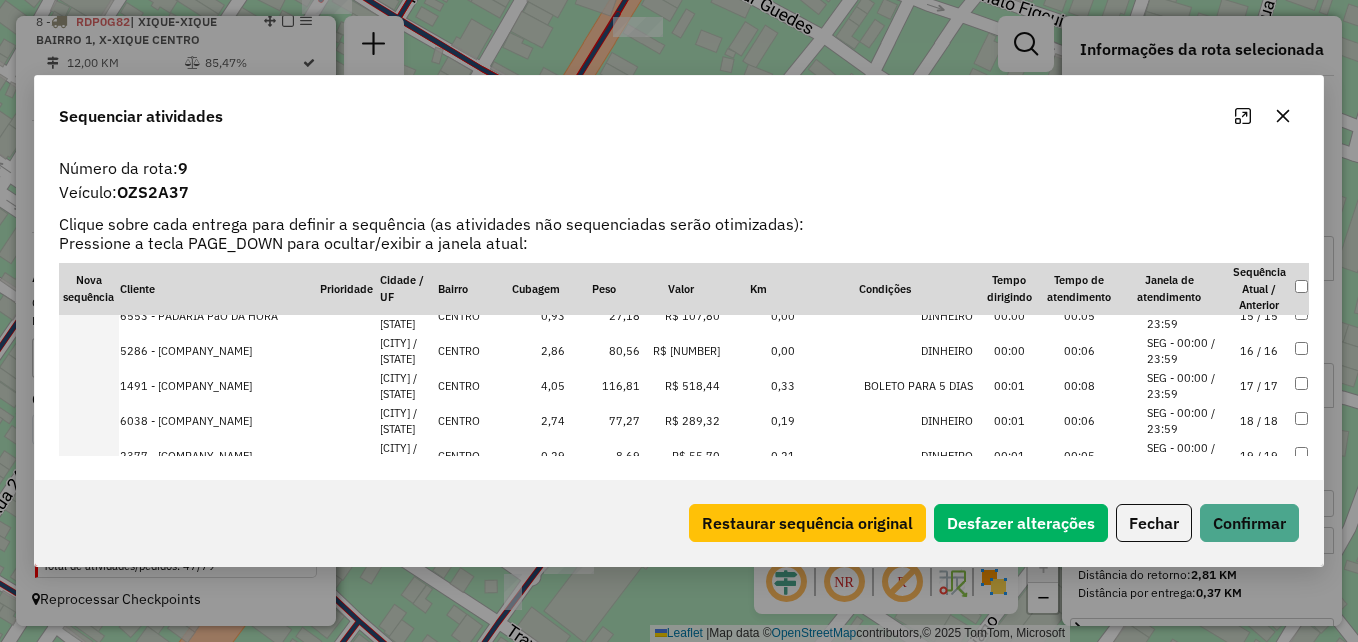 scroll, scrollTop: 406, scrollLeft: 0, axis: vertical 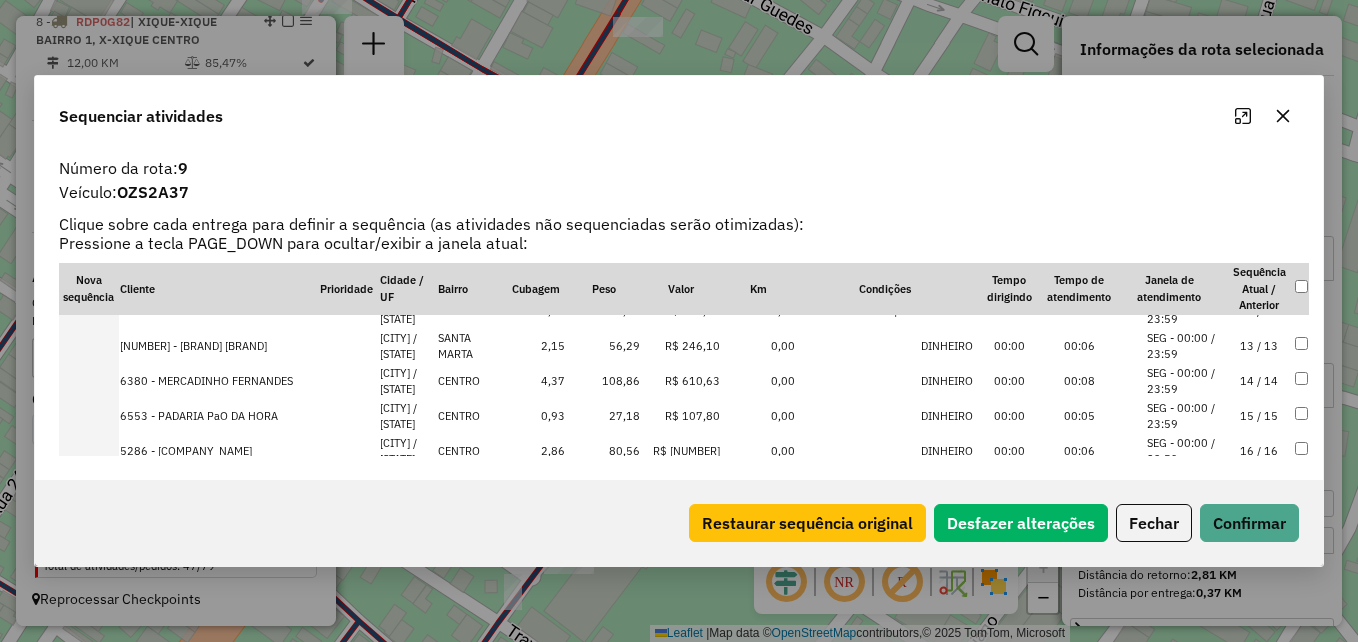 click on "2.685,29" at bounding box center (603, 206) 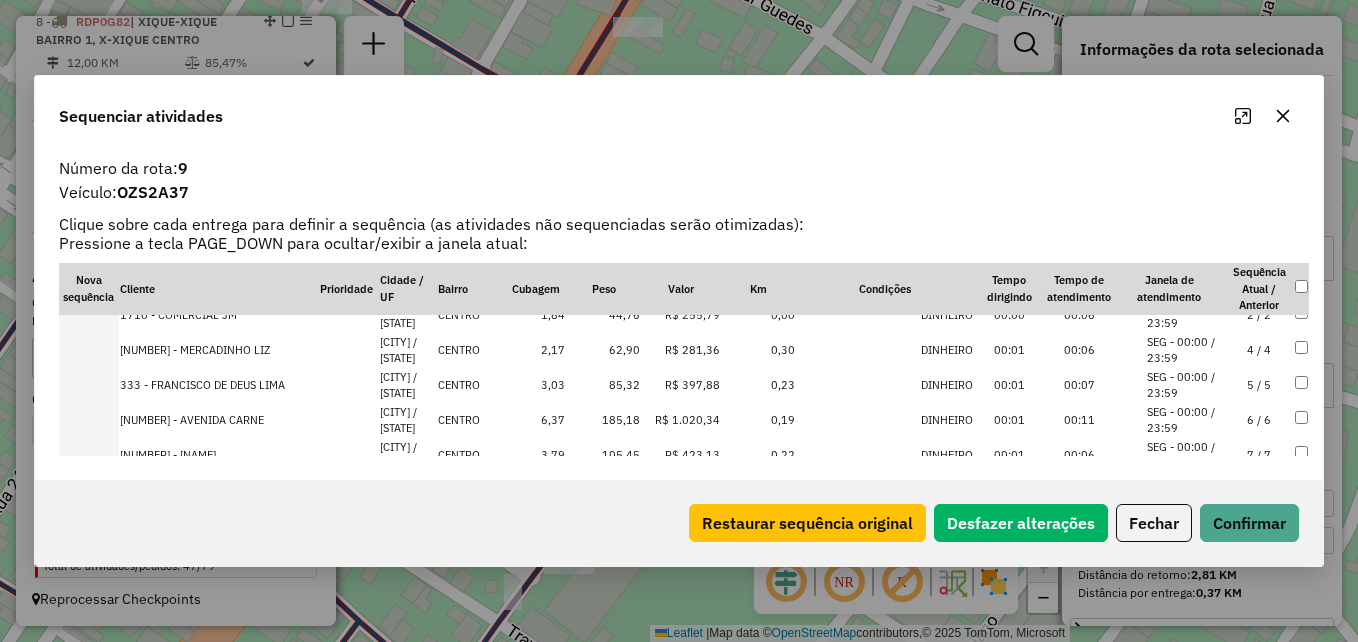 scroll, scrollTop: 57, scrollLeft: 0, axis: vertical 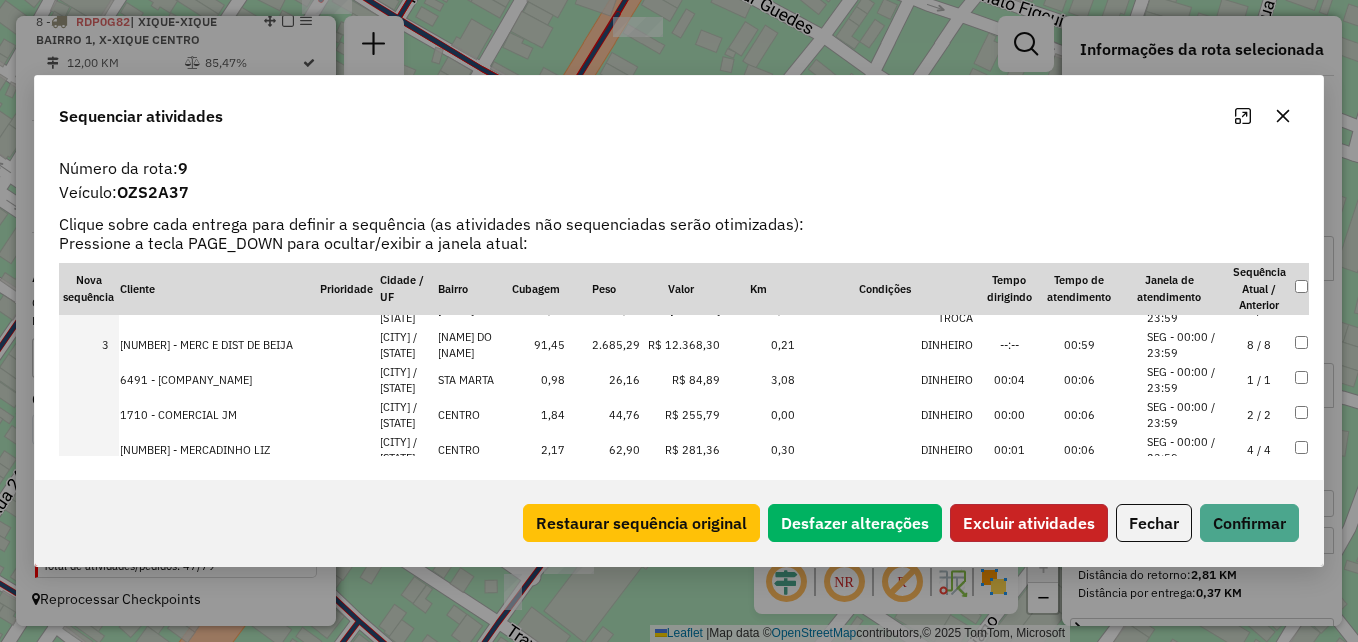 click on "Excluir atividades" 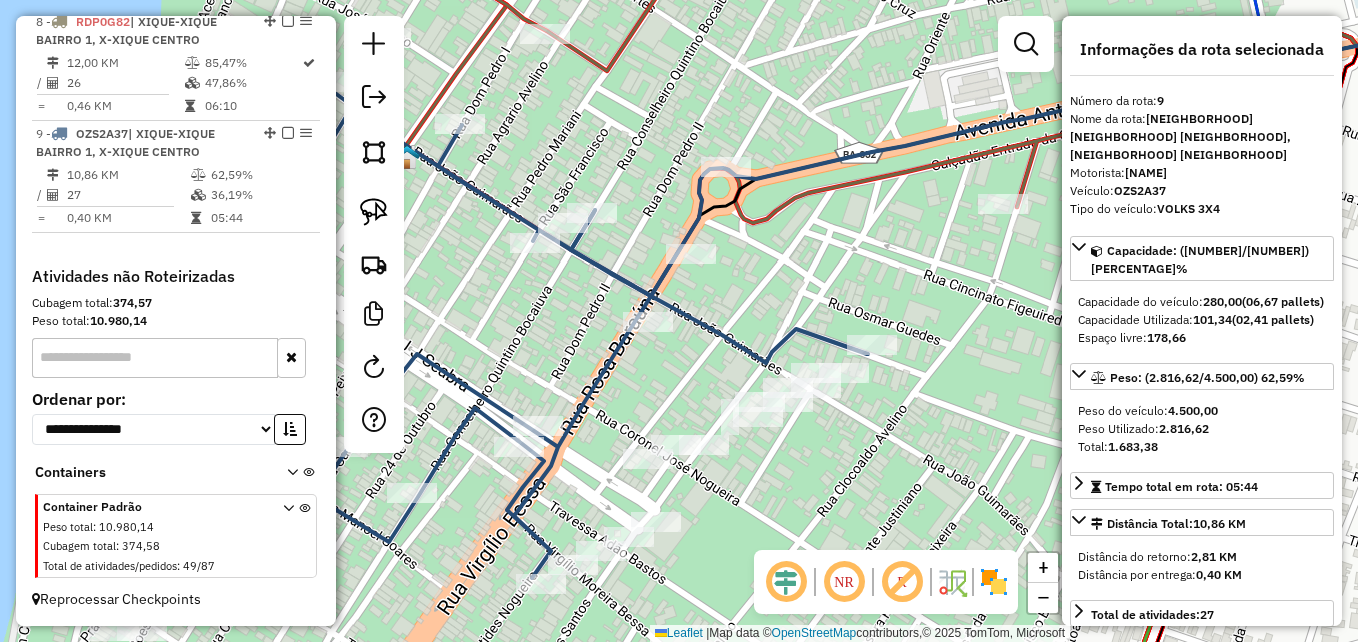 click 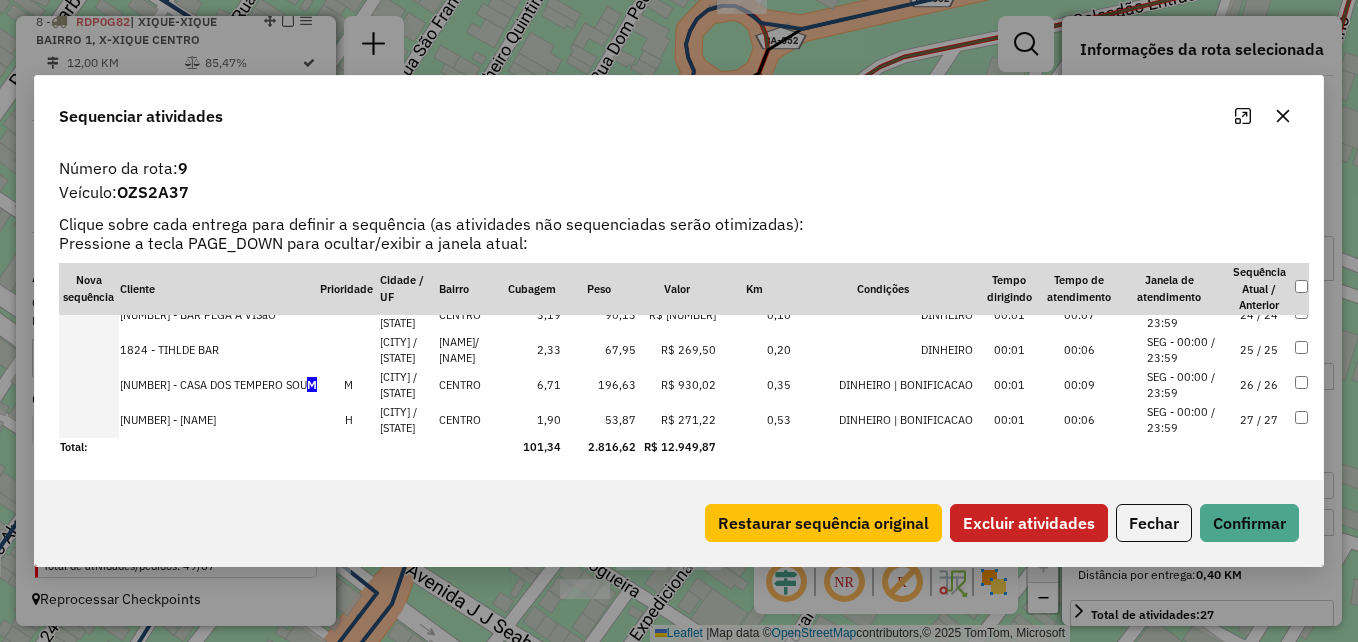 scroll, scrollTop: 1000, scrollLeft: 0, axis: vertical 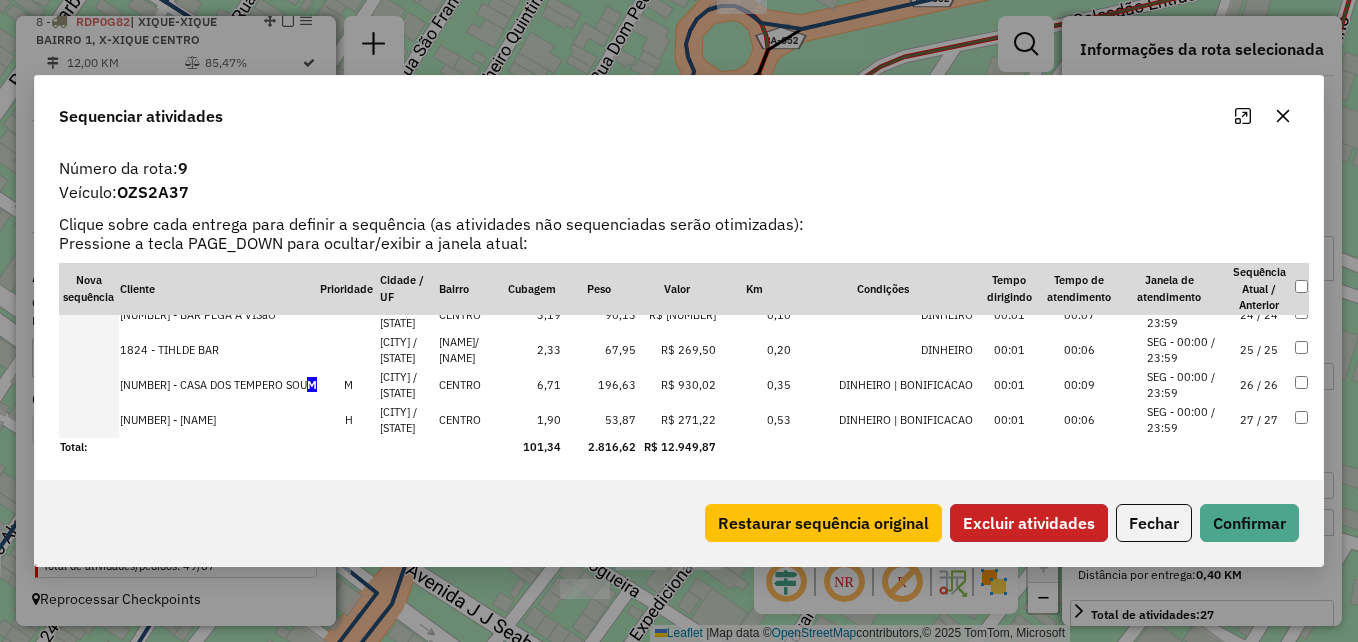 click on "Excluir atividades" 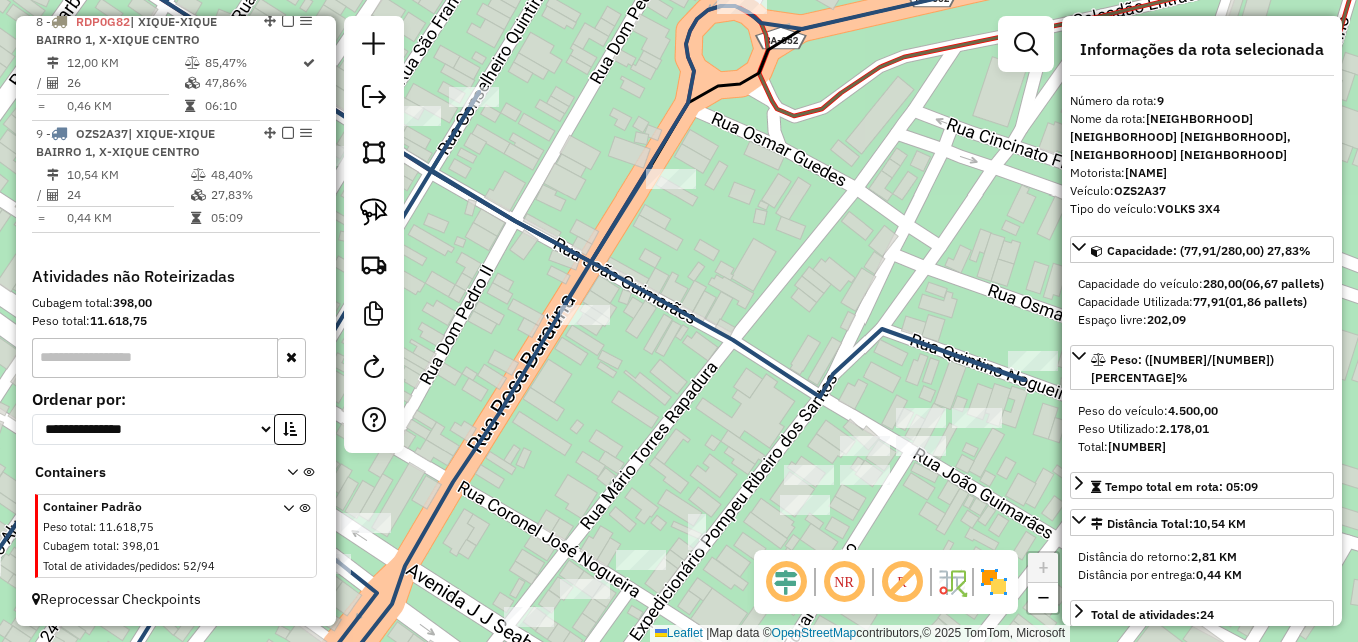 drag, startPoint x: 698, startPoint y: 446, endPoint x: 837, endPoint y: 313, distance: 192.37984 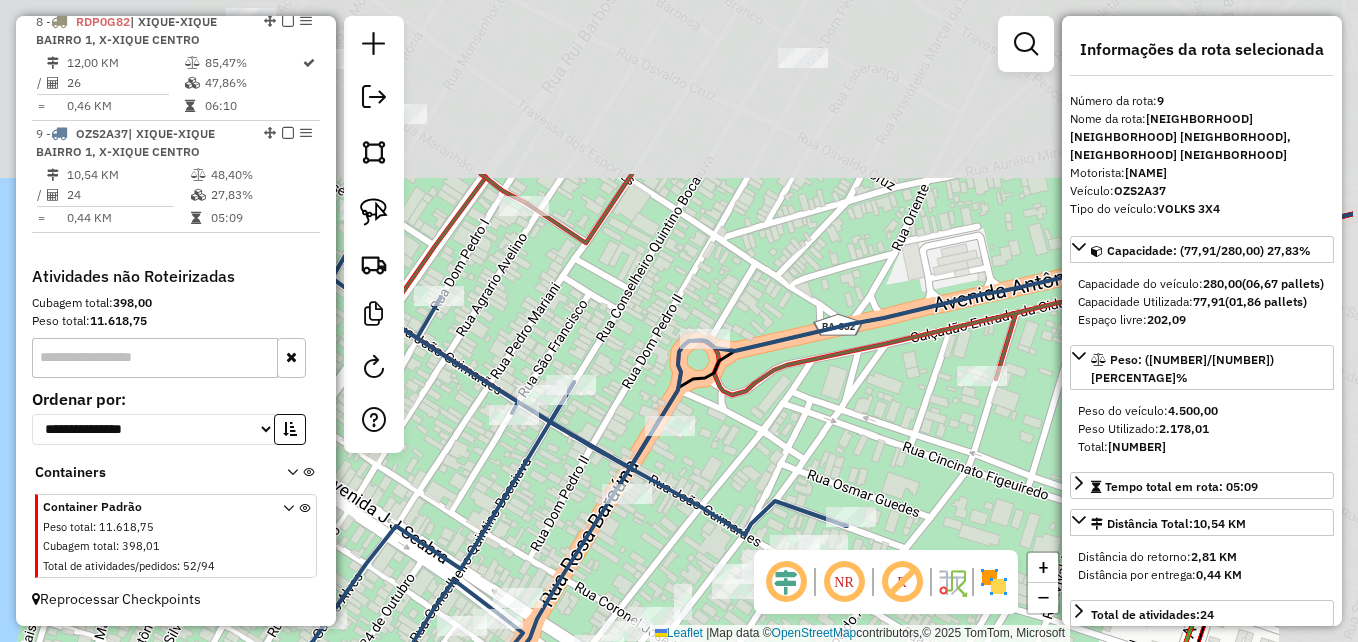 drag, startPoint x: 920, startPoint y: 173, endPoint x: 722, endPoint y: 475, distance: 361.12048 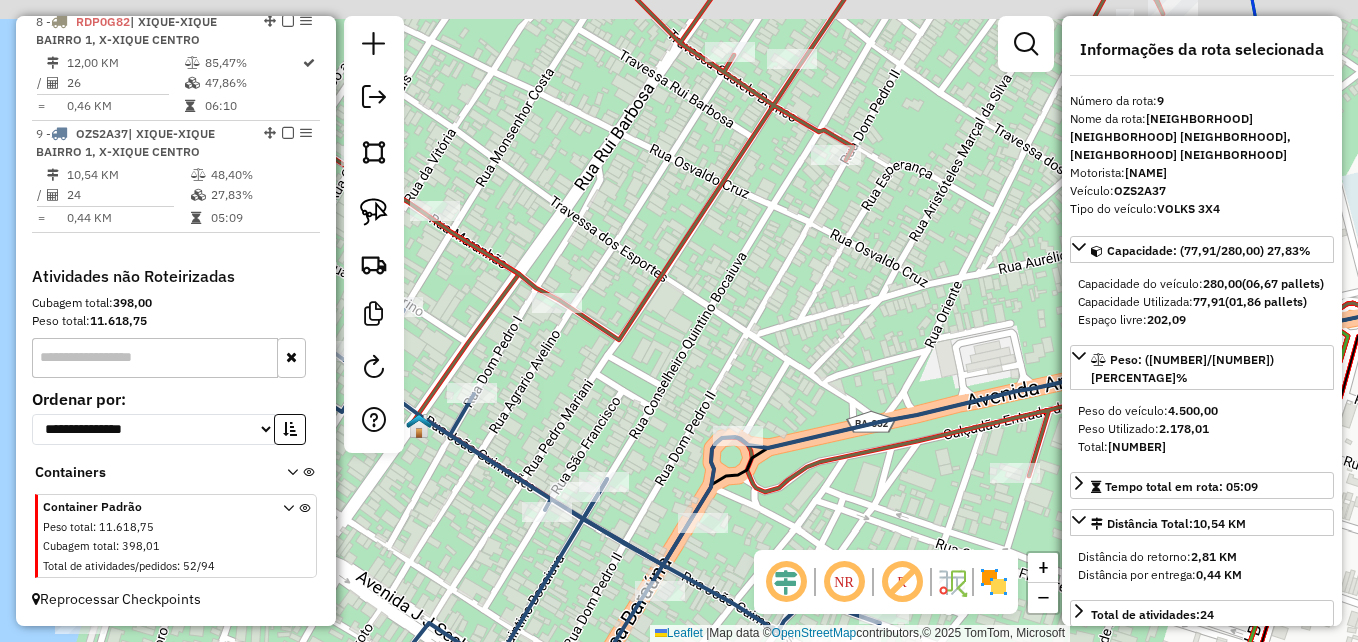 drag, startPoint x: 783, startPoint y: 295, endPoint x: 671, endPoint y: 288, distance: 112.21854 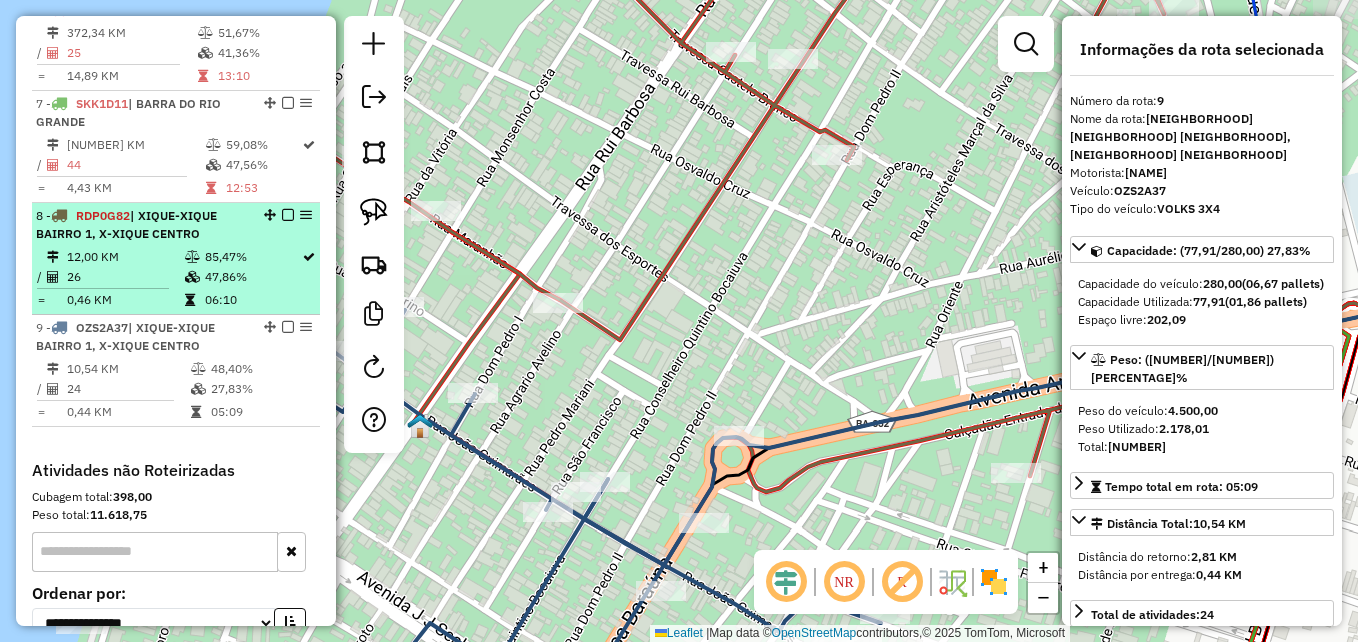 scroll, scrollTop: 1251, scrollLeft: 0, axis: vertical 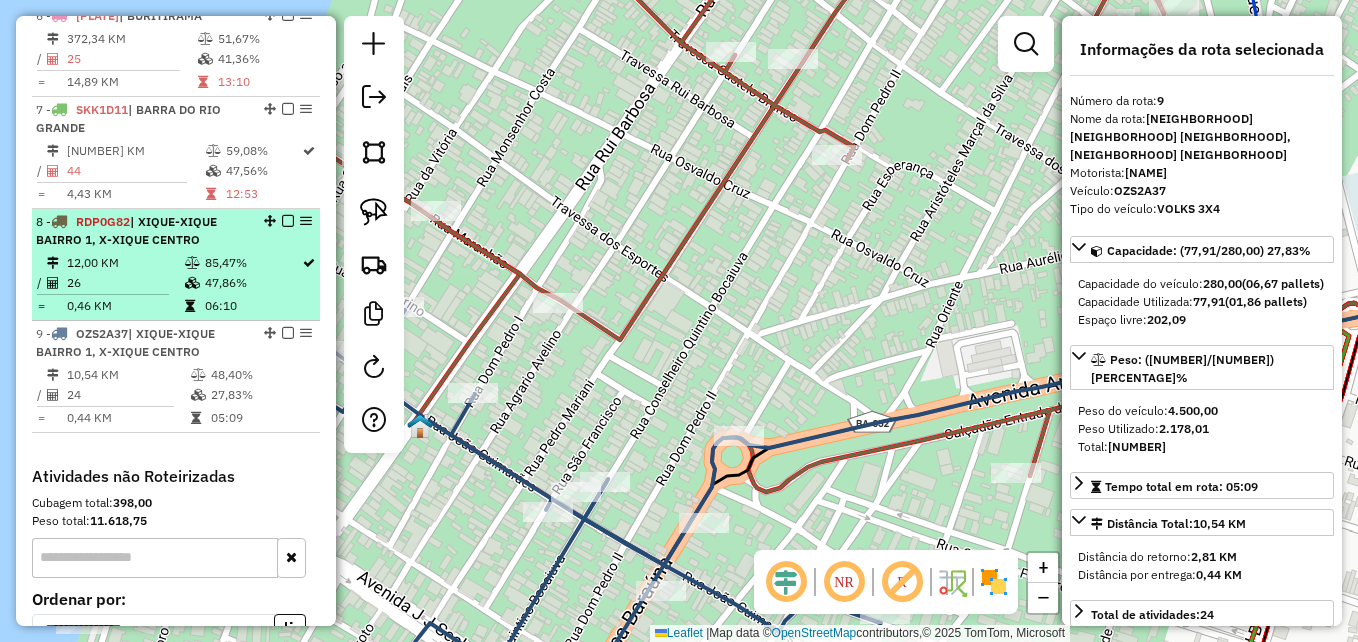 click on "12,00 KM" at bounding box center (125, 263) 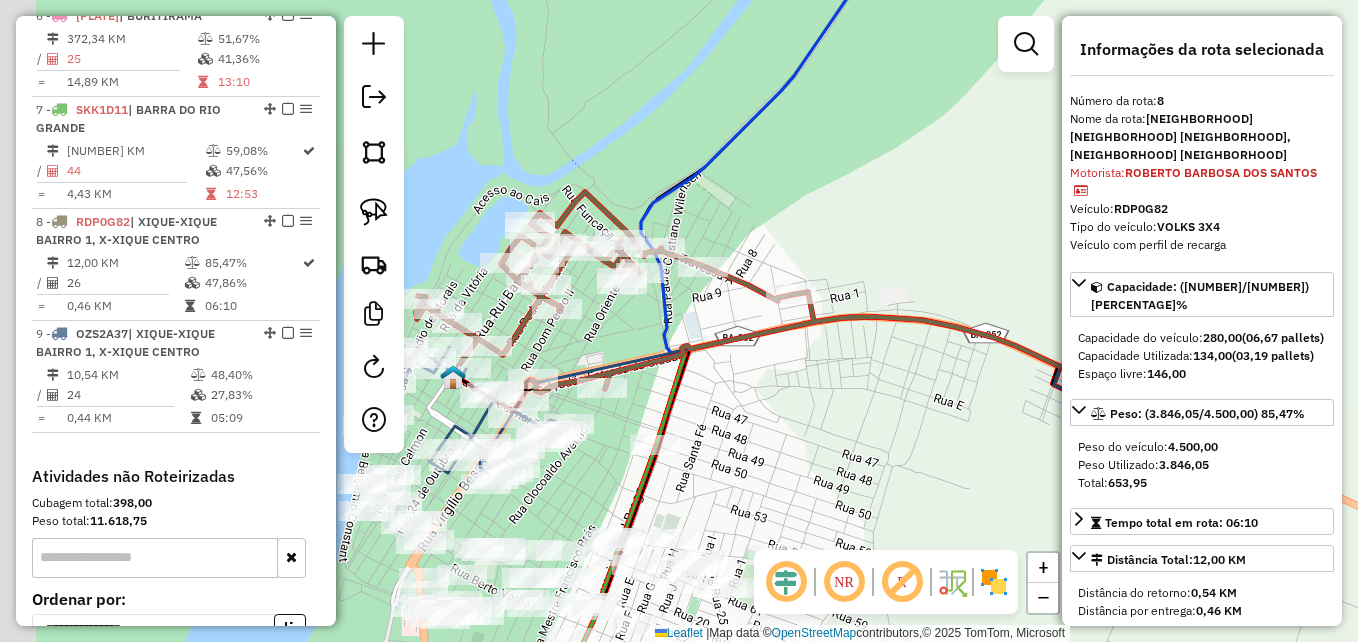 drag, startPoint x: 597, startPoint y: 360, endPoint x: 686, endPoint y: 337, distance: 91.92388 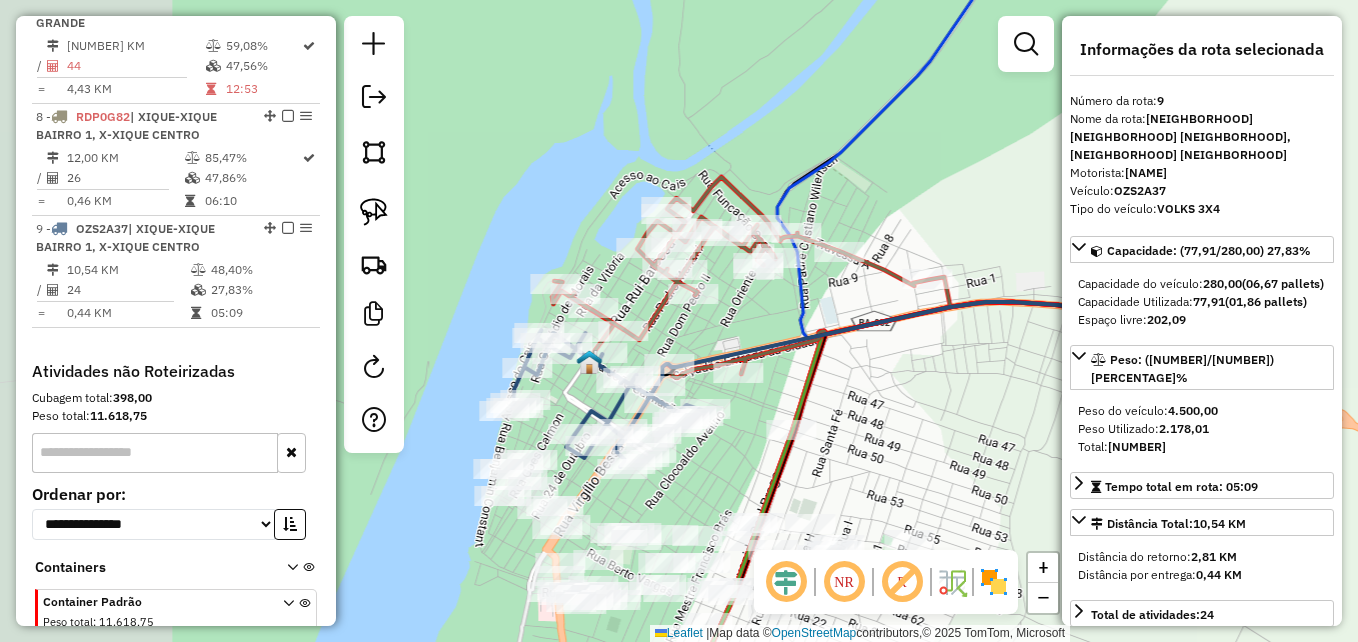 scroll, scrollTop: 1451, scrollLeft: 0, axis: vertical 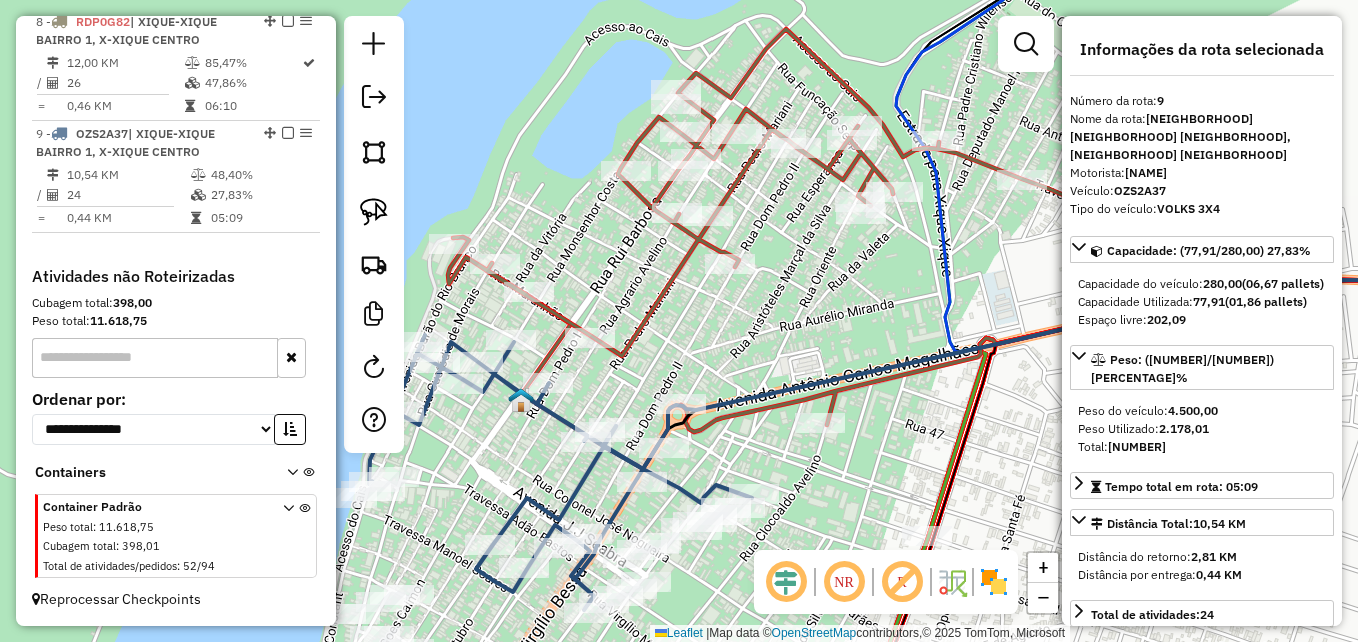 click 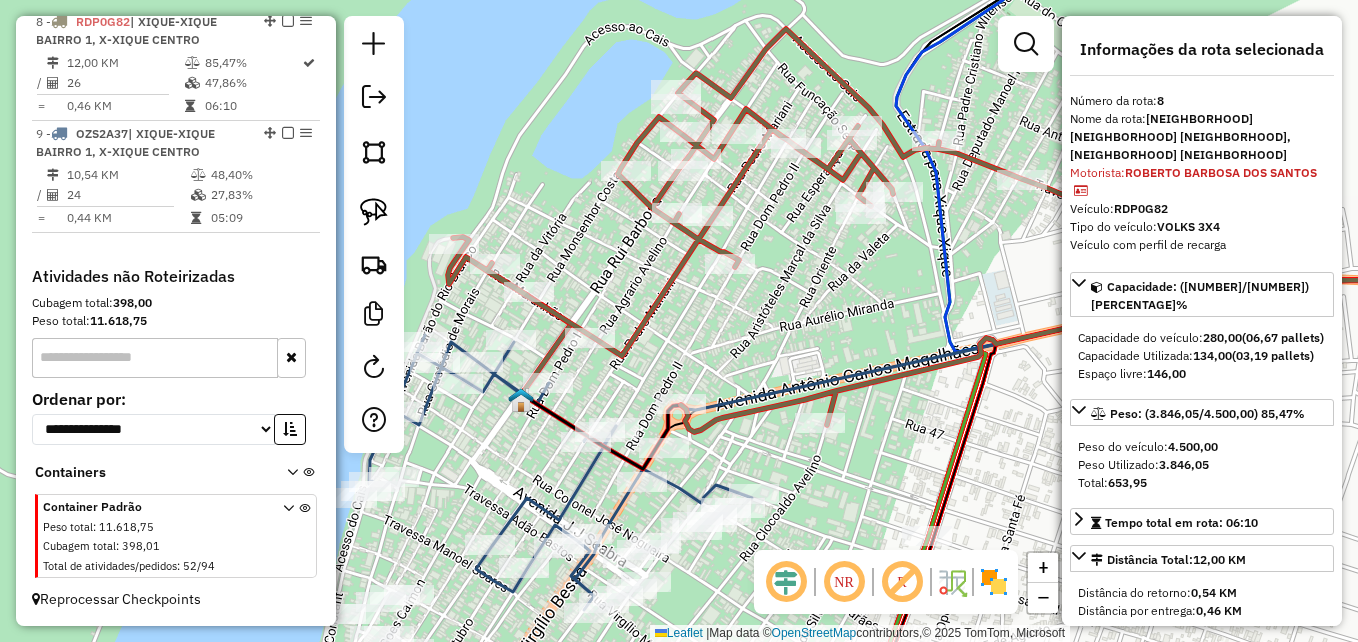 click 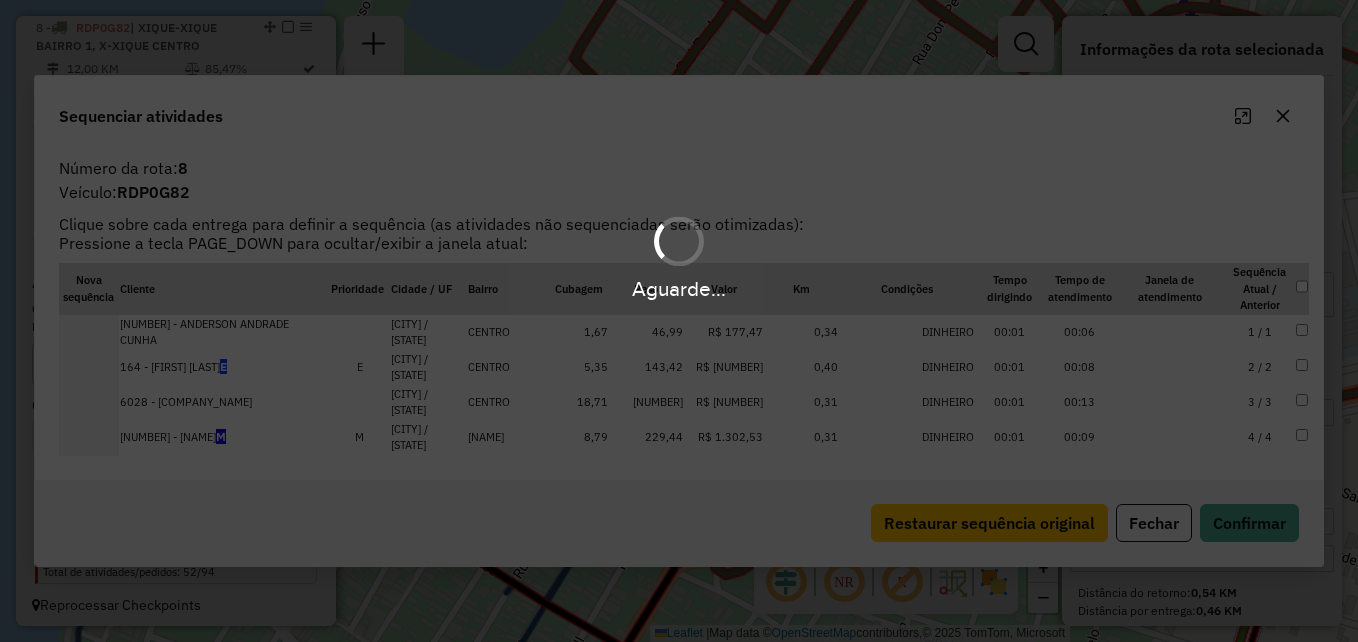 scroll, scrollTop: 1444, scrollLeft: 0, axis: vertical 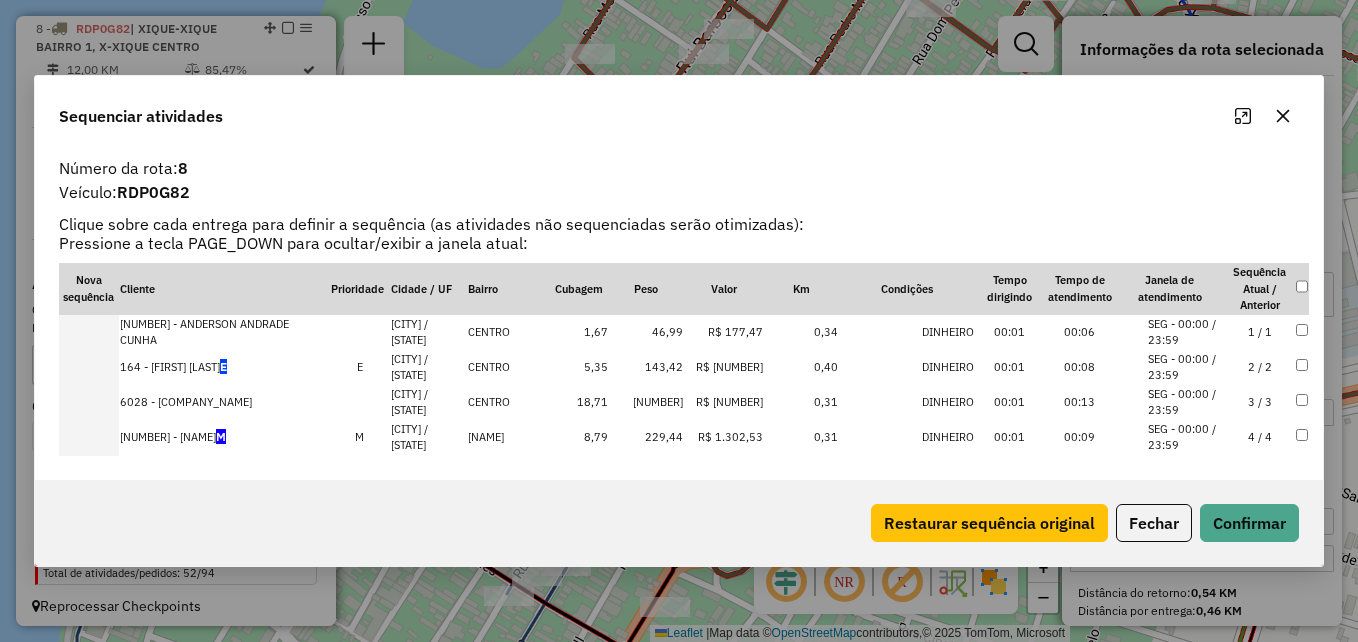 click on "541,83" at bounding box center (646, 402) 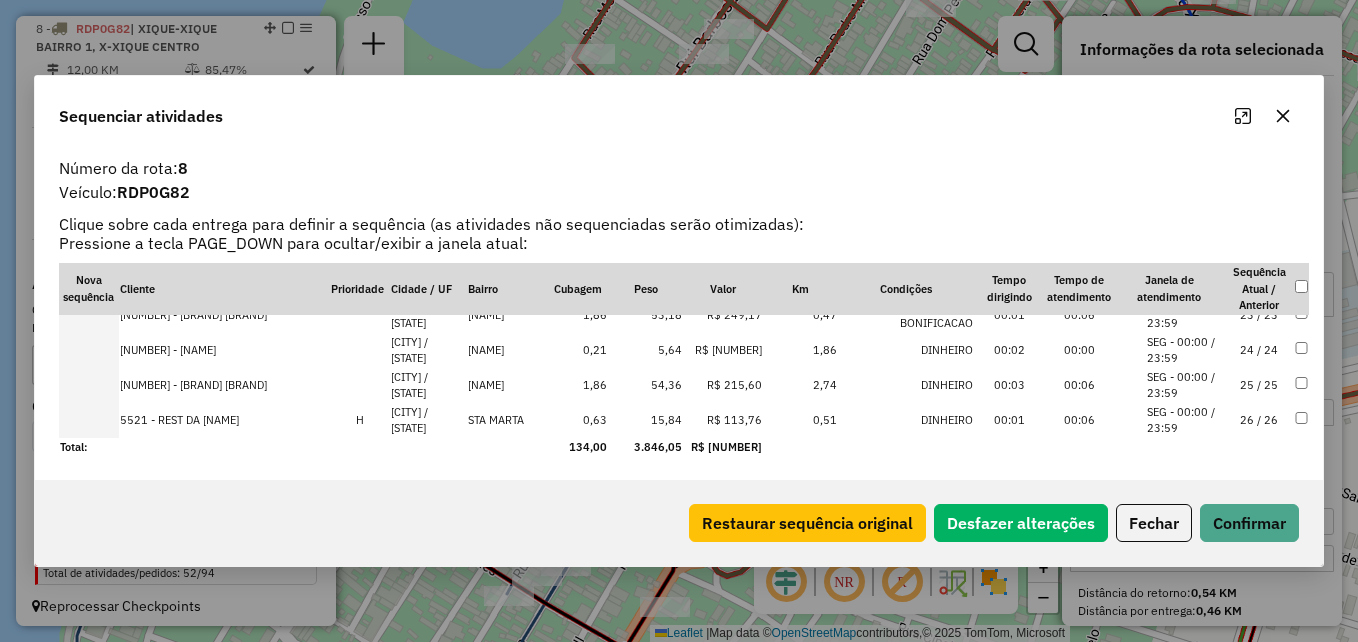 scroll, scrollTop: 689, scrollLeft: 0, axis: vertical 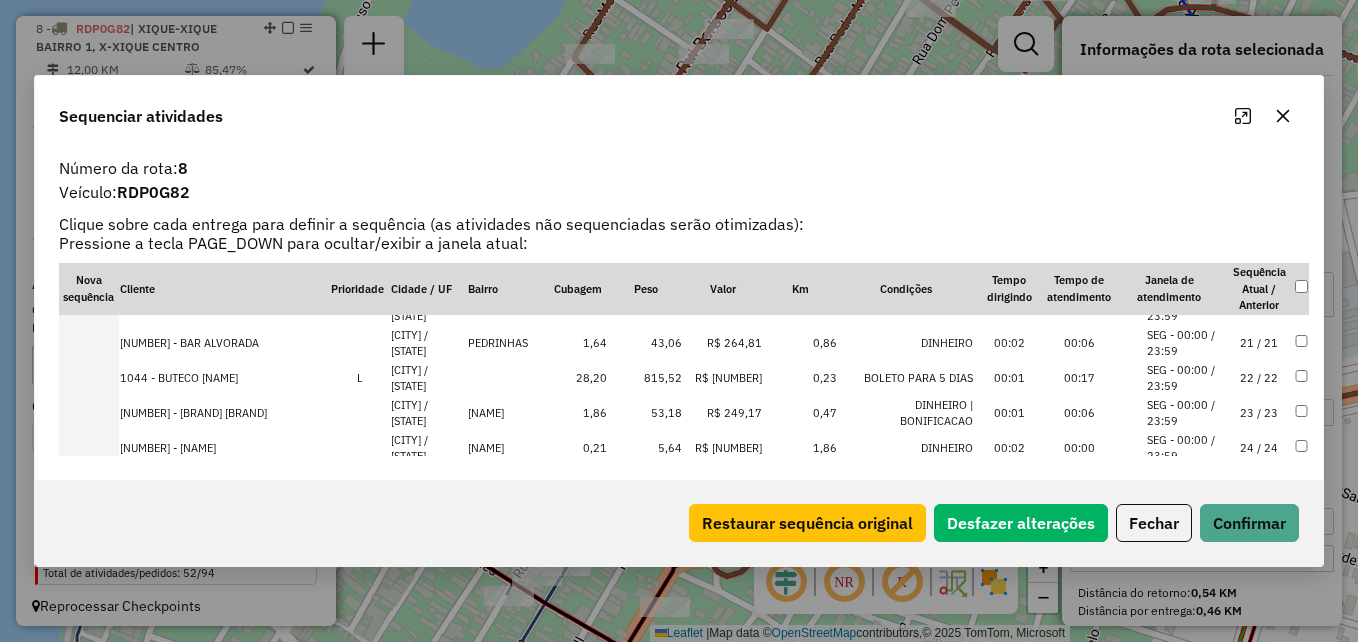 click on "815,52" at bounding box center (645, 378) 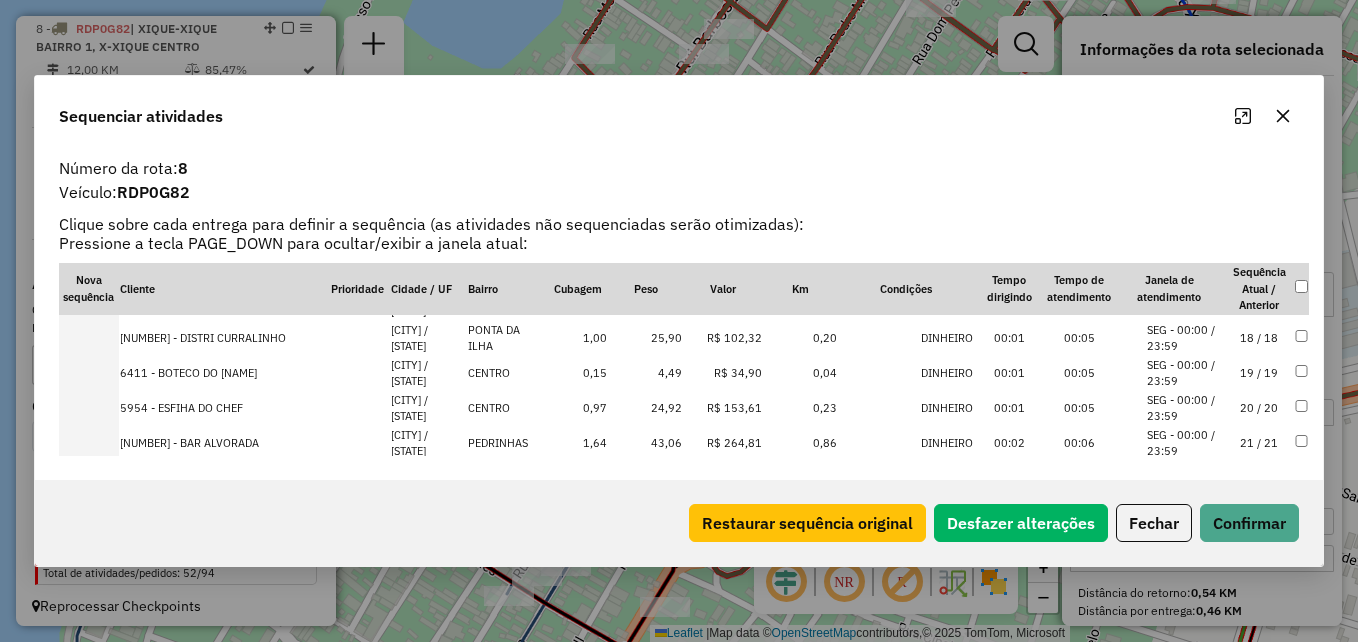 scroll, scrollTop: 524, scrollLeft: 0, axis: vertical 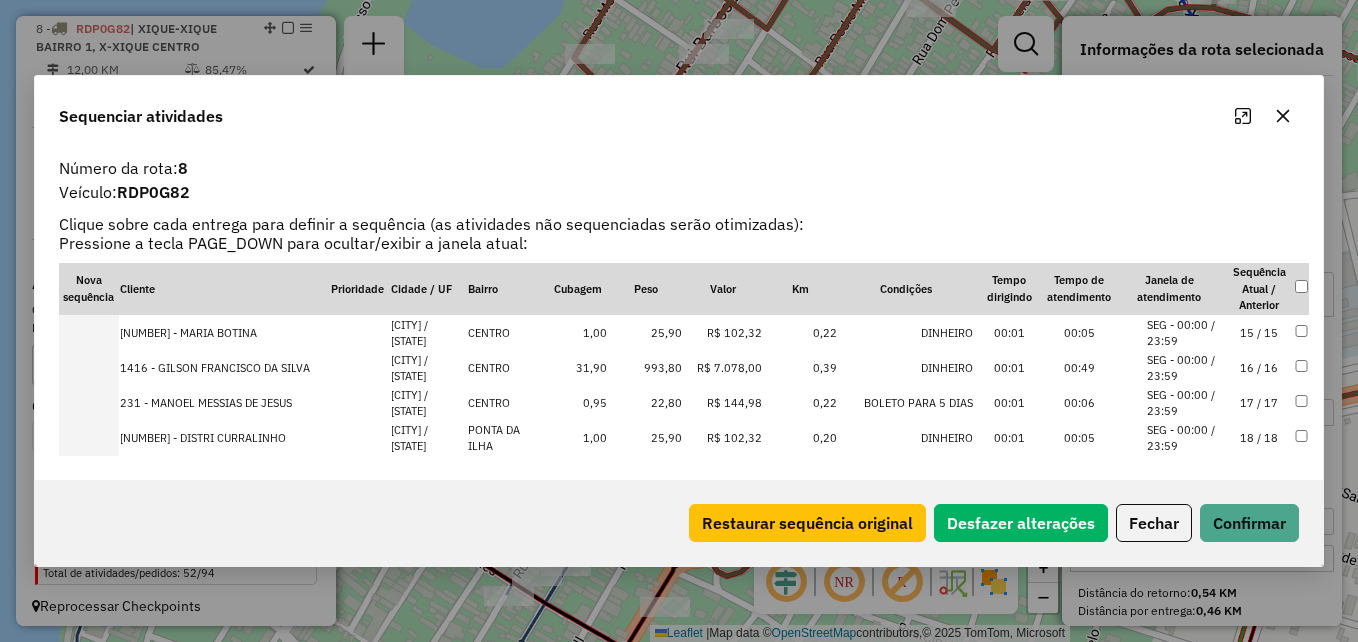 click on "993,80" at bounding box center (645, 368) 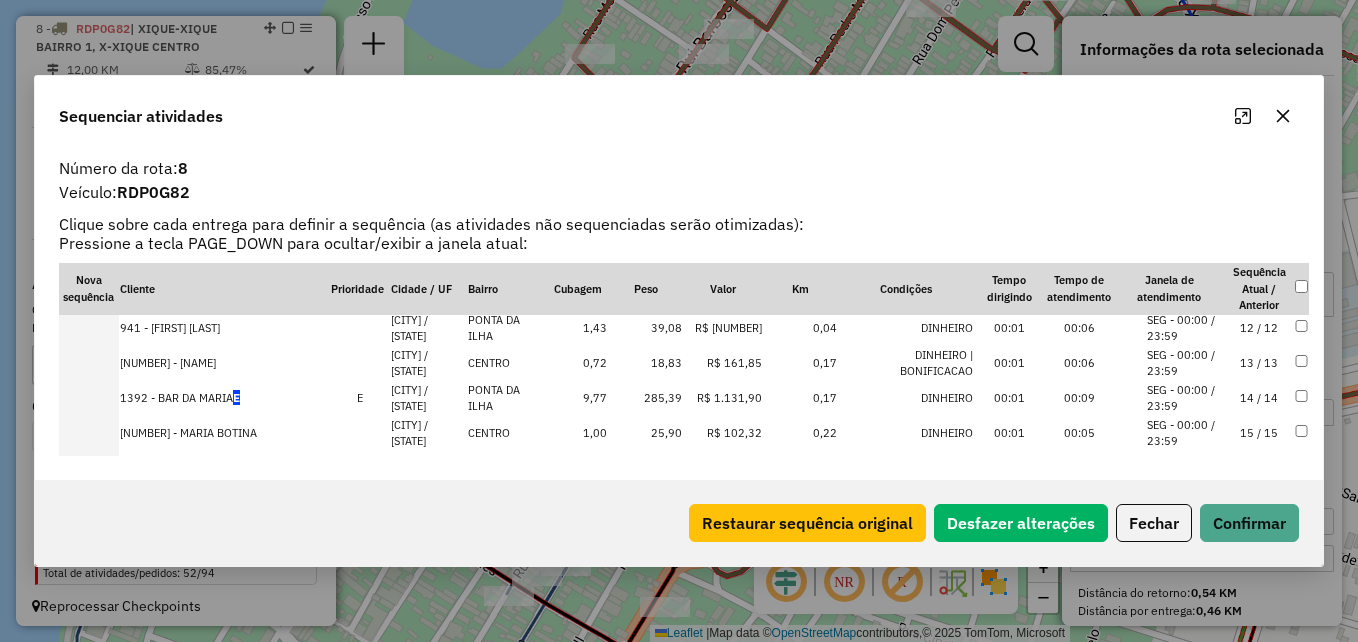 click on "285,39" at bounding box center (645, 398) 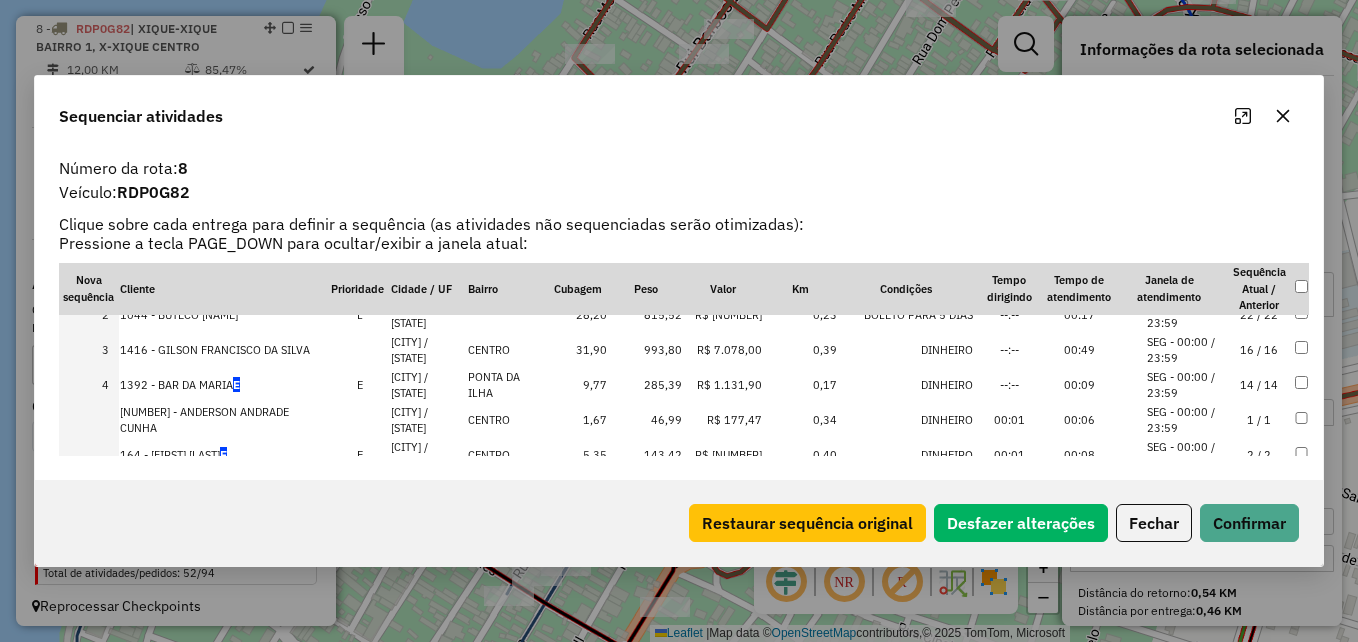 scroll, scrollTop: 0, scrollLeft: 0, axis: both 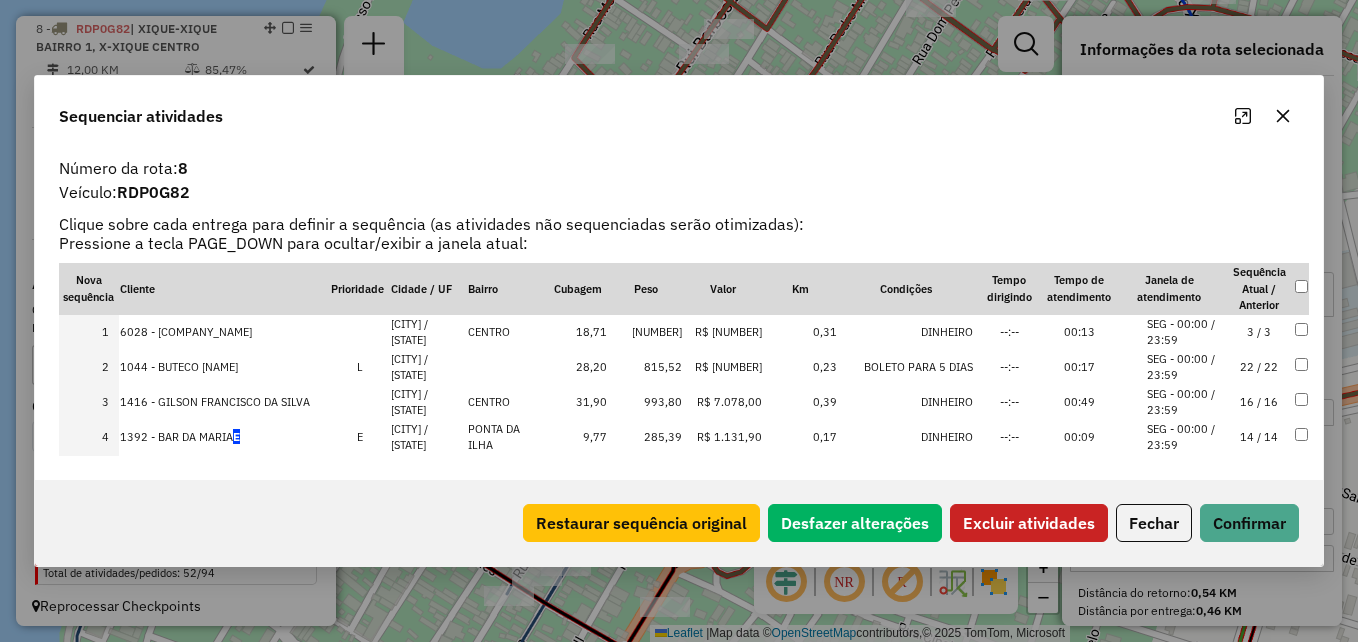 click at bounding box center [1301, 437] 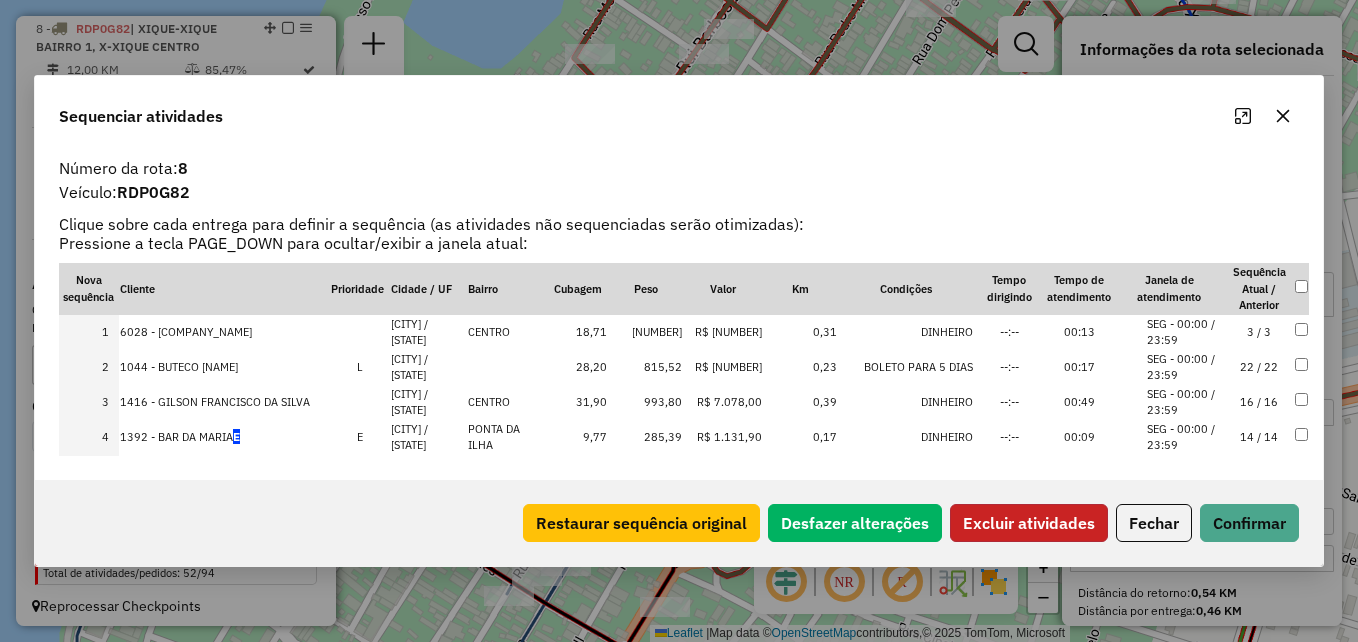 click on "Excluir atividades" 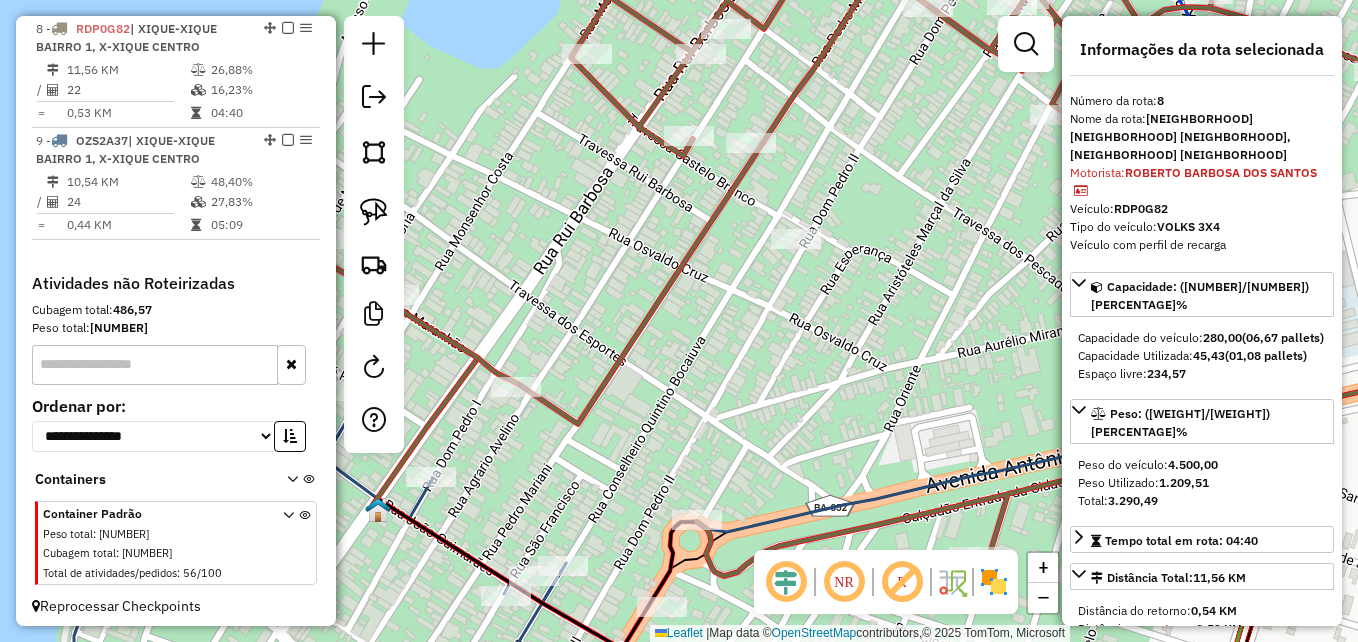 drag, startPoint x: 887, startPoint y: 430, endPoint x: 875, endPoint y: 436, distance: 13.416408 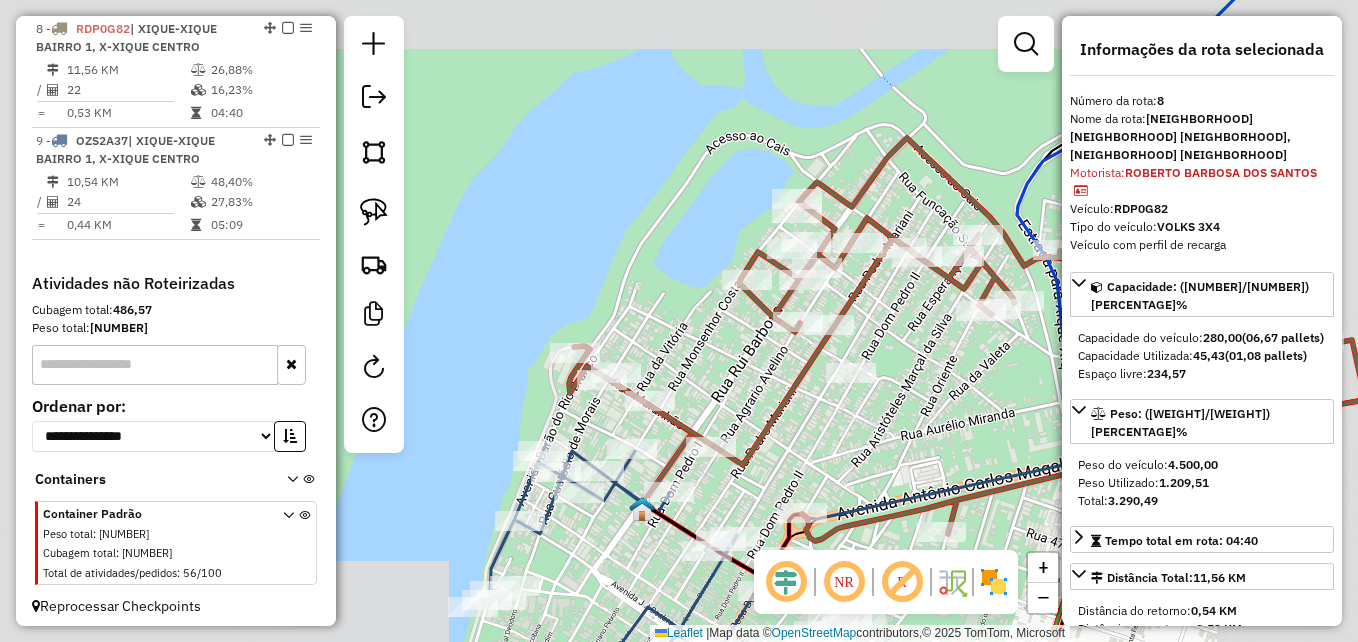 scroll, scrollTop: 200, scrollLeft: 0, axis: vertical 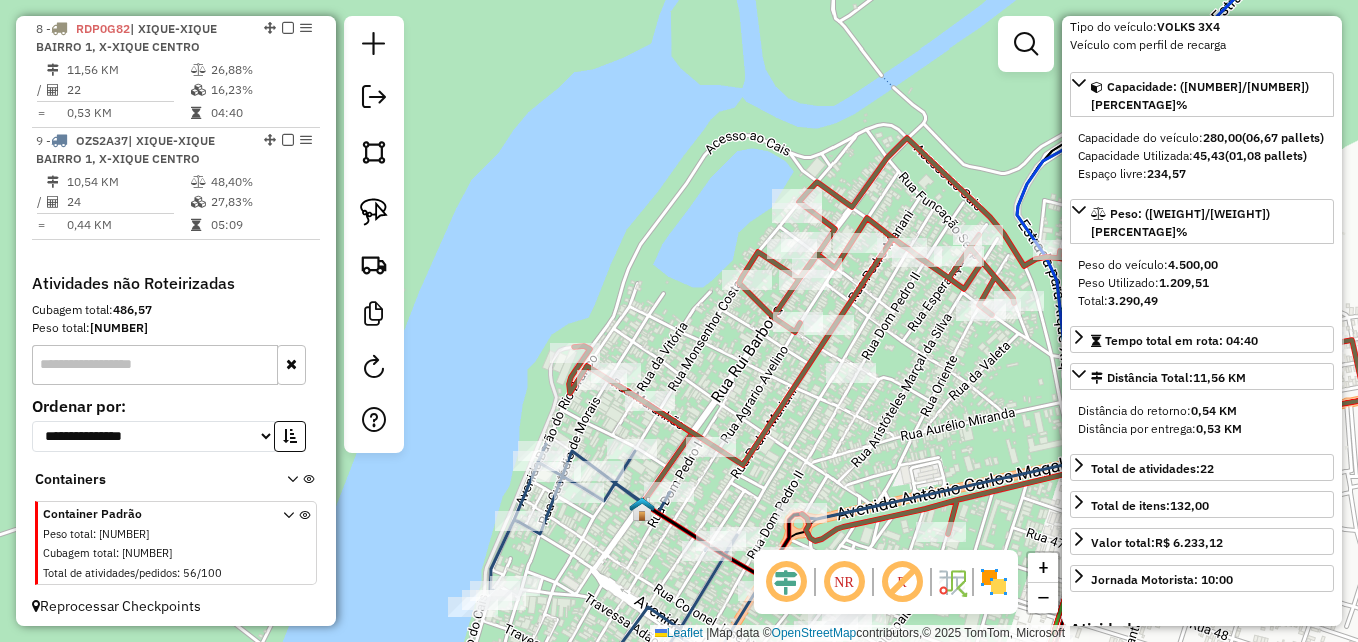 drag, startPoint x: 871, startPoint y: 461, endPoint x: 958, endPoint y: 341, distance: 148.21944 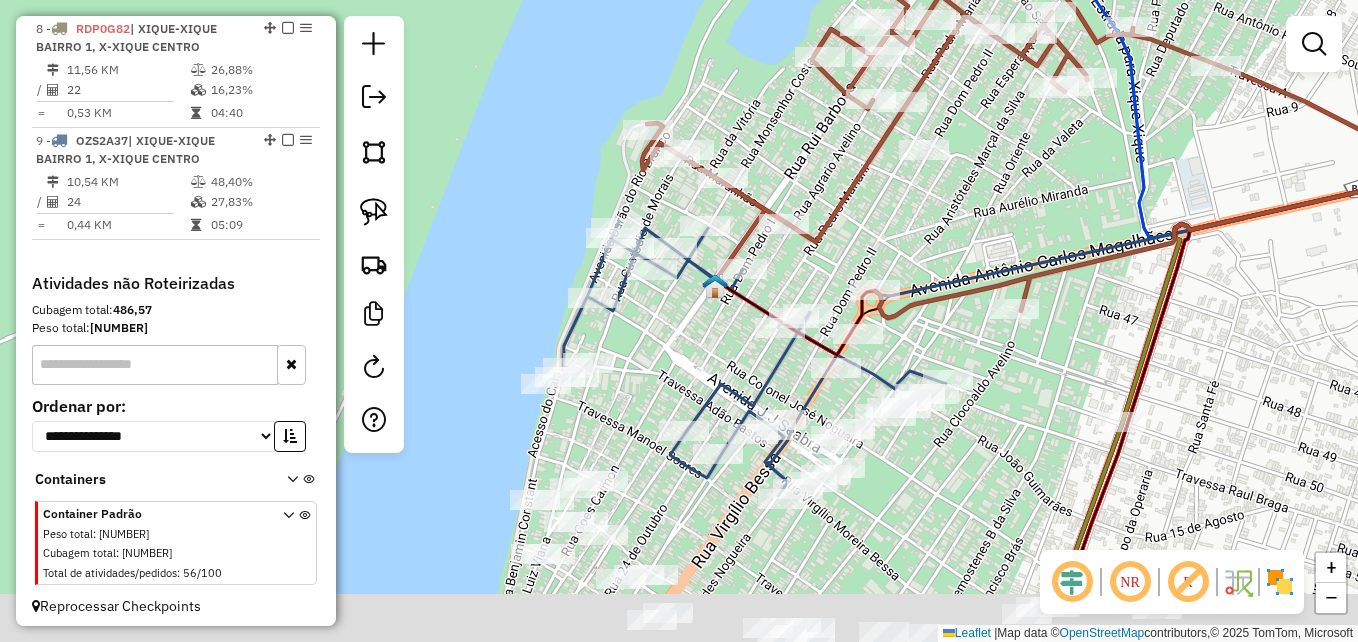 drag, startPoint x: 786, startPoint y: 462, endPoint x: 769, endPoint y: 305, distance: 157.9177 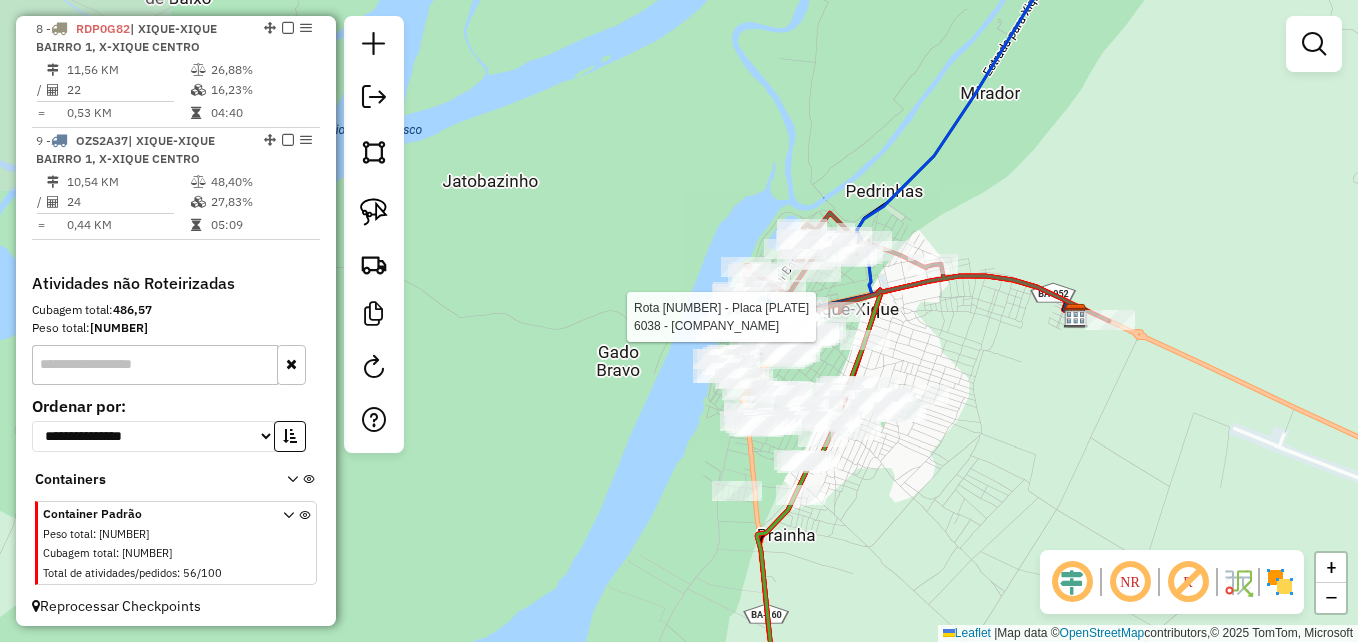 drag, startPoint x: 936, startPoint y: 434, endPoint x: 989, endPoint y: 356, distance: 94.302704 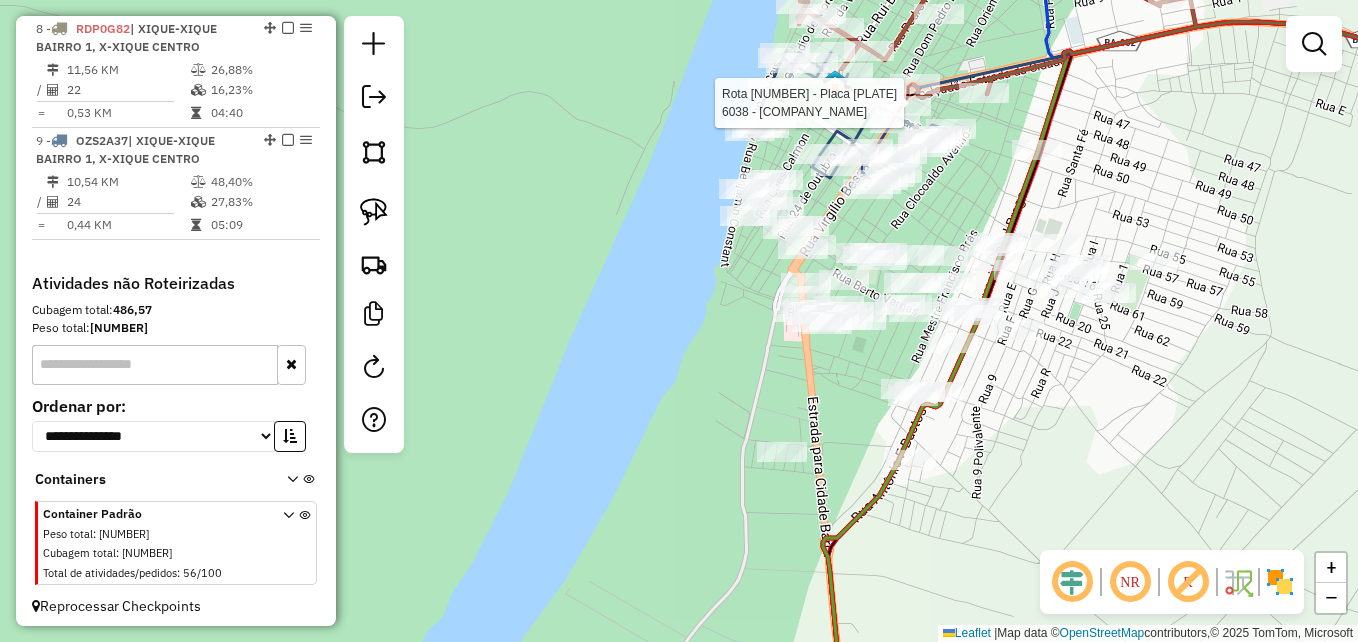 drag, startPoint x: 836, startPoint y: 391, endPoint x: 695, endPoint y: 397, distance: 141.12761 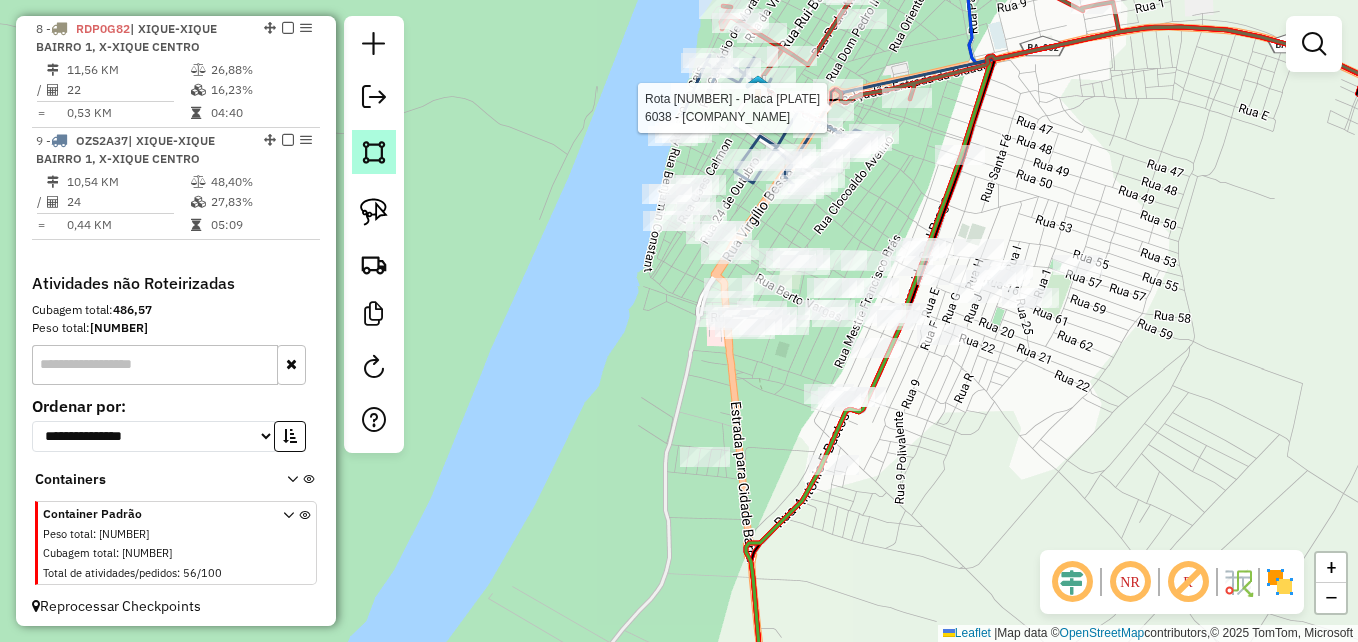 click 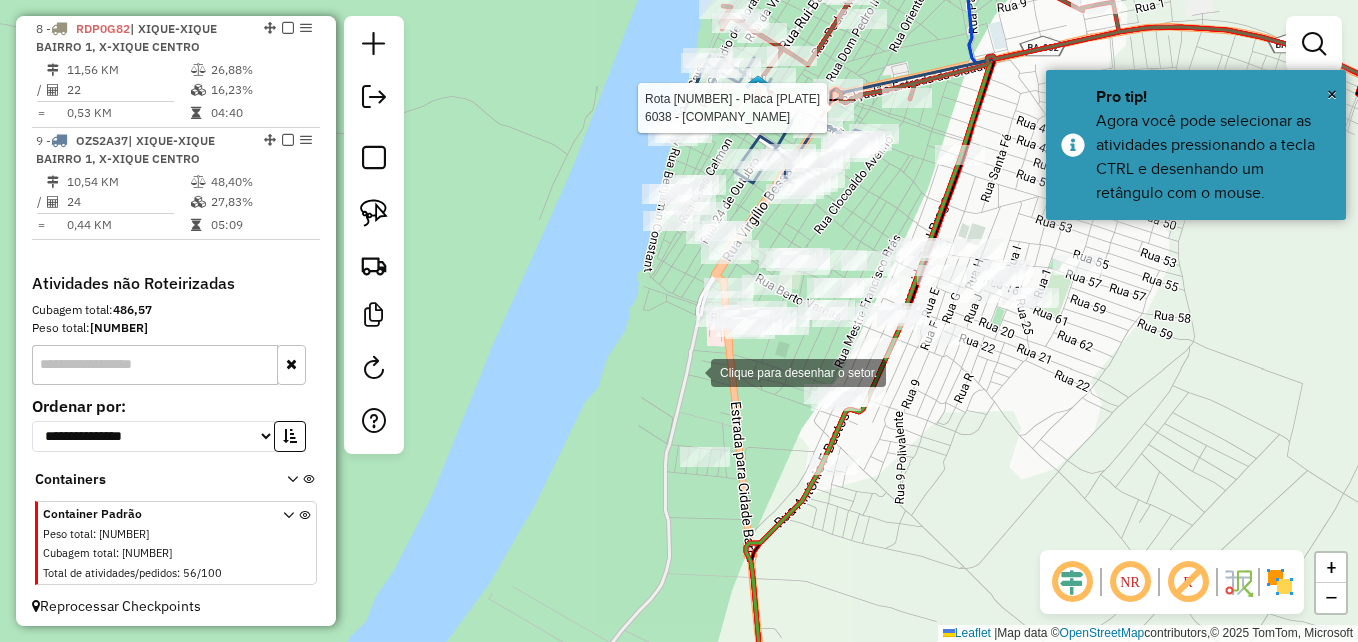 click 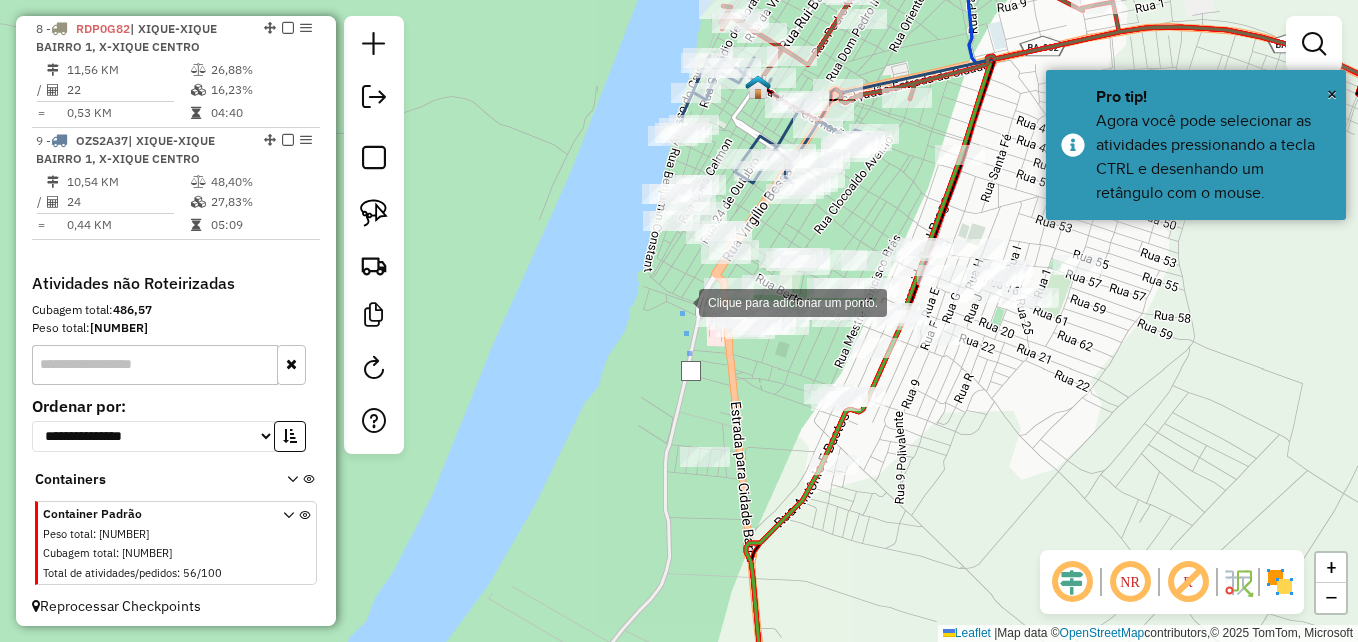 click 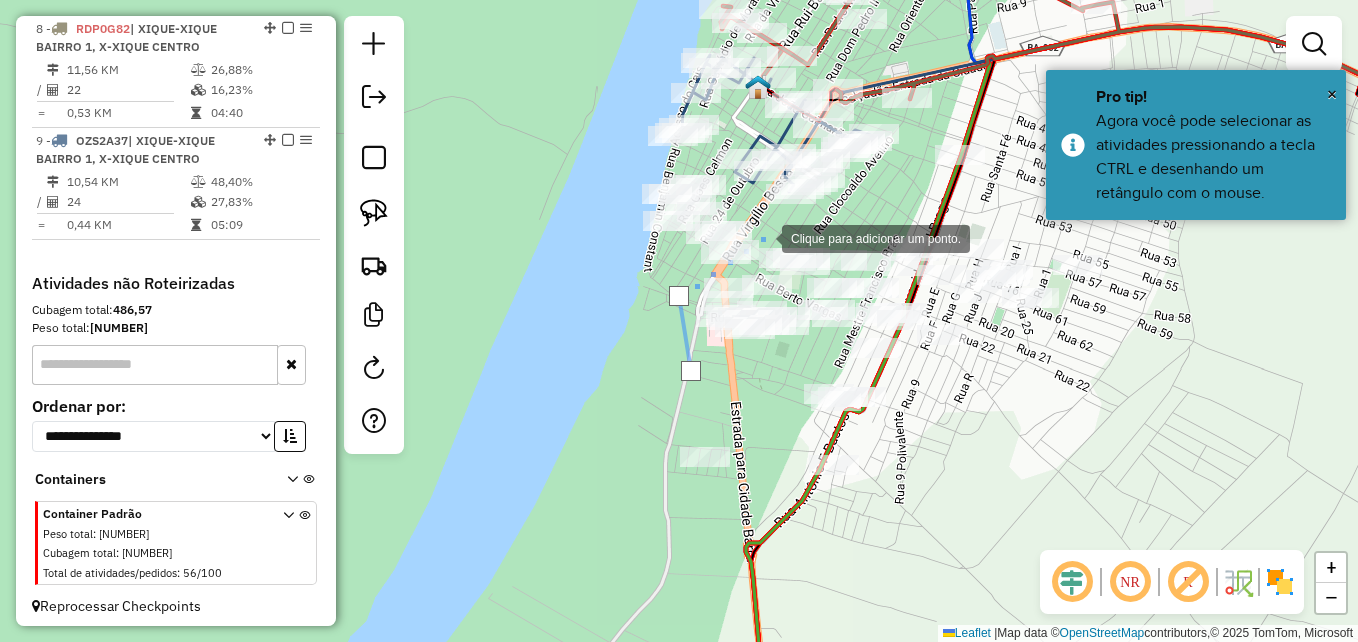 click 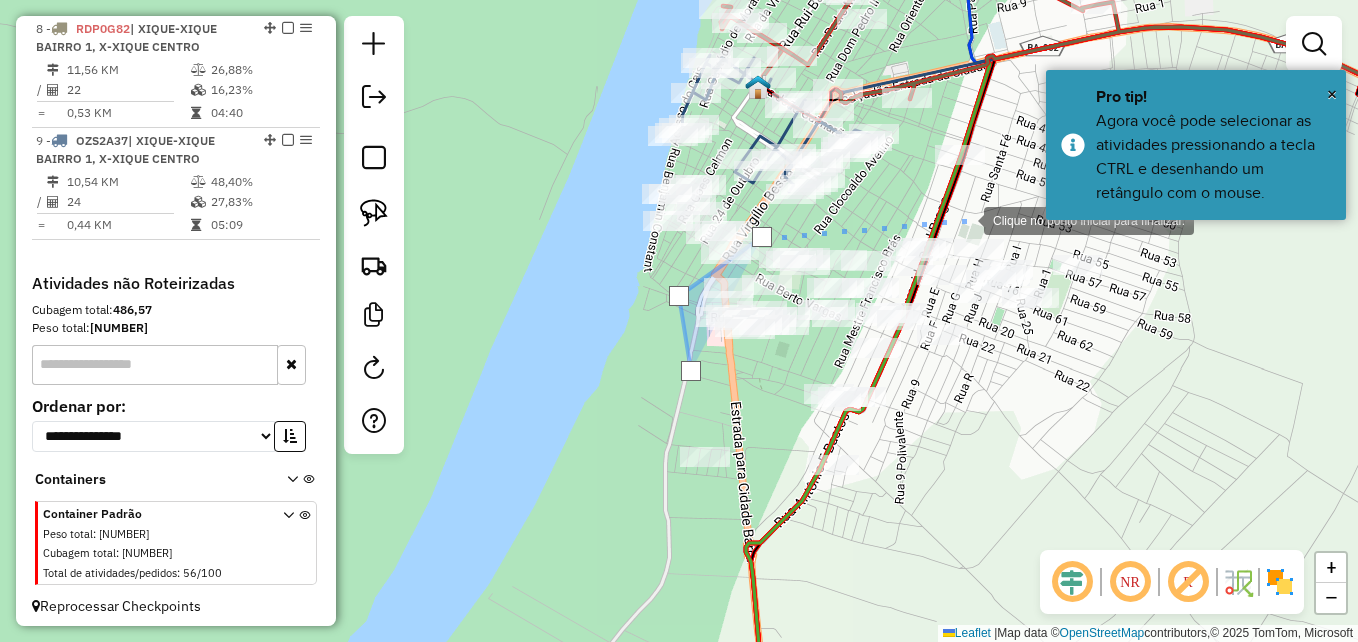 click 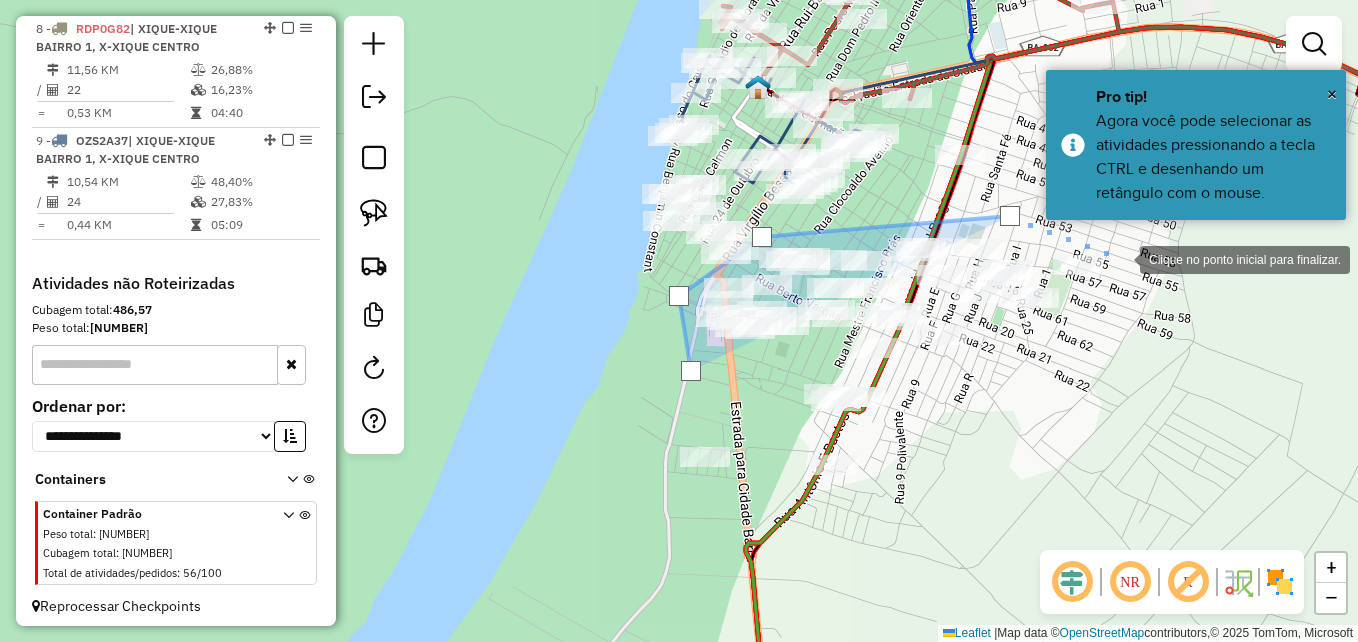 click 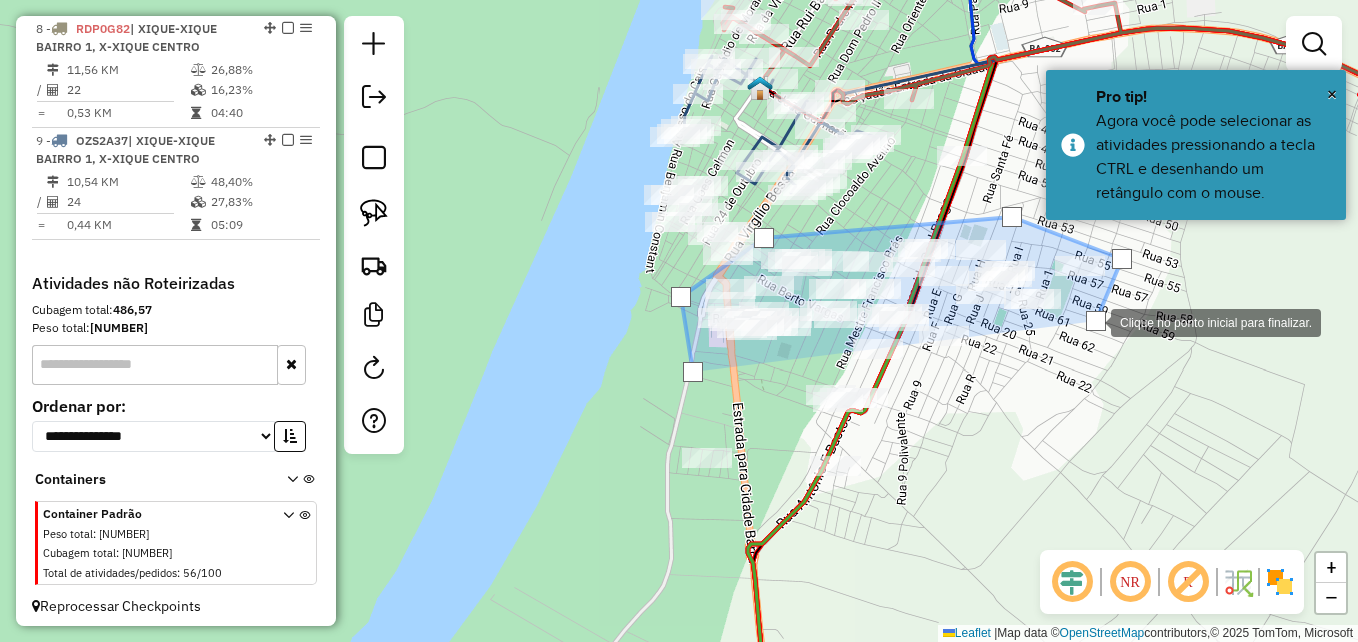 click 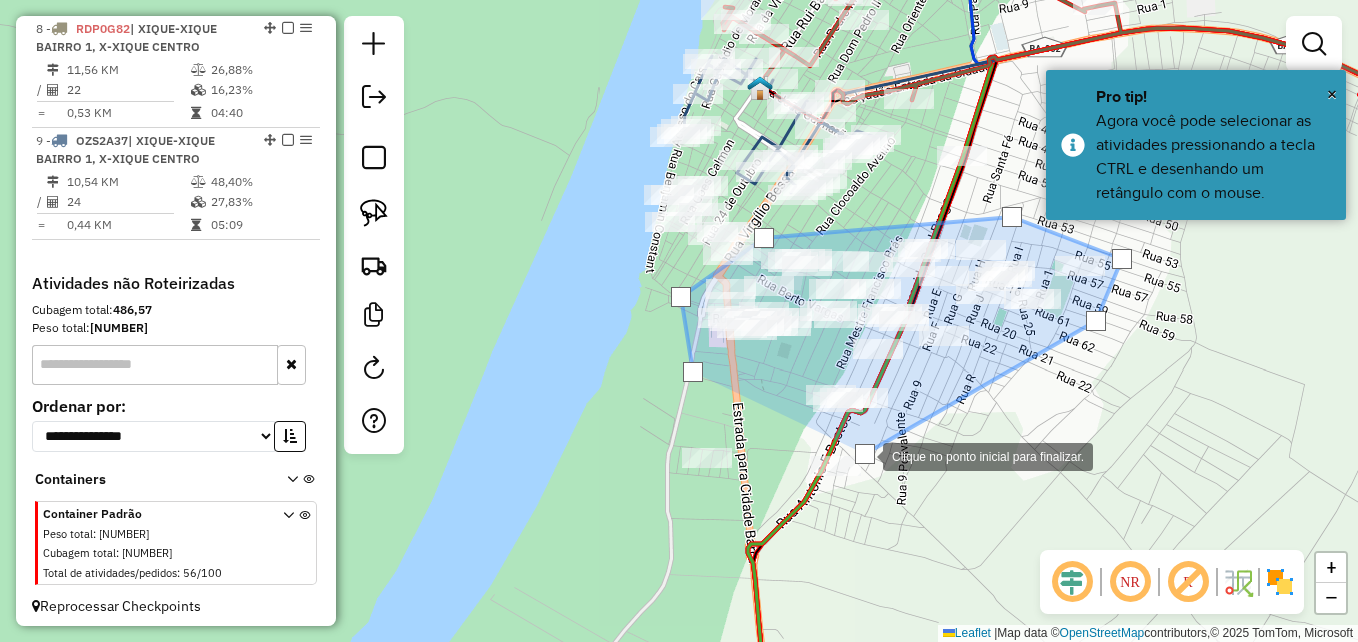 click 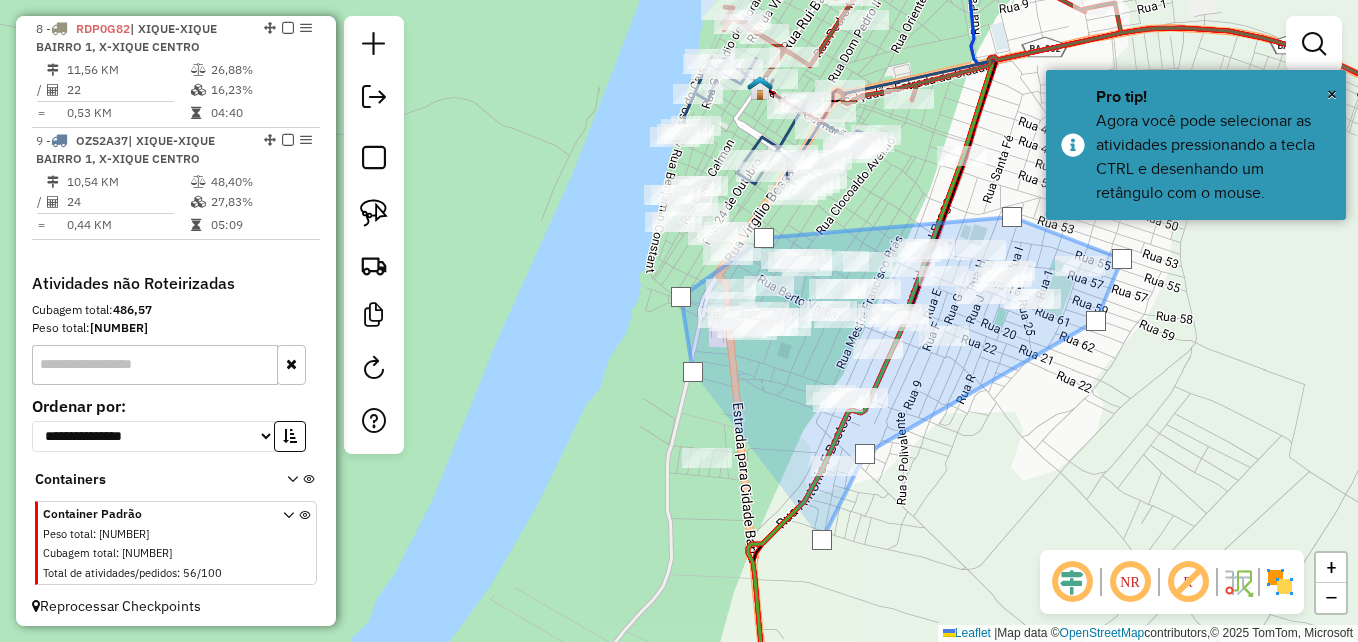 click 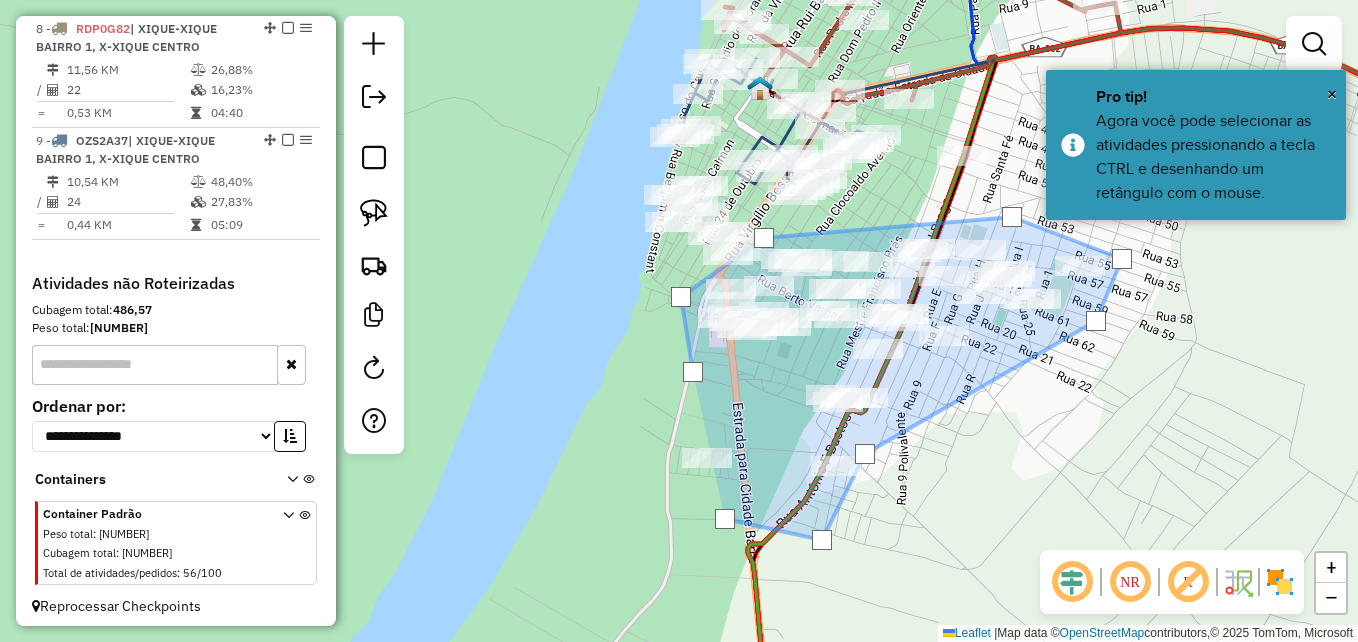 click 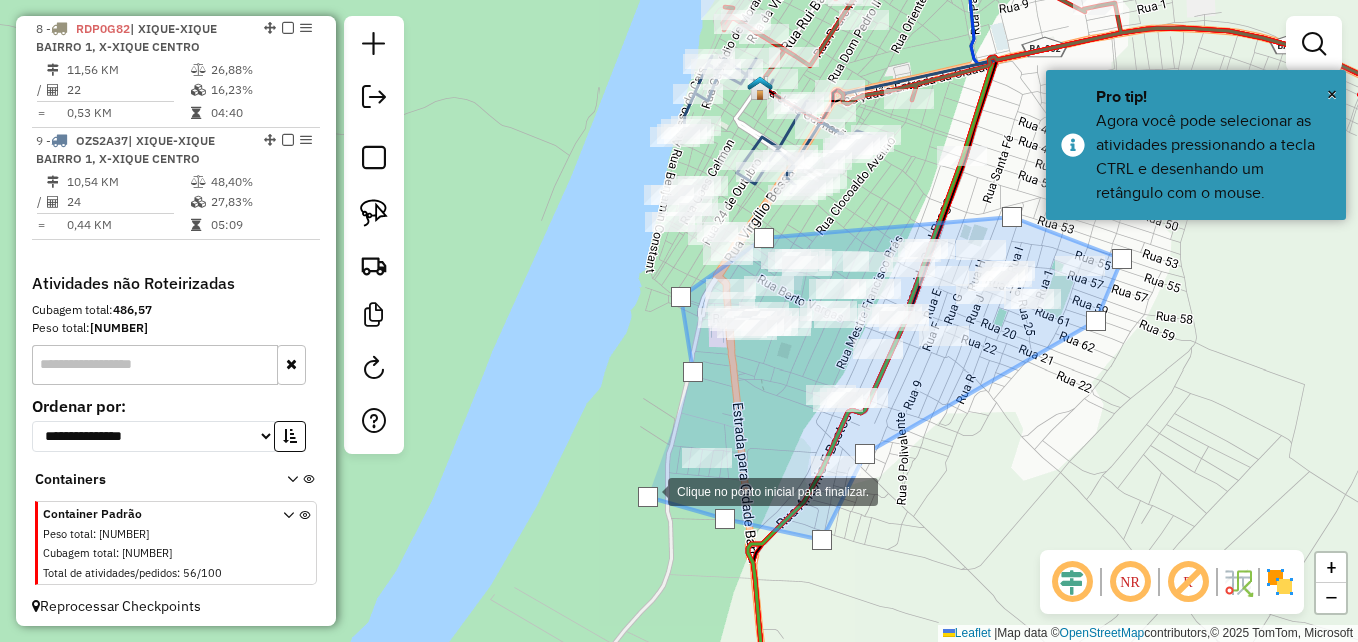 drag, startPoint x: 634, startPoint y: 460, endPoint x: 646, endPoint y: 447, distance: 17.691807 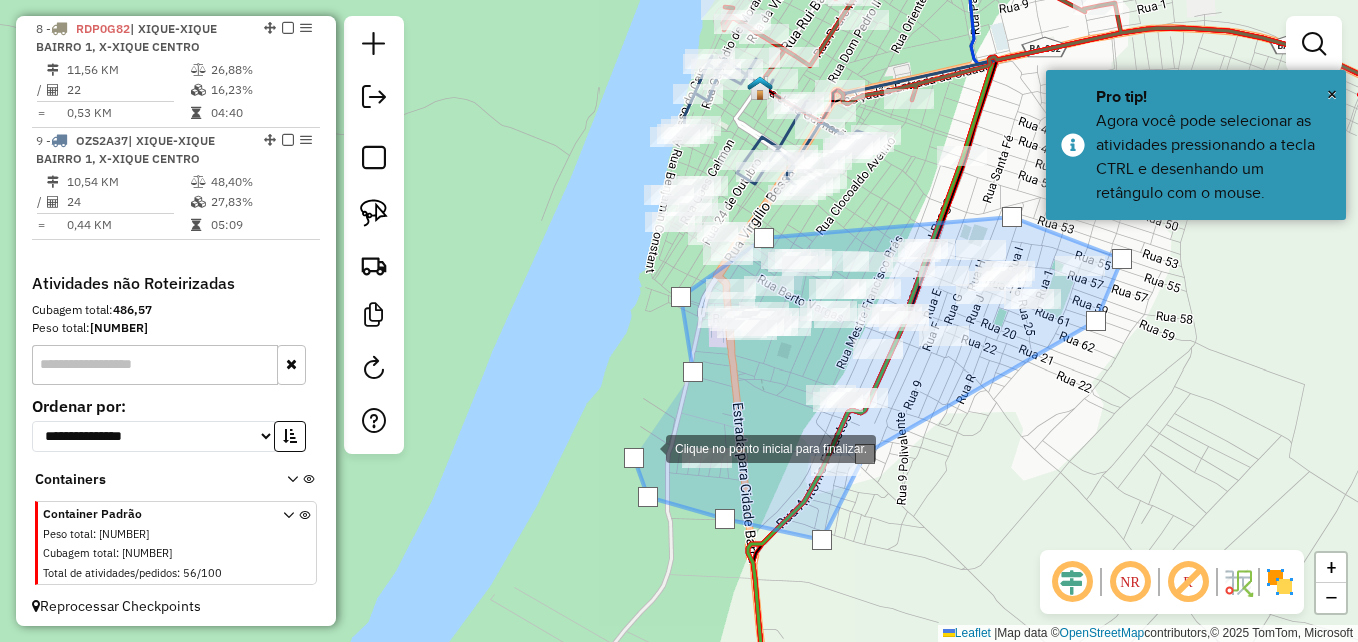 click 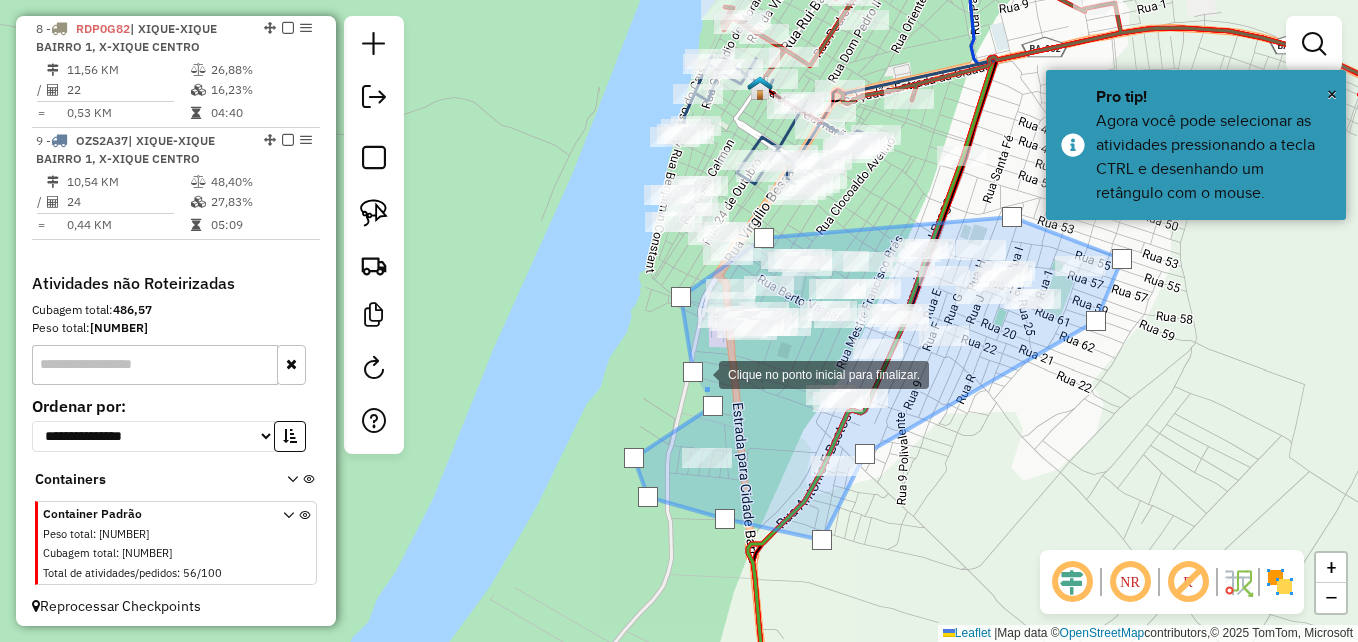 click 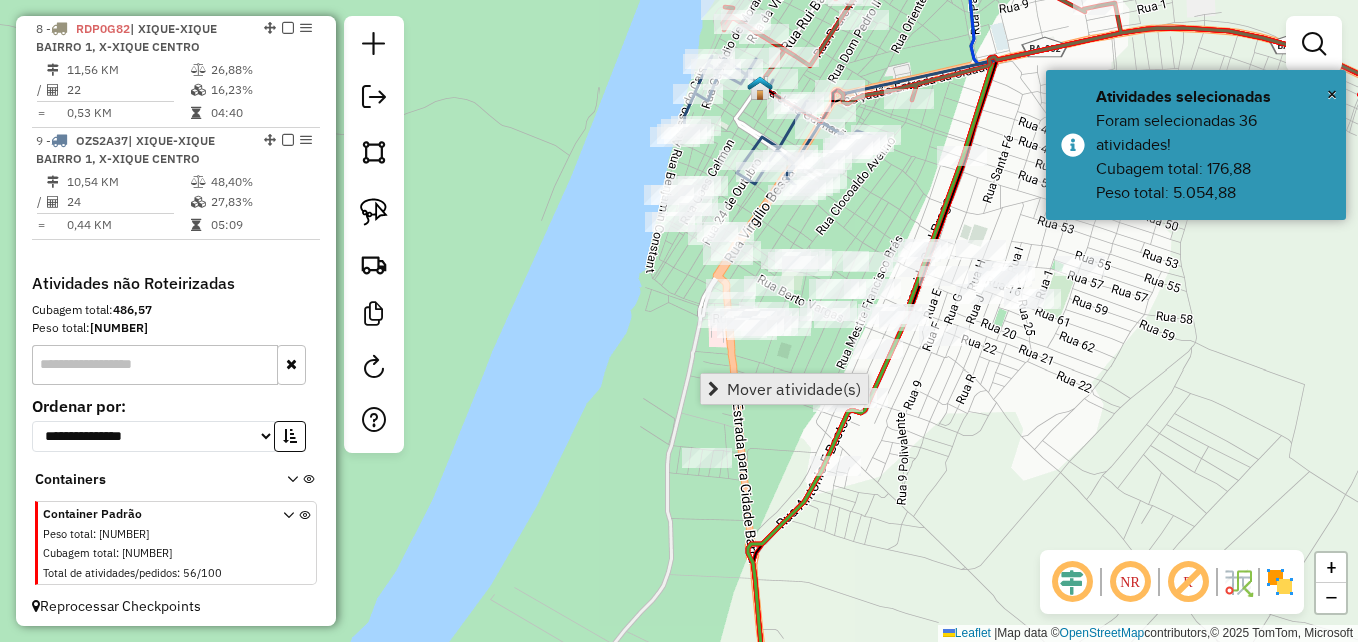 click on "Mover atividade(s)" at bounding box center (794, 389) 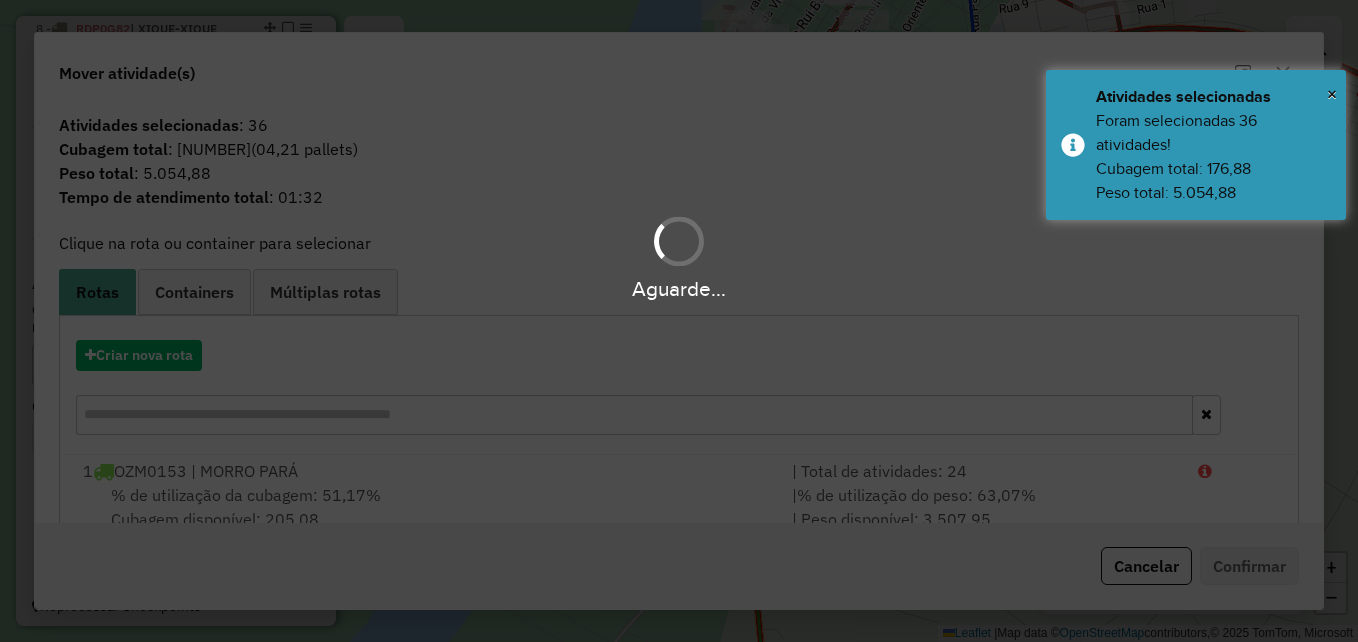 click on "Aguarde..." at bounding box center [679, 321] 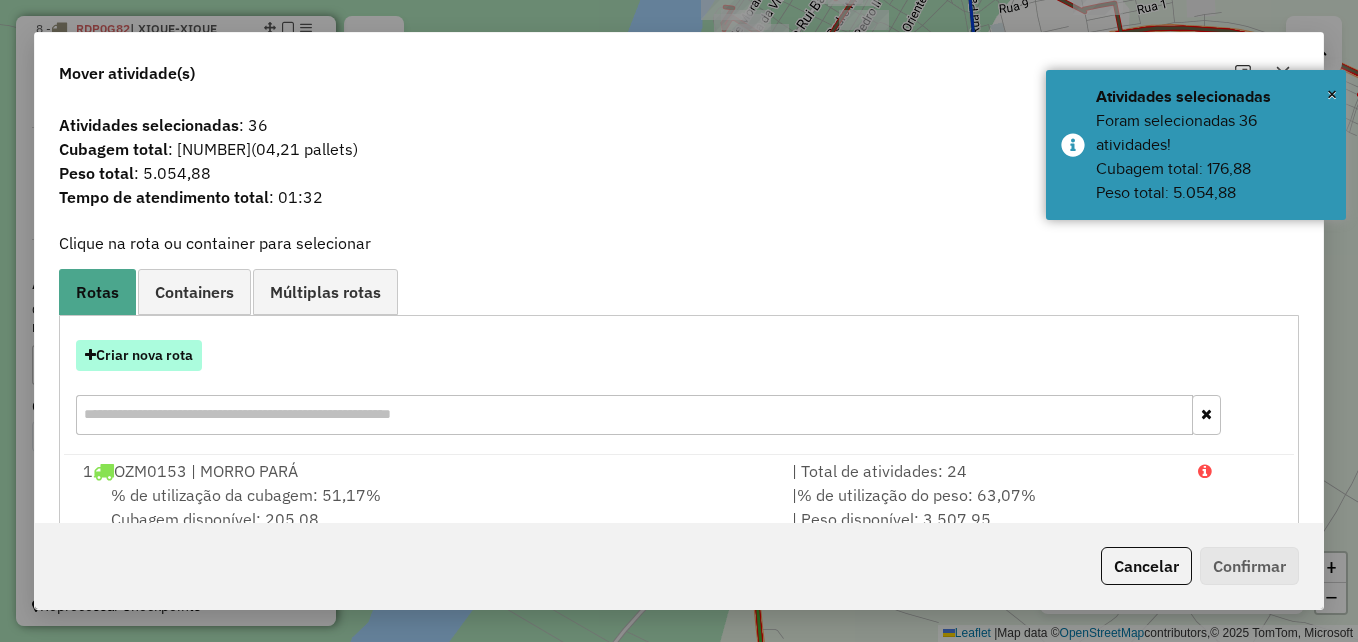 click on "Criar nova rota" at bounding box center (139, 355) 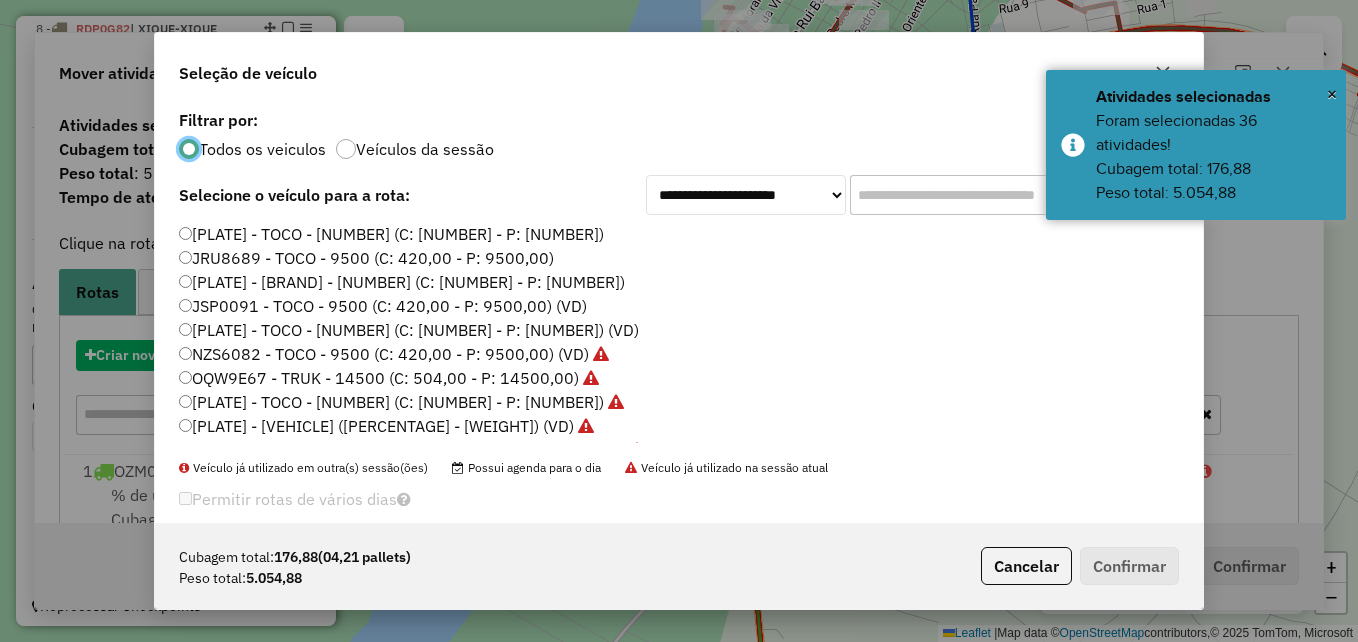 scroll, scrollTop: 11, scrollLeft: 6, axis: both 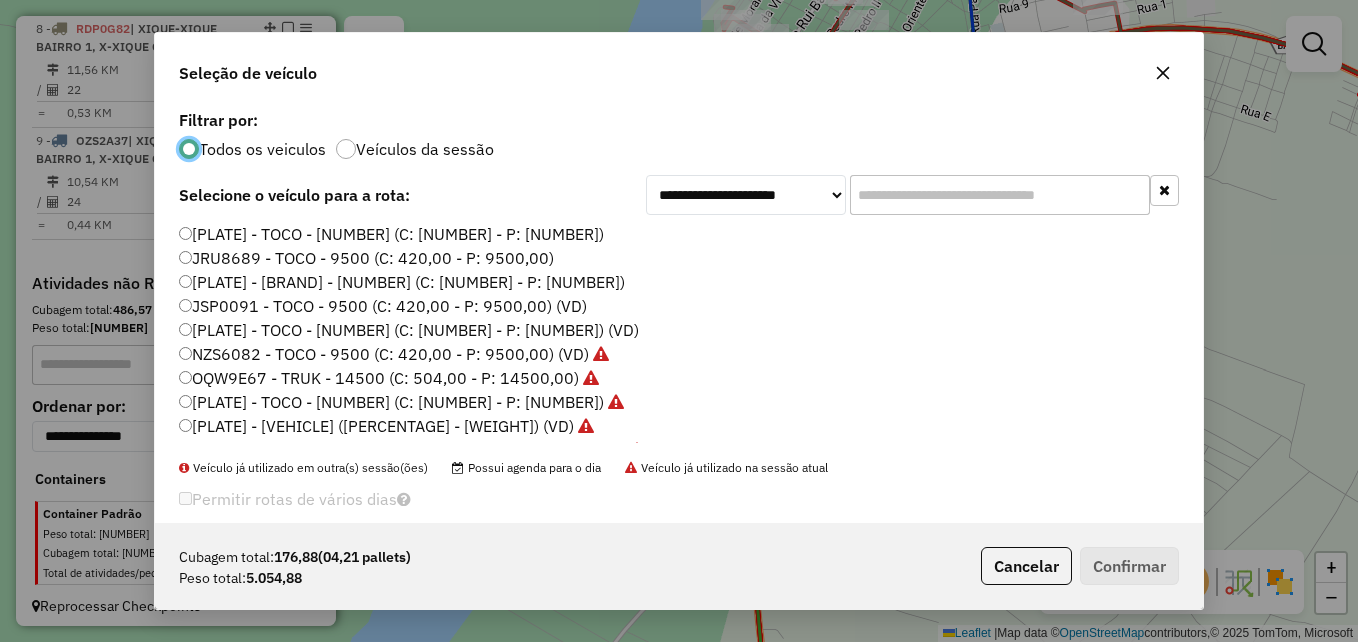 click on "JSP0091 - TOCO - 9500 (C: 420,00 - P: 9500,00) (VD)" 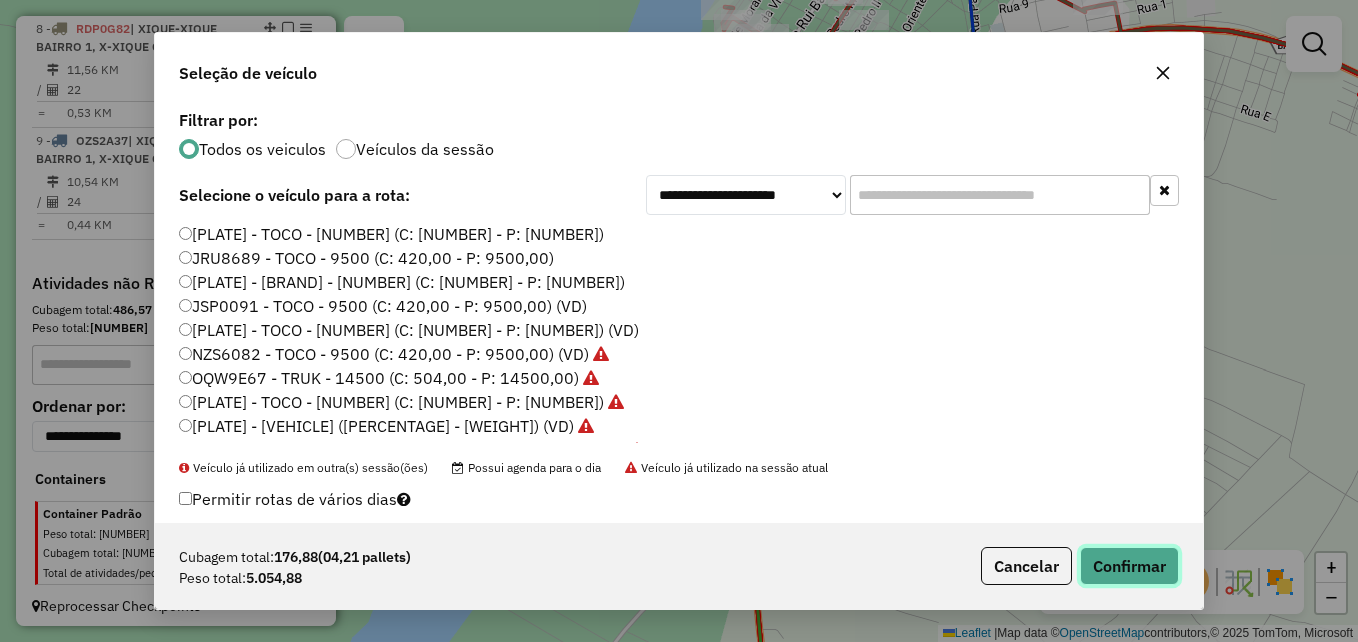 click on "Confirmar" 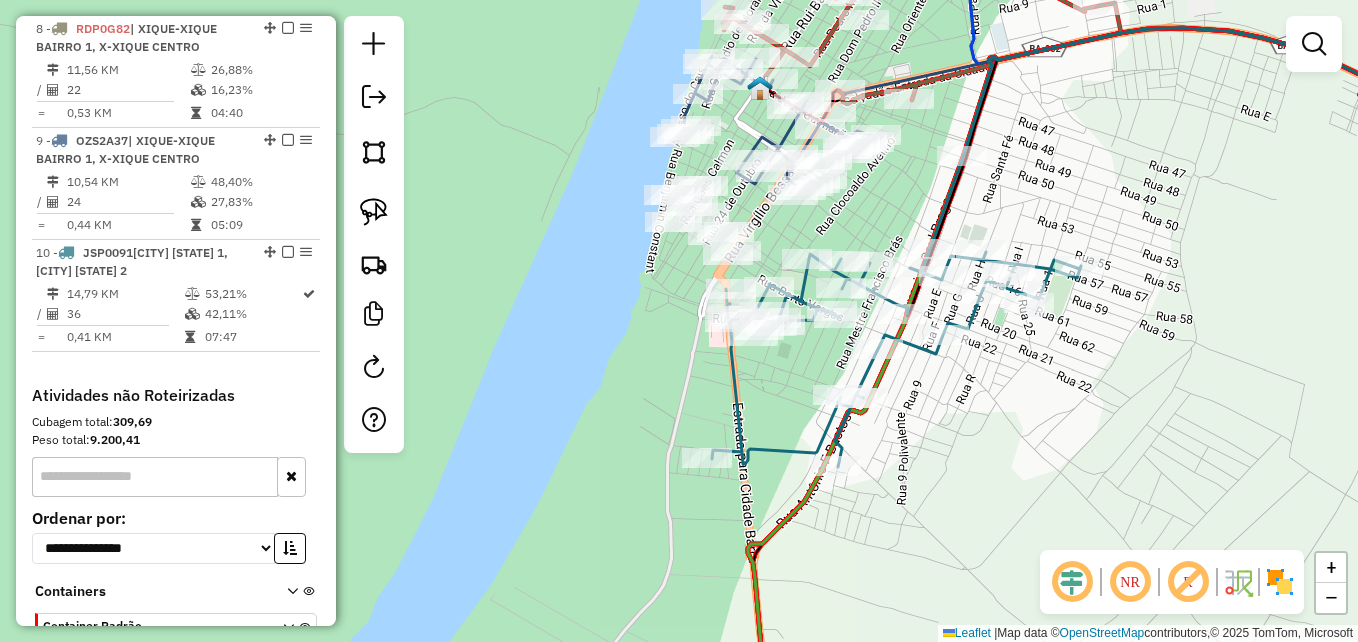 drag, startPoint x: 890, startPoint y: 213, endPoint x: 856, endPoint y: 326, distance: 118.004234 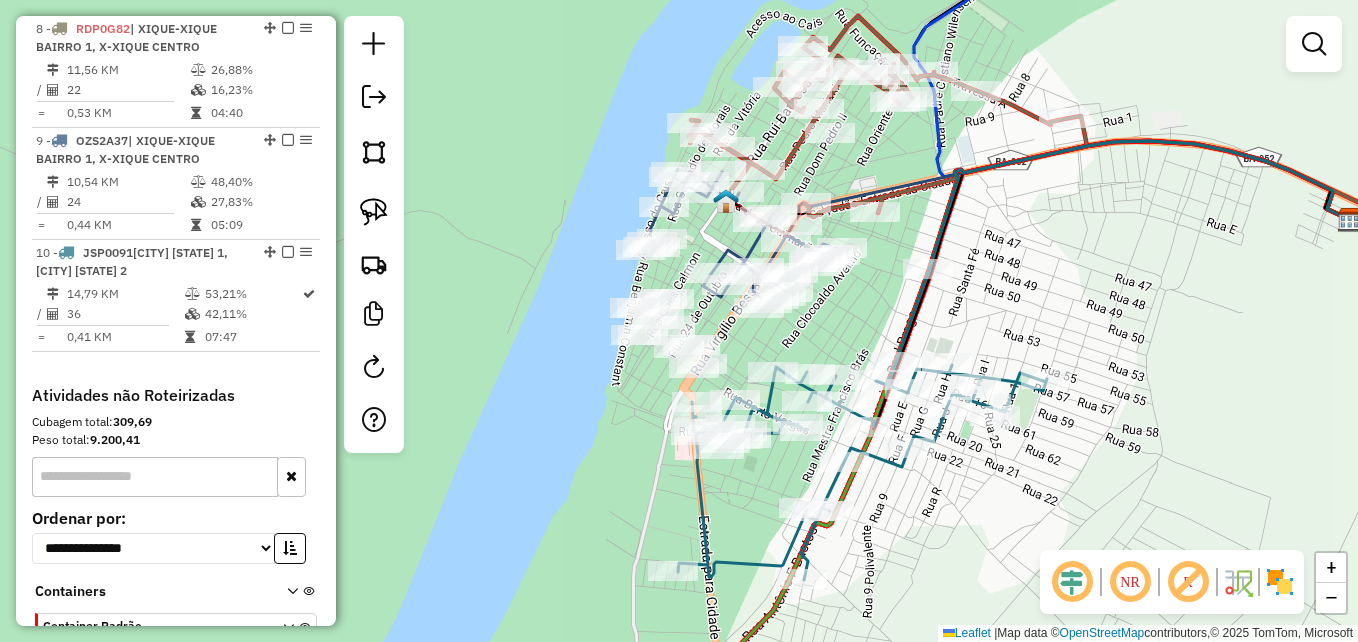 drag, startPoint x: 378, startPoint y: 162, endPoint x: 402, endPoint y: 182, distance: 31.241 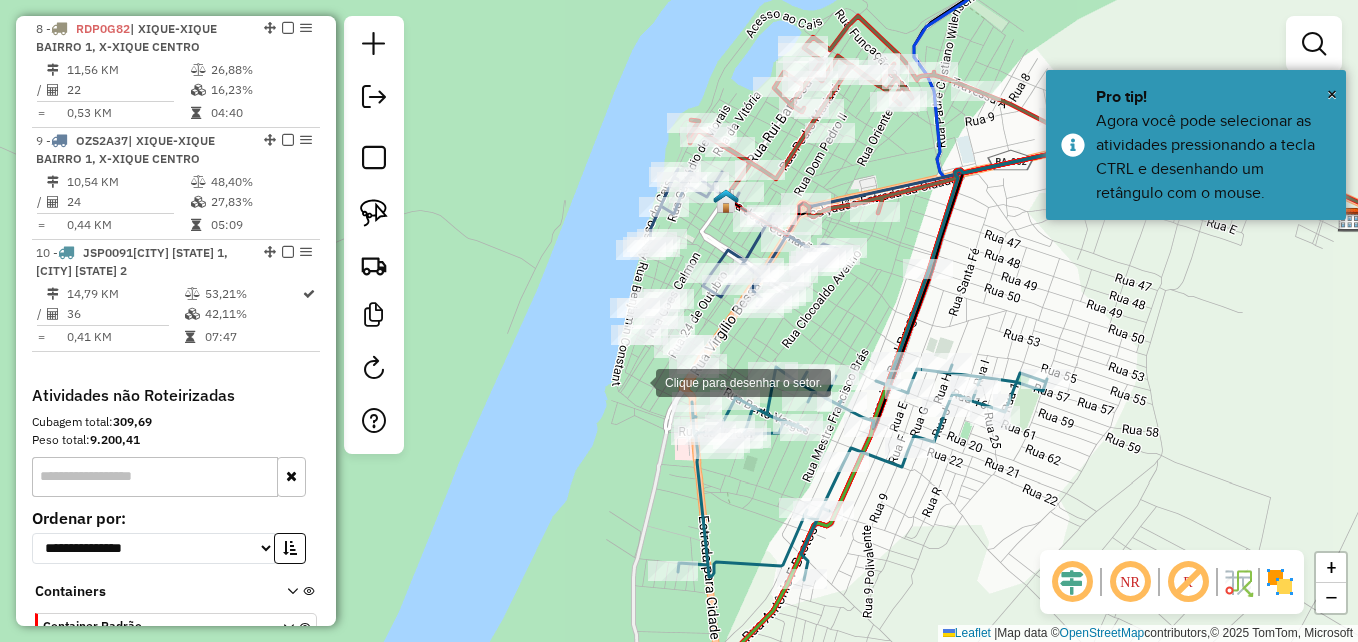 drag, startPoint x: 636, startPoint y: 381, endPoint x: 594, endPoint y: 311, distance: 81.63332 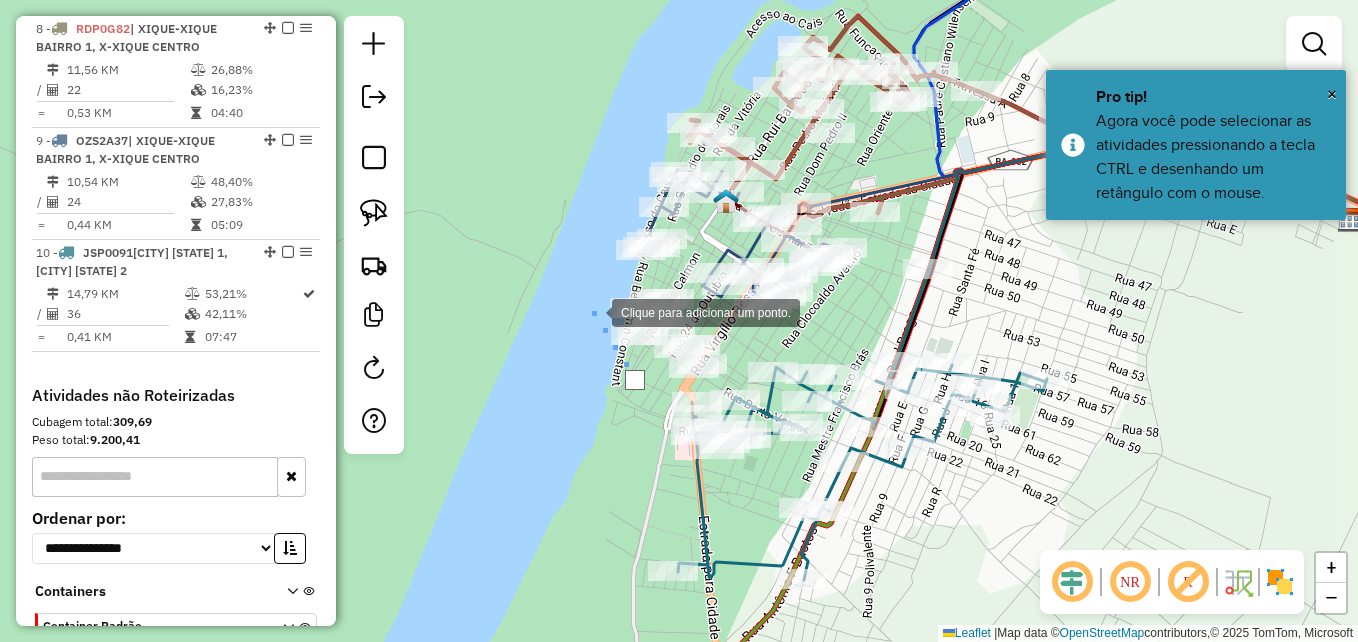 click 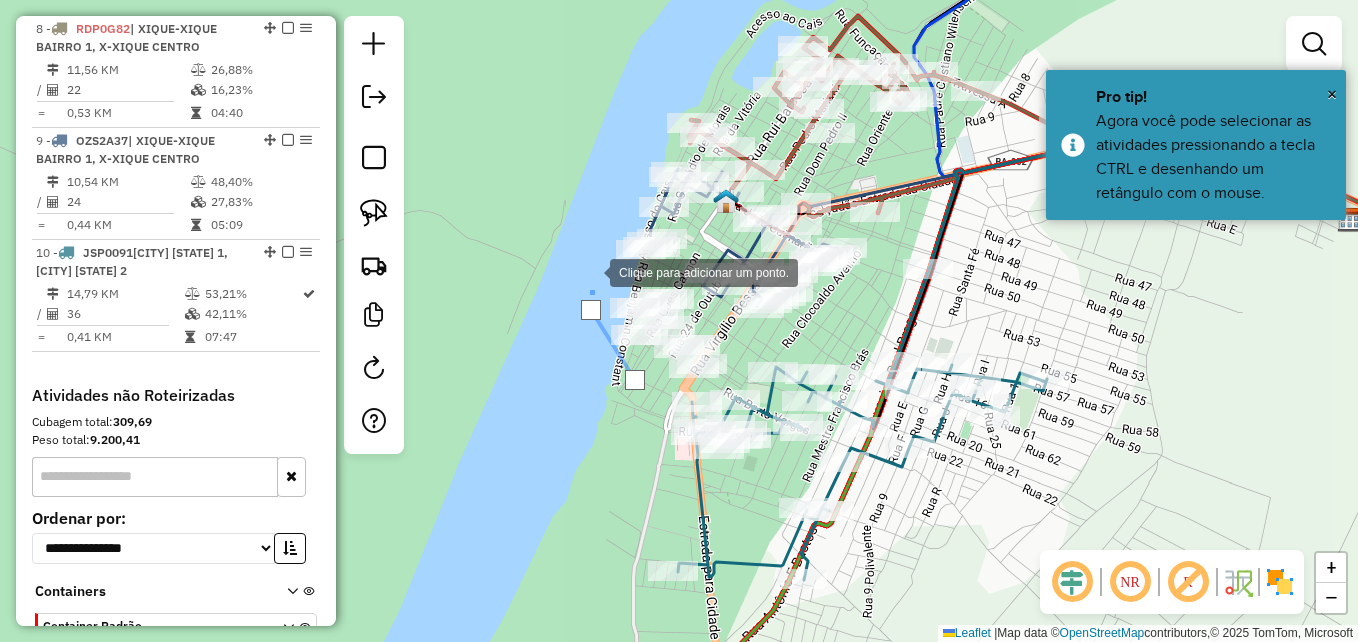 click 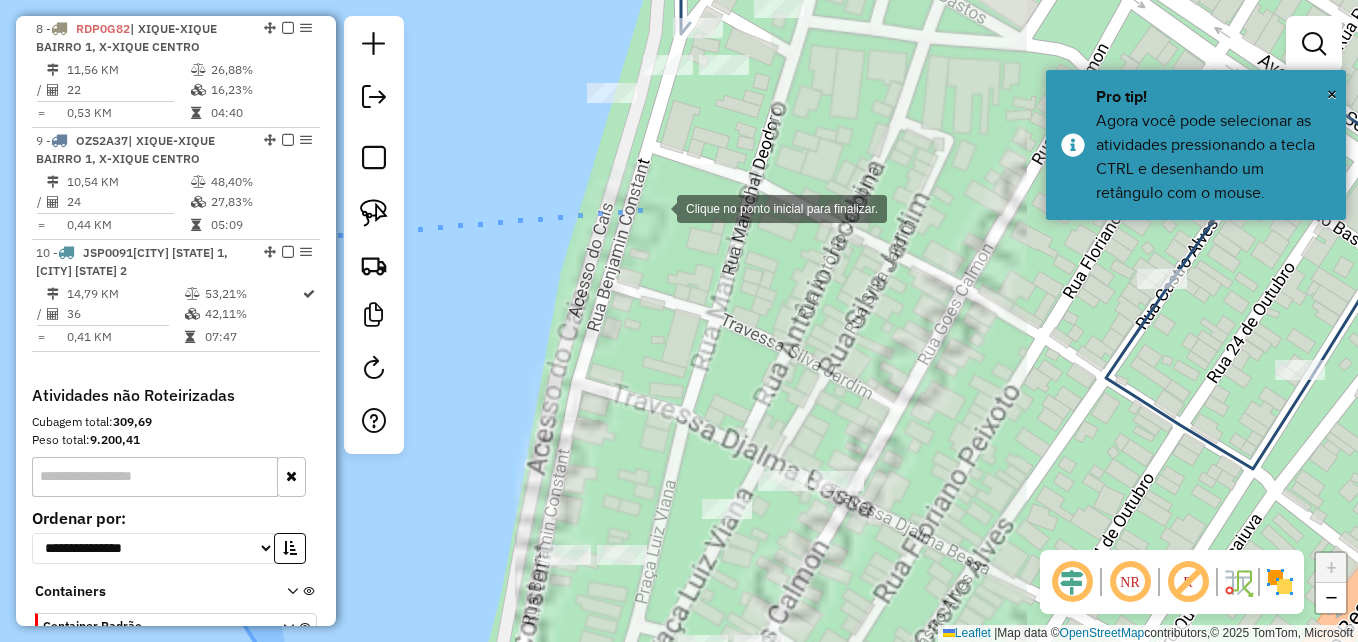 click 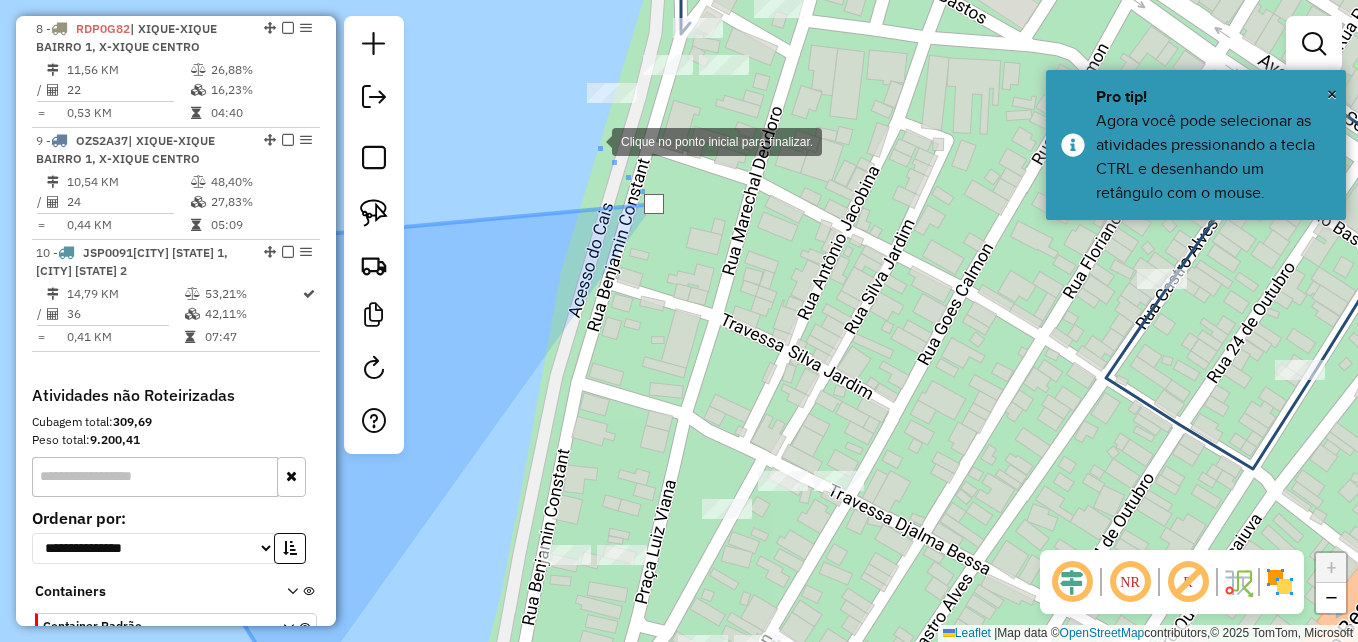 drag, startPoint x: 589, startPoint y: 135, endPoint x: 550, endPoint y: 61, distance: 83.64807 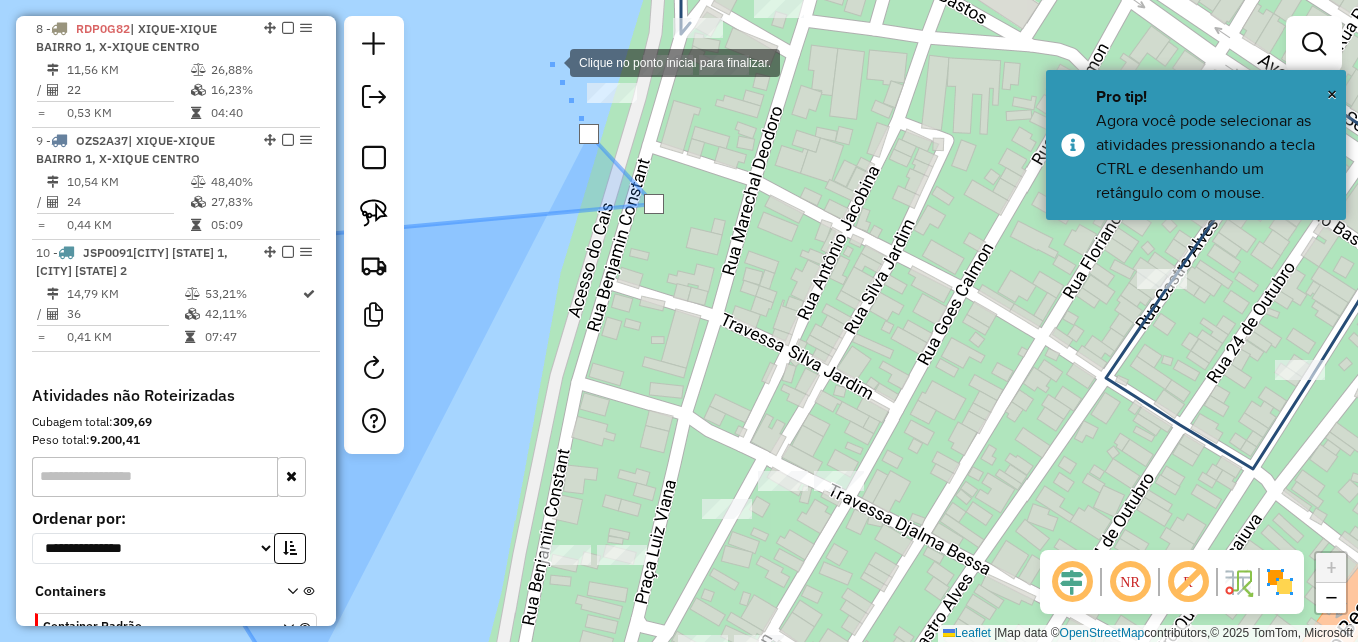 click 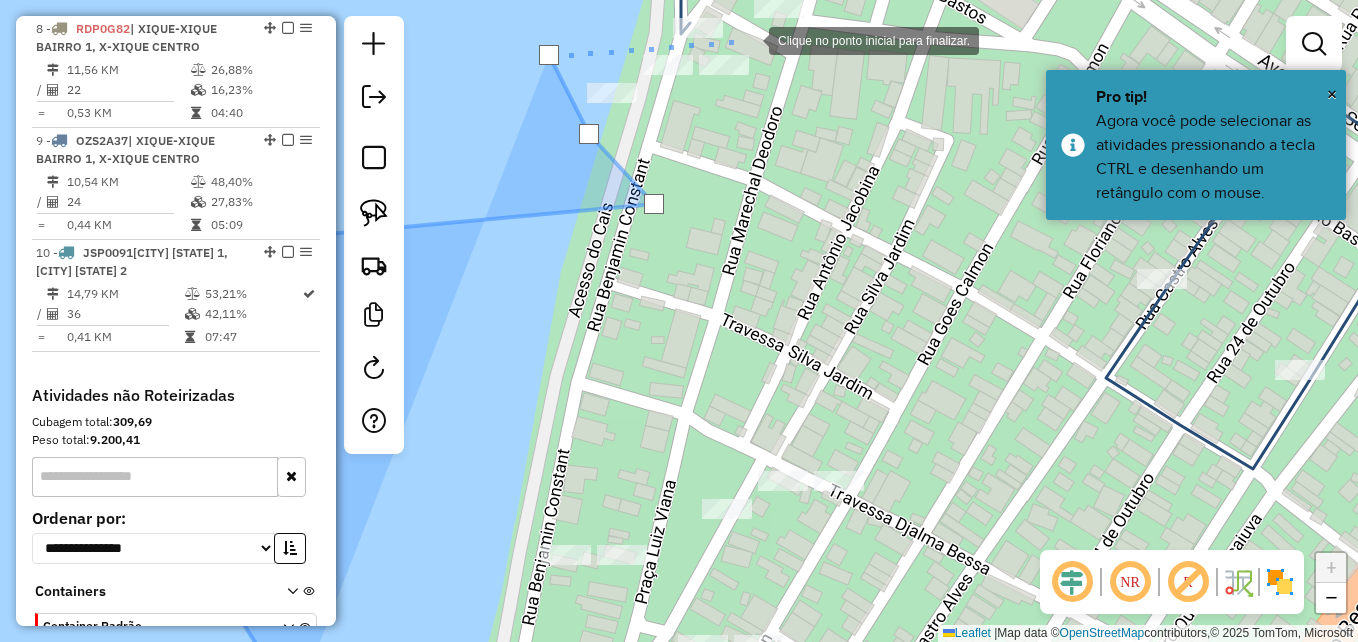 click 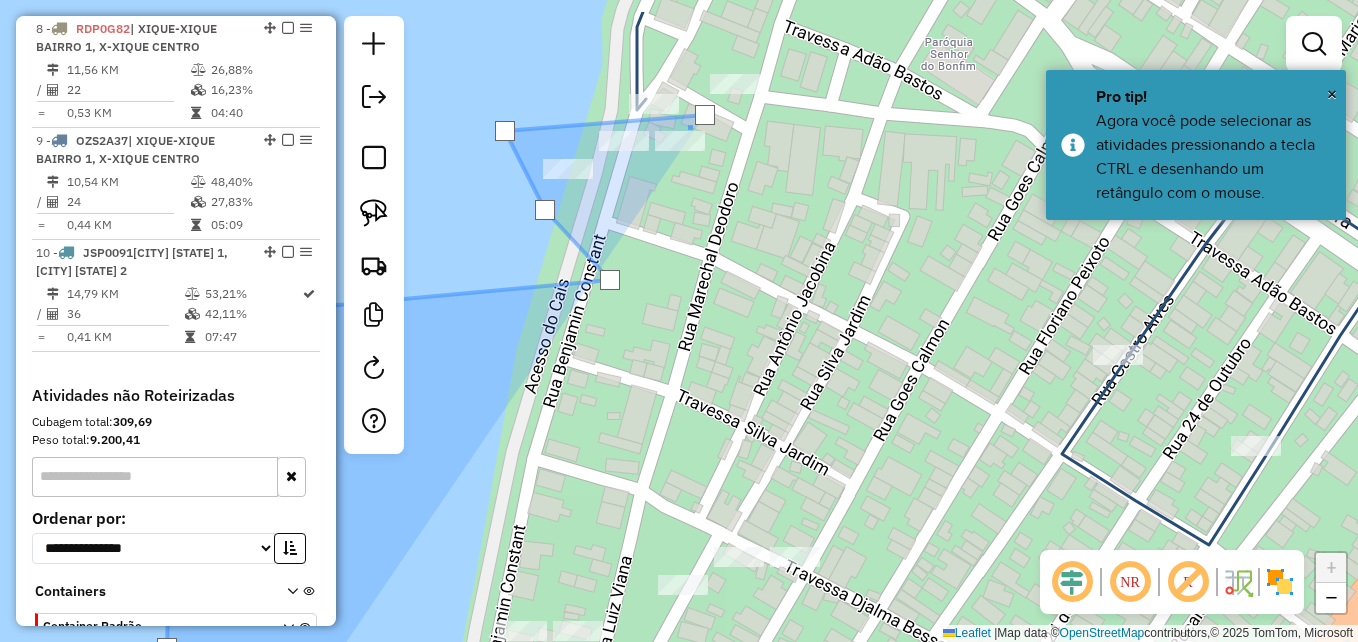 drag, startPoint x: 692, startPoint y: 92, endPoint x: 589, endPoint y: 263, distance: 199.62465 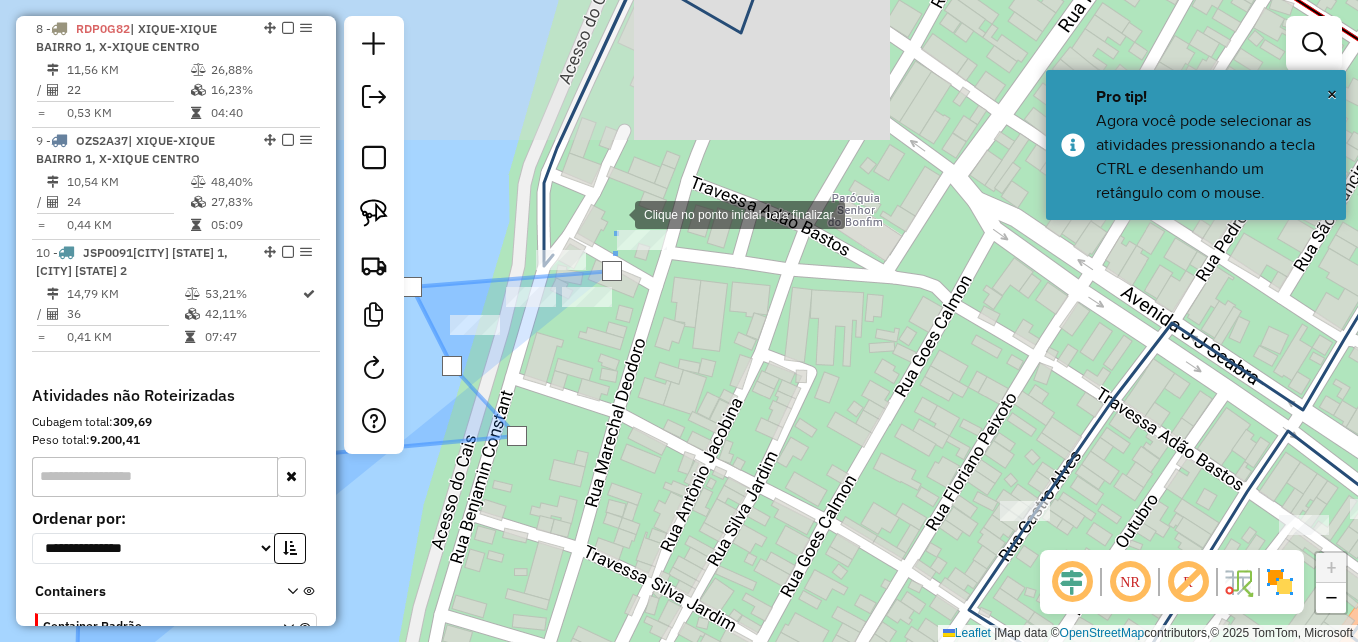 drag, startPoint x: 615, startPoint y: 213, endPoint x: 750, endPoint y: 220, distance: 135.18137 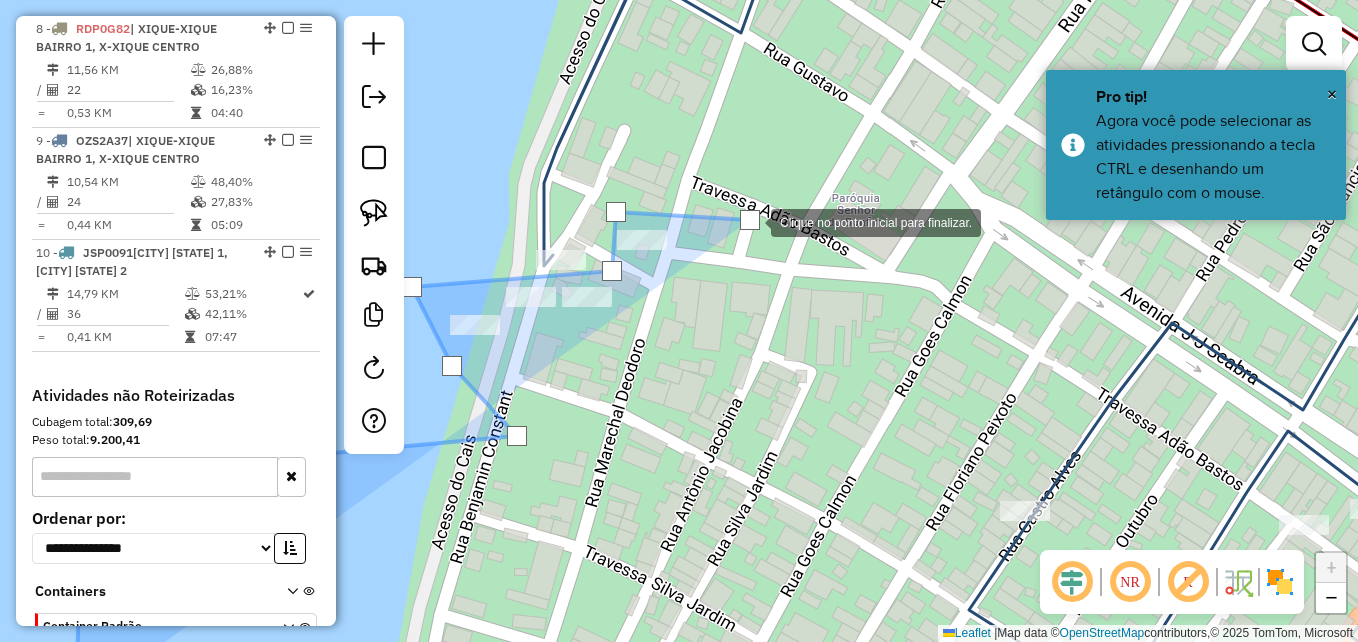drag, startPoint x: 917, startPoint y: 373, endPoint x: 876, endPoint y: 374, distance: 41.01219 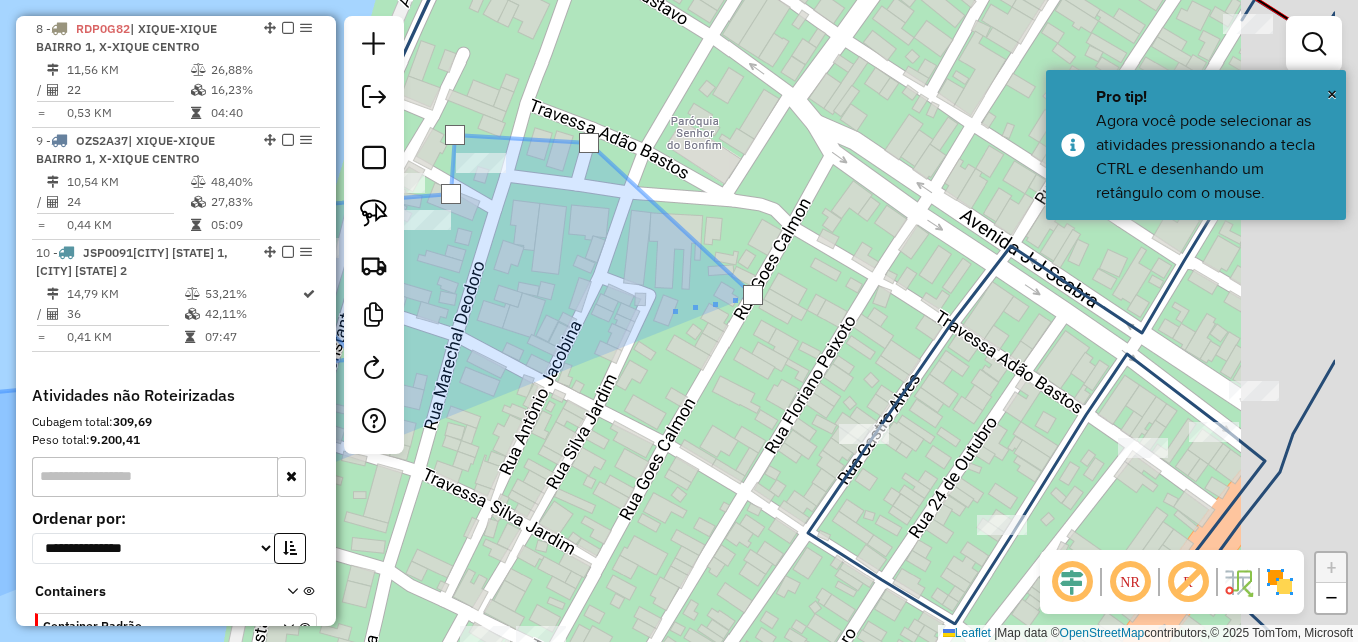 drag, startPoint x: 845, startPoint y: 394, endPoint x: 689, endPoint y: 400, distance: 156.11534 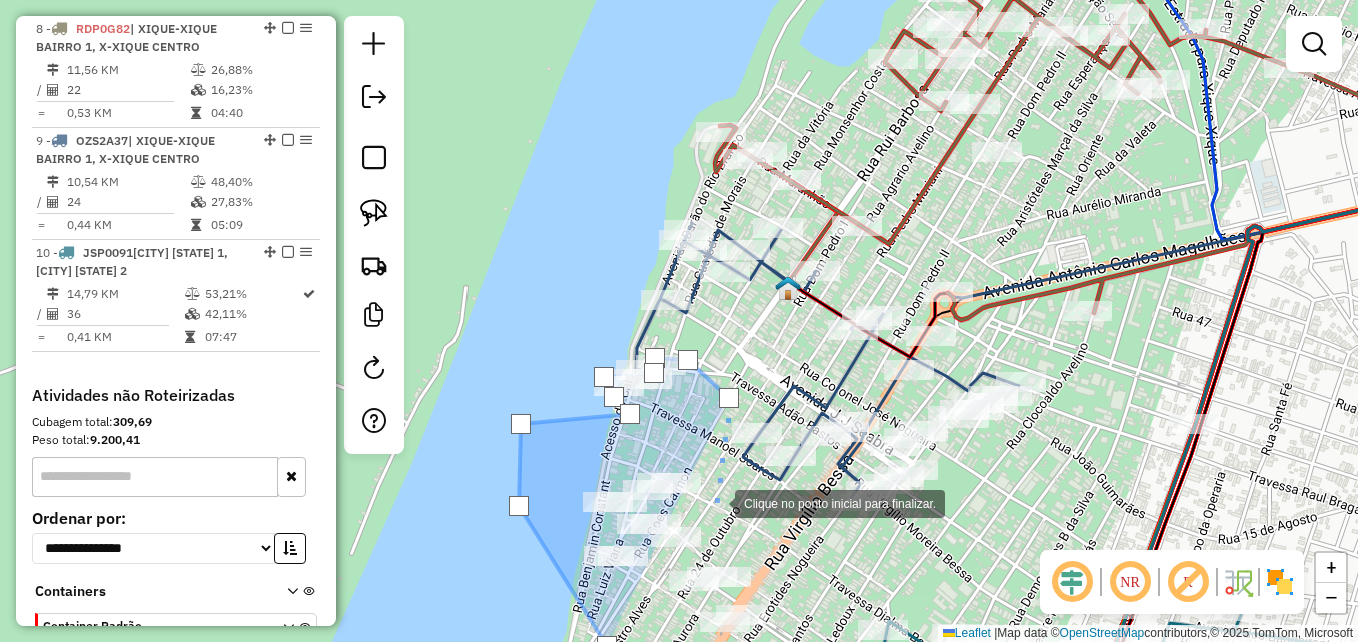 click 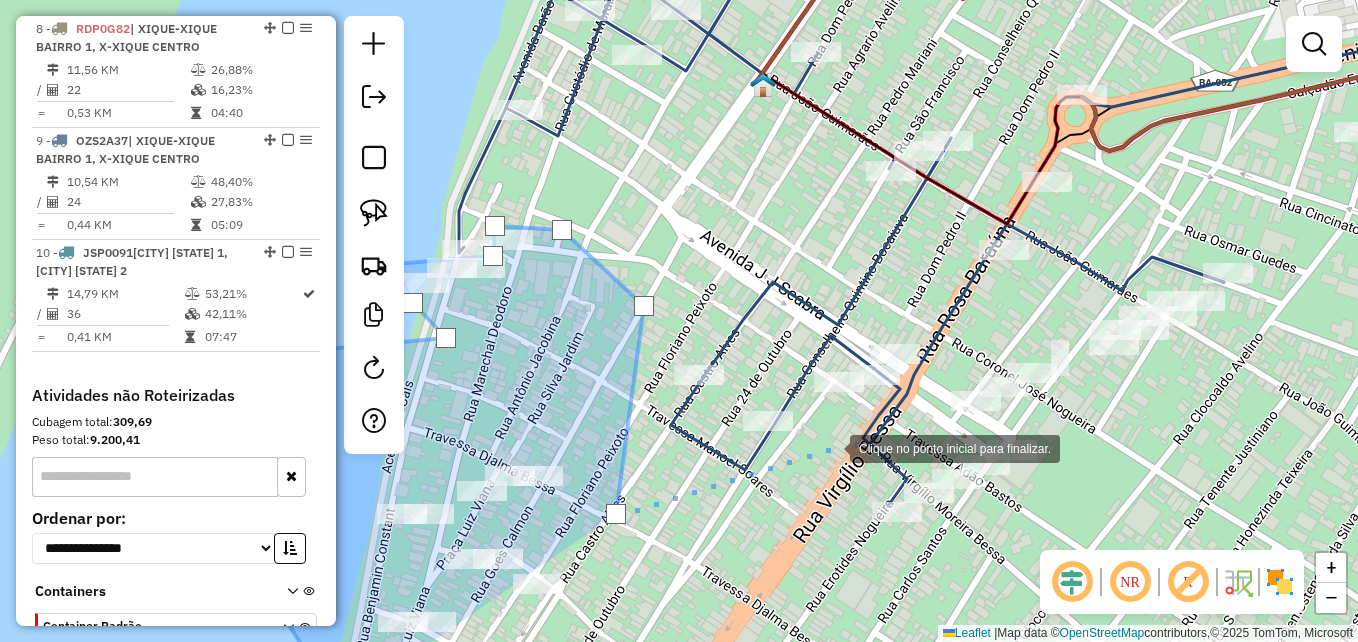 click 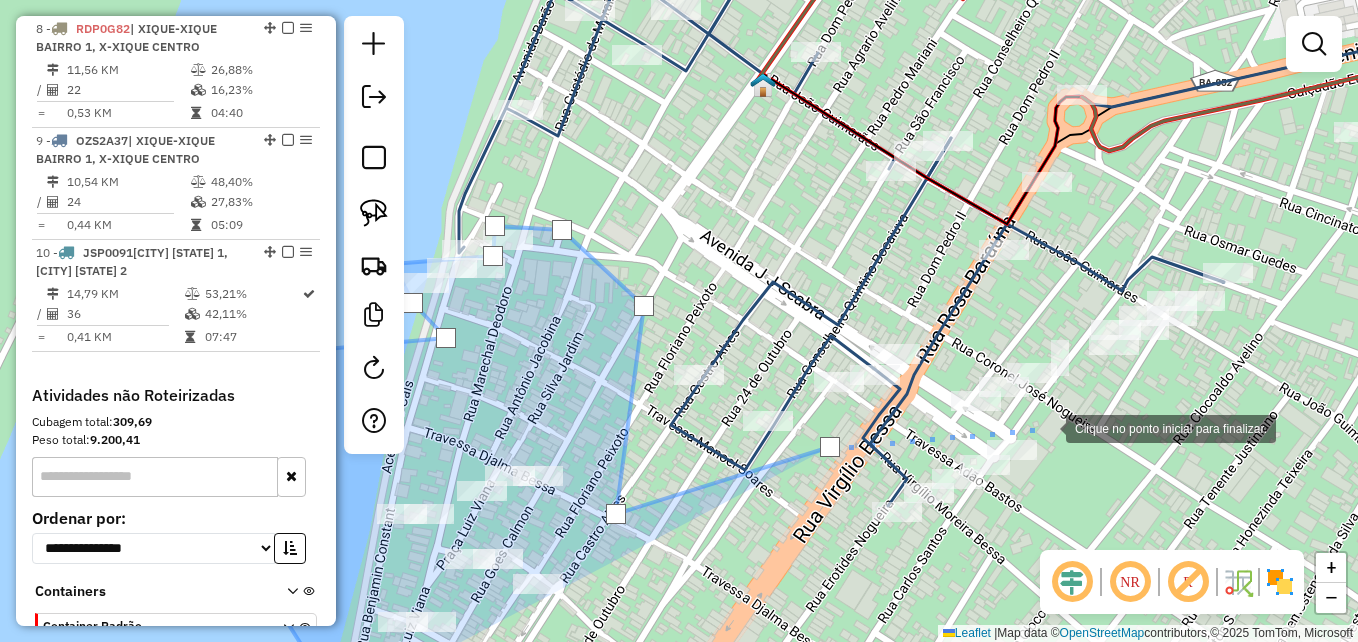 click 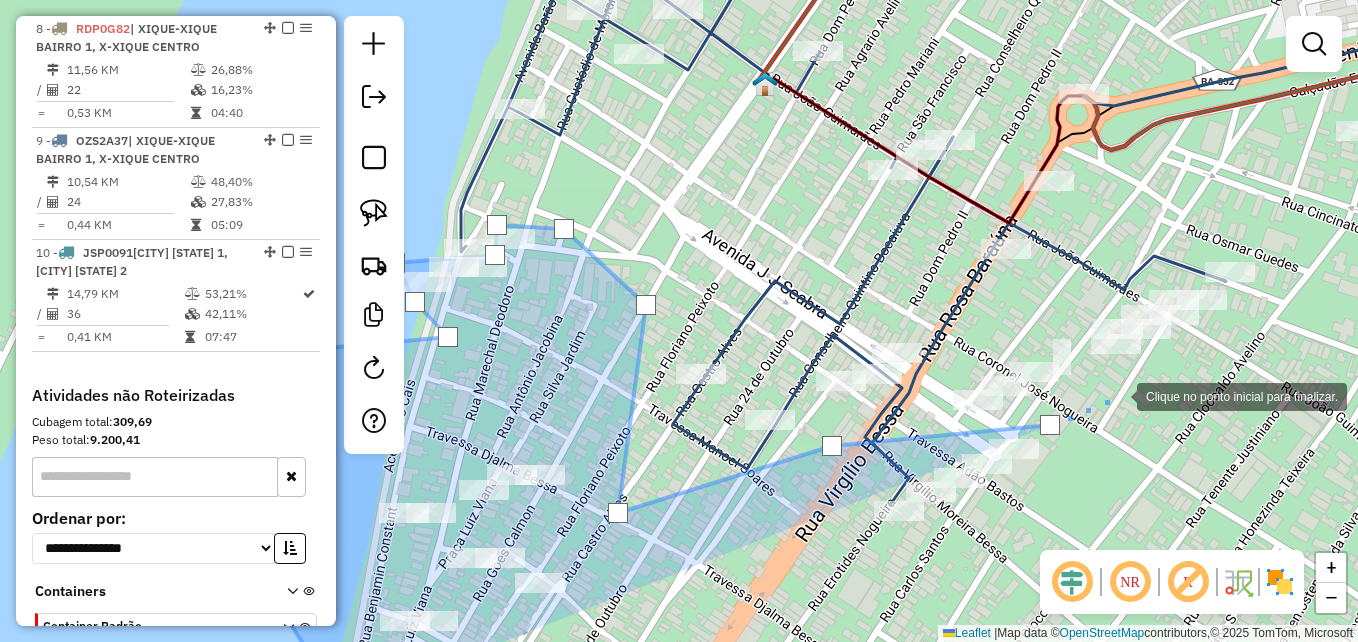 drag, startPoint x: 1119, startPoint y: 395, endPoint x: 963, endPoint y: 454, distance: 166.78429 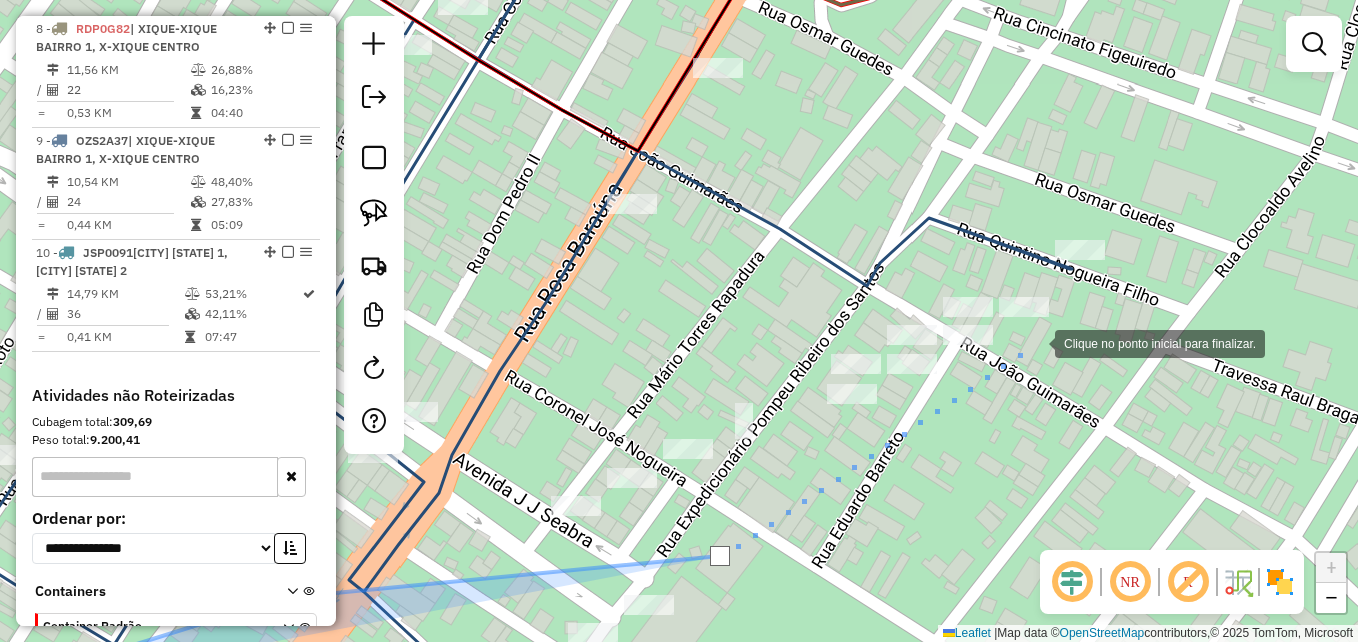 click 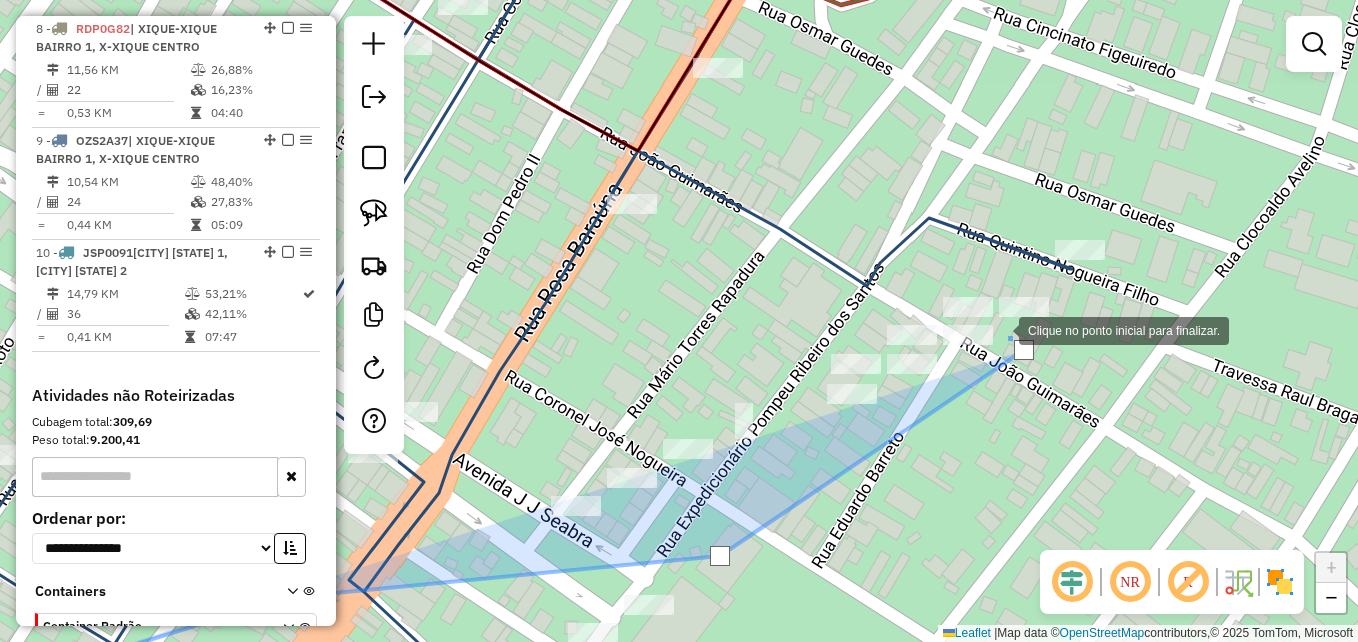 click 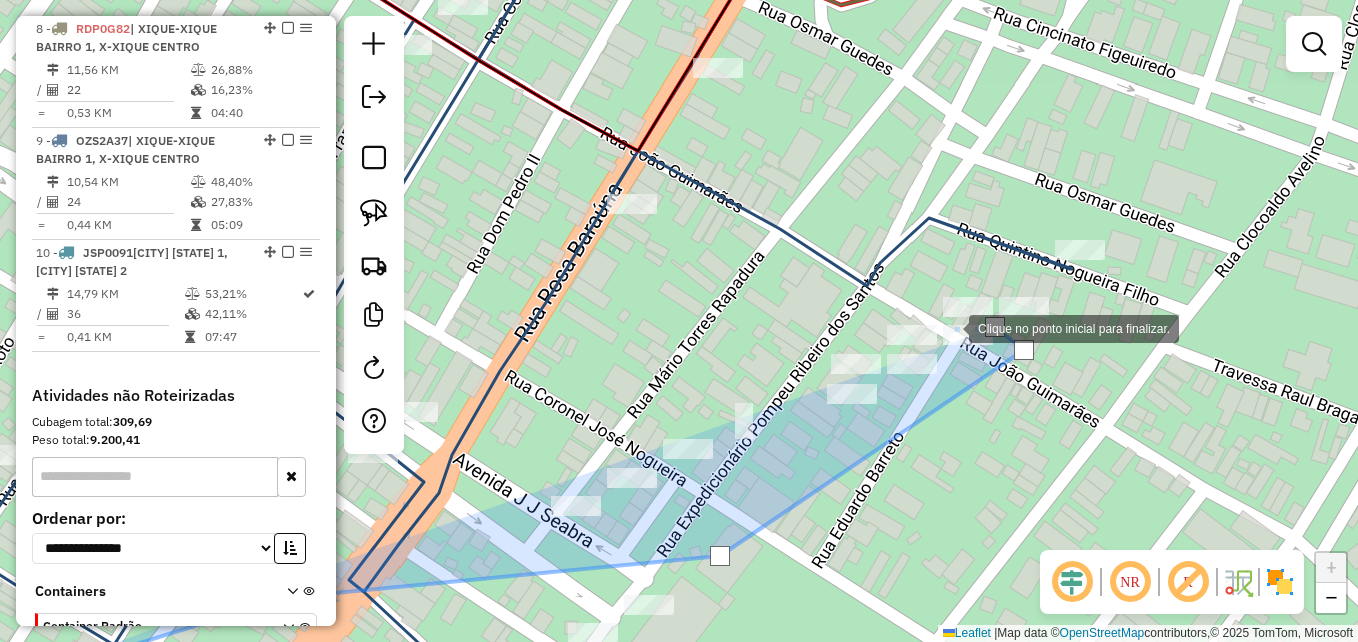 click 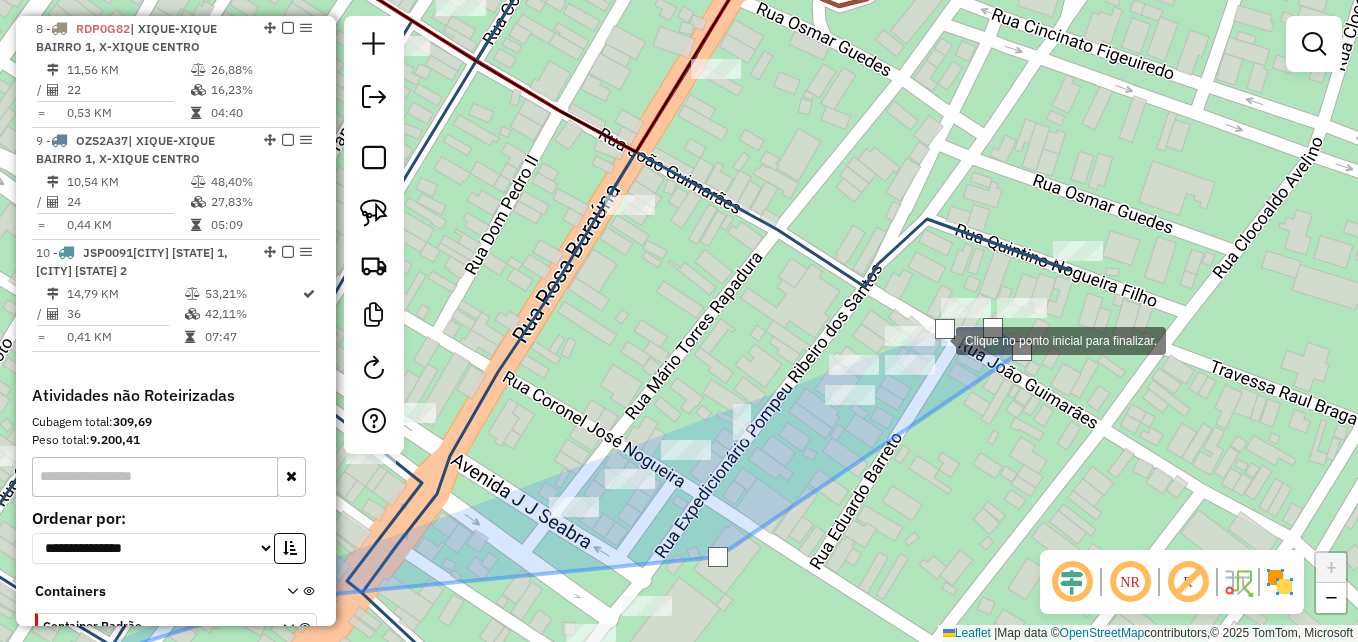 click 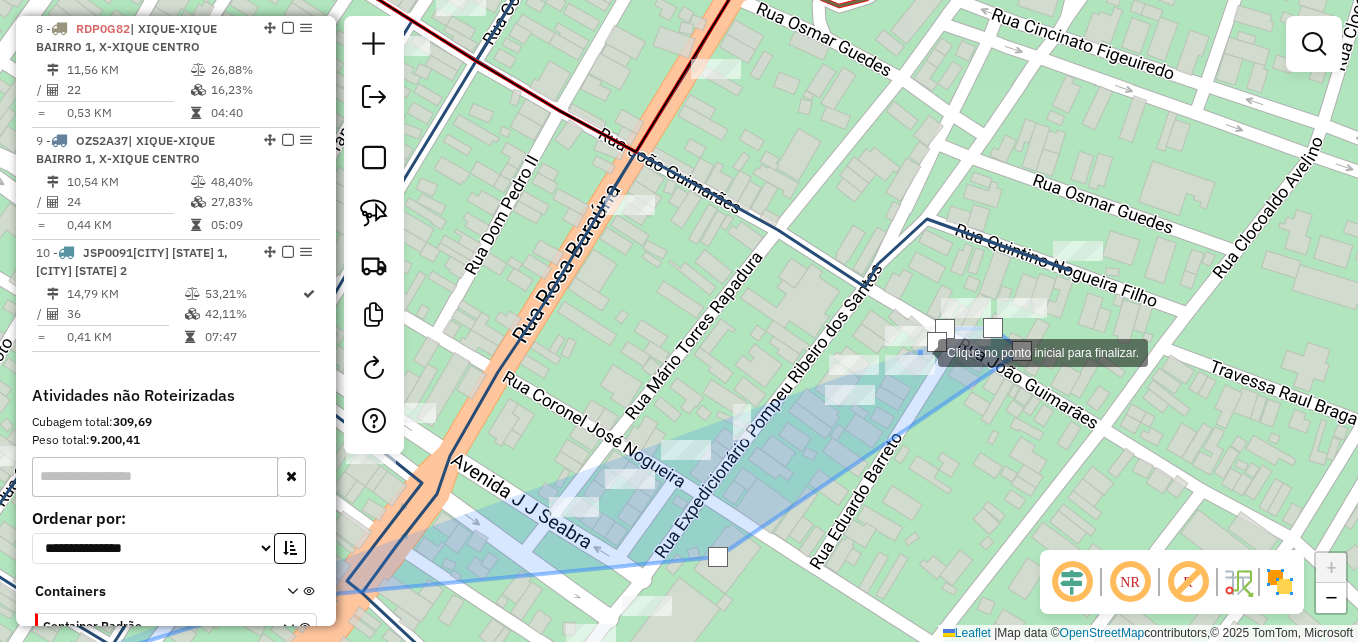 click 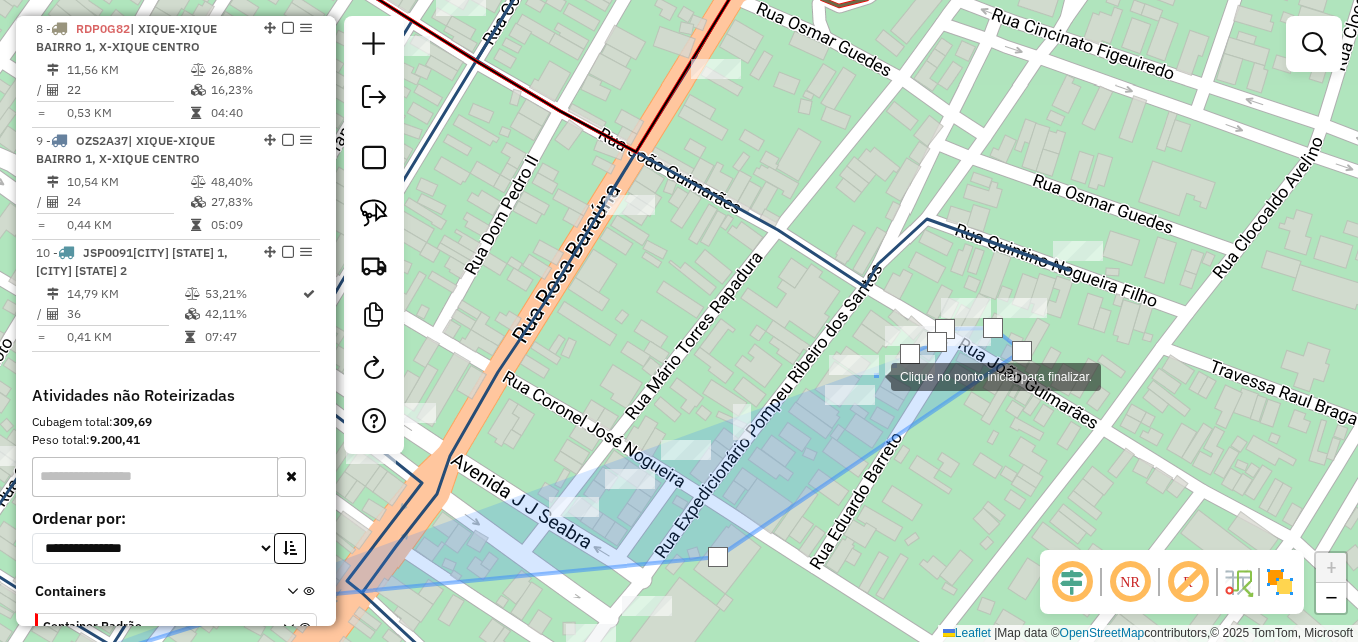 drag, startPoint x: 871, startPoint y: 375, endPoint x: 835, endPoint y: 384, distance: 37.107952 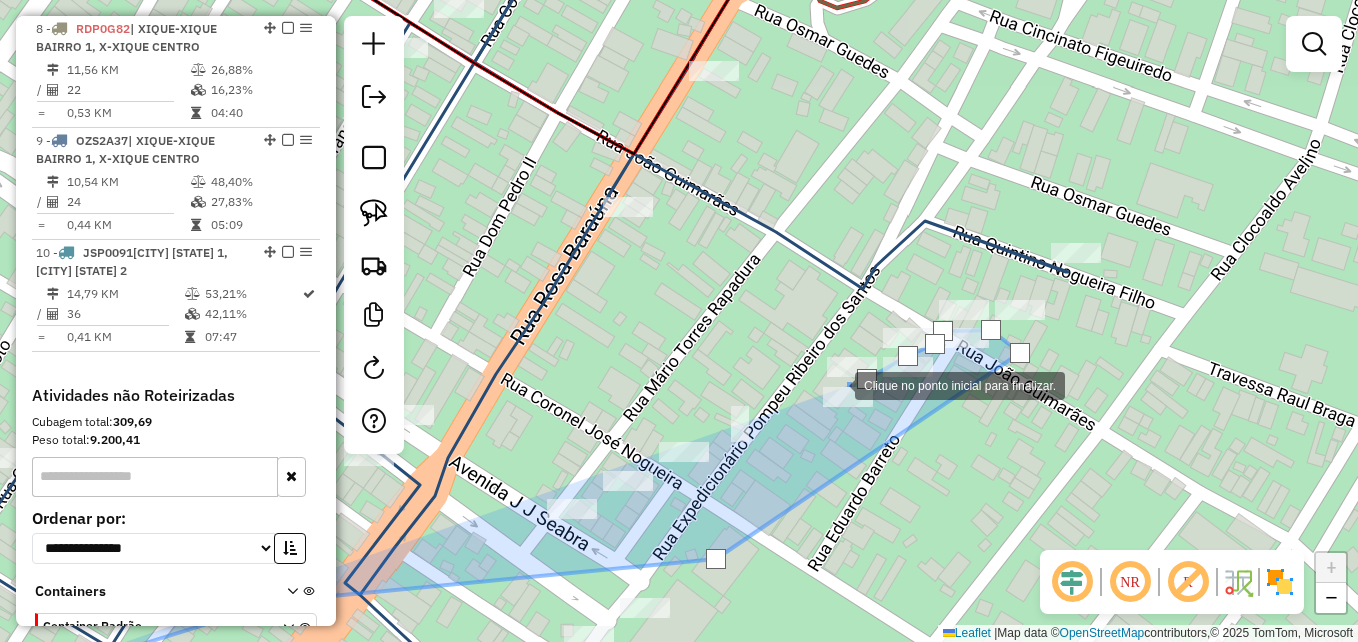 click 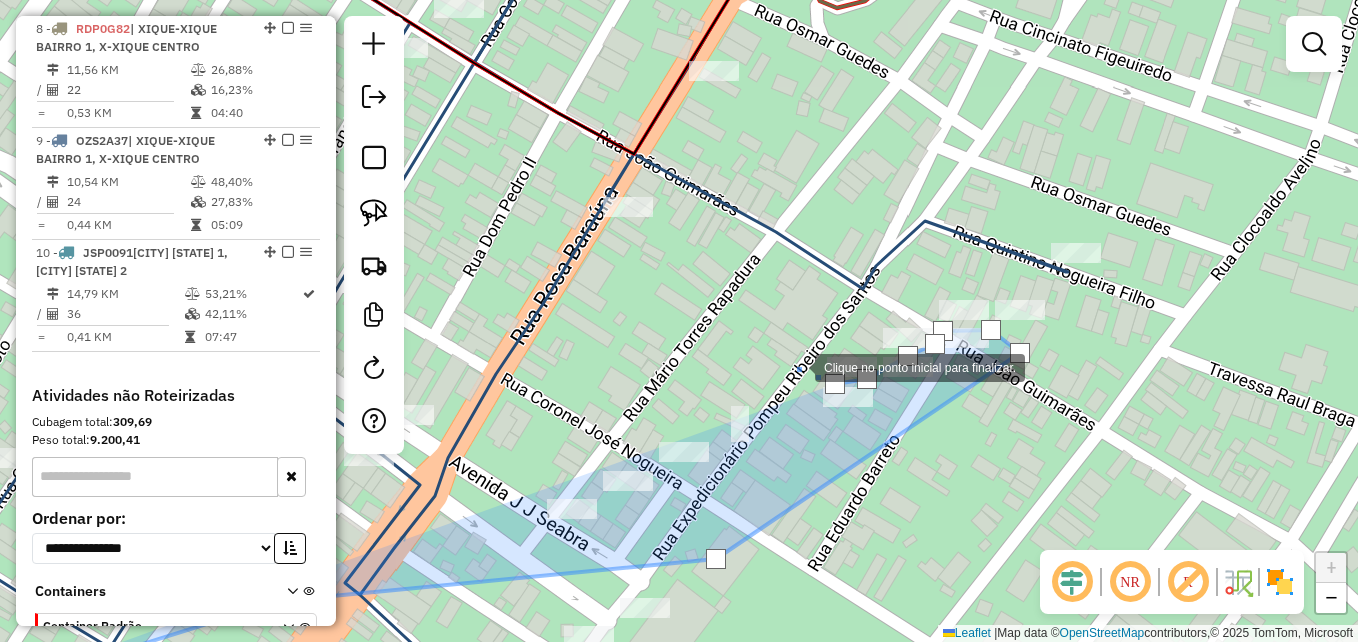 drag, startPoint x: 795, startPoint y: 366, endPoint x: 799, endPoint y: 318, distance: 48.166378 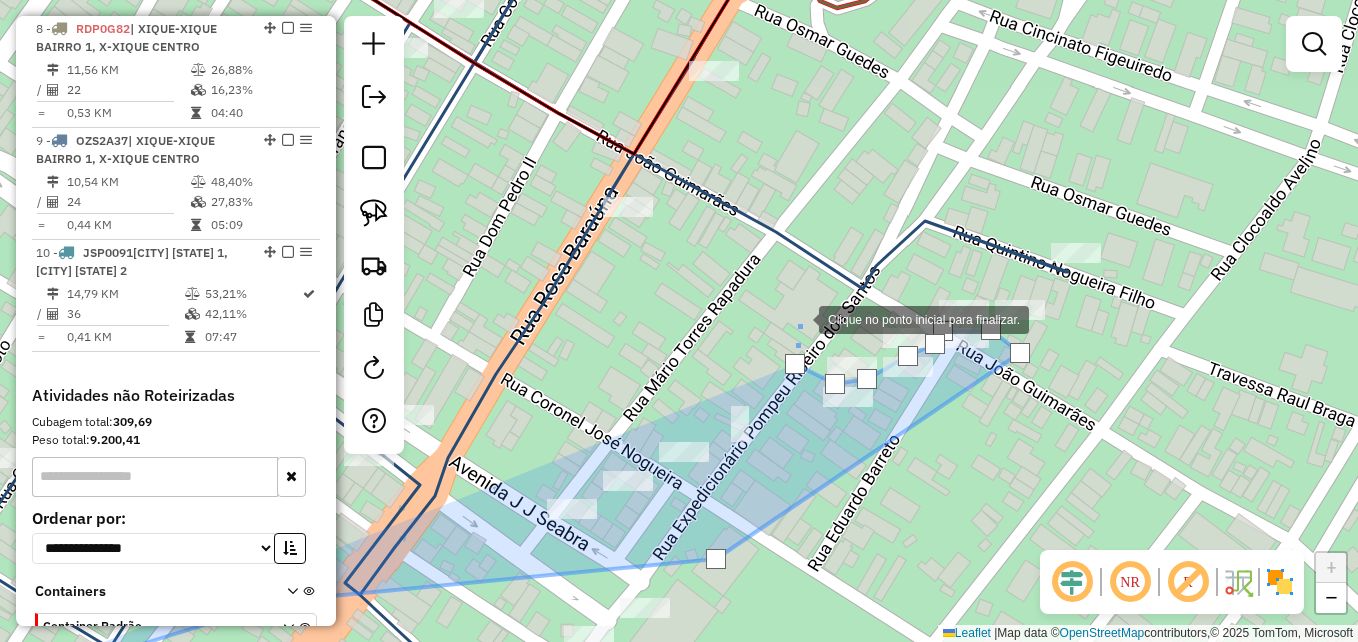 drag, startPoint x: 799, startPoint y: 318, endPoint x: 923, endPoint y: 287, distance: 127.81628 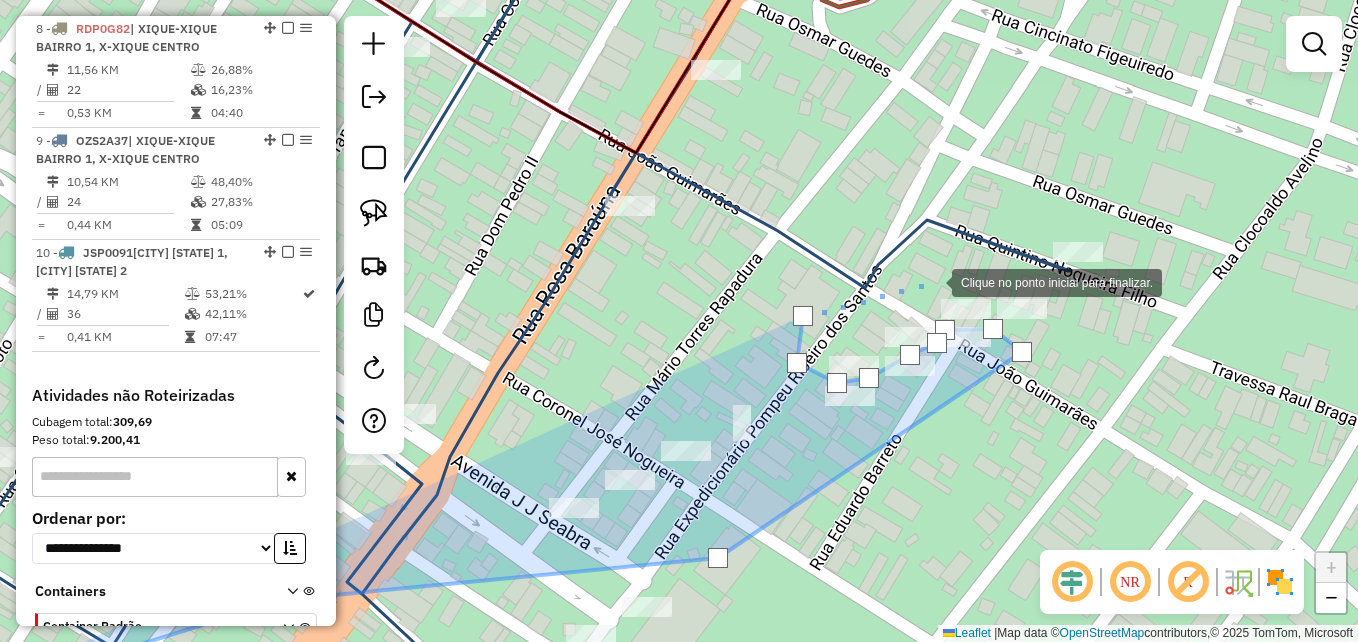 drag, startPoint x: 932, startPoint y: 281, endPoint x: 975, endPoint y: 291, distance: 44.14748 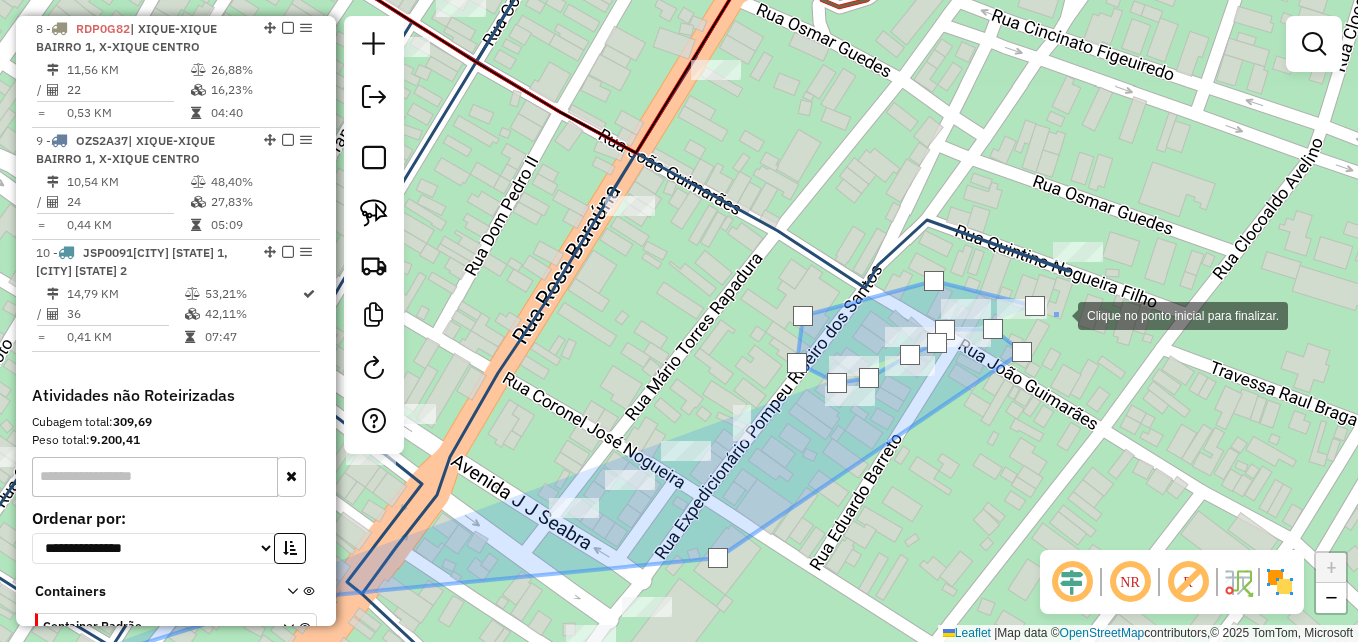 drag, startPoint x: 1093, startPoint y: 326, endPoint x: 1096, endPoint y: 425, distance: 99.04544 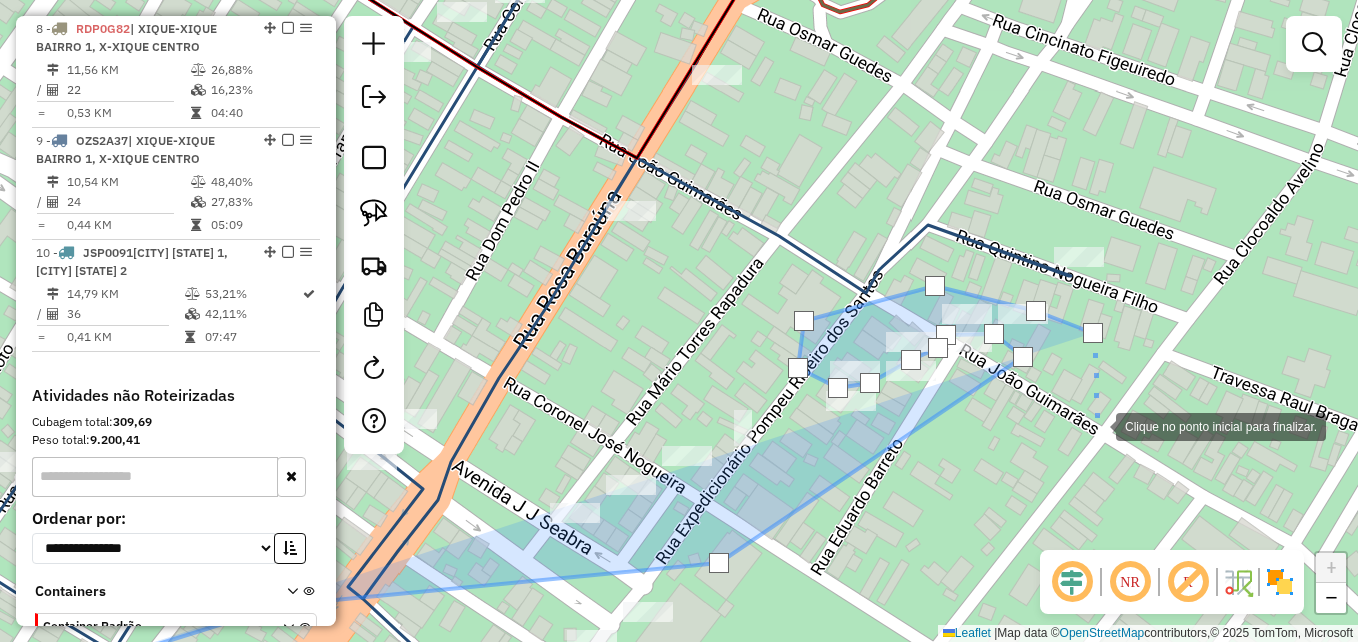 drag, startPoint x: 1100, startPoint y: 423, endPoint x: 979, endPoint y: 529, distance: 160.8633 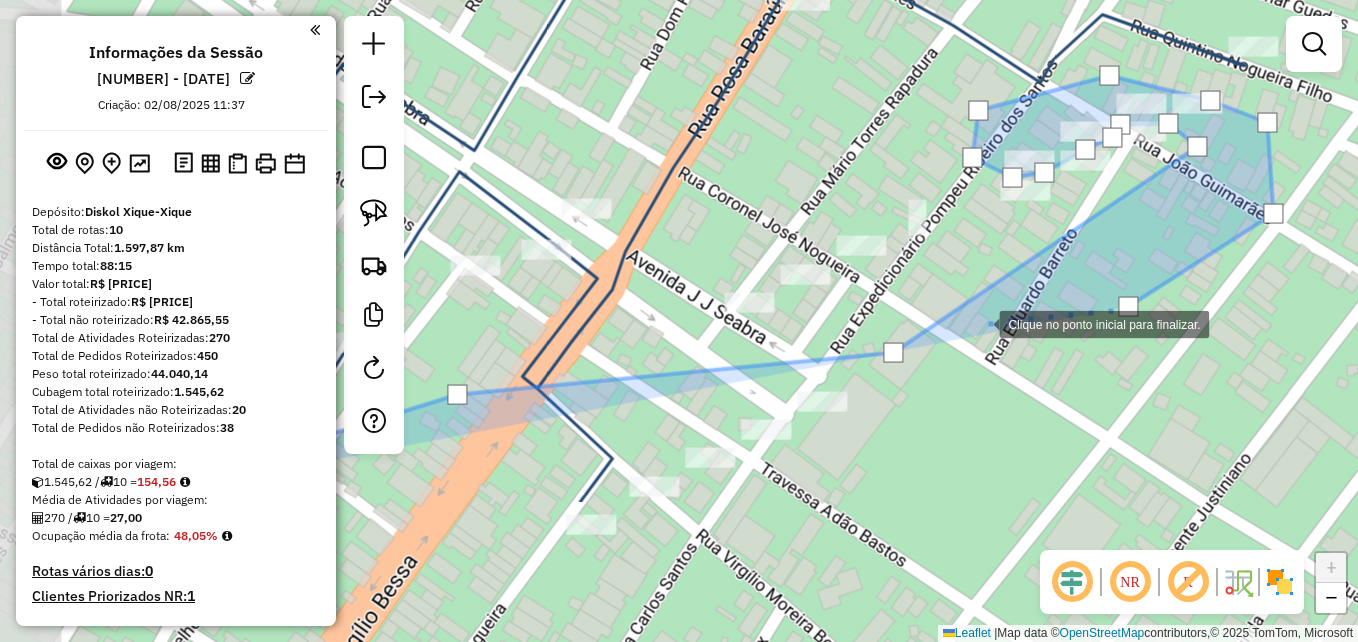 scroll, scrollTop: 0, scrollLeft: 0, axis: both 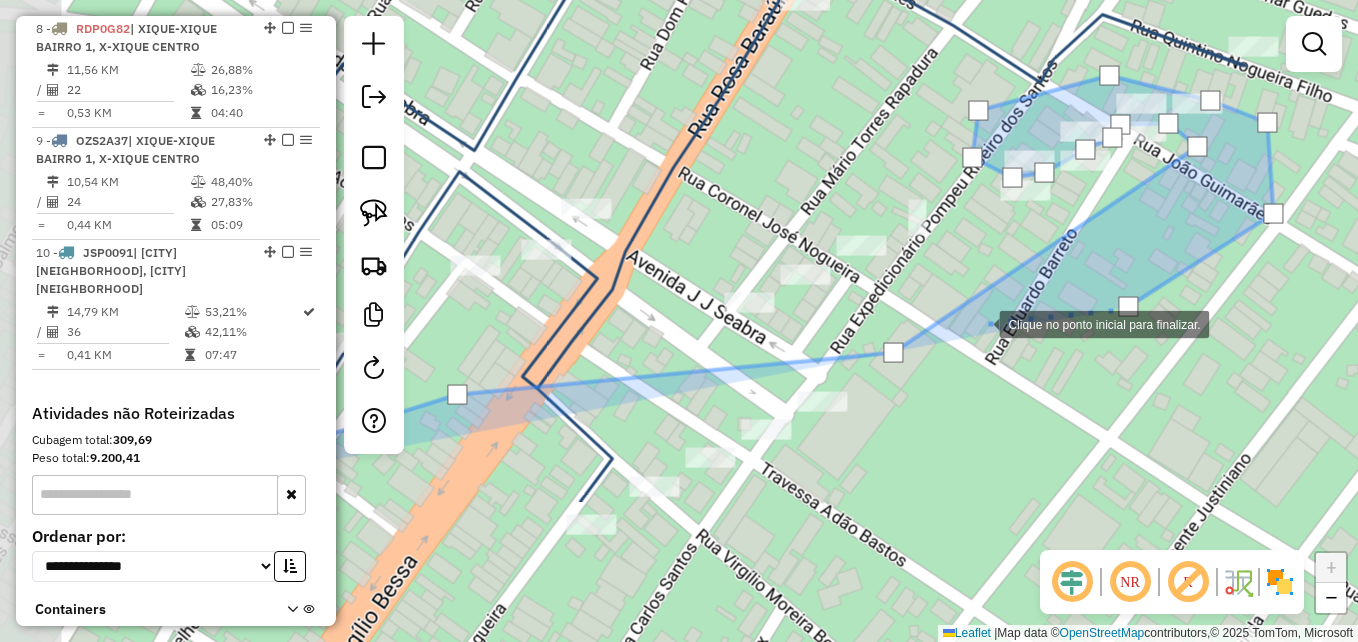 drag, startPoint x: 914, startPoint y: 418, endPoint x: 820, endPoint y: 487, distance: 116.60618 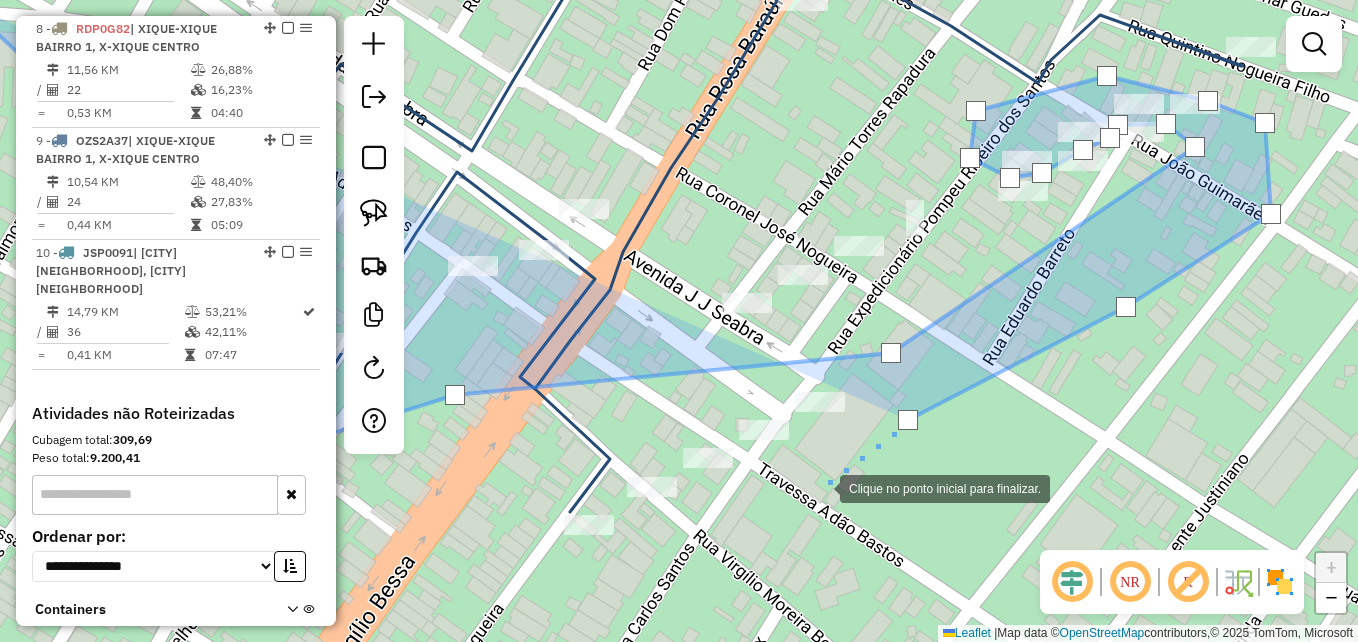 click 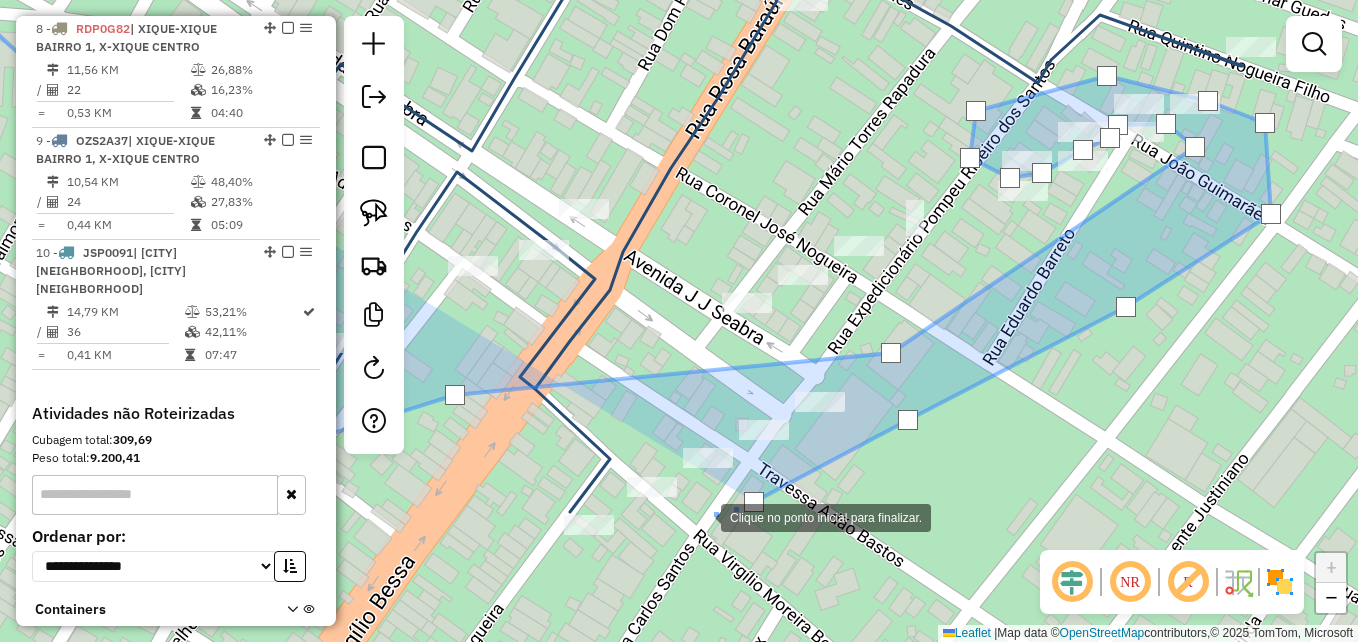 drag, startPoint x: 682, startPoint y: 521, endPoint x: 644, endPoint y: 510, distance: 39.56008 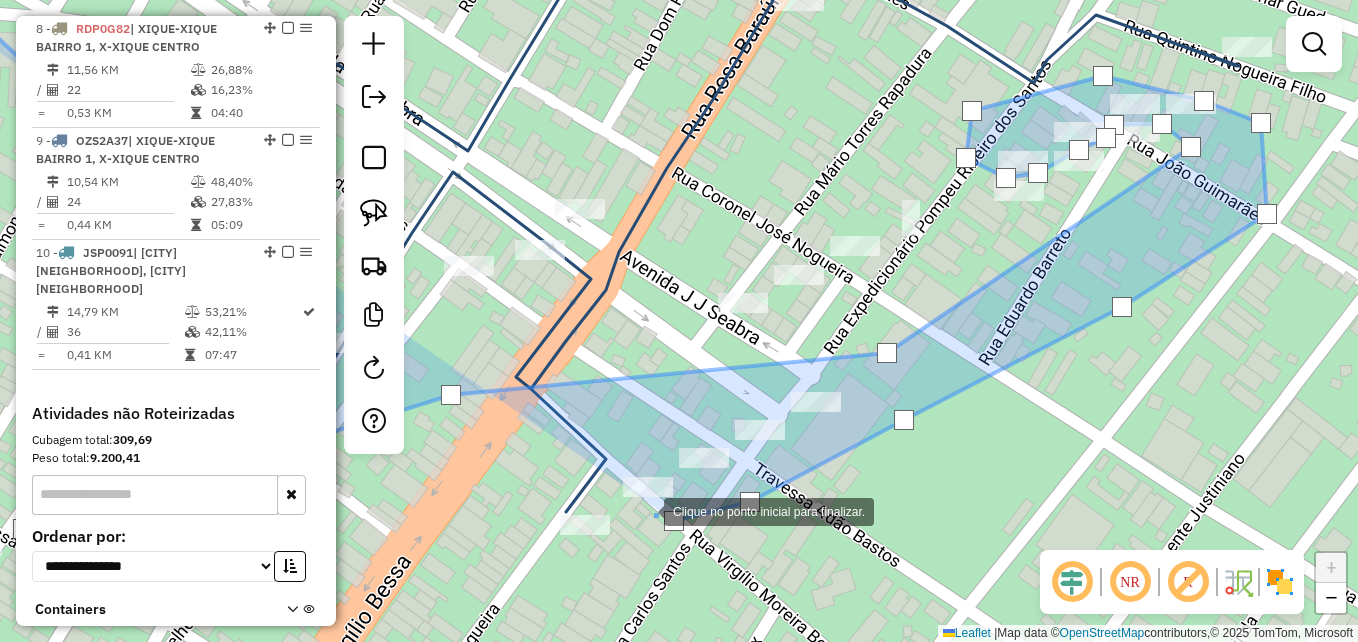 click 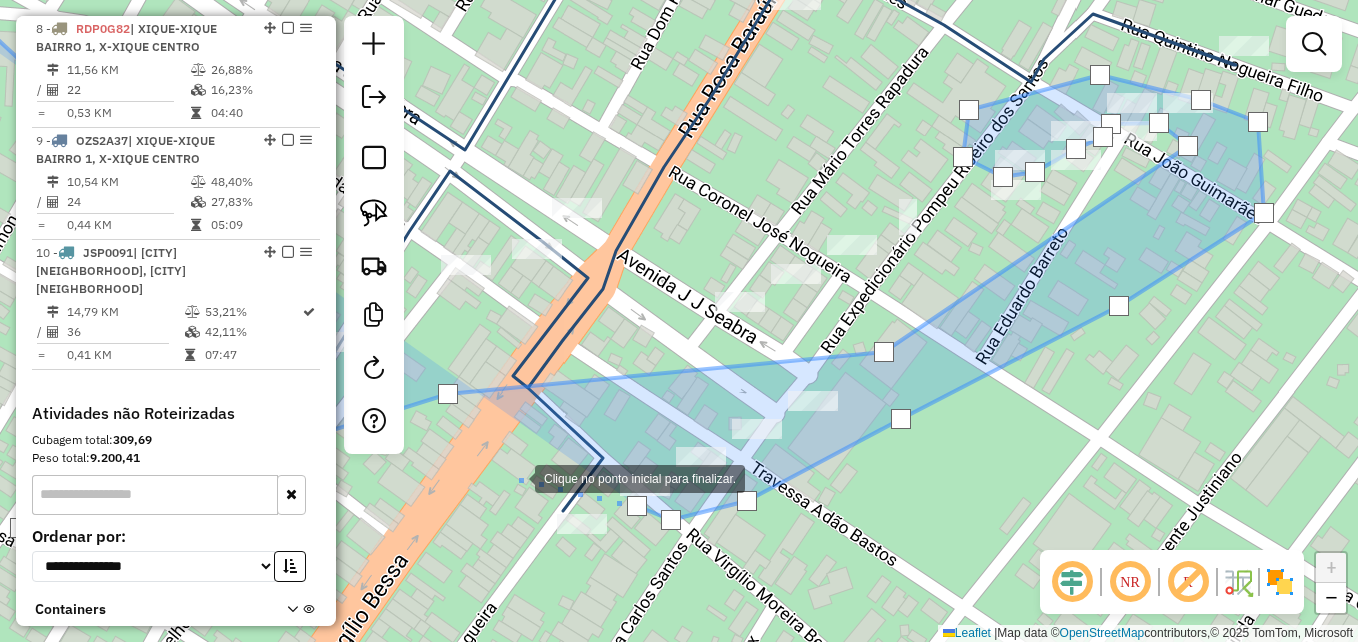 click 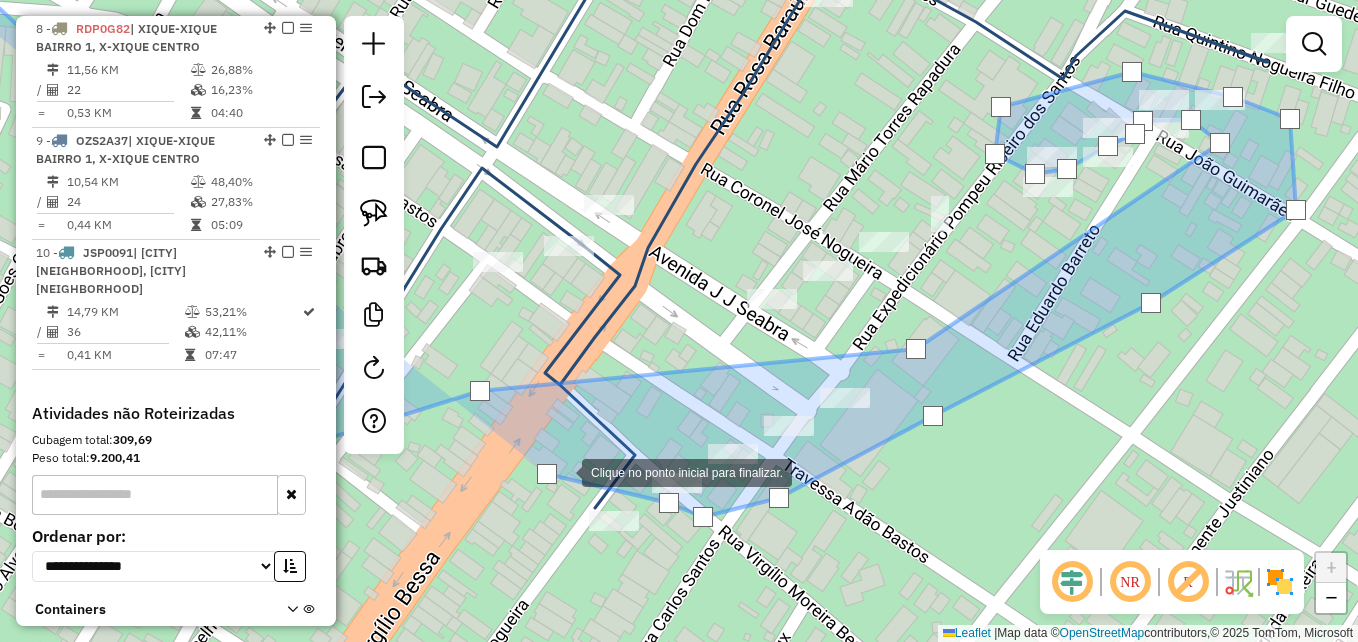 click 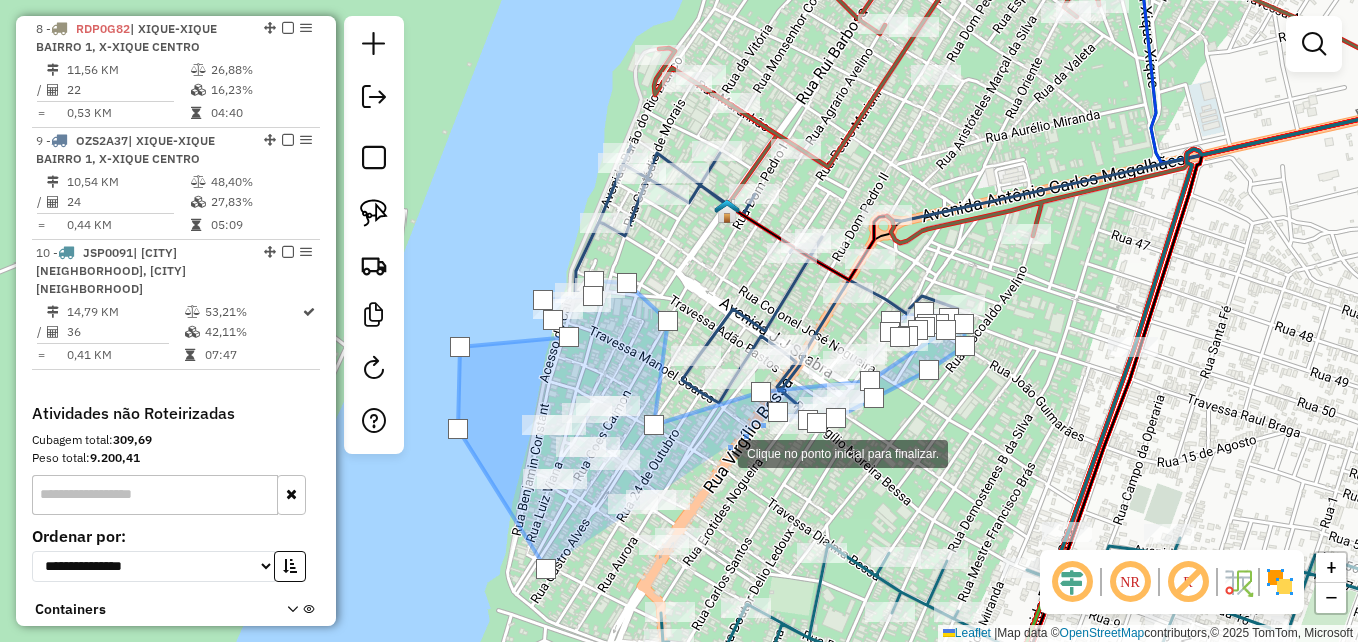 click 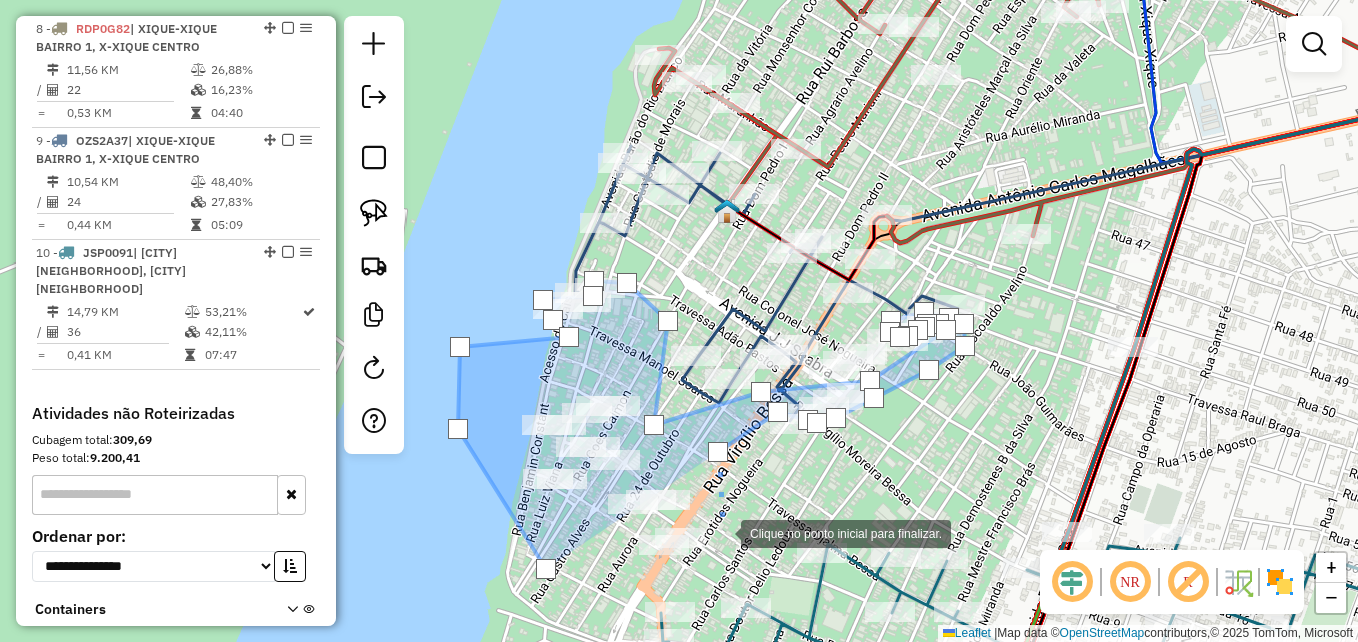 click 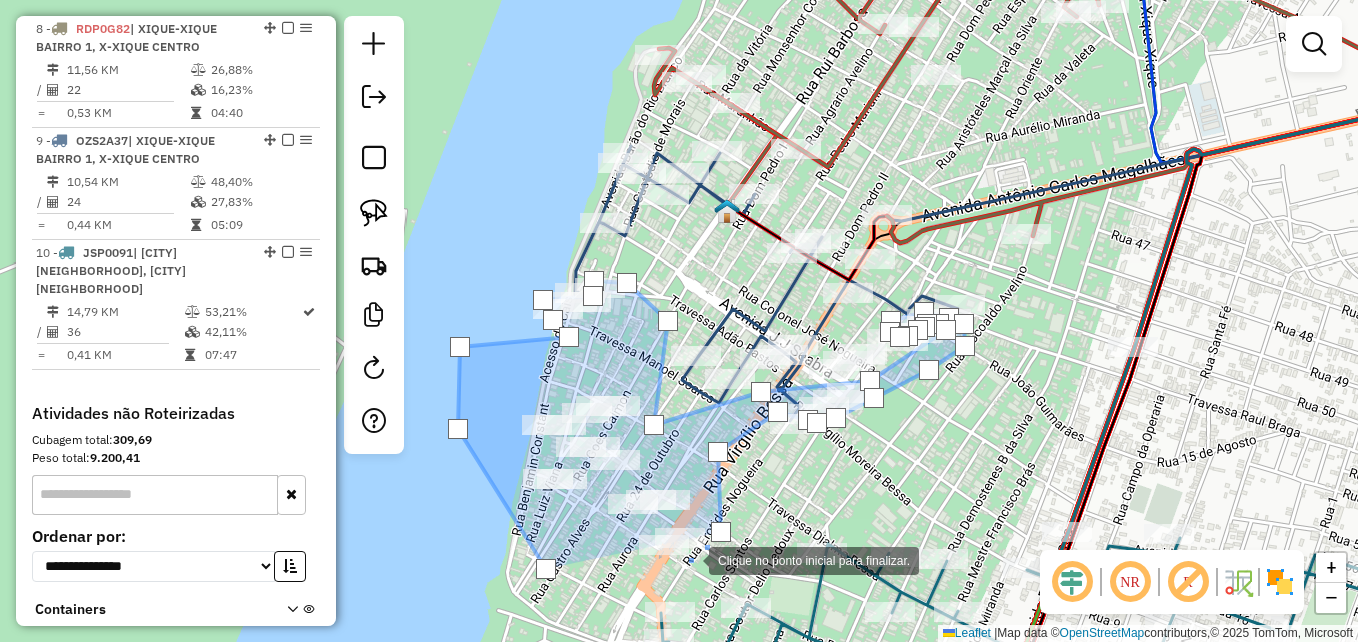 click 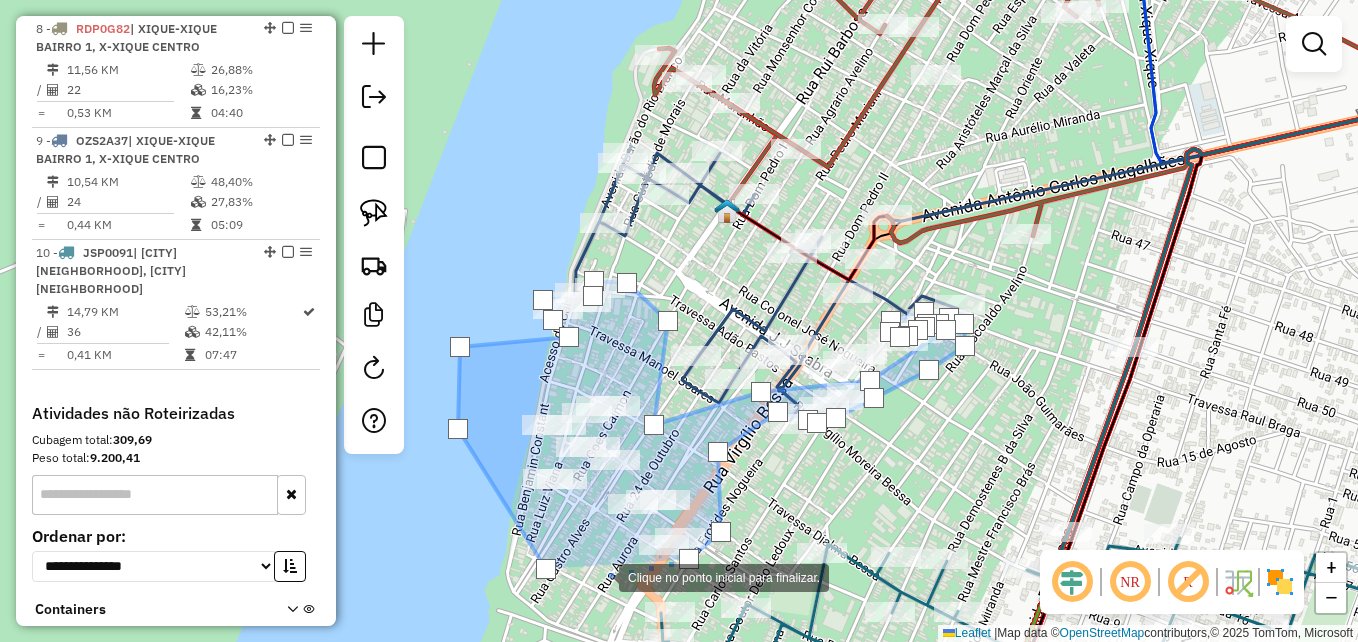 click 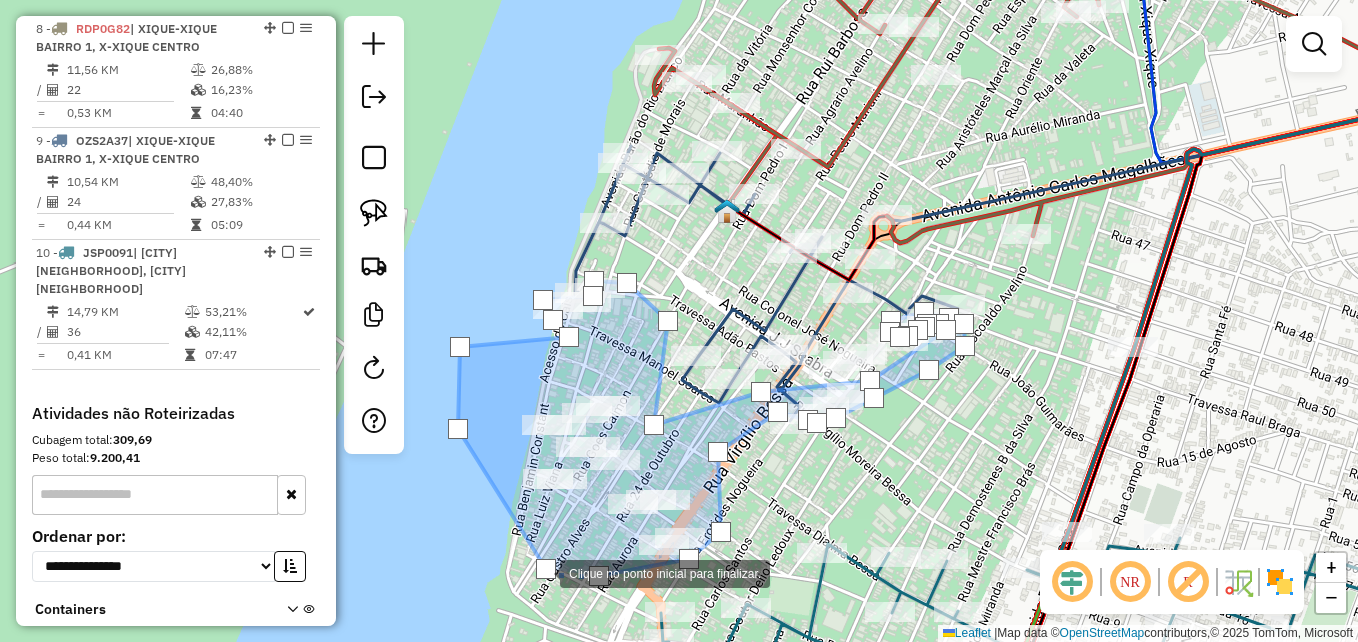 click 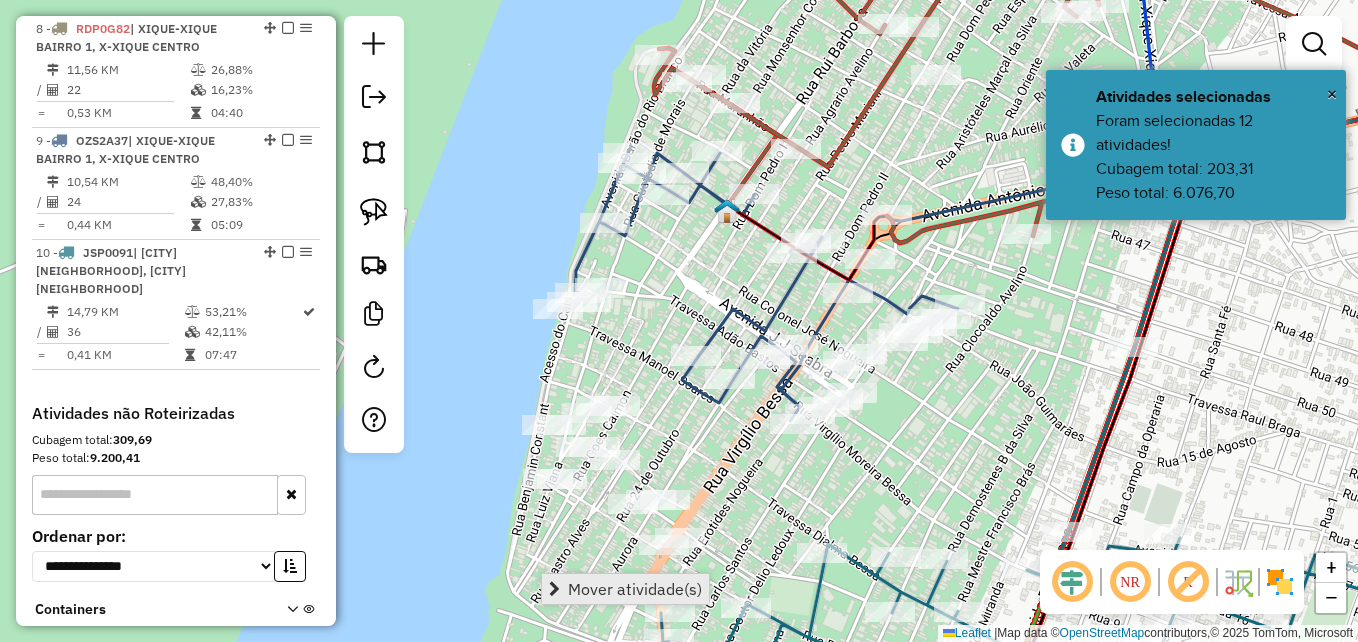 click on "Mover atividade(s)" at bounding box center [635, 589] 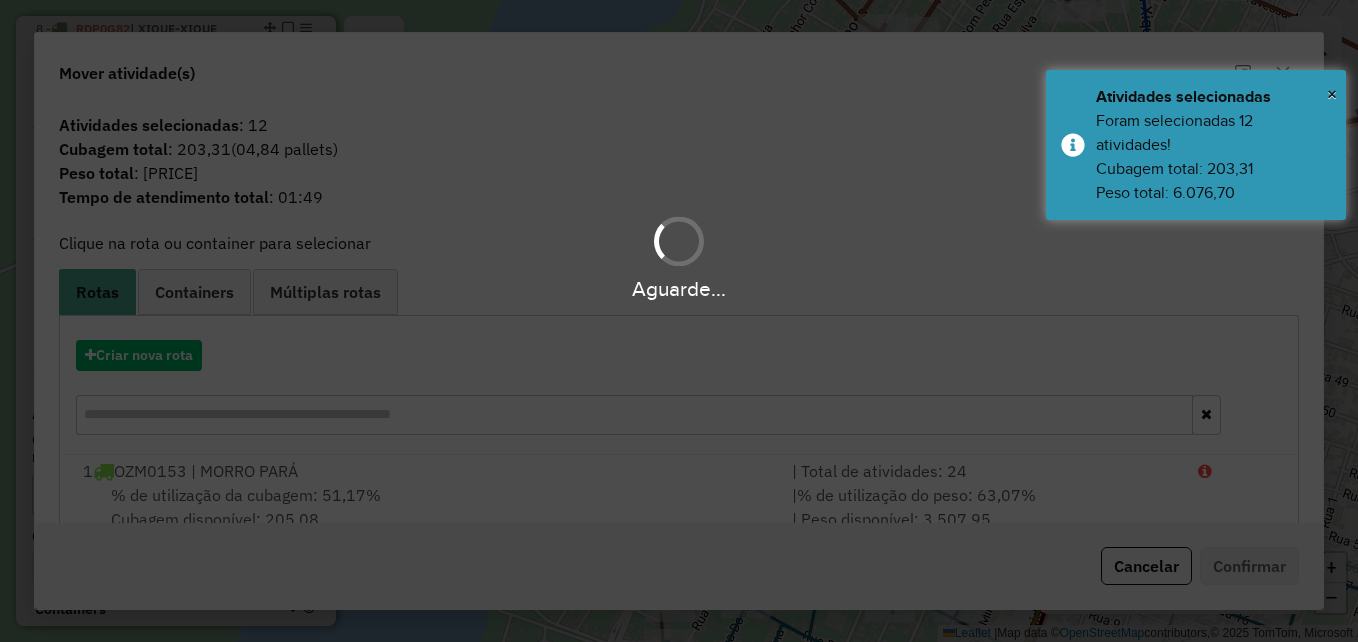 click on "Aguarde..." at bounding box center [679, 321] 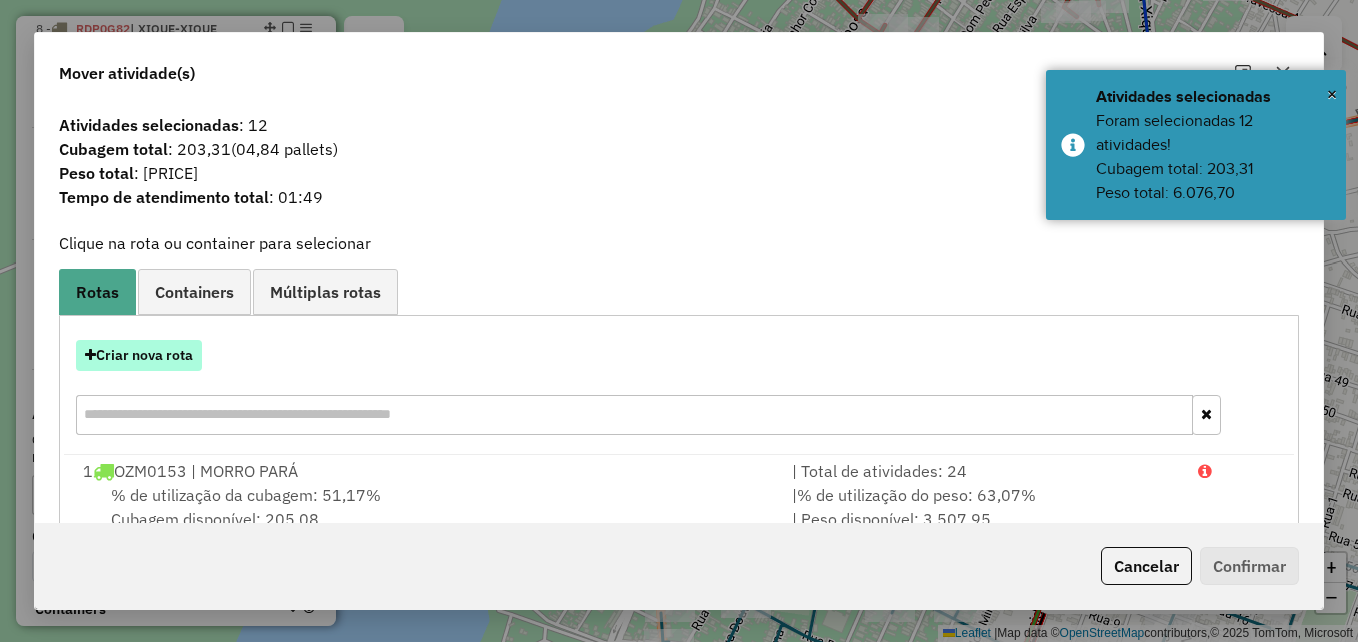 click on "Criar nova rota" at bounding box center (139, 355) 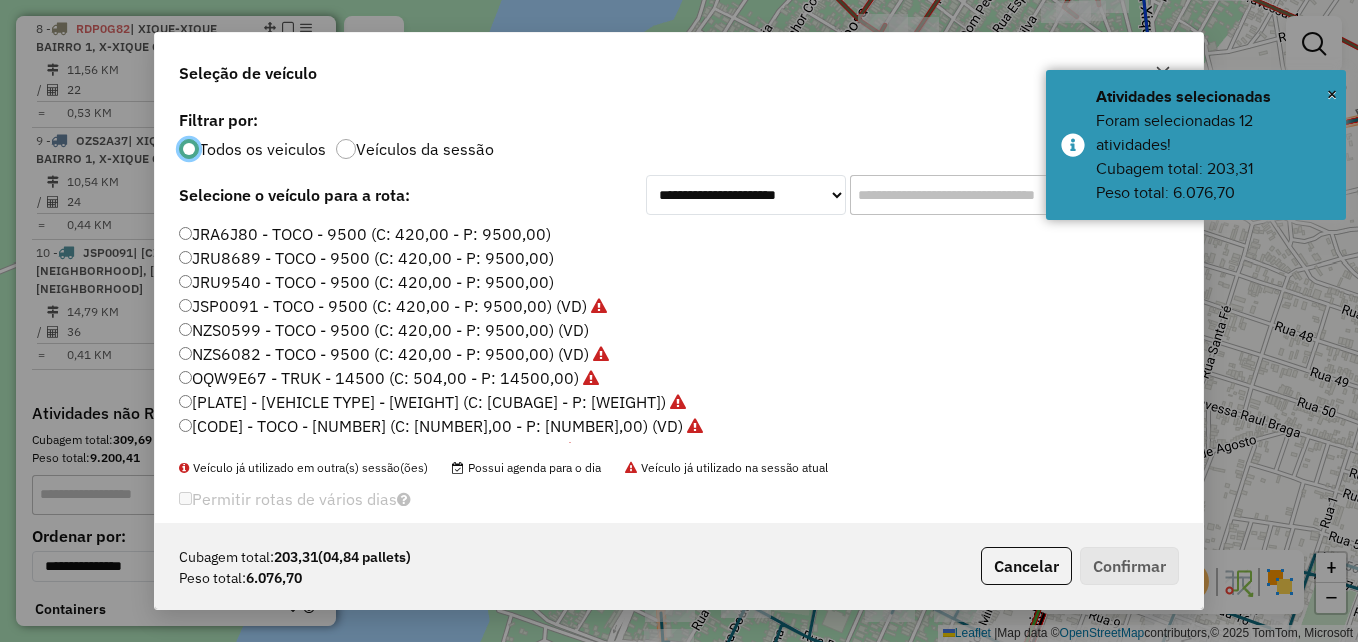 scroll, scrollTop: 11, scrollLeft: 6, axis: both 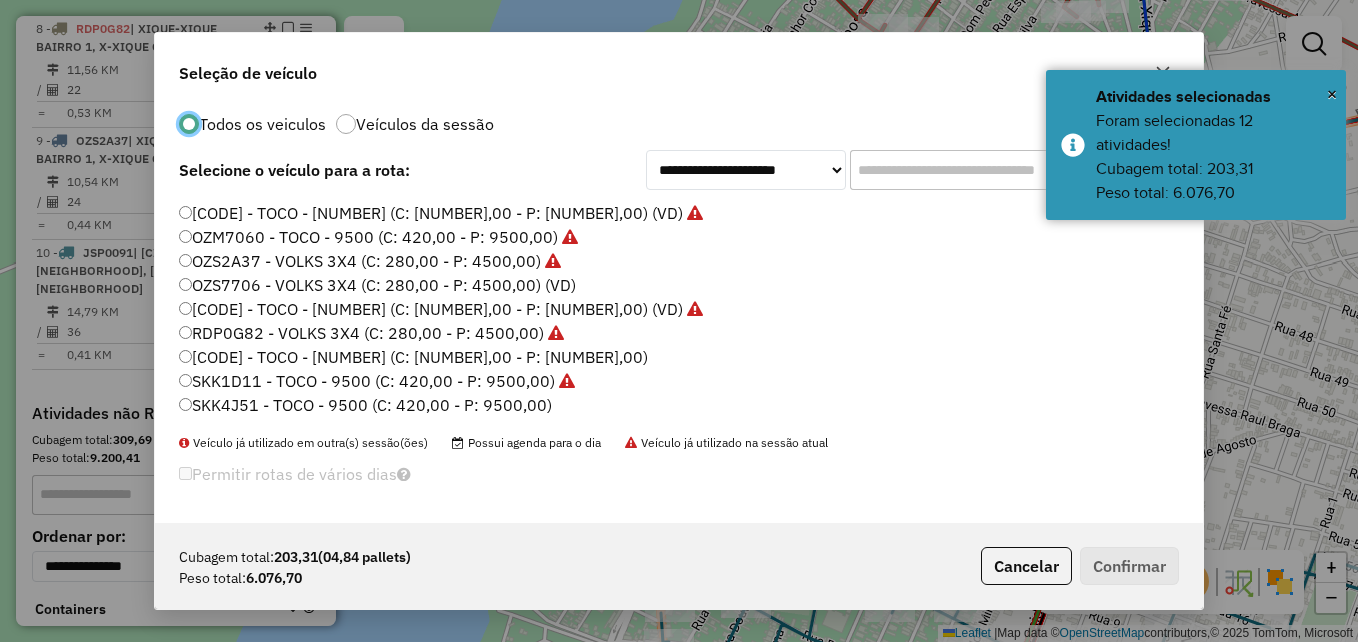 click on "[CODE] - TOCO - [NUMBER] (C: [NUMBER],00 - P: [NUMBER],00)" 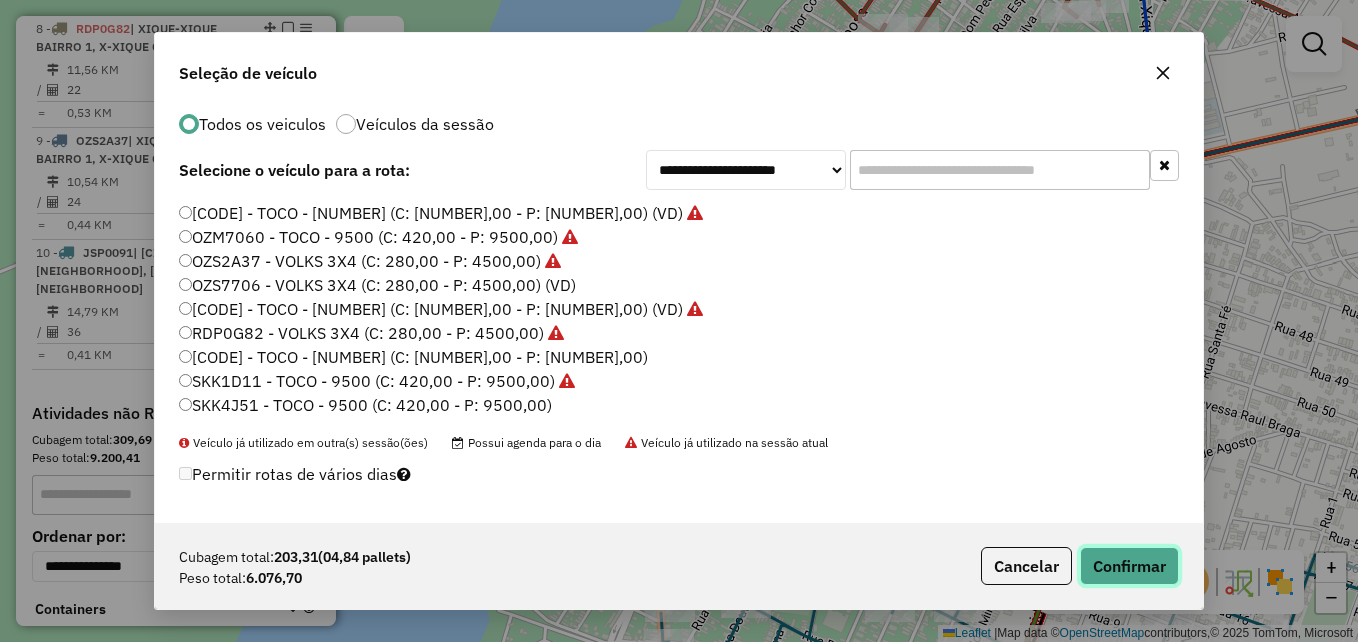 click on "Confirmar" 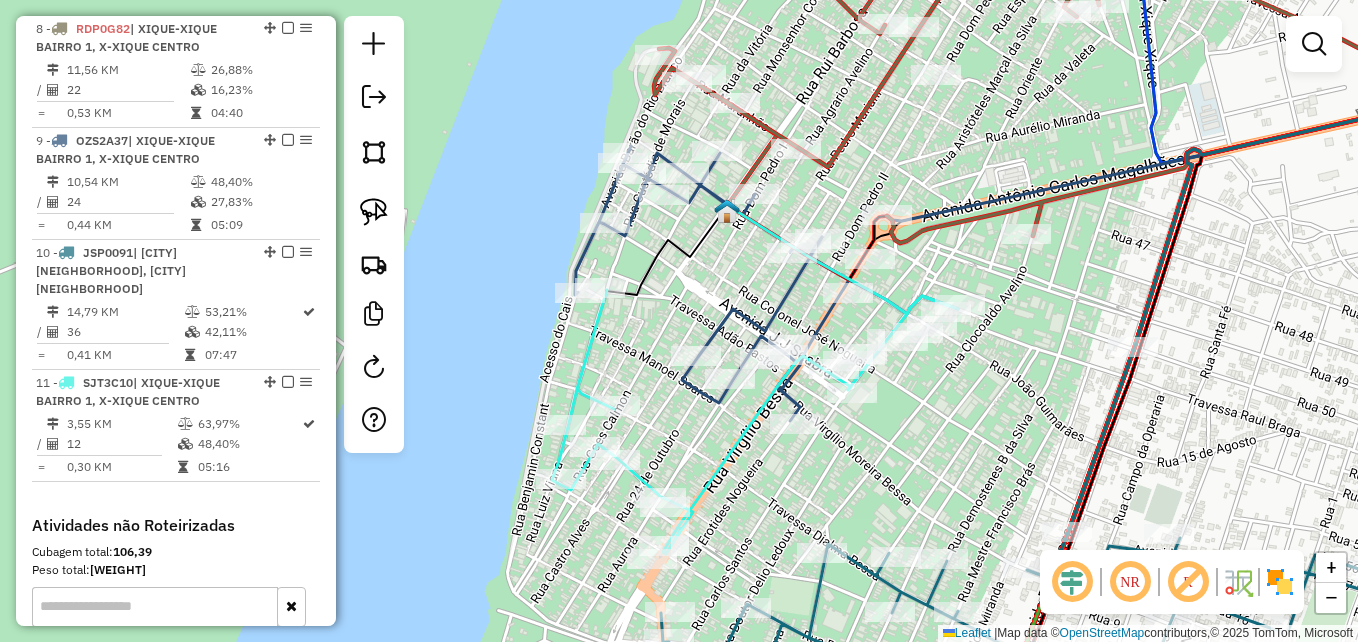 scroll, scrollTop: 0, scrollLeft: 0, axis: both 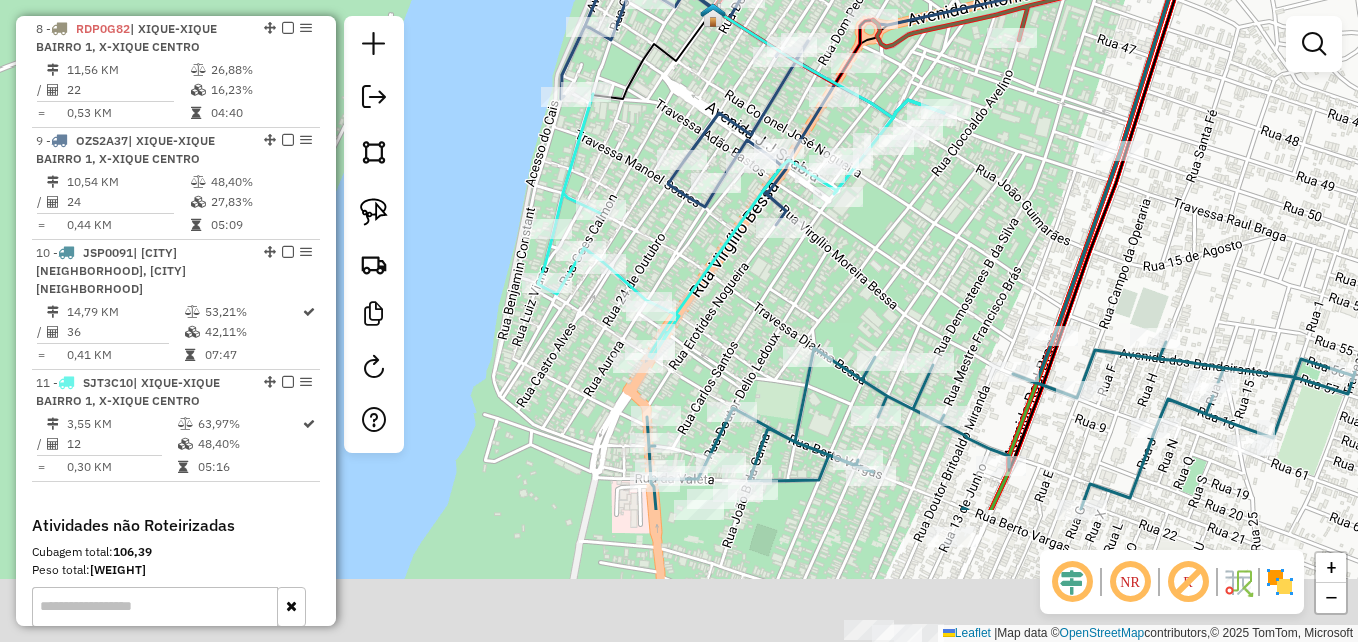 drag, startPoint x: 854, startPoint y: 471, endPoint x: 827, endPoint y: 277, distance: 195.86986 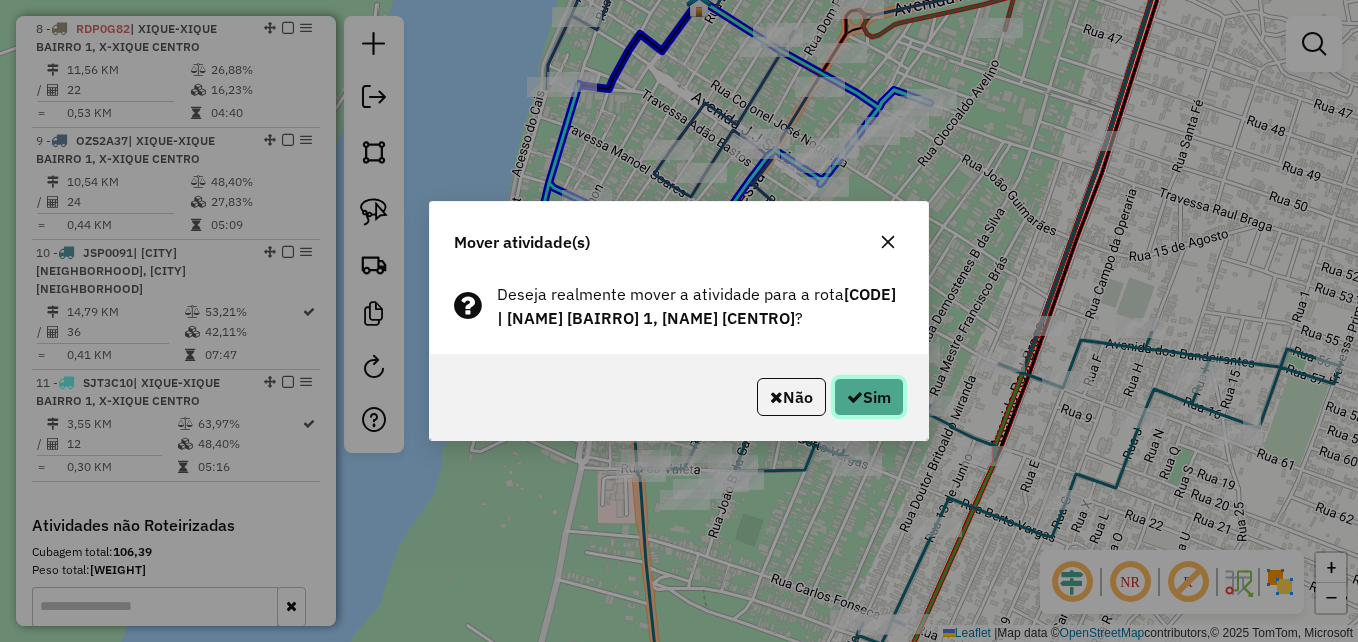 click on "Sim" 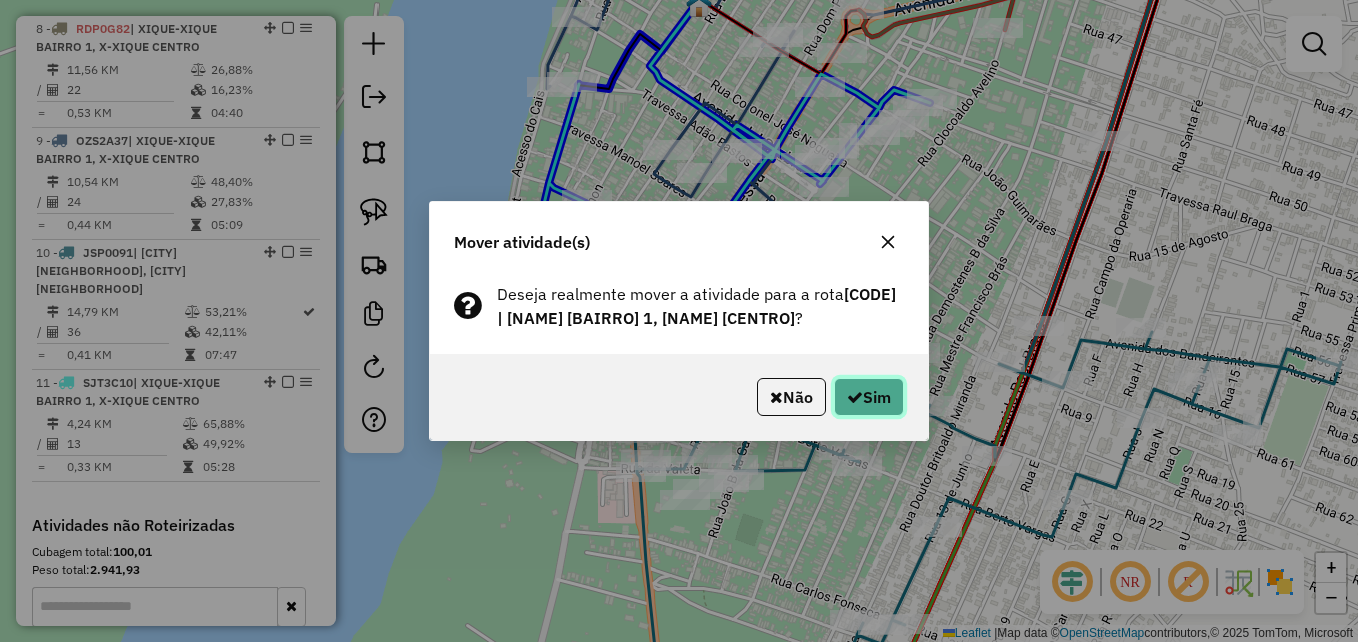 click on "Sim" 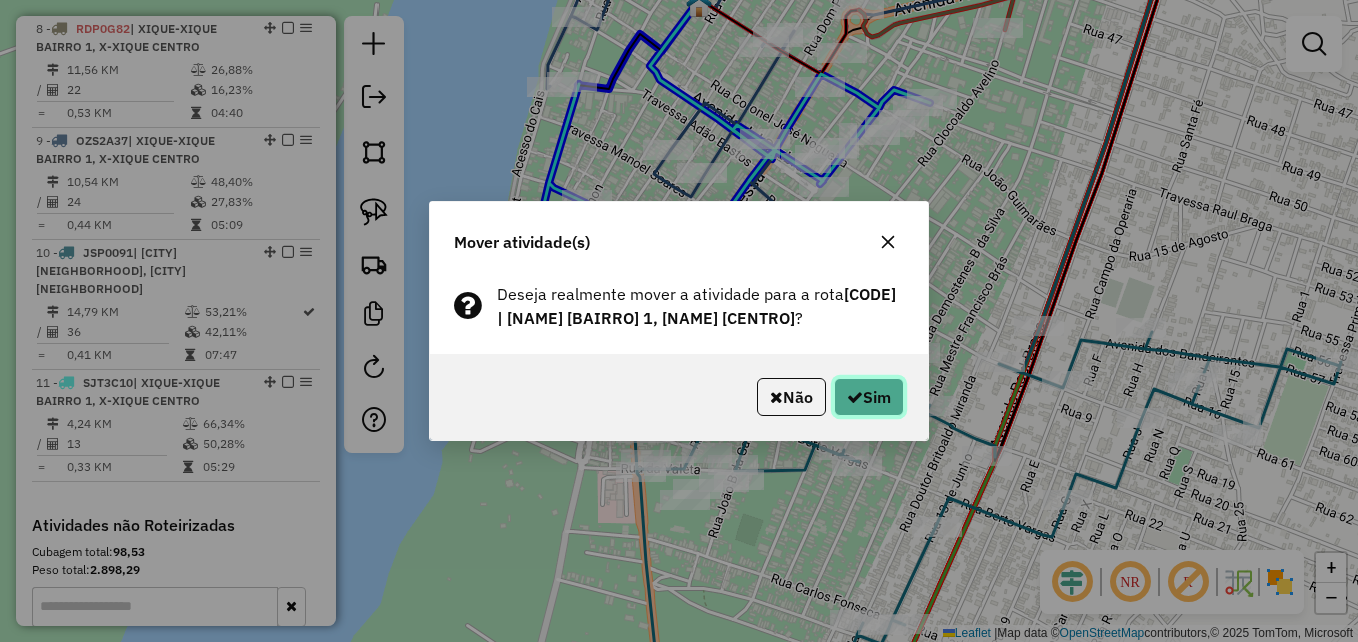 click on "Sim" 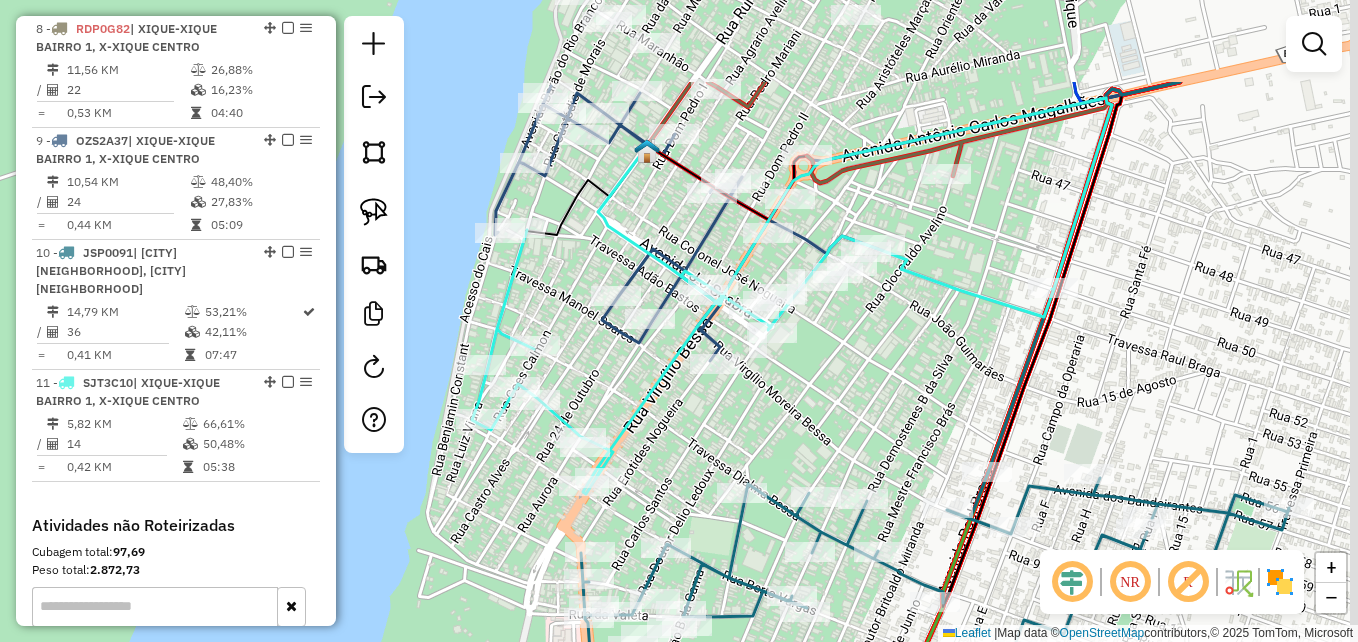 drag, startPoint x: 1058, startPoint y: 125, endPoint x: 966, endPoint y: 376, distance: 267.32938 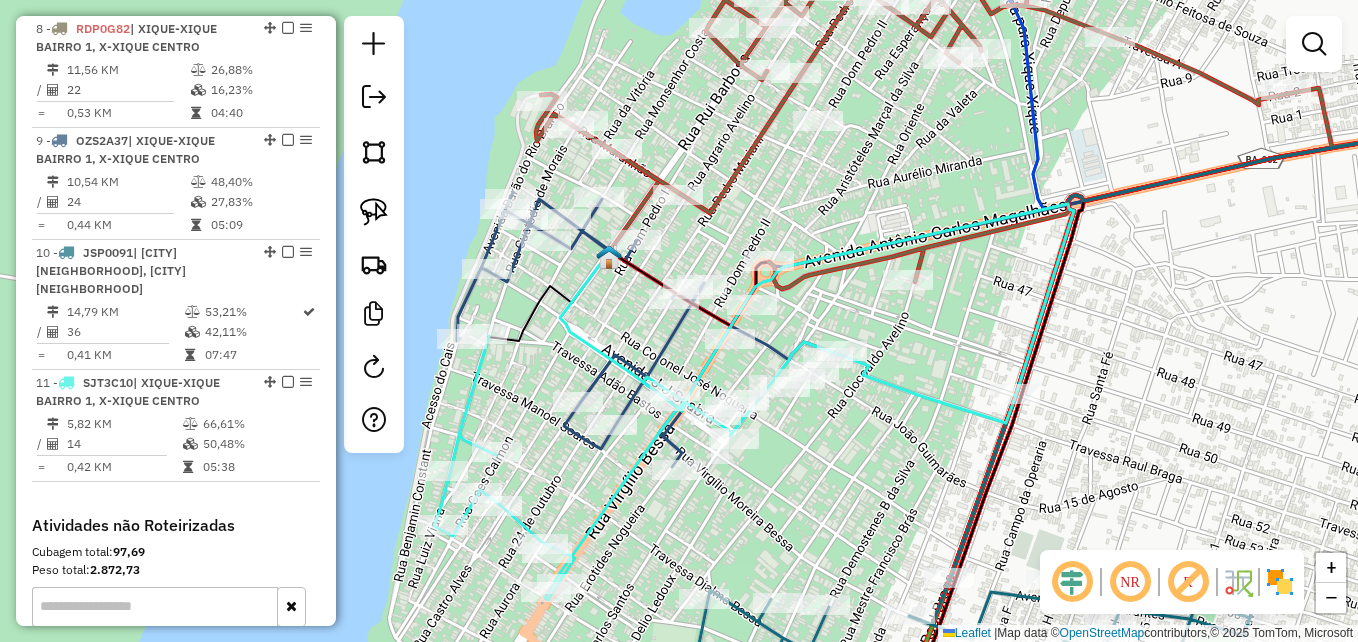 drag, startPoint x: 572, startPoint y: 301, endPoint x: 676, endPoint y: 369, distance: 124.2578 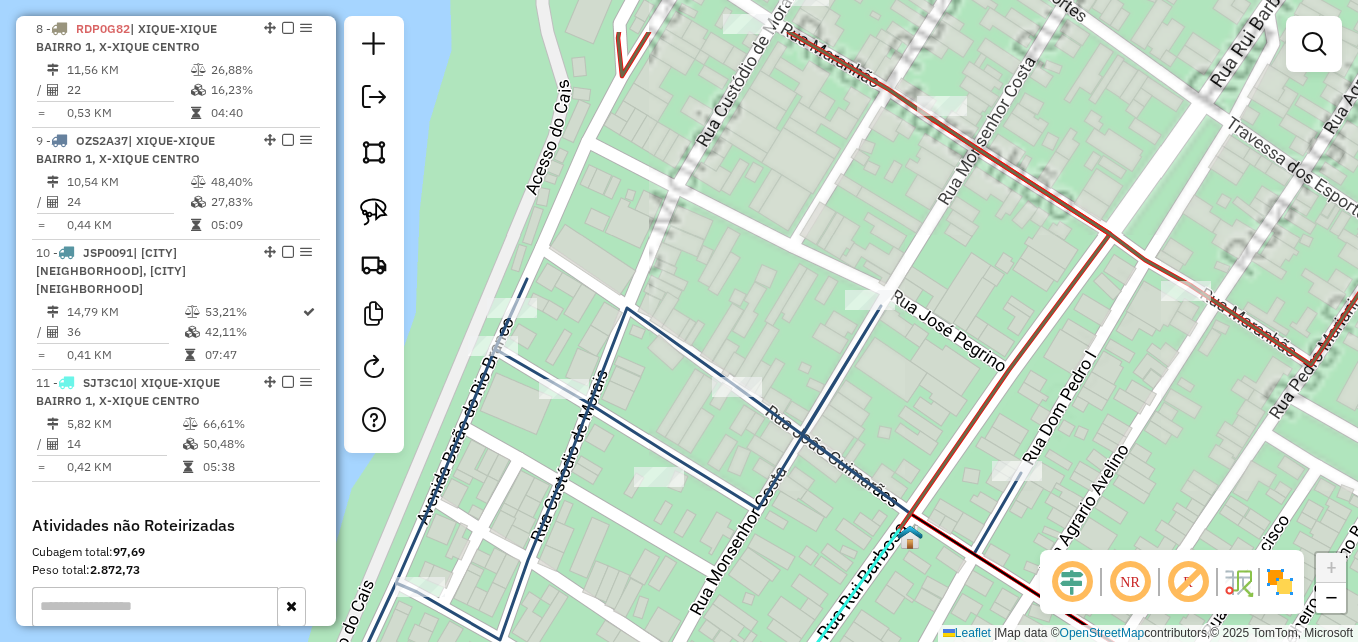 drag, startPoint x: 702, startPoint y: 160, endPoint x: 606, endPoint y: 303, distance: 172.2353 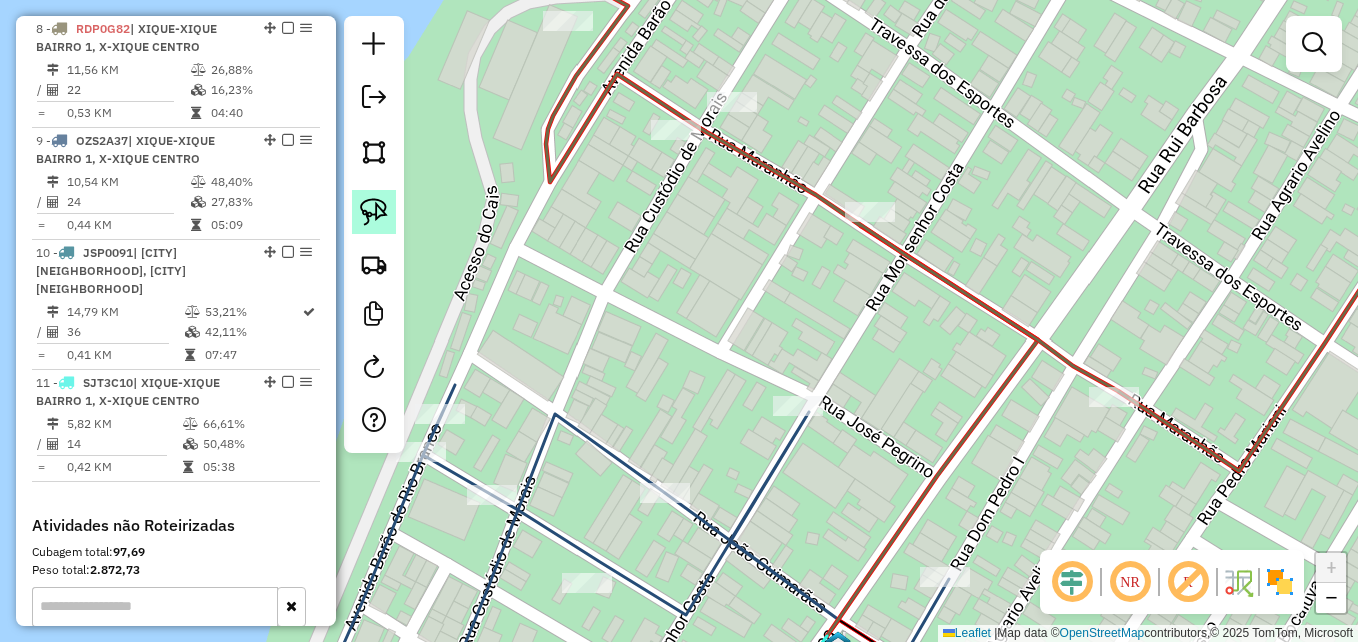 click 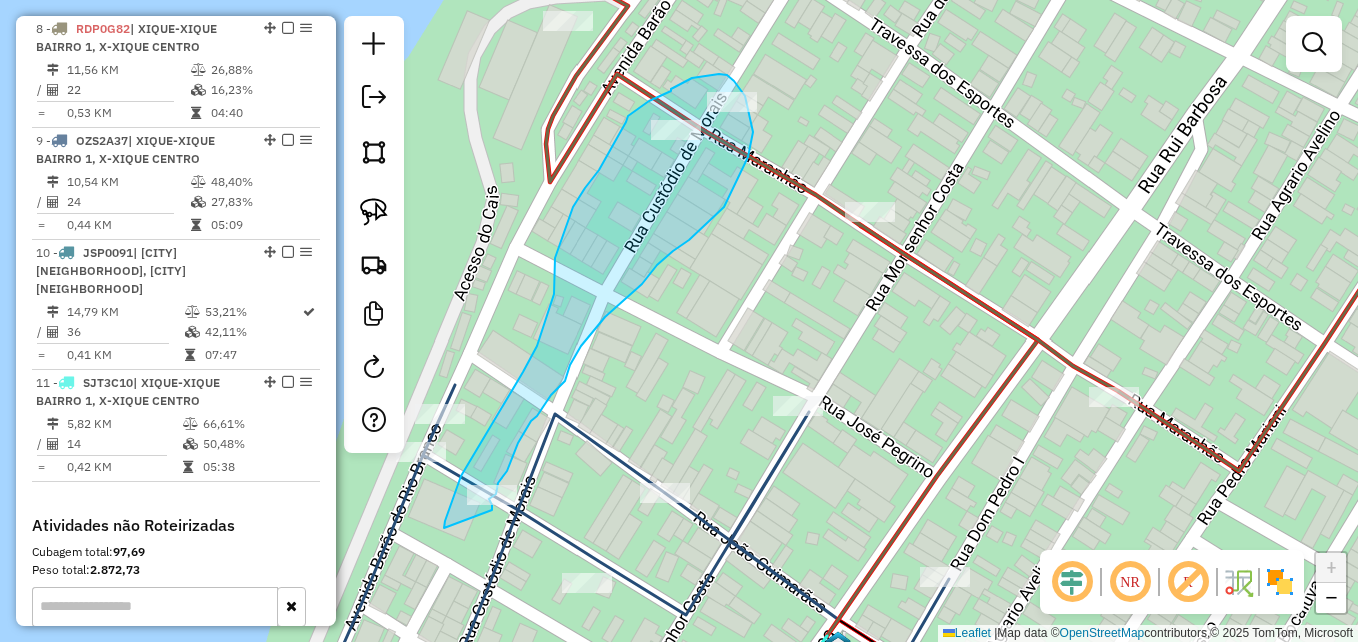 drag, startPoint x: 444, startPoint y: 528, endPoint x: 475, endPoint y: 502, distance: 40.459858 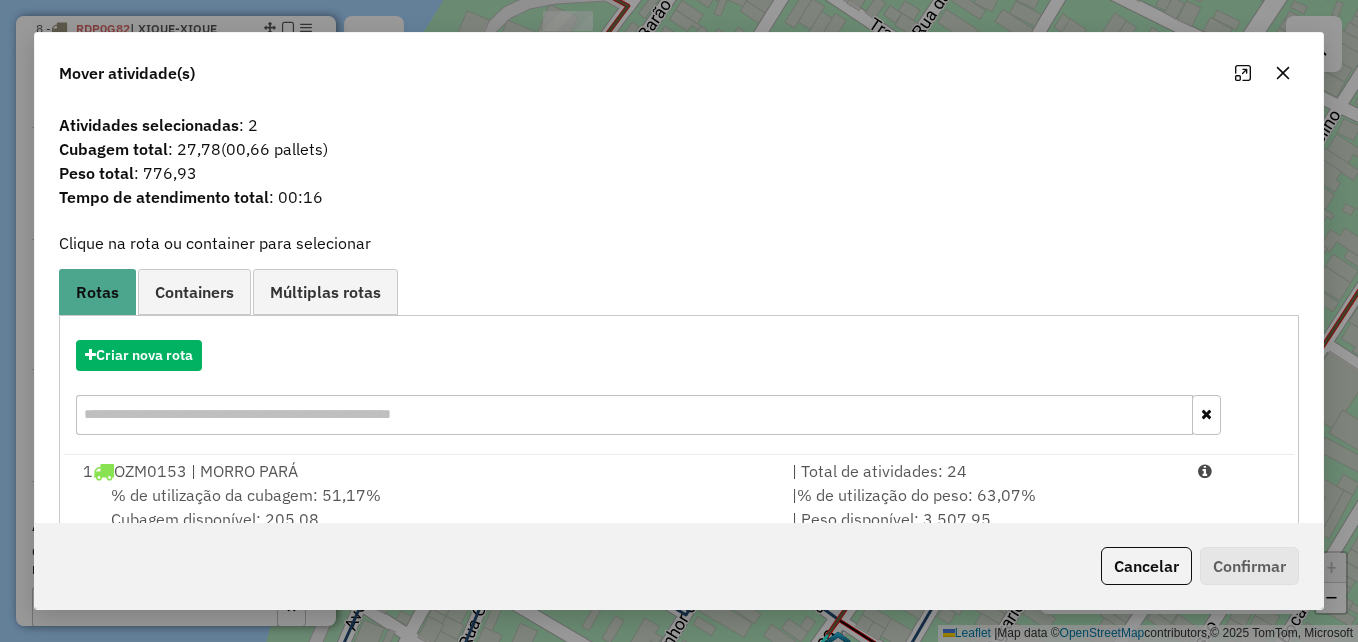 scroll, scrollTop: 100, scrollLeft: 0, axis: vertical 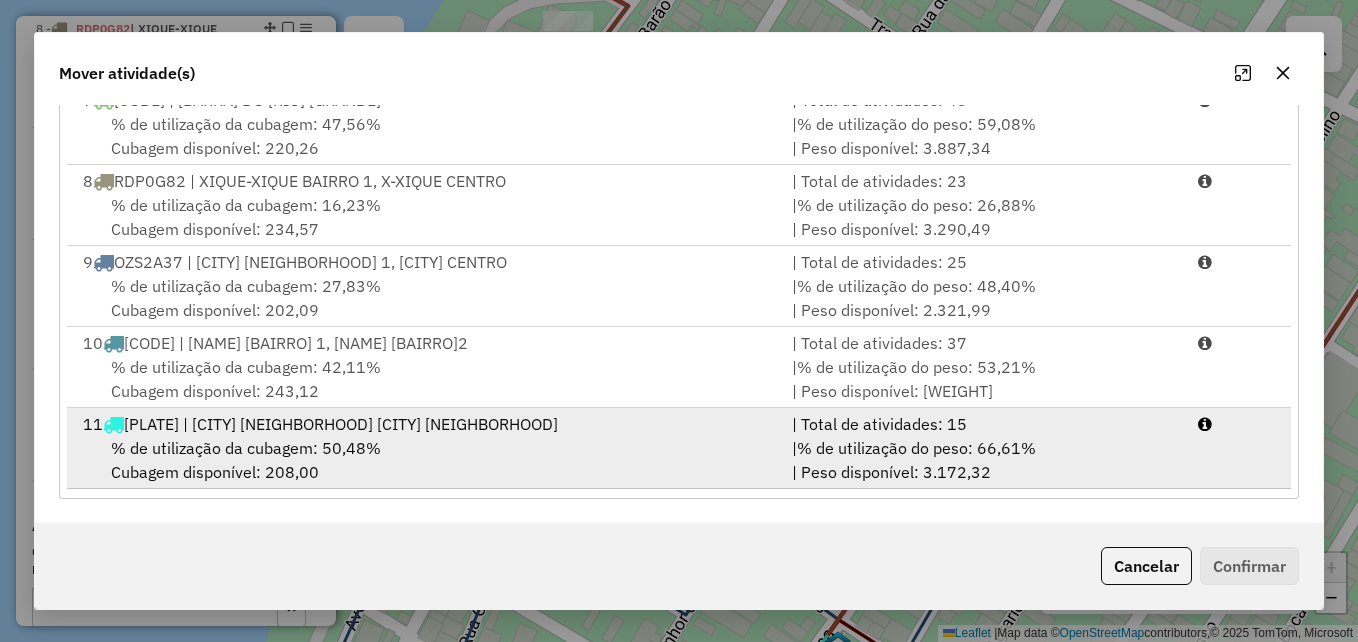 click on "% de utilização da cubagem: 50,48%  Cubagem disponível: 208,00" at bounding box center (425, 460) 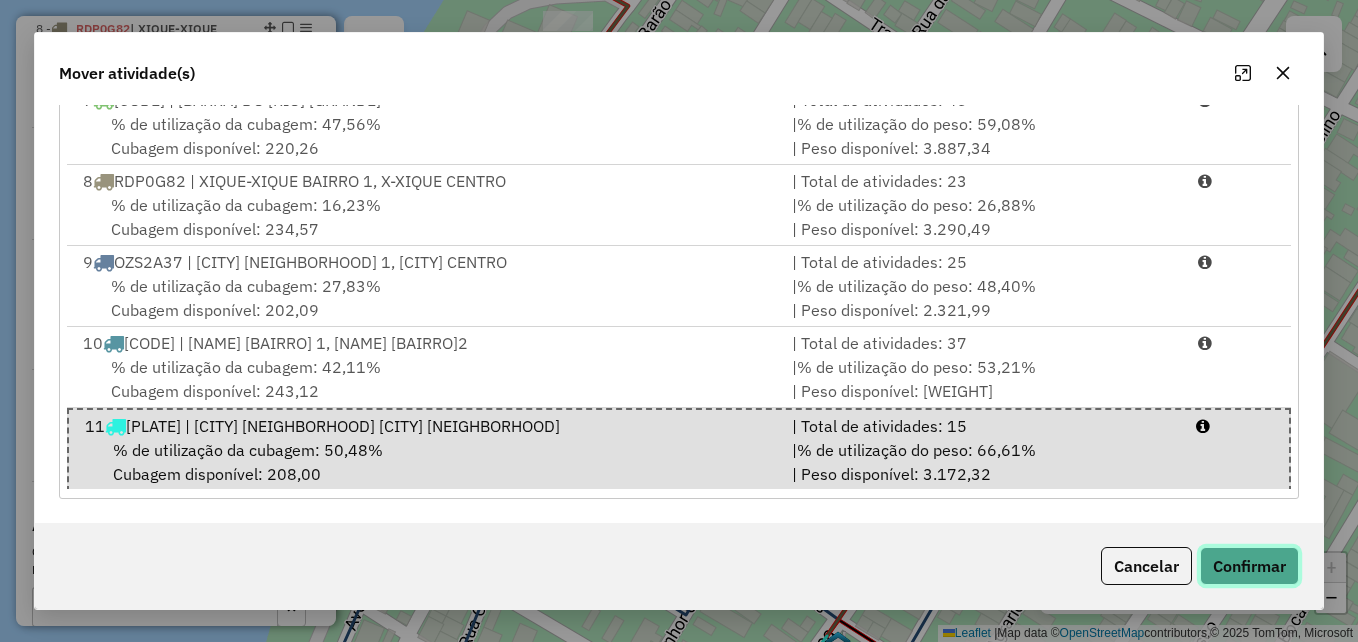 click on "Confirmar" 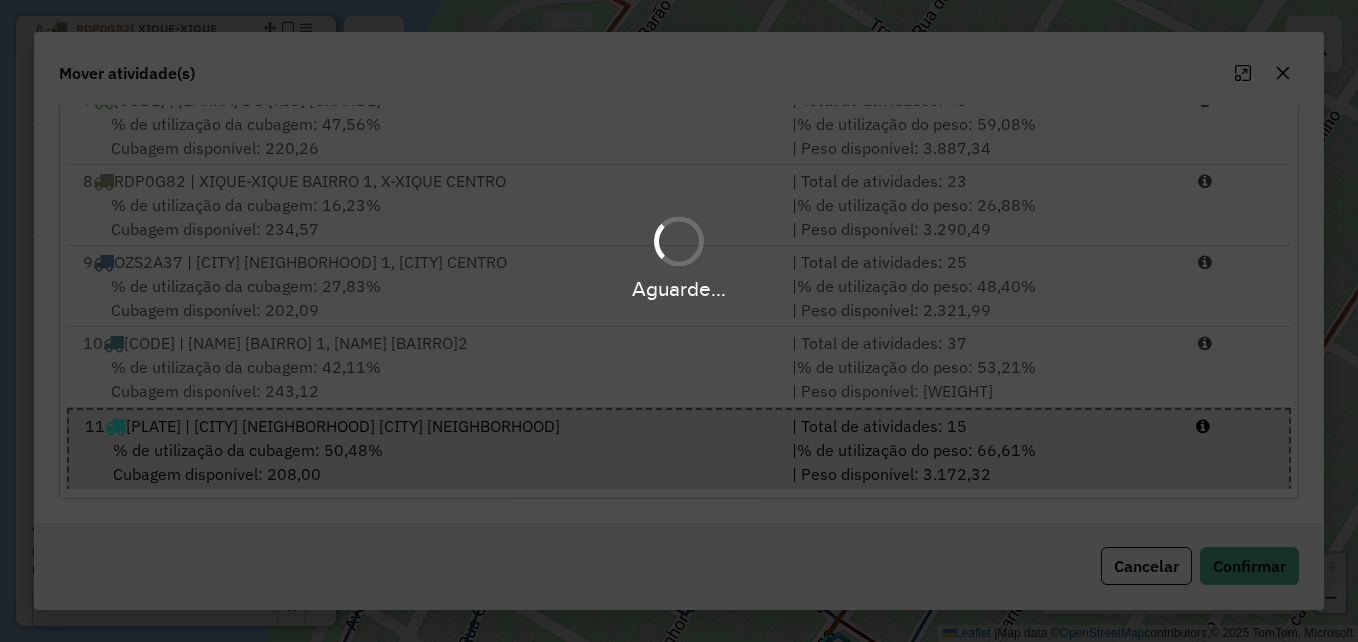 scroll, scrollTop: 0, scrollLeft: 0, axis: both 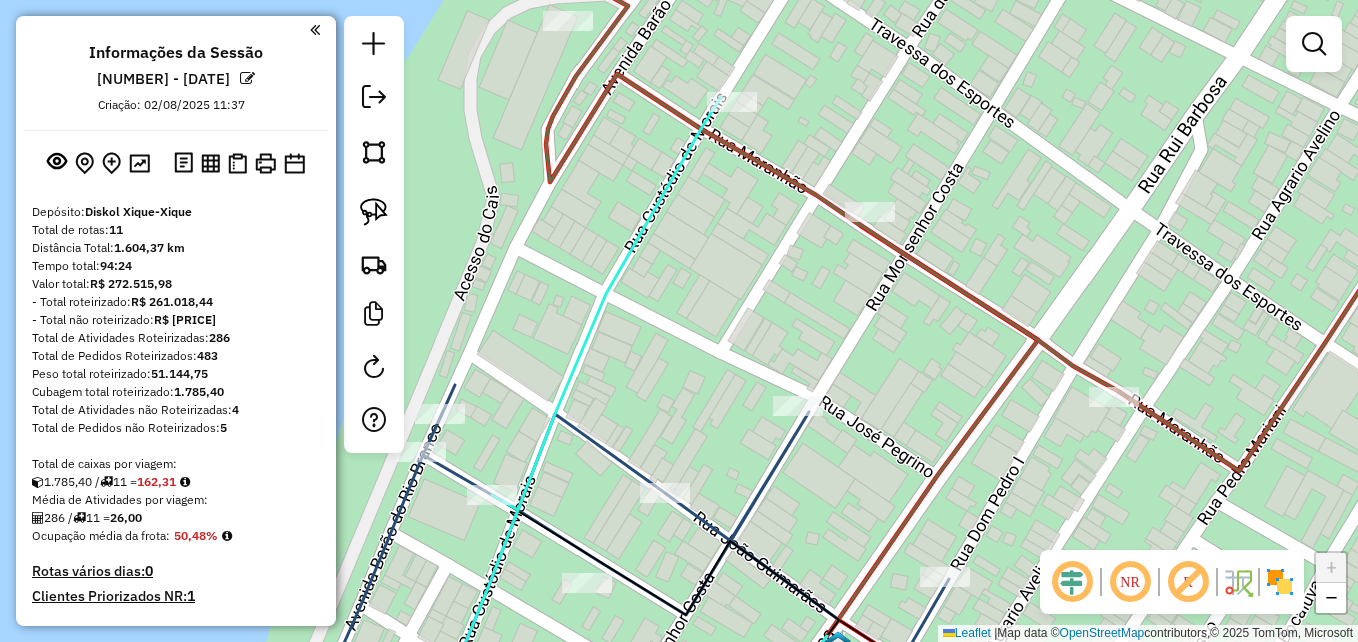 click 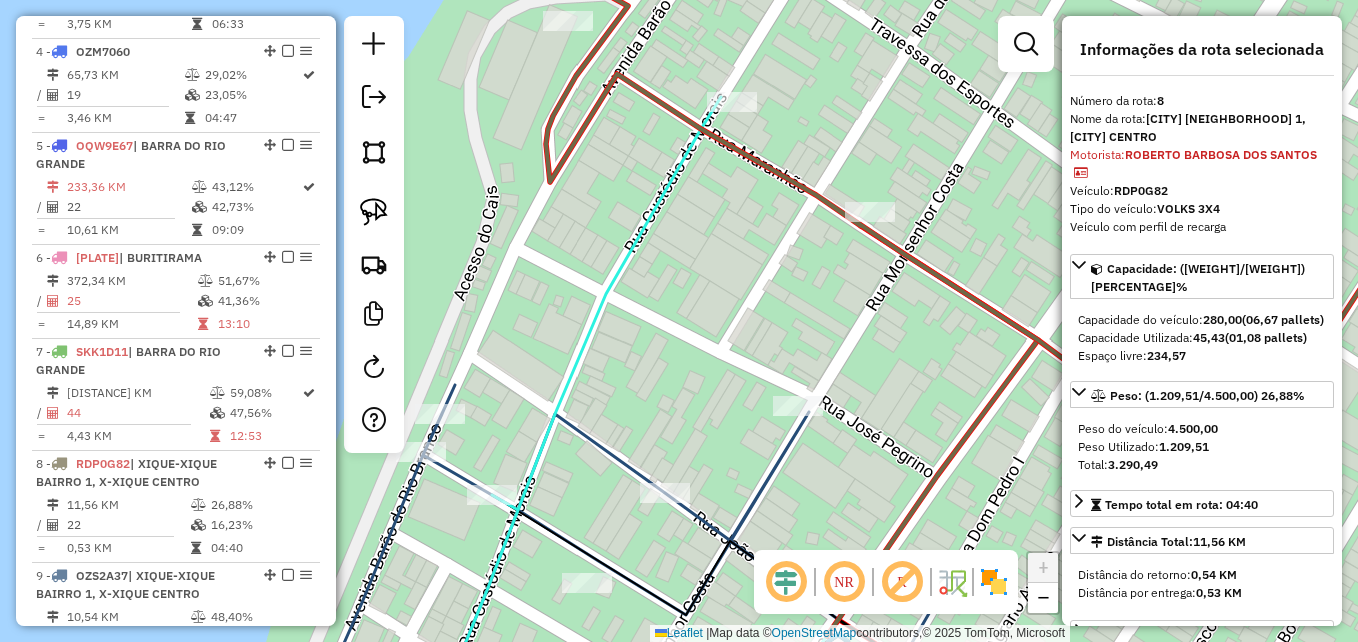 scroll, scrollTop: 1444, scrollLeft: 0, axis: vertical 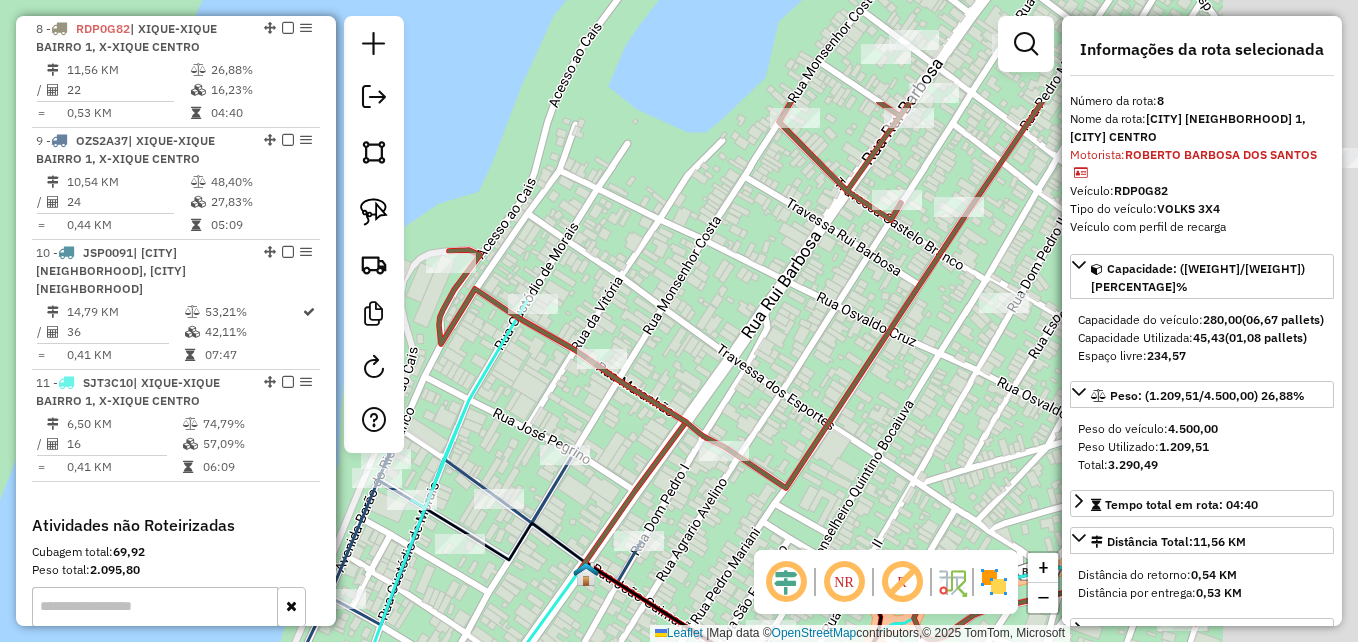drag, startPoint x: 947, startPoint y: 164, endPoint x: 406, endPoint y: 393, distance: 587.4708 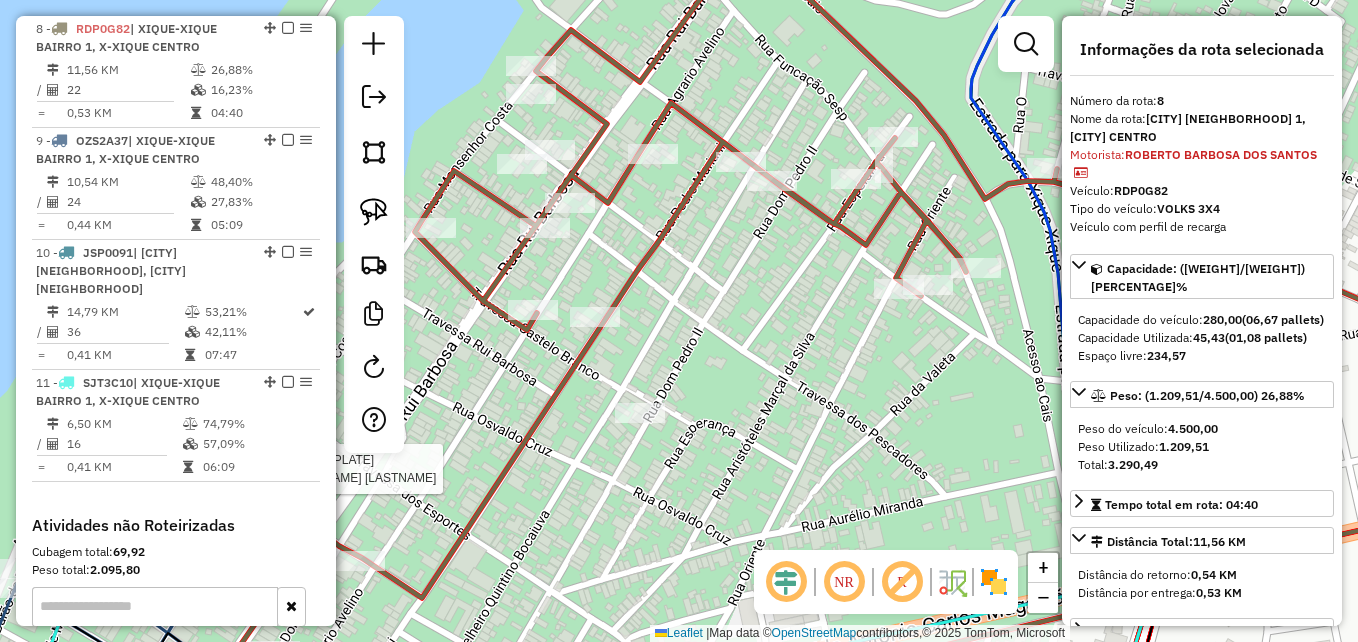 drag, startPoint x: 703, startPoint y: 310, endPoint x: 634, endPoint y: 331, distance: 72.12489 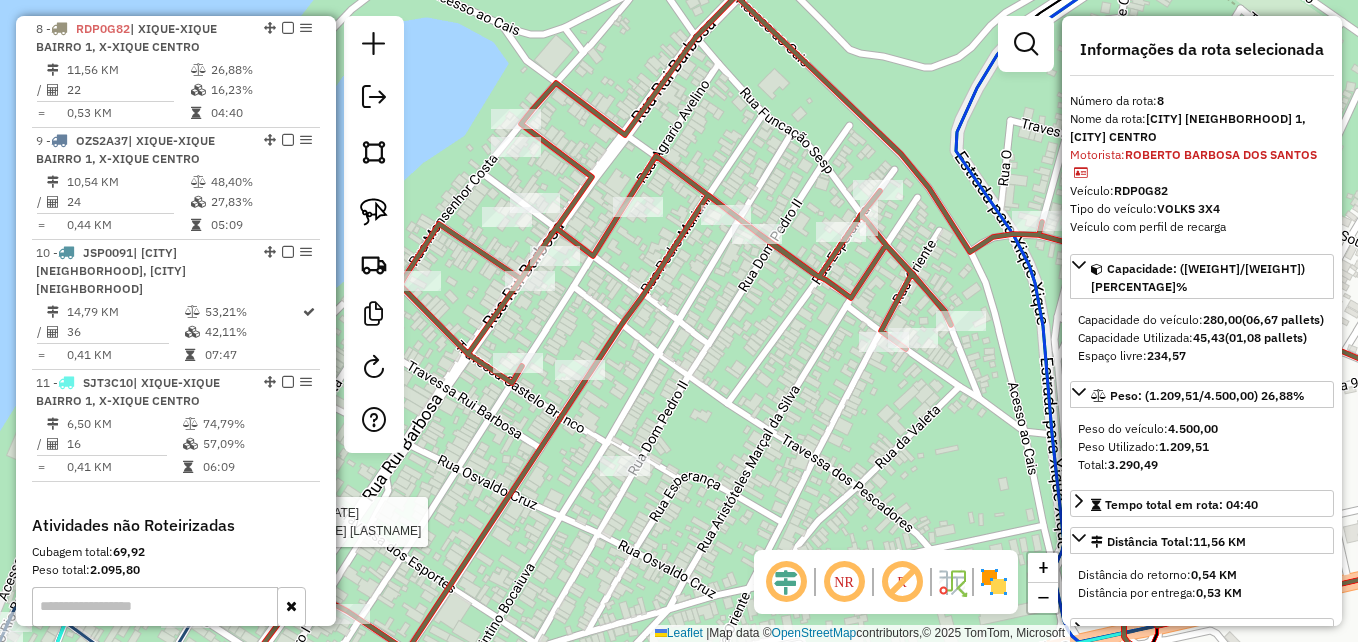drag, startPoint x: 371, startPoint y: 209, endPoint x: 447, endPoint y: 216, distance: 76.321686 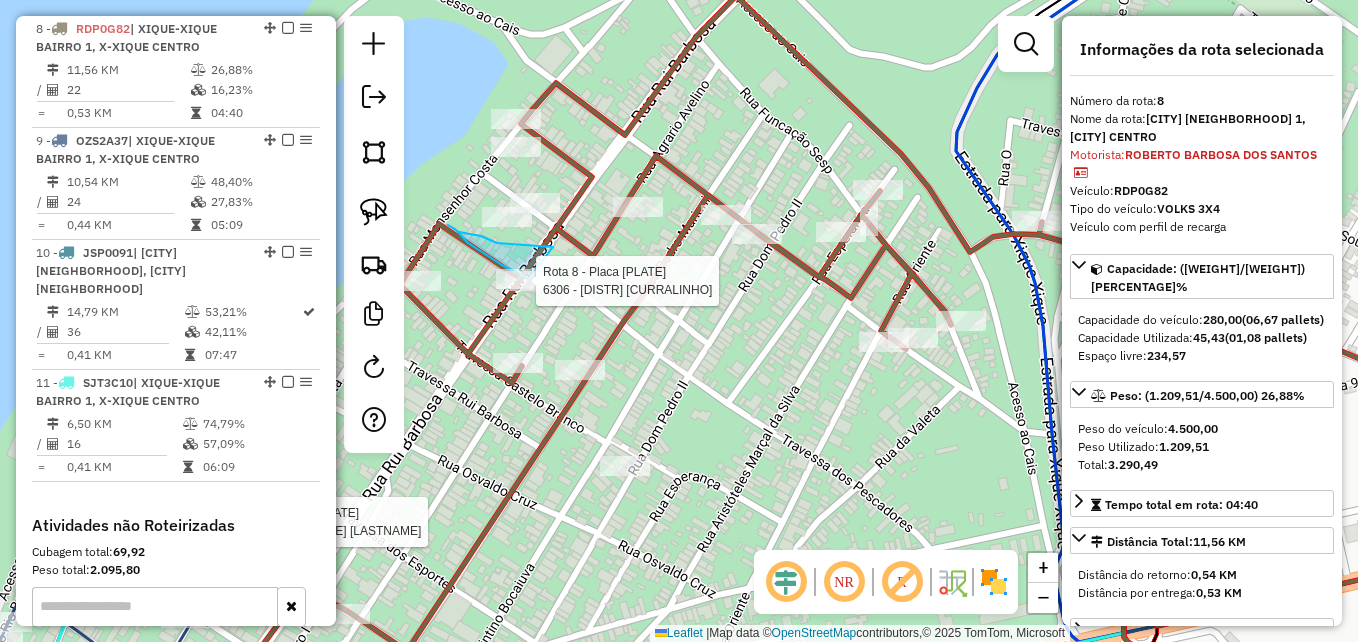 click 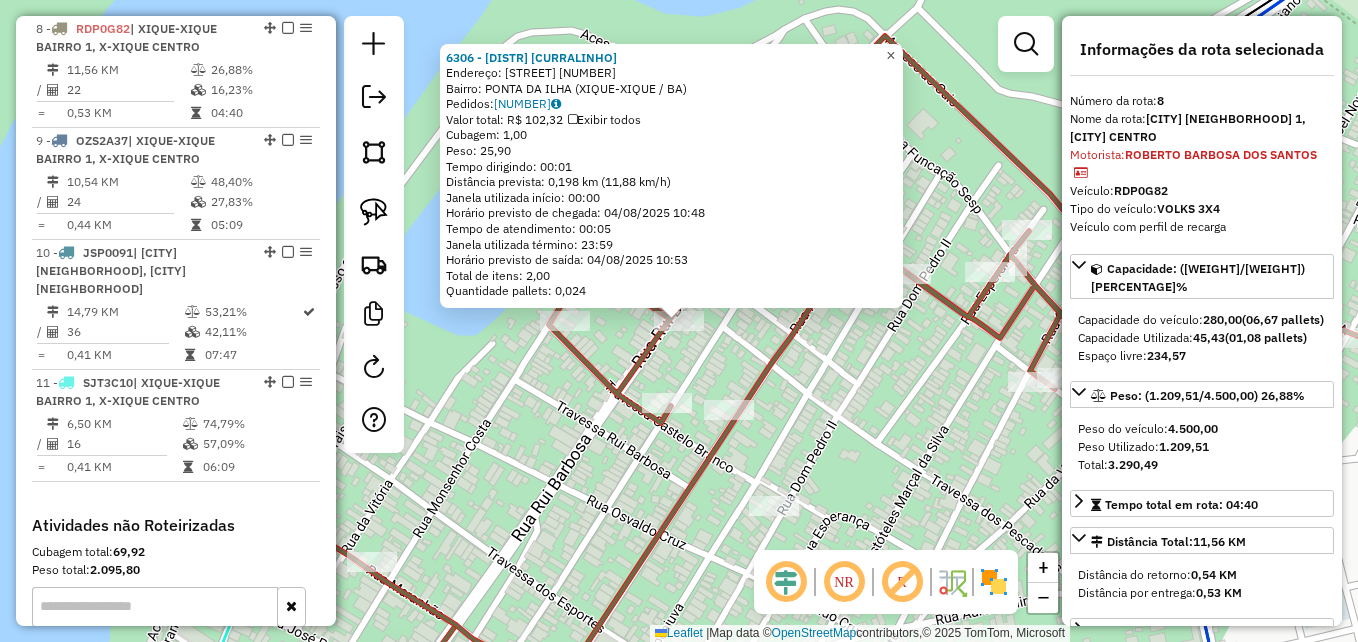 click on "×" 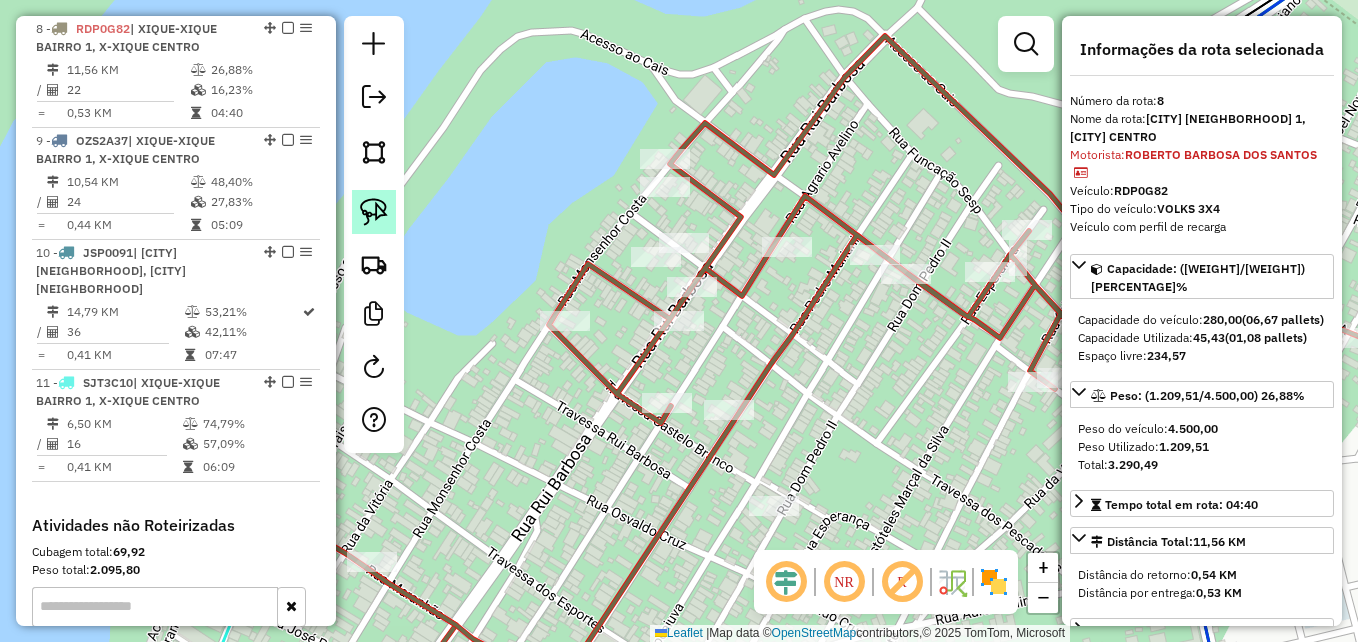 click 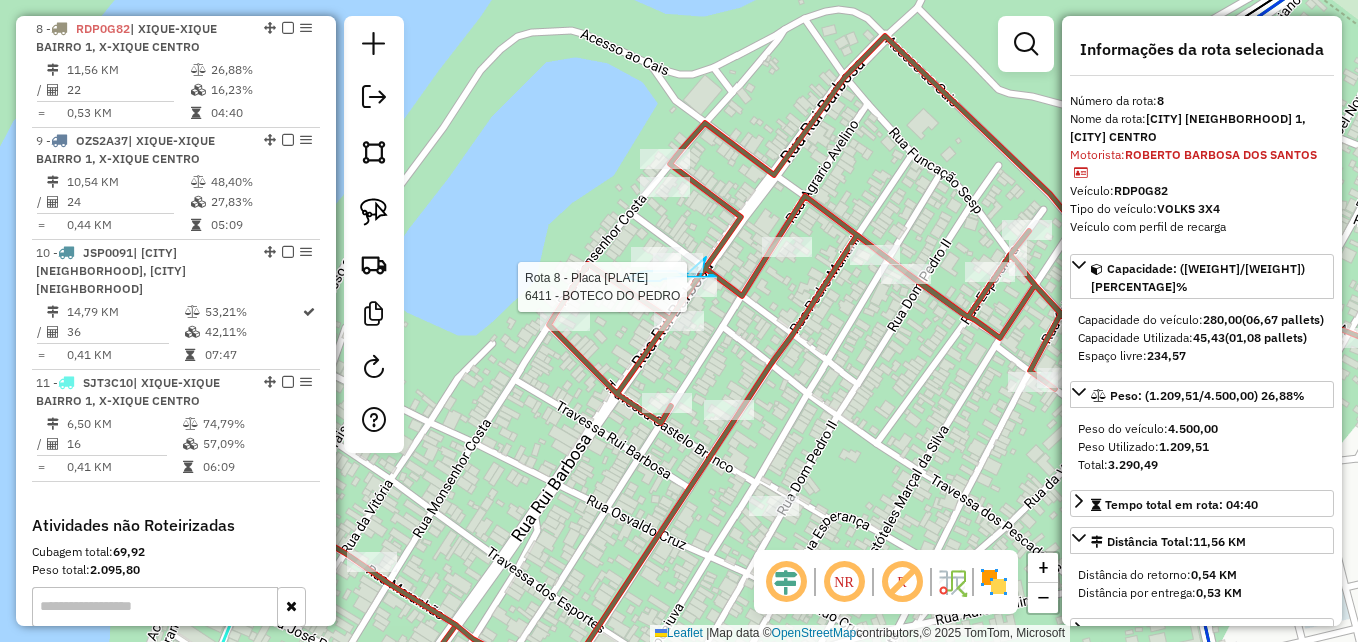 click 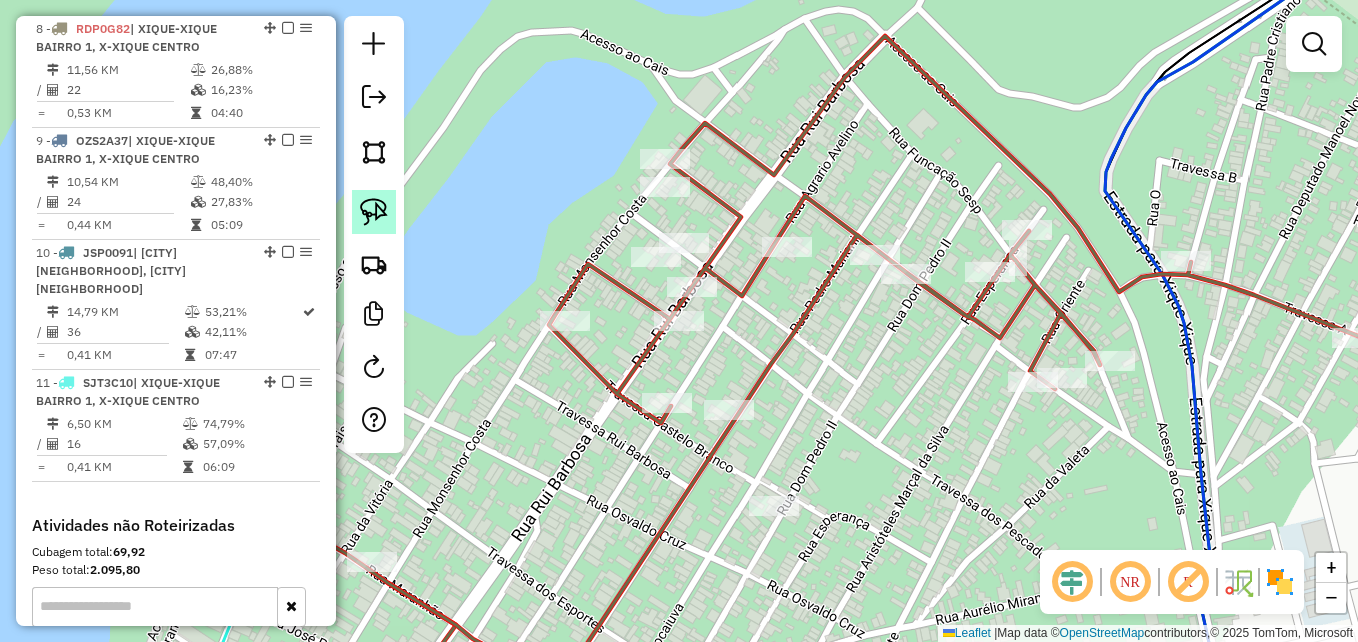click 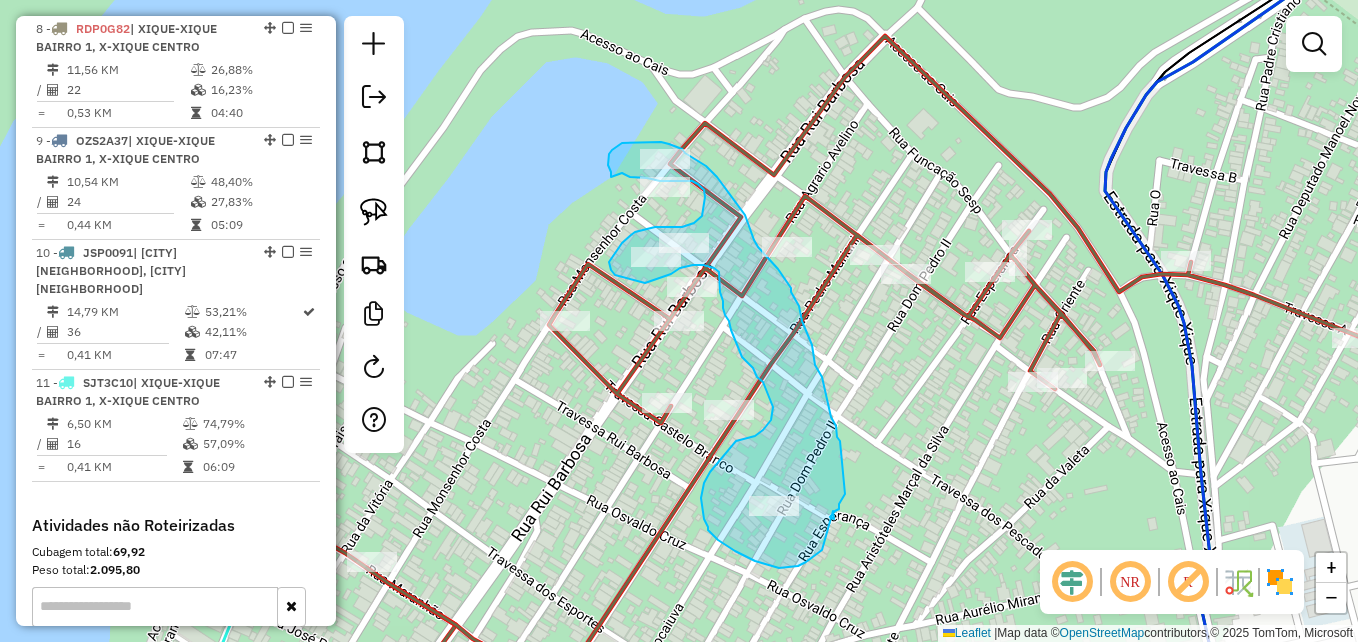 drag, startPoint x: 810, startPoint y: 559, endPoint x: 792, endPoint y: 541, distance: 25.455845 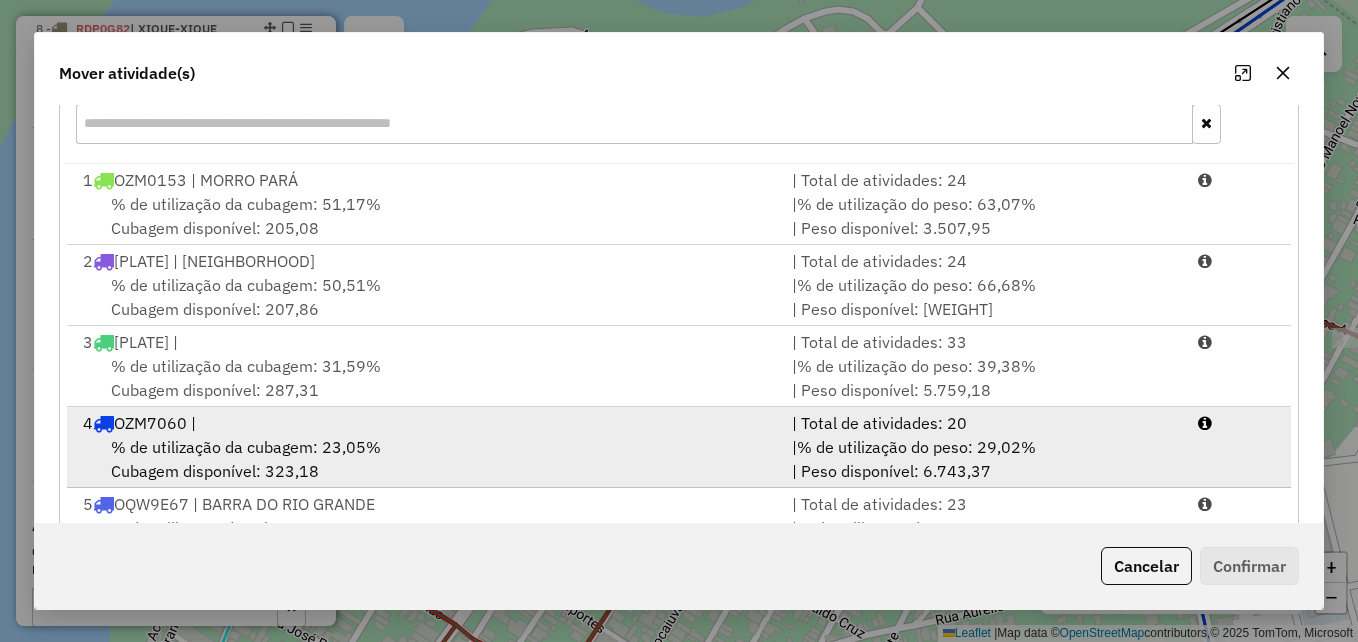 scroll, scrollTop: 366, scrollLeft: 0, axis: vertical 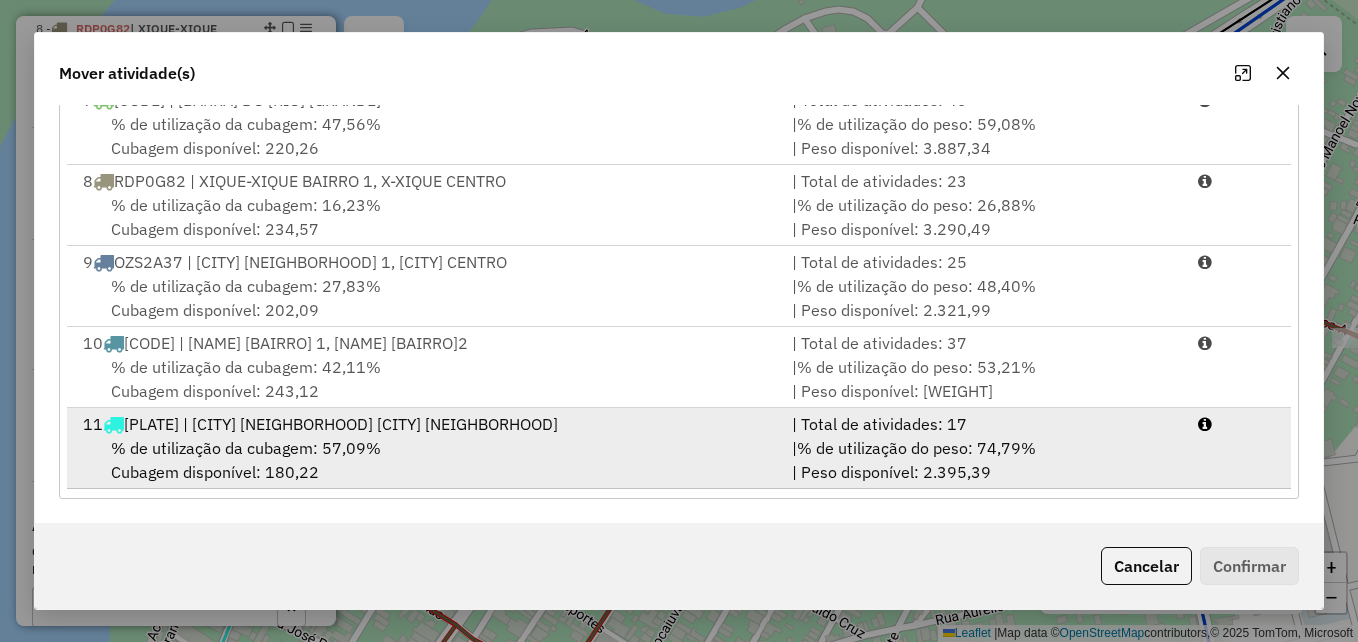click on "% de utilização da cubagem: 57,09% Cubagem disponível: 180,22" at bounding box center [425, 460] 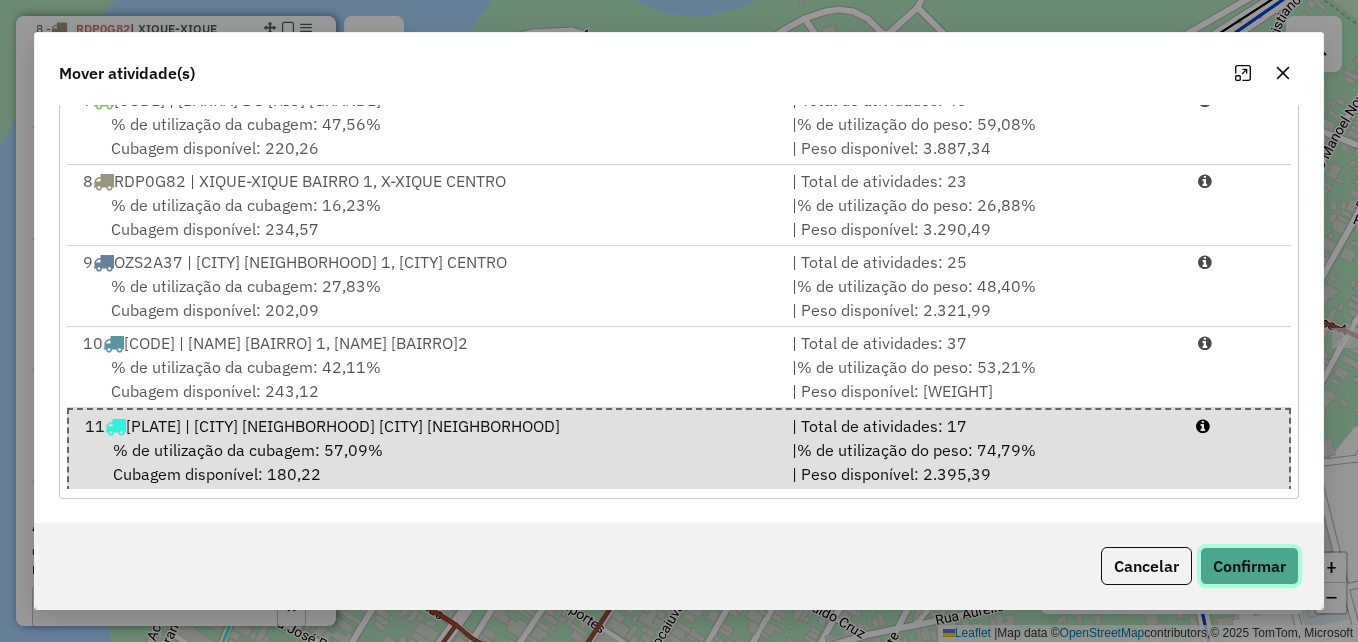 click on "Confirmar" 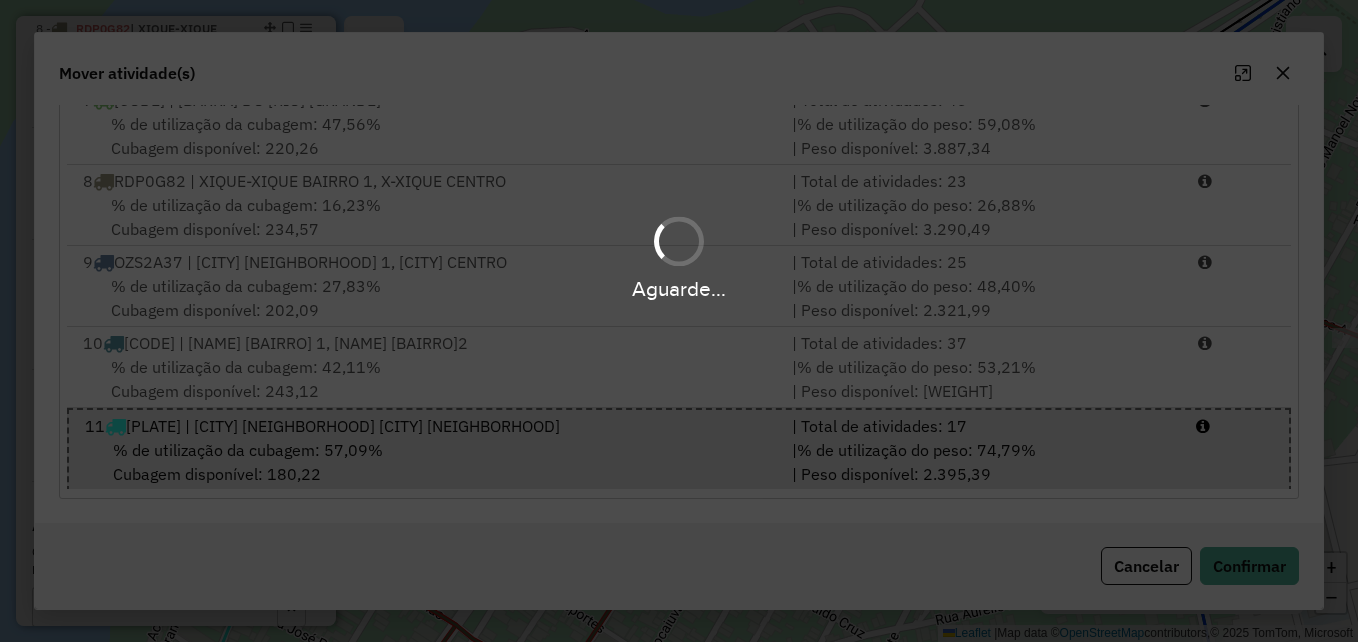 scroll, scrollTop: 0, scrollLeft: 0, axis: both 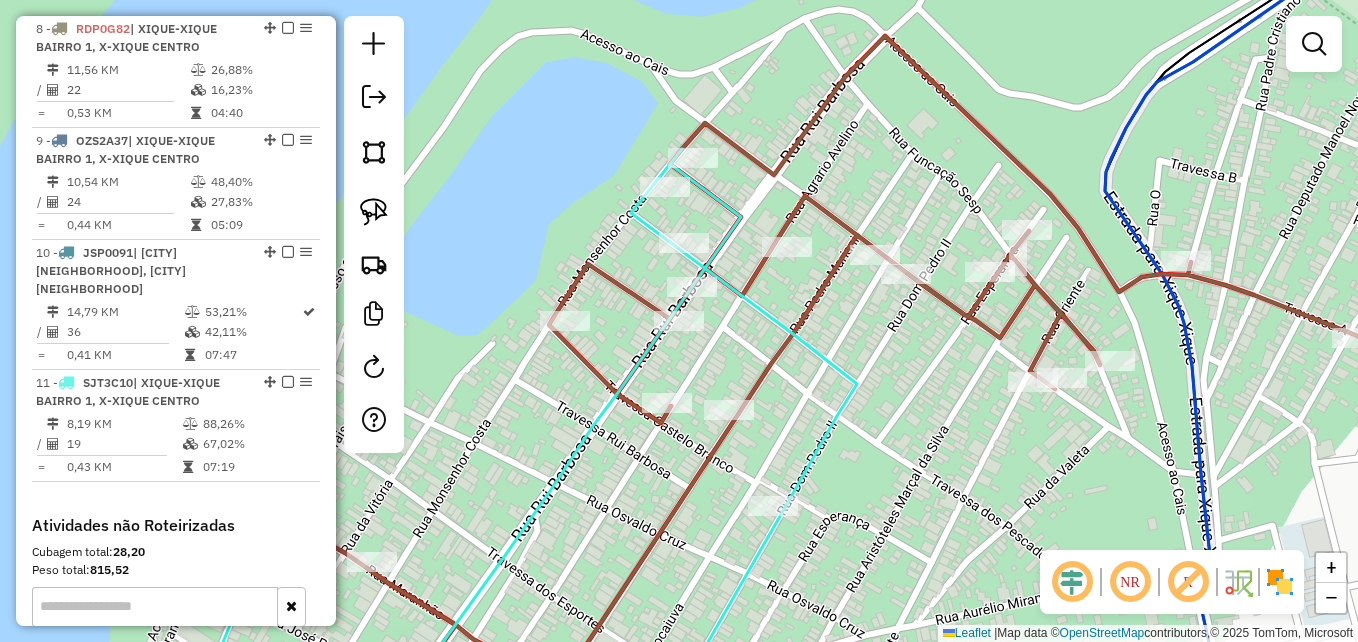 drag, startPoint x: 1231, startPoint y: 405, endPoint x: 1034, endPoint y: 223, distance: 268.20328 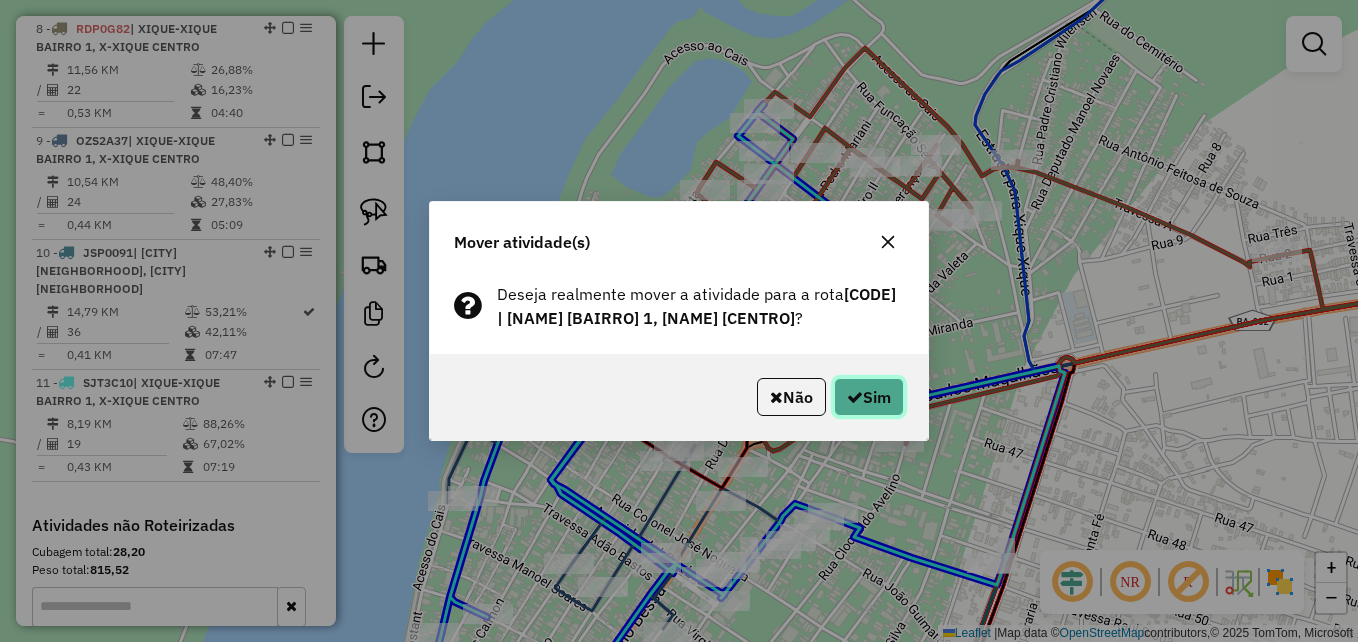 click on "Sim" 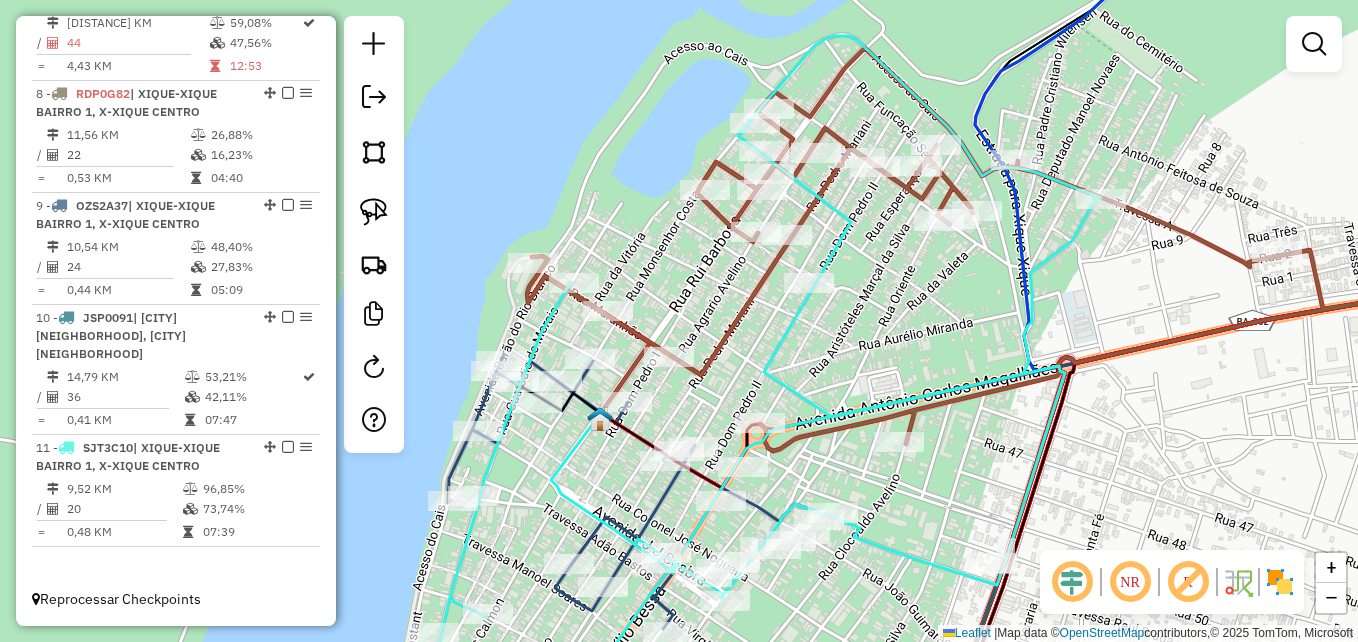 scroll, scrollTop: 1361, scrollLeft: 0, axis: vertical 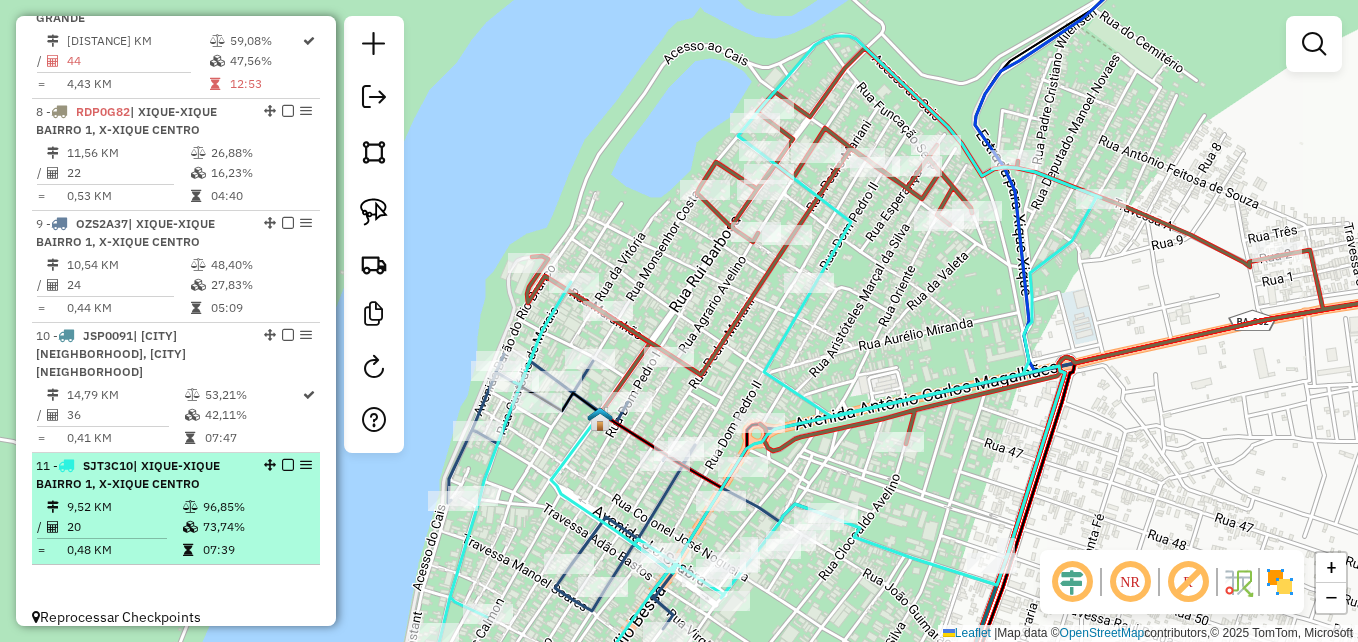 click on "| XIQUE-XIQUE BAIRRO 1, X-XIQUE CENTRO" at bounding box center [128, 474] 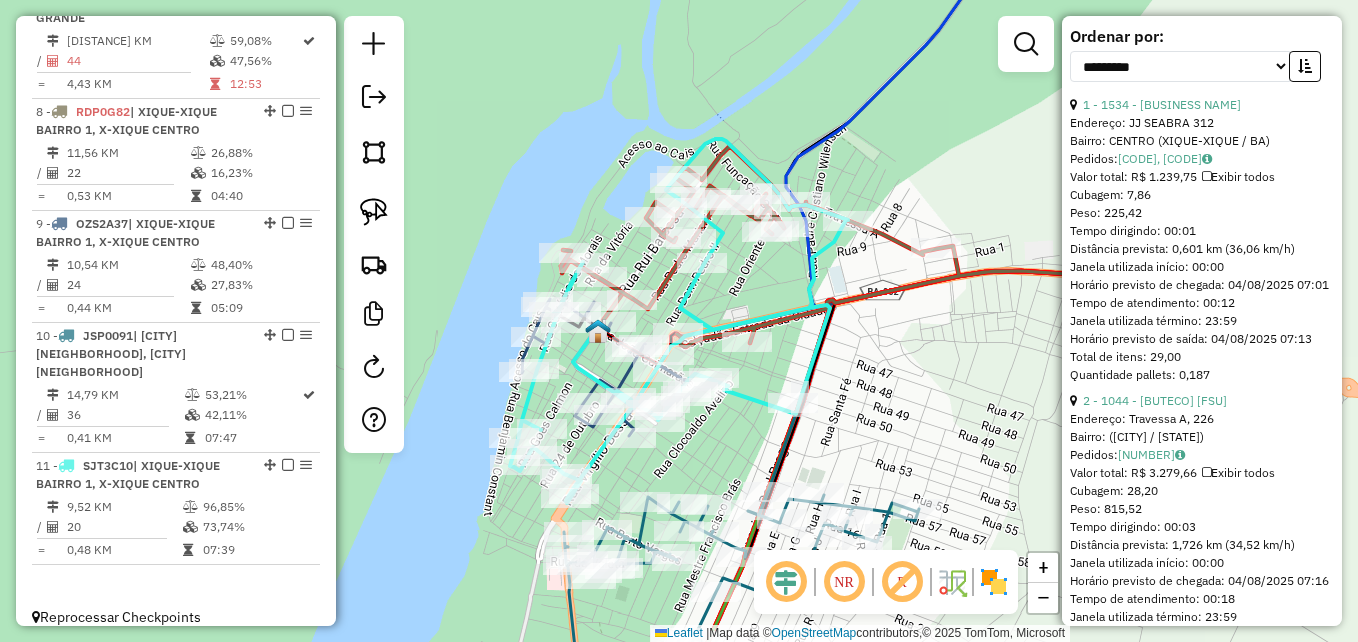 scroll, scrollTop: 1400, scrollLeft: 0, axis: vertical 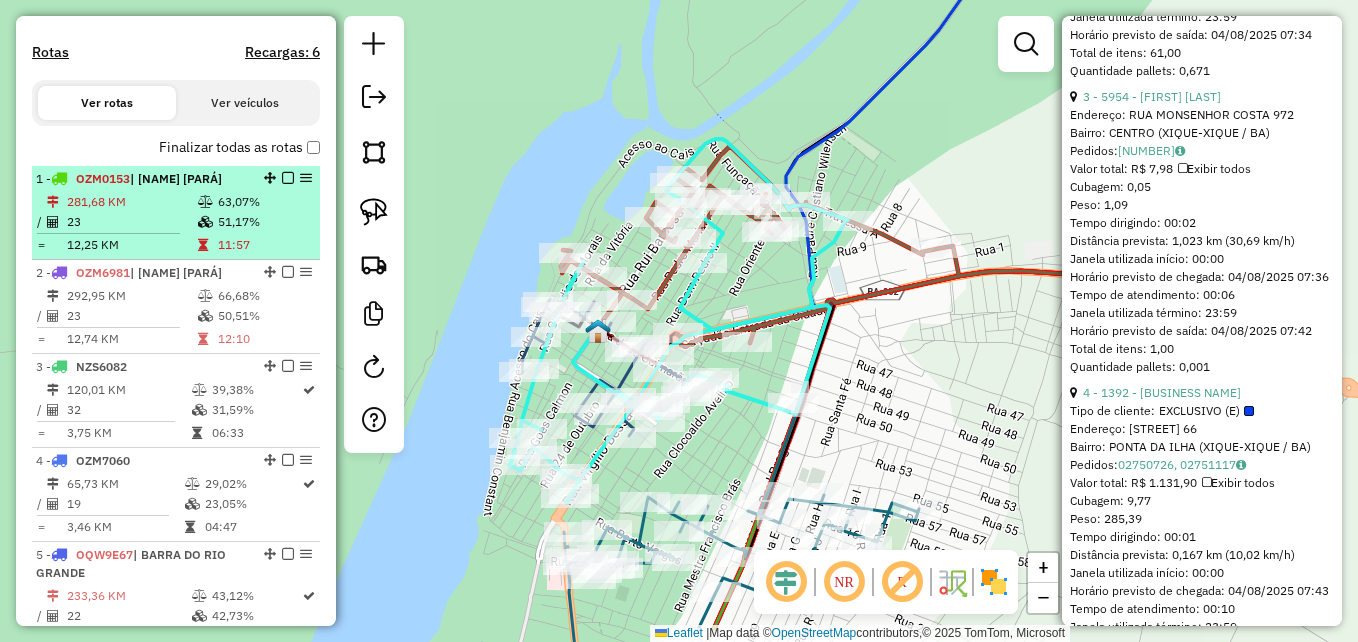 drag, startPoint x: 135, startPoint y: 213, endPoint x: 134, endPoint y: 224, distance: 11.045361 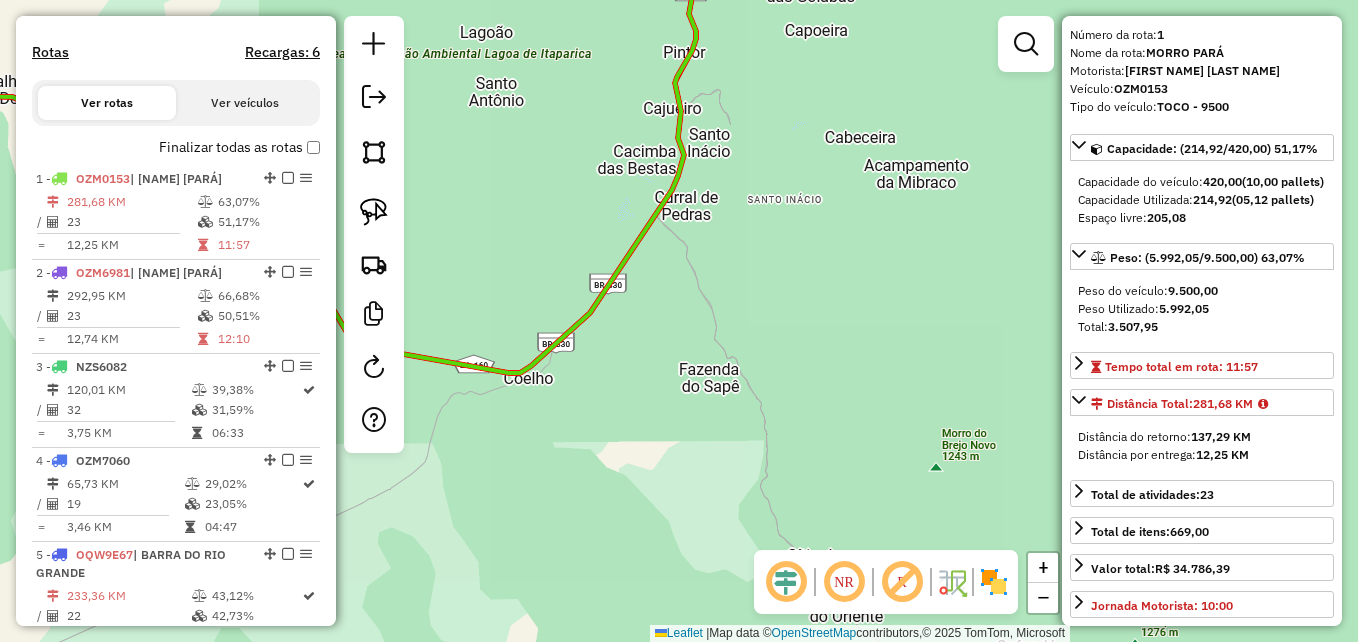 scroll, scrollTop: 64, scrollLeft: 0, axis: vertical 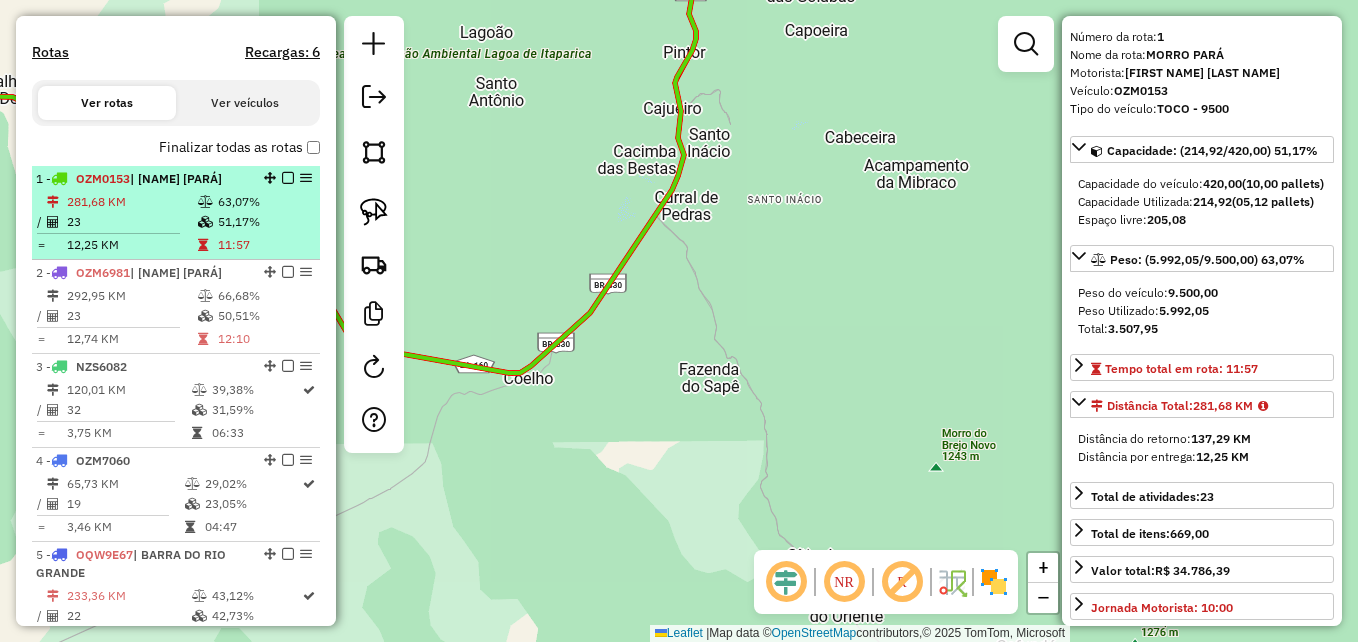 click on "23" at bounding box center [131, 222] 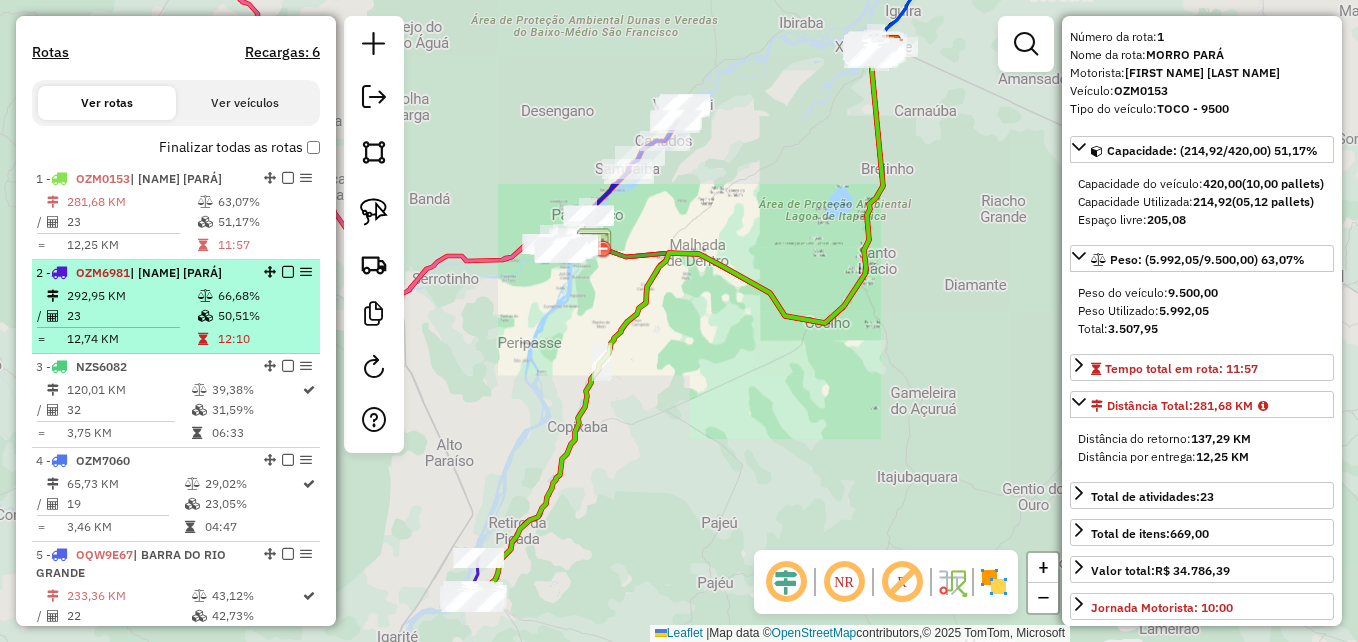 click on "12,74 KM" at bounding box center (131, 339) 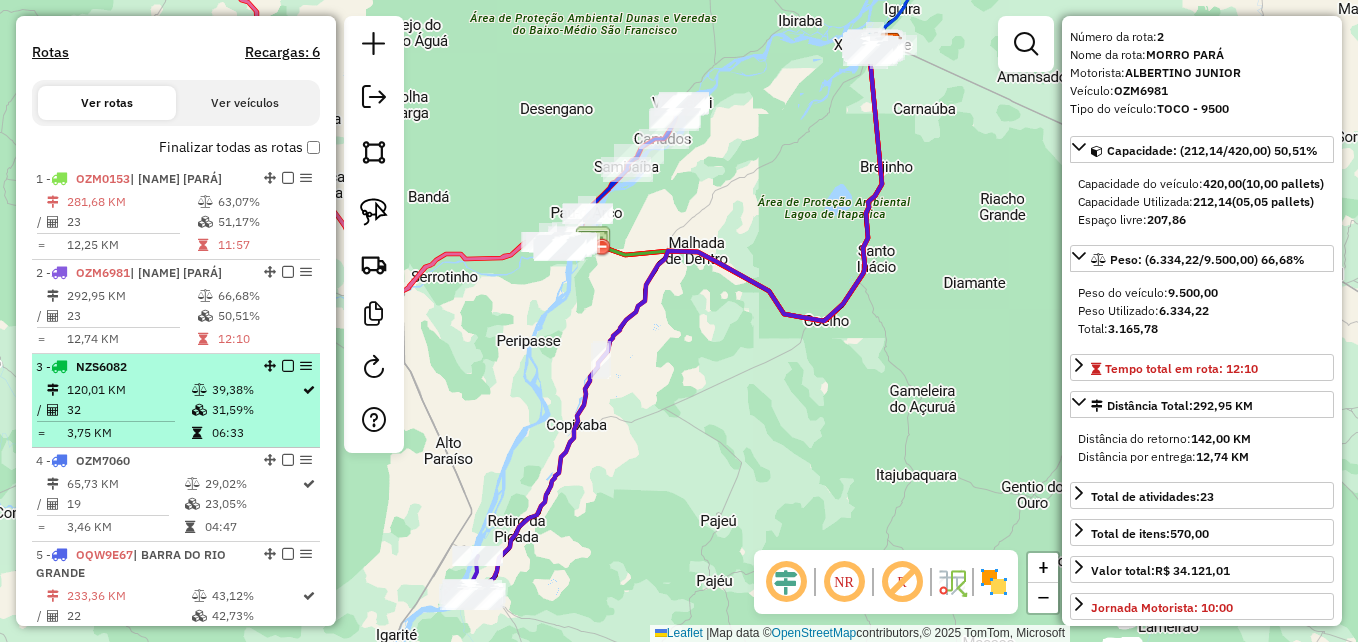 click on "3 -       NZS6082   120,01 KM   39,38%  /  32   31,59%     =  3,75 KM   06:33" at bounding box center [176, 401] 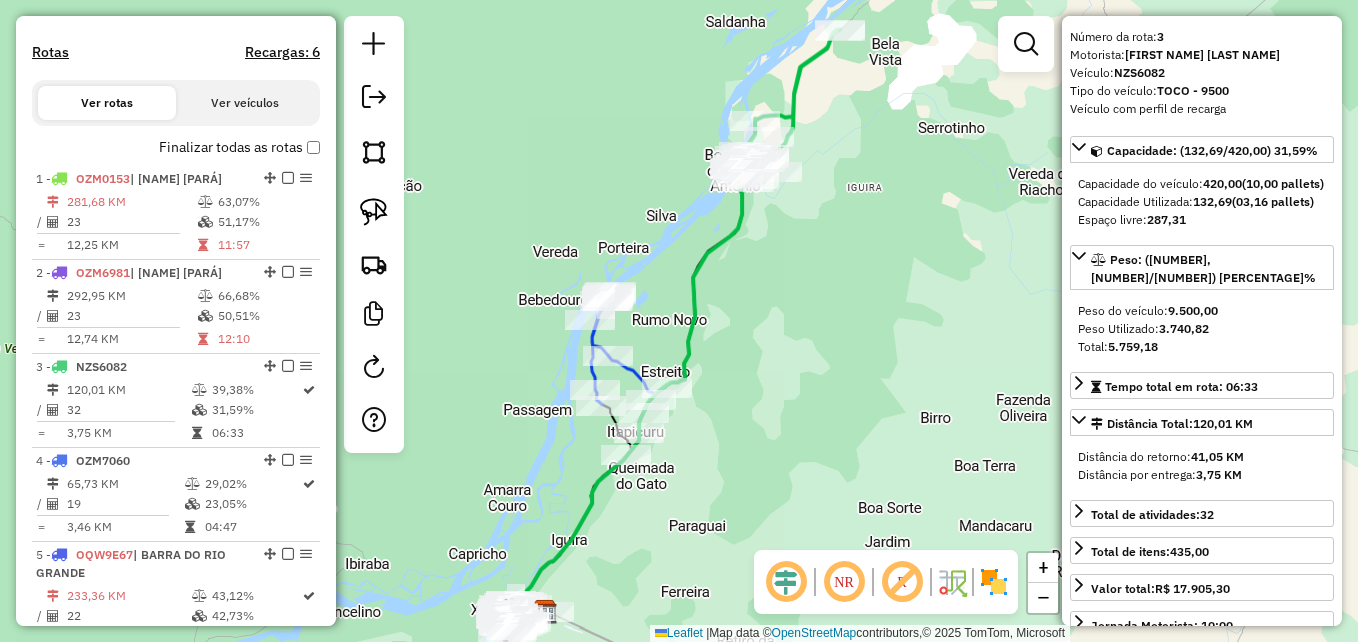 click on "Janela de atendimento Grade de atendimento Capacidade Transportadoras Veículos Cliente Pedidos  Rotas Selecione os dias de semana para filtrar as janelas de atendimento  Seg   Ter   Qua   Qui   Sex   Sáb   Dom  Informe o período da janela de atendimento: De: Até:  Filtrar exatamente a janela do cliente  Considerar janela de atendimento padrão  Selecione os dias de semana para filtrar as grades de atendimento  Seg   Ter   Qua   Qui   Sex   Sáb   Dom   Considerar clientes sem dia de atendimento cadastrado  Clientes fora do dia de atendimento selecionado Filtrar as atividades entre os valores definidos abaixo:  Peso mínimo:   Peso máximo:   Cubagem mínima:   Cubagem máxima:   De:   Até:  Filtrar as atividades entre o tempo de atendimento definido abaixo:  De:   Até:   Considerar capacidade total dos clientes não roteirizados Transportadora: Selecione um ou mais itens Tipo de veículo: Selecione um ou mais itens Veículo: Selecione um ou mais itens Motorista: Selecione um ou mais itens Nome: Rótulo:" 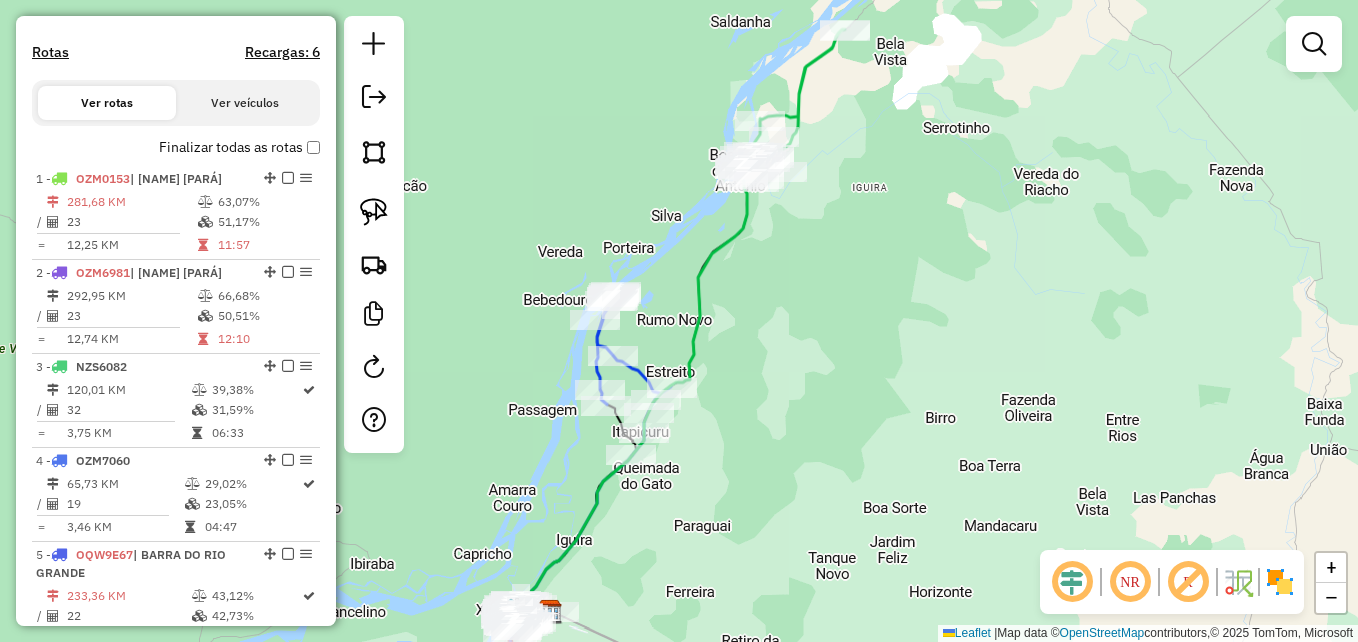 drag, startPoint x: 582, startPoint y: 544, endPoint x: 720, endPoint y: 155, distance: 412.75296 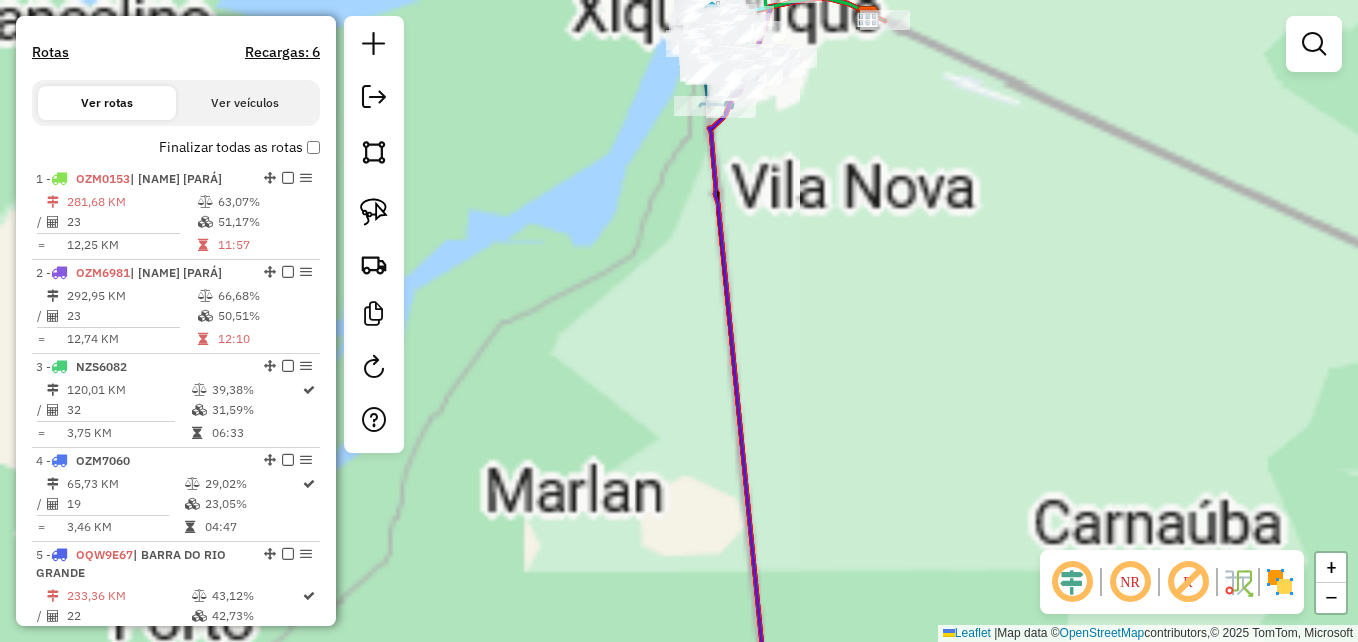 drag, startPoint x: 877, startPoint y: 148, endPoint x: 697, endPoint y: 262, distance: 213.06337 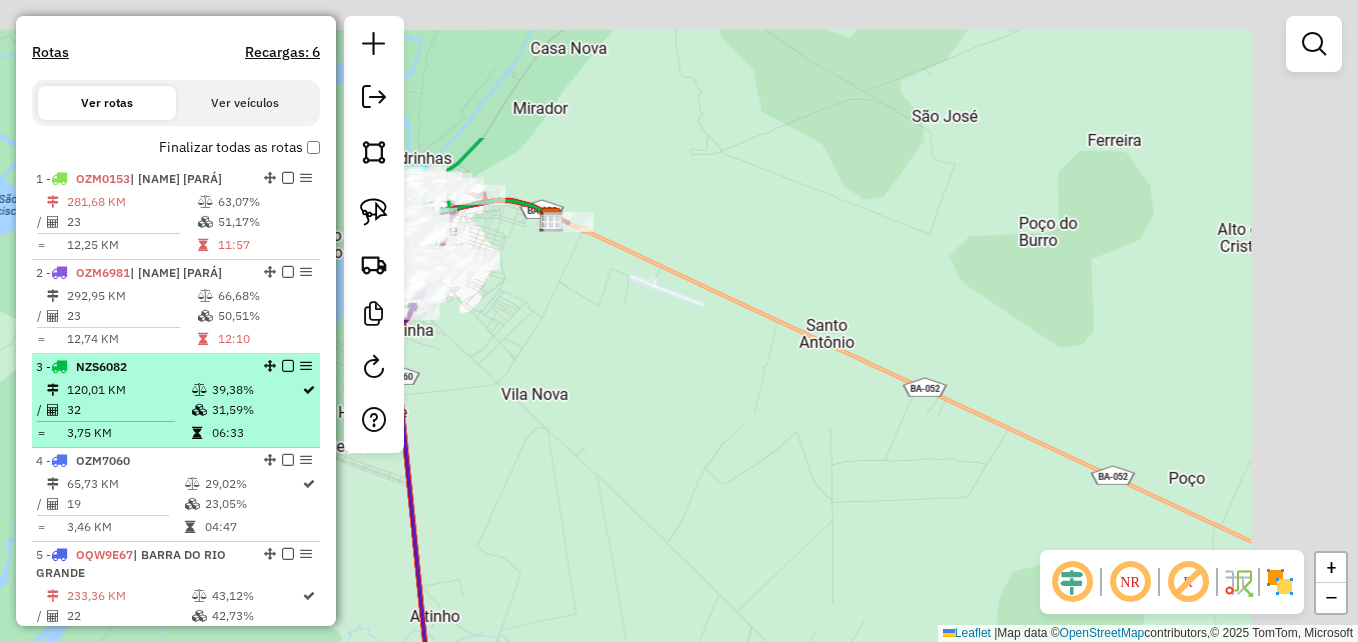 scroll, scrollTop: 900, scrollLeft: 0, axis: vertical 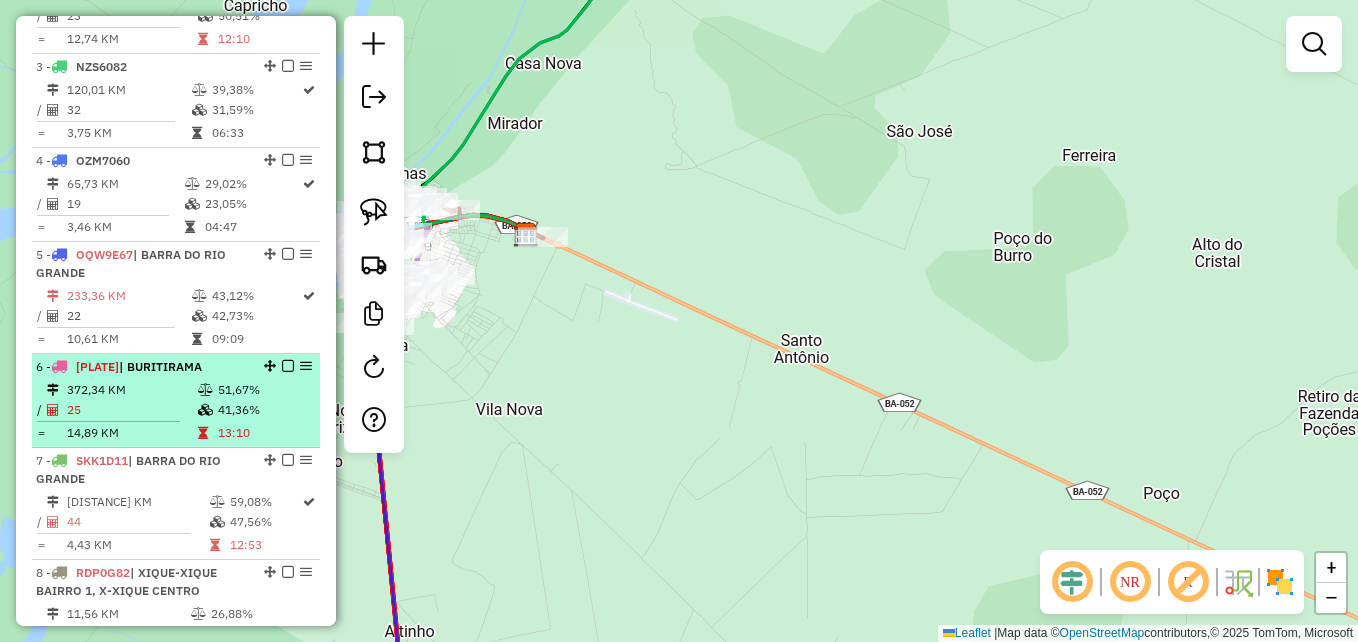 click on "6 - PLE2188 | BURITIRAMA 372,34 KM 51,67% / 25 41,36% = 14,89 KM 13:10" at bounding box center [176, 401] 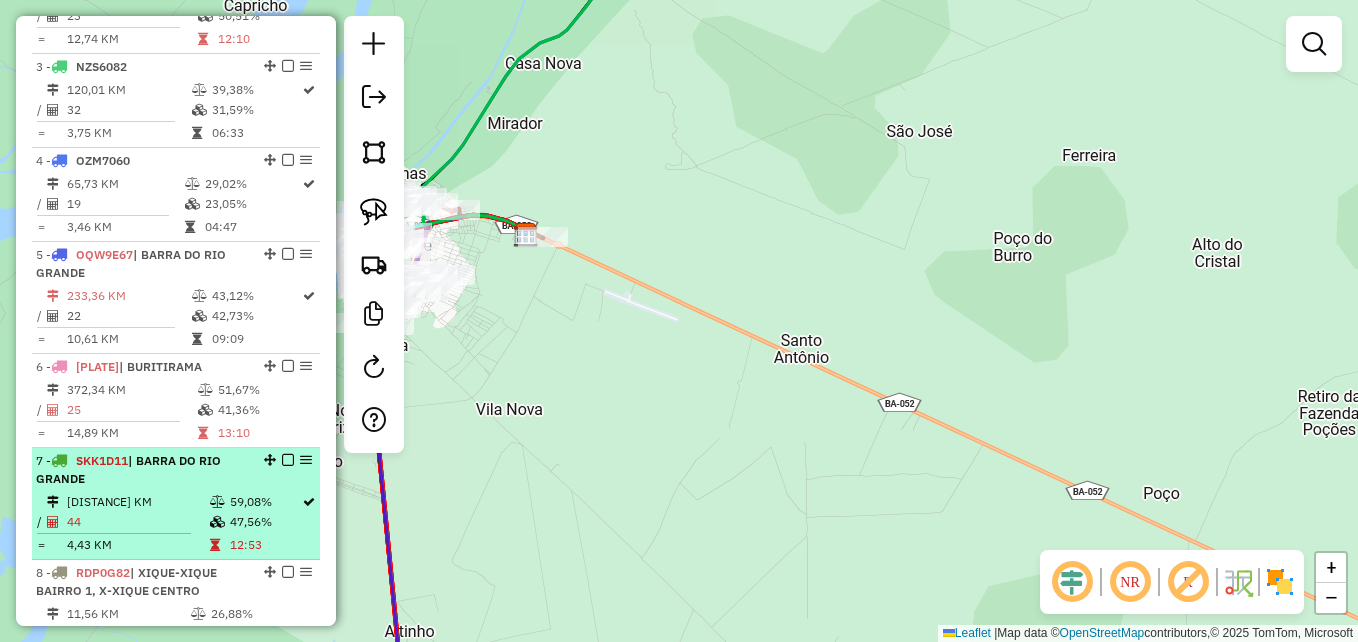 select on "**********" 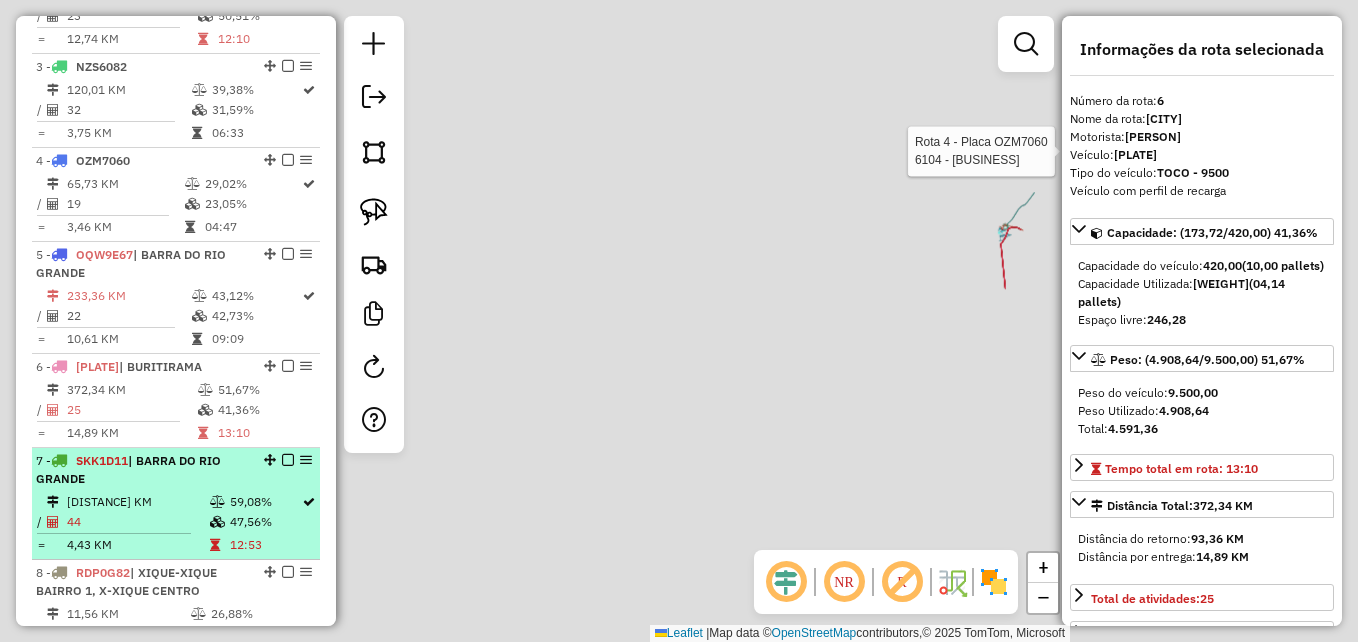 click on "7 -       SKK1D11   | [CITY]" at bounding box center (142, 470) 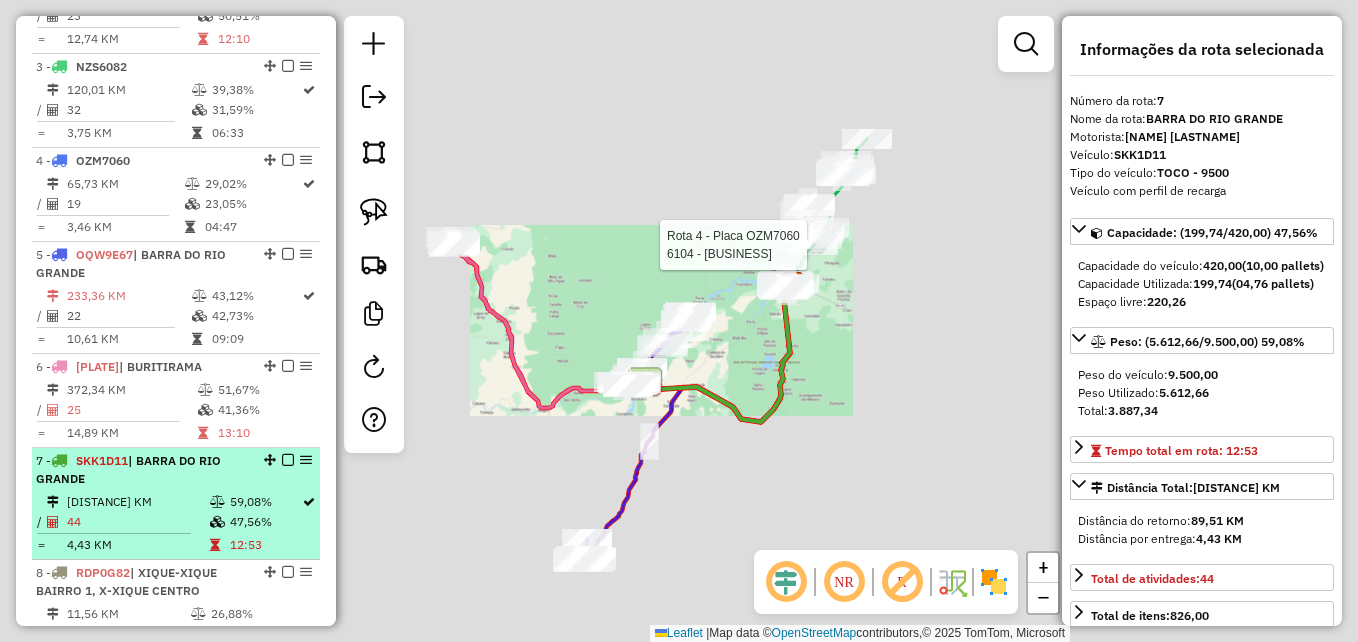 drag, startPoint x: 149, startPoint y: 473, endPoint x: 228, endPoint y: 456, distance: 80.80842 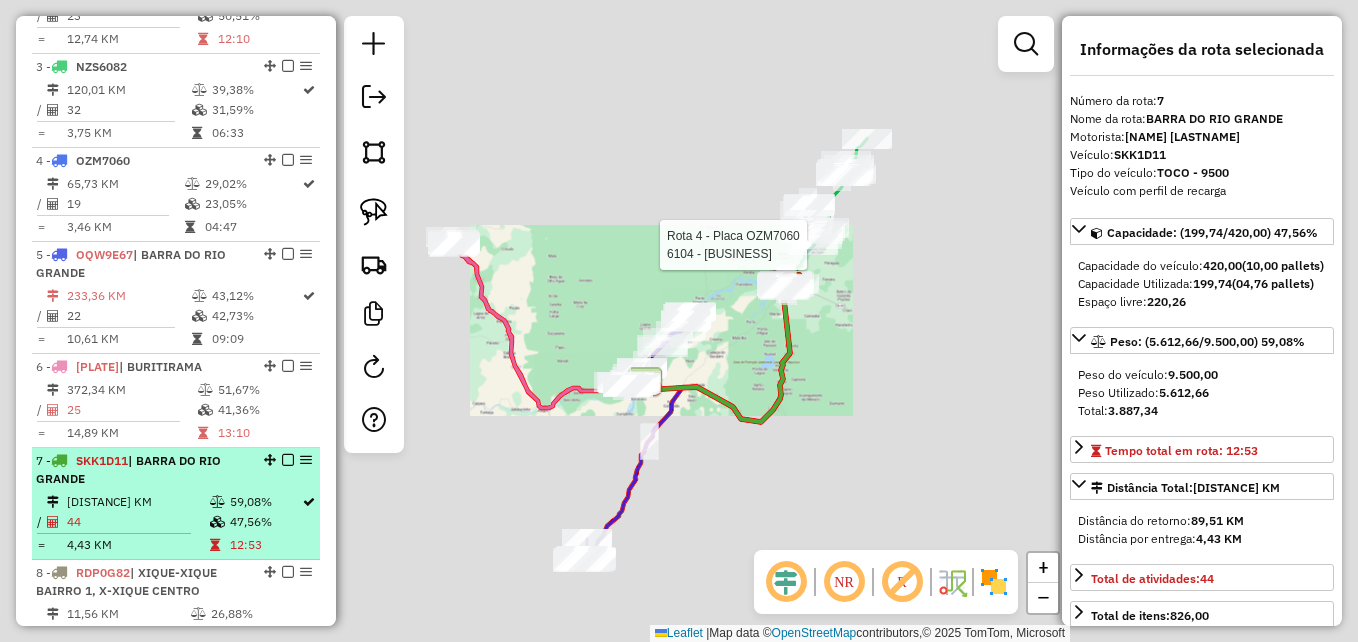 click on "7 -       SKK1D11   | [CITY]" at bounding box center (142, 470) 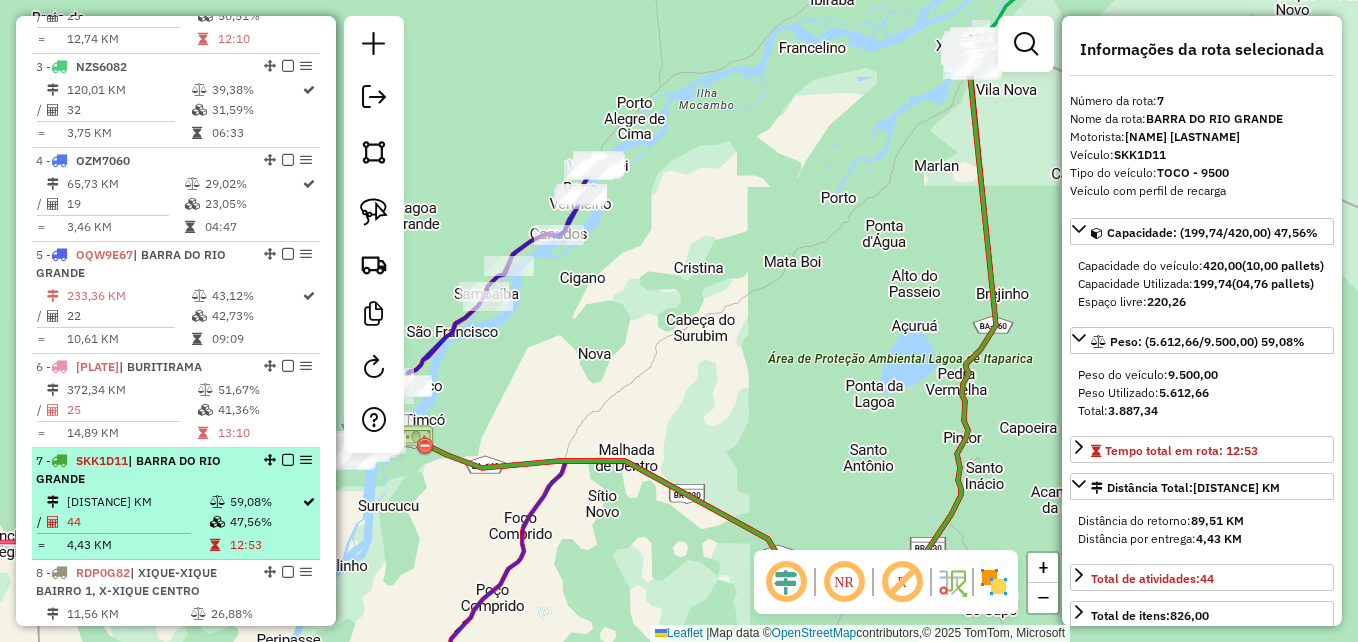 drag, startPoint x: 209, startPoint y: 496, endPoint x: 231, endPoint y: 486, distance: 24.166092 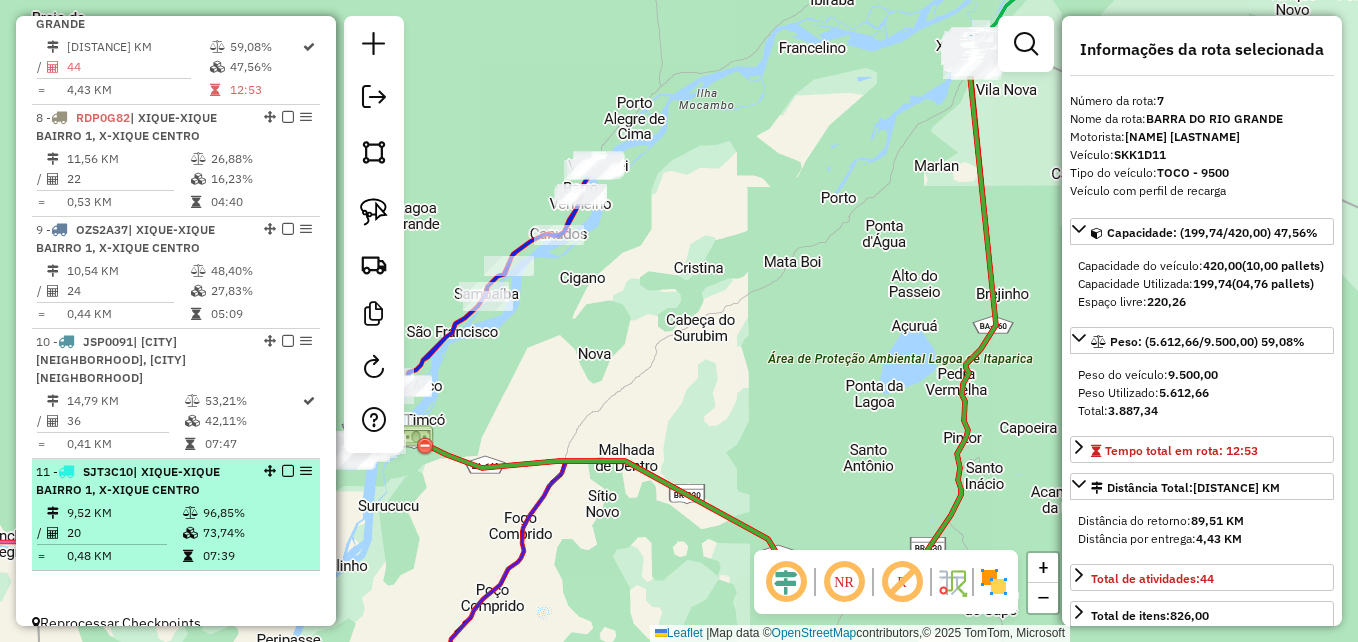 scroll, scrollTop: 1361, scrollLeft: 0, axis: vertical 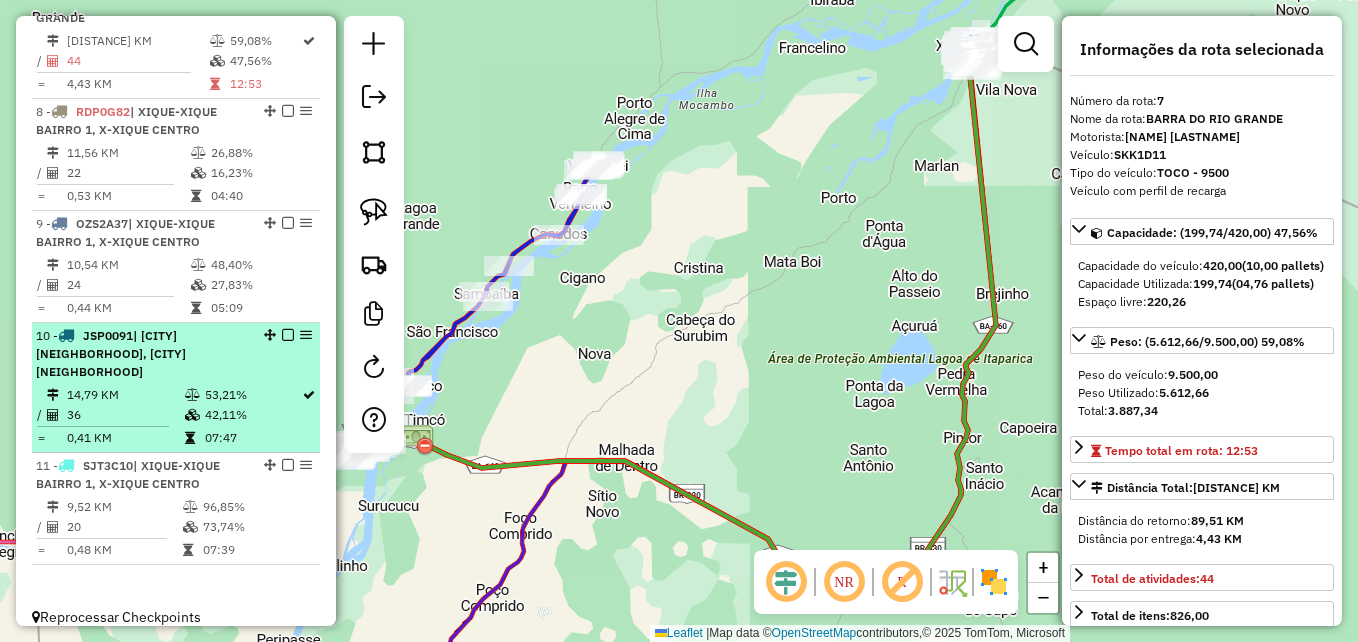 click on "| [CITY] [NEIGHBORHOOD], [CITY] [NEIGHBORHOOD]" at bounding box center (111, 353) 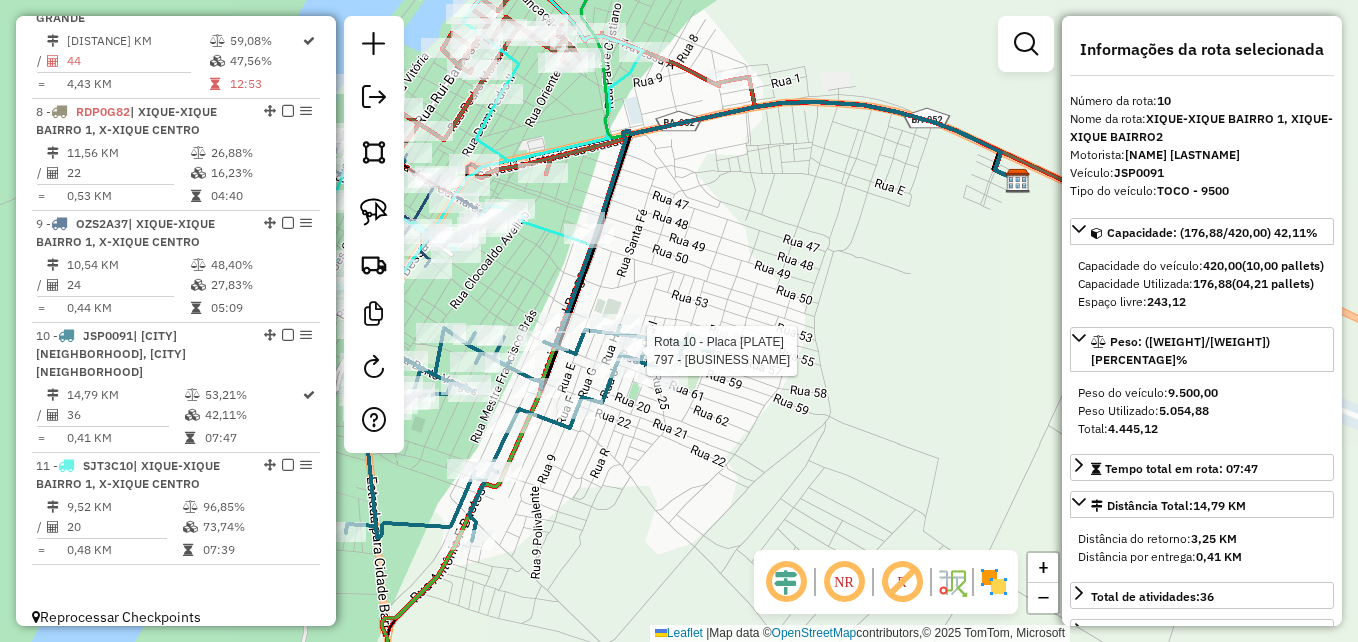 click 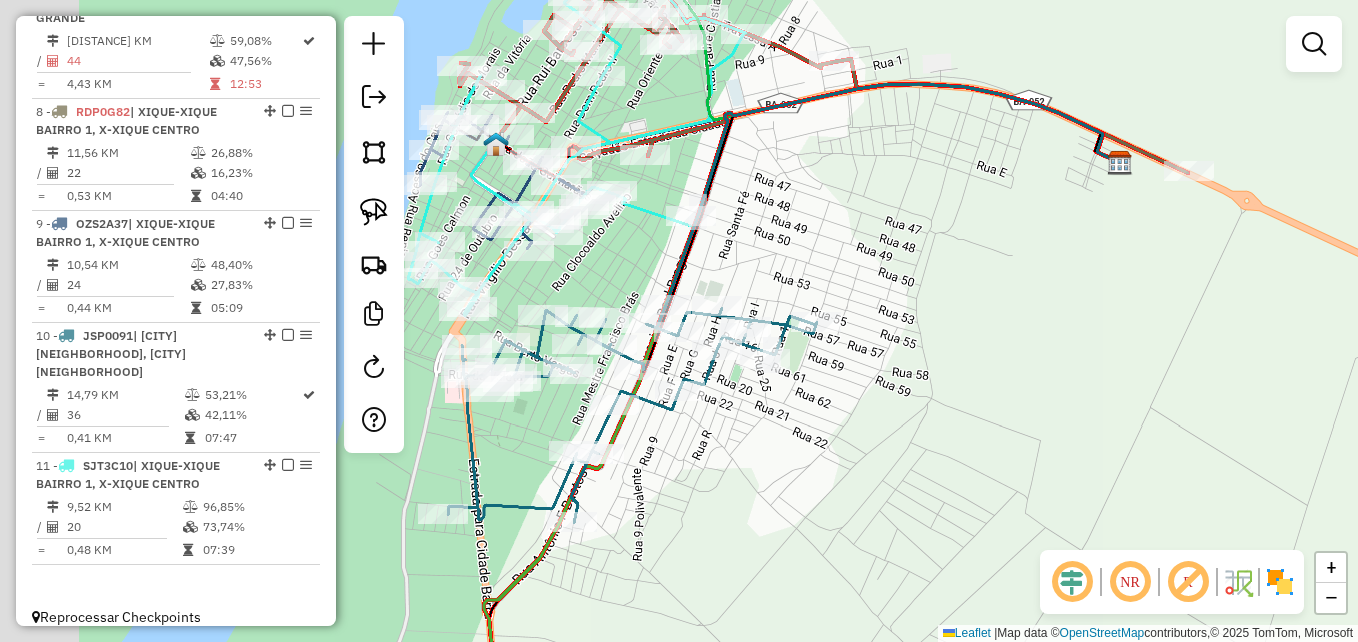 drag, startPoint x: 746, startPoint y: 229, endPoint x: 871, endPoint y: 203, distance: 127.67537 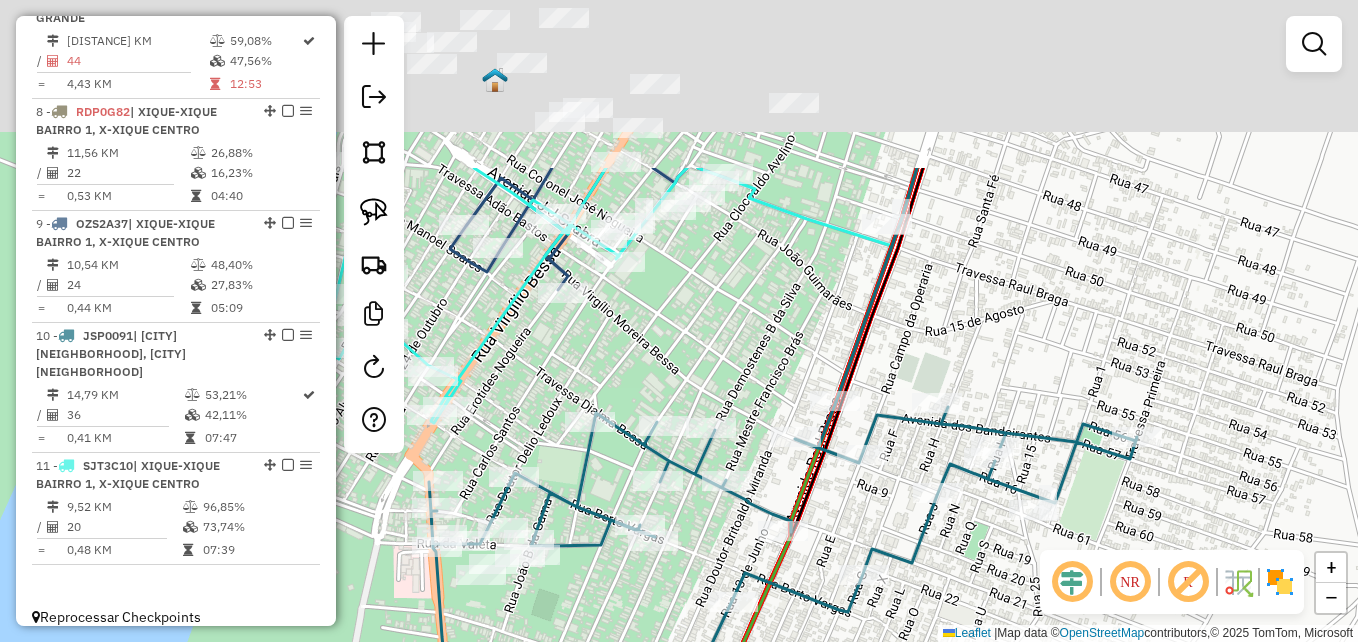 drag, startPoint x: 874, startPoint y: 274, endPoint x: 783, endPoint y: 182, distance: 129.40247 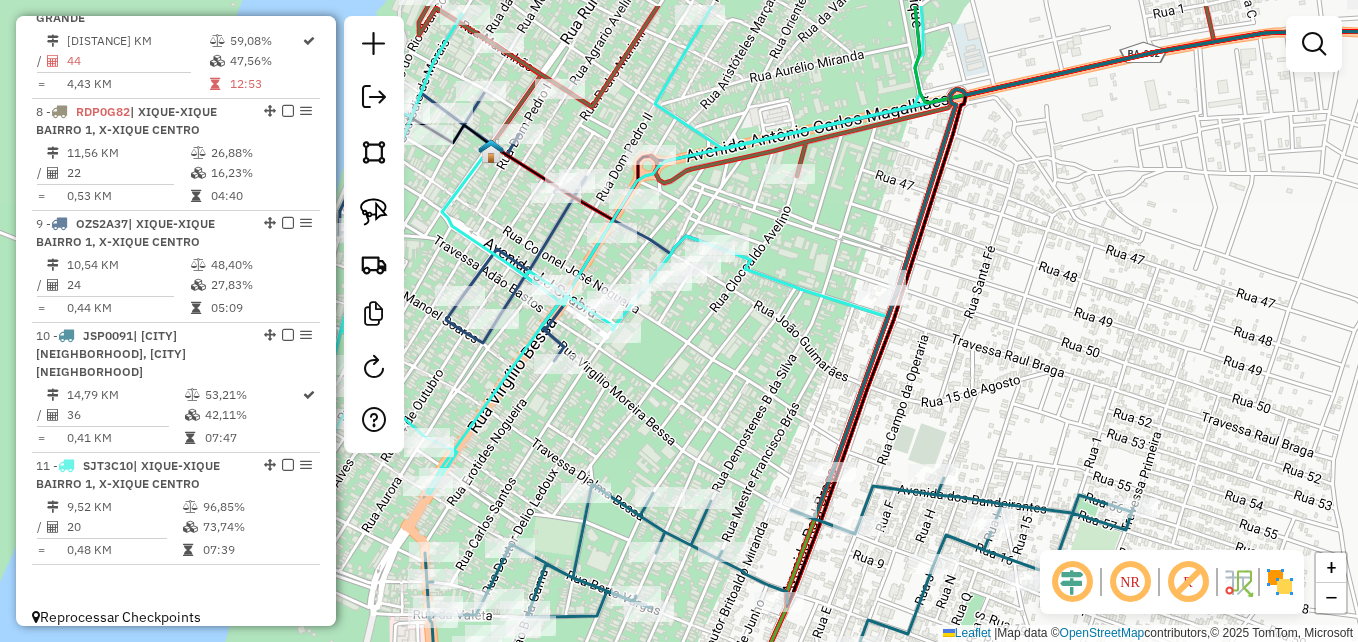drag, startPoint x: 783, startPoint y: 249, endPoint x: 780, endPoint y: 352, distance: 103.04368 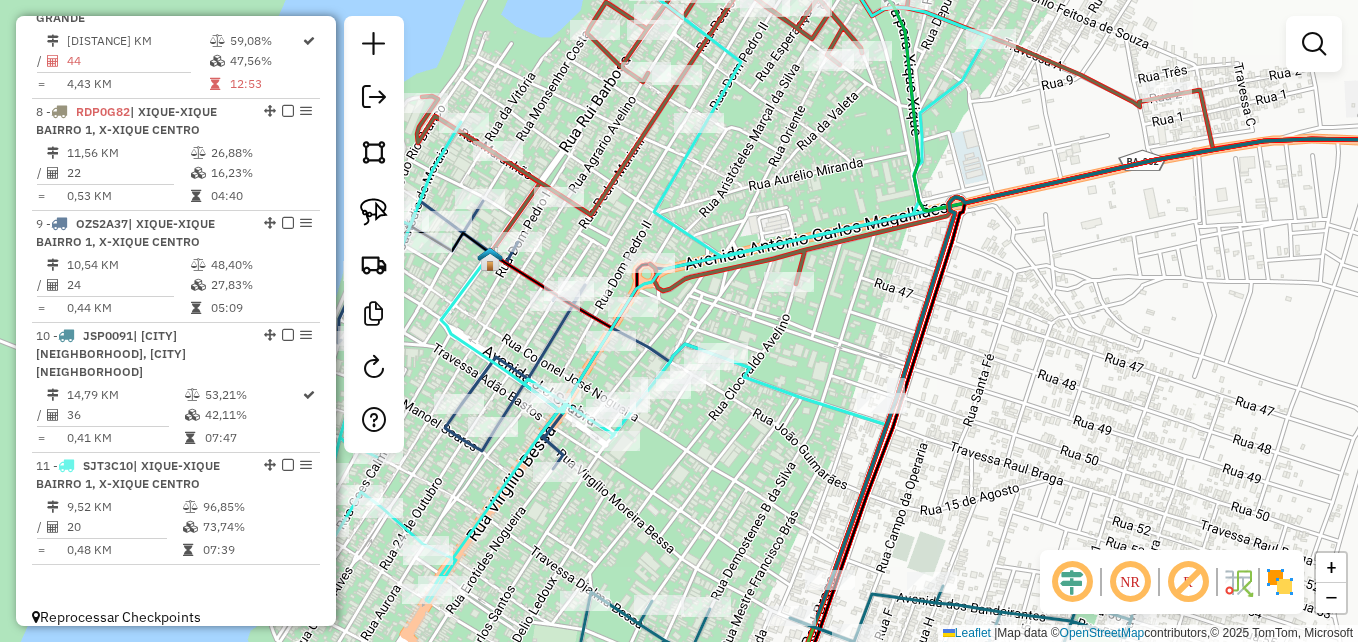 click 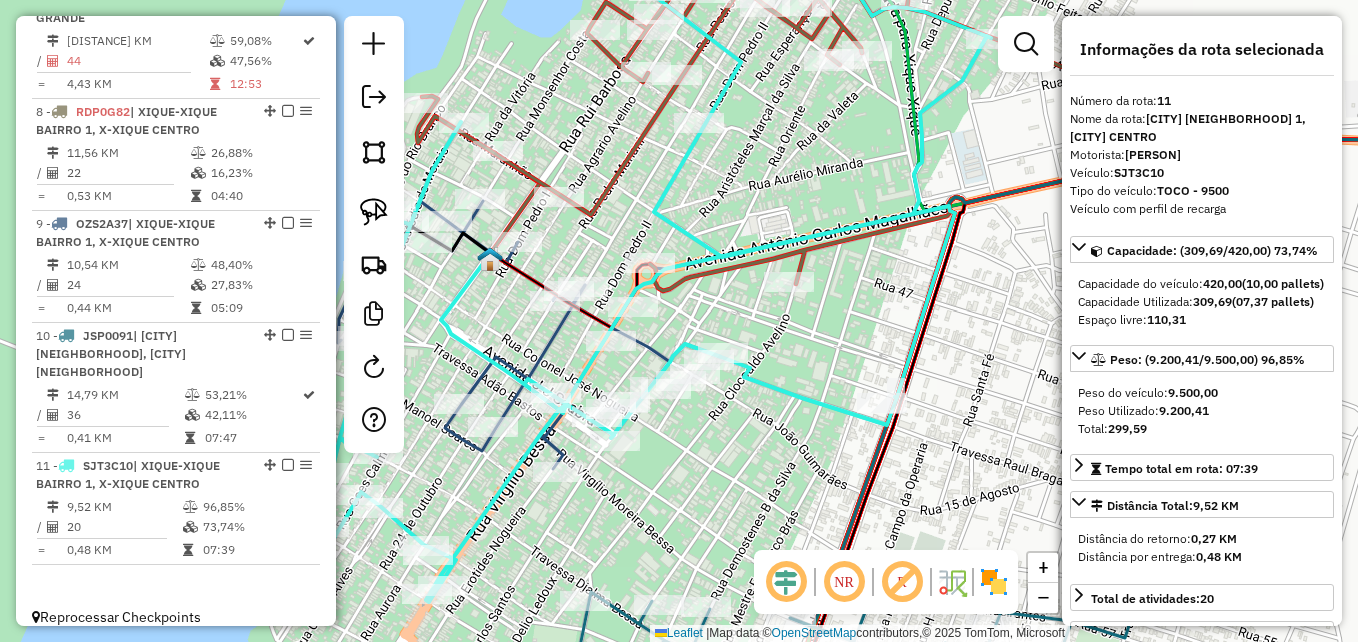 click 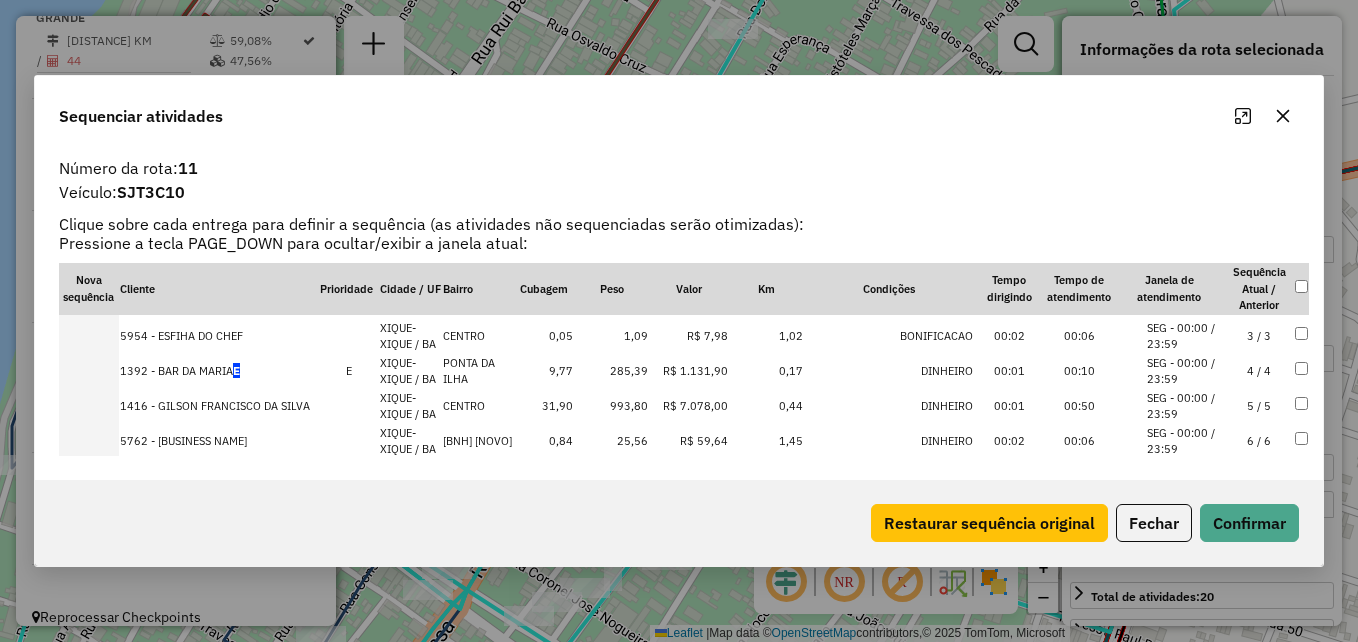 scroll, scrollTop: 100, scrollLeft: 0, axis: vertical 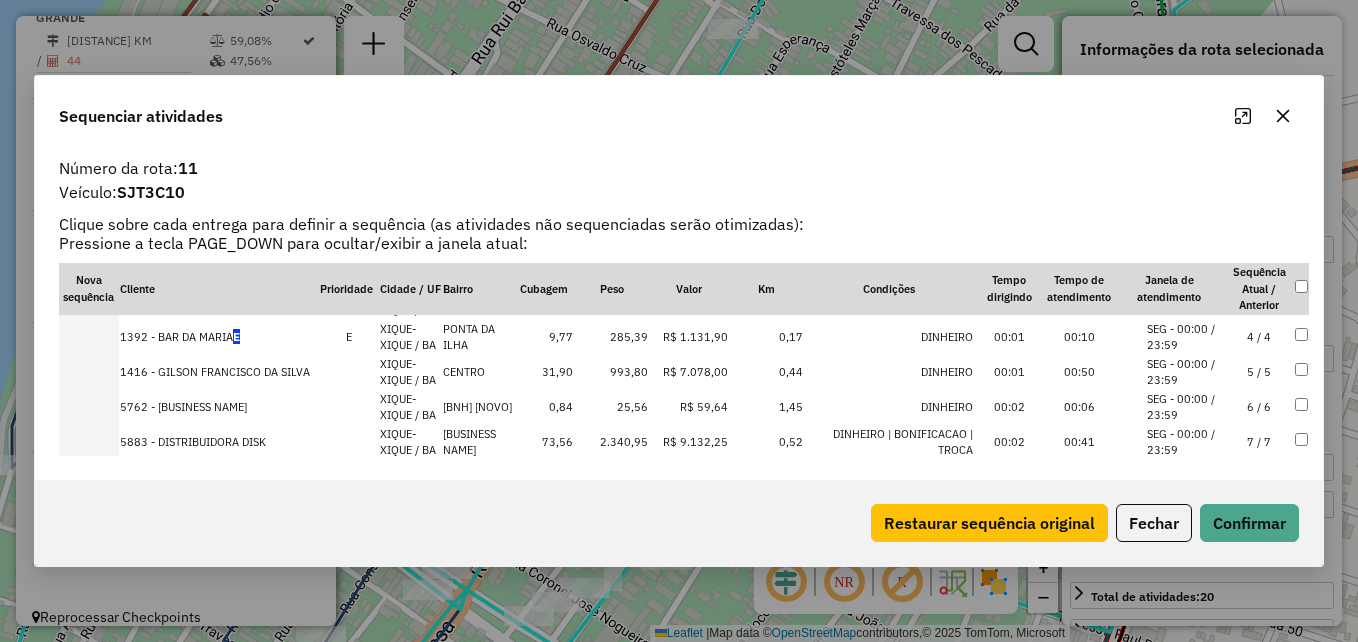 click 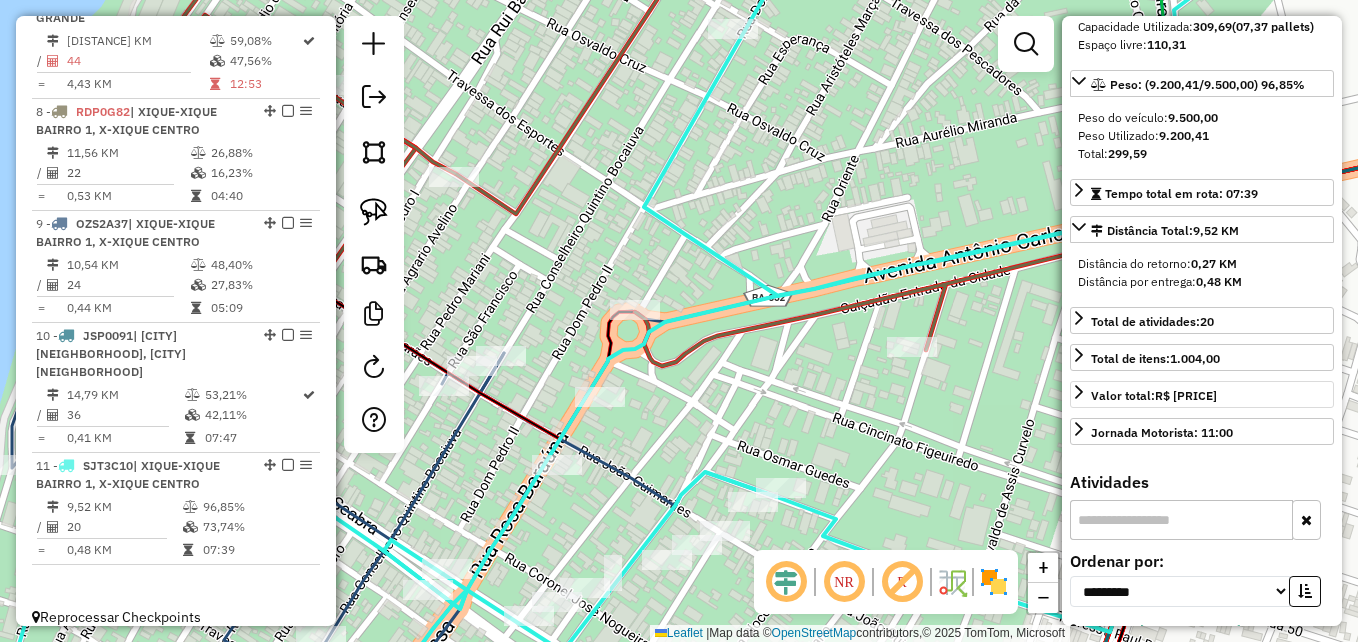 scroll, scrollTop: 300, scrollLeft: 0, axis: vertical 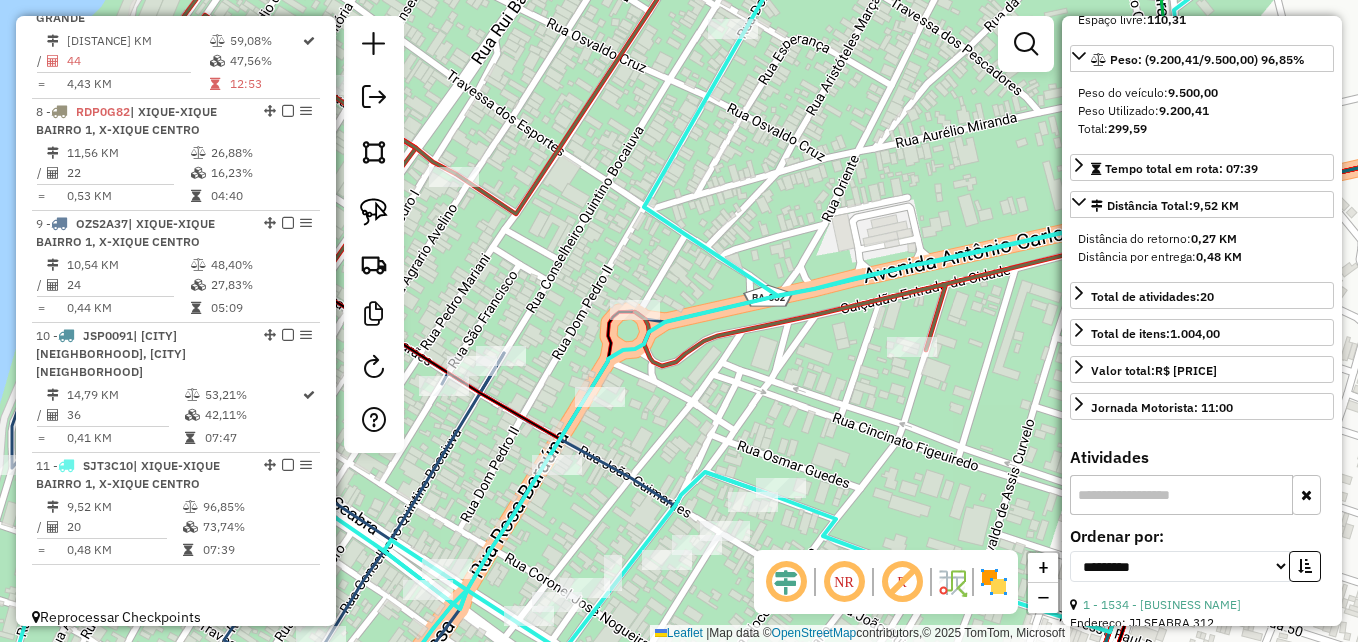 click at bounding box center [1181, 495] 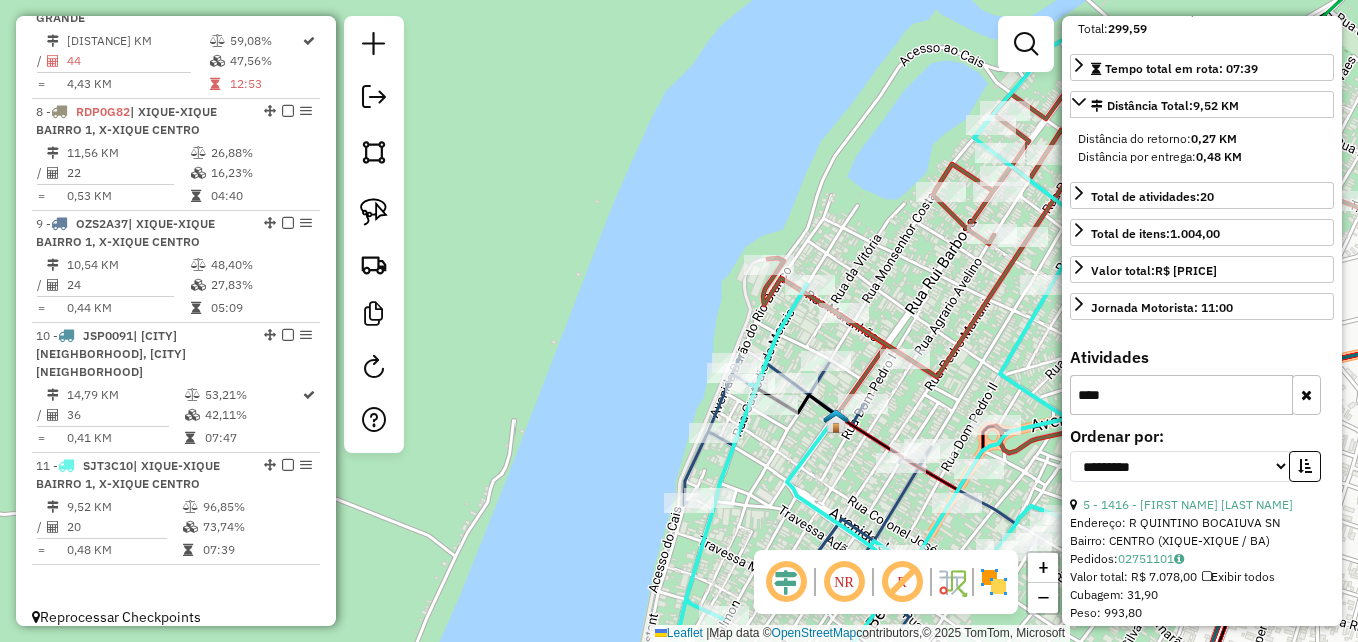scroll, scrollTop: 500, scrollLeft: 0, axis: vertical 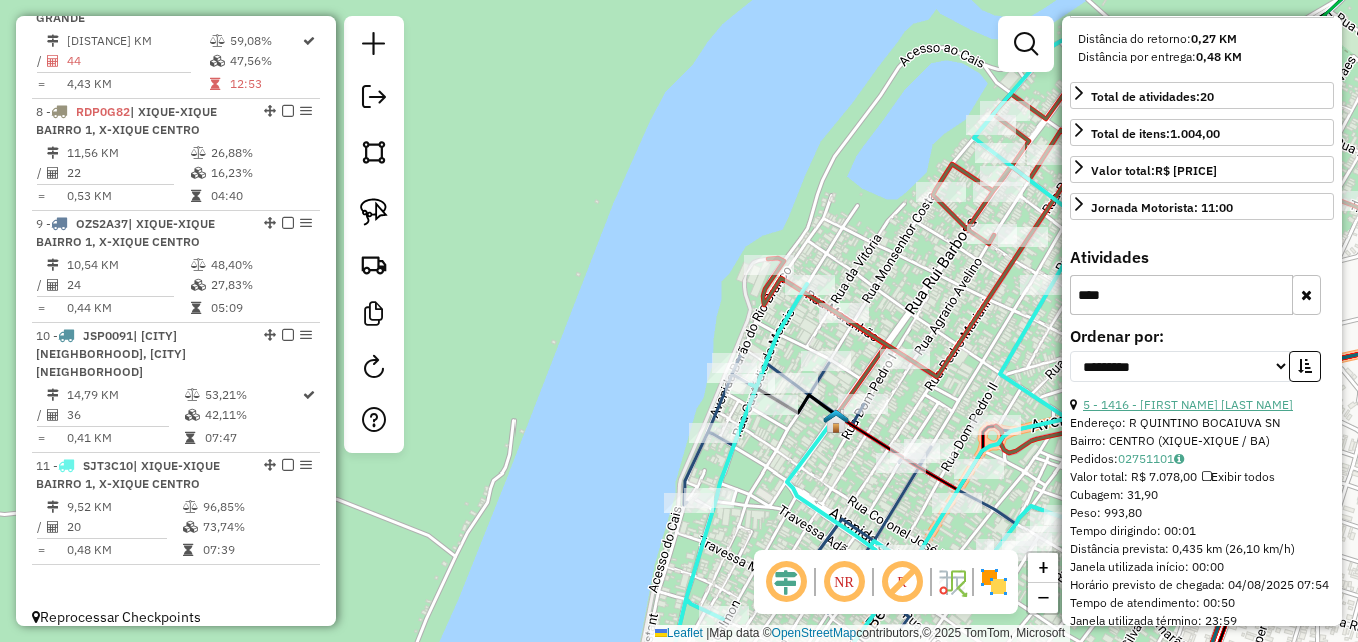 type on "****" 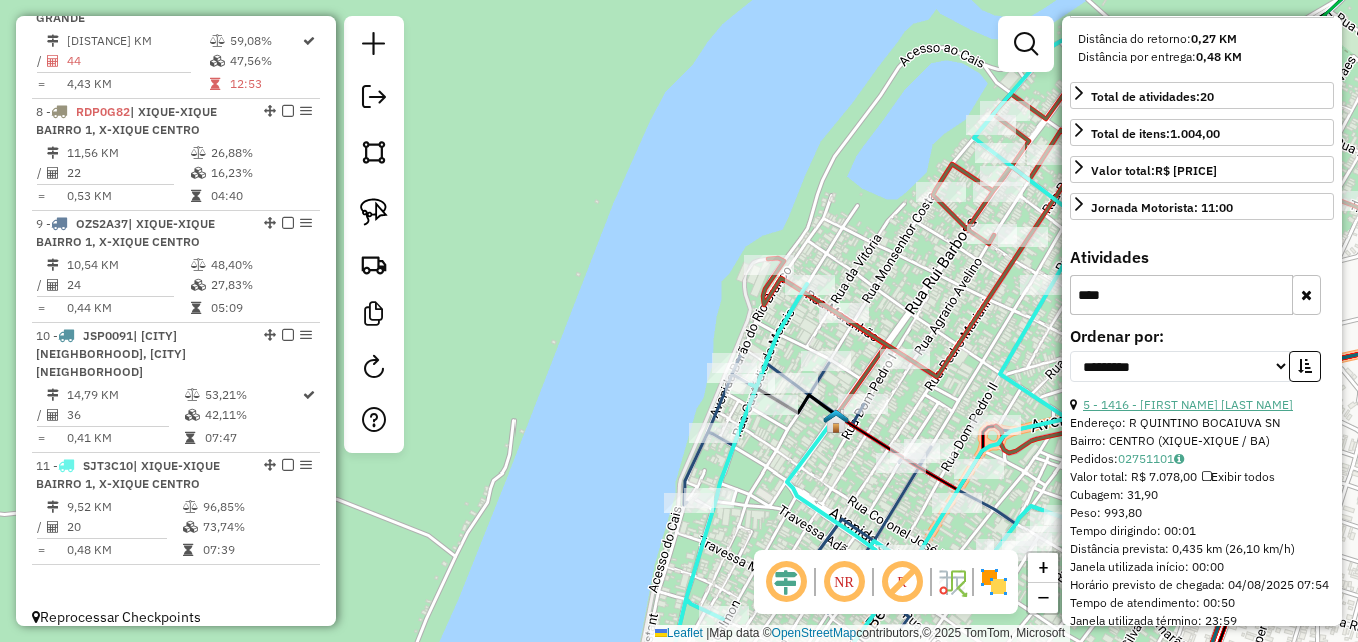 click on "5 - 1416 - [FIRST NAME] [LAST NAME]" at bounding box center (1188, 404) 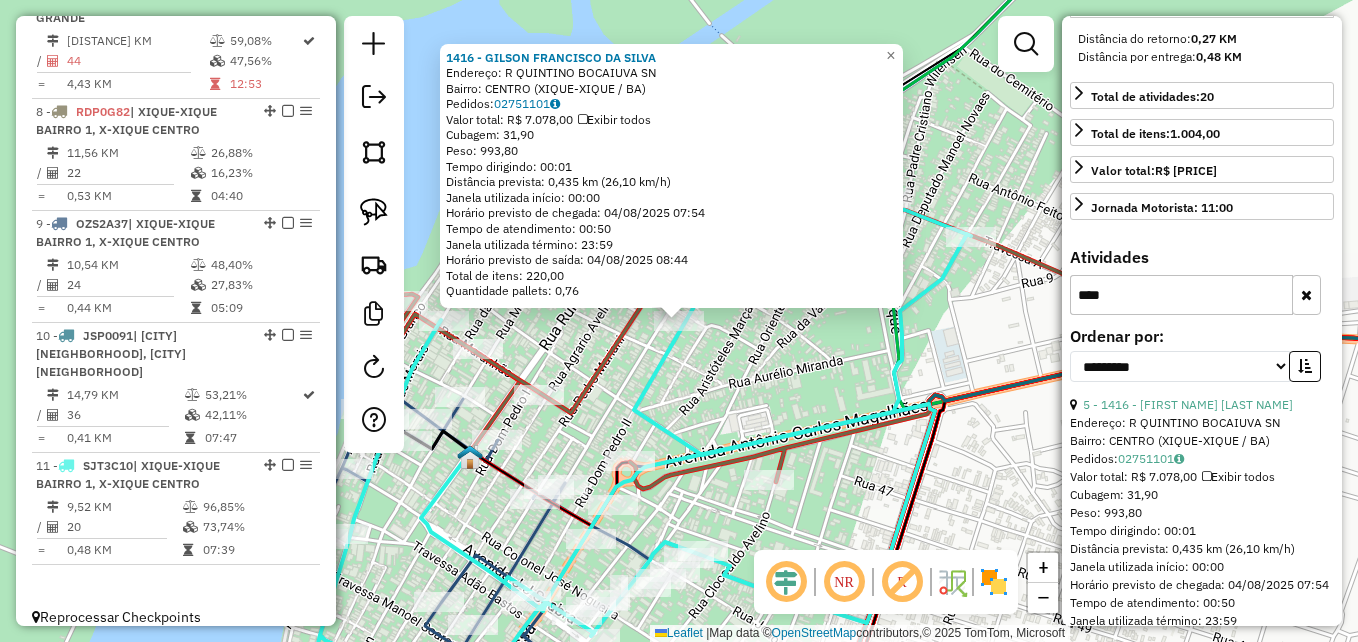 click 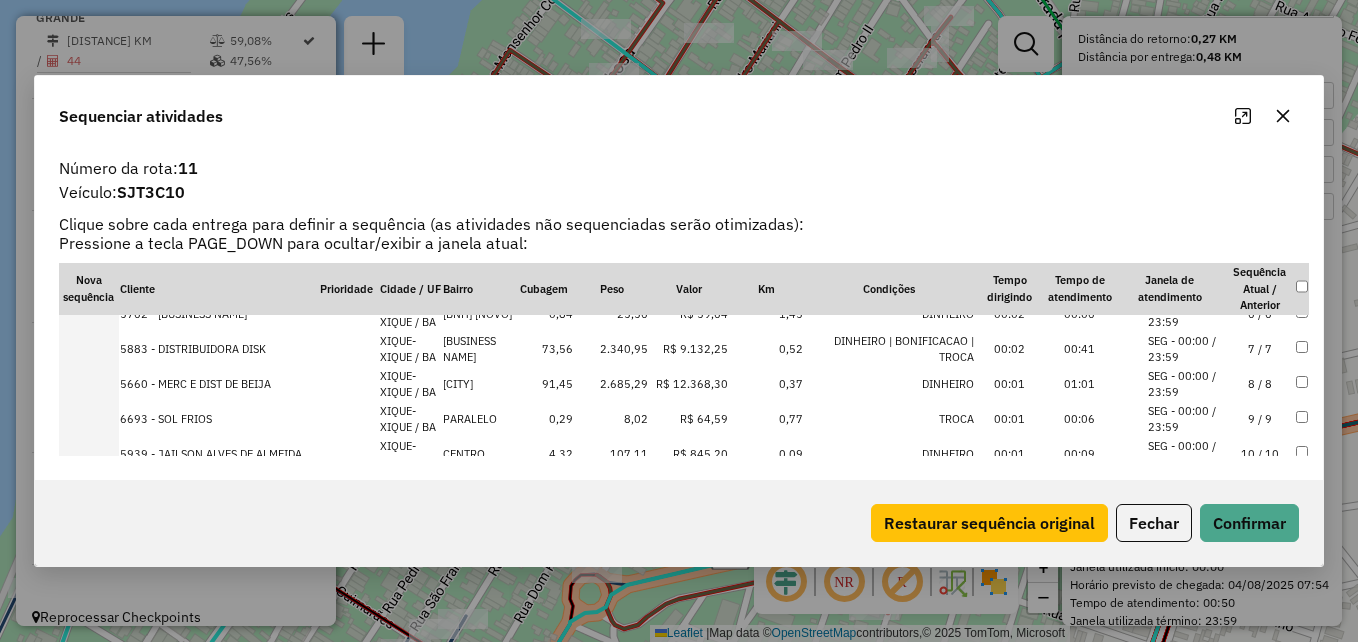 scroll, scrollTop: 200, scrollLeft: 0, axis: vertical 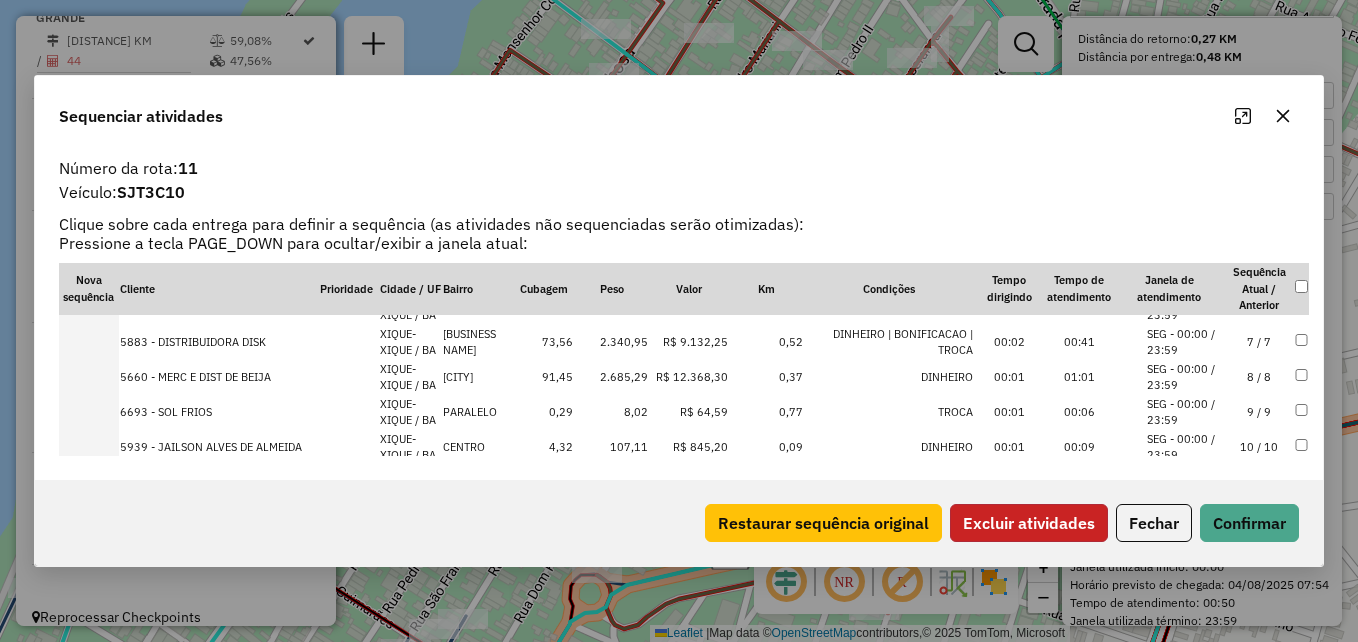 click on "Excluir atividades" 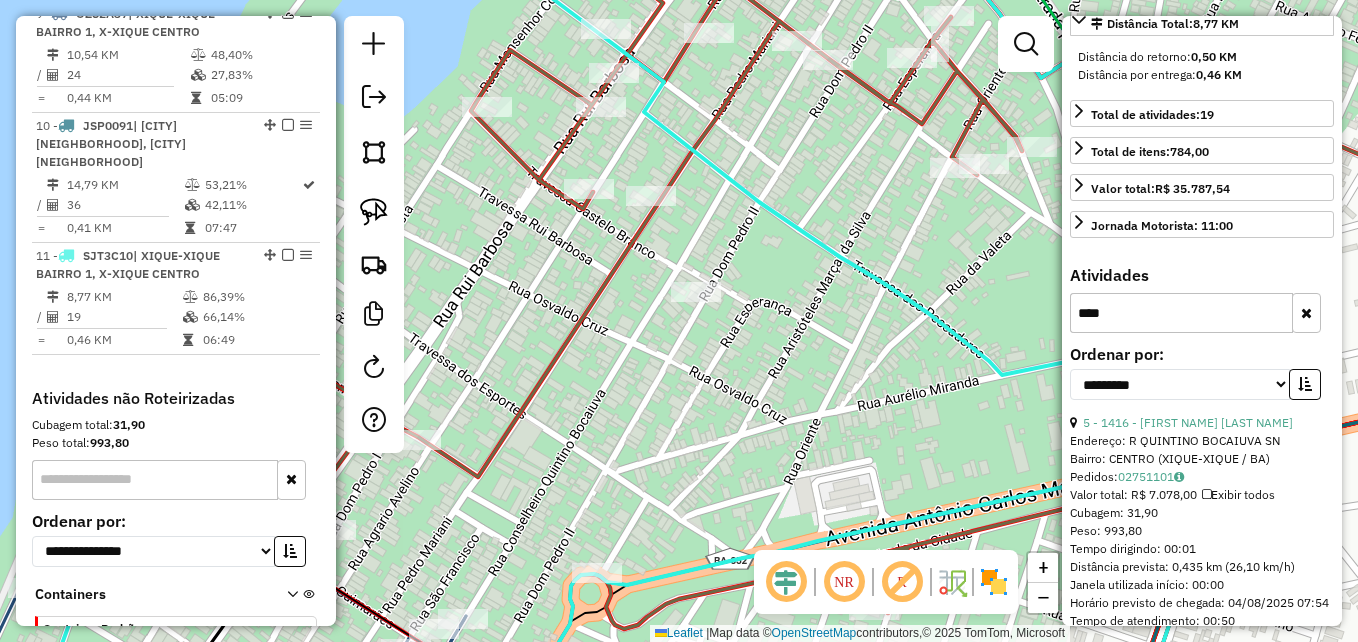scroll, scrollTop: 1675, scrollLeft: 0, axis: vertical 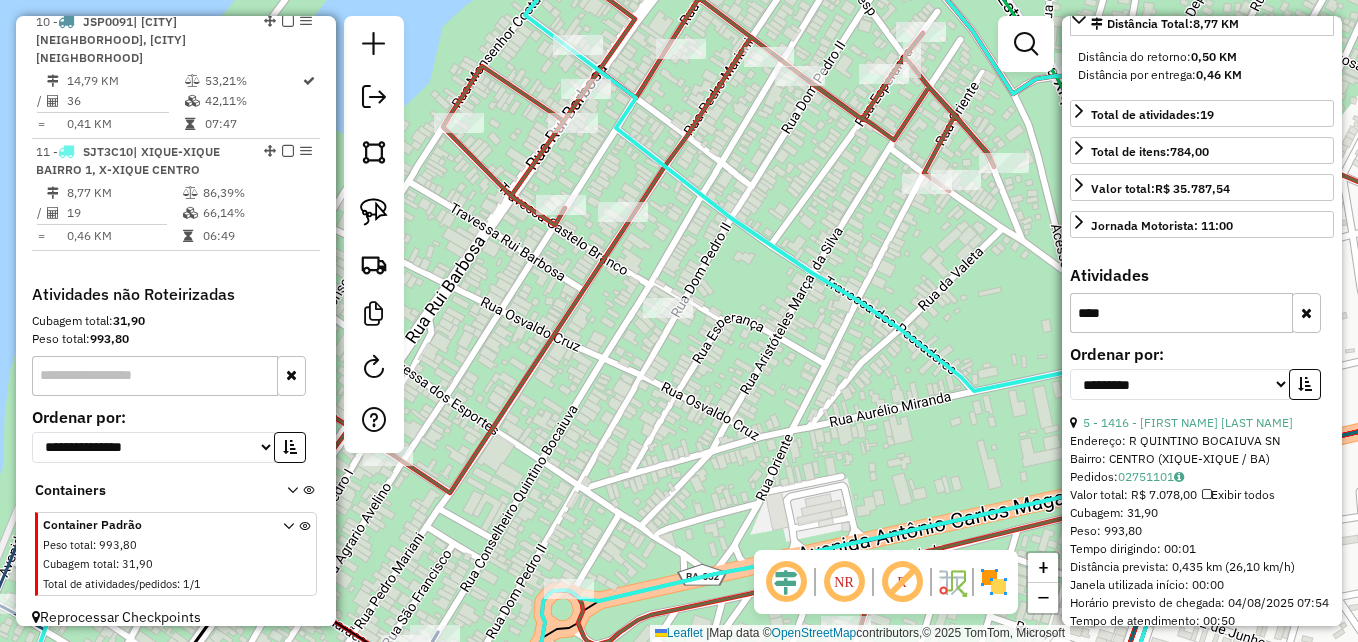 drag, startPoint x: 862, startPoint y: 205, endPoint x: 784, endPoint y: 268, distance: 100.26465 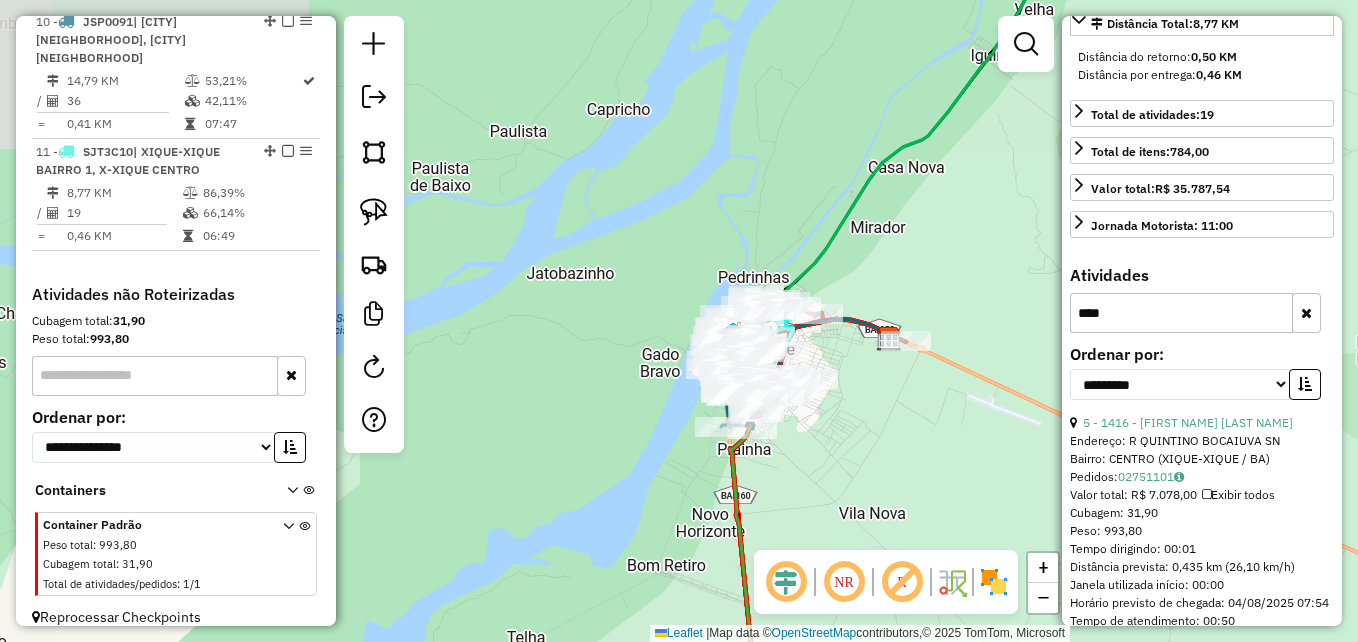 drag, startPoint x: 870, startPoint y: 237, endPoint x: 759, endPoint y: 384, distance: 184.20097 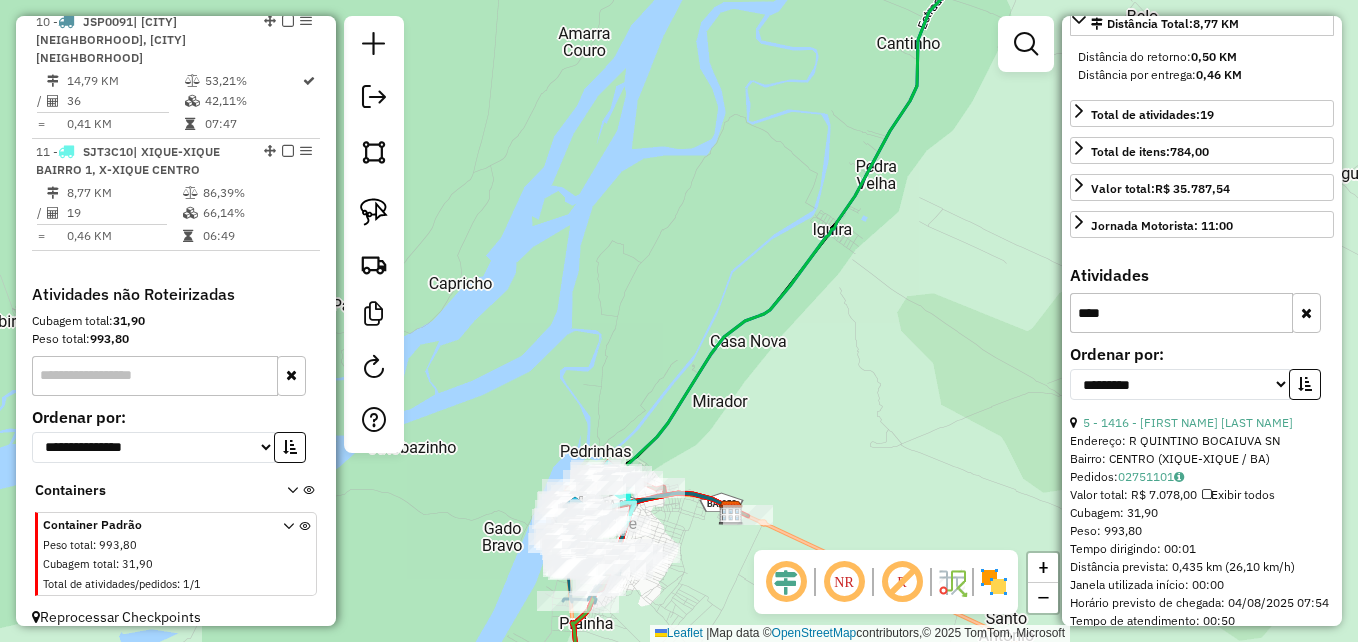 drag, startPoint x: 867, startPoint y: 206, endPoint x: 922, endPoint y: 127, distance: 96.26006 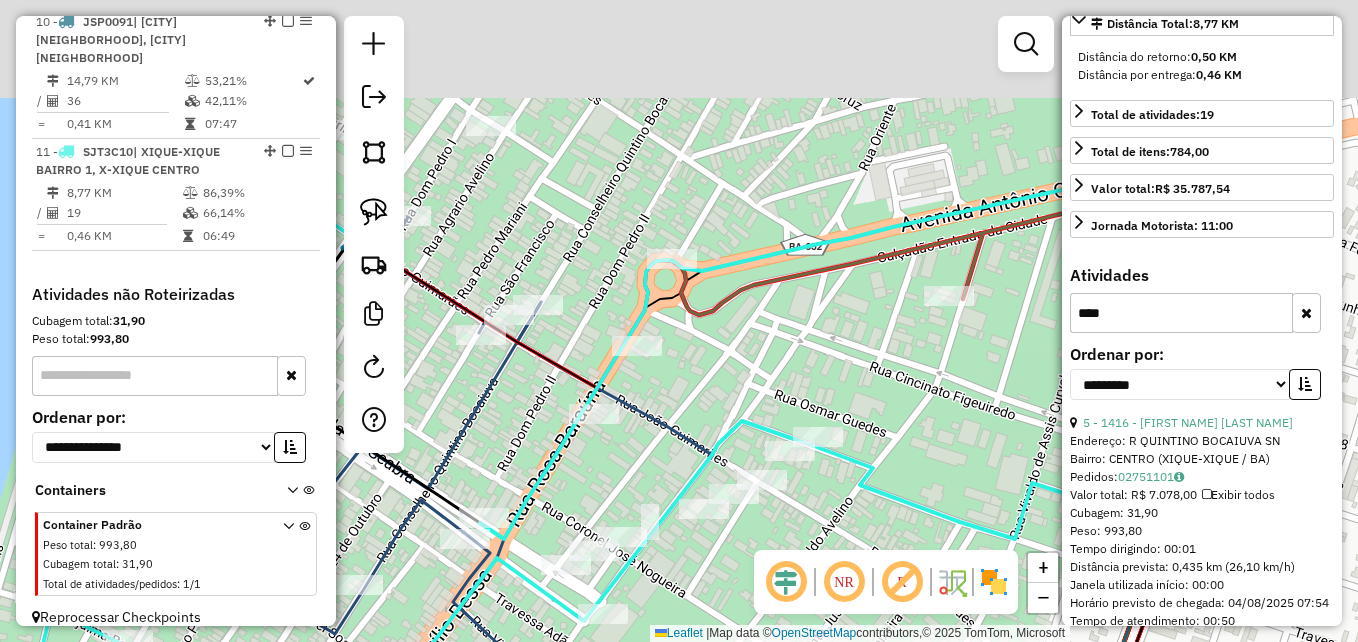 drag, startPoint x: 851, startPoint y: 269, endPoint x: 900, endPoint y: 413, distance: 152.10852 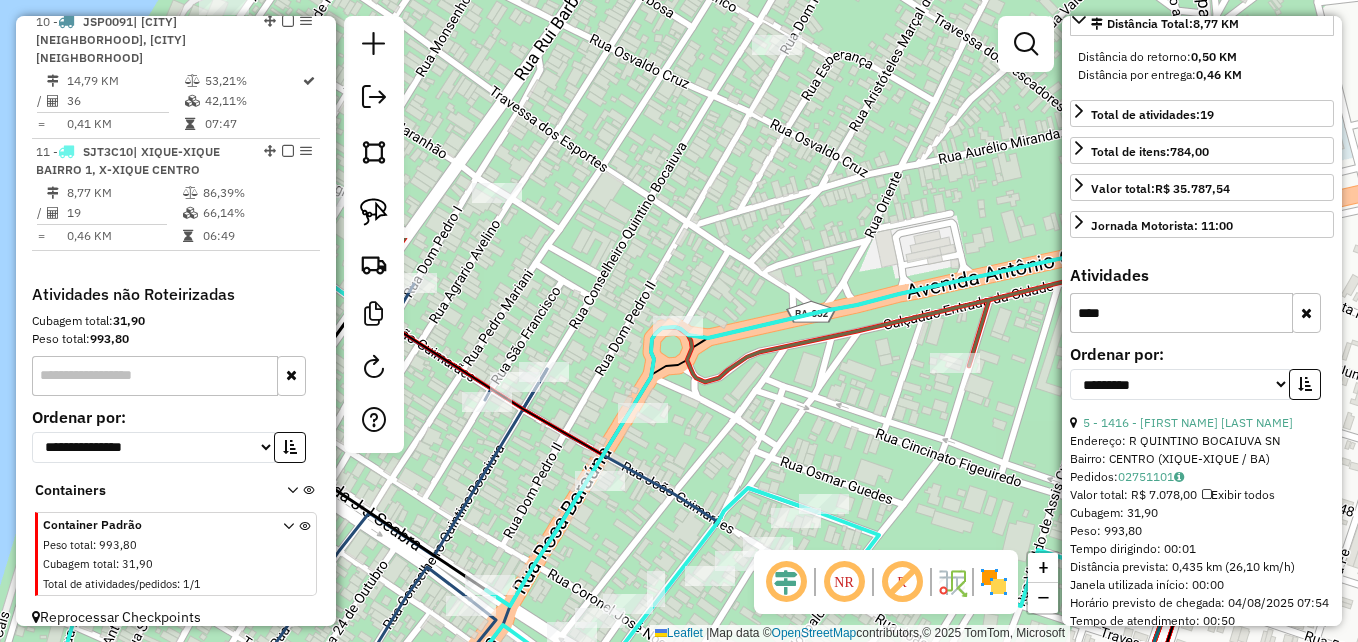 click on "Janela de atendimento Grade de atendimento Capacidade Transportadoras Veículos Cliente Pedidos  Rotas Selecione os dias de semana para filtrar as janelas de atendimento  Seg   Ter   Qua   Qui   Sex   Sáb   Dom  Informe o período da janela de atendimento: De: Até:  Filtrar exatamente a janela do cliente  Considerar janela de atendimento padrão  Selecione os dias de semana para filtrar as grades de atendimento  Seg   Ter   Qua   Qui   Sex   Sáb   Dom   Considerar clientes sem dia de atendimento cadastrado  Clientes fora do dia de atendimento selecionado Filtrar as atividades entre os valores definidos abaixo:  Peso mínimo:   Peso máximo:   Cubagem mínima:   Cubagem máxima:   De:   Até:  Filtrar as atividades entre o tempo de atendimento definido abaixo:  De:   Até:   Considerar capacidade total dos clientes não roteirizados Transportadora: Selecione um ou mais itens Tipo de veículo: Selecione um ou mais itens Veículo: Selecione um ou mais itens Motorista: Selecione um ou mais itens Nome: Rótulo:" 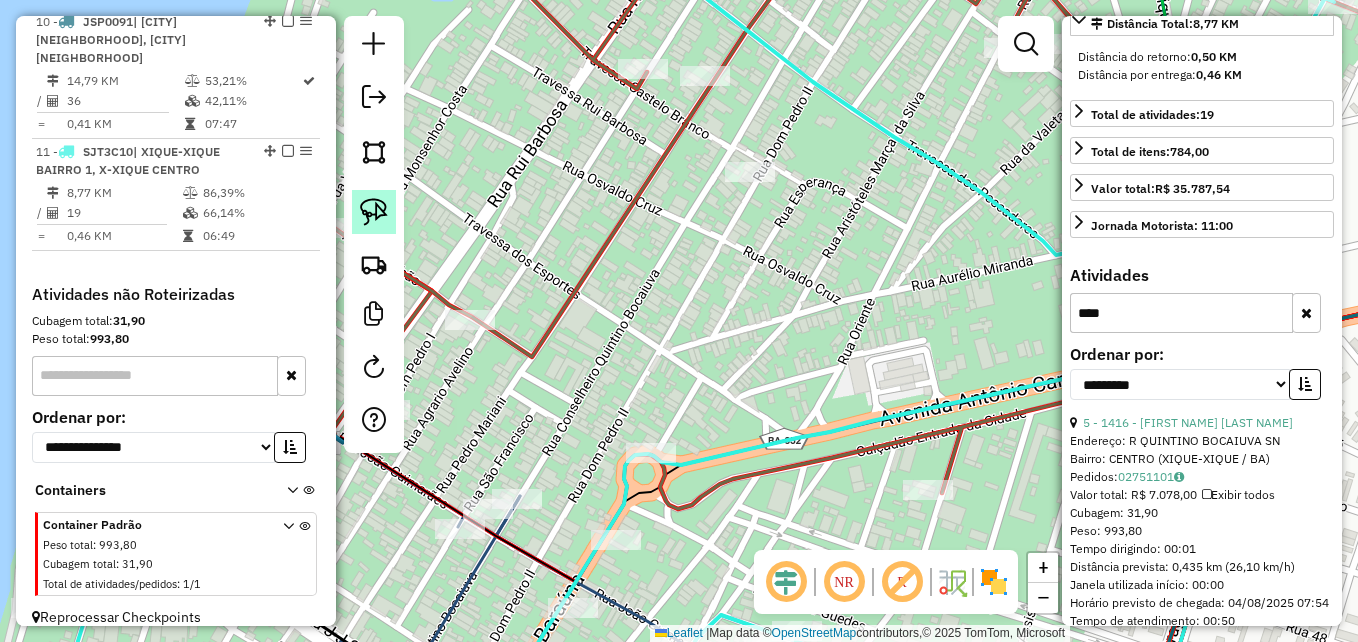 click 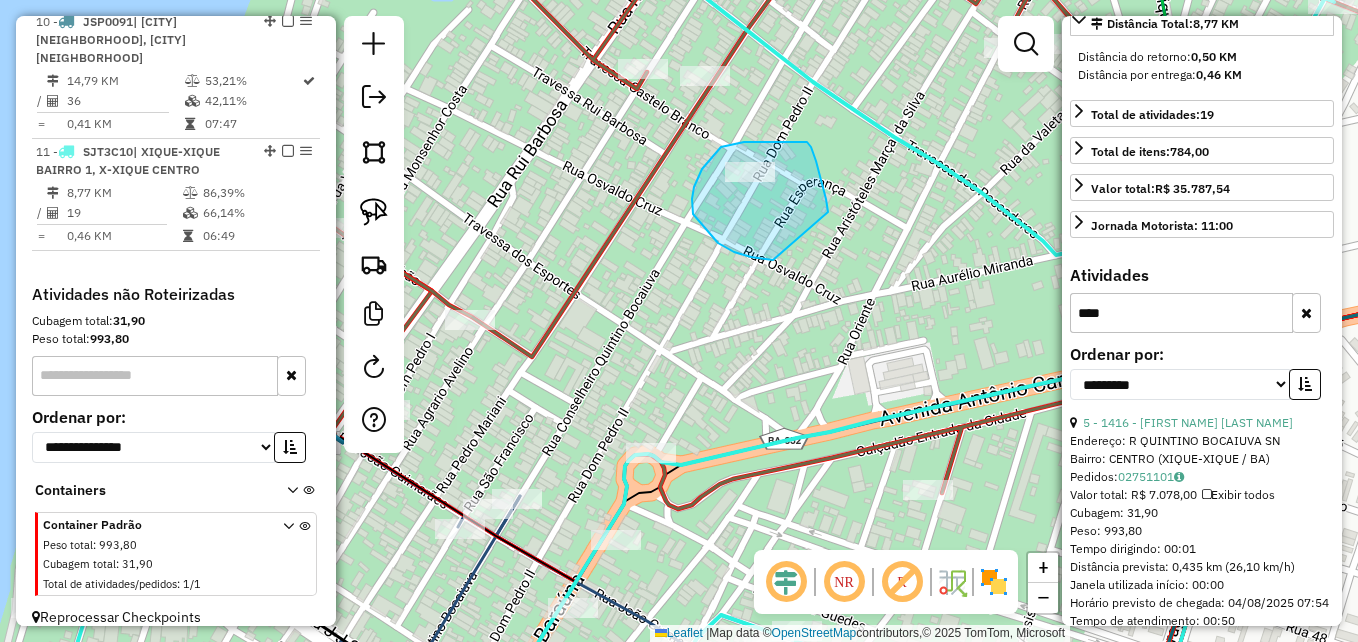 drag, startPoint x: 773, startPoint y: 260, endPoint x: 828, endPoint y: 212, distance: 73 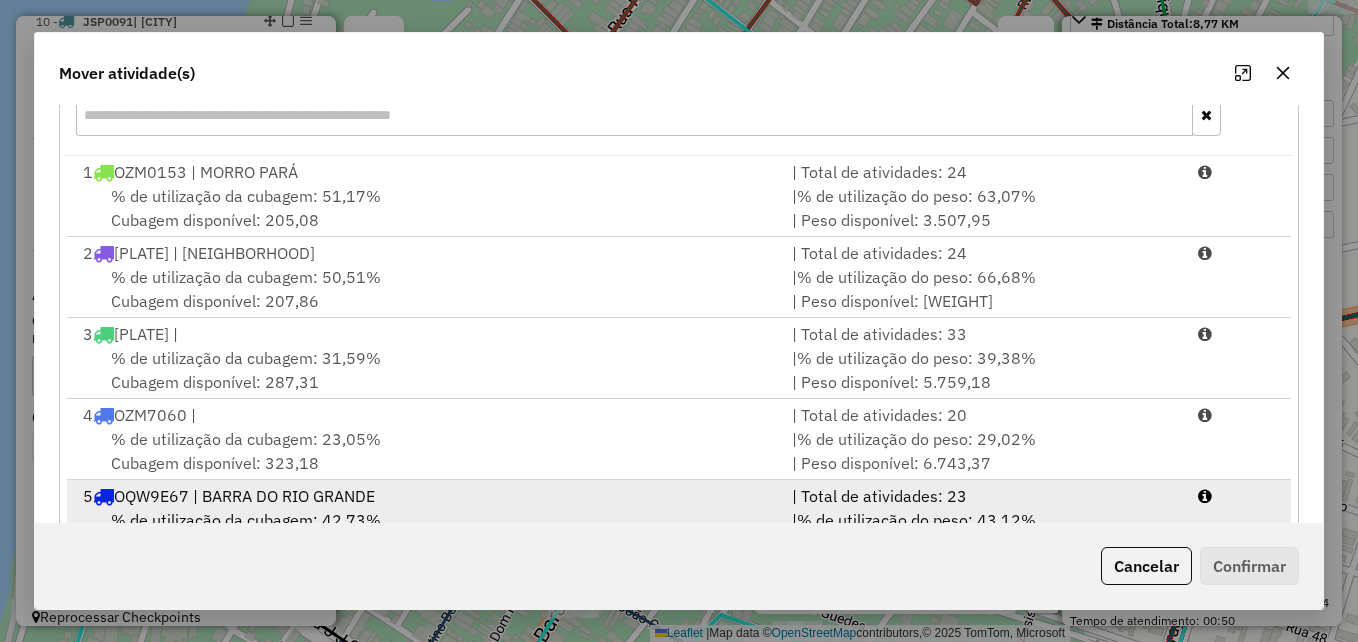 scroll, scrollTop: 366, scrollLeft: 0, axis: vertical 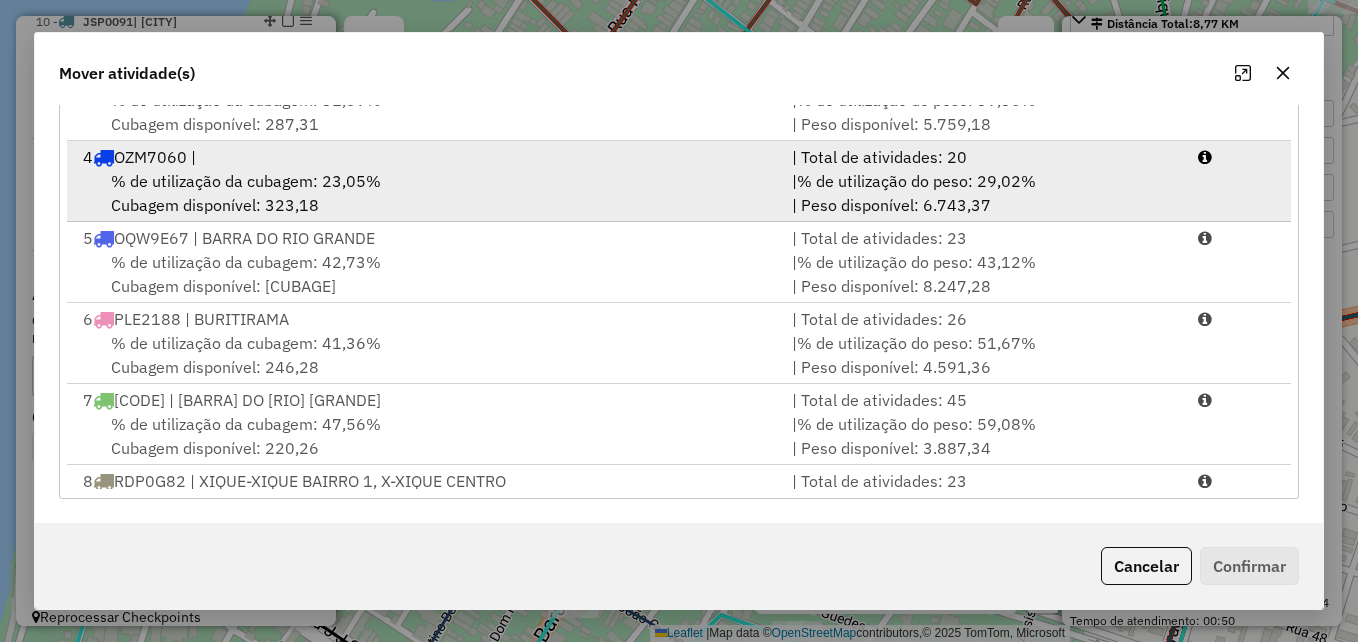 click on "% de utilização da cubagem: 23,05%" at bounding box center [246, 181] 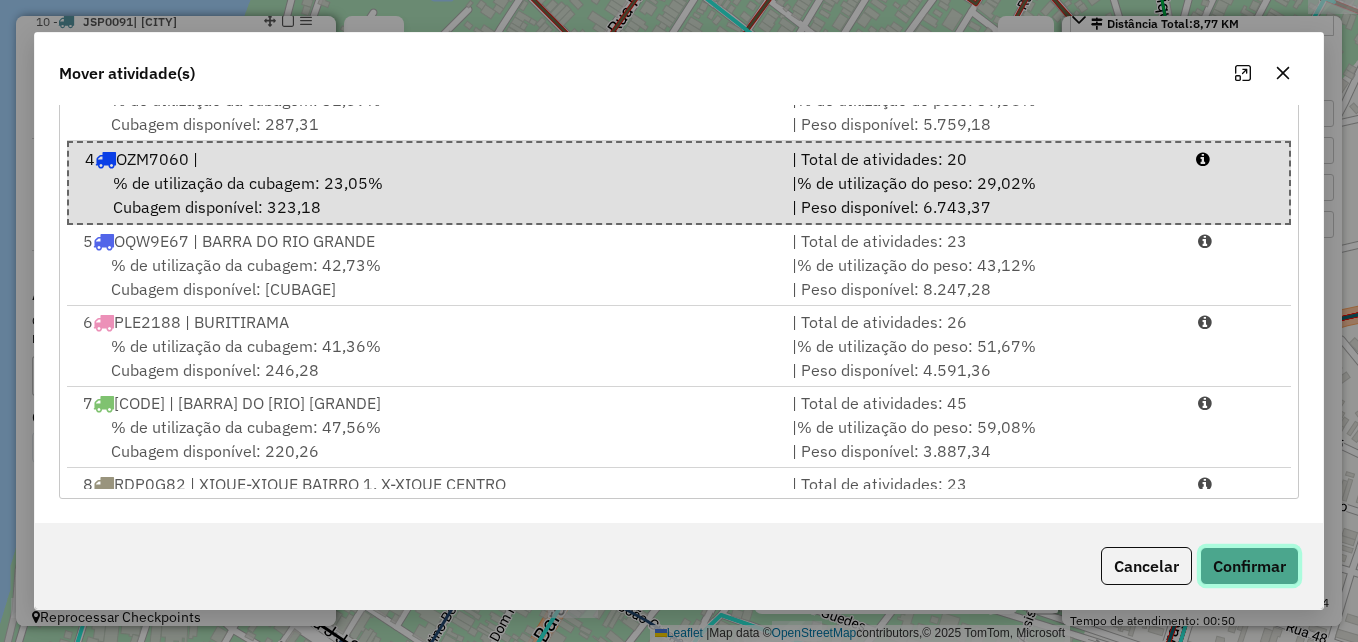 click on "Confirmar" 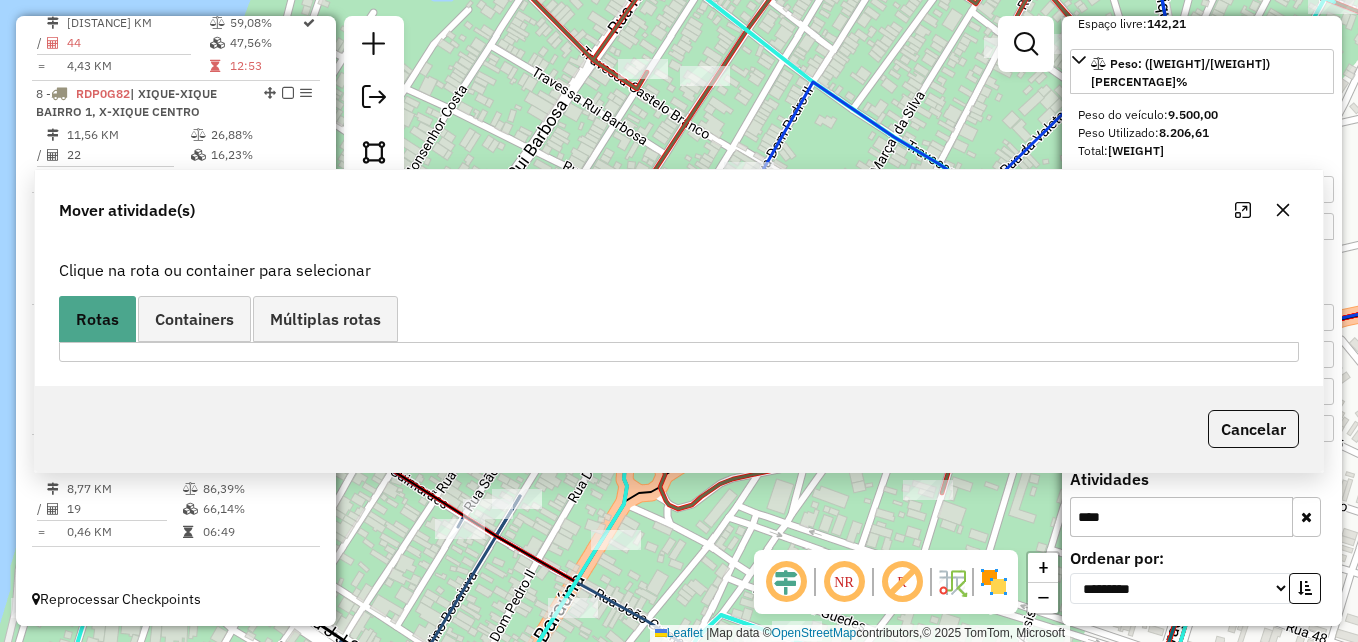 scroll, scrollTop: 1361, scrollLeft: 0, axis: vertical 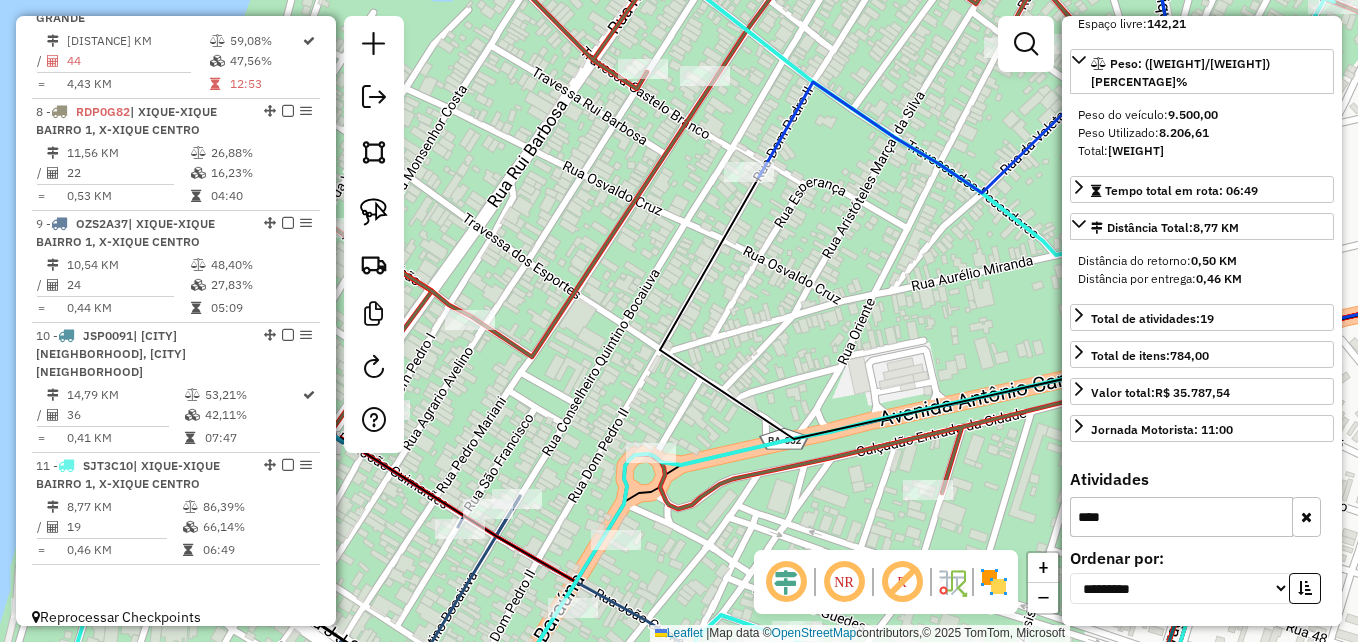 drag, startPoint x: 788, startPoint y: 245, endPoint x: 726, endPoint y: 247, distance: 62.03225 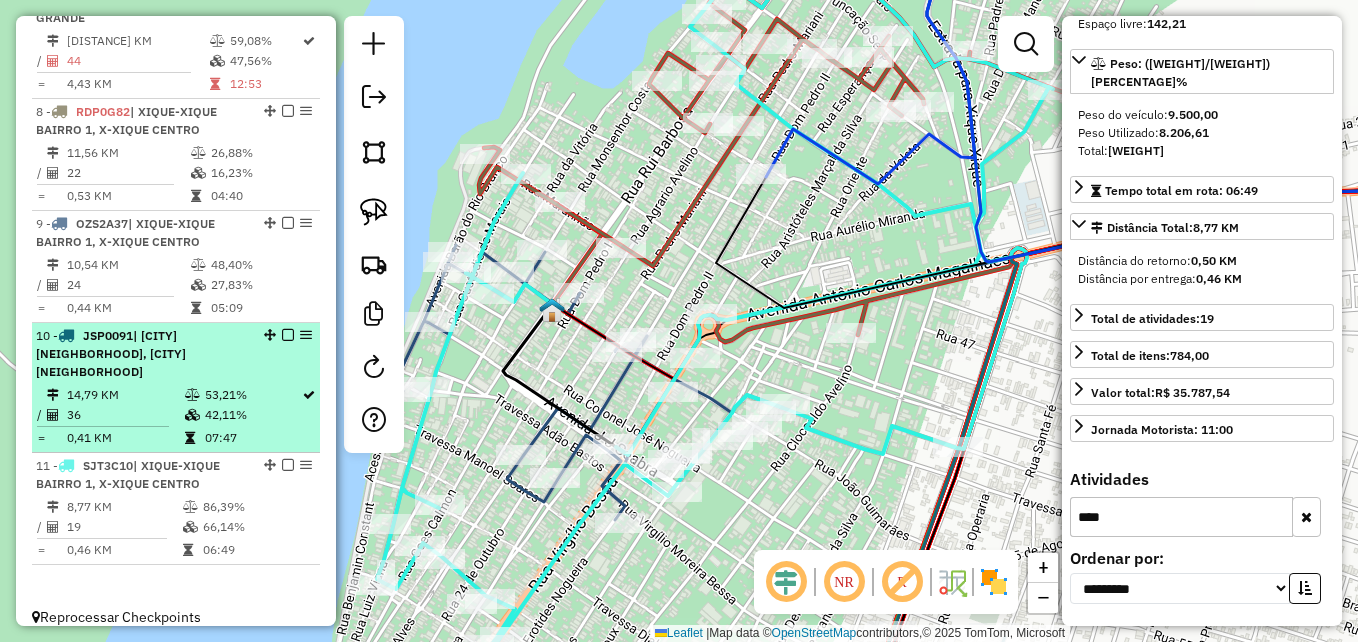 click on "JSP0091" at bounding box center [108, 335] 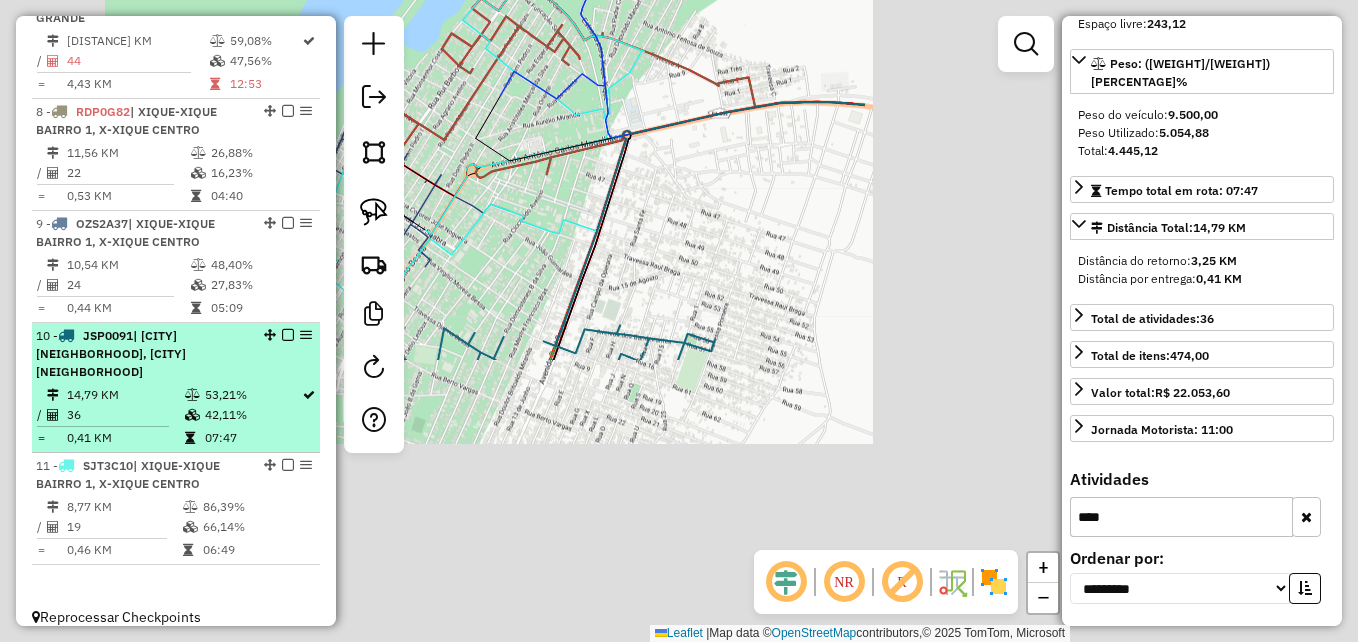 scroll, scrollTop: 296, scrollLeft: 0, axis: vertical 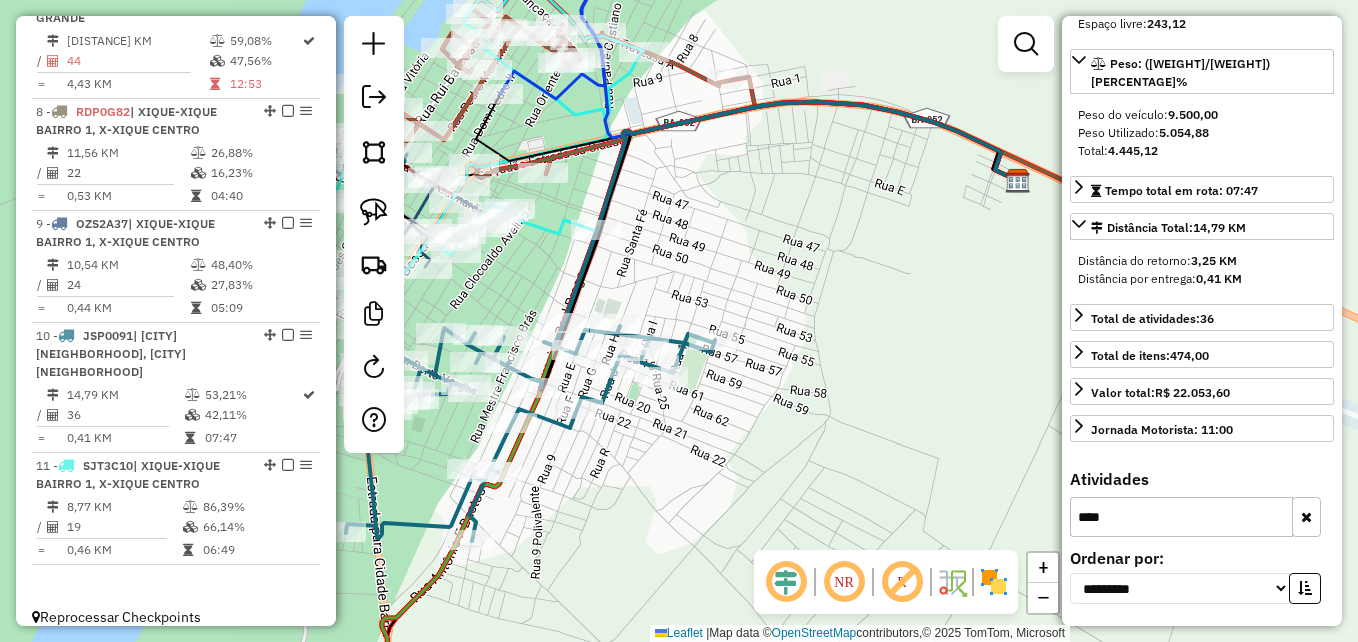 drag, startPoint x: 1212, startPoint y: 518, endPoint x: 975, endPoint y: 517, distance: 237.0021 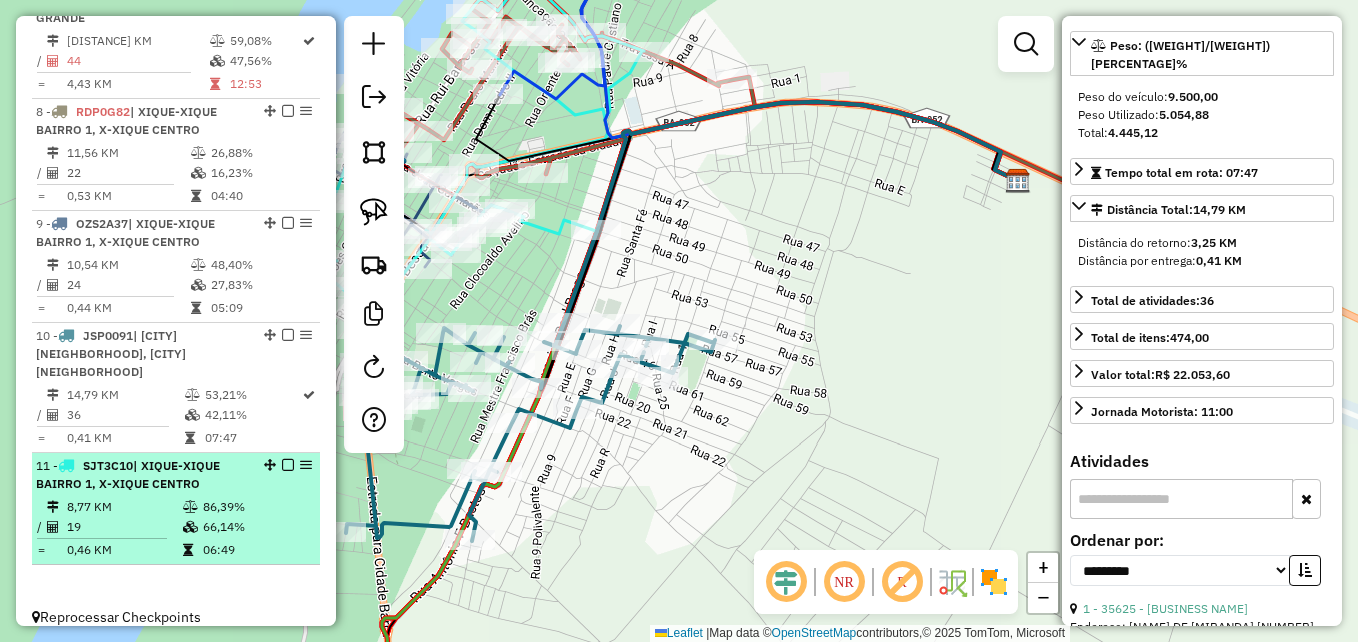 type 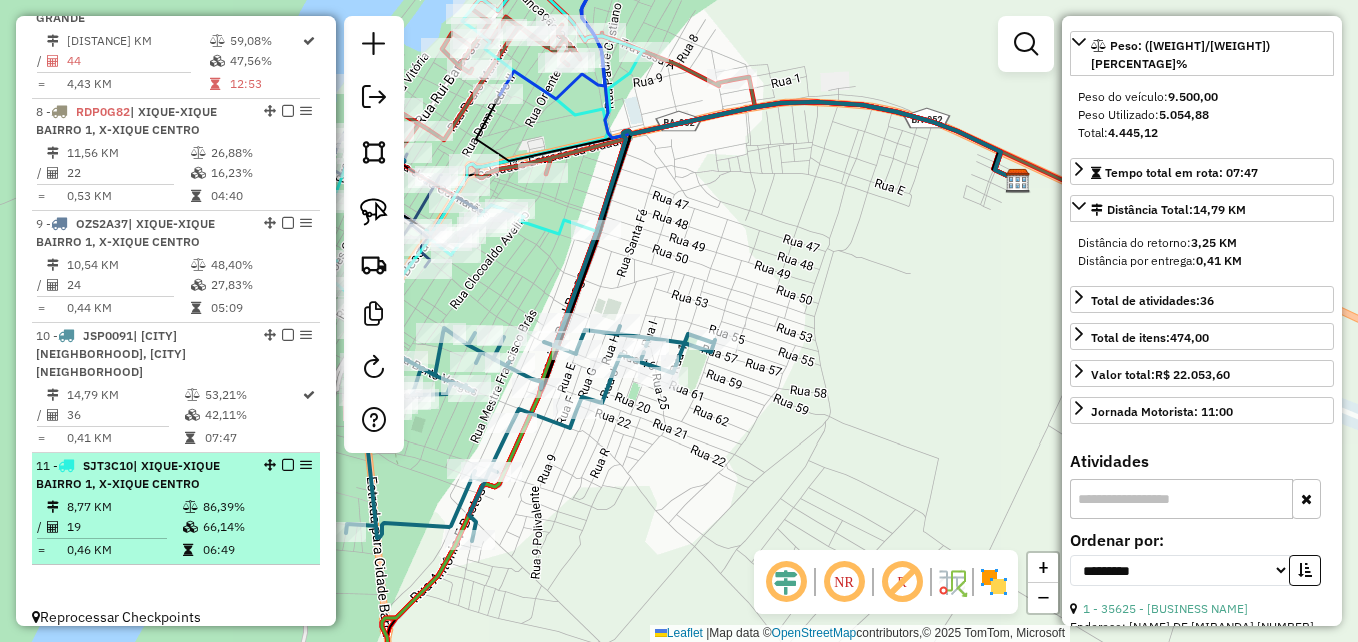 click on "8,77 KM" at bounding box center [124, 507] 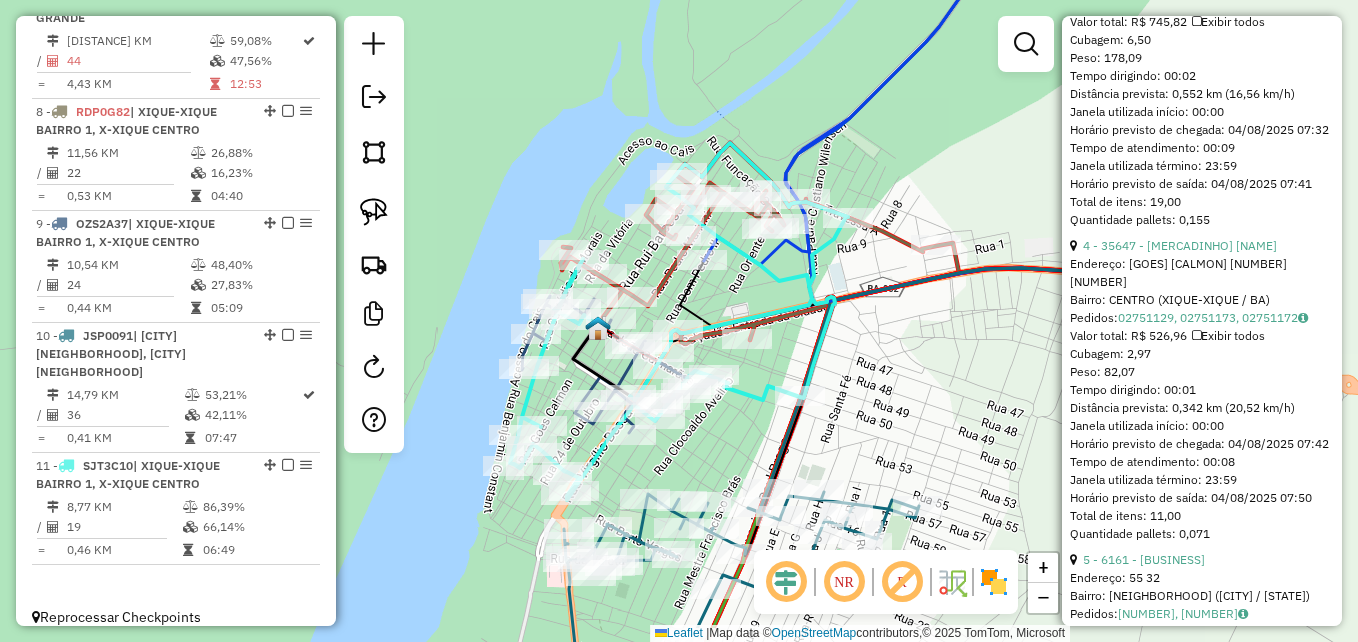 scroll, scrollTop: 2014, scrollLeft: 0, axis: vertical 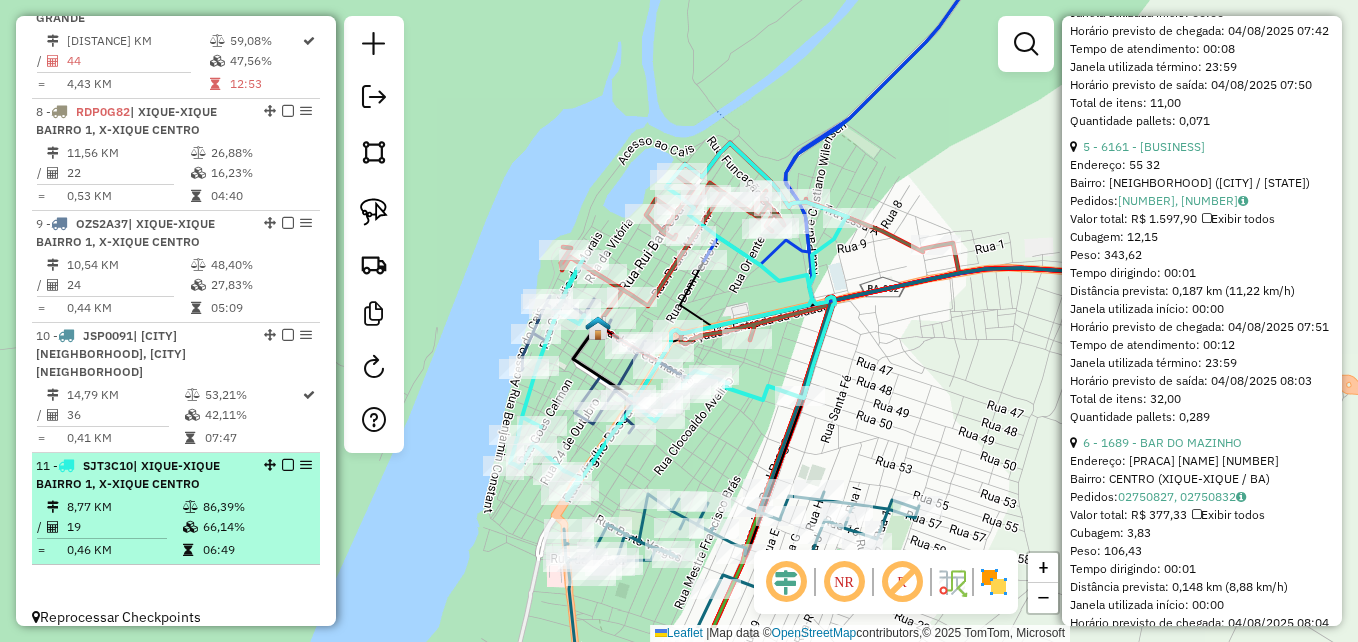 click on "8,77 KM" at bounding box center [124, 507] 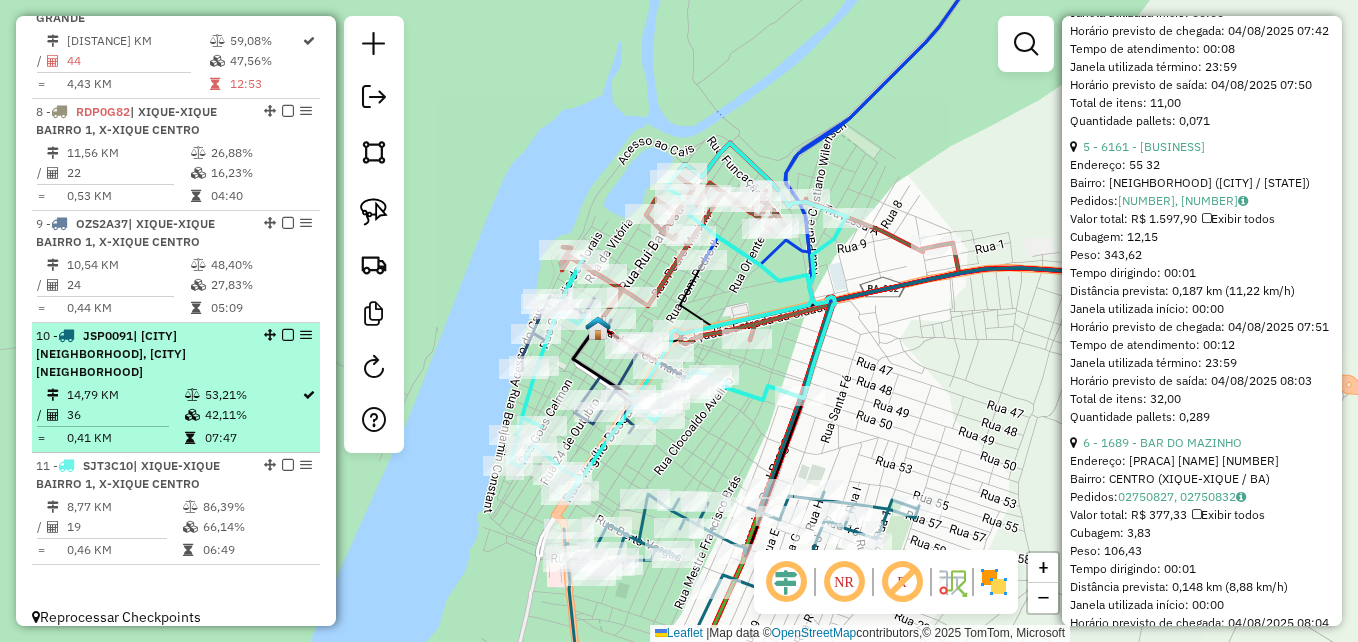 click on "36" at bounding box center (125, 415) 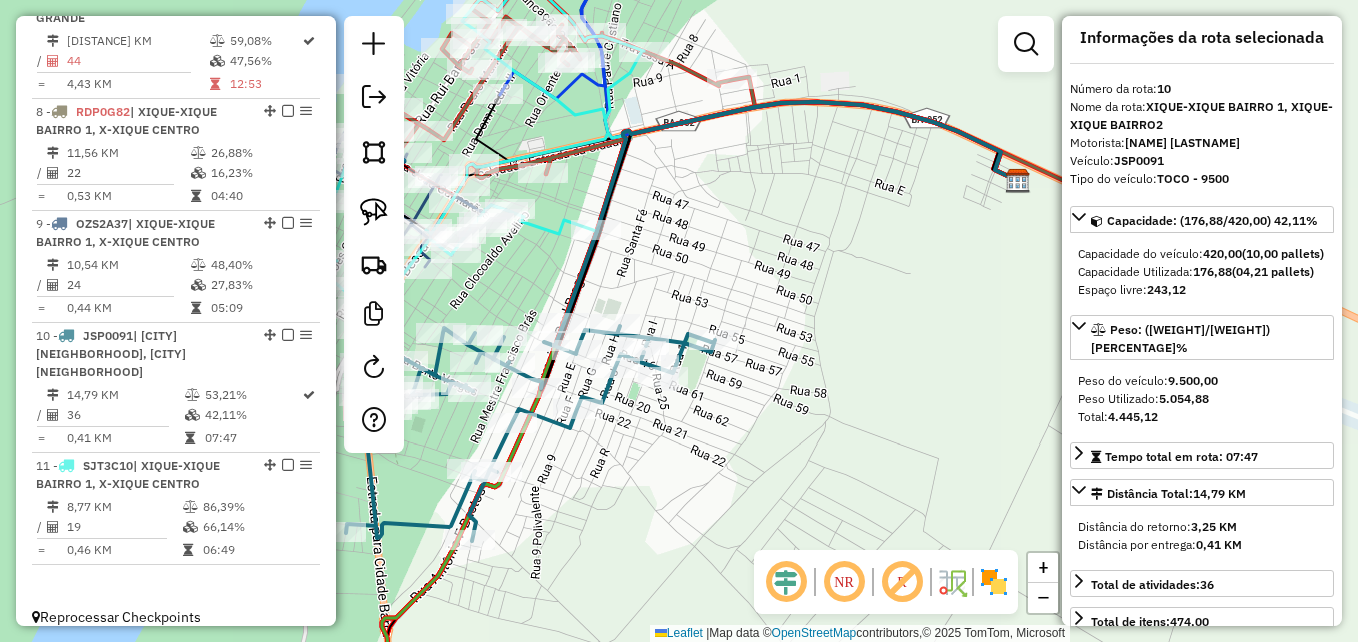 scroll, scrollTop: 0, scrollLeft: 0, axis: both 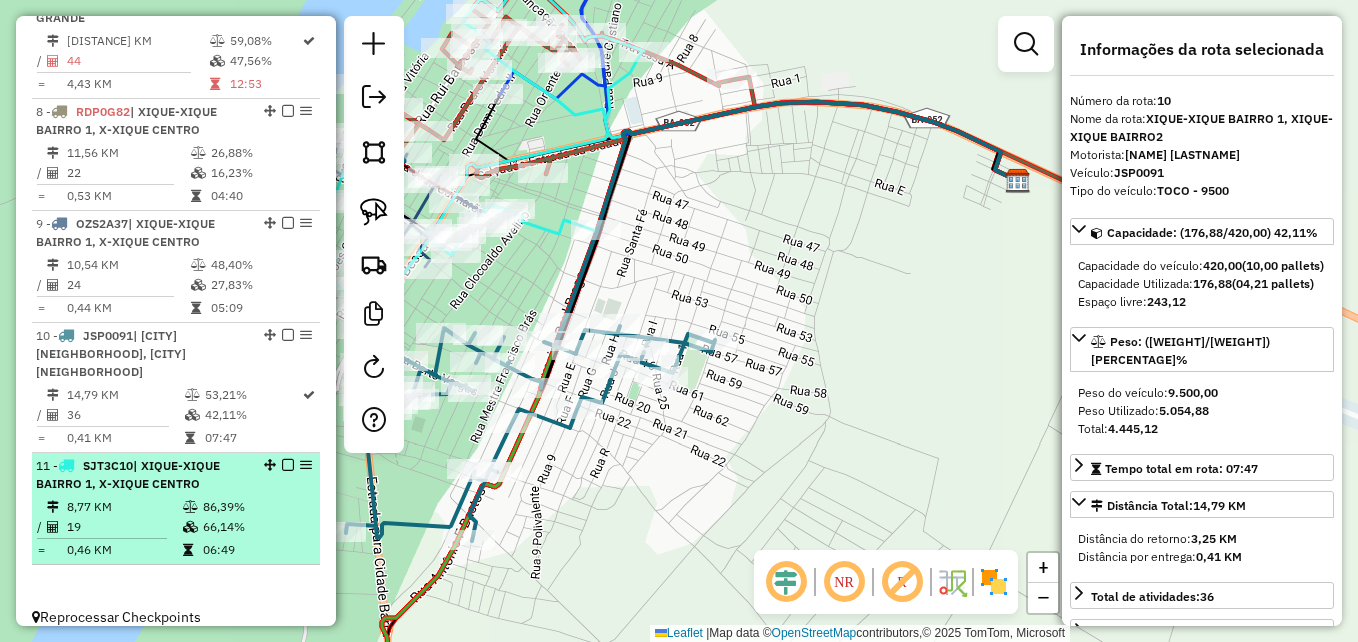 click on "| XIQUE-XIQUE BAIRRO 1, X-XIQUE CENTRO" at bounding box center [128, 474] 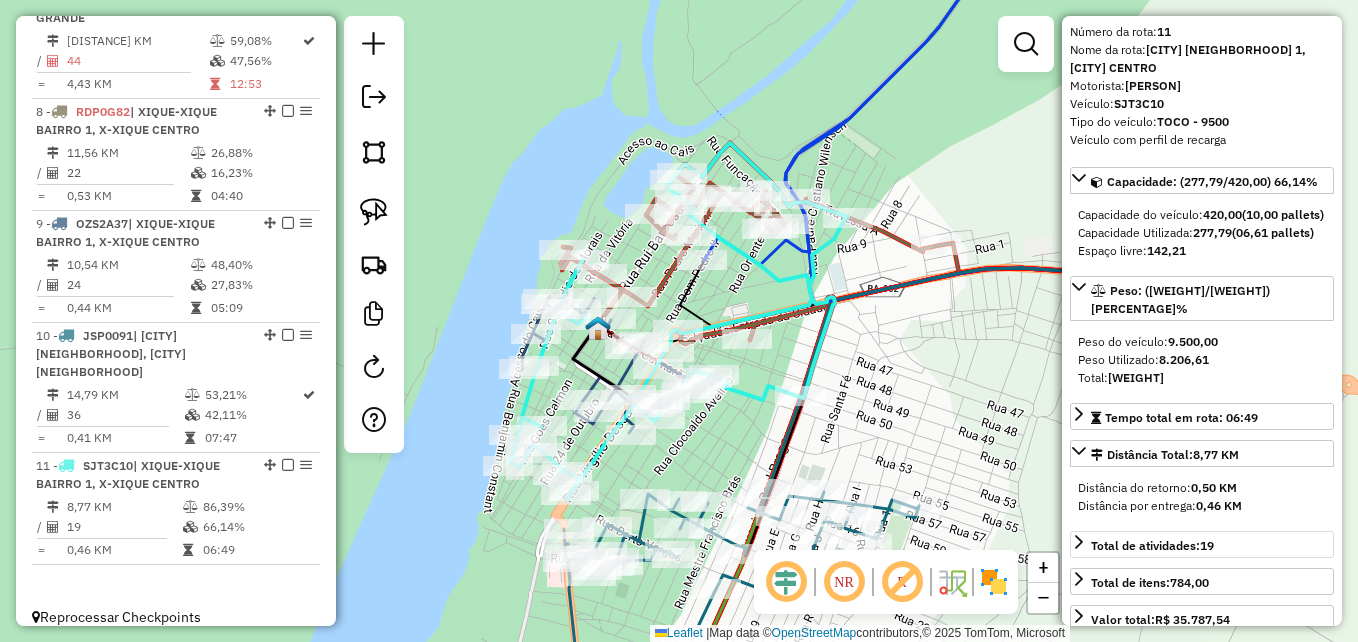 scroll, scrollTop: 200, scrollLeft: 0, axis: vertical 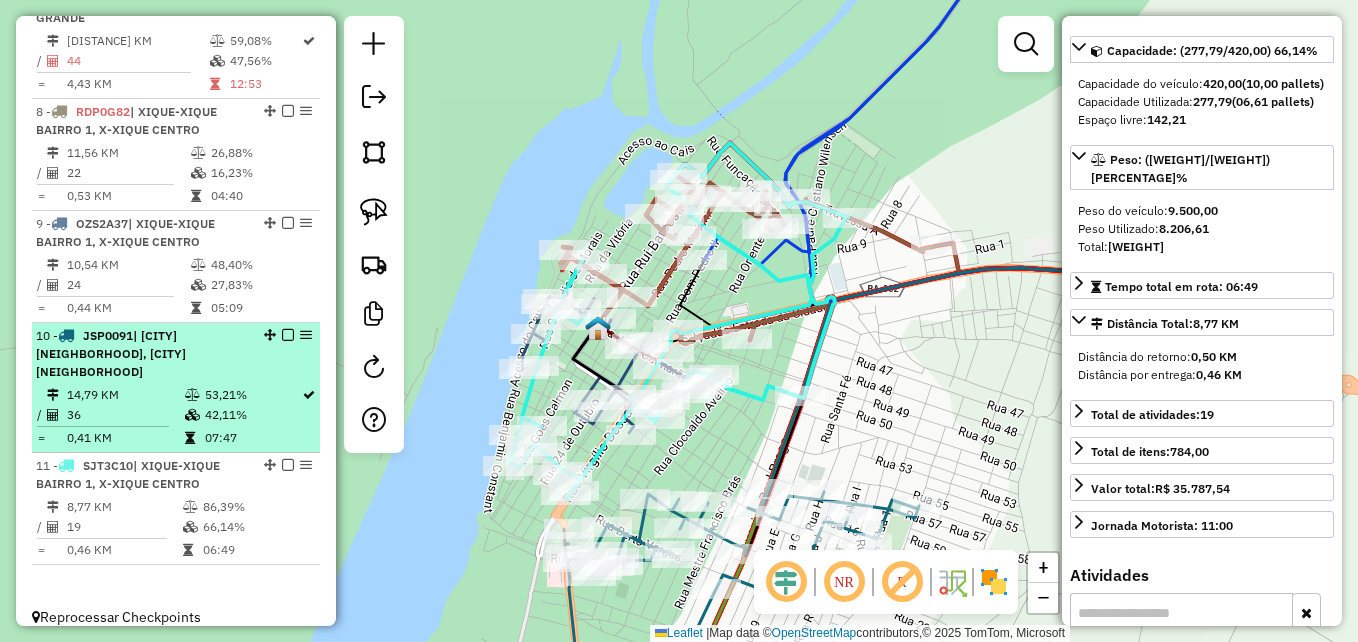 click on "| [CITY] [NEIGHBORHOOD], [CITY] [NEIGHBORHOOD]" at bounding box center (111, 353) 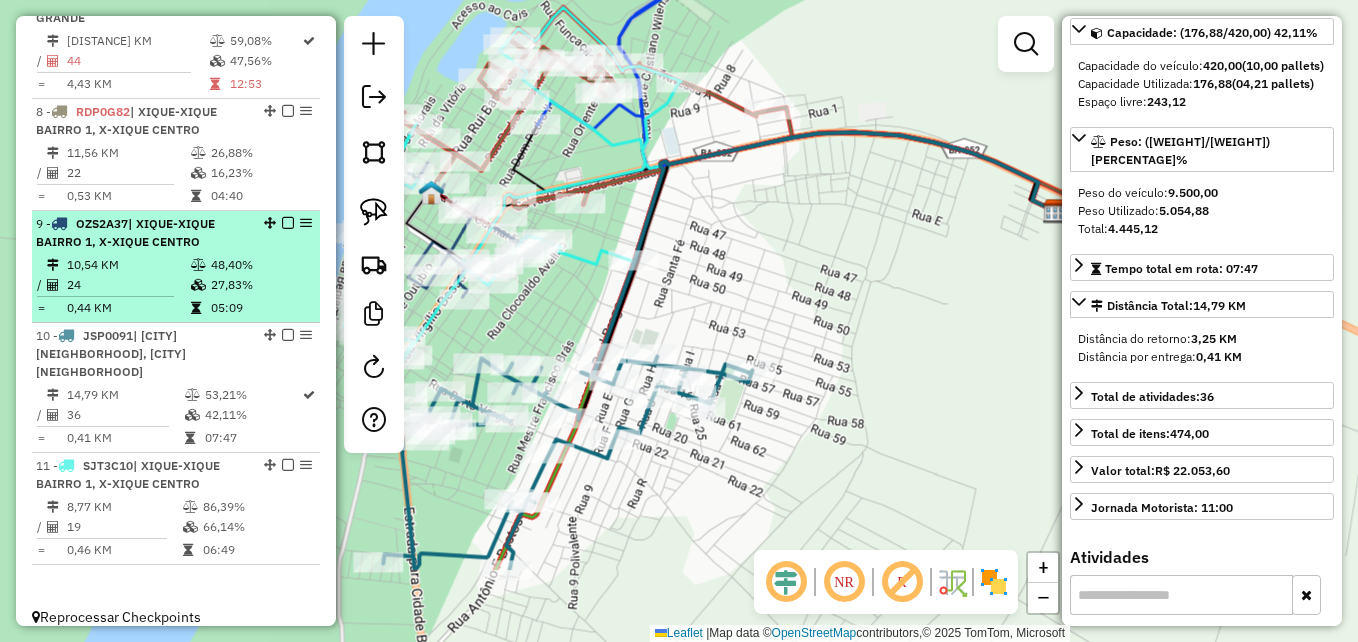 scroll, scrollTop: 182, scrollLeft: 0, axis: vertical 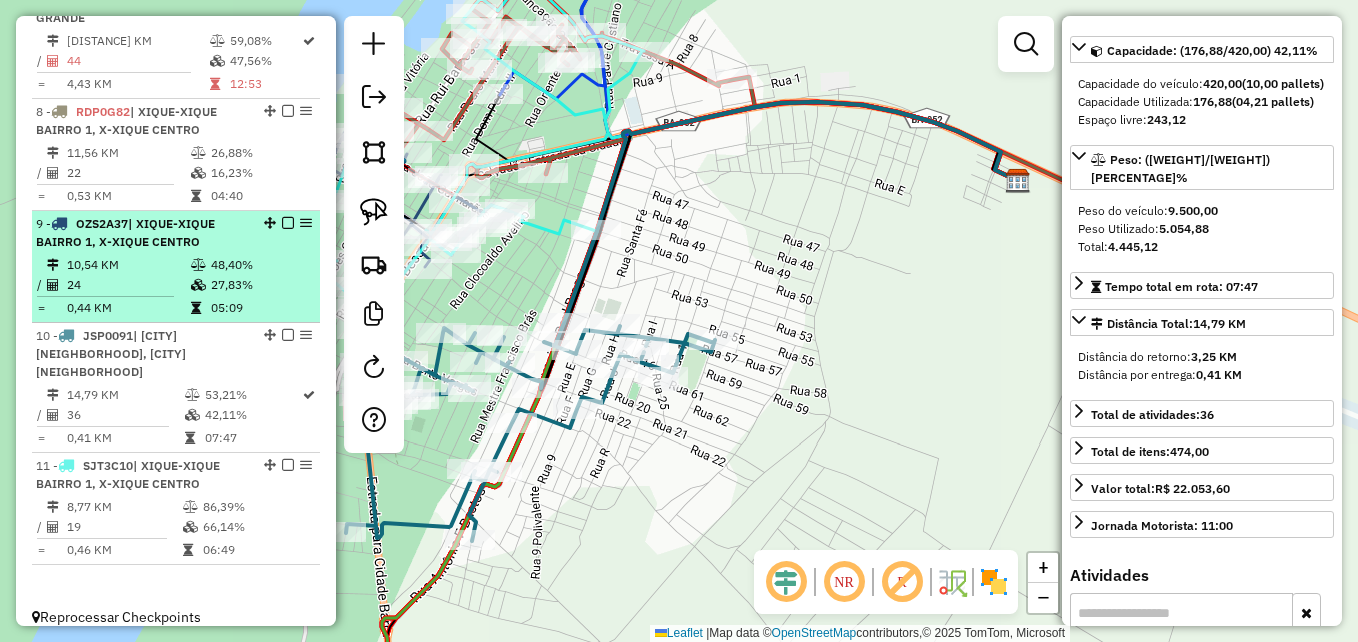 click on "24" at bounding box center (128, 285) 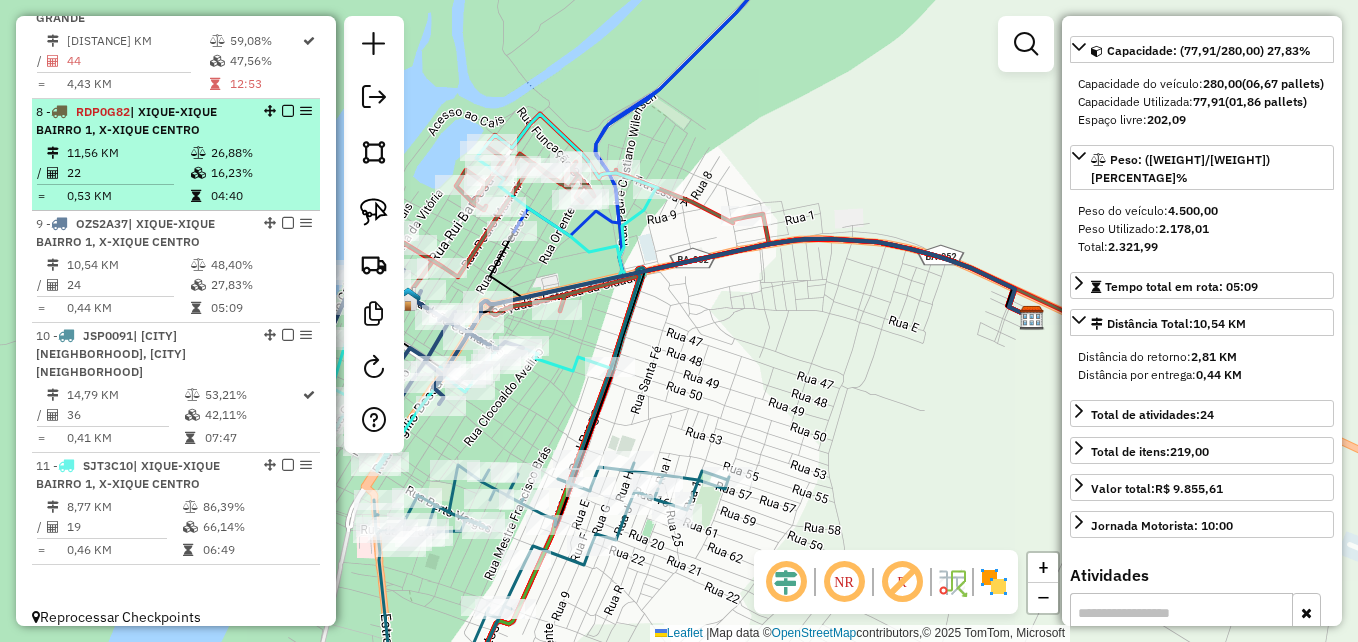 click on "22" at bounding box center [128, 173] 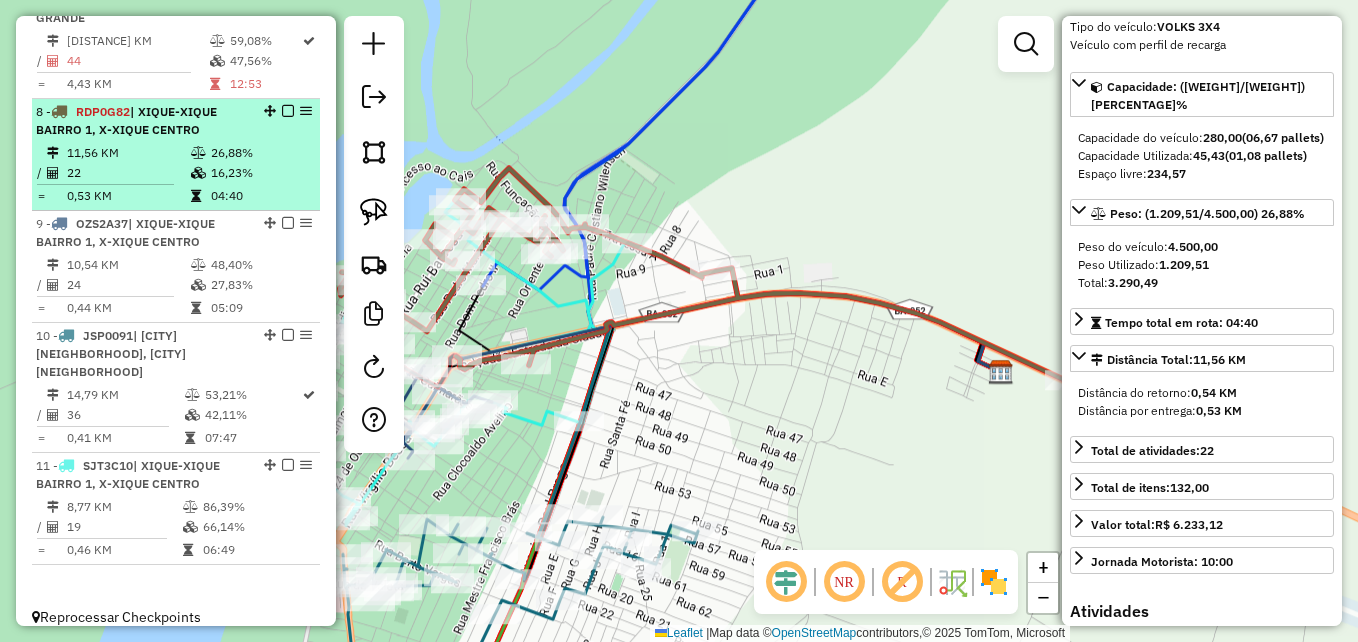scroll, scrollTop: 218, scrollLeft: 0, axis: vertical 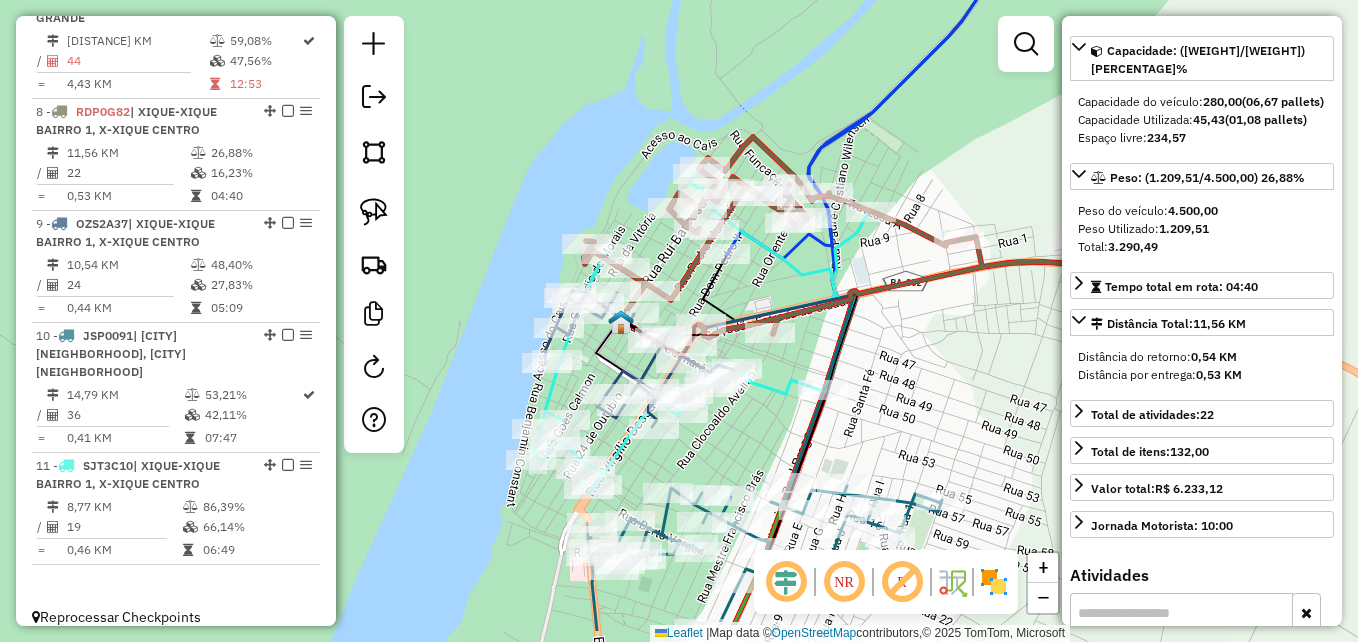 drag, startPoint x: 751, startPoint y: 380, endPoint x: 828, endPoint y: 344, distance: 85 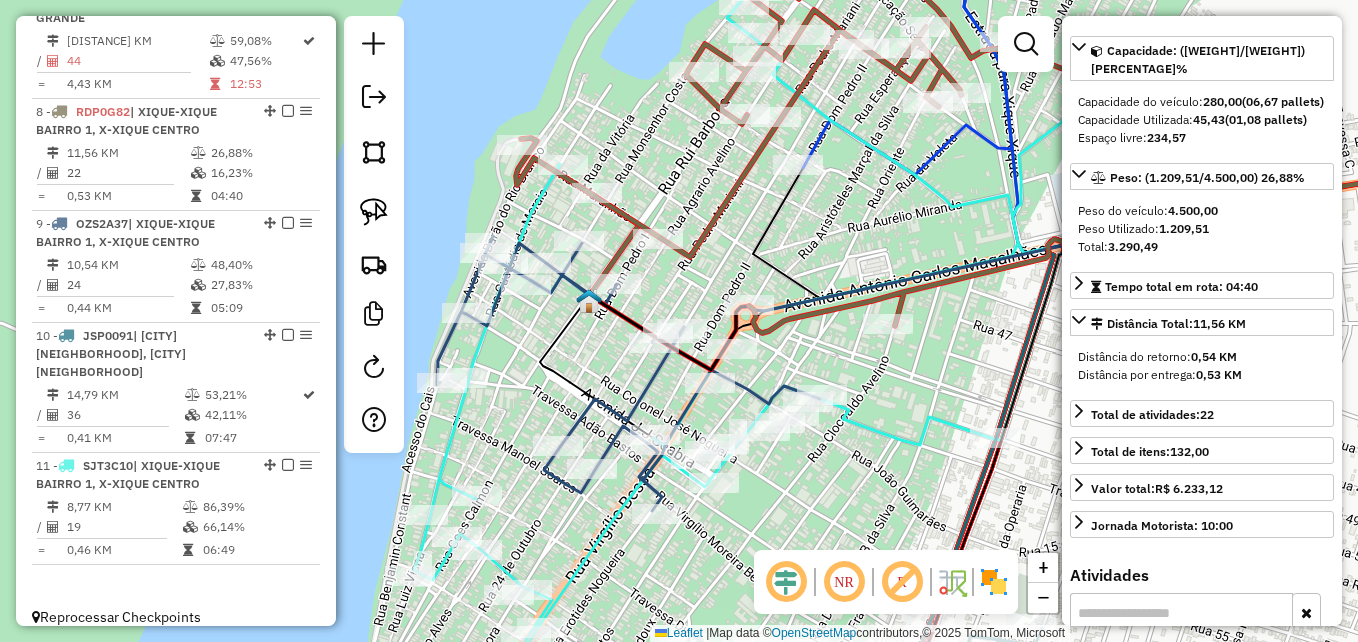 click 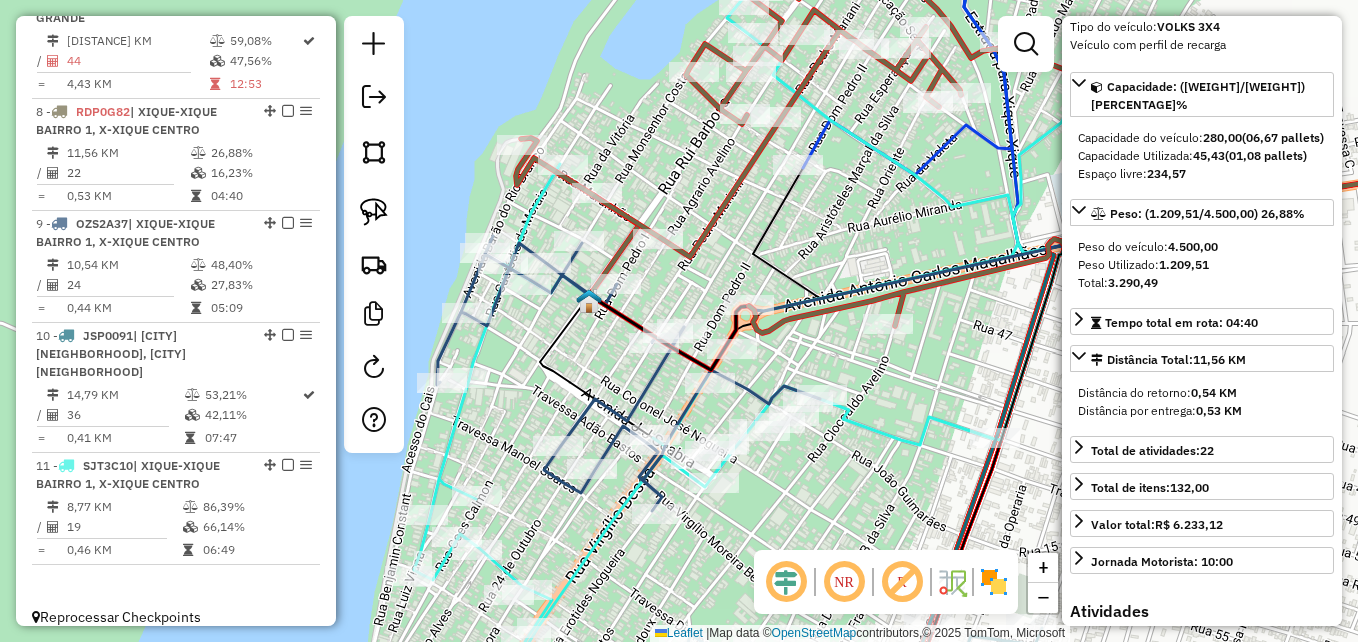 click 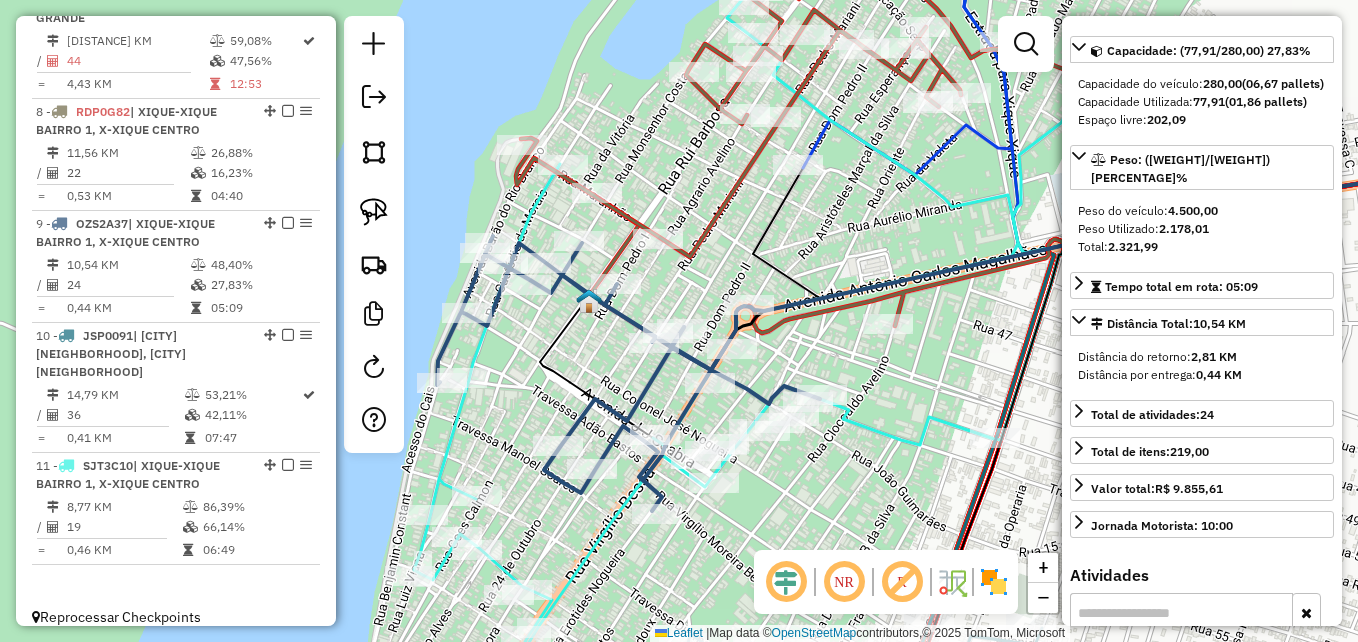 click 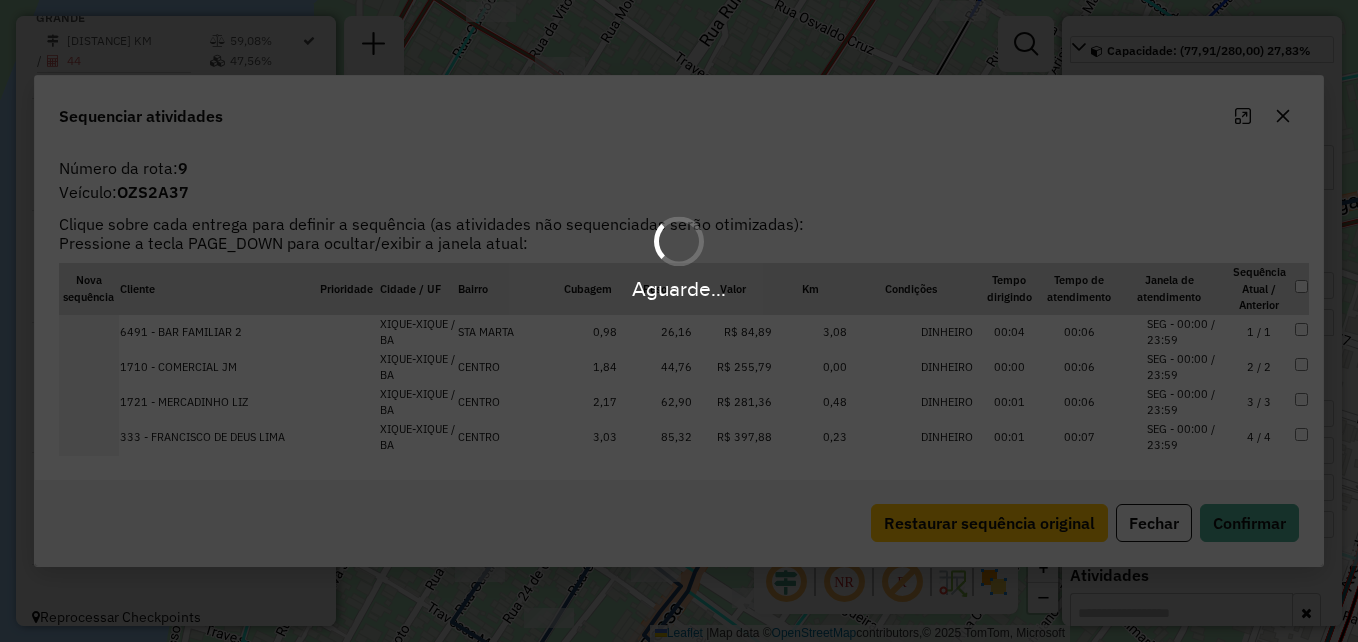 click on "Aguarde..." at bounding box center [679, 321] 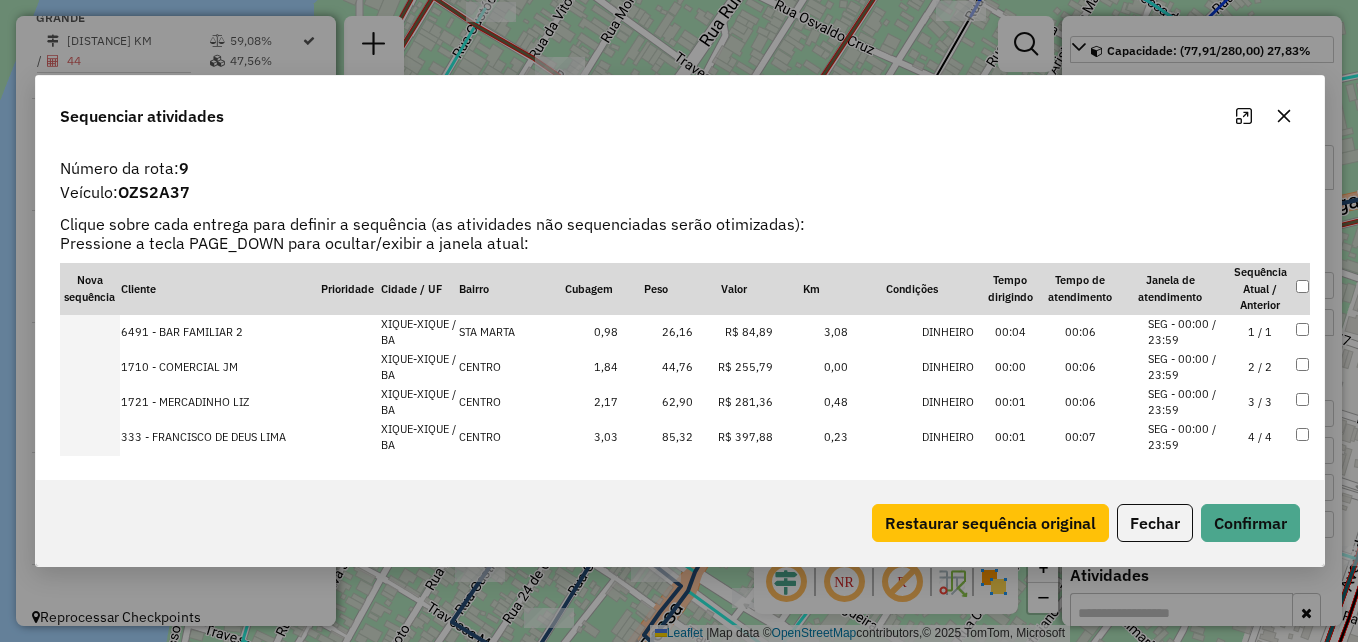 click 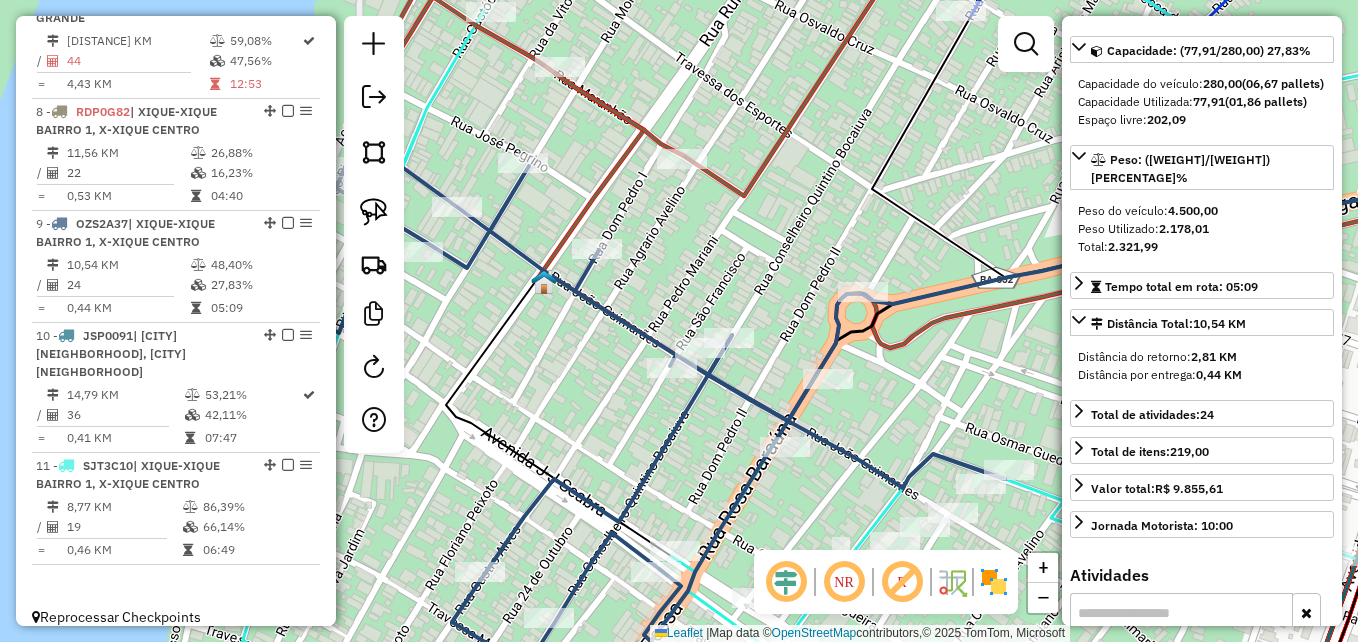 click 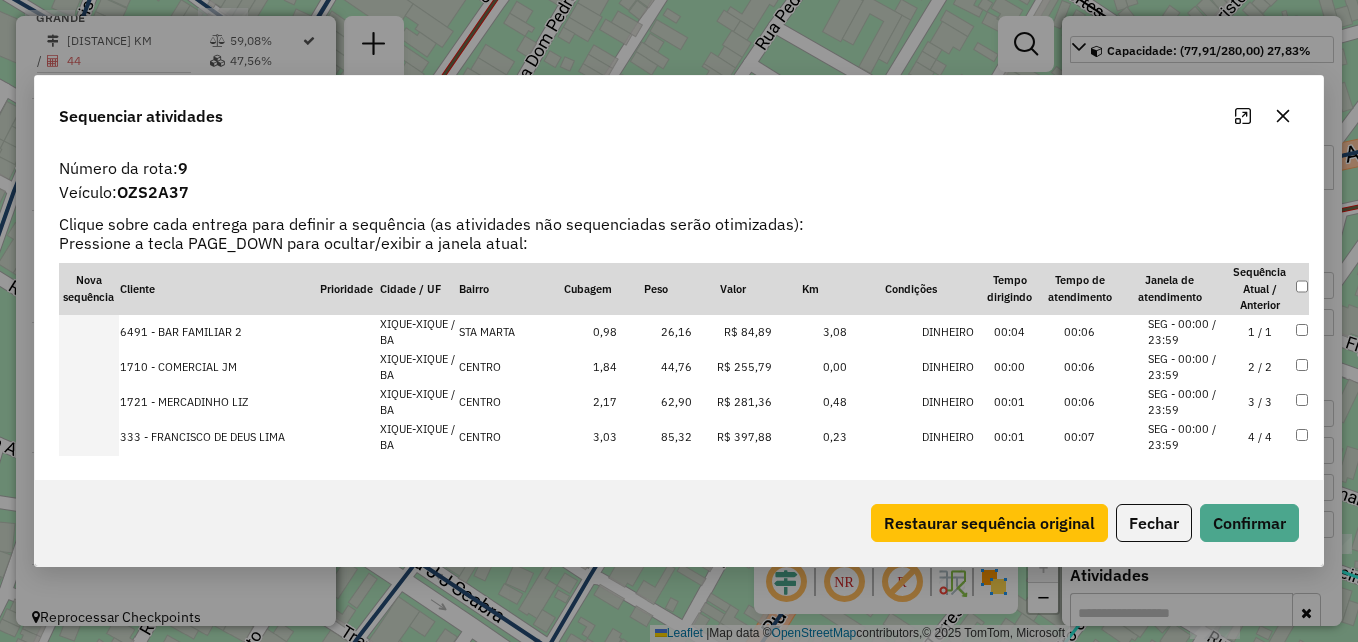click 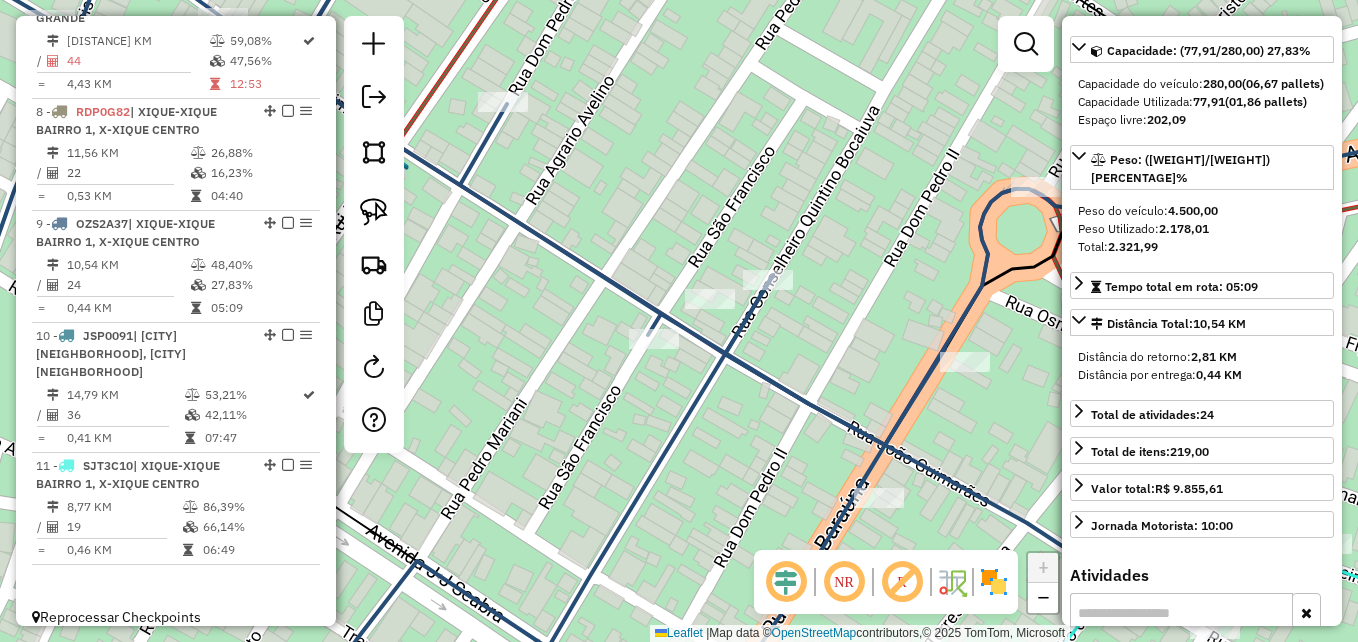 click 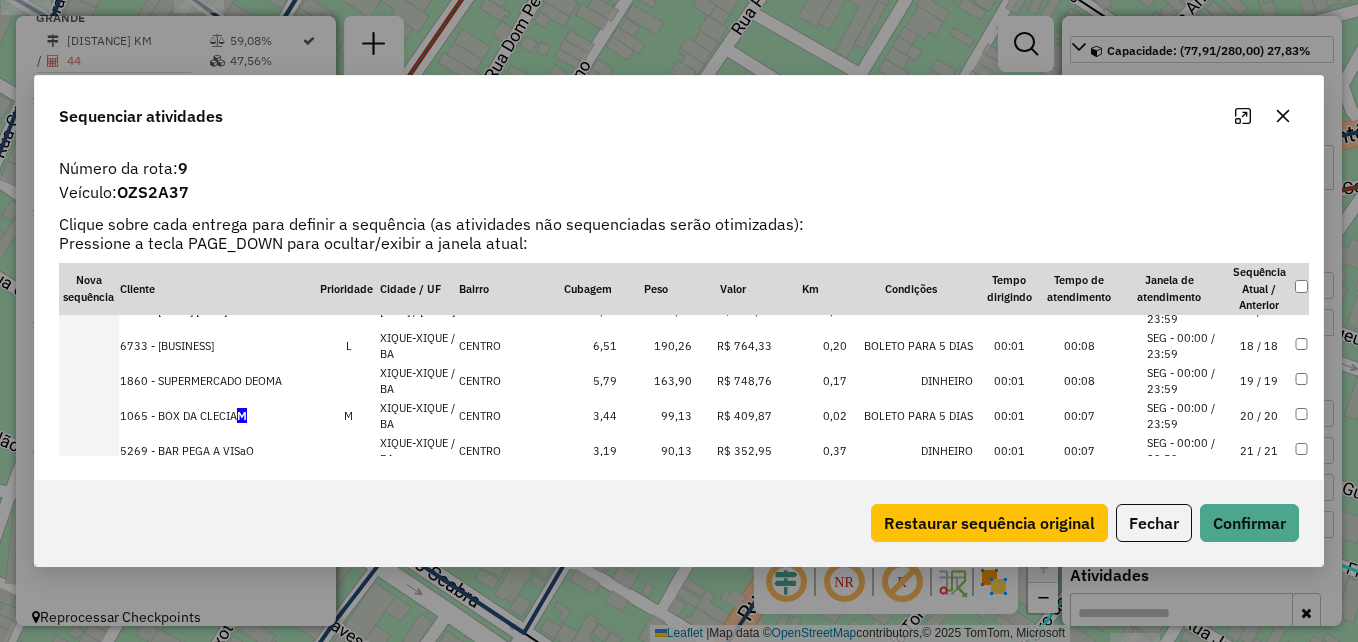 scroll, scrollTop: 600, scrollLeft: 0, axis: vertical 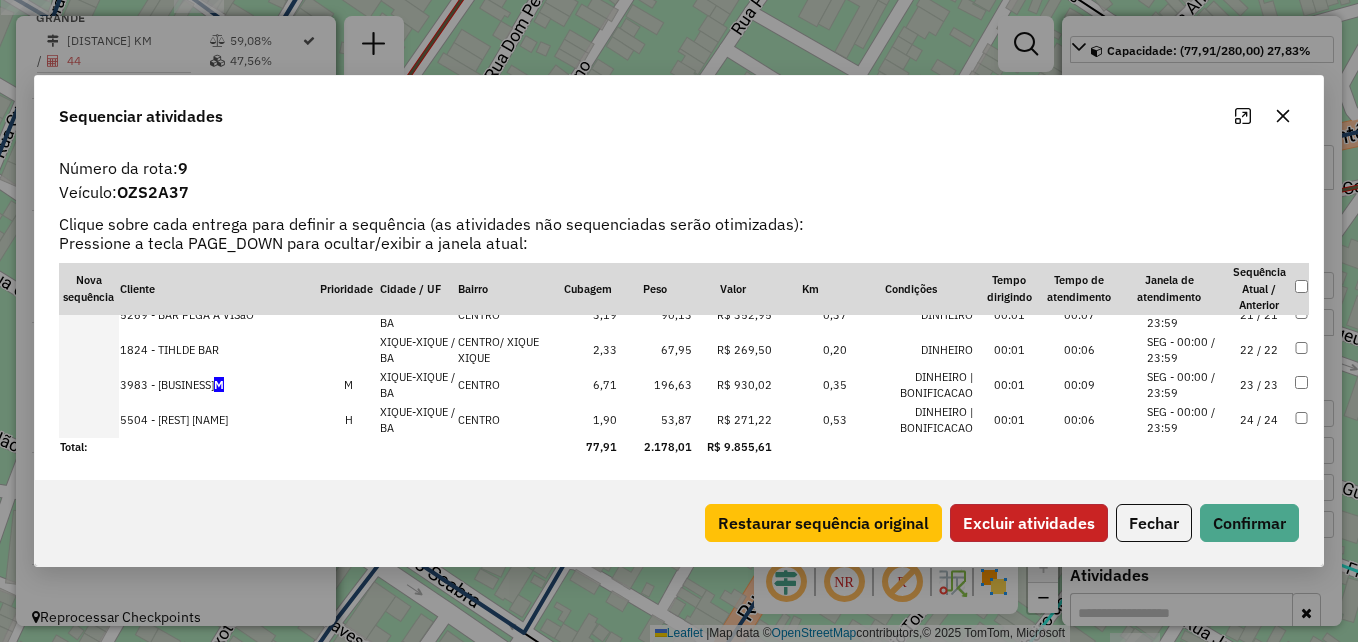 click on "Excluir atividades" 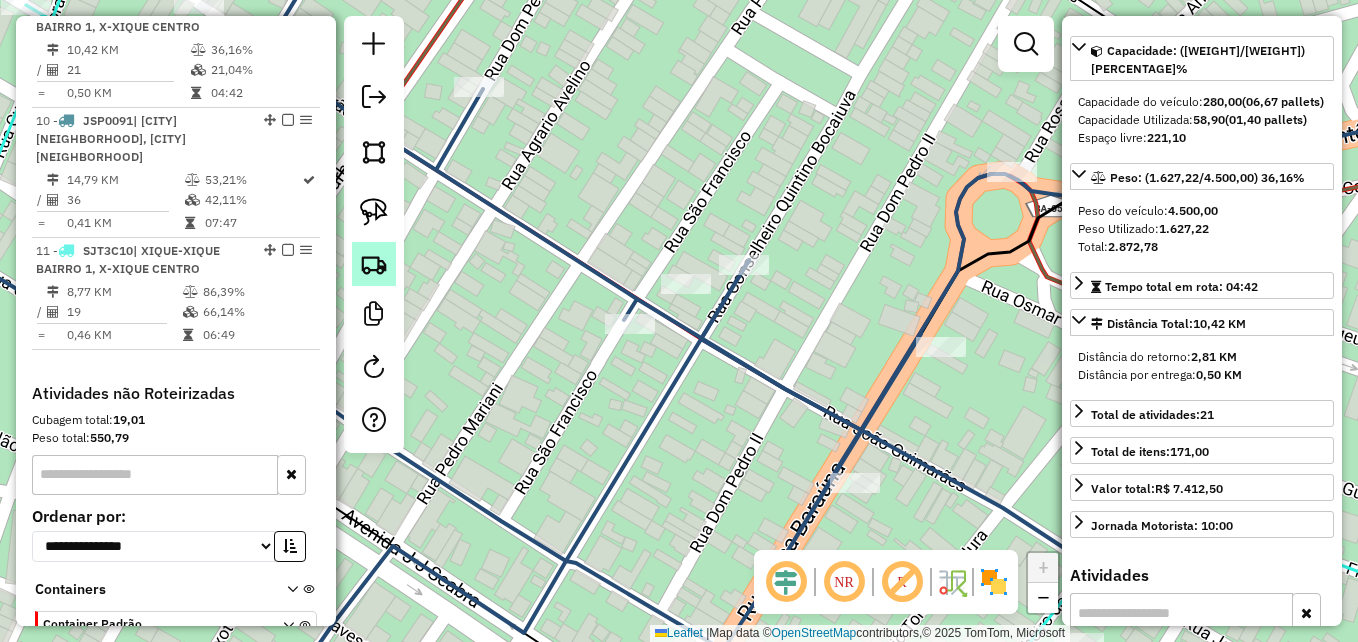 scroll, scrollTop: 1556, scrollLeft: 0, axis: vertical 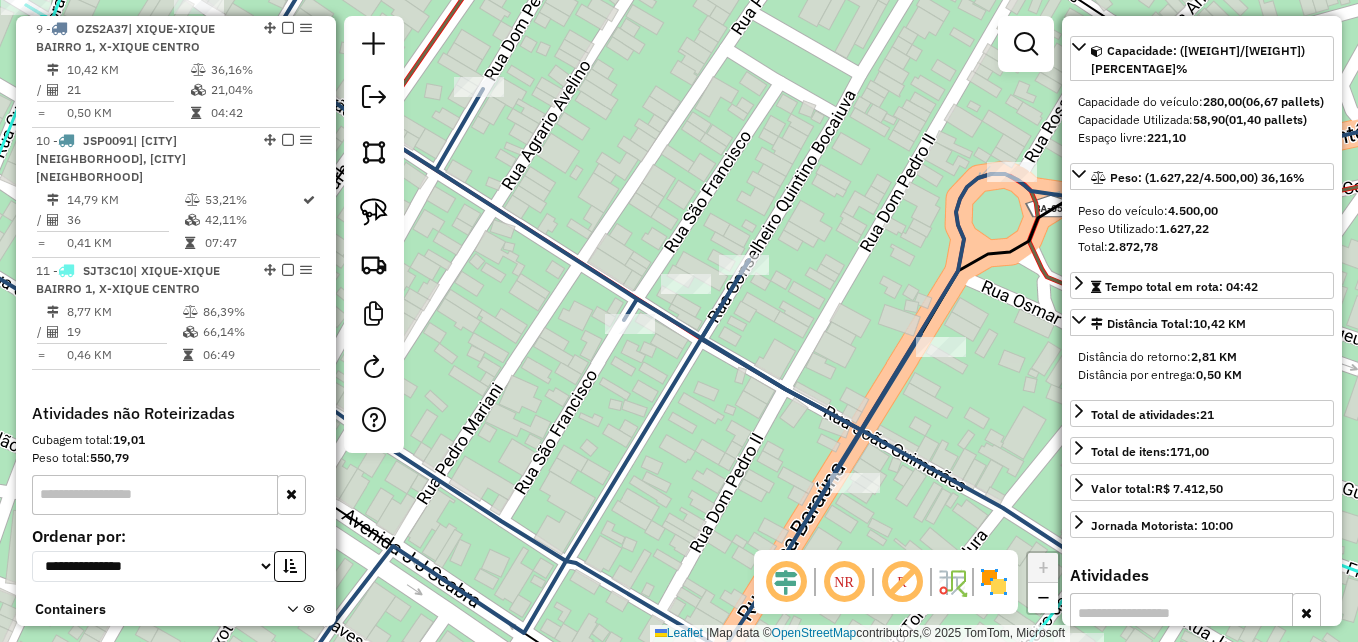 drag, startPoint x: 499, startPoint y: 178, endPoint x: 917, endPoint y: 294, distance: 433.79718 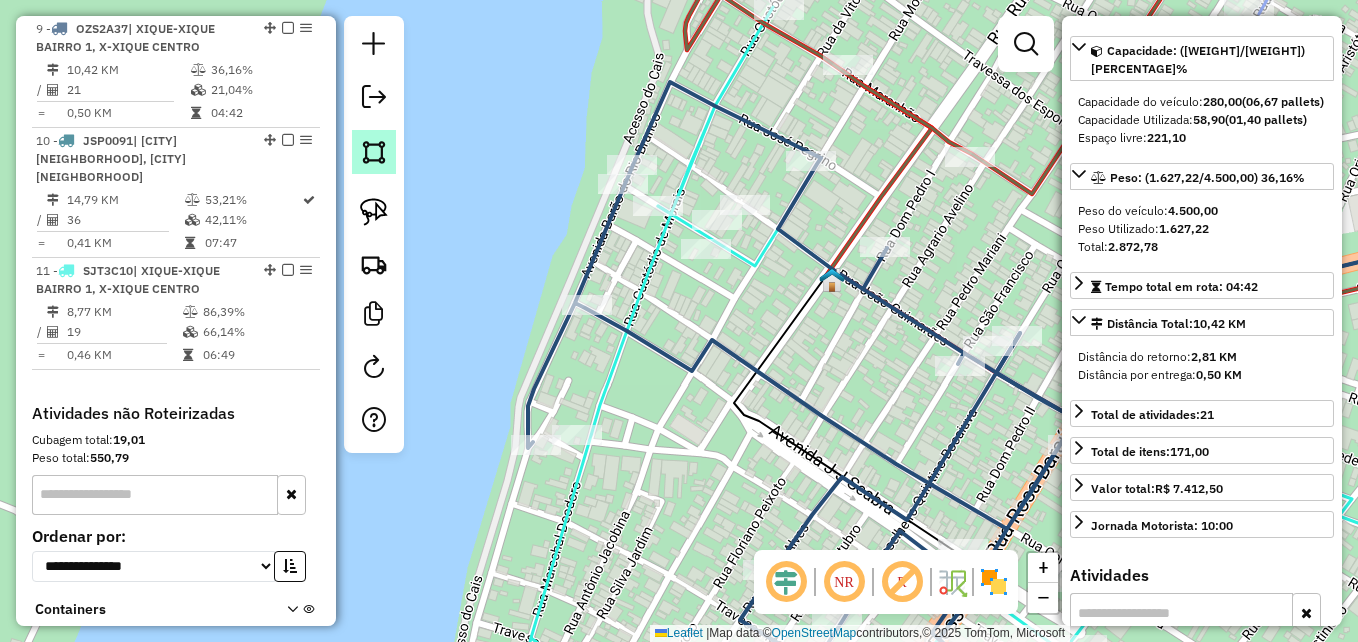 click 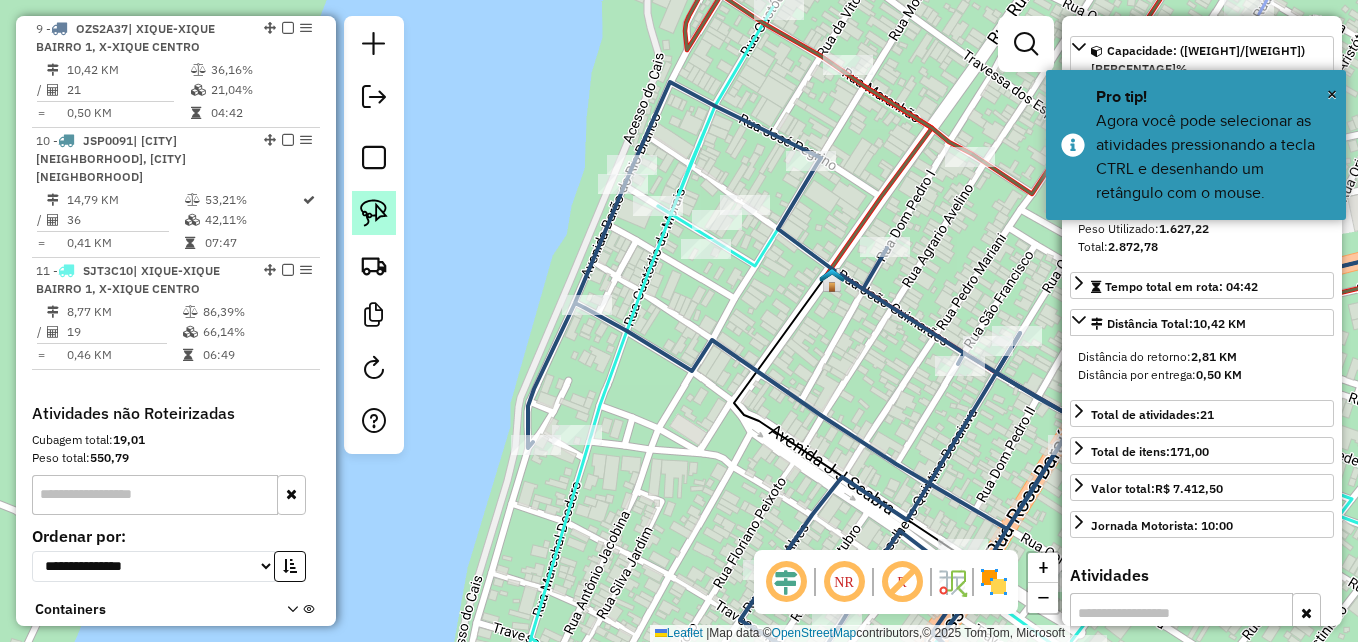 click 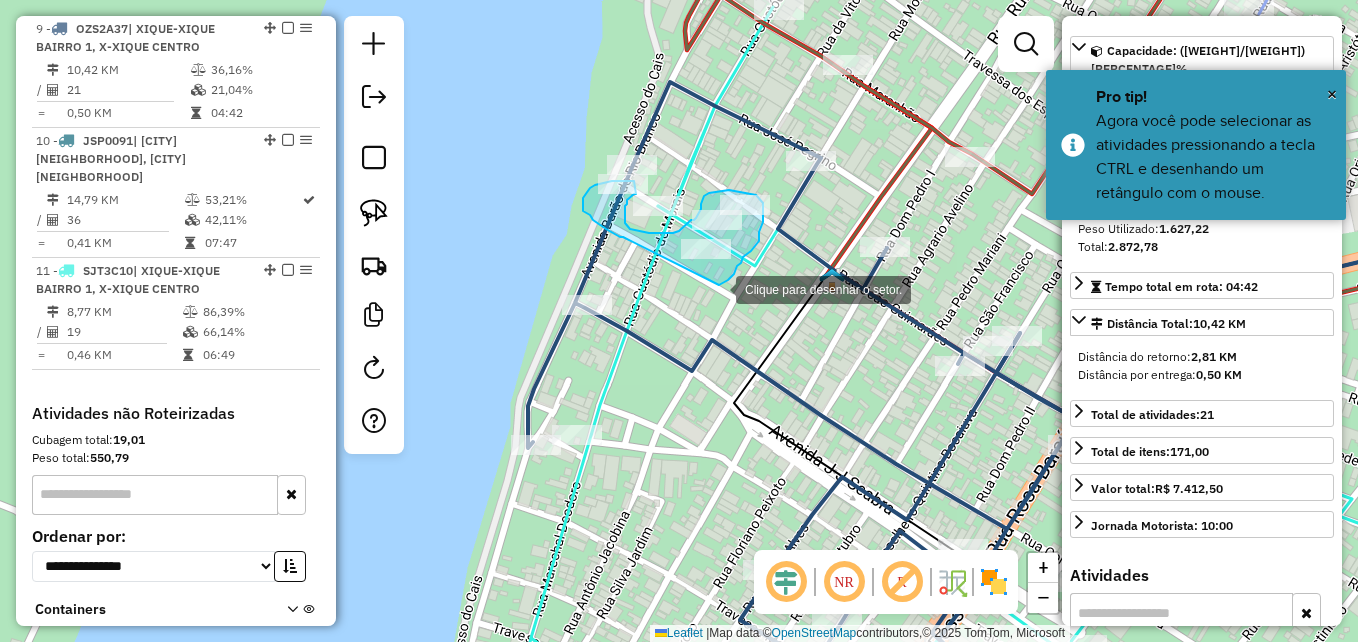 drag, startPoint x: 622, startPoint y: 237, endPoint x: 695, endPoint y: 290, distance: 90.21086 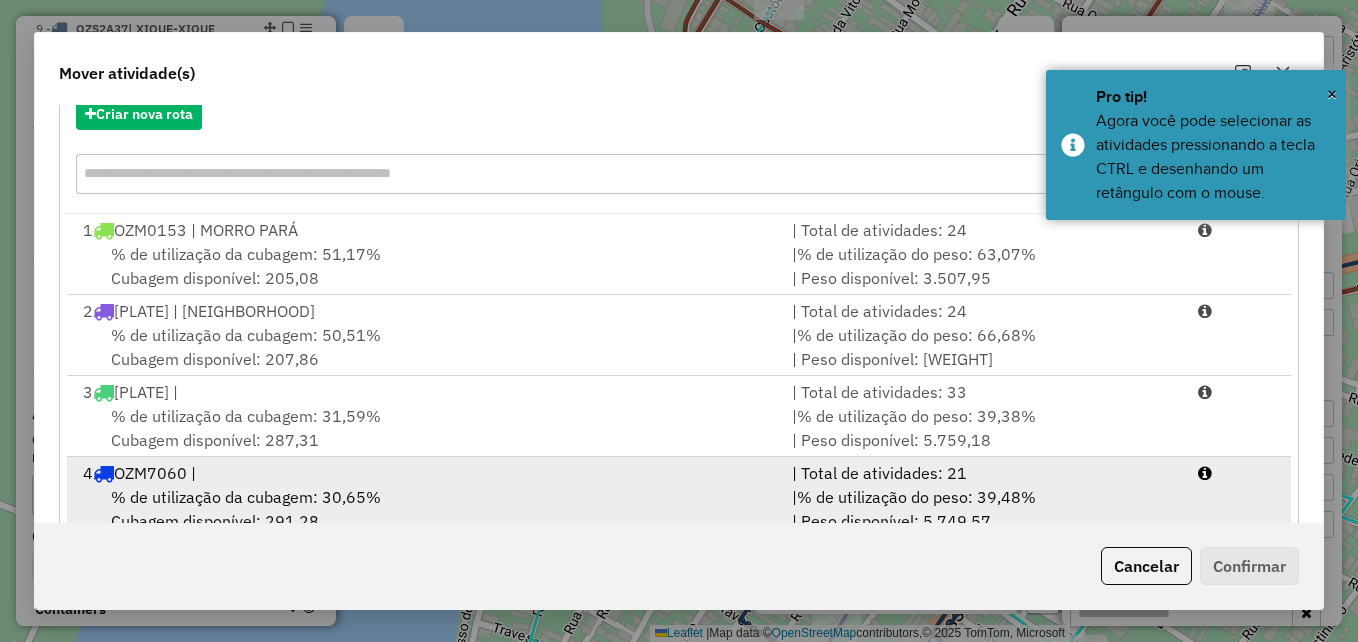 scroll, scrollTop: 366, scrollLeft: 0, axis: vertical 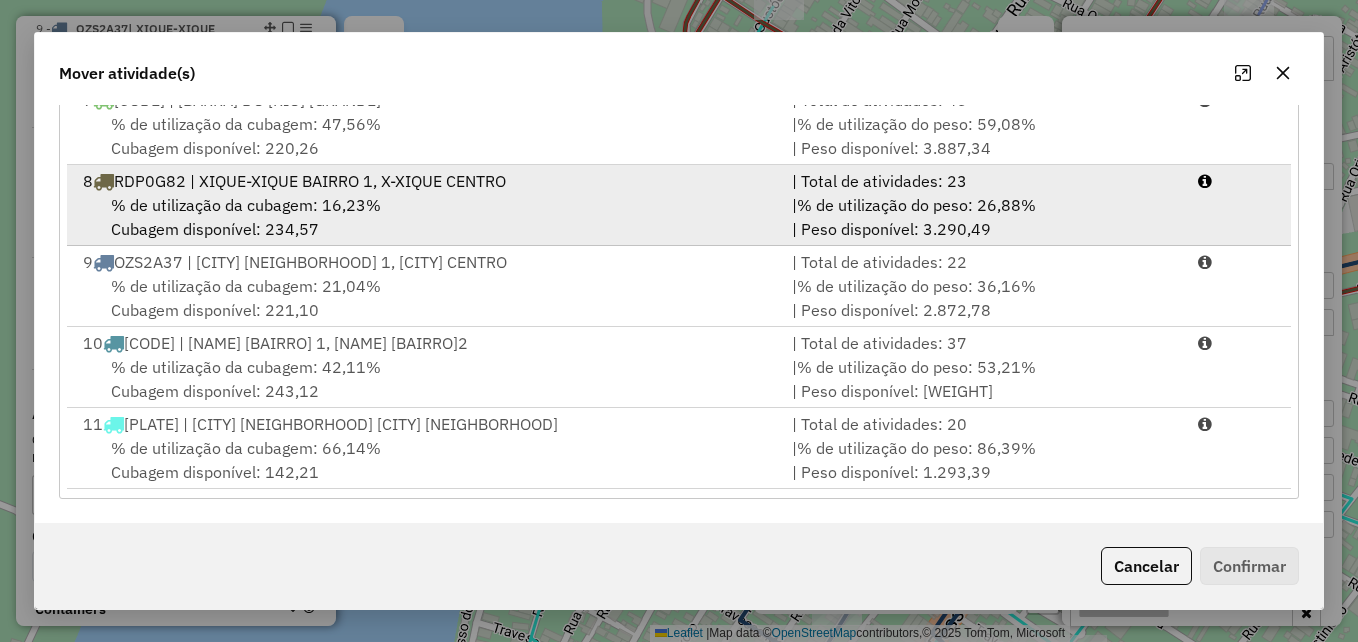 click on "% de utilização da cubagem: 16,23%" at bounding box center [246, 205] 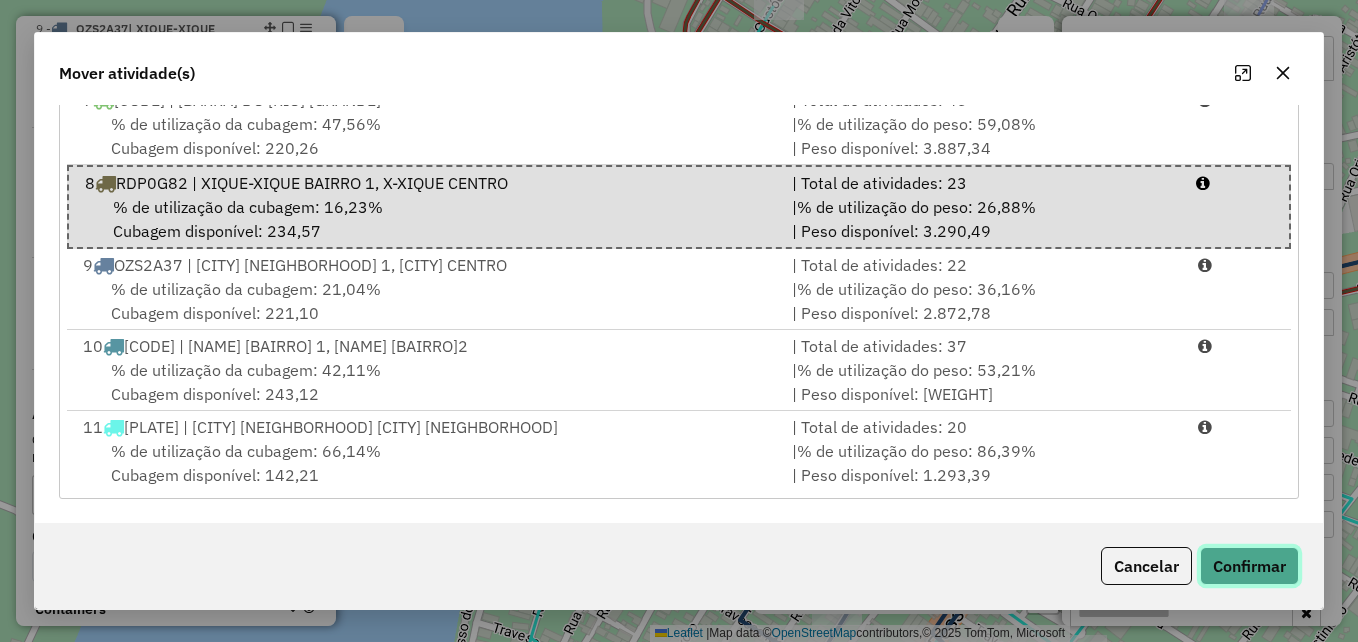 click on "Confirmar" 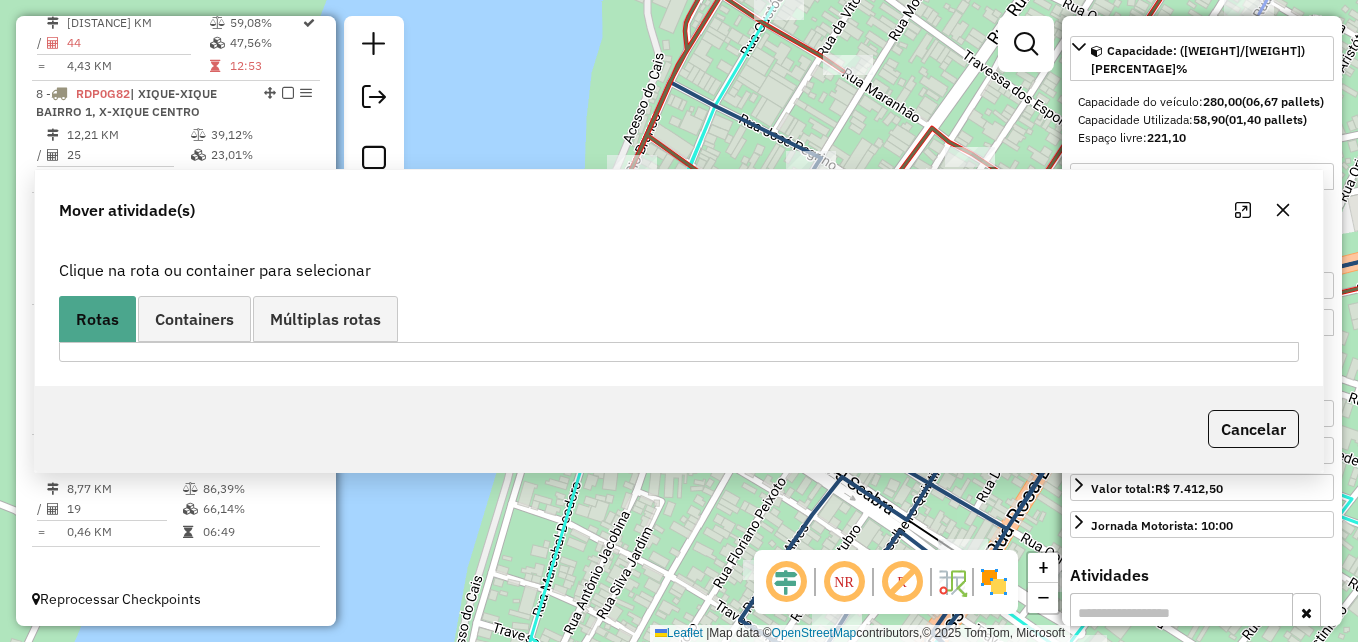 scroll, scrollTop: 1361, scrollLeft: 0, axis: vertical 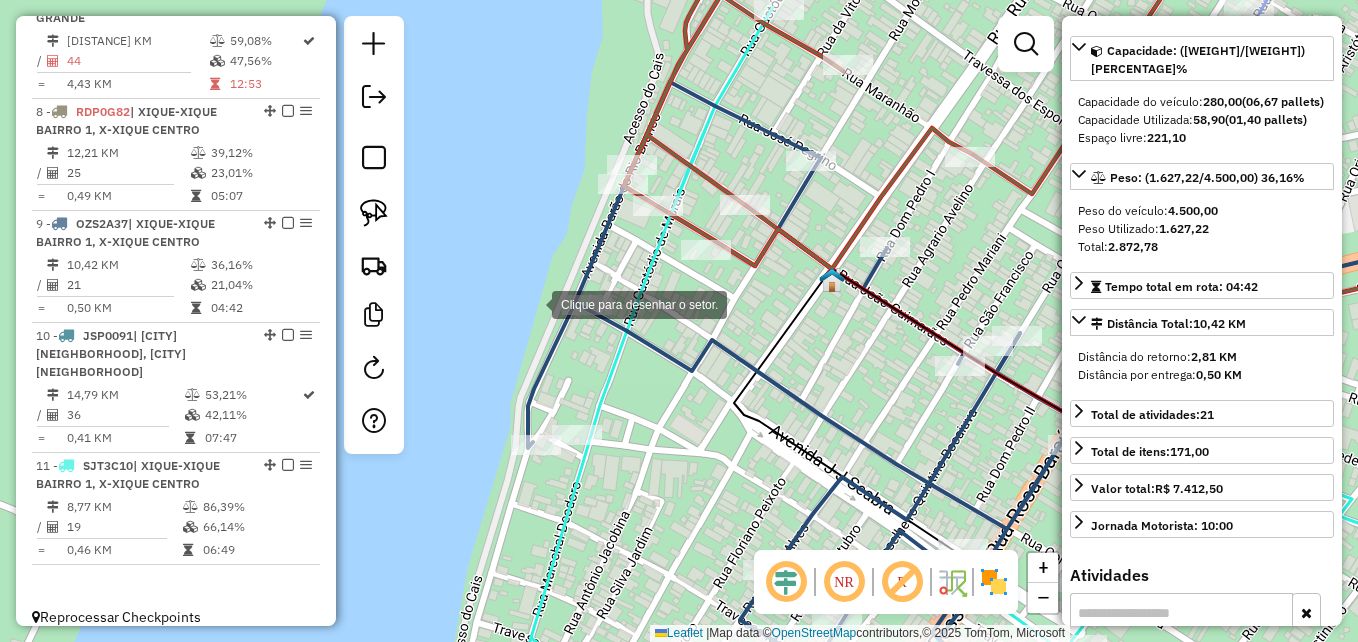 click 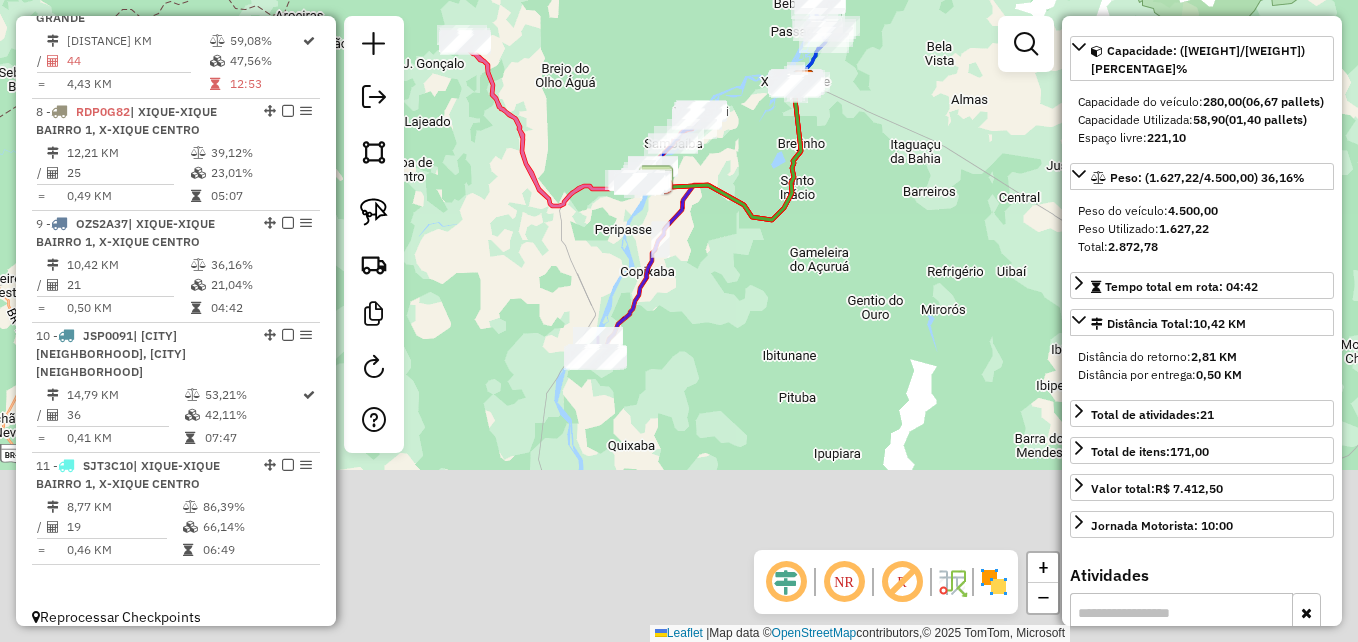 drag, startPoint x: 866, startPoint y: 329, endPoint x: 793, endPoint y: 109, distance: 231.79517 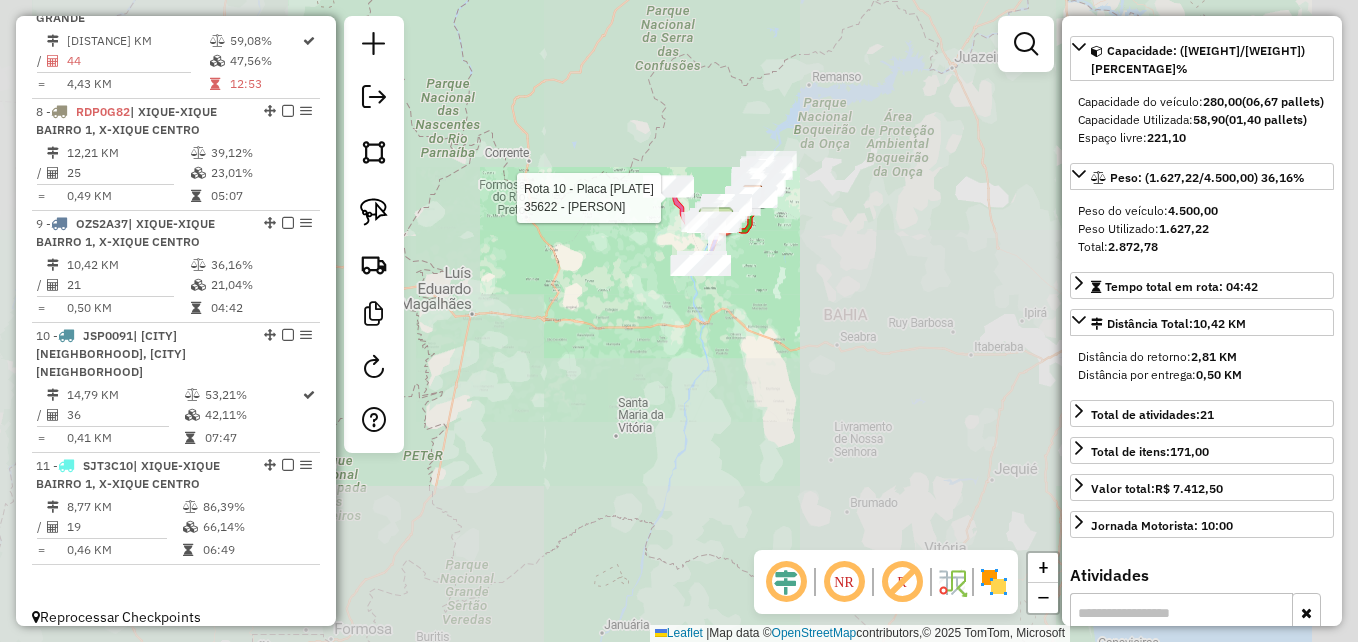 drag, startPoint x: 878, startPoint y: 296, endPoint x: 762, endPoint y: 280, distance: 117.09825 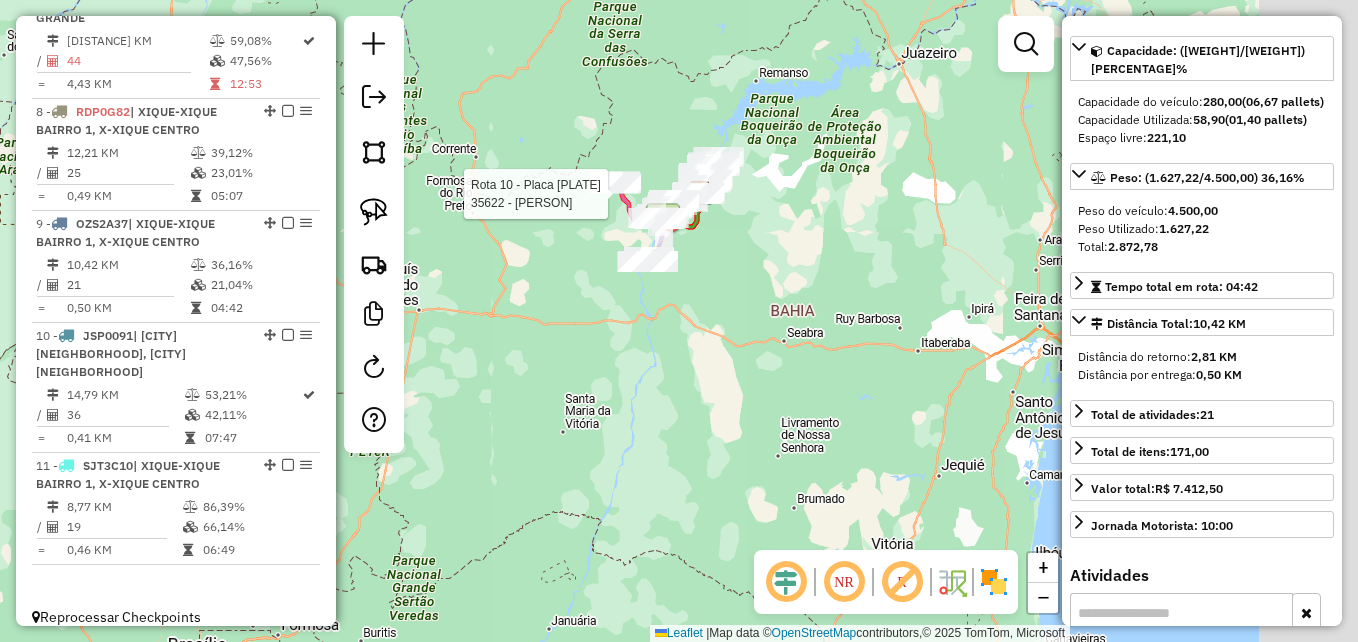click on "Rota 10 - Placa JSP0091  35622 - [PERSON] Janela de atendimento Grade de atendimento Capacidade Transportadoras Veículos Cliente Pedidos  Rotas Selecione os dias de semana para filtrar as janelas de atendimento  Seg   Ter   Qua   Qui   Sex   Sáb   Dom  Informe o período da janela de atendimento: De: Até:  Filtrar exatamente a janela do cliente  Considerar janela de atendimento padrão  Selecione os dias de semana para filtrar as grades de atendimento  Seg   Ter   Qua   Qui   Sex   Sáb   Dom   Considerar clientes sem dia de atendimento cadastrado  Clientes fora do dia de atendimento selecionado Filtrar as atividades entre os valores definidos abaixo:  Peso mínimo:   Peso máximo:   Cubagem mínima:   Cubagem máxima:   De:   Até:  Filtrar as atividades entre o tempo de atendimento definido abaixo:  De:   Até:   Considerar capacidade total dos clientes não roteirizados Transportadora: Selecione um ou mais itens Tipo de veículo: Selecione um ou mais itens Veículo: Motorista: Nome: De:" 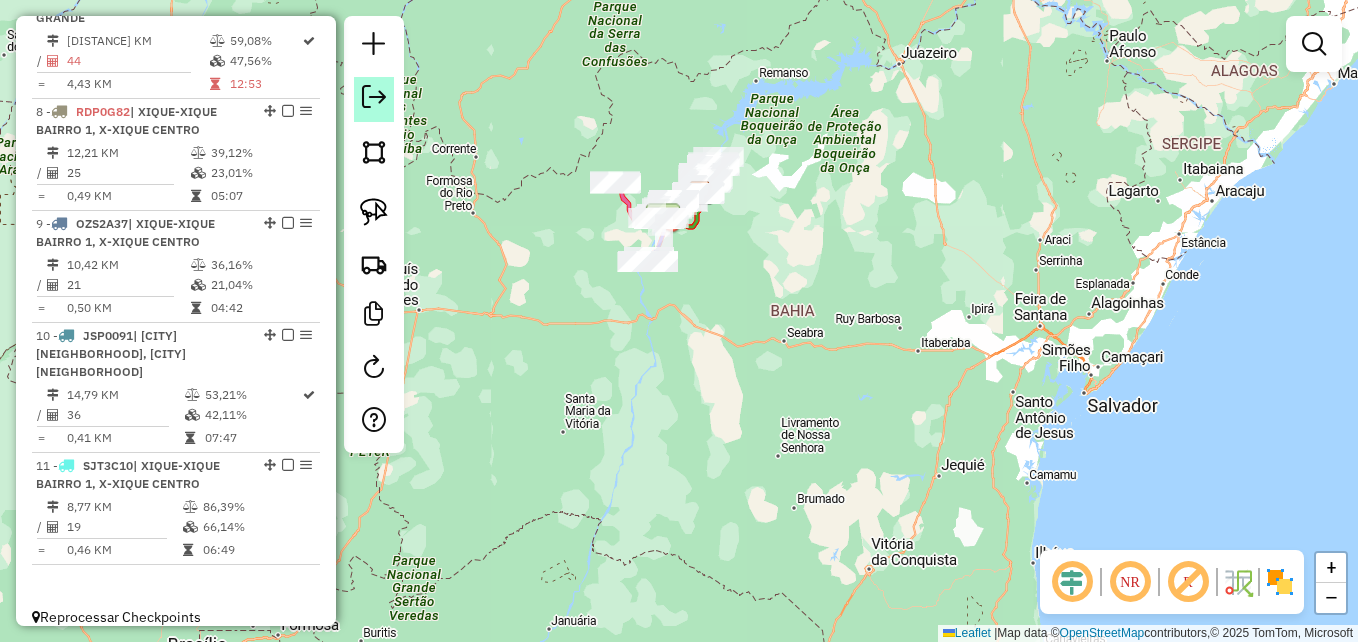 click 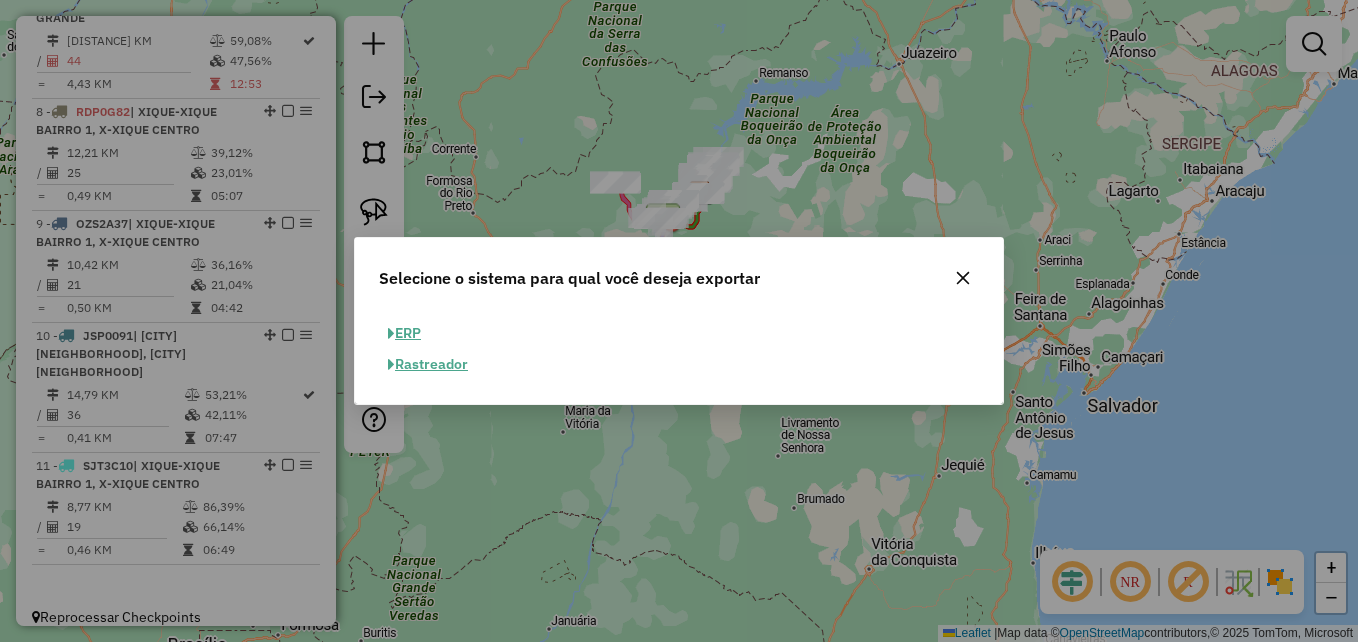 click on "ERP" 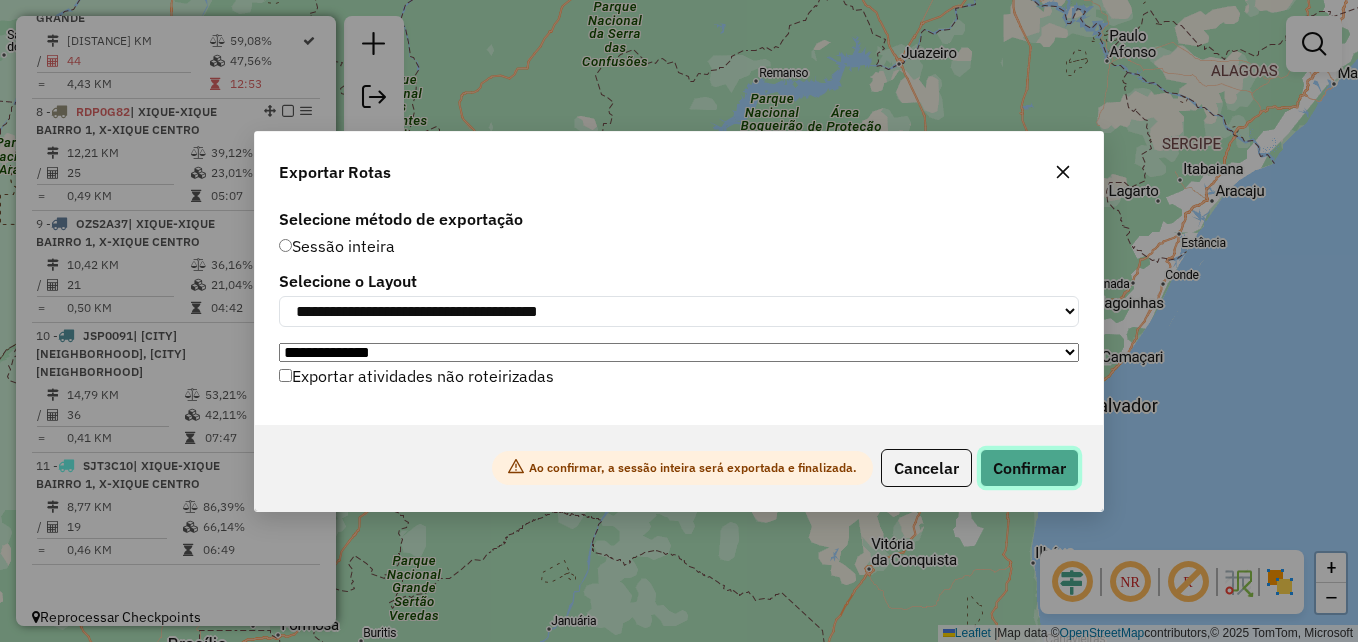 click on "Confirmar" 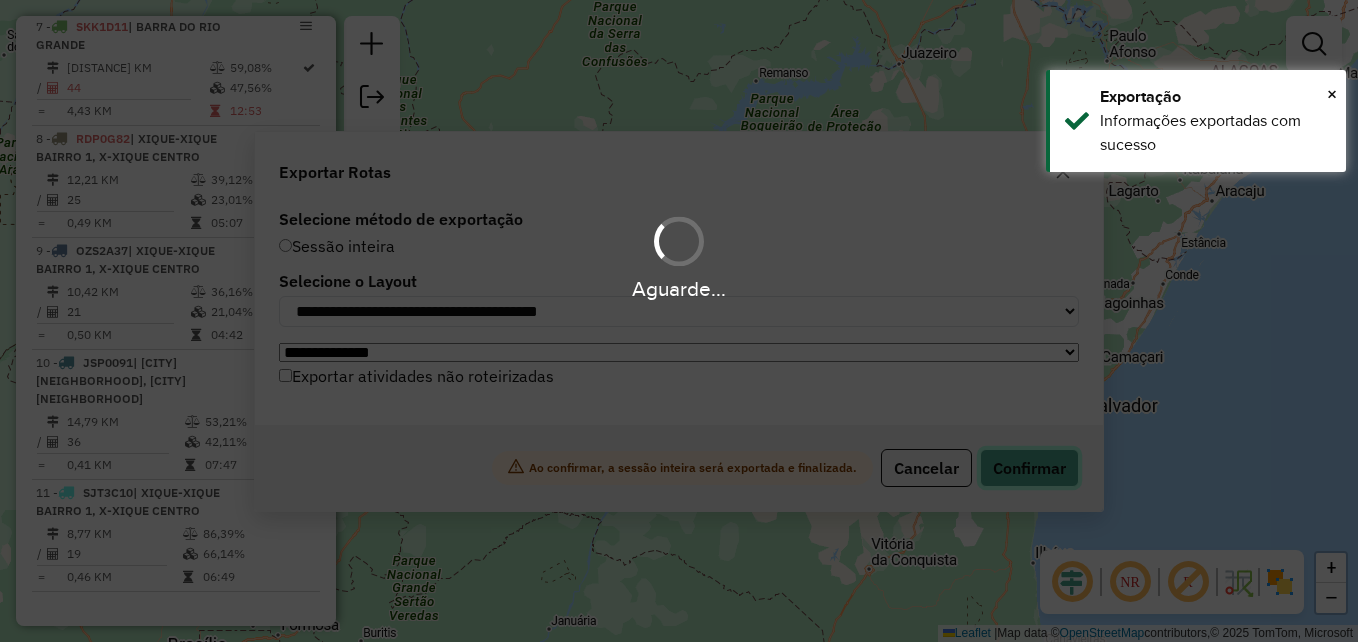 scroll, scrollTop: 1330, scrollLeft: 0, axis: vertical 